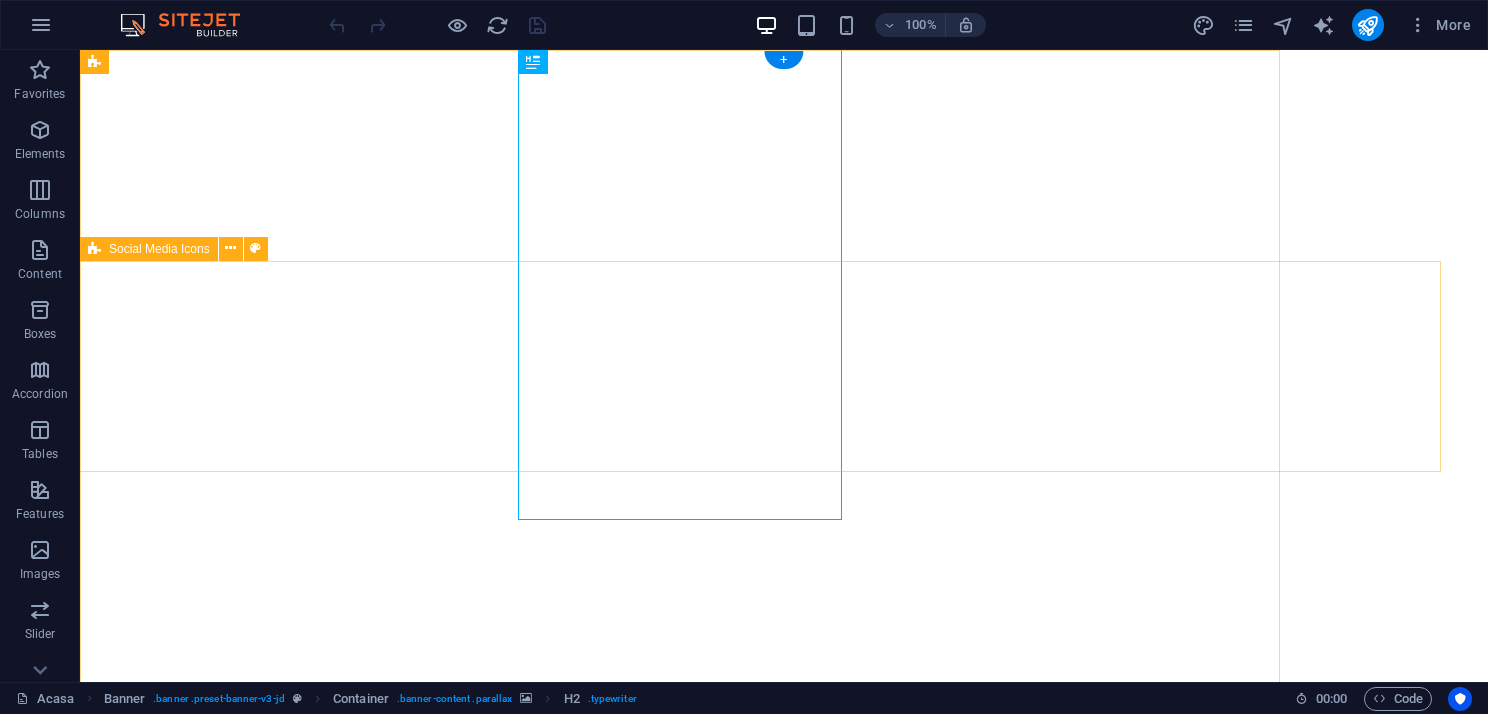 scroll, scrollTop: 0, scrollLeft: 0, axis: both 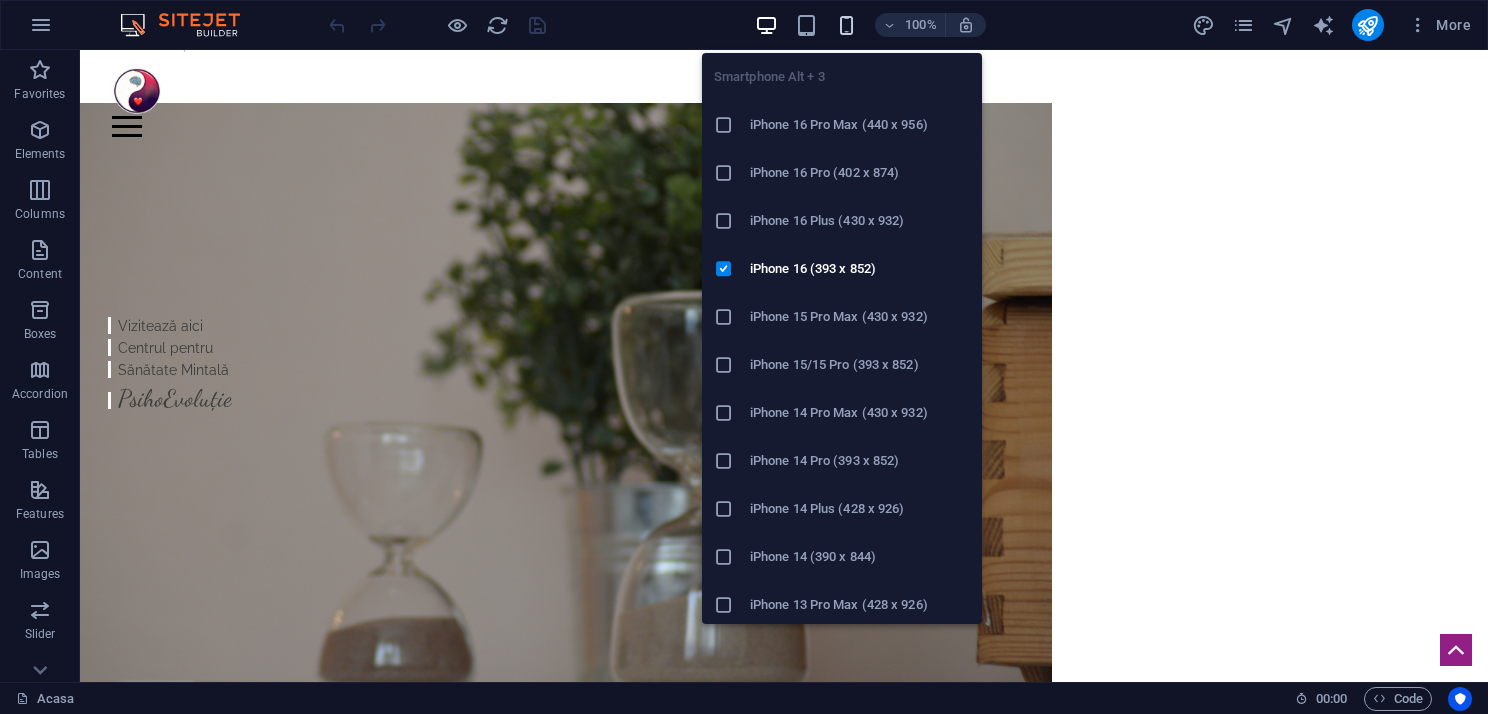 click at bounding box center [846, 25] 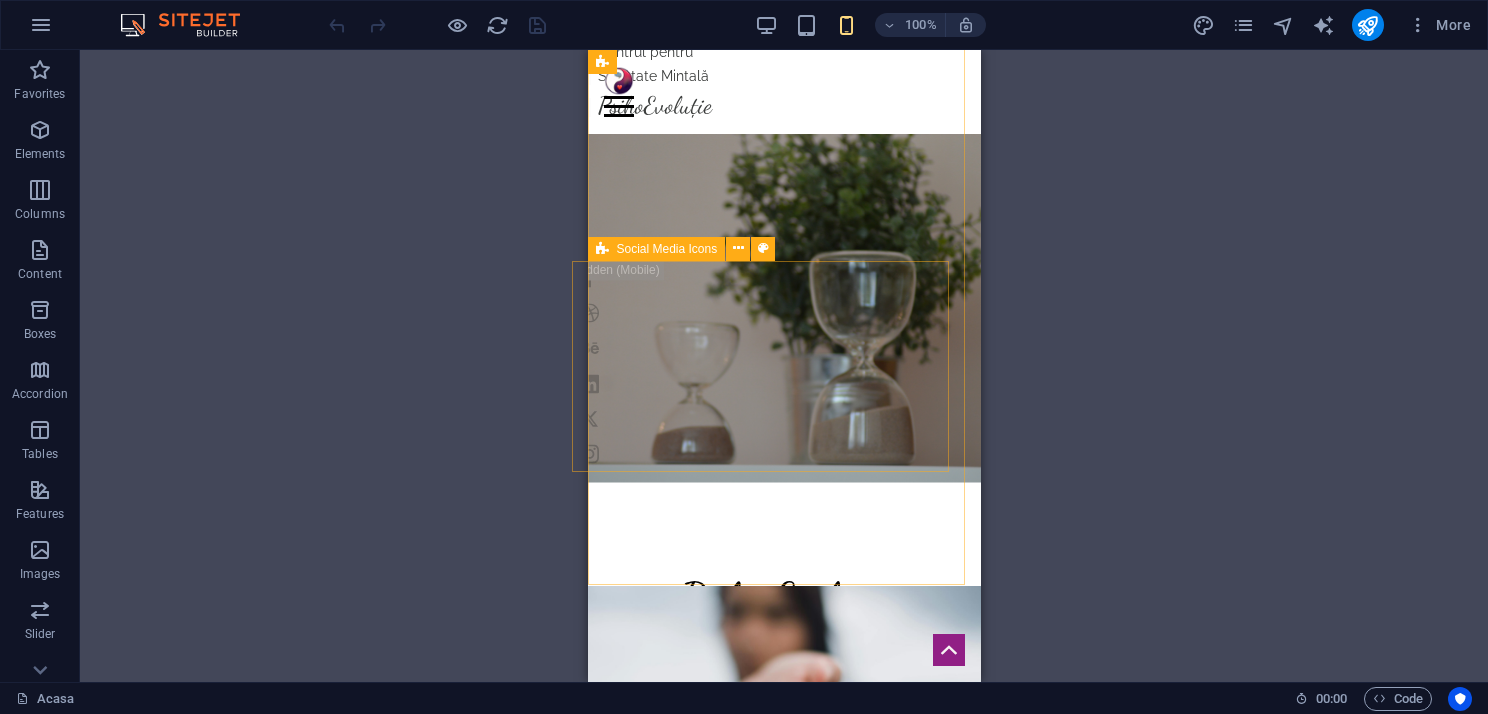 scroll, scrollTop: 96, scrollLeft: 0, axis: vertical 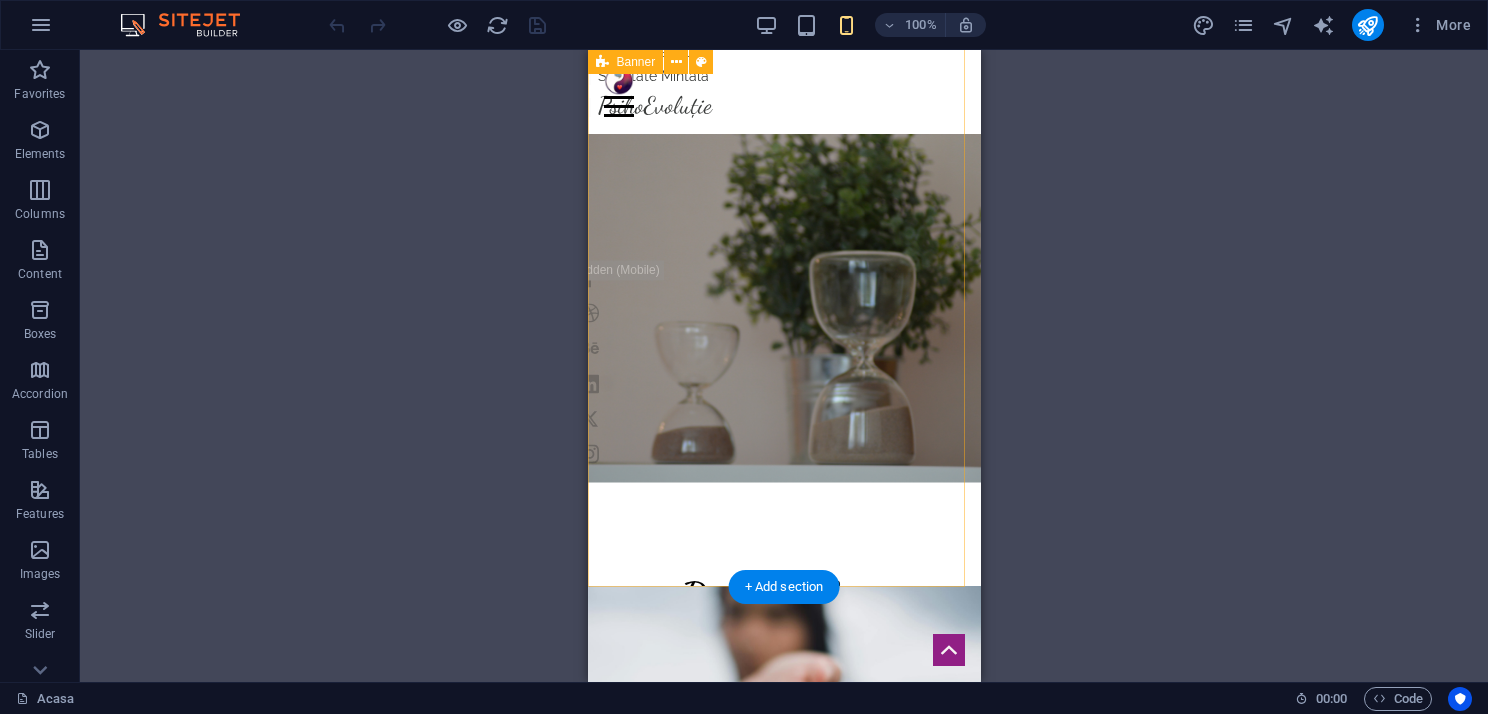 click at bounding box center [783, 308] 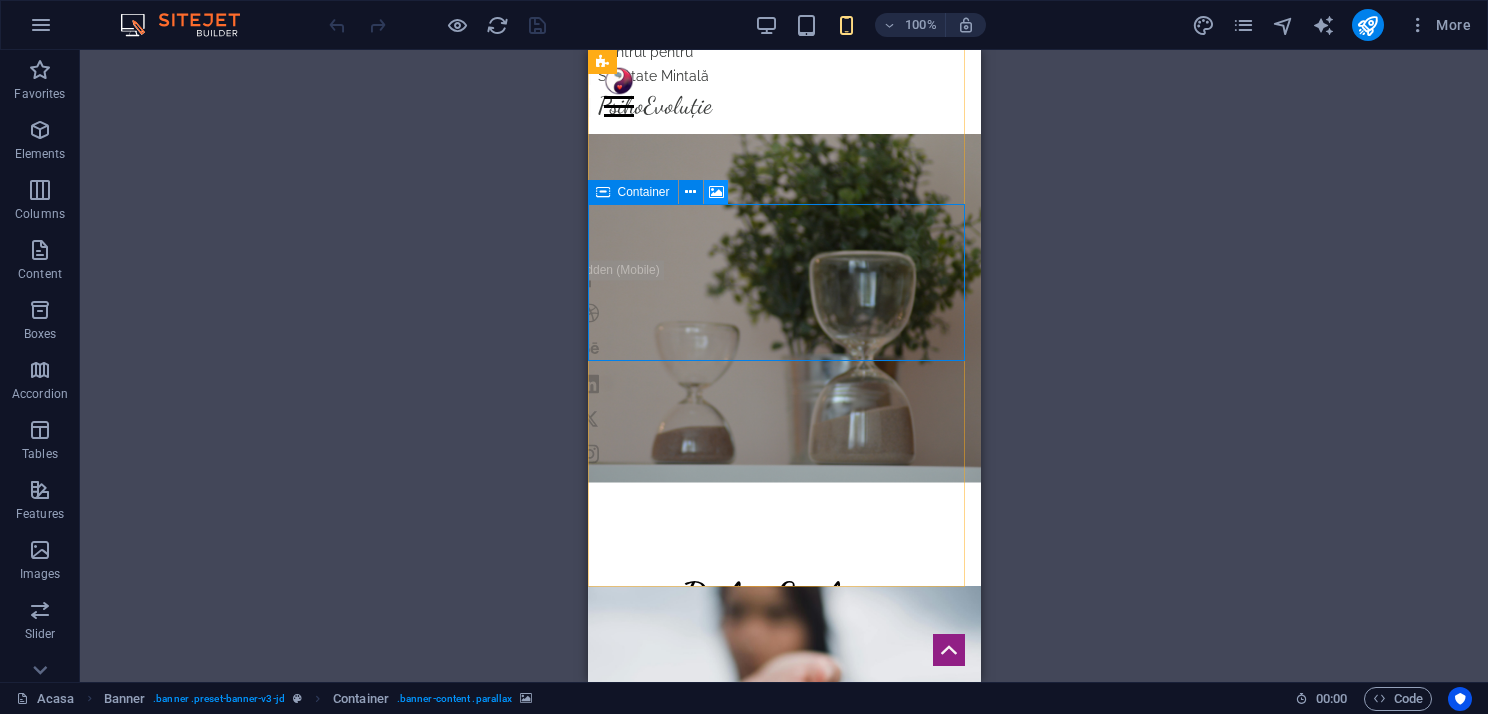 click at bounding box center (716, 192) 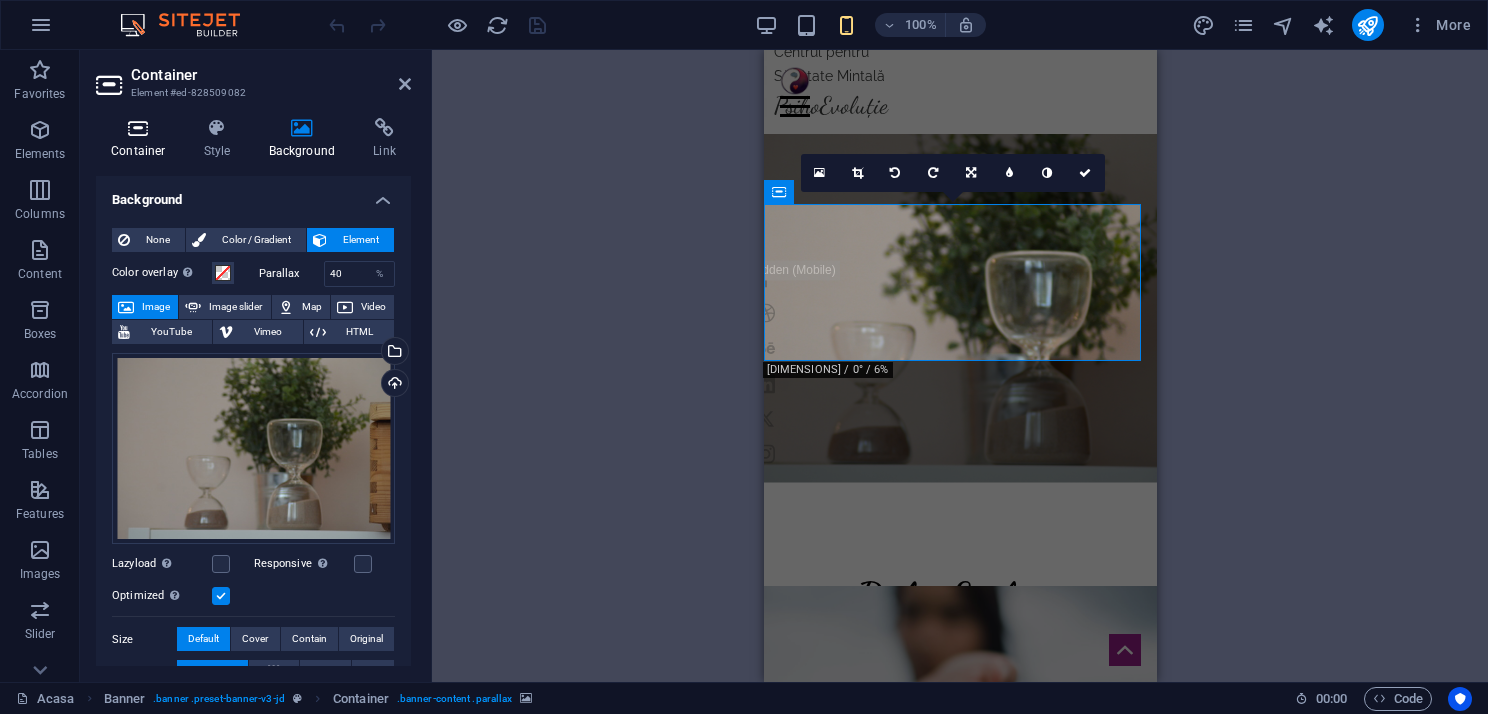 click at bounding box center [138, 128] 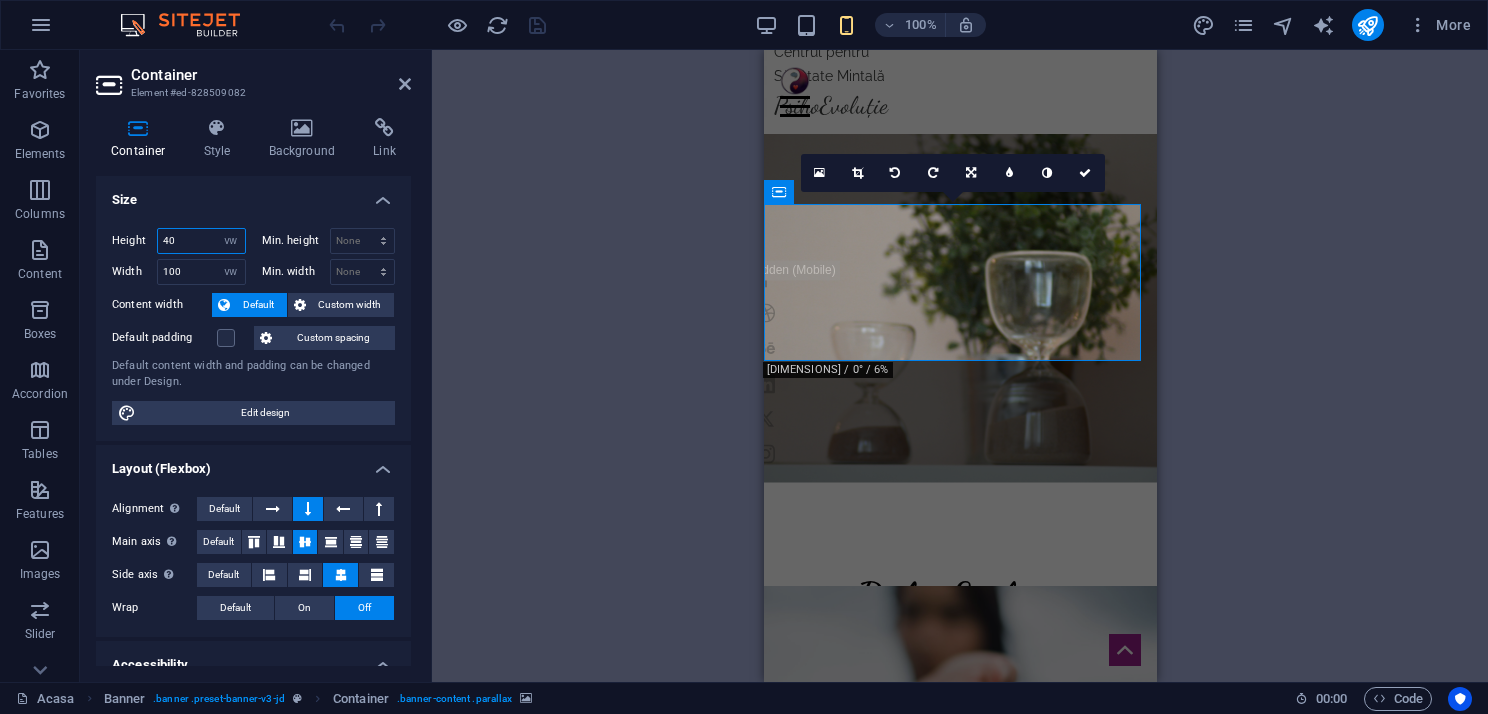 drag, startPoint x: 184, startPoint y: 239, endPoint x: 151, endPoint y: 232, distance: 33.734257 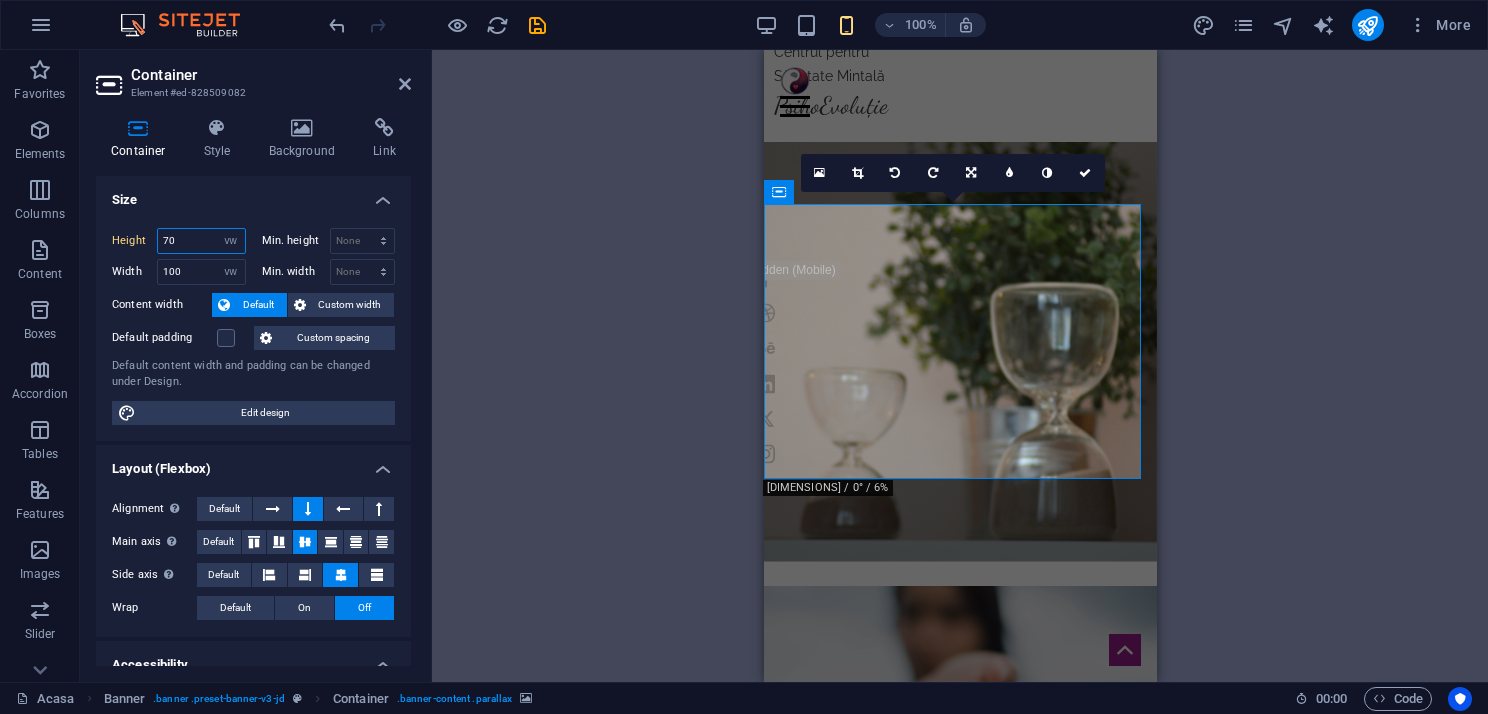 drag, startPoint x: 184, startPoint y: 237, endPoint x: 148, endPoint y: 237, distance: 36 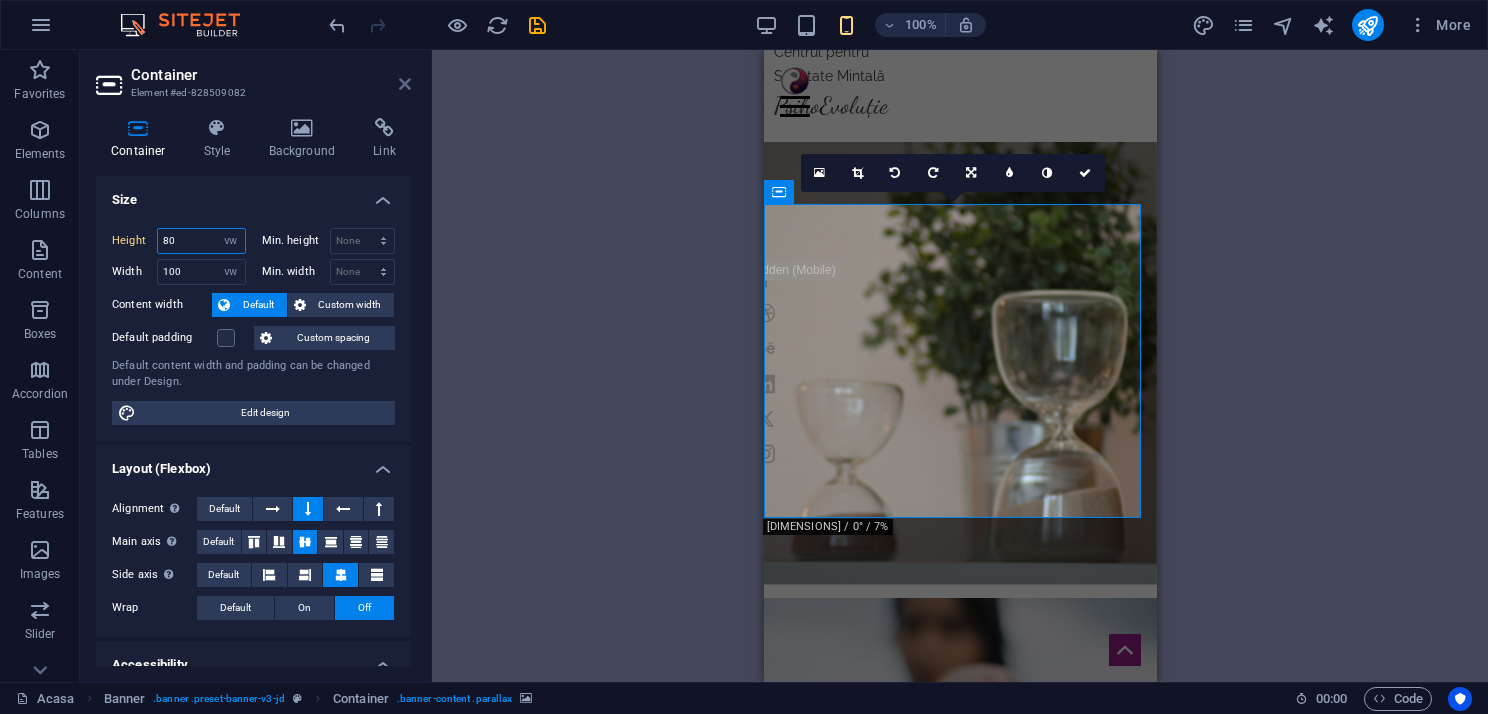type on "80" 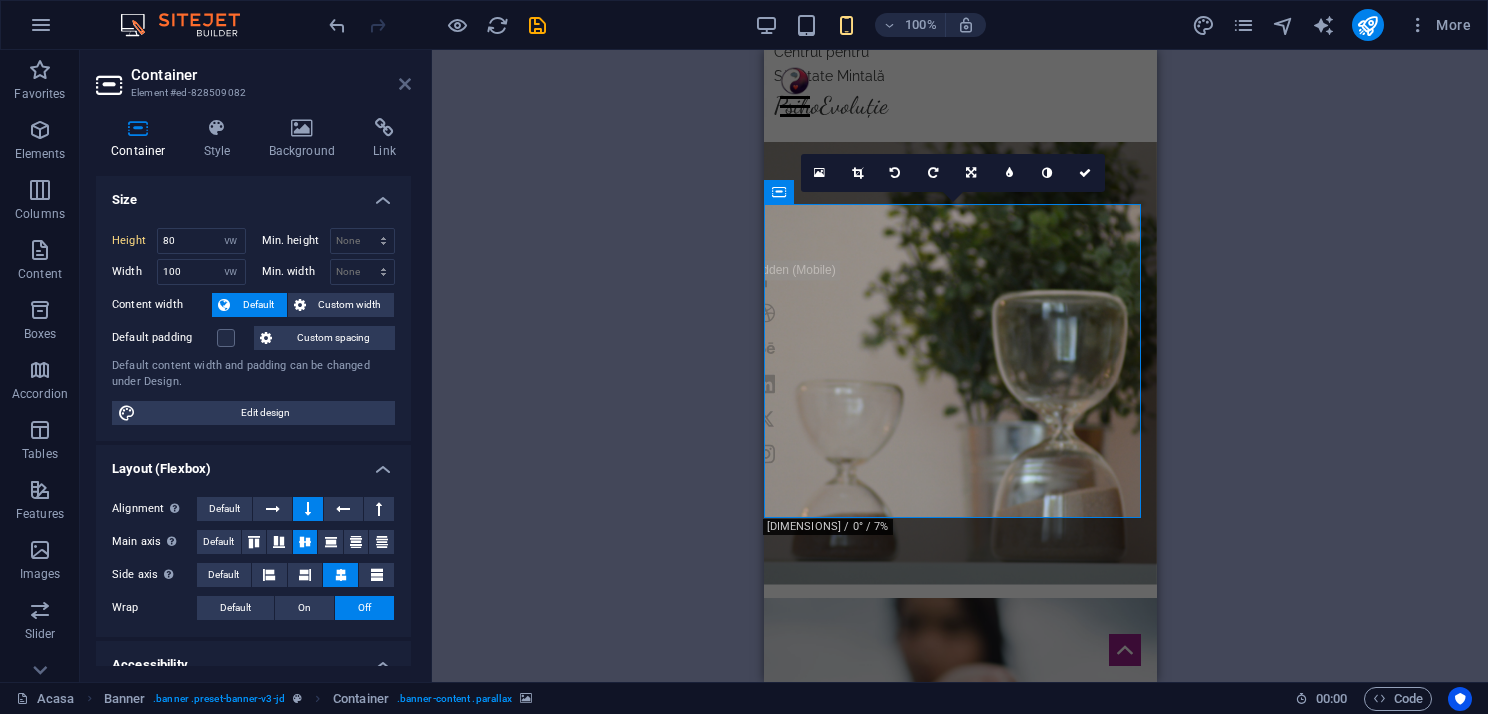 click at bounding box center [405, 84] 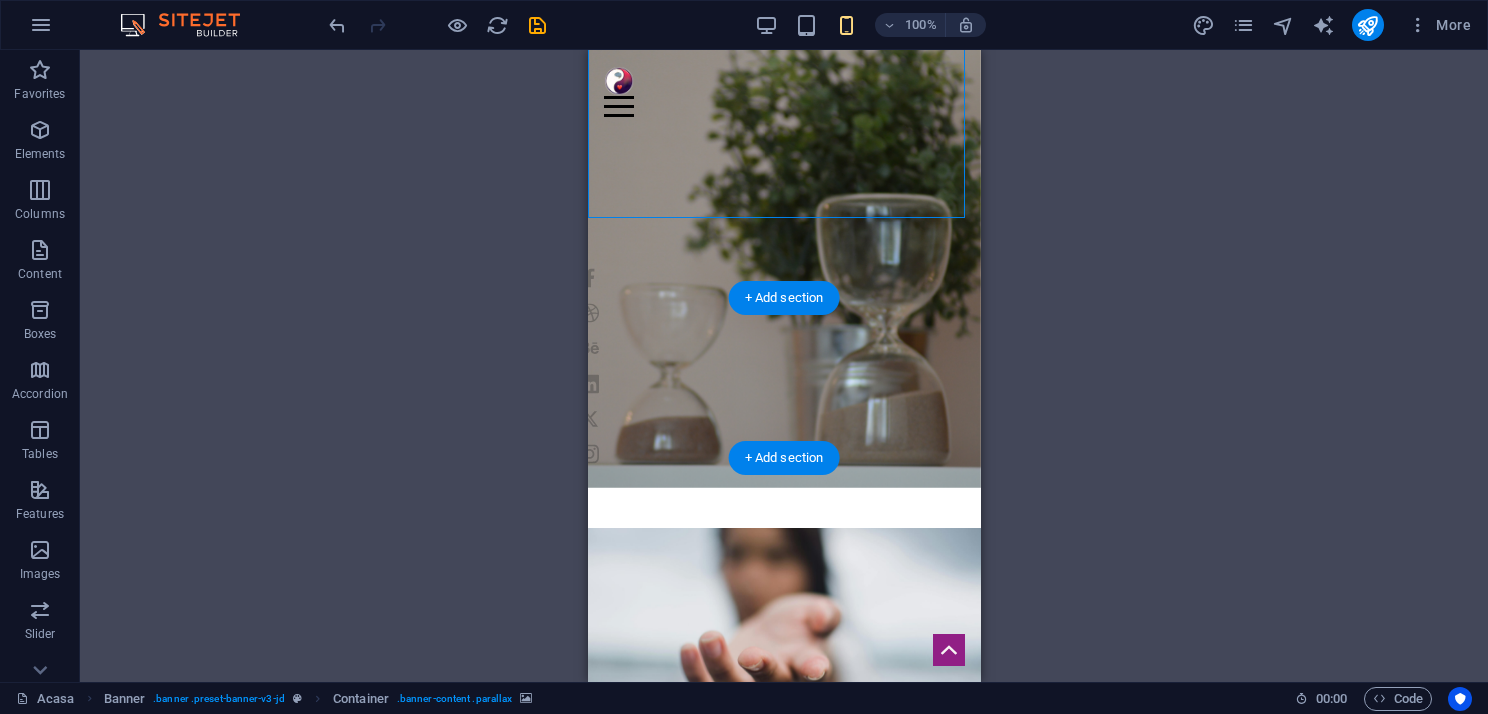 scroll, scrollTop: 0, scrollLeft: 0, axis: both 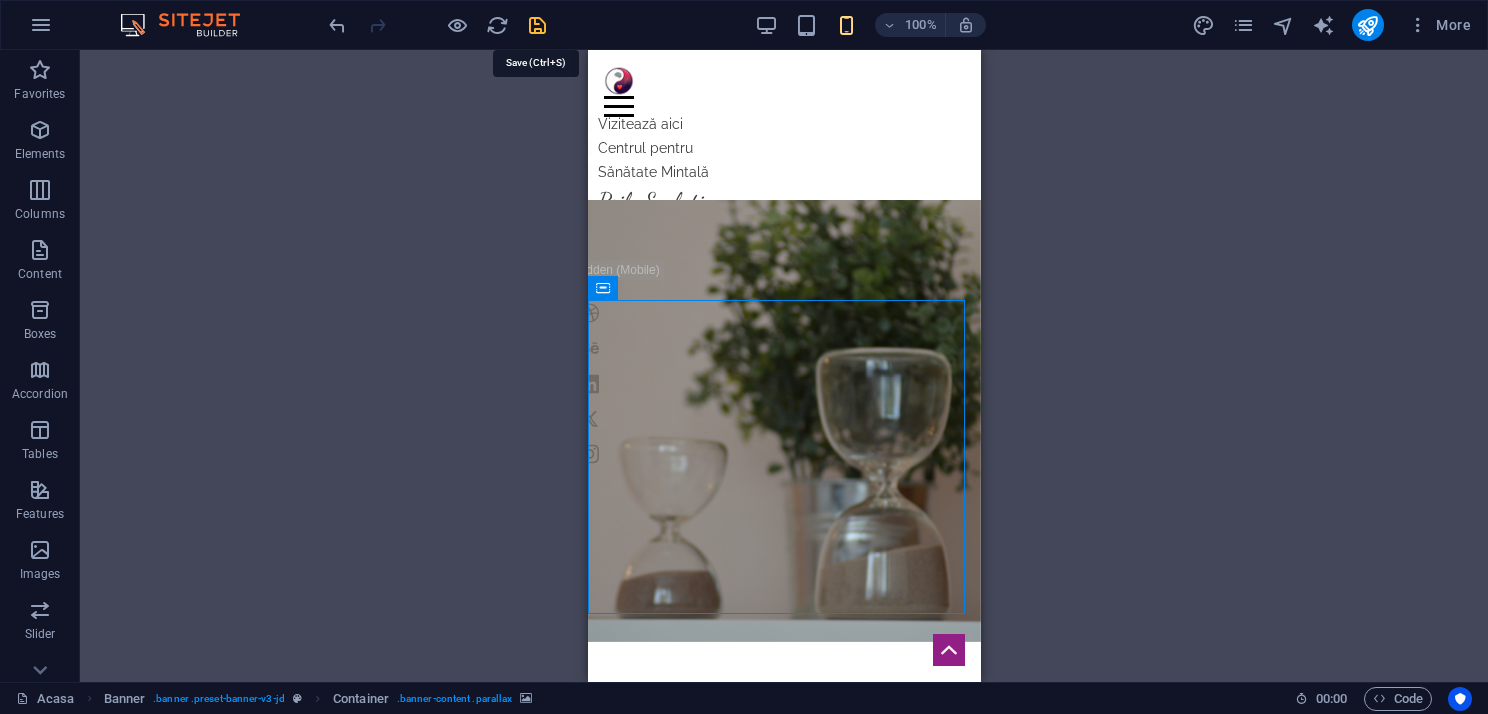 click at bounding box center [537, 25] 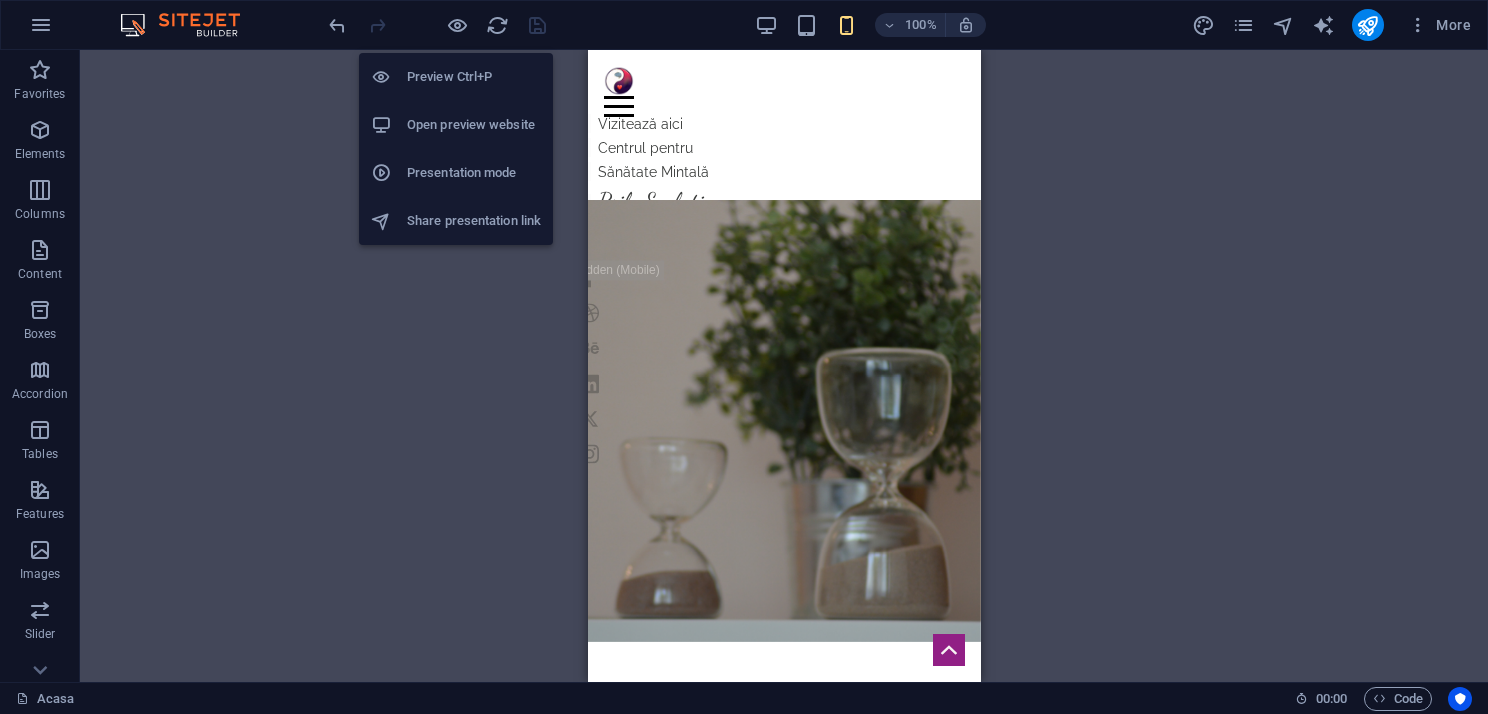 click on "Preview Ctrl+P" at bounding box center (474, 77) 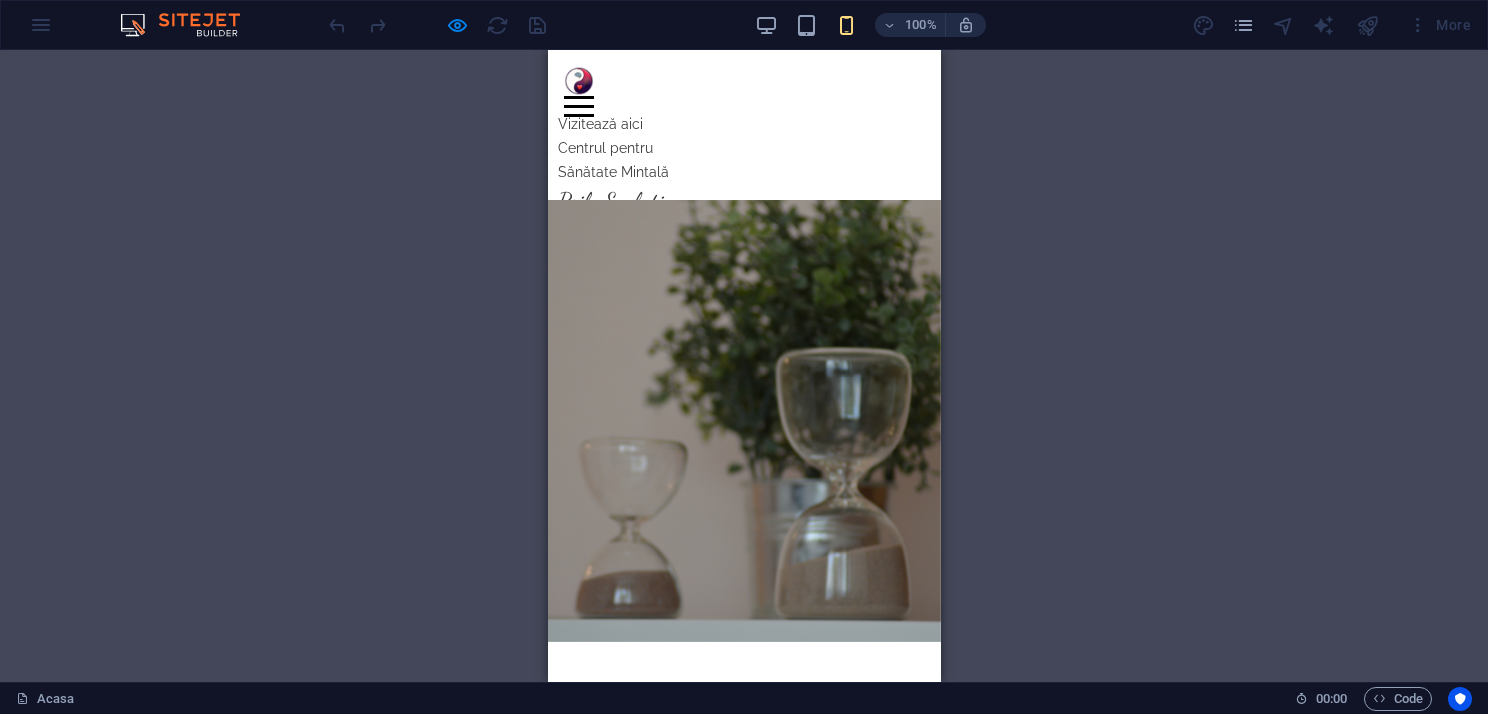 scroll, scrollTop: 0, scrollLeft: 0, axis: both 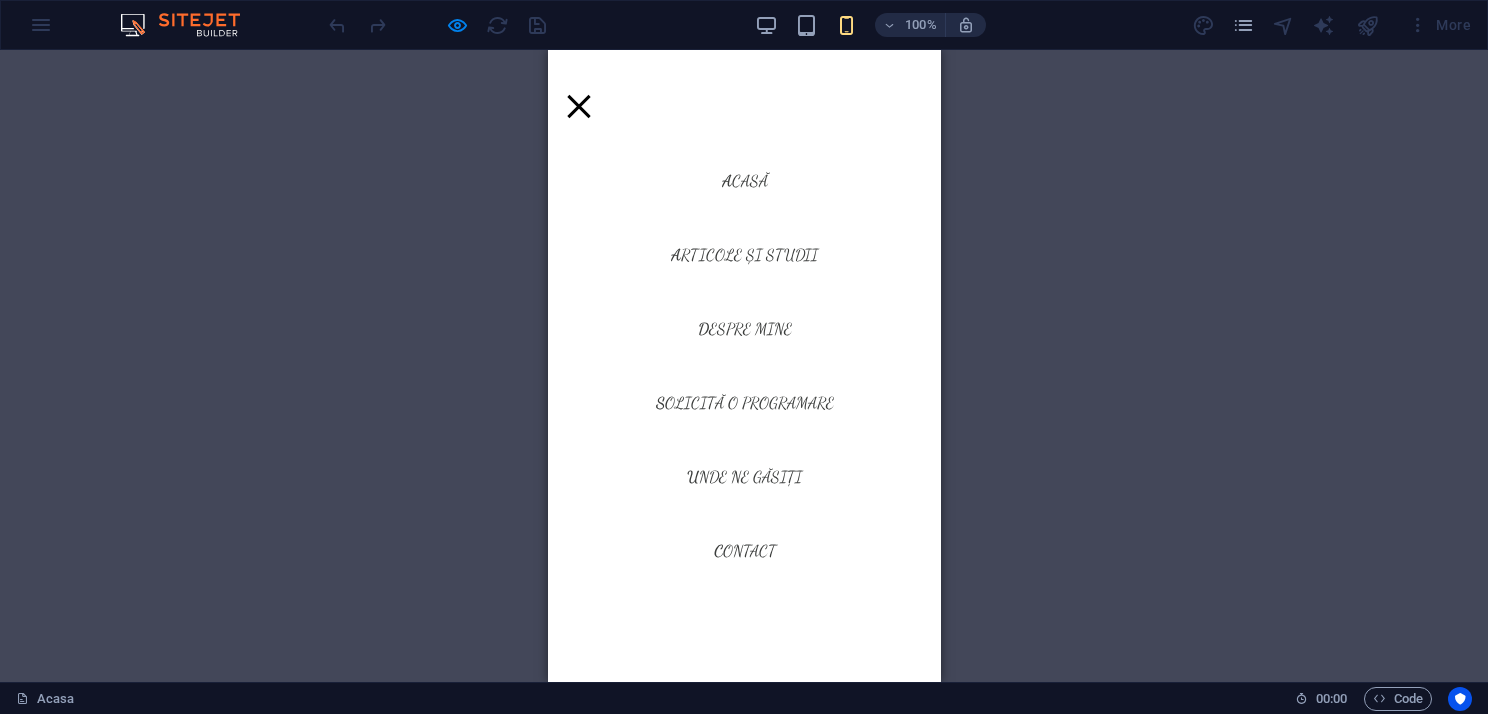 click on "Articole și Studii" at bounding box center [743, 255] 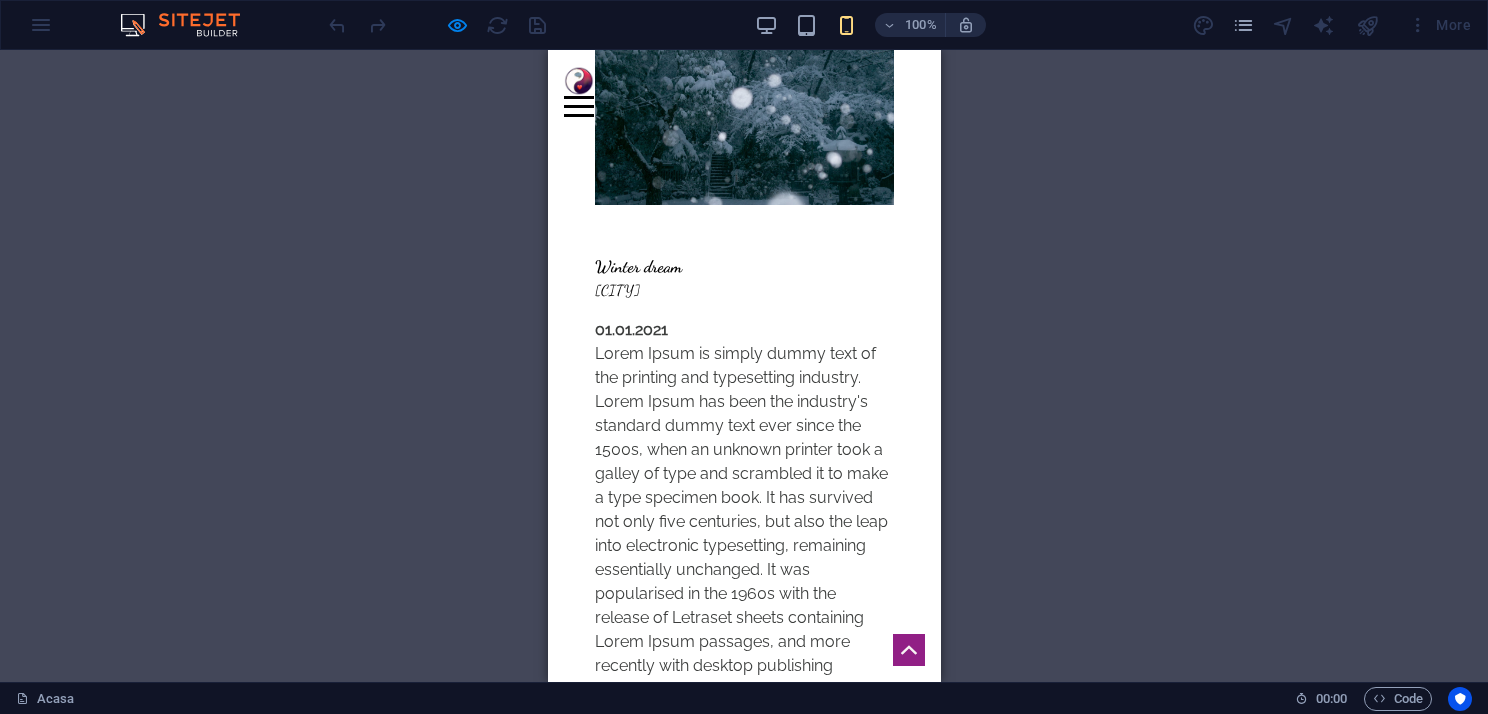 scroll, scrollTop: 3112, scrollLeft: 0, axis: vertical 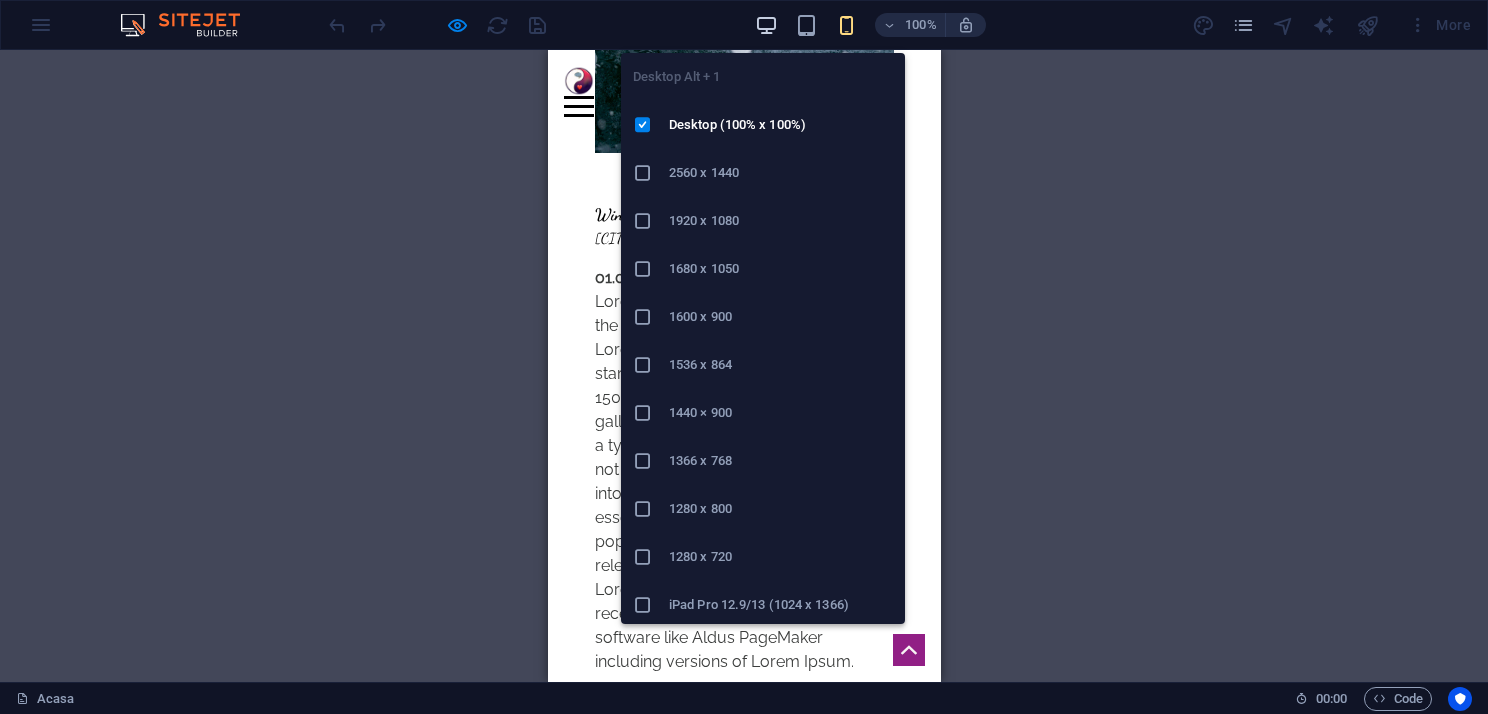 click at bounding box center (766, 25) 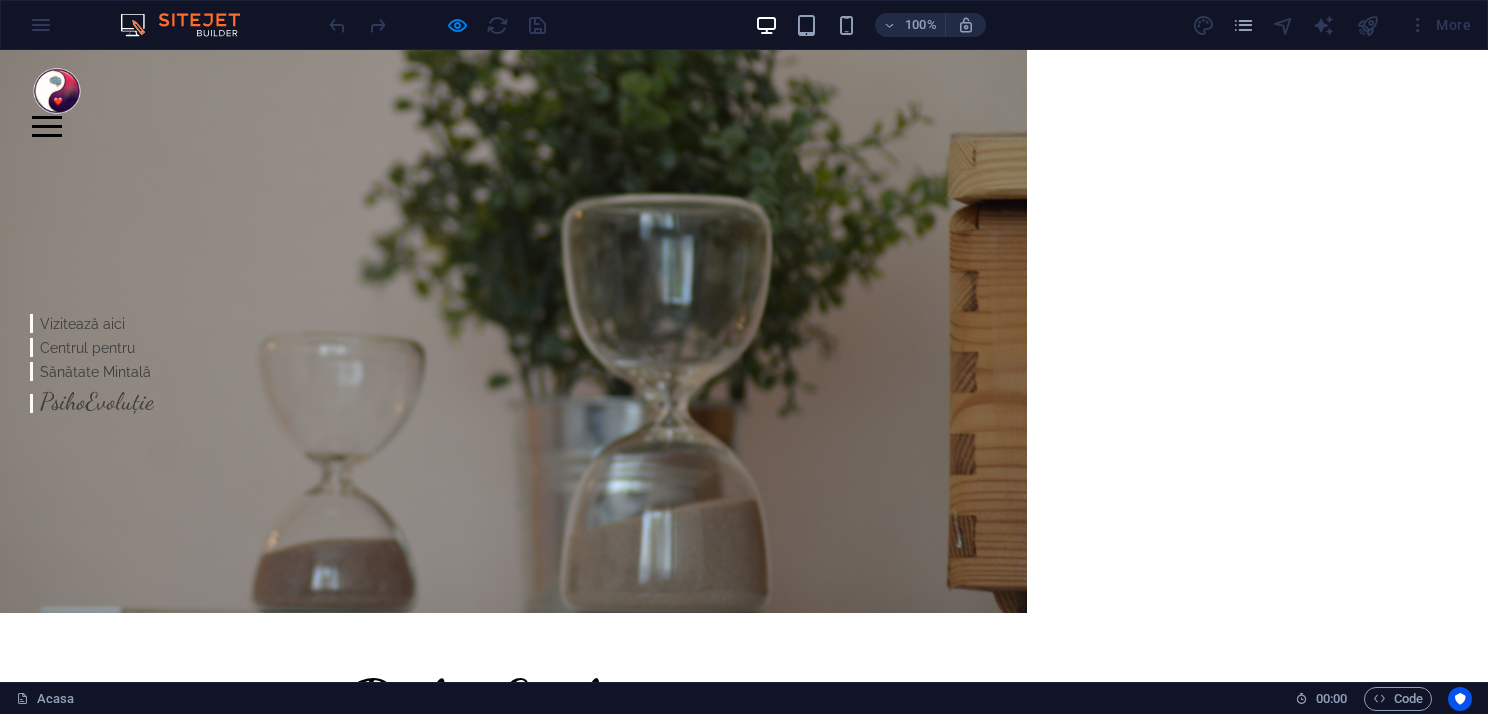 scroll, scrollTop: 0, scrollLeft: 0, axis: both 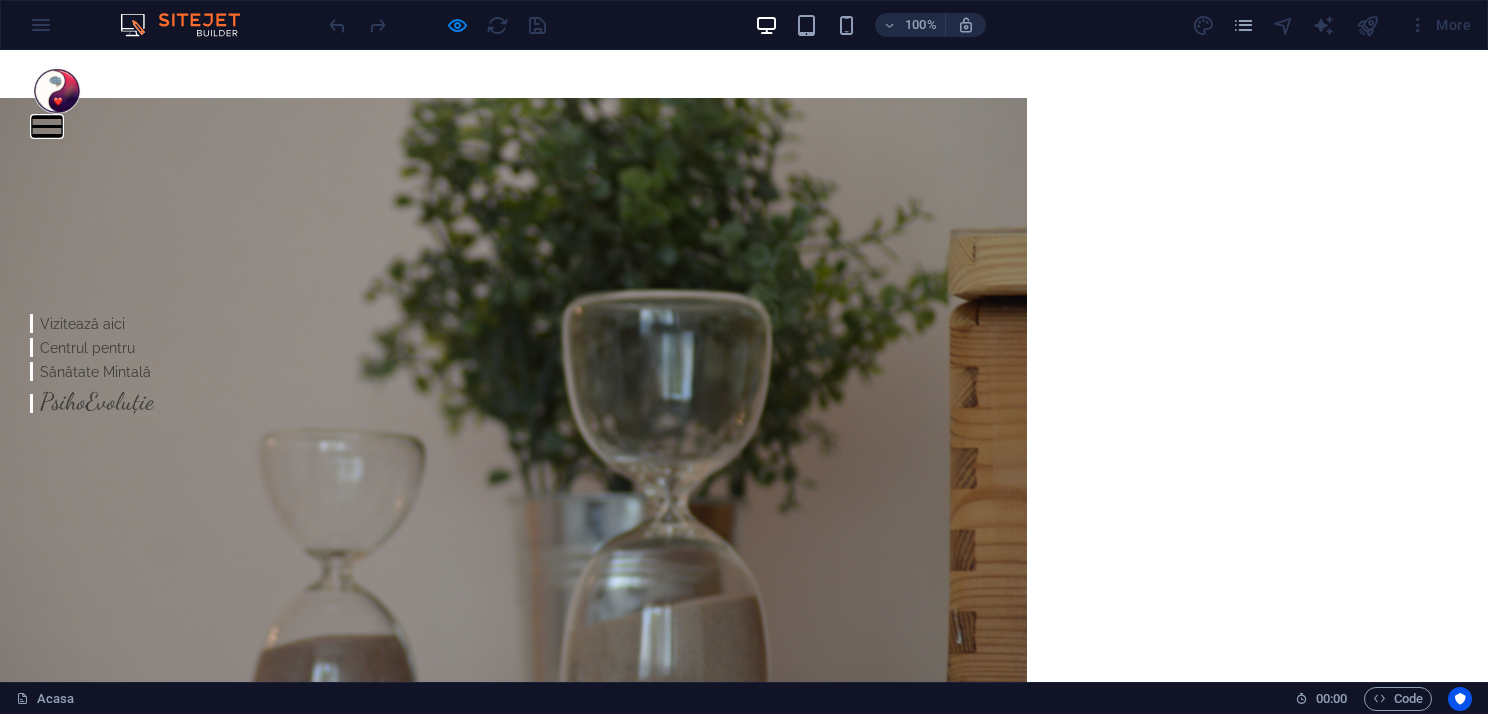 click at bounding box center (47, 126) 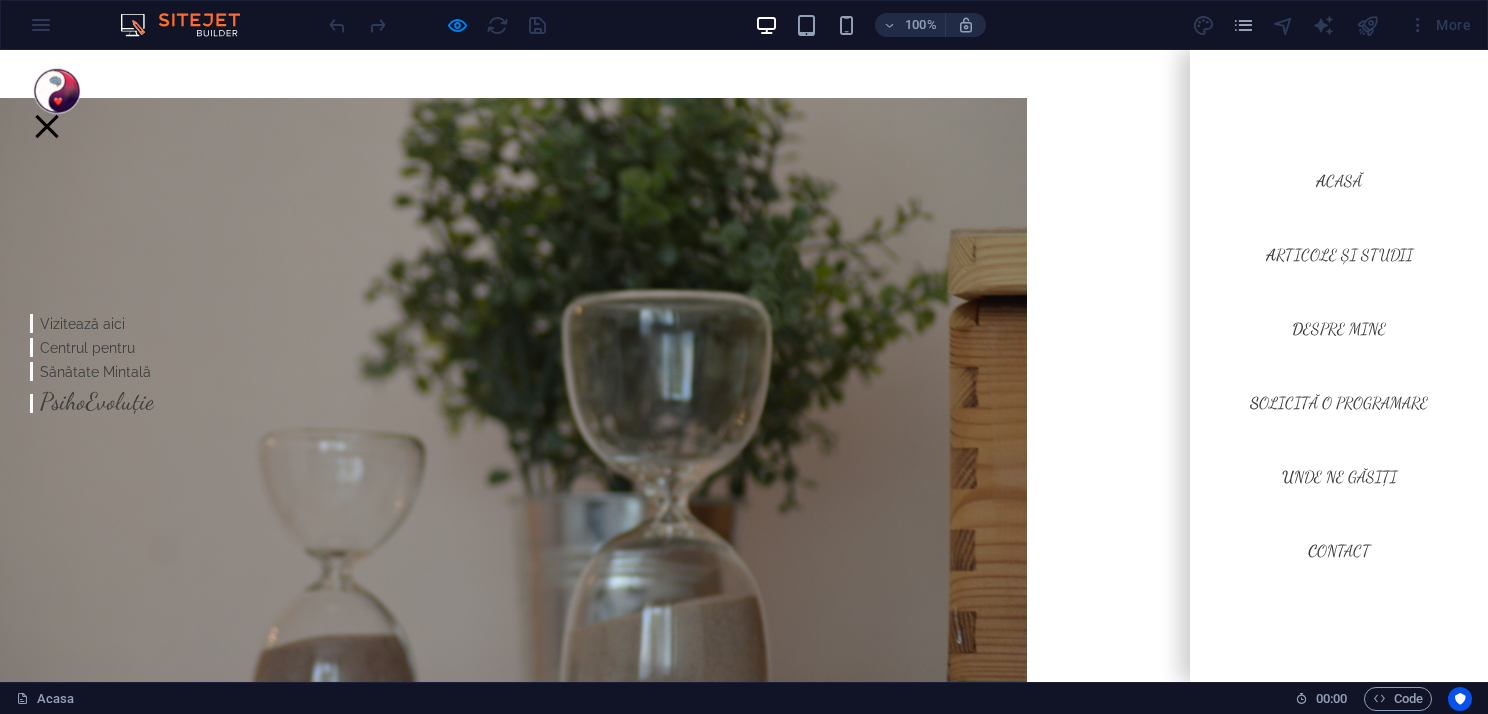 click at bounding box center [47, 126] 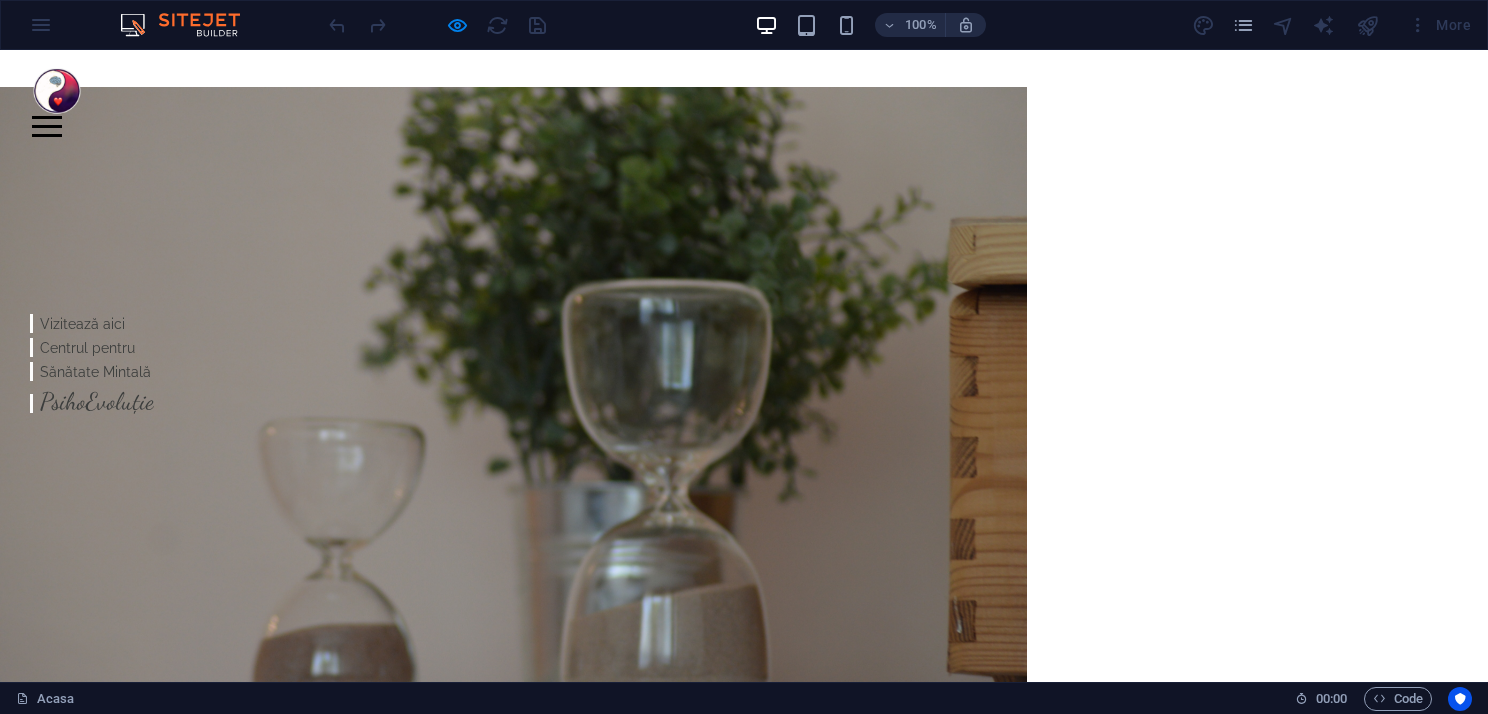 scroll, scrollTop: 0, scrollLeft: 0, axis: both 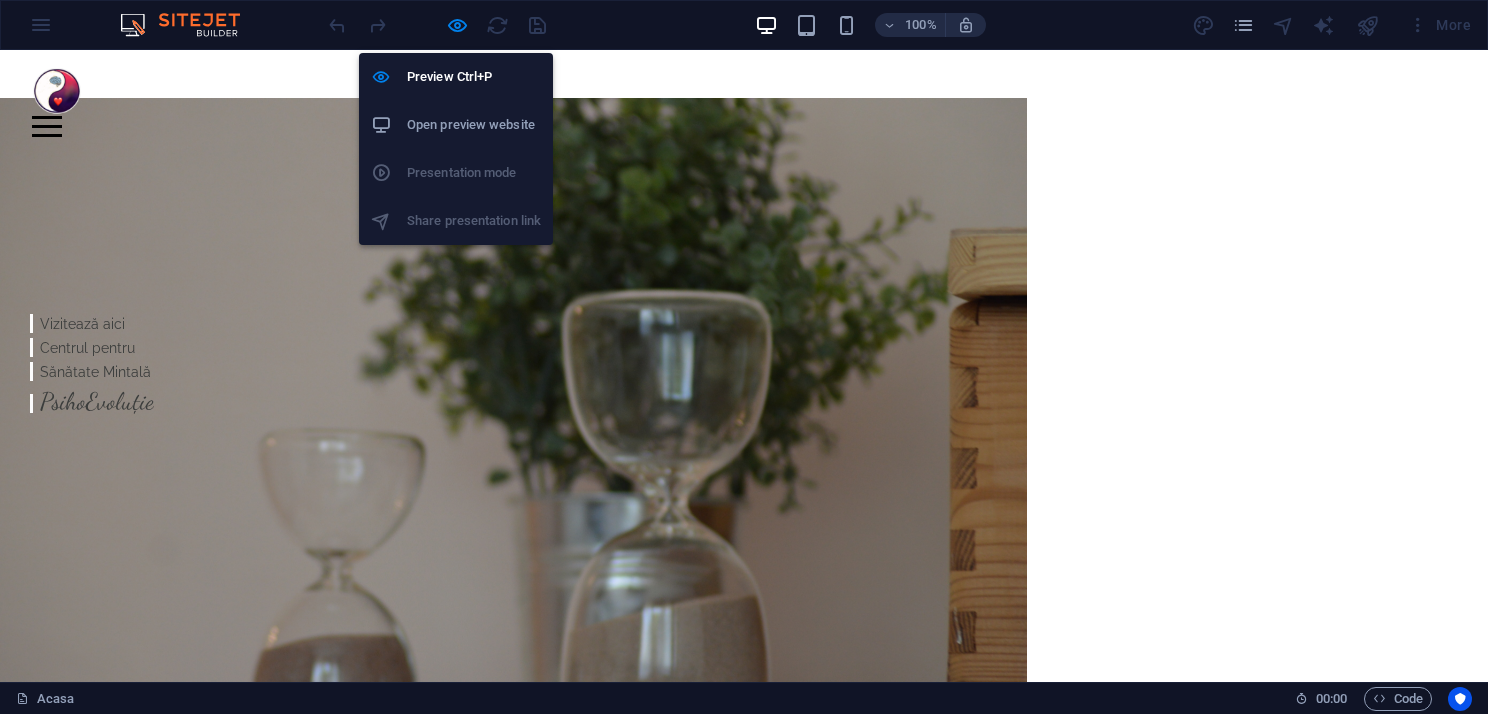 click on "Open preview website" at bounding box center [474, 125] 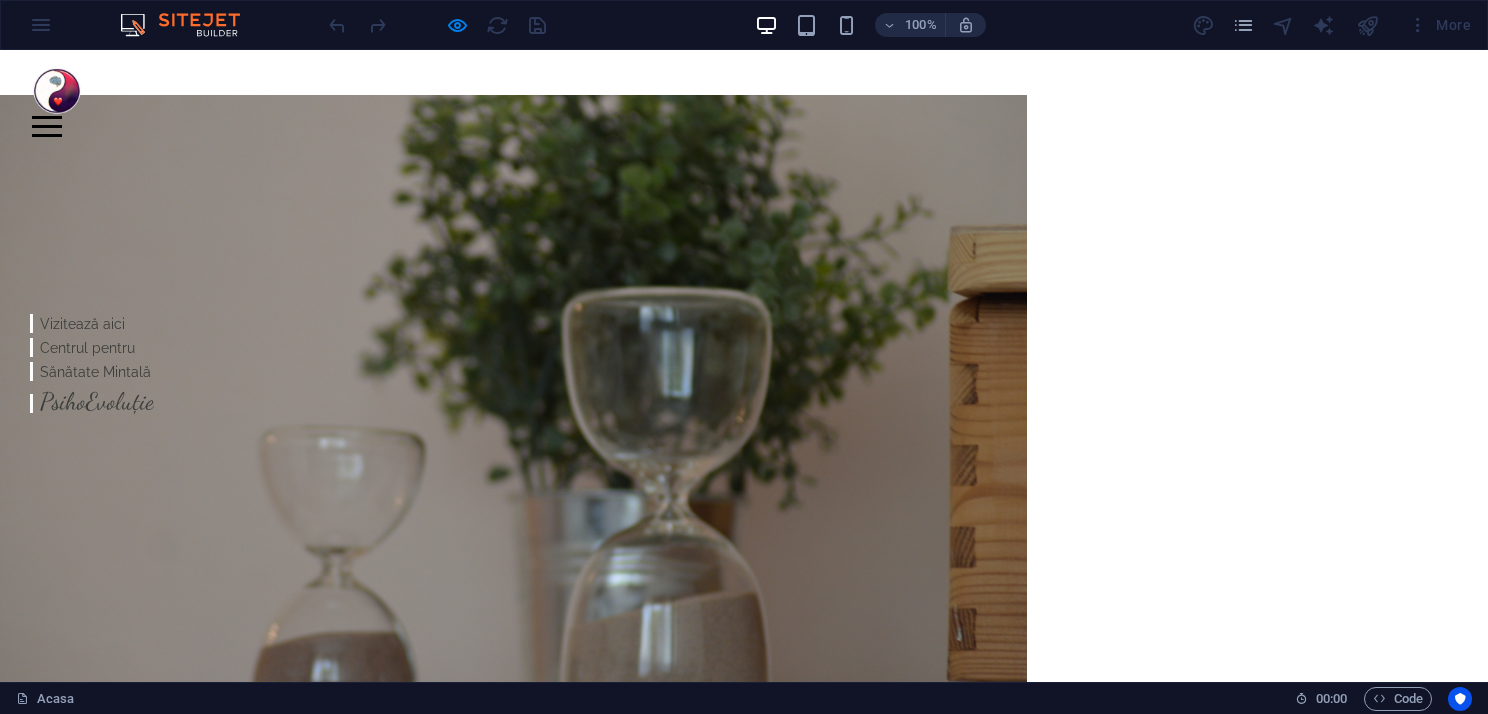 scroll, scrollTop: 0, scrollLeft: 0, axis: both 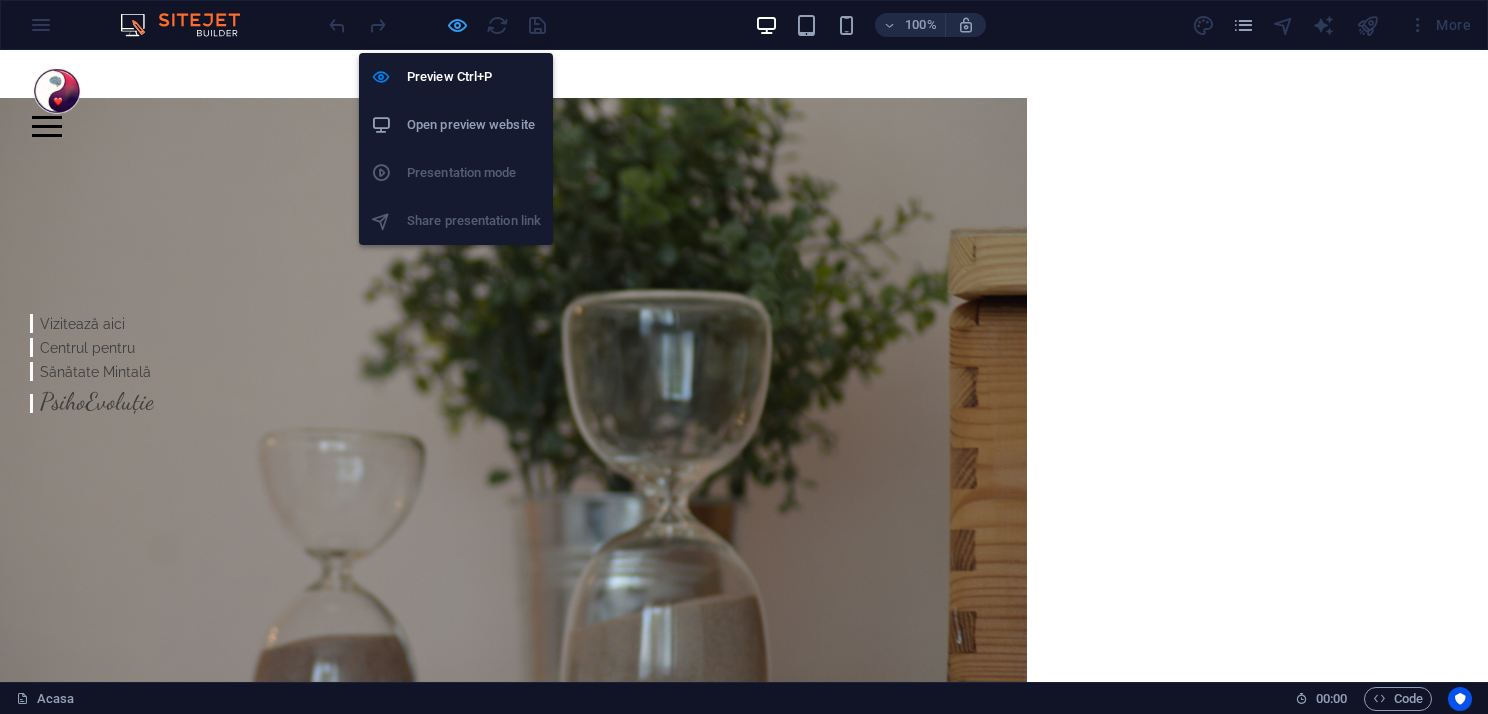 click at bounding box center (457, 25) 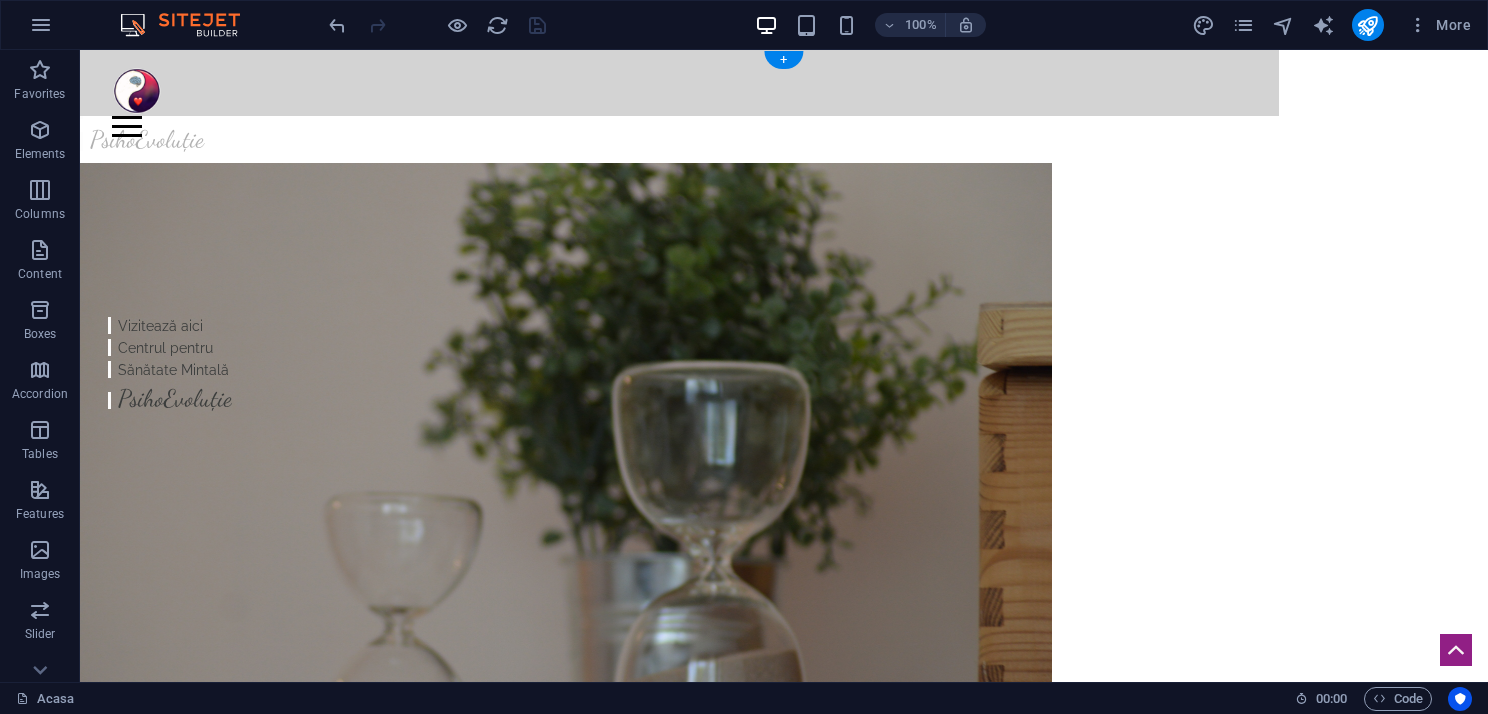click at bounding box center [566, 468] 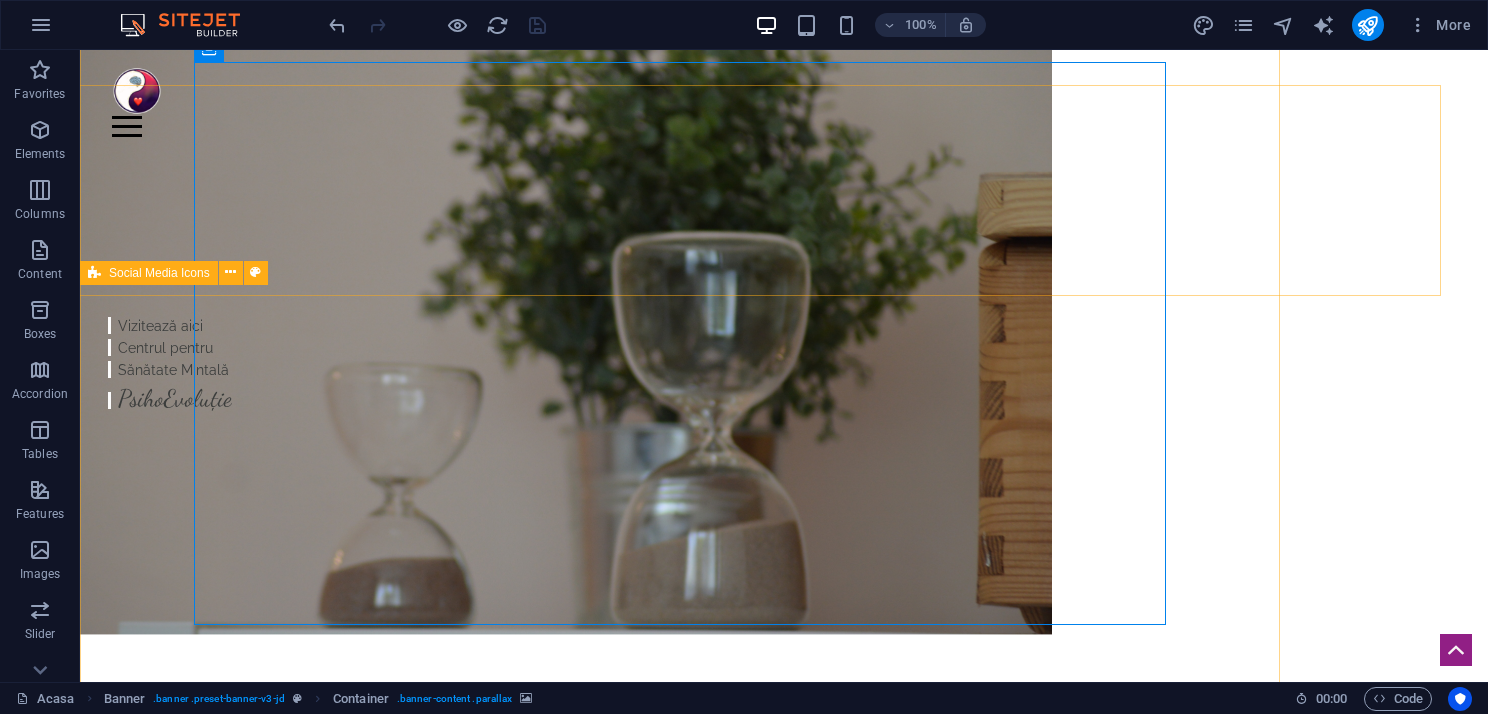 scroll, scrollTop: 0, scrollLeft: 0, axis: both 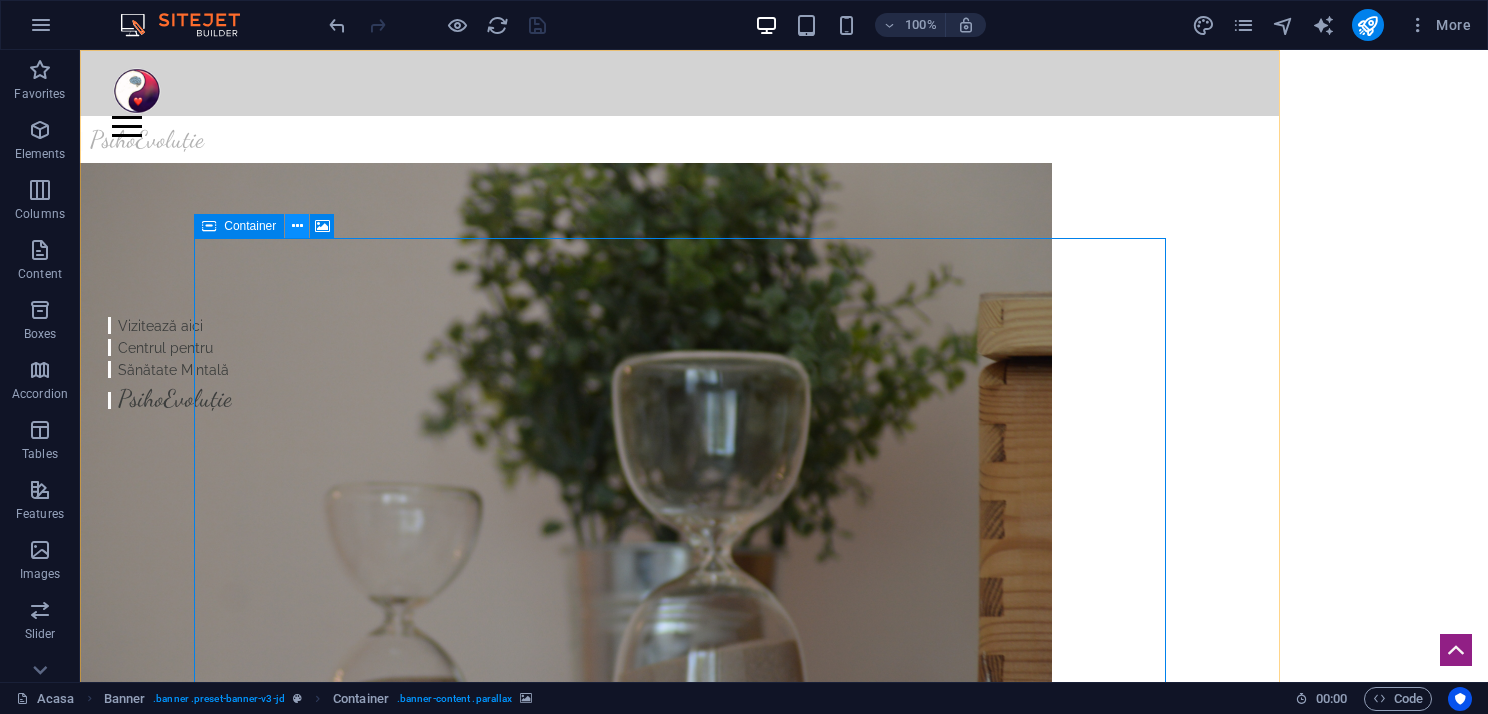 click at bounding box center [297, 226] 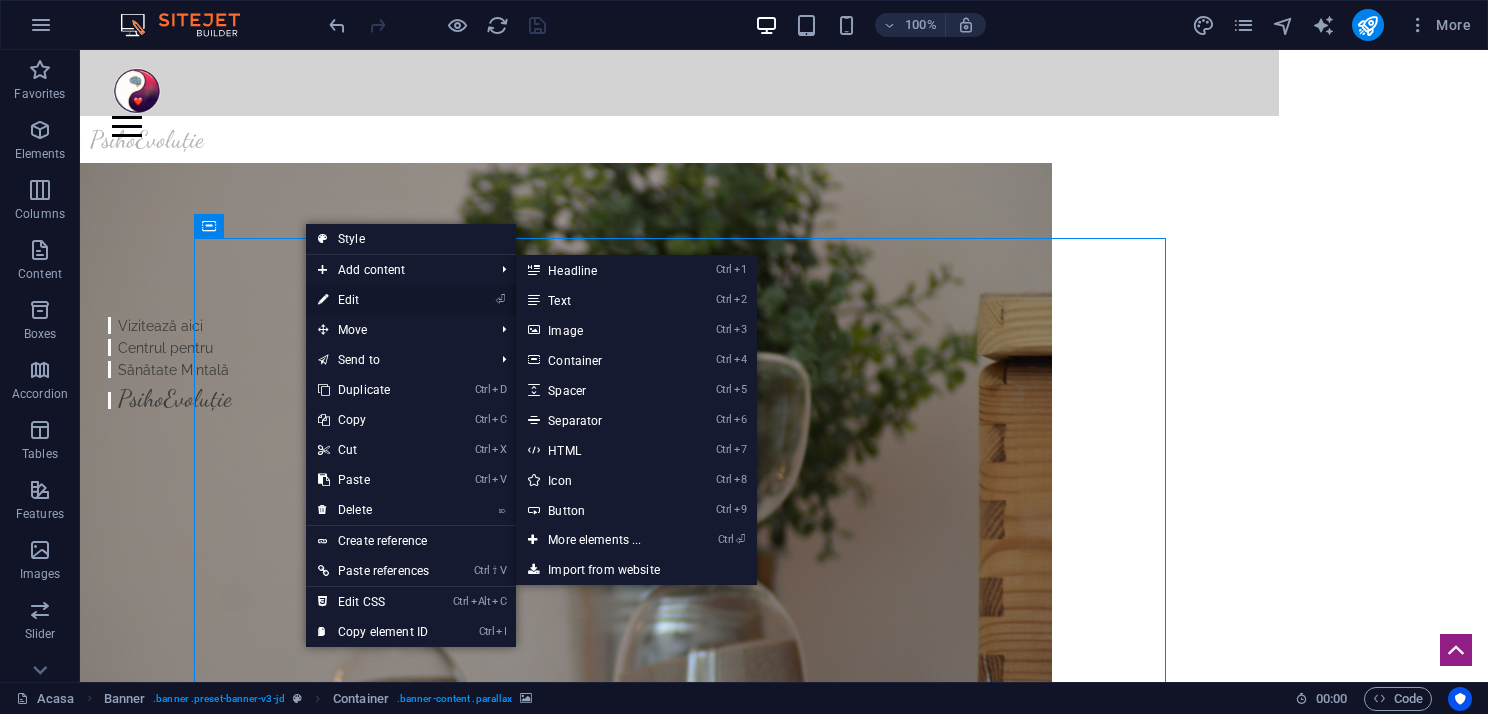click on "⏎  Edit" at bounding box center (373, 300) 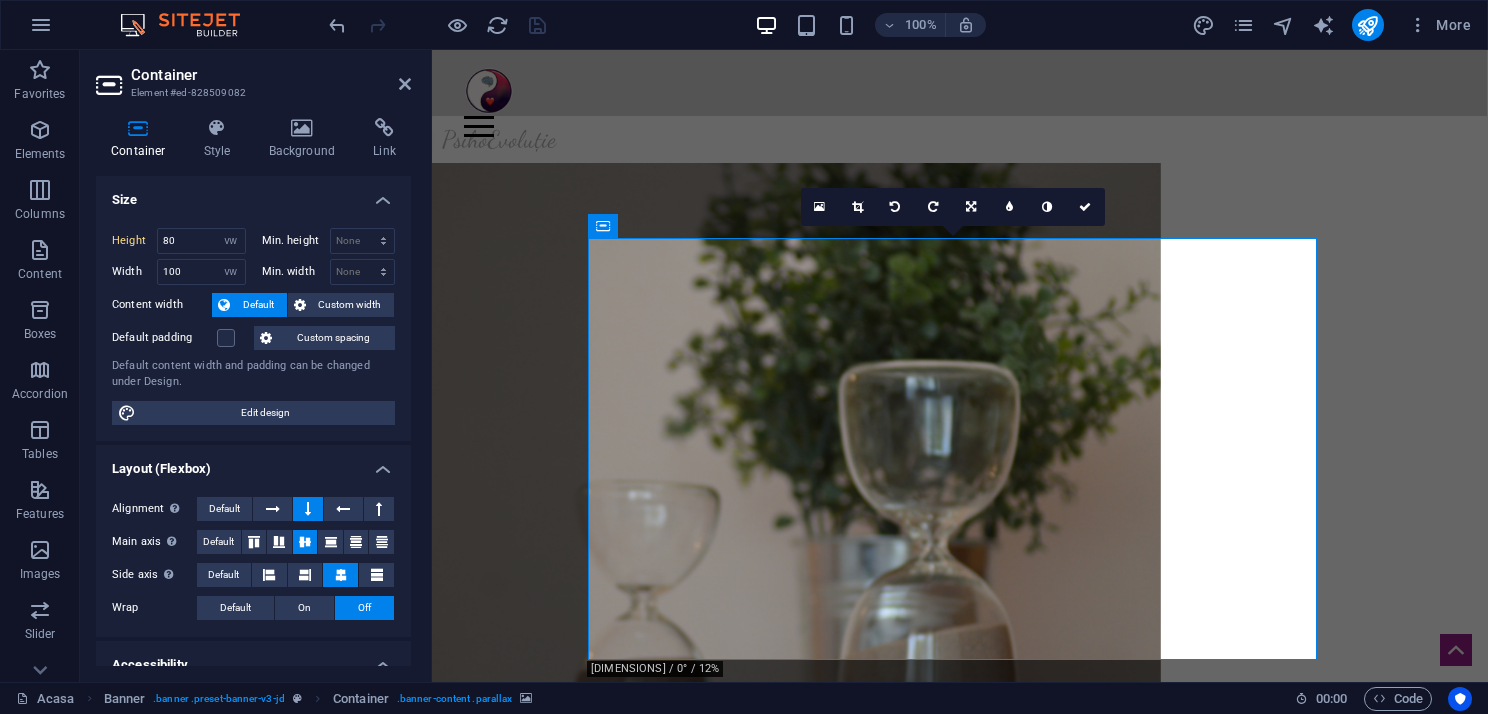 type on "40" 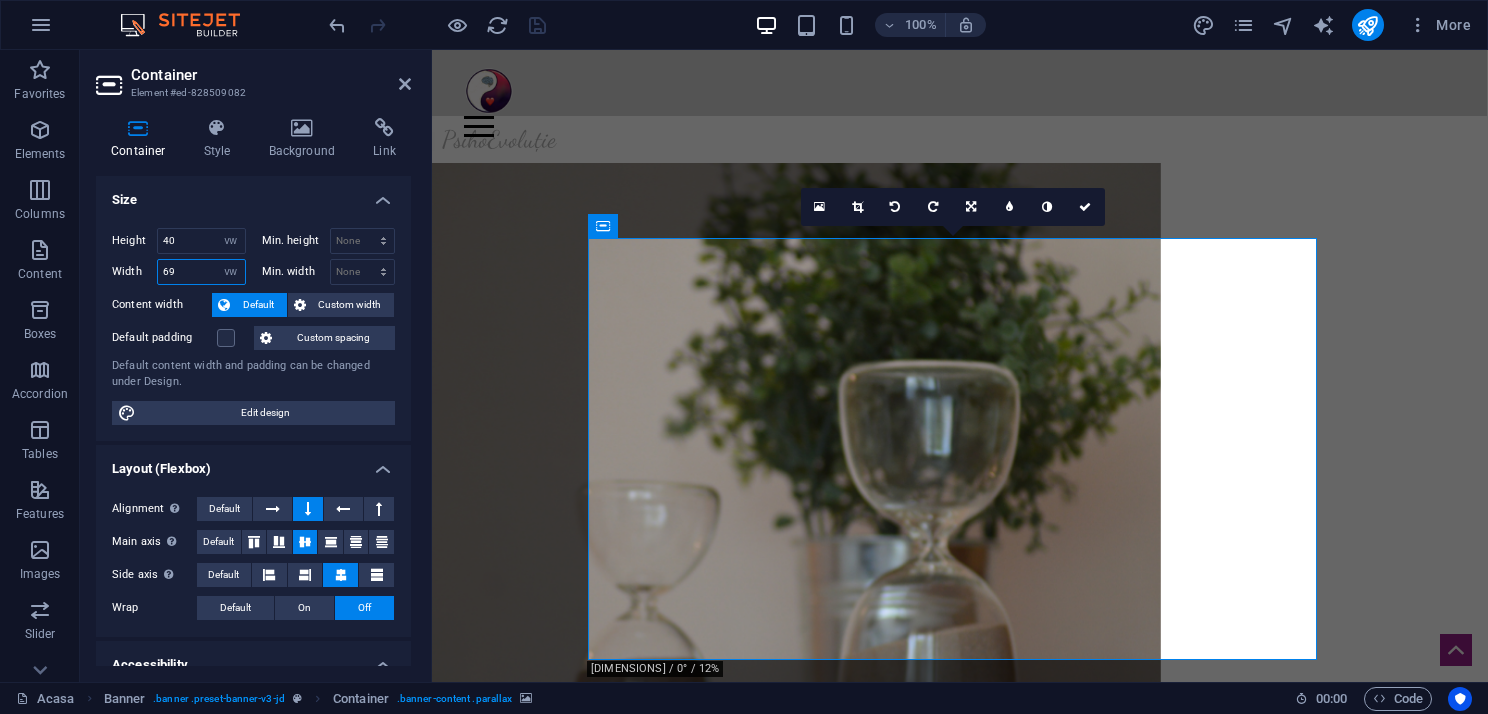 drag, startPoint x: 190, startPoint y: 270, endPoint x: 160, endPoint y: 268, distance: 30.066593 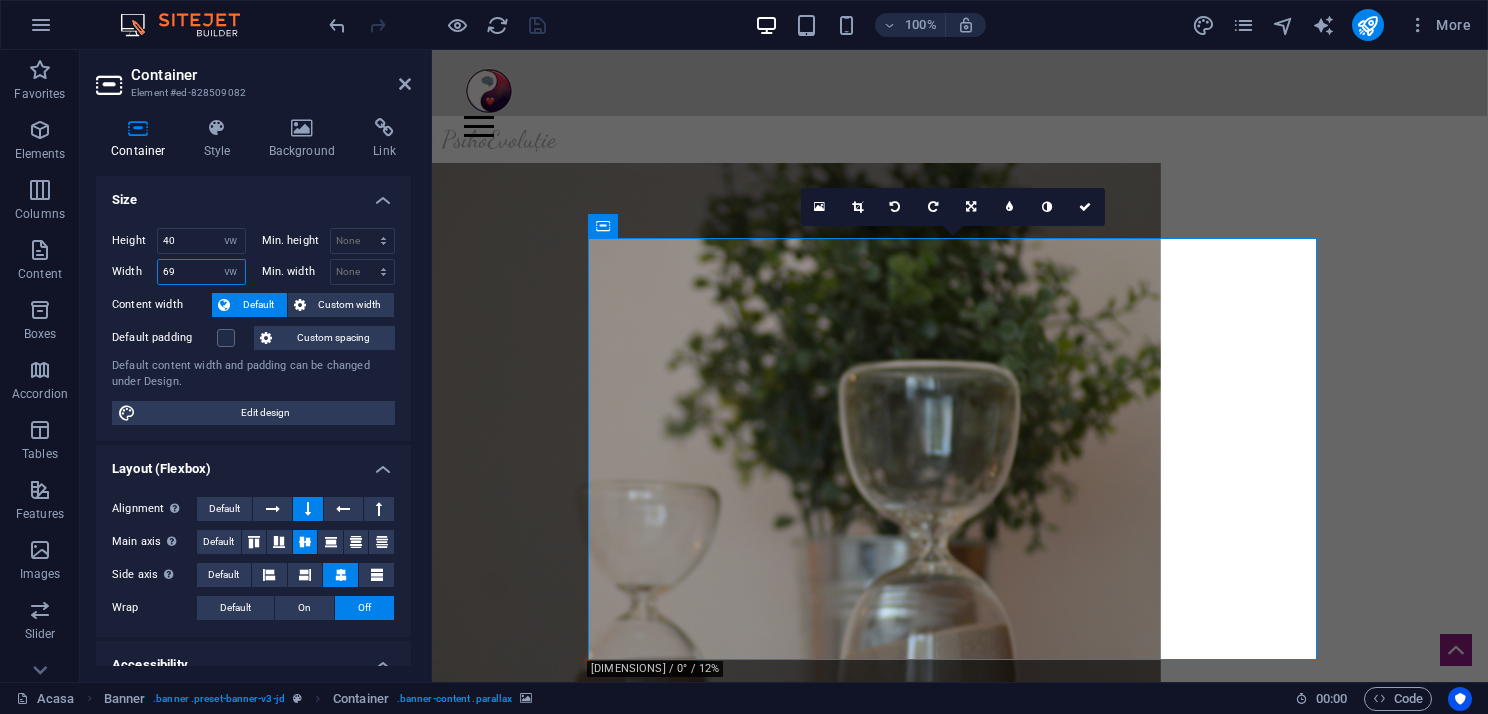 click on "69" at bounding box center [201, 272] 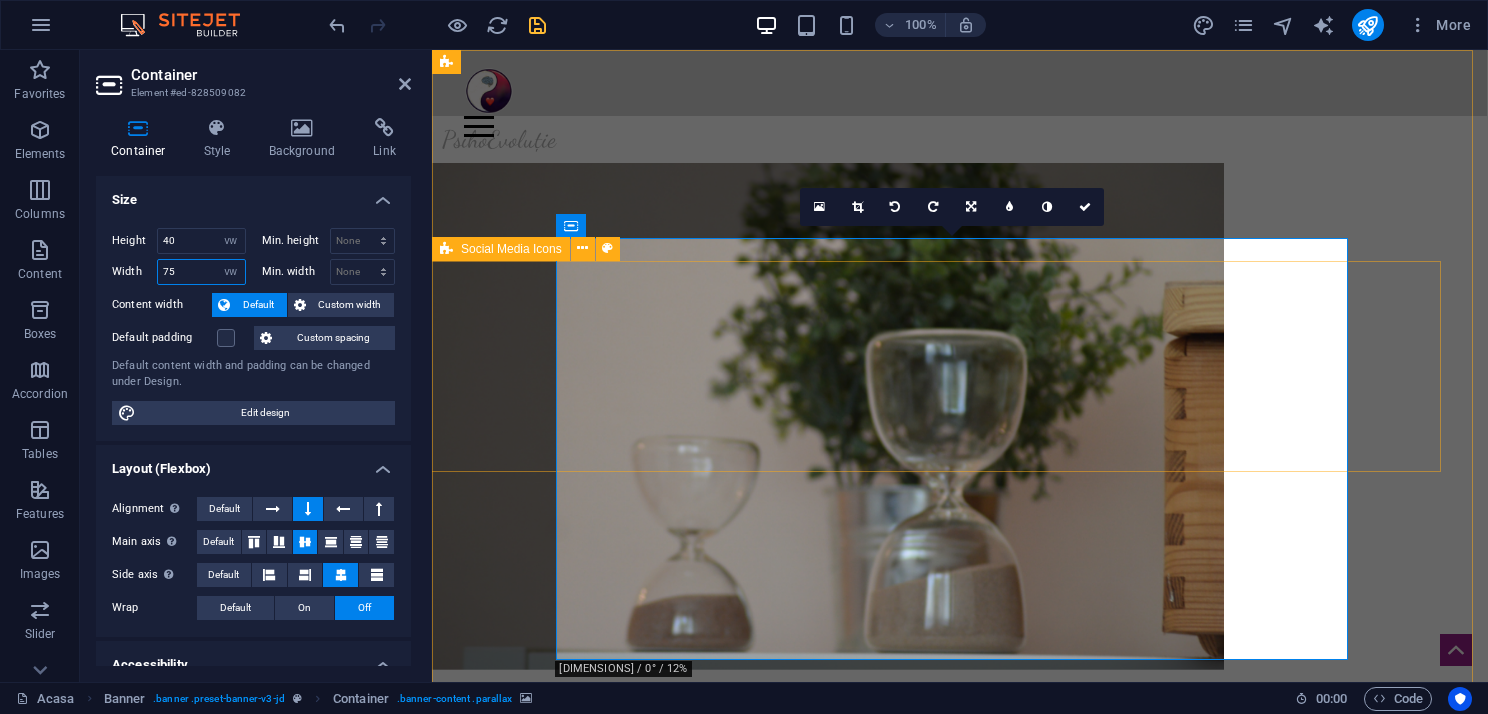 type on "75" 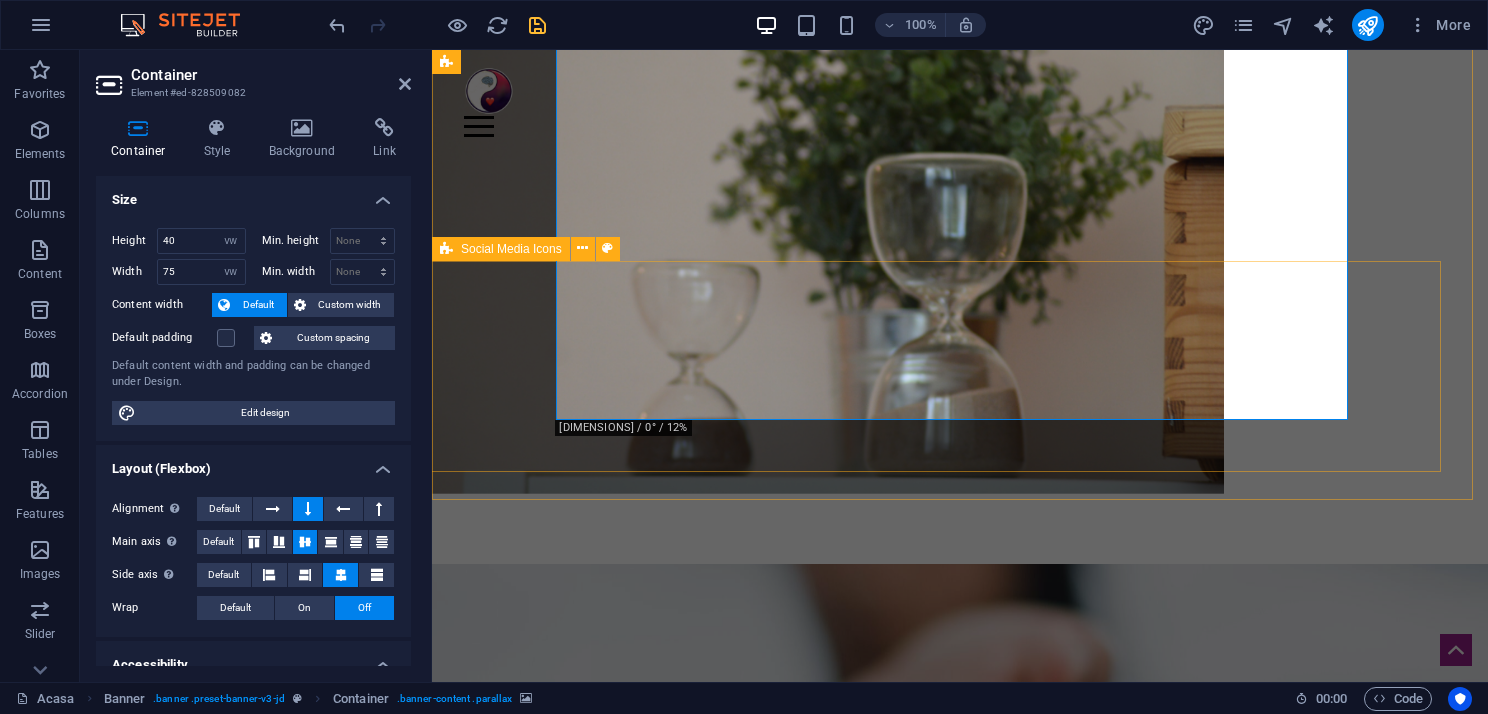 scroll, scrollTop: 0, scrollLeft: 0, axis: both 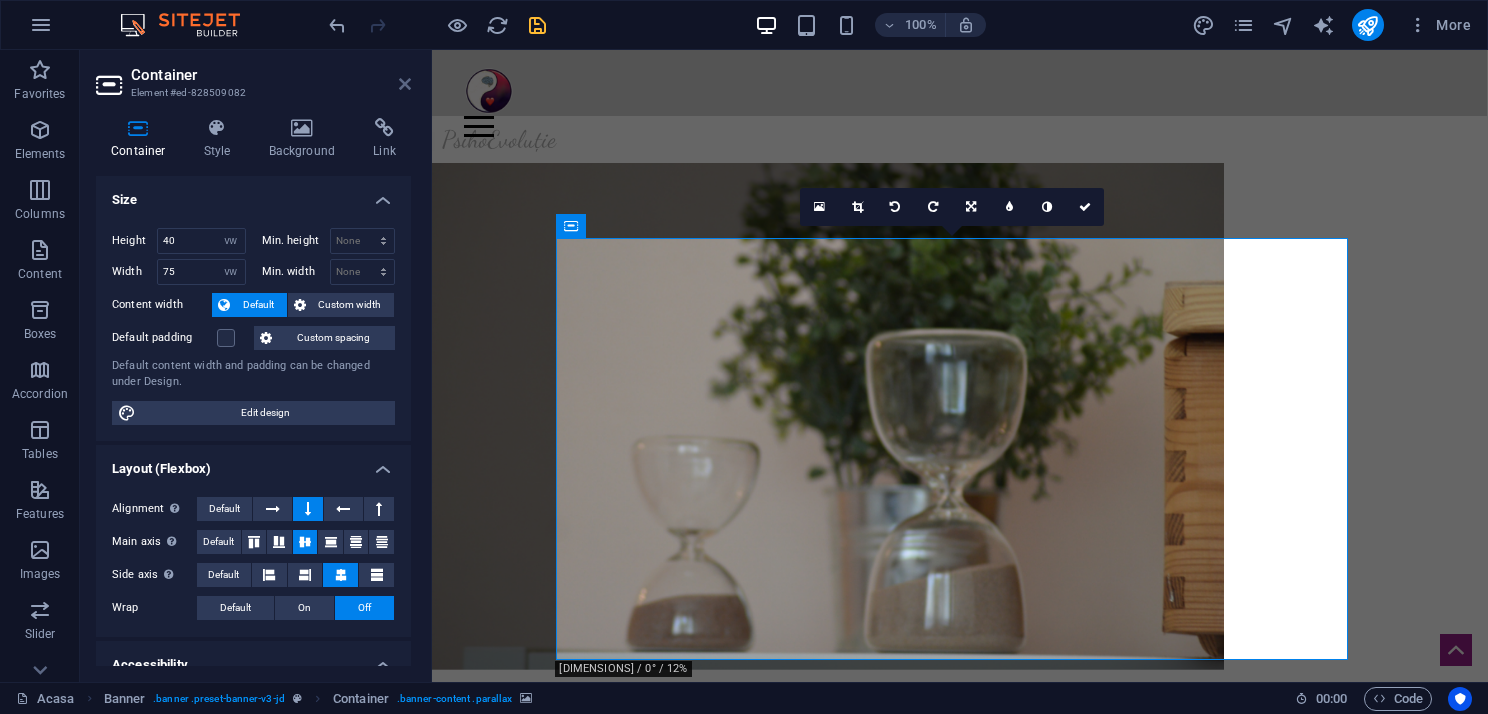 click at bounding box center [405, 84] 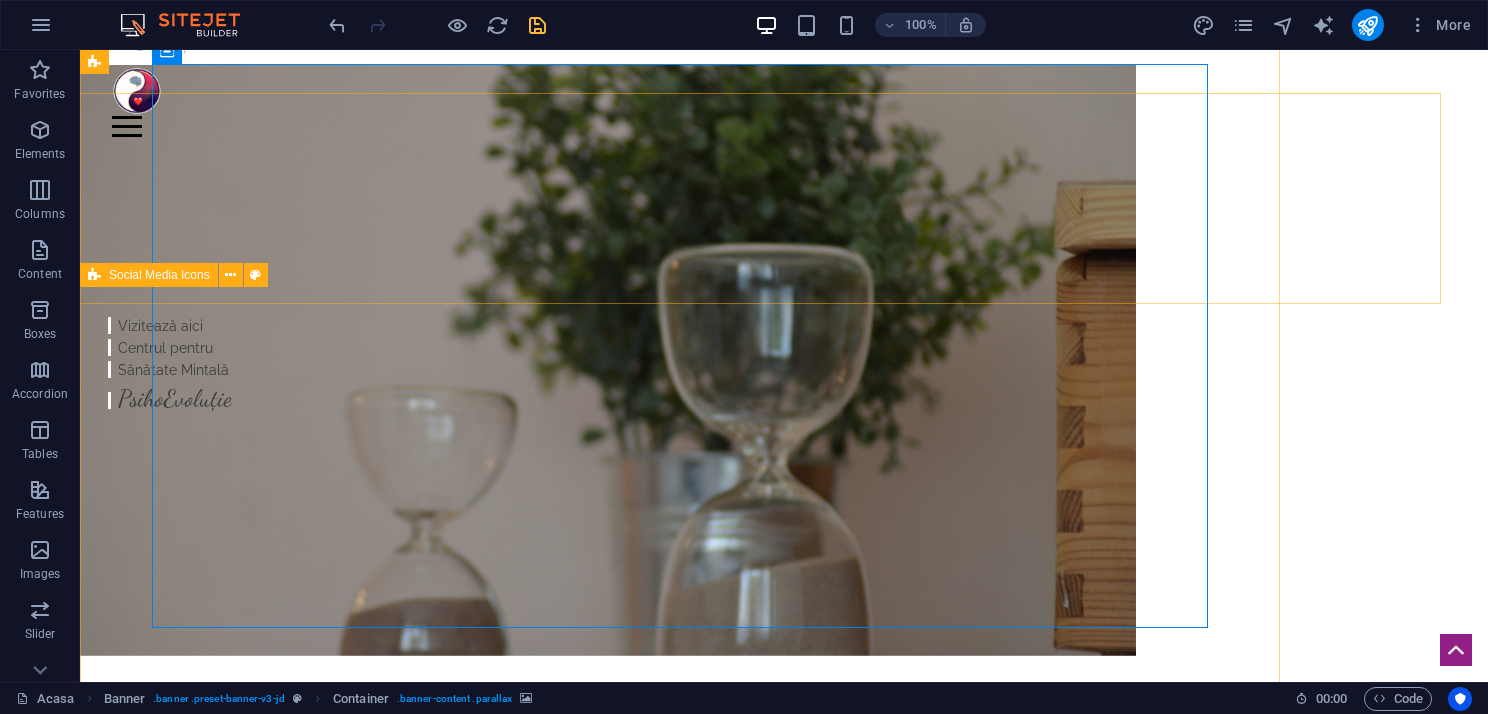 scroll, scrollTop: 0, scrollLeft: 0, axis: both 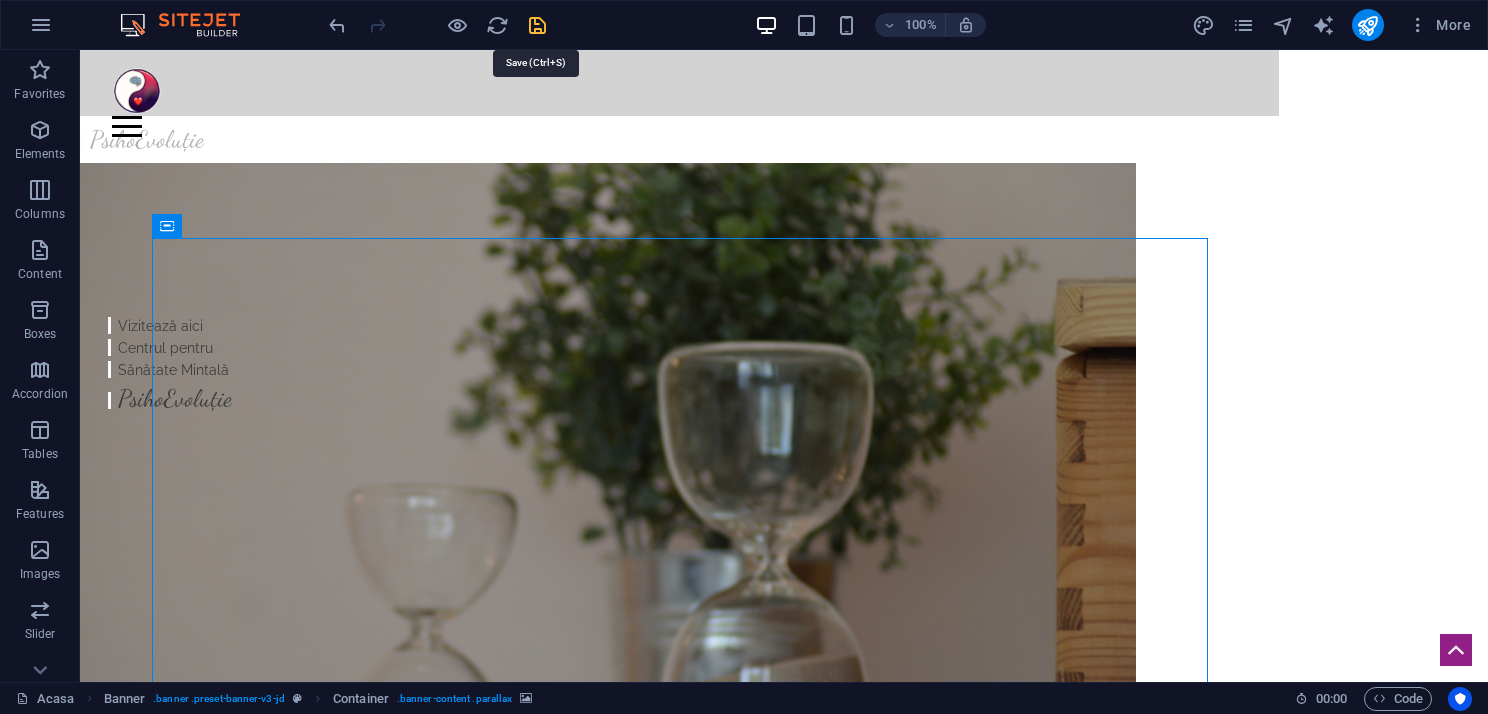 click at bounding box center [537, 25] 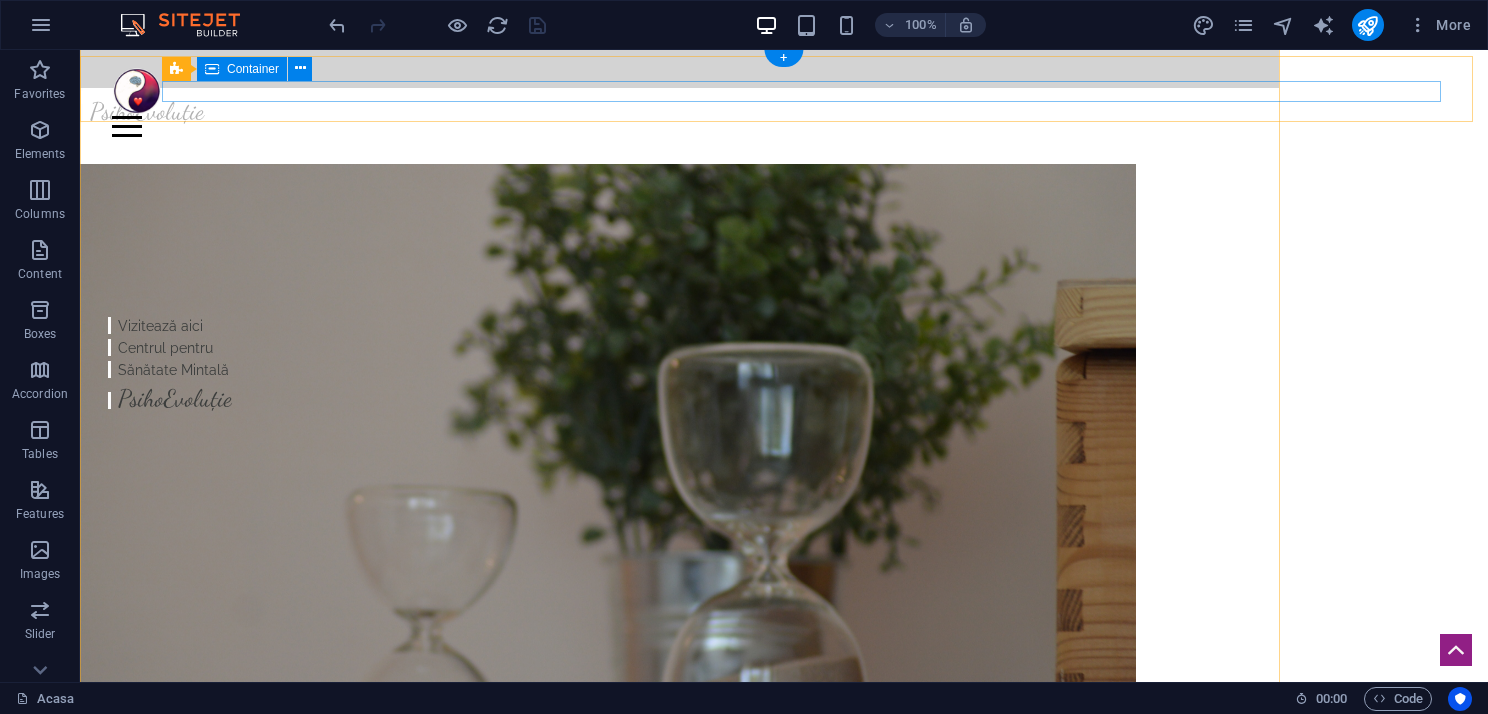 scroll, scrollTop: 0, scrollLeft: 0, axis: both 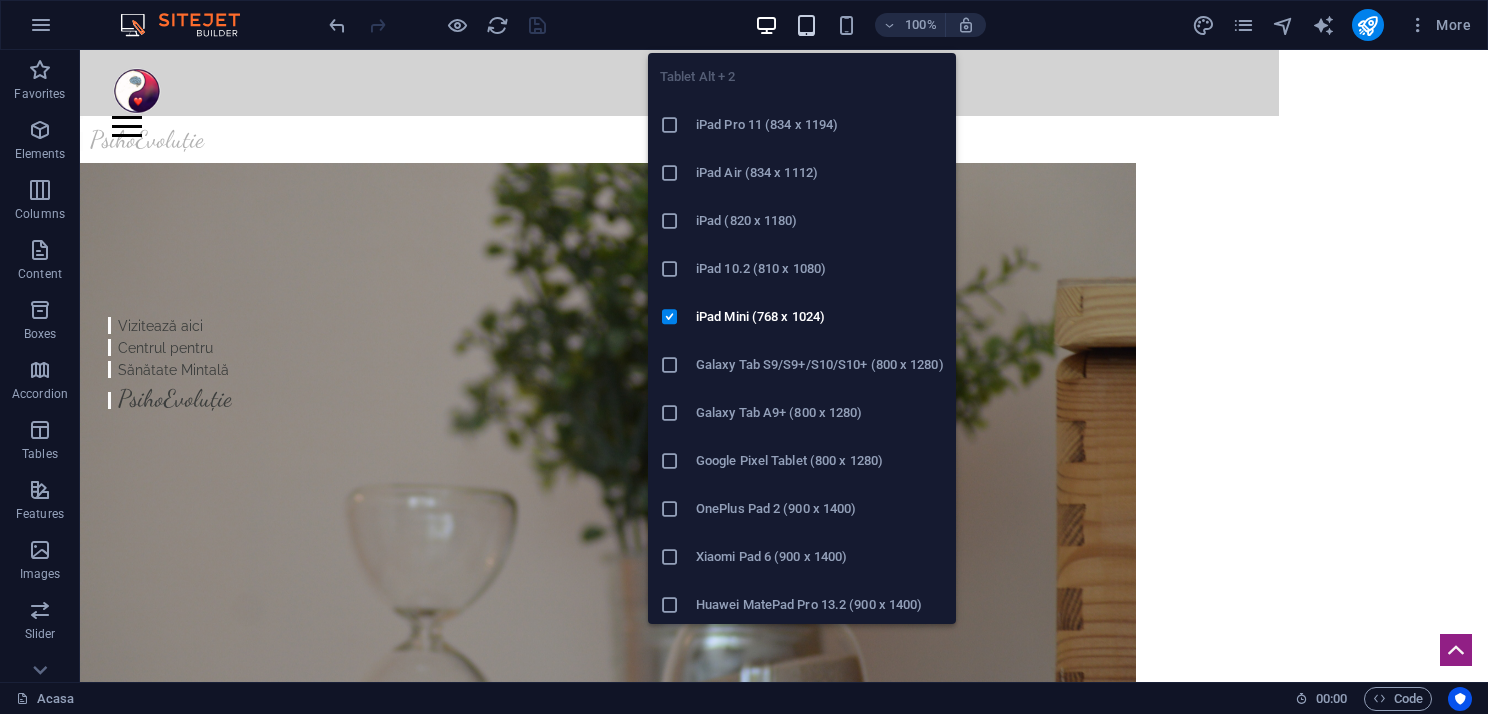 click at bounding box center (806, 25) 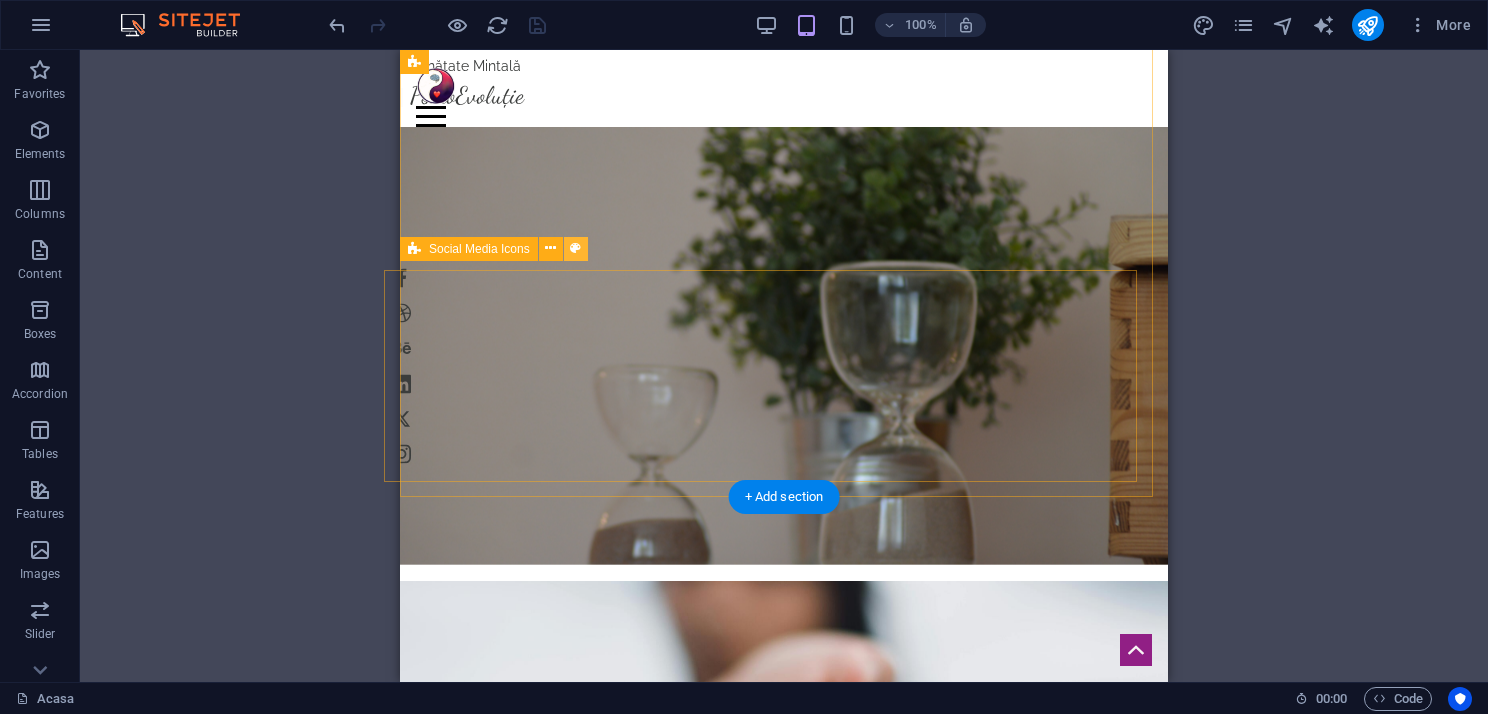 scroll, scrollTop: 0, scrollLeft: 0, axis: both 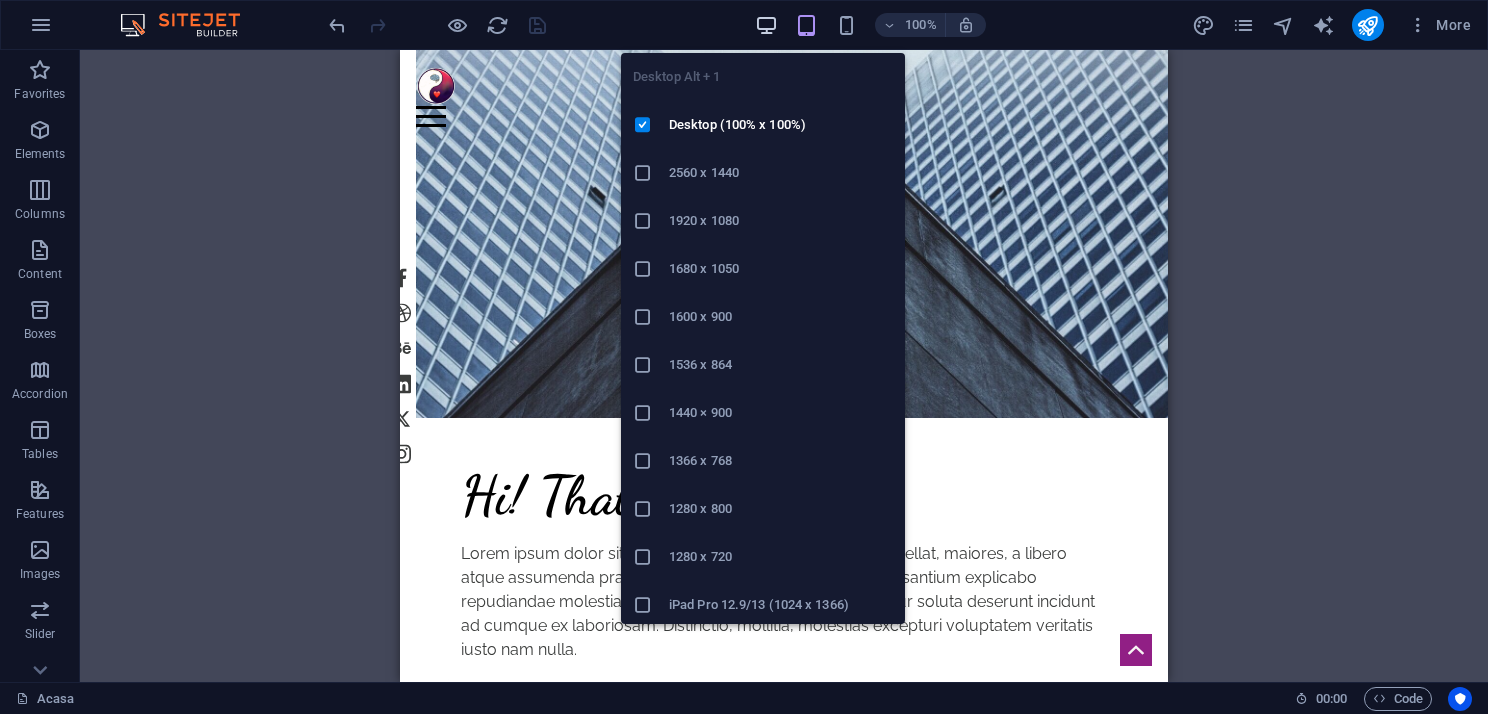 click at bounding box center [766, 25] 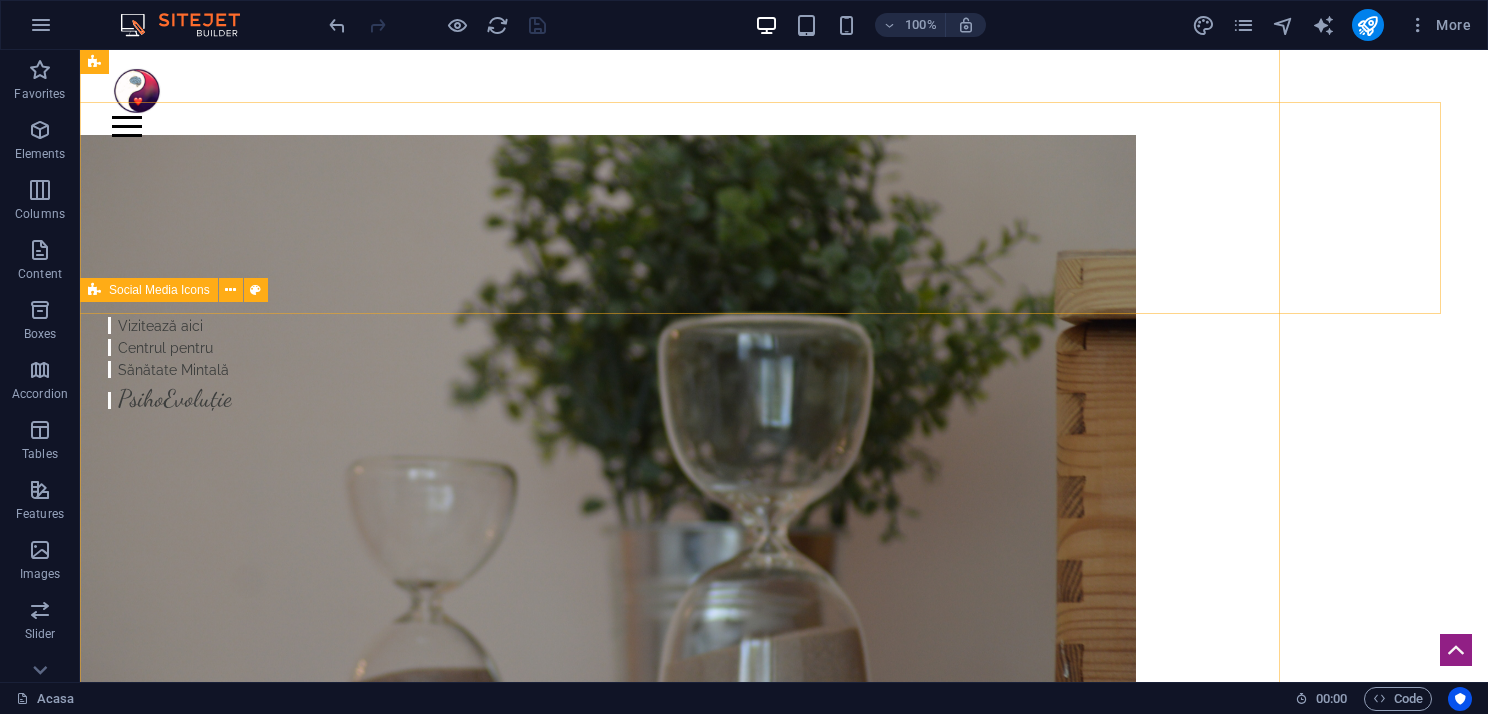 scroll, scrollTop: 0, scrollLeft: 0, axis: both 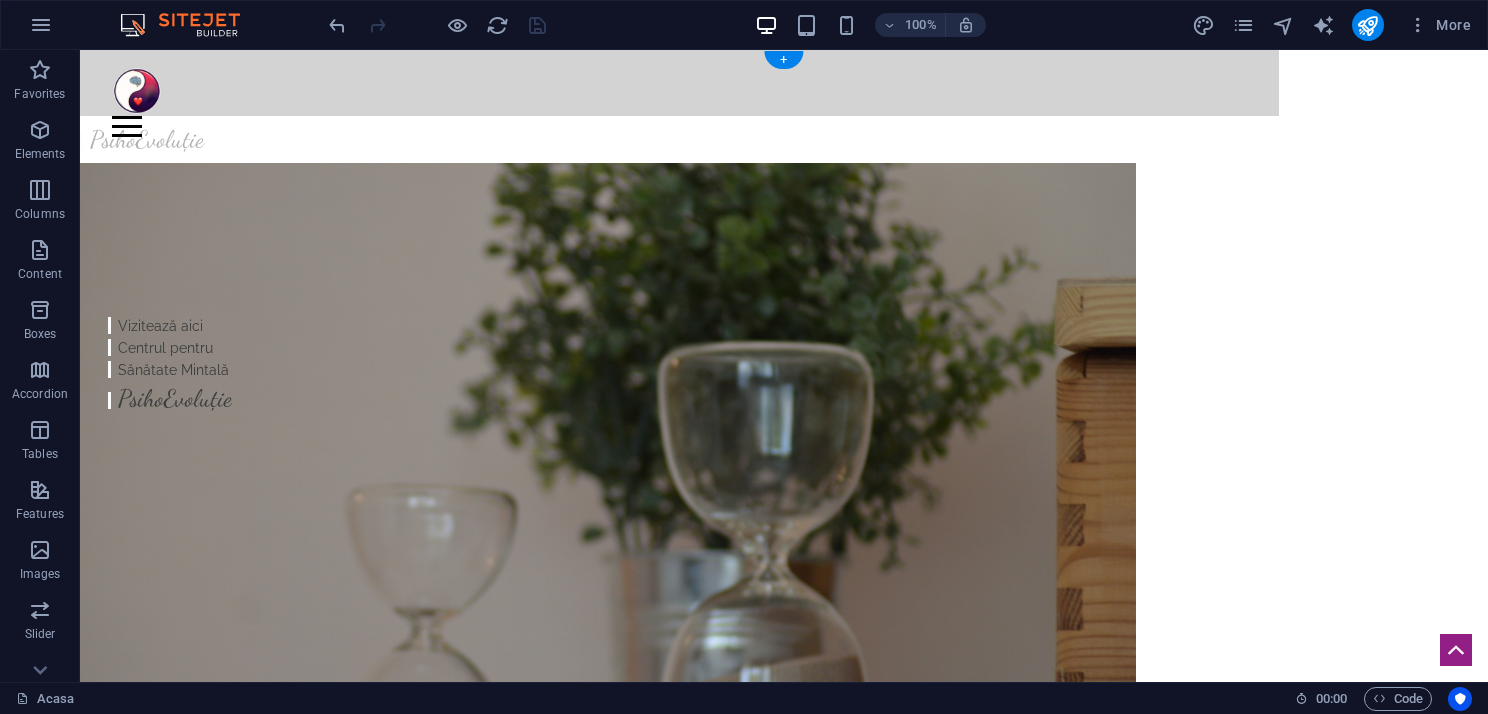click at bounding box center (608, 458) 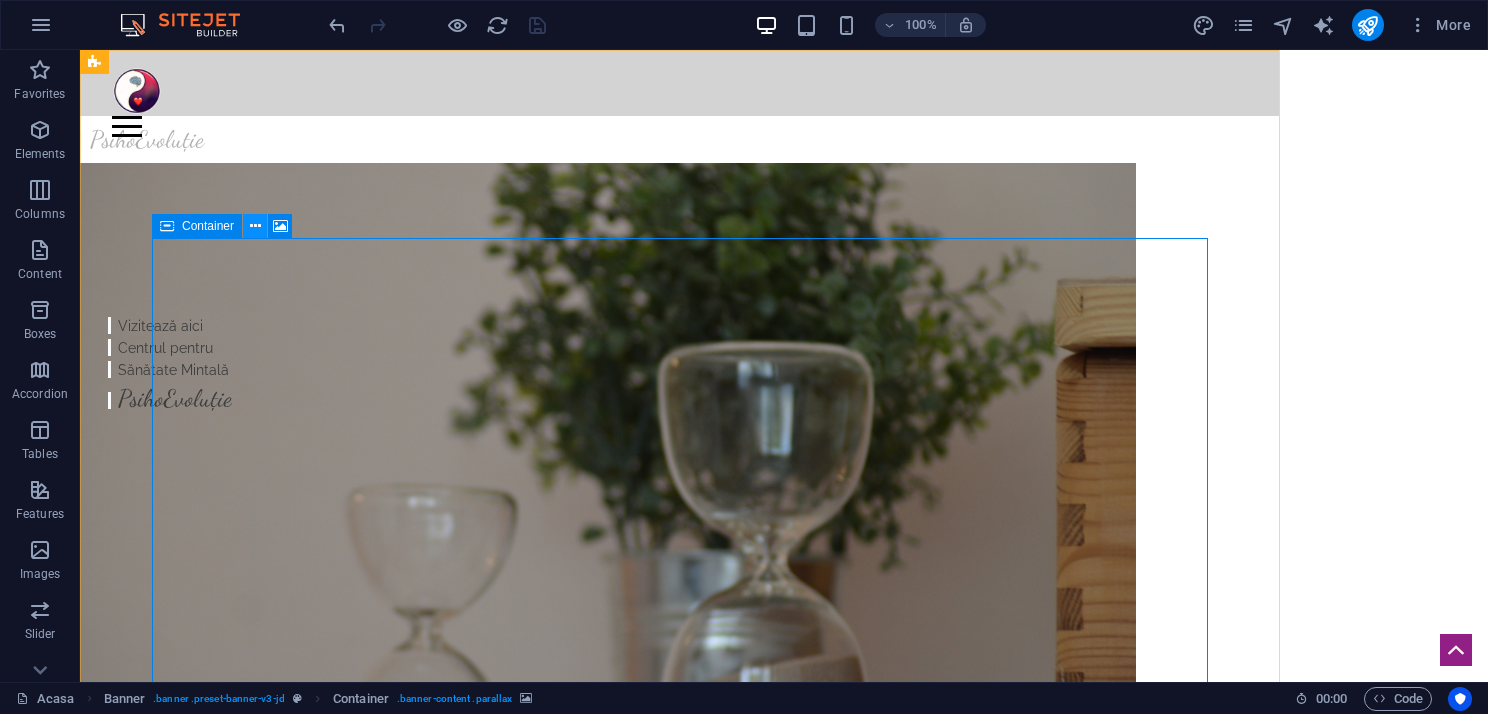 click at bounding box center [255, 226] 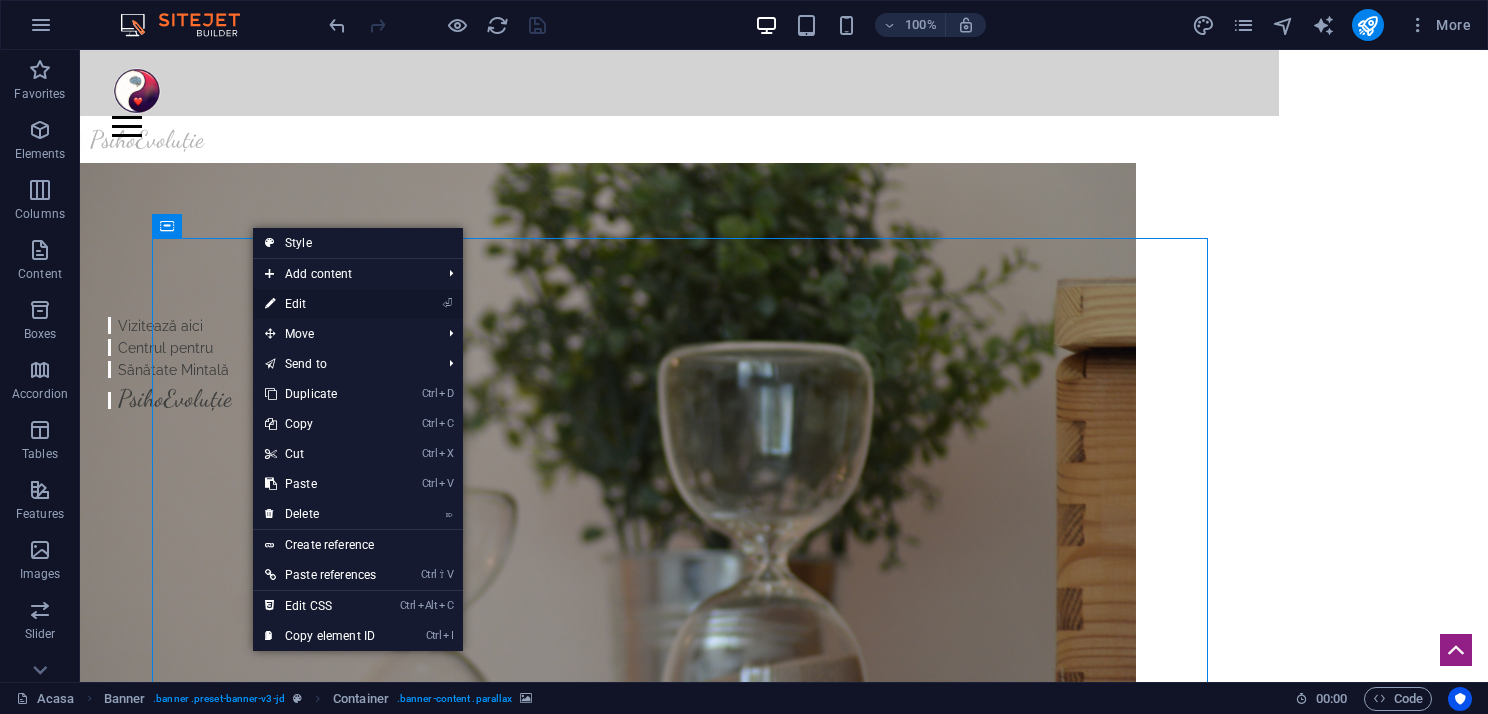 click on "⏎  Edit" at bounding box center (320, 304) 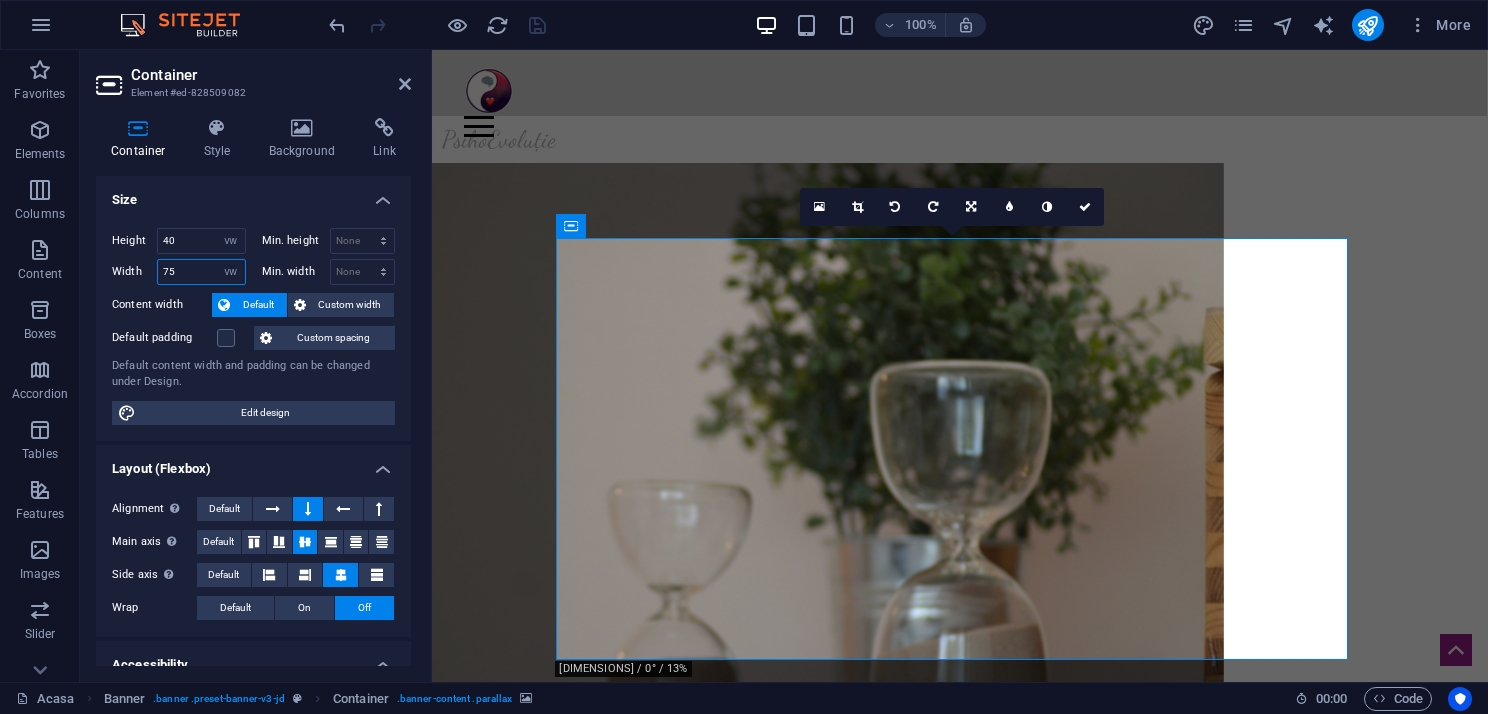 drag, startPoint x: 184, startPoint y: 265, endPoint x: 148, endPoint y: 268, distance: 36.124783 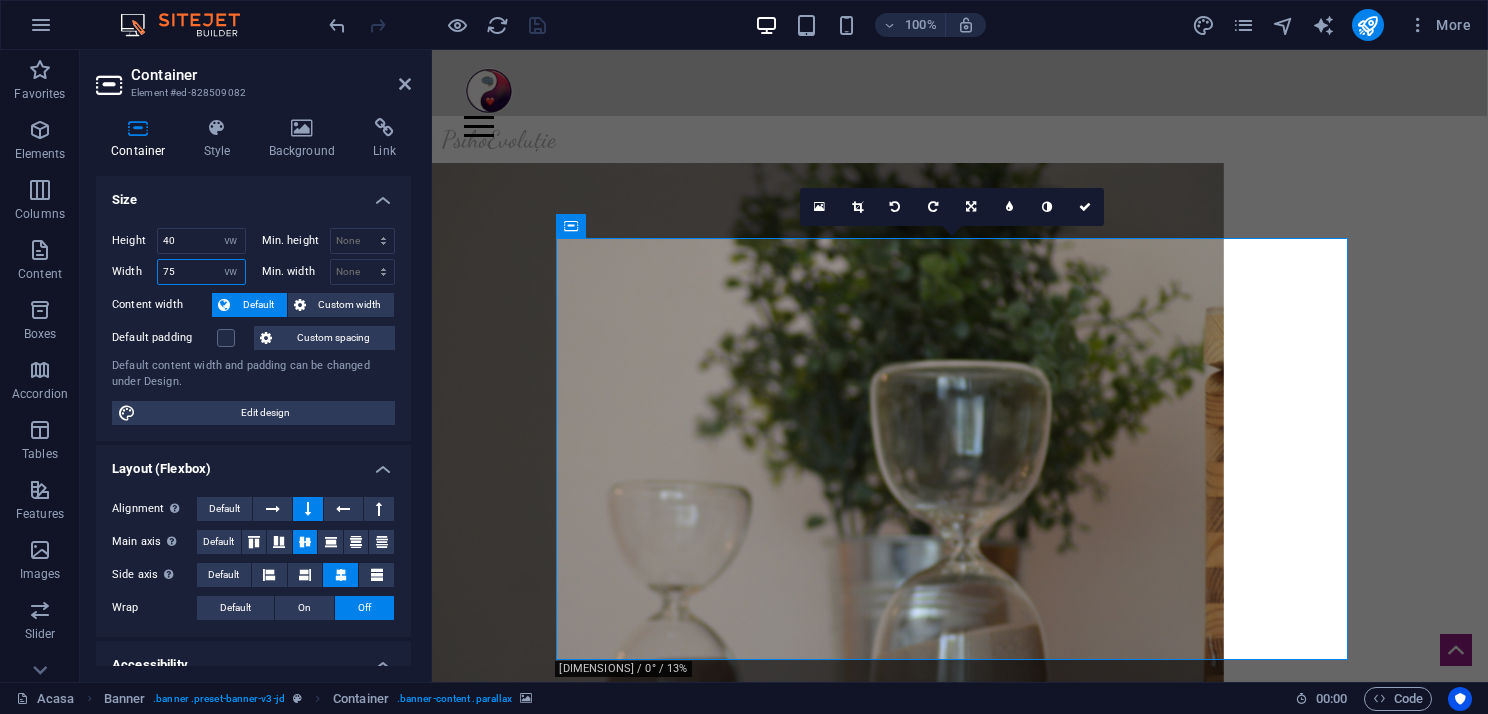 click on "Width 75 Default px rem % em vh vw" at bounding box center (179, 272) 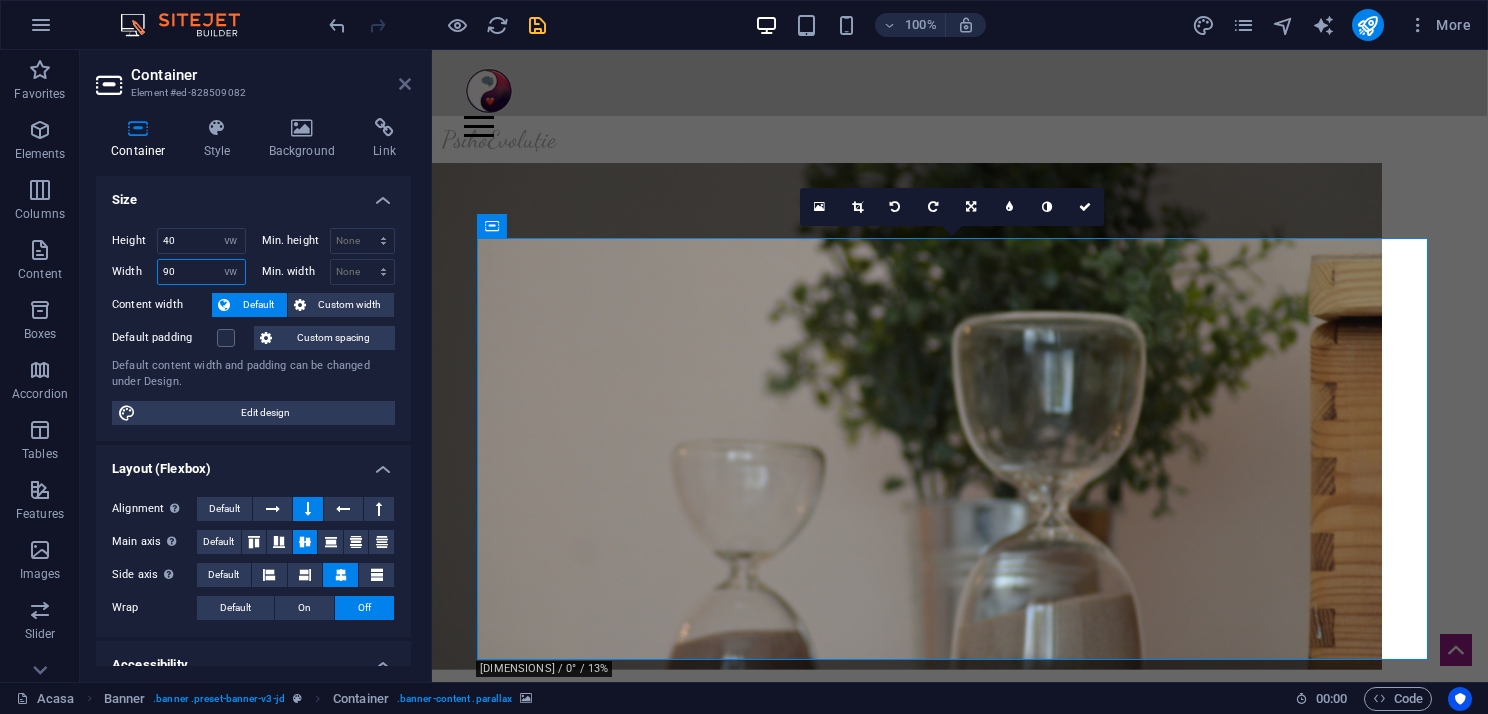 type on "90" 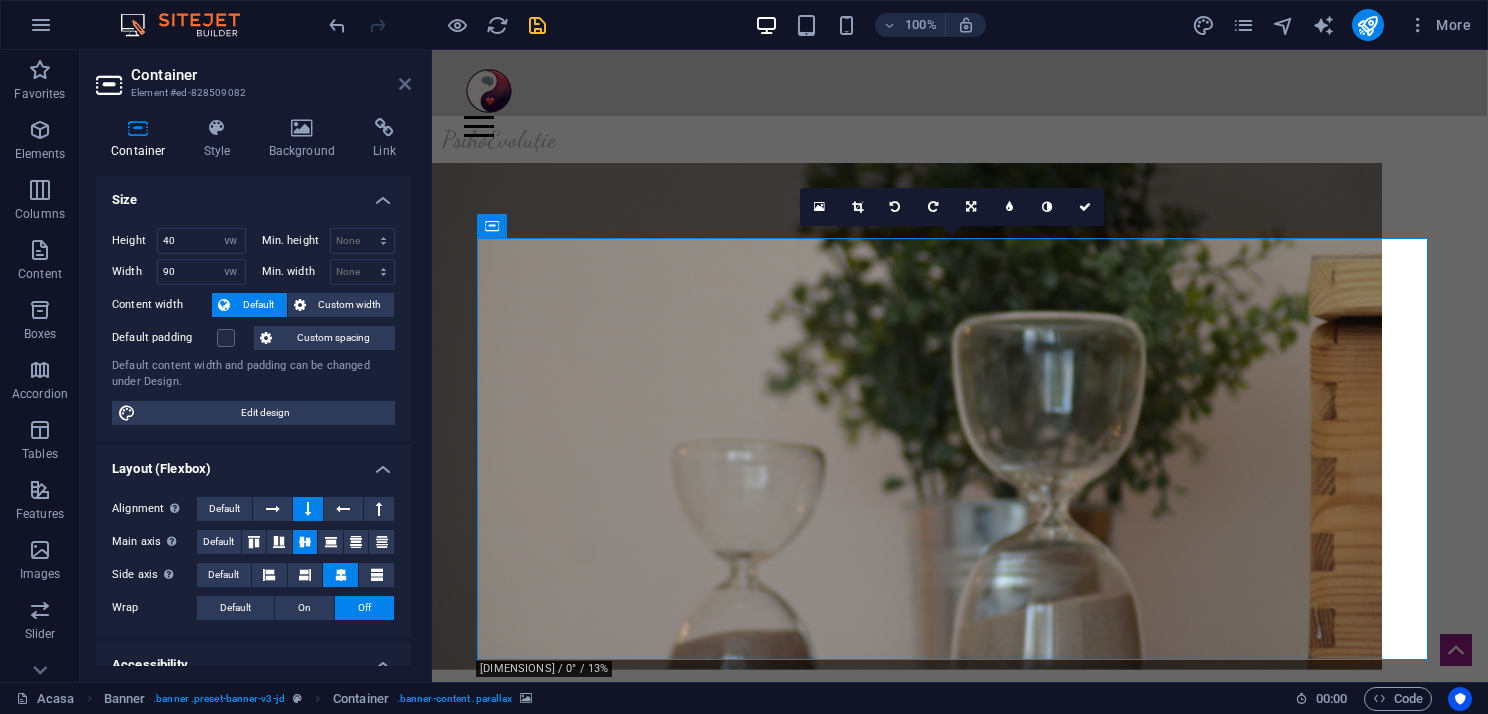 click at bounding box center (405, 84) 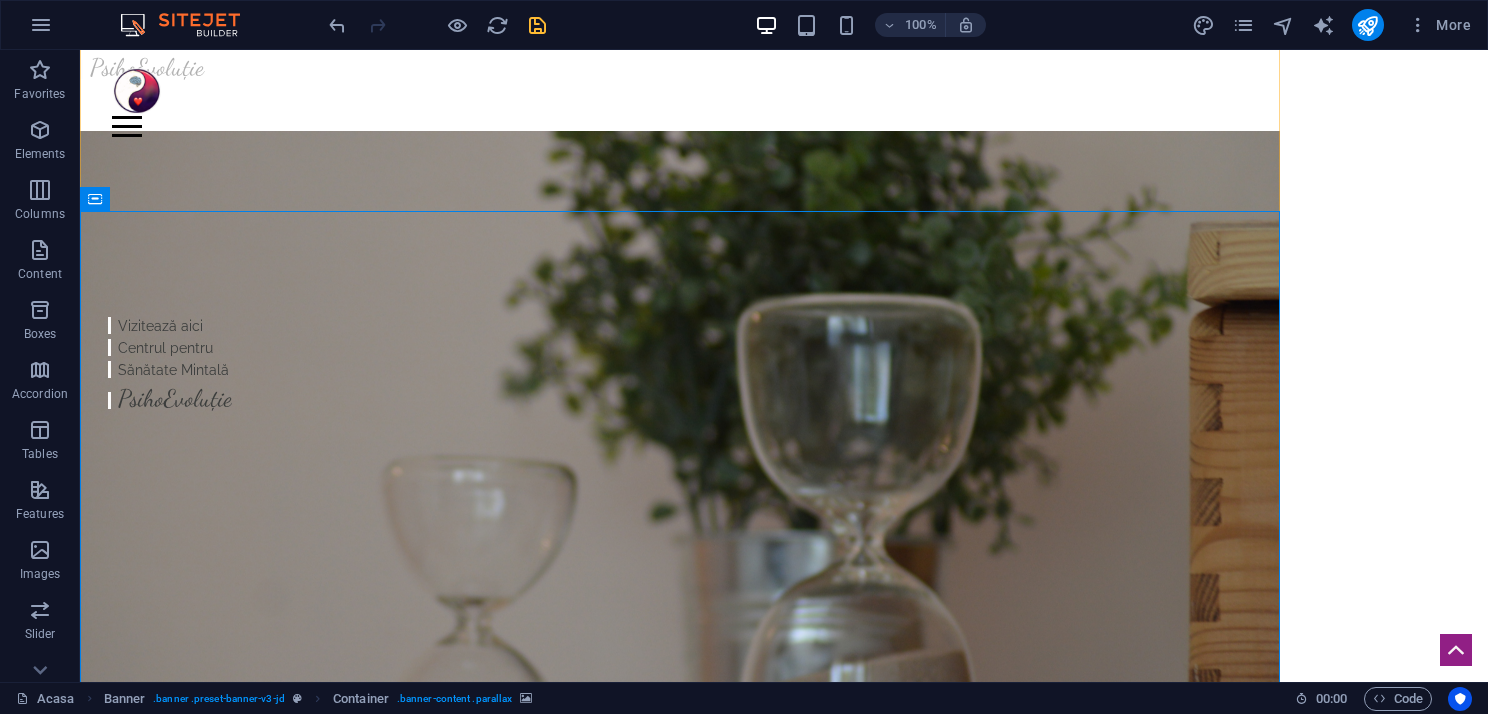 scroll, scrollTop: 100, scrollLeft: 0, axis: vertical 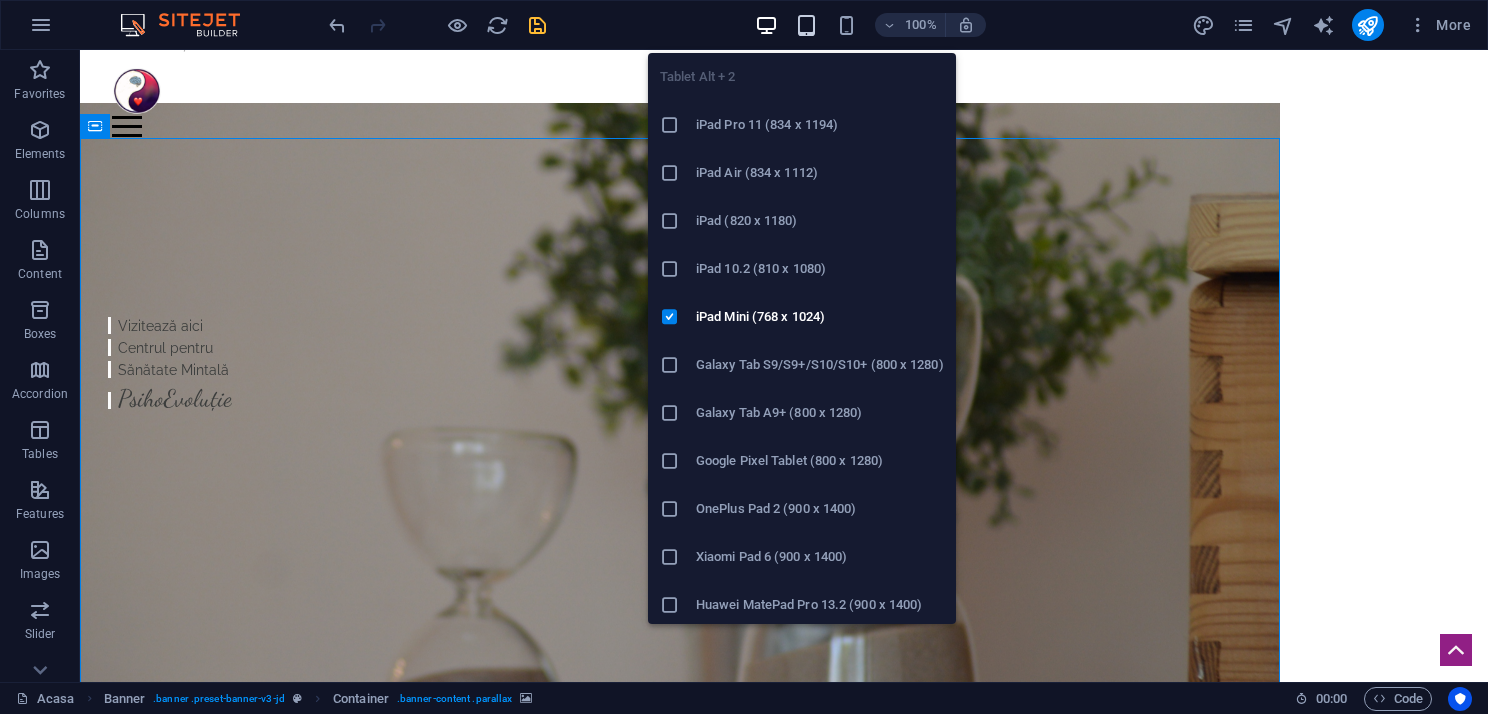 click at bounding box center [806, 25] 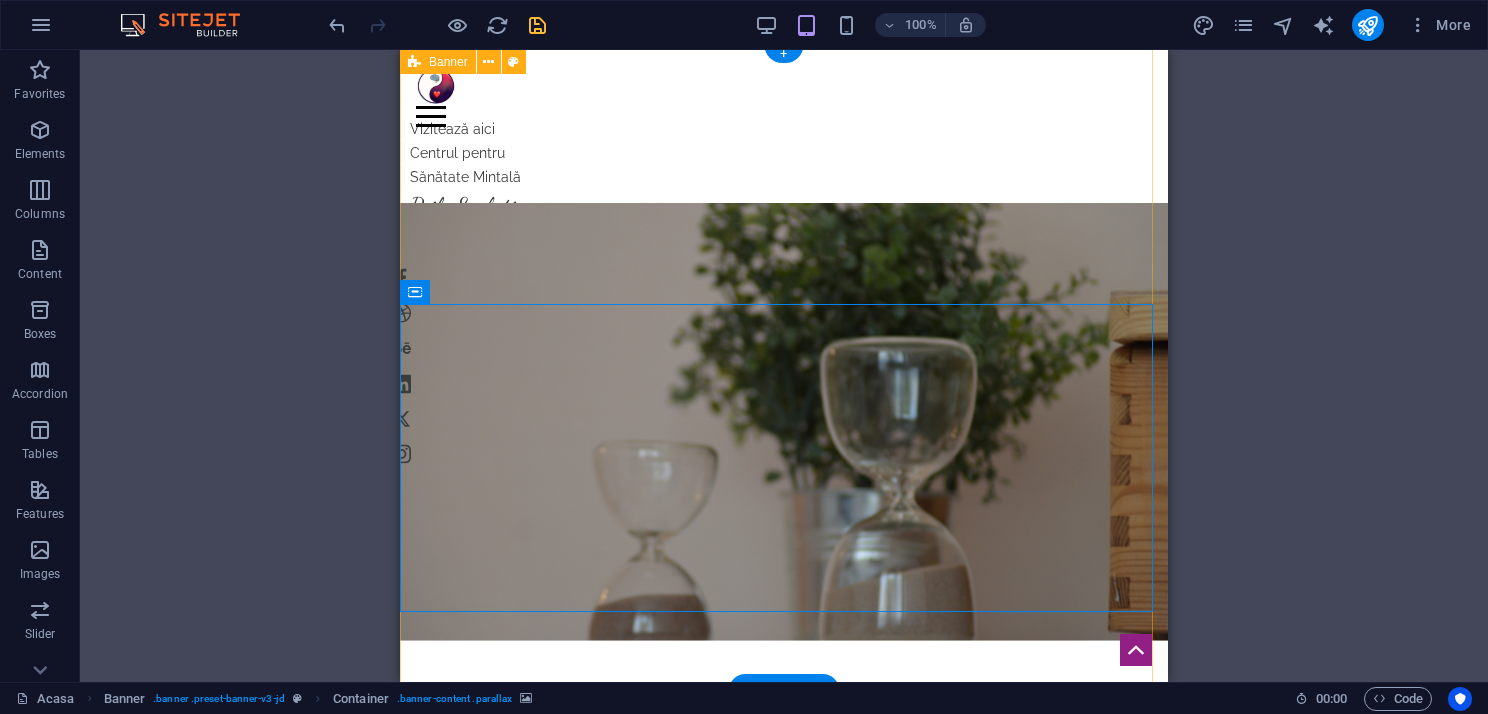 scroll, scrollTop: 0, scrollLeft: 0, axis: both 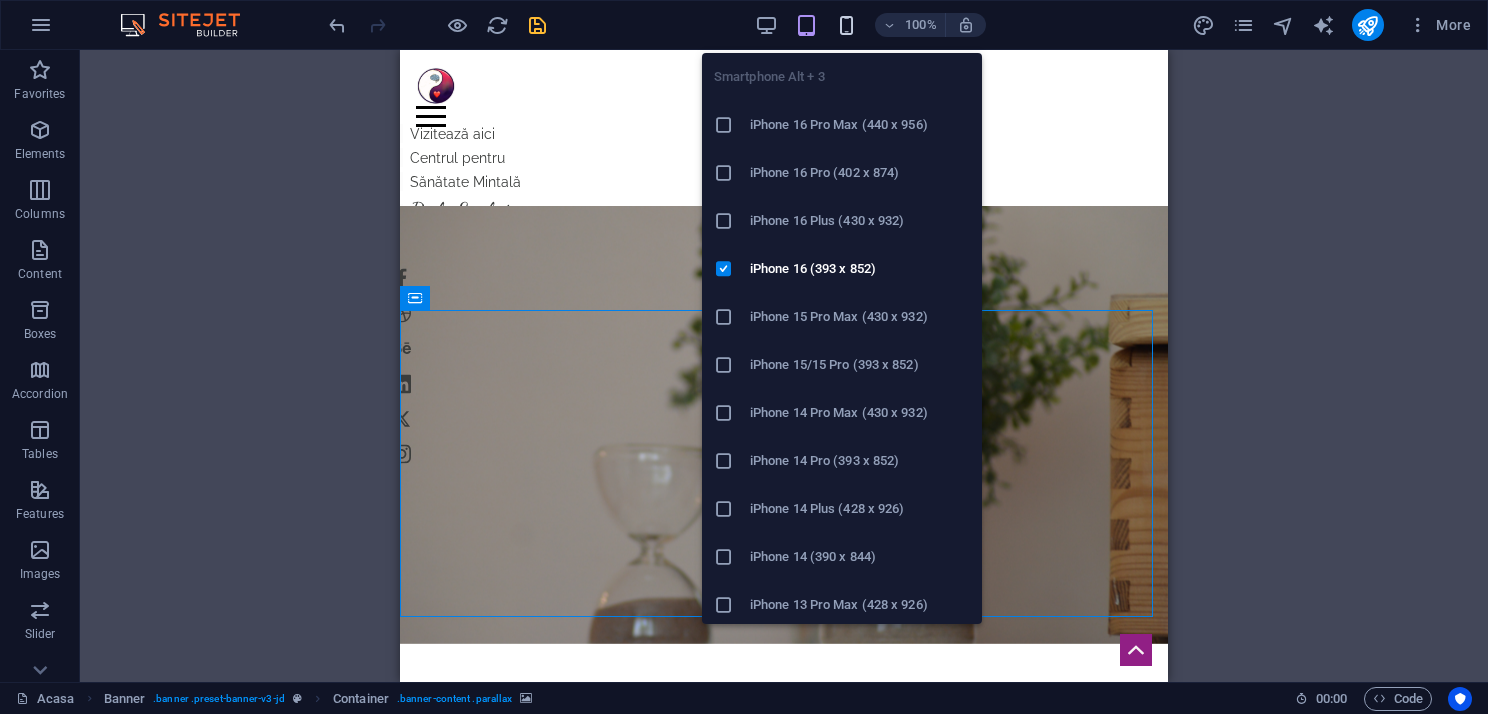 click at bounding box center [846, 25] 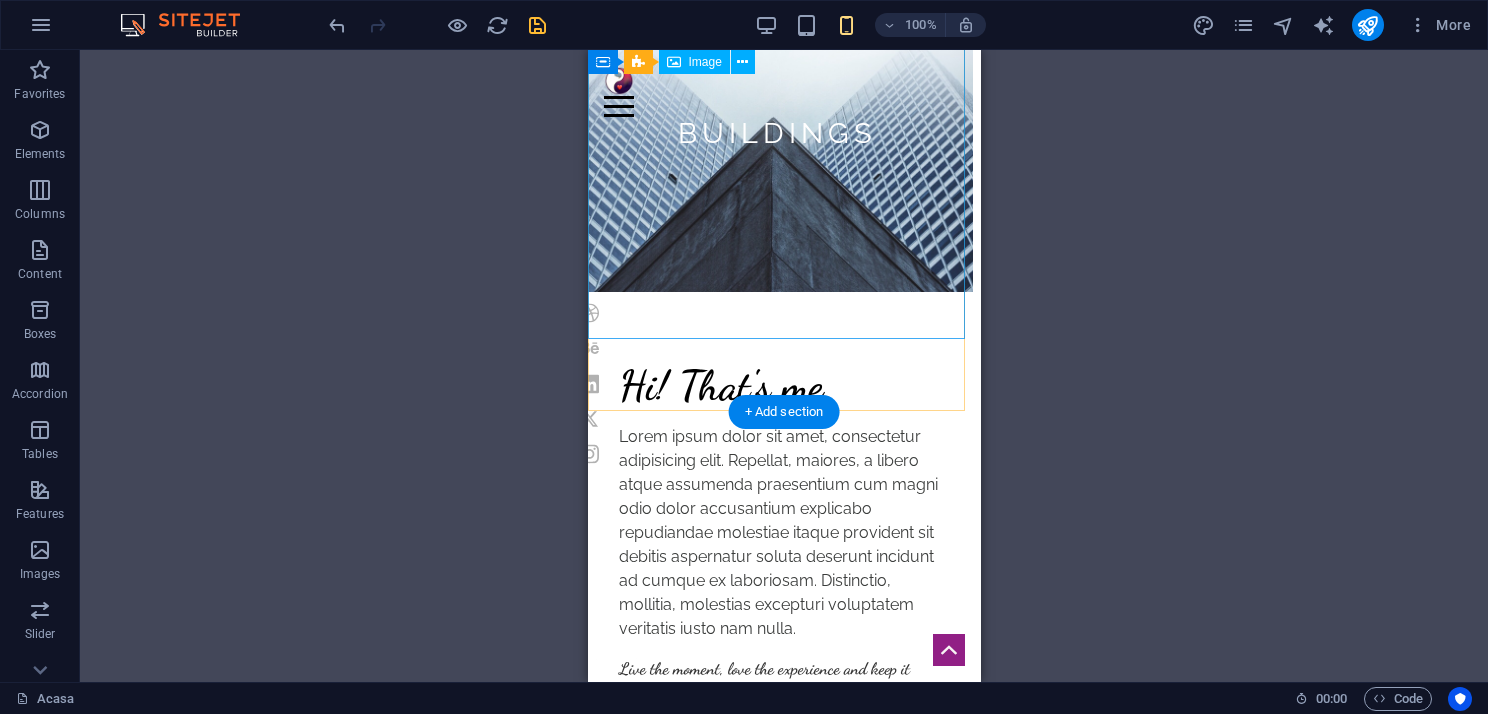 scroll, scrollTop: 1900, scrollLeft: 0, axis: vertical 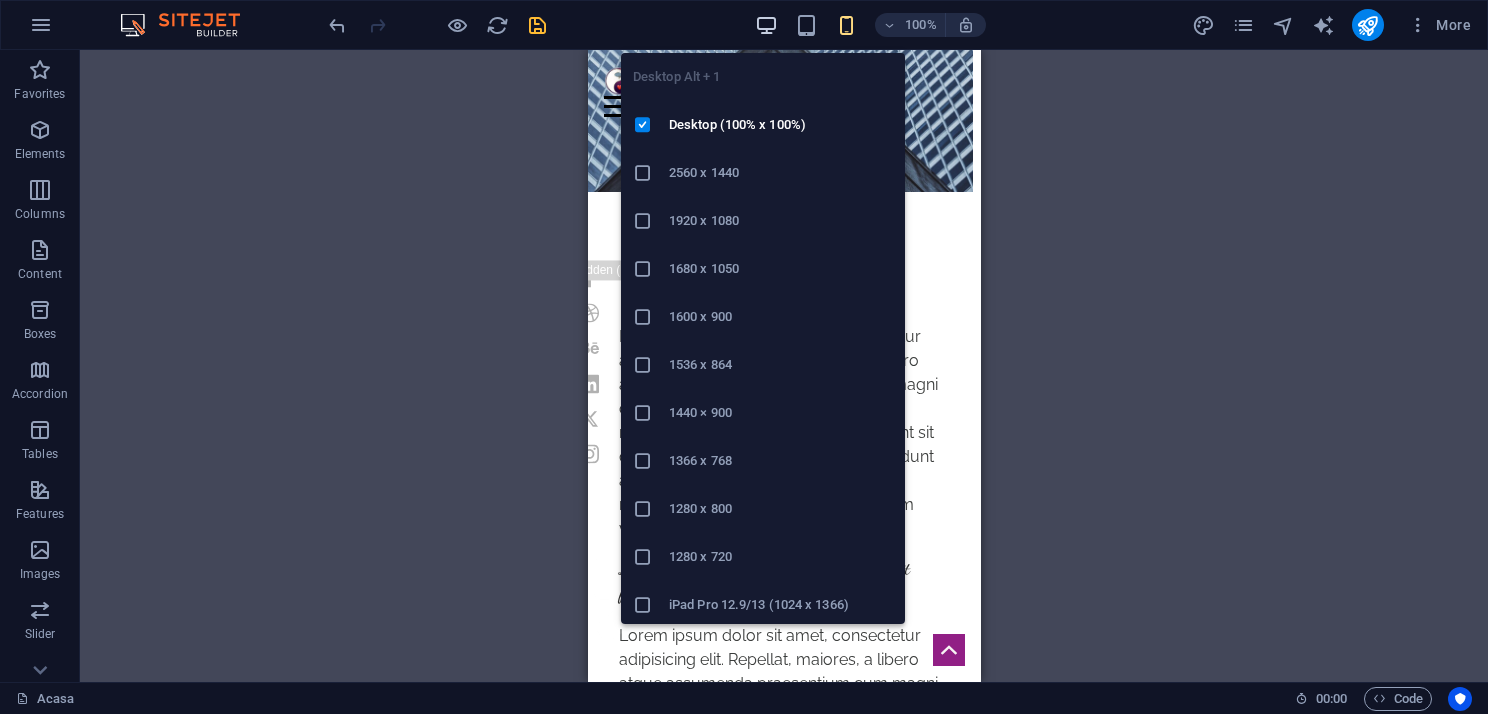 click at bounding box center (766, 25) 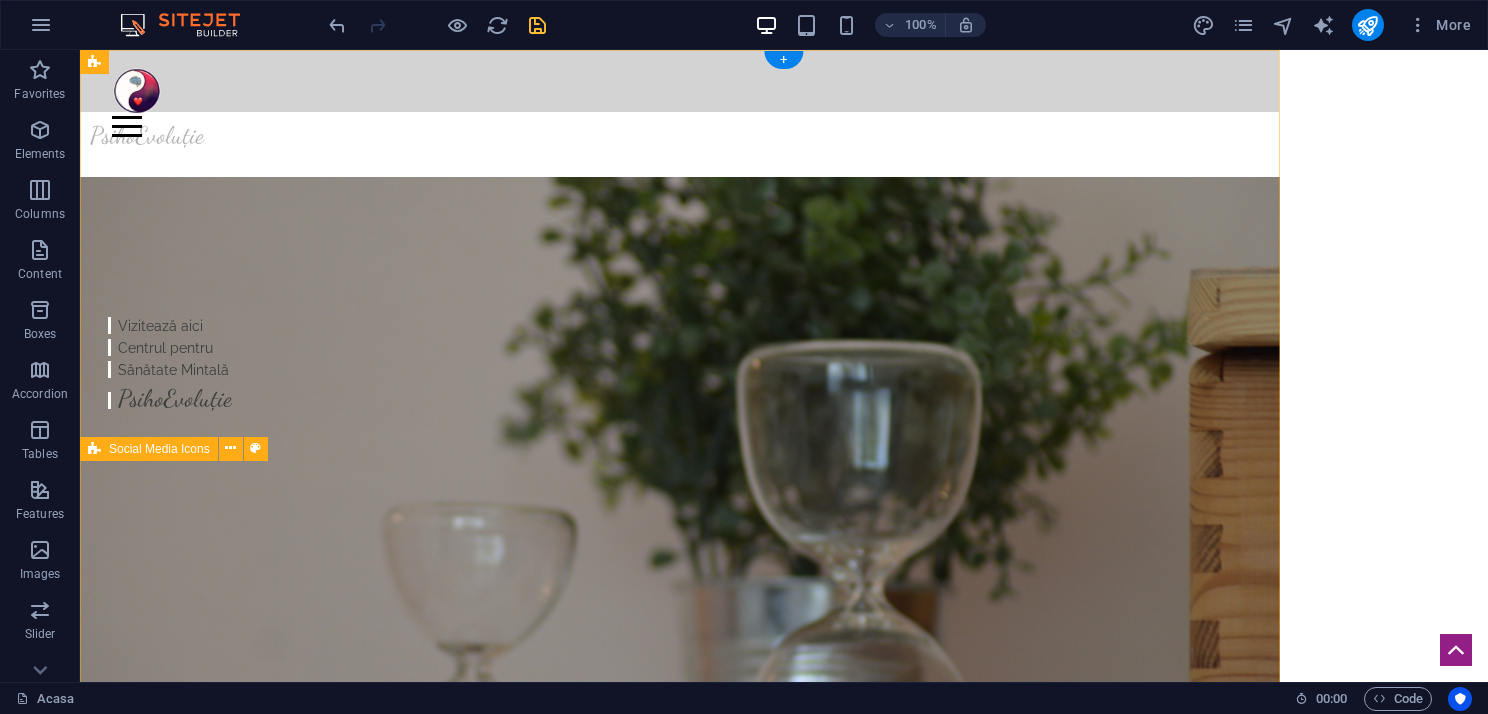 scroll, scrollTop: 0, scrollLeft: 0, axis: both 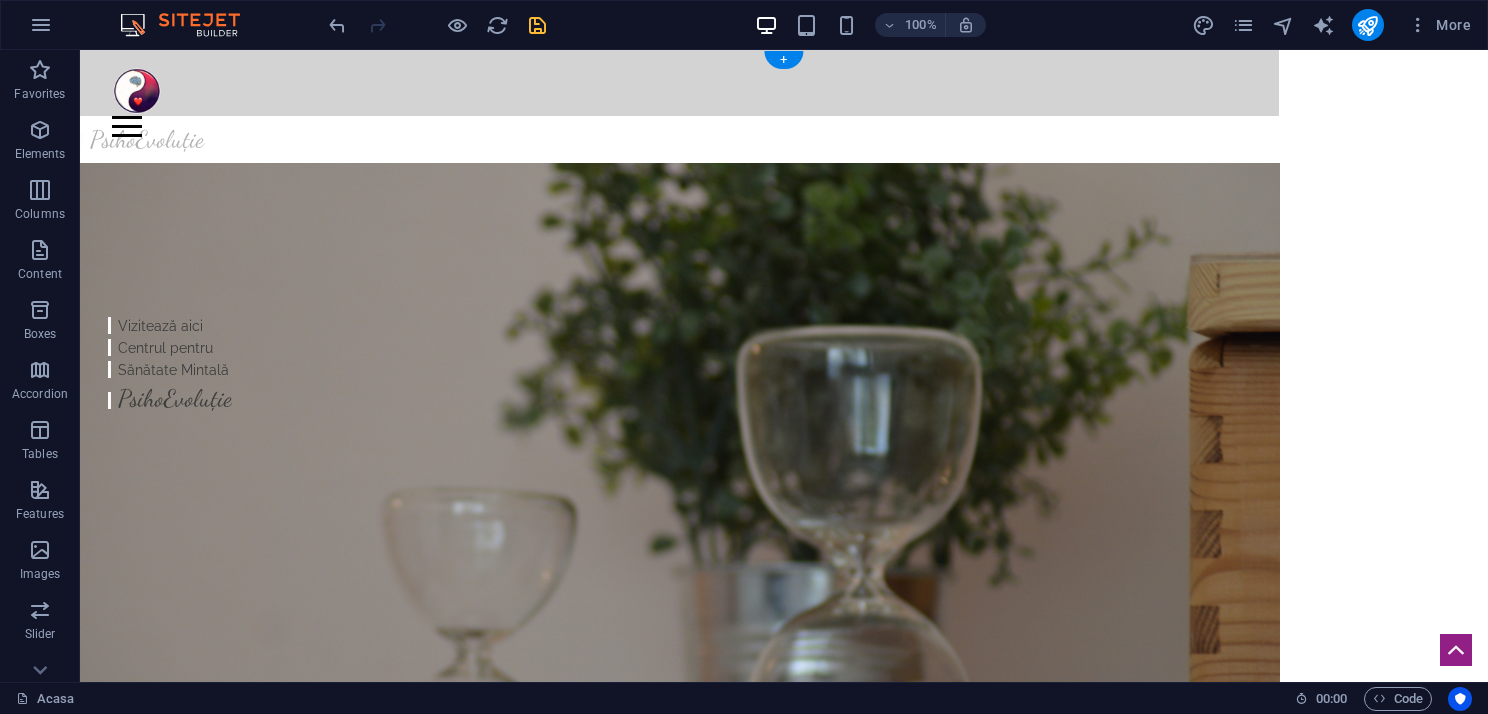 click at bounding box center [680, 458] 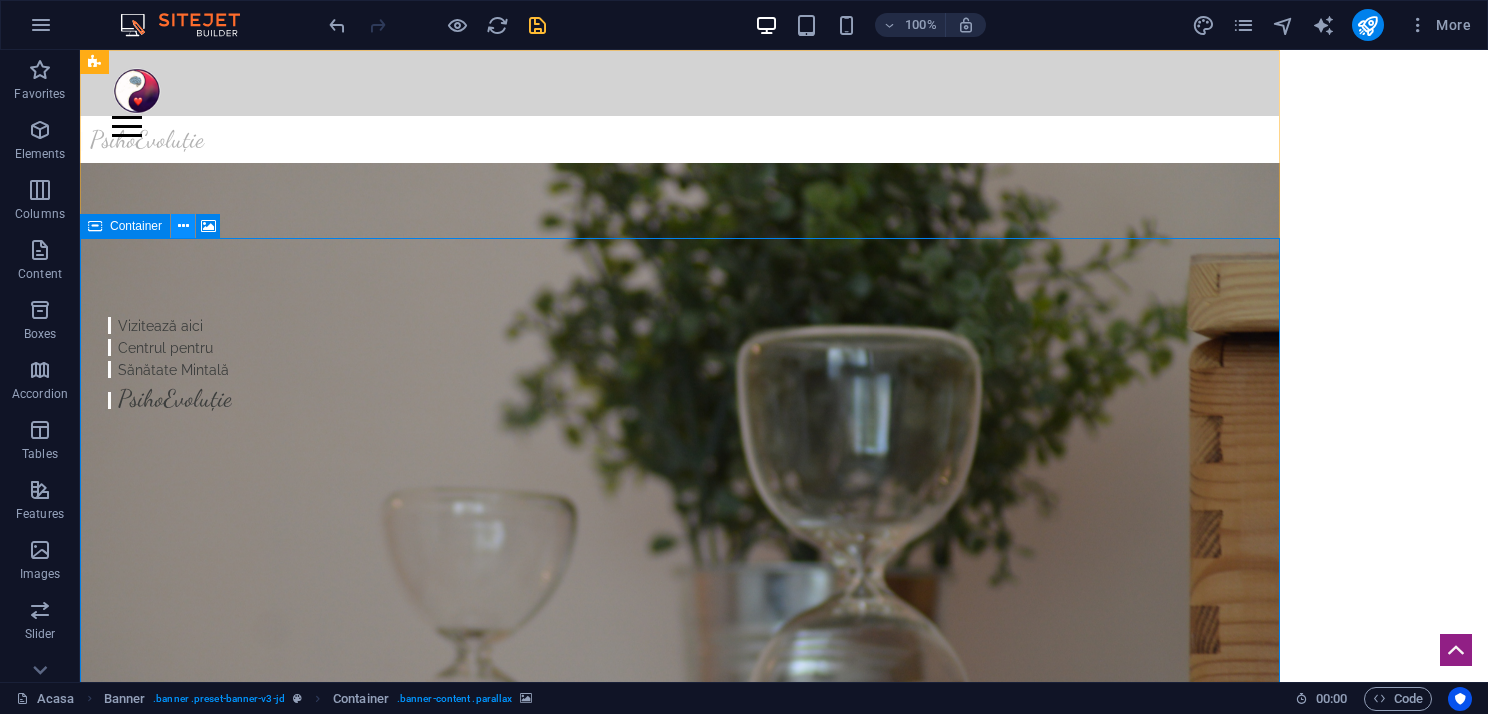 click at bounding box center (183, 226) 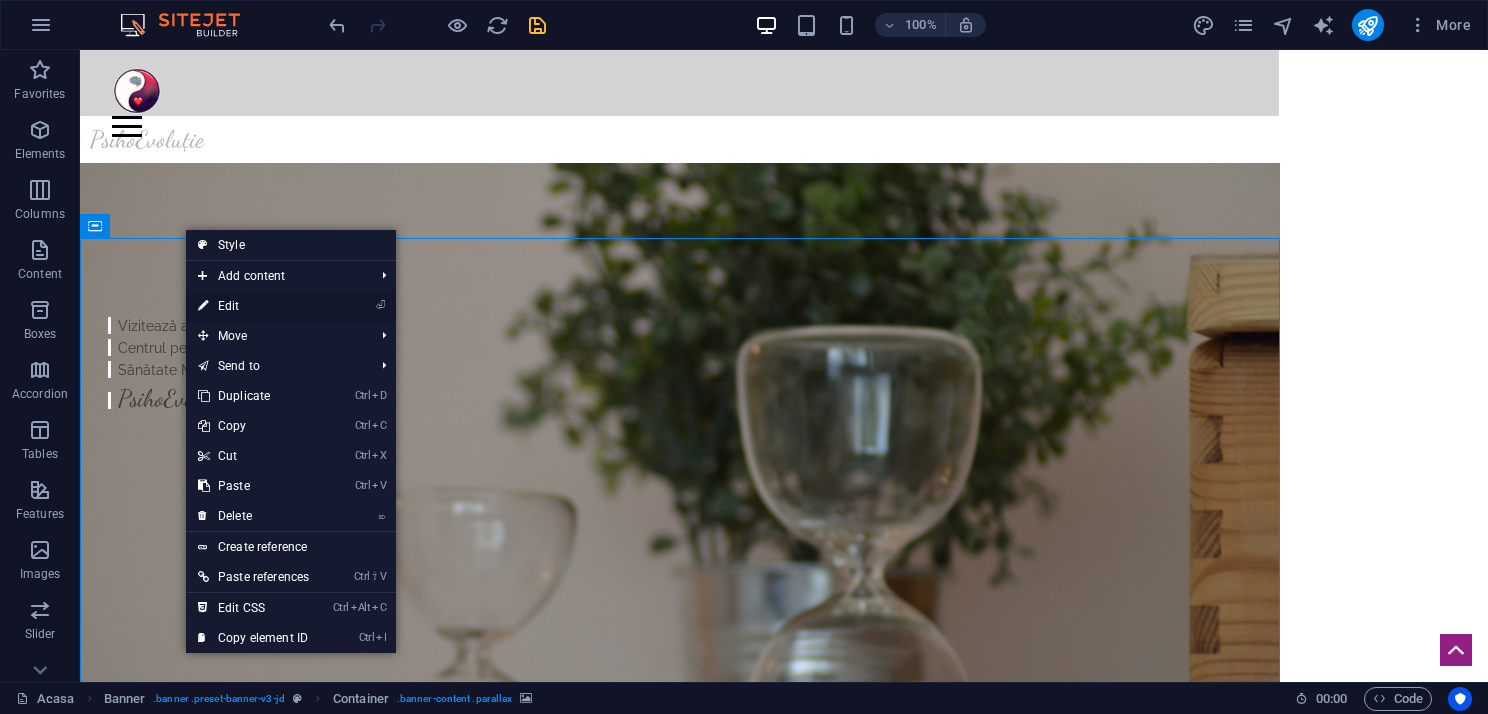 click on "⏎  Edit" at bounding box center [253, 306] 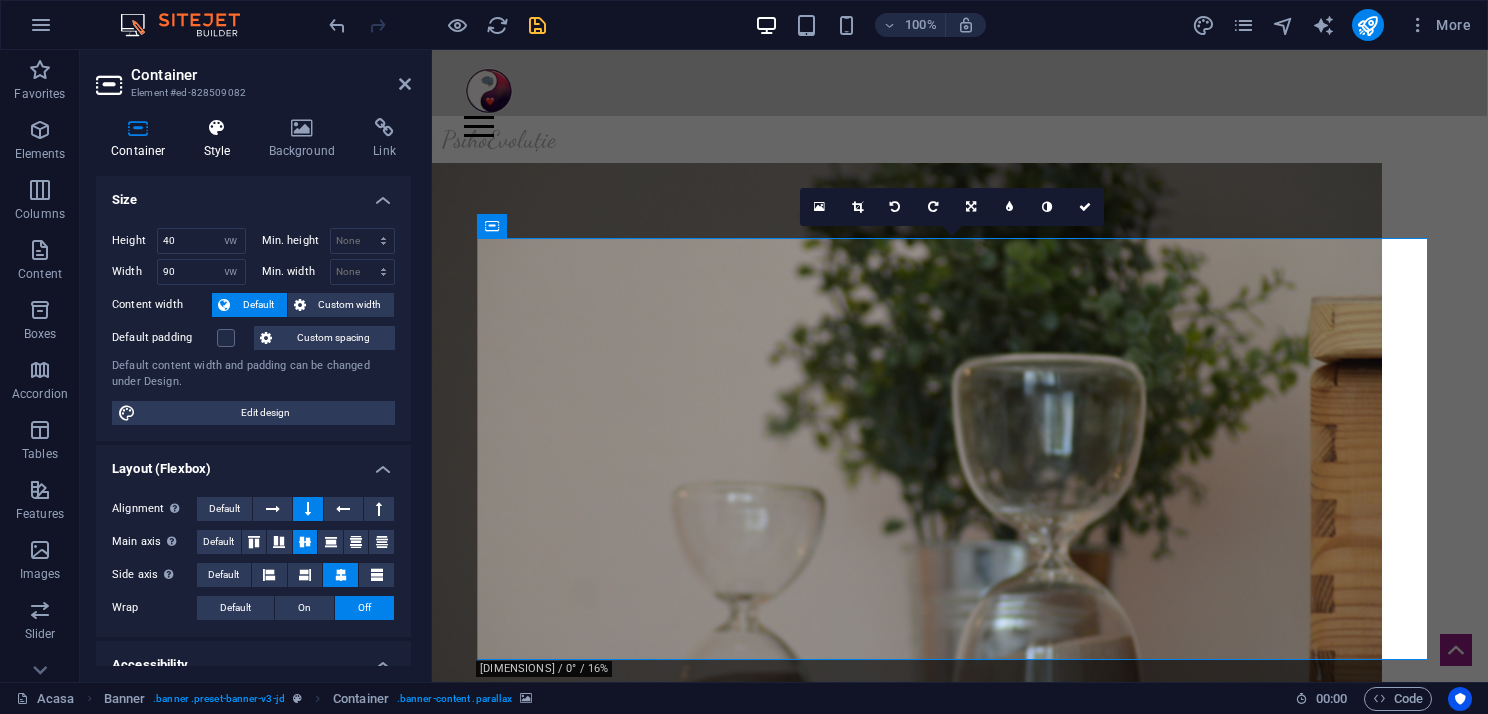click on "Style" at bounding box center (221, 139) 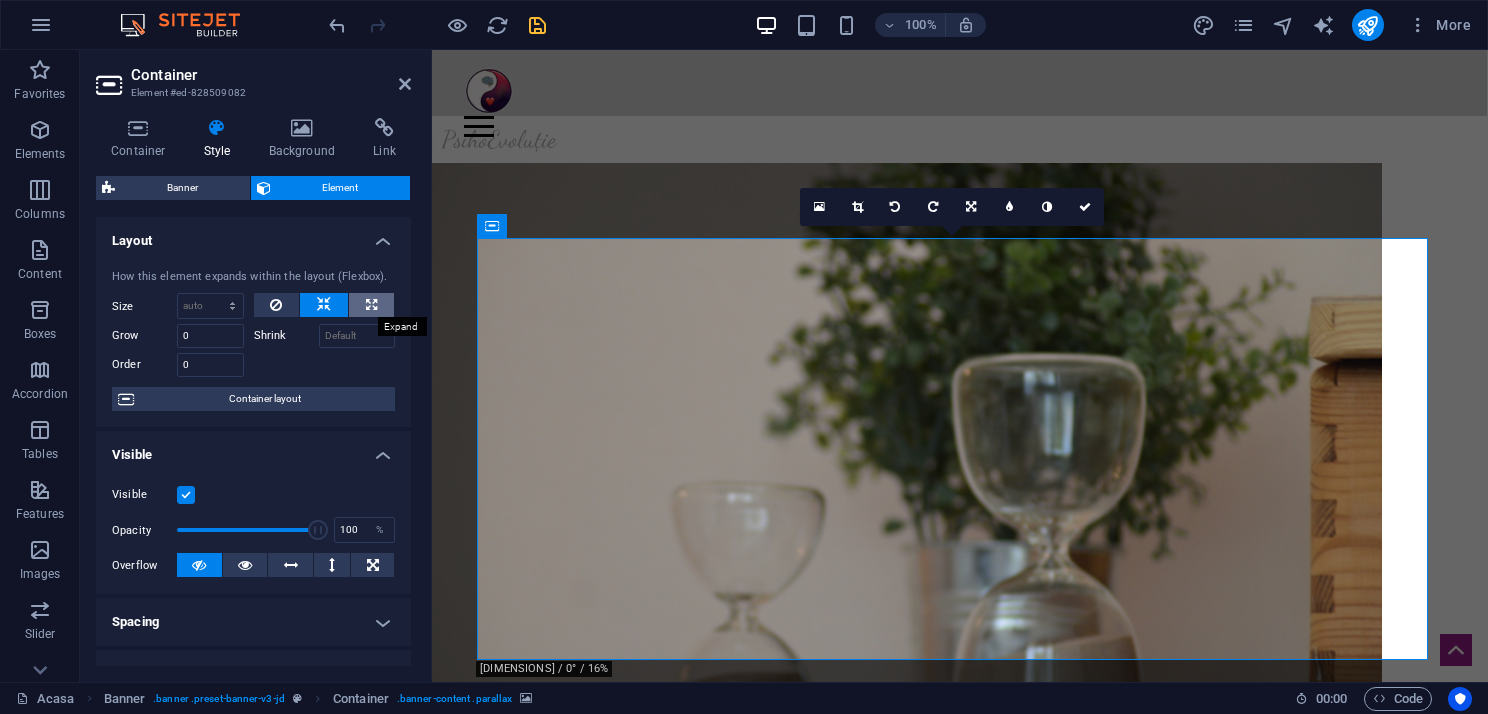click at bounding box center (371, 305) 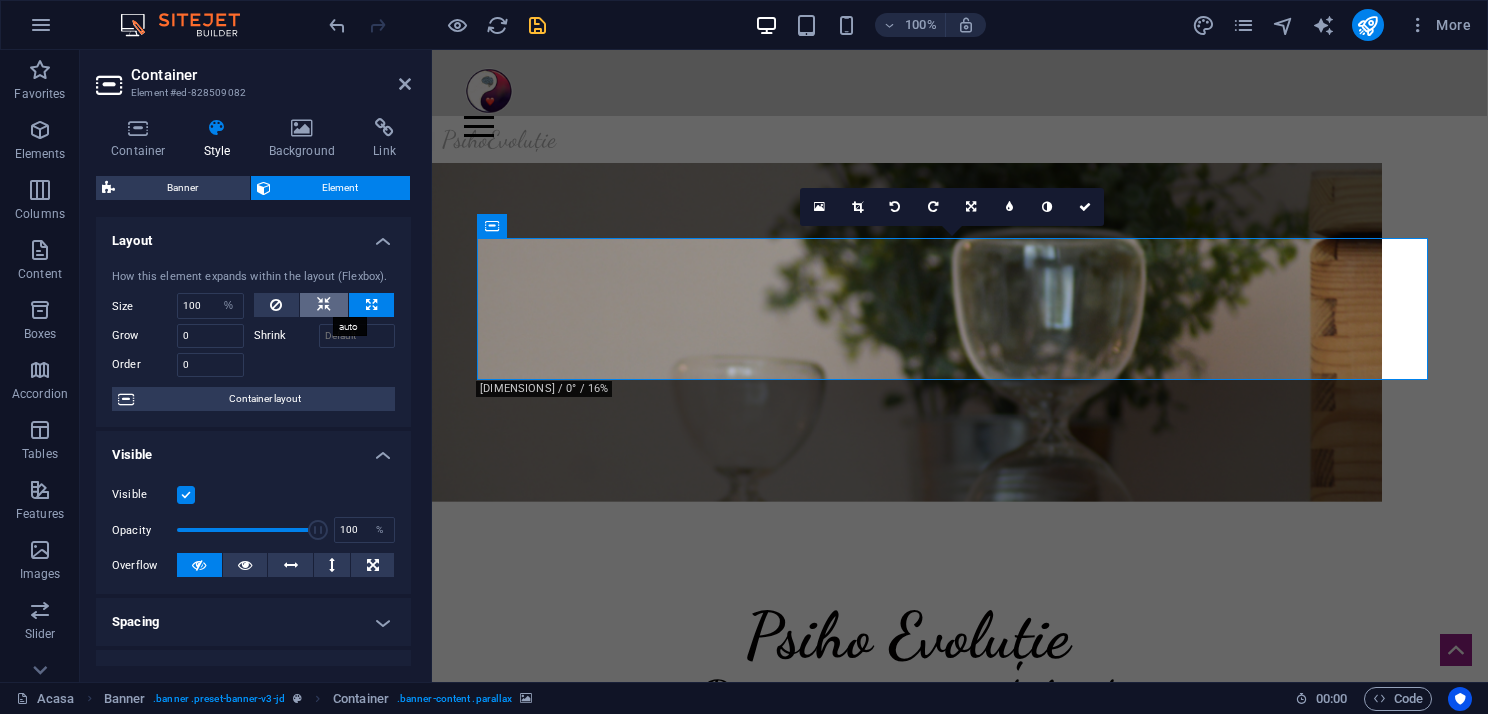 click at bounding box center [324, 305] 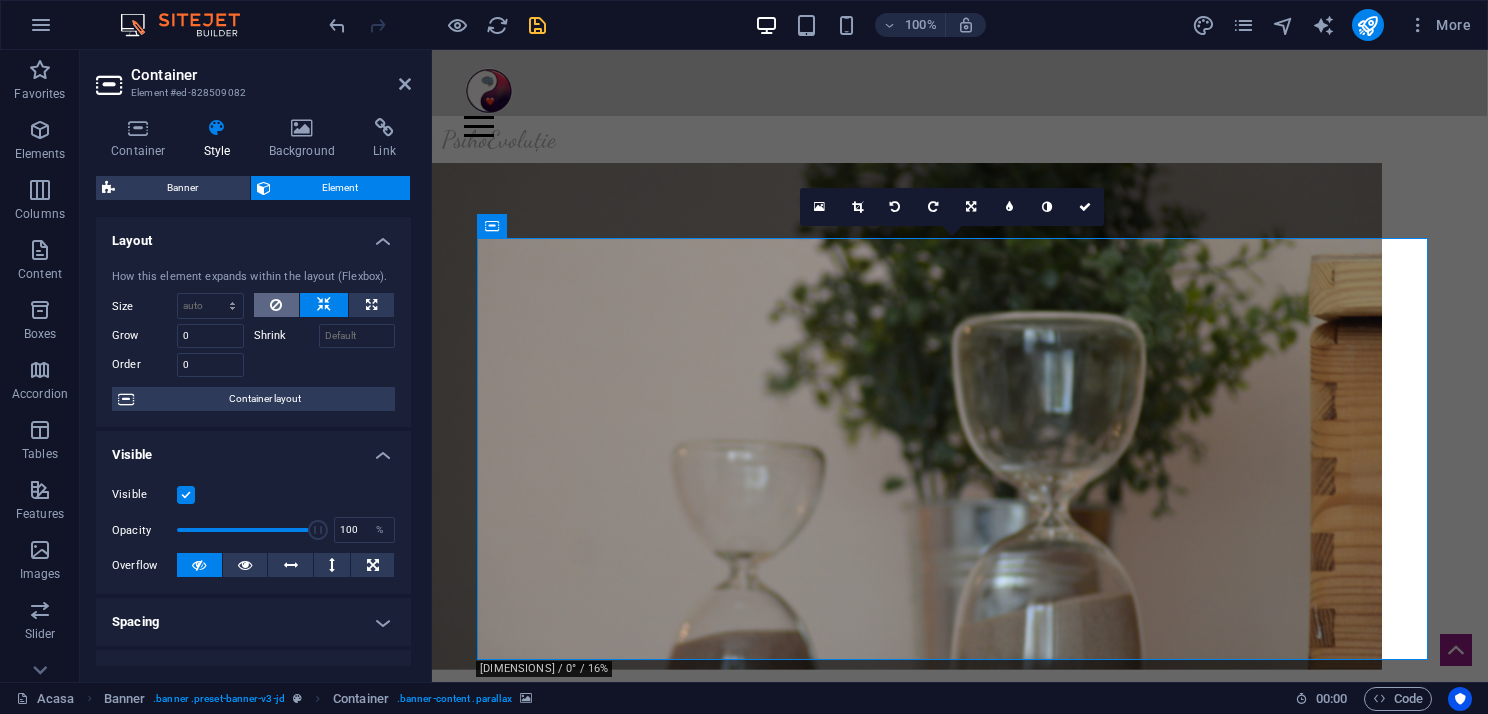 click at bounding box center [277, 305] 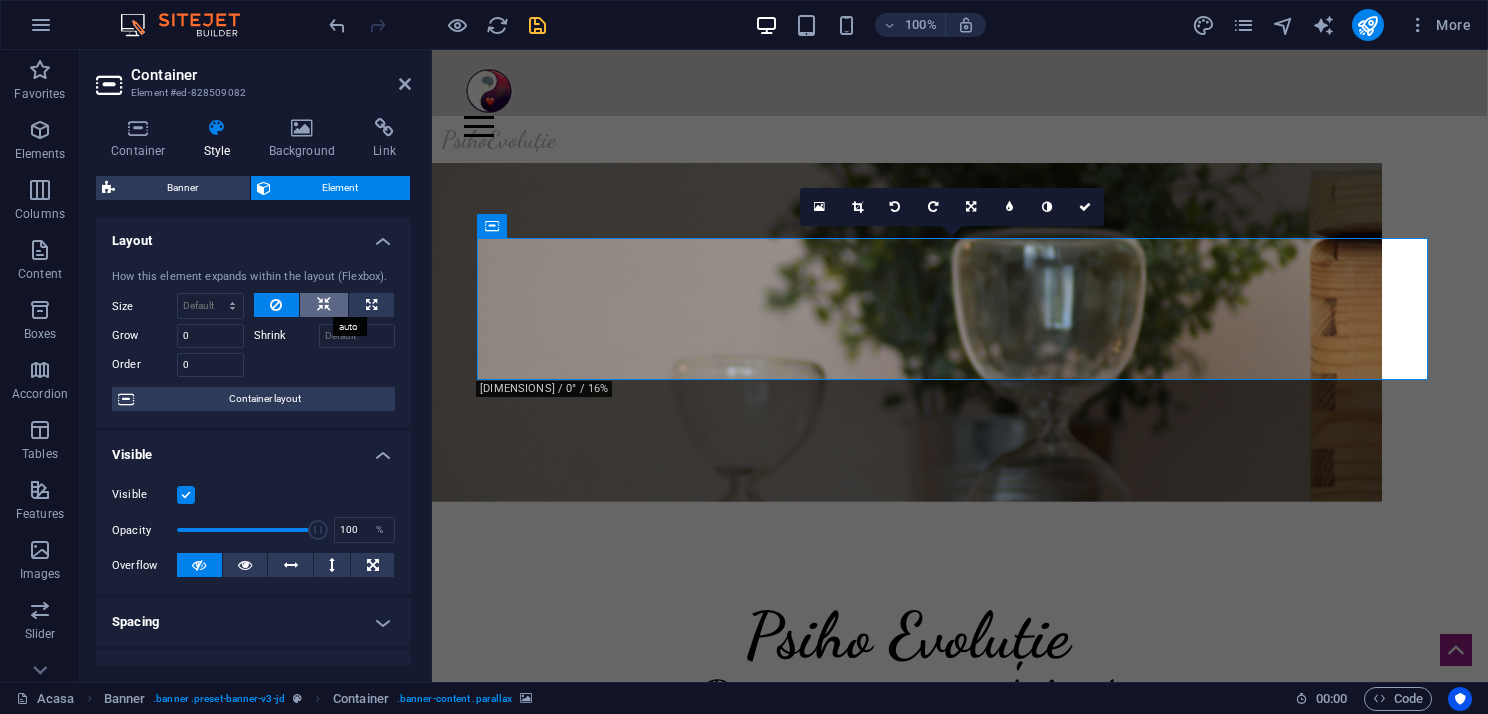 click at bounding box center (324, 305) 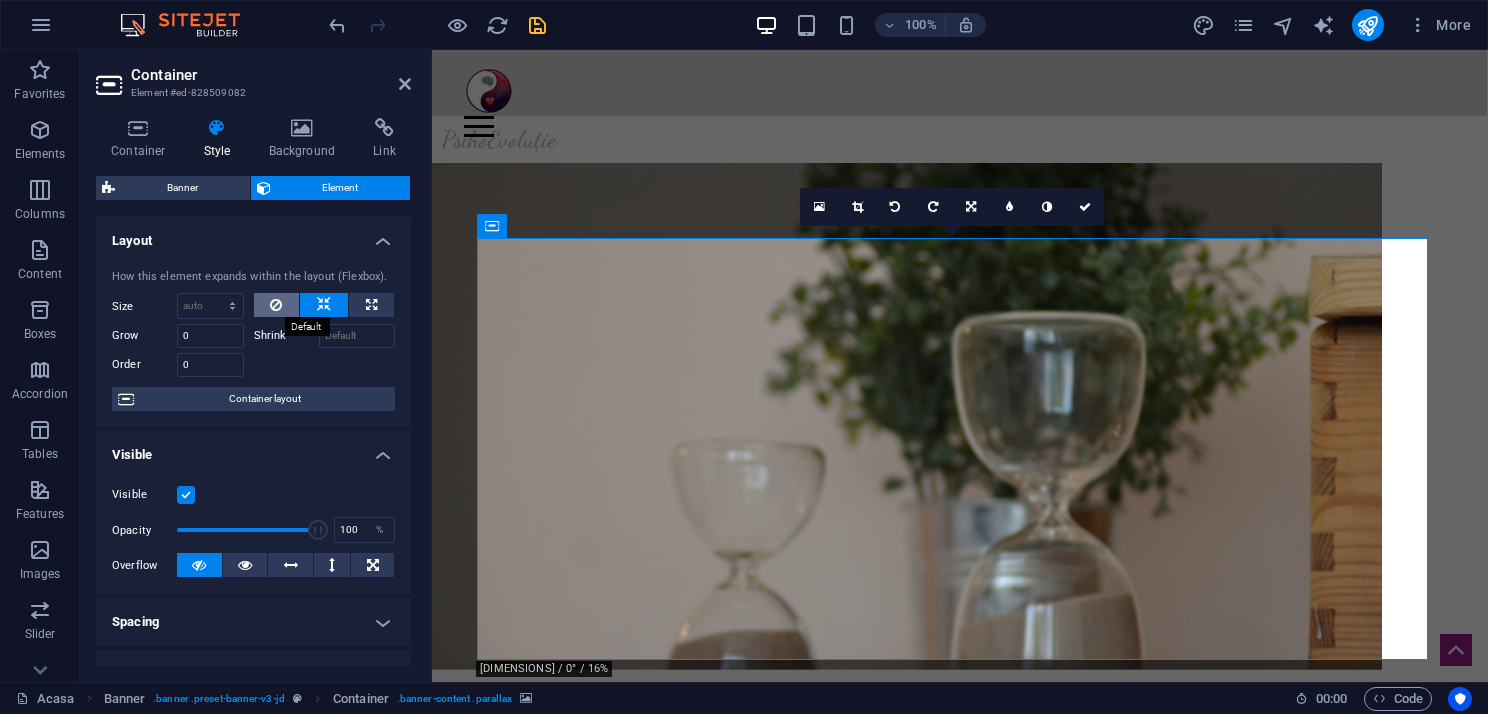 scroll, scrollTop: 100, scrollLeft: 0, axis: vertical 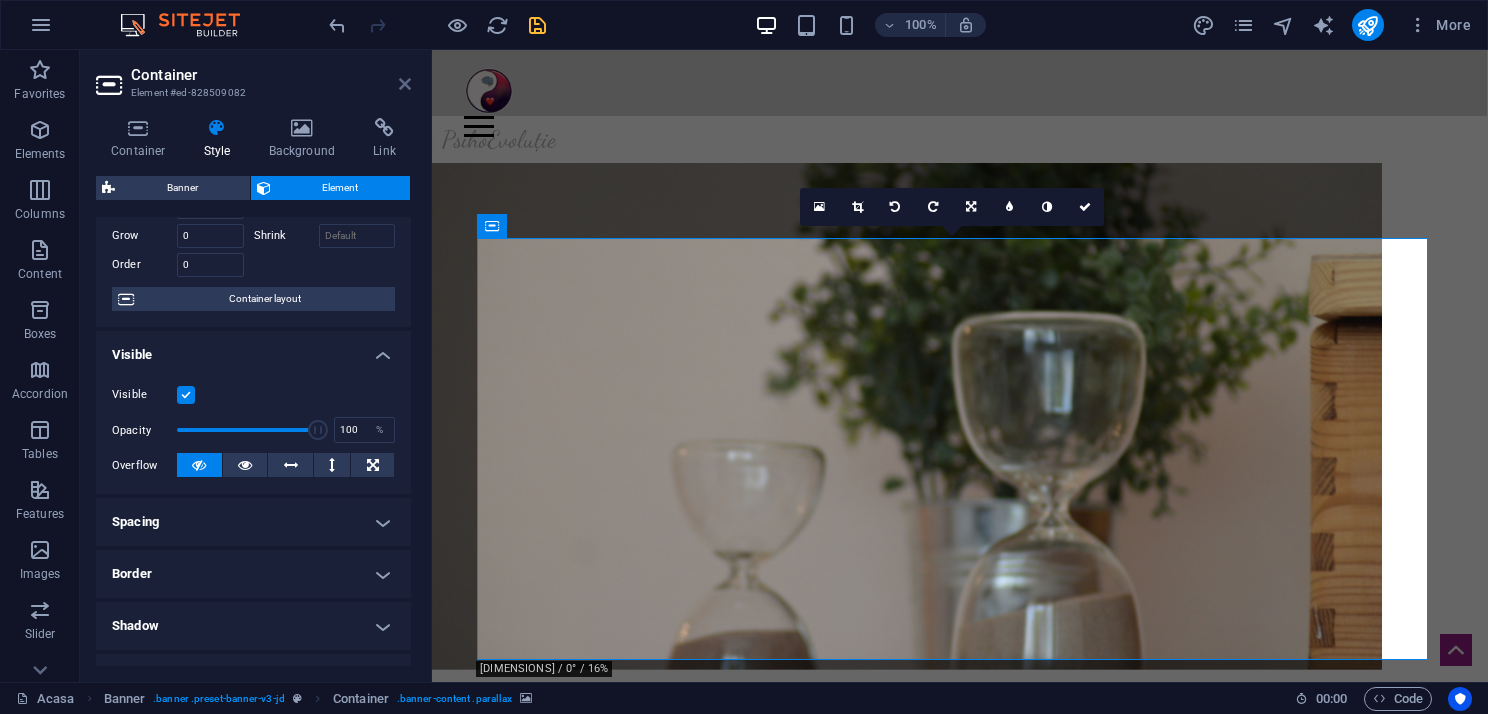 click at bounding box center (405, 84) 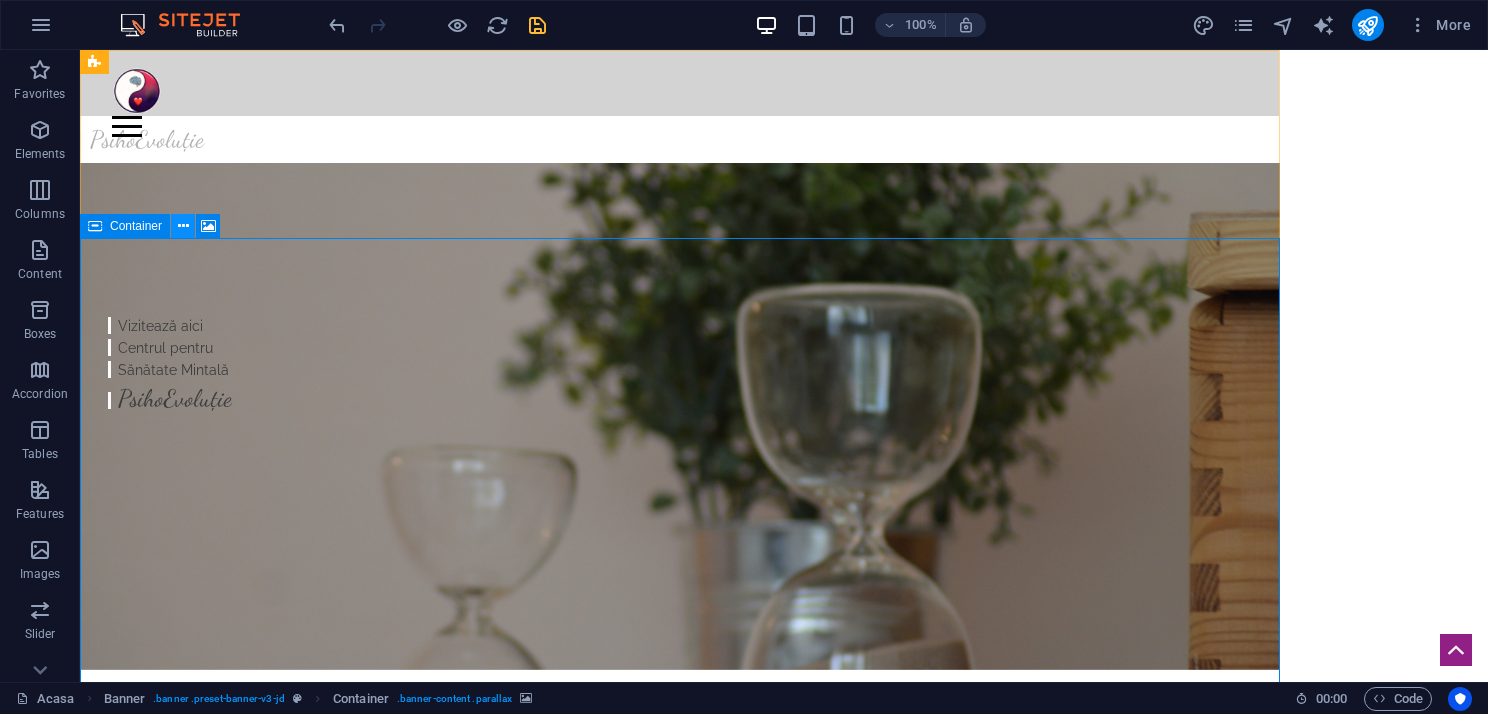 click at bounding box center [183, 226] 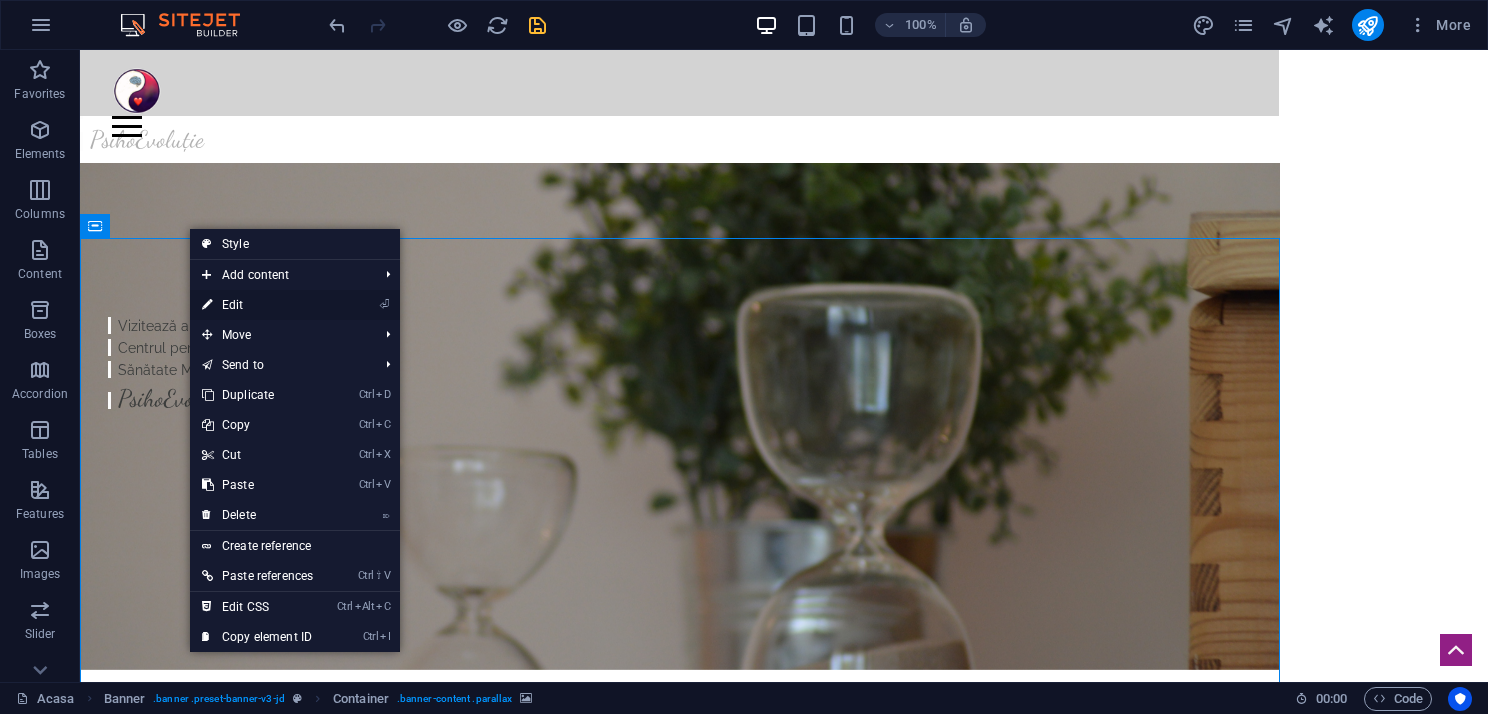 click on "⏎  Edit" at bounding box center [257, 305] 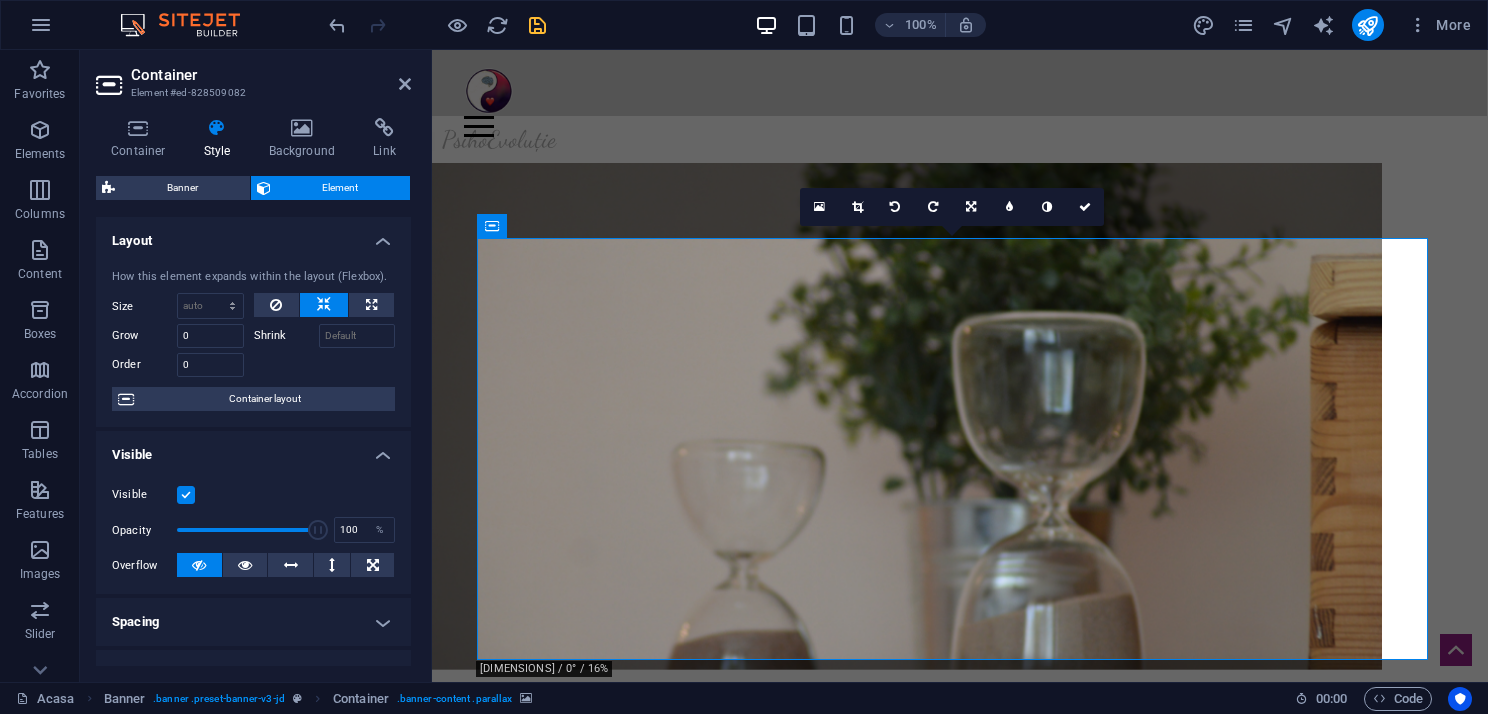 scroll, scrollTop: 100, scrollLeft: 0, axis: vertical 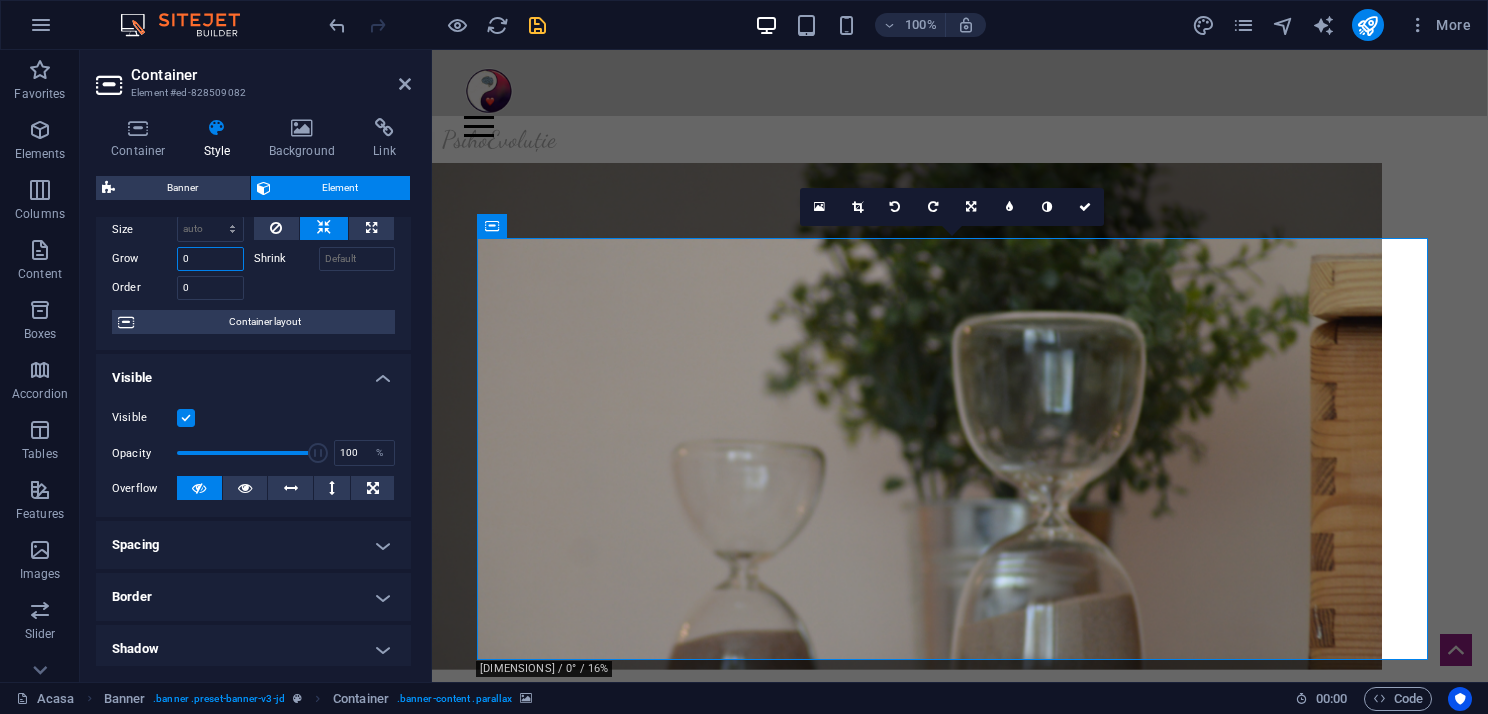 drag, startPoint x: 199, startPoint y: 232, endPoint x: 184, endPoint y: 229, distance: 15.297058 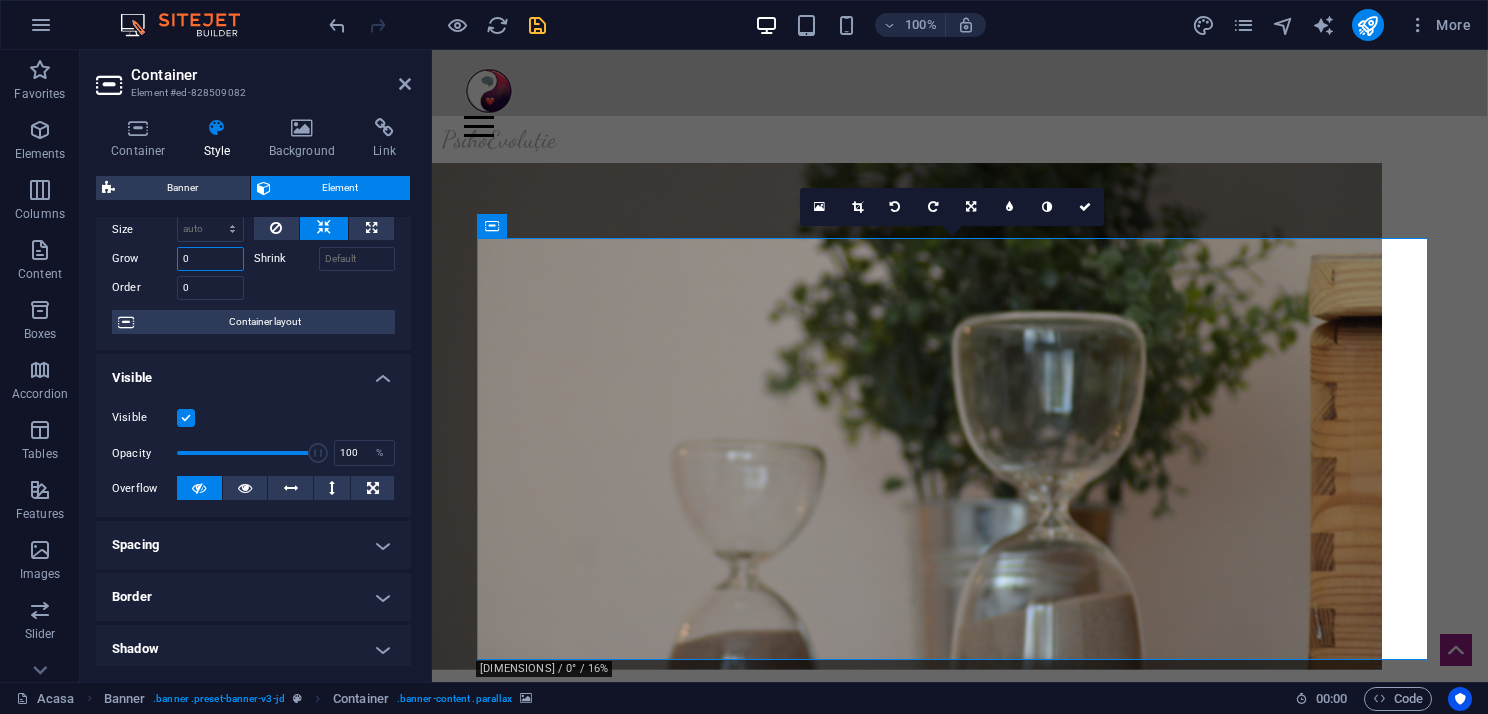 click on "Size Default auto px % 1/1 1/2 1/3 1/4 1/5 1/6 1/7 1/8 1/9 1/10 Grow 0 Shrink Order 0" at bounding box center [253, 258] 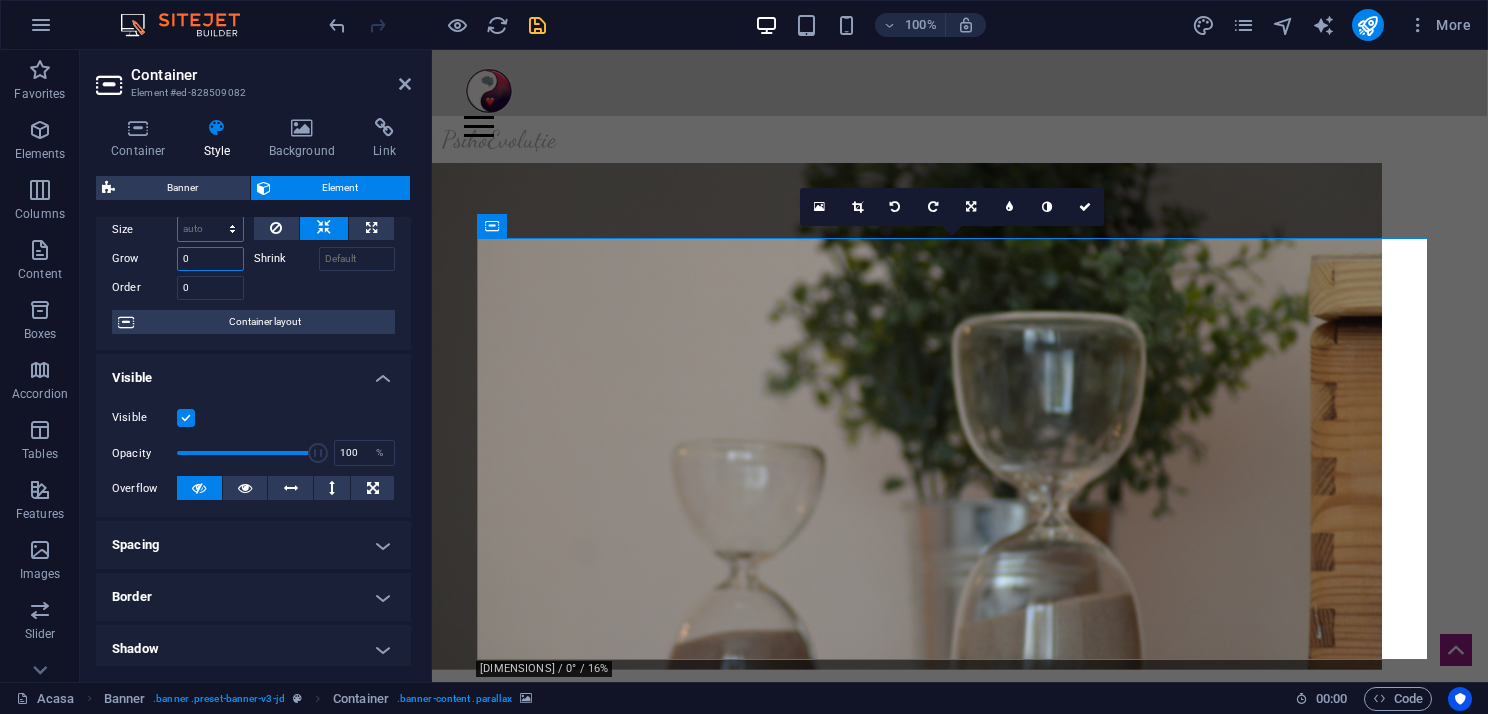 scroll, scrollTop: 71, scrollLeft: 0, axis: vertical 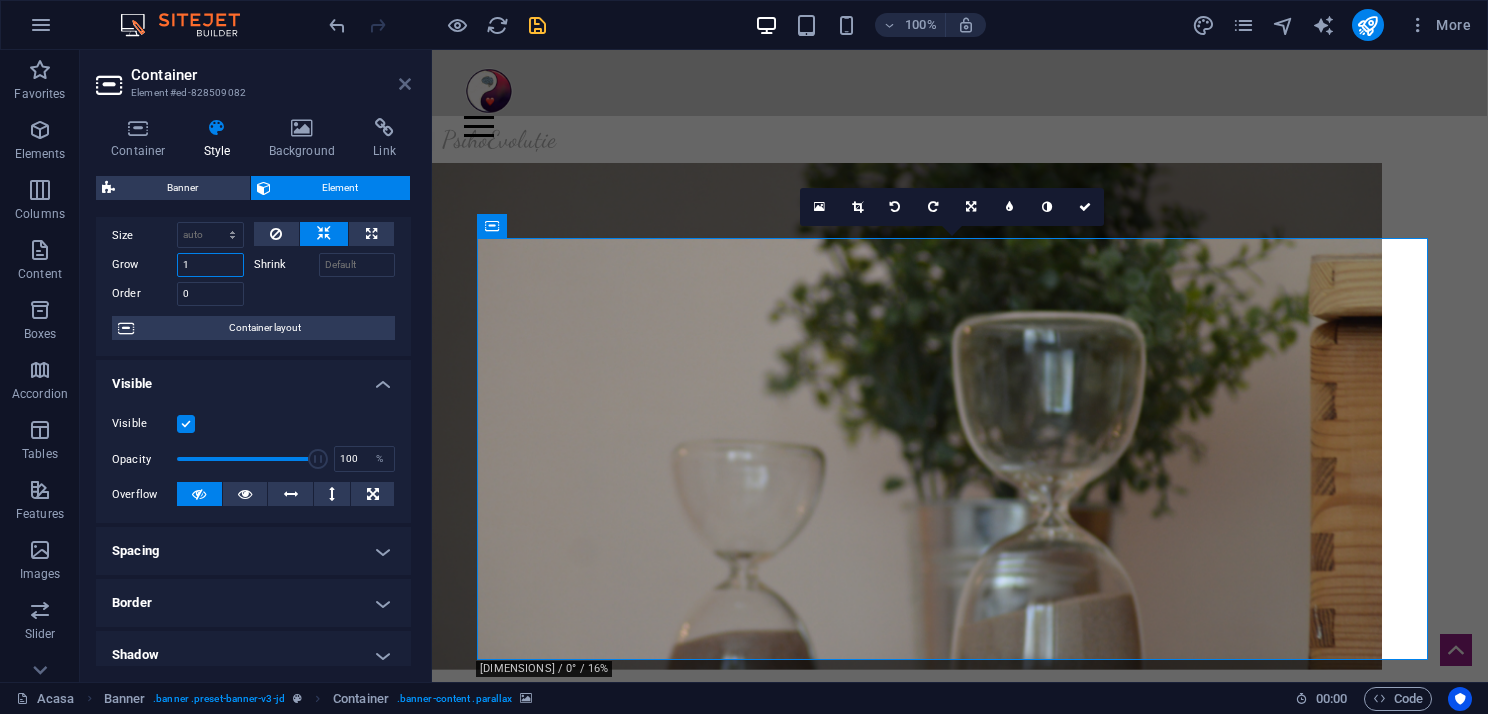 type on "1" 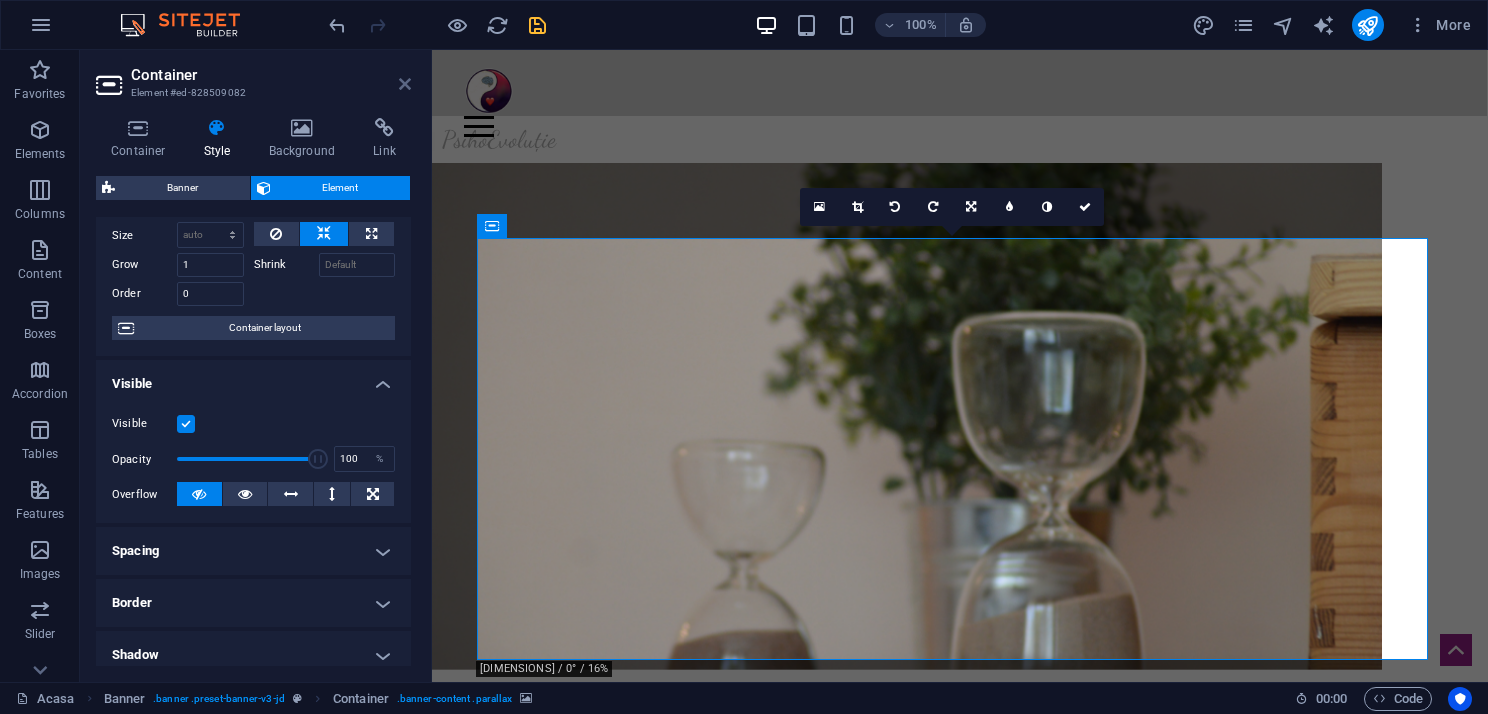 click at bounding box center [405, 84] 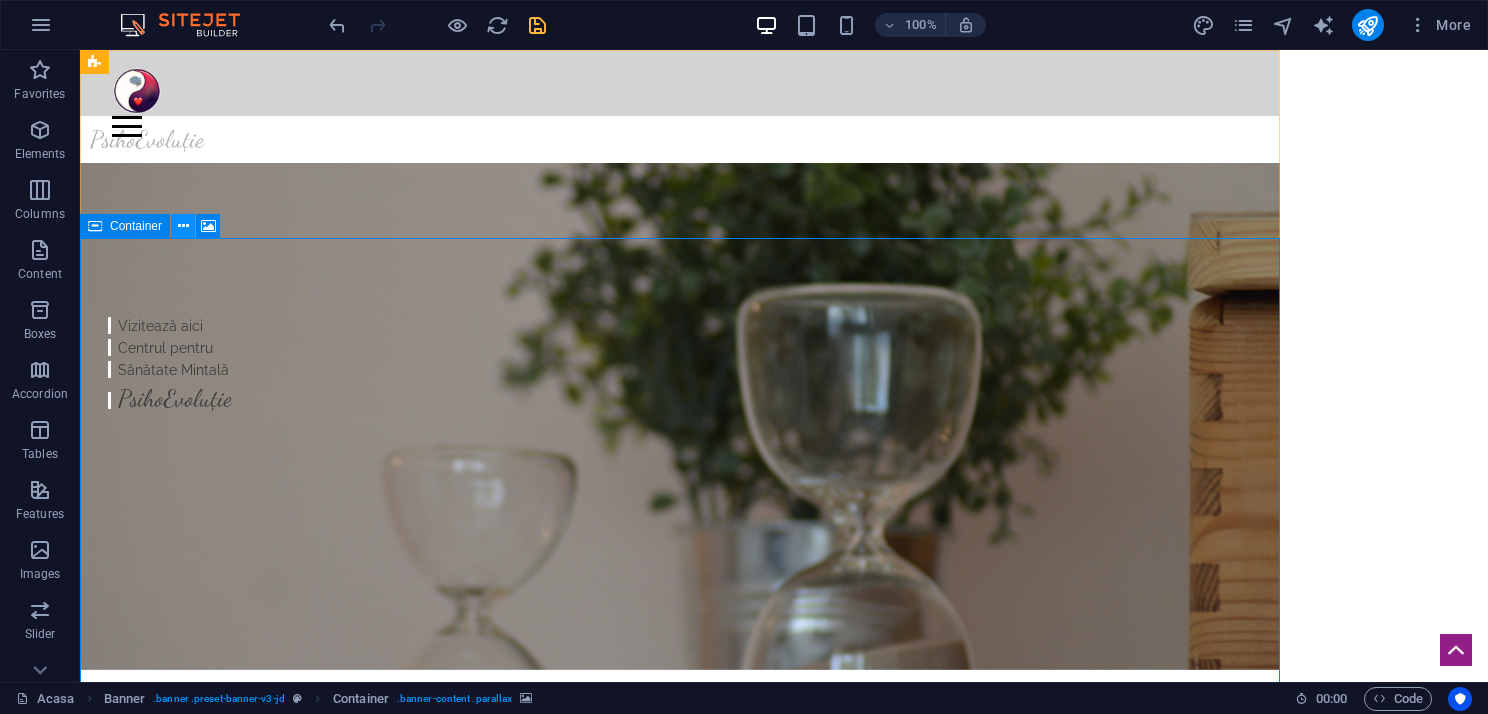click at bounding box center [183, 226] 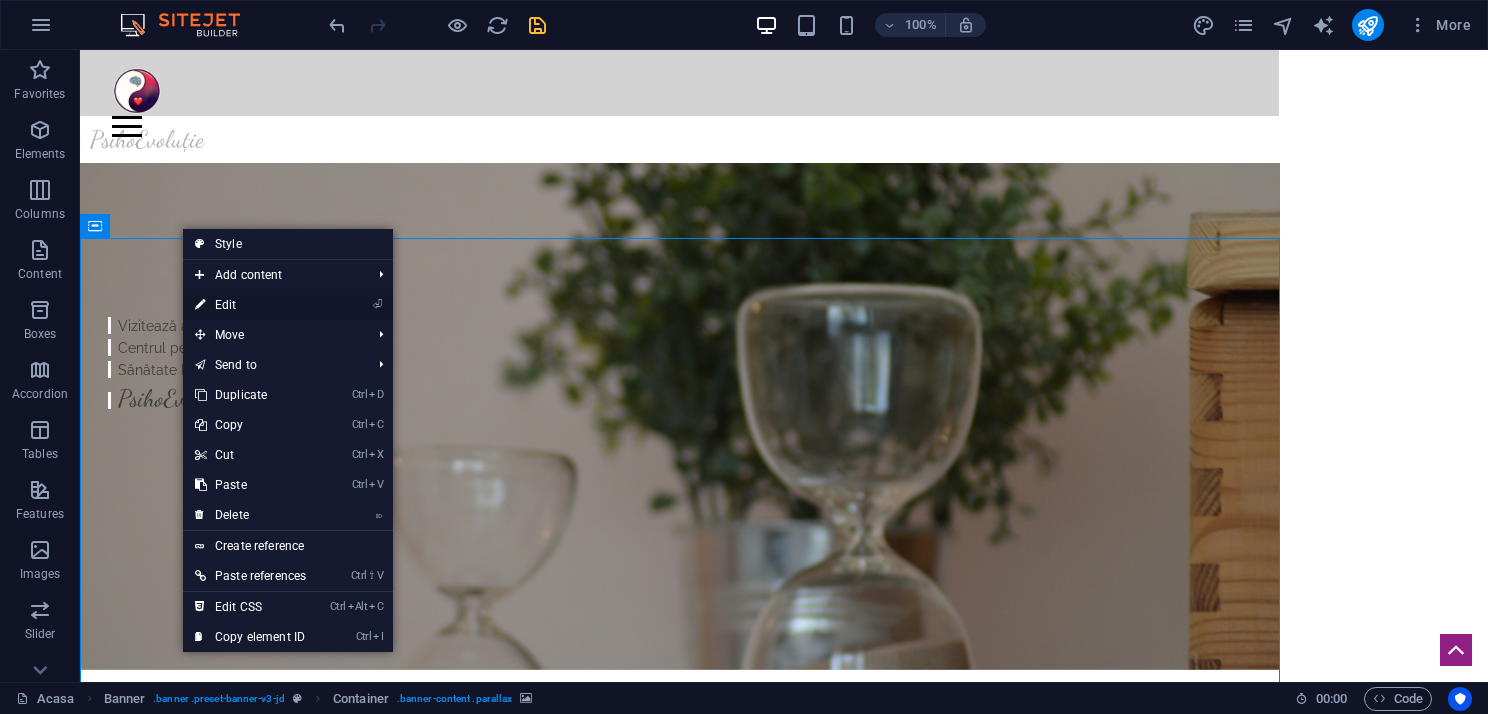 click on "⏎  Edit" at bounding box center (250, 305) 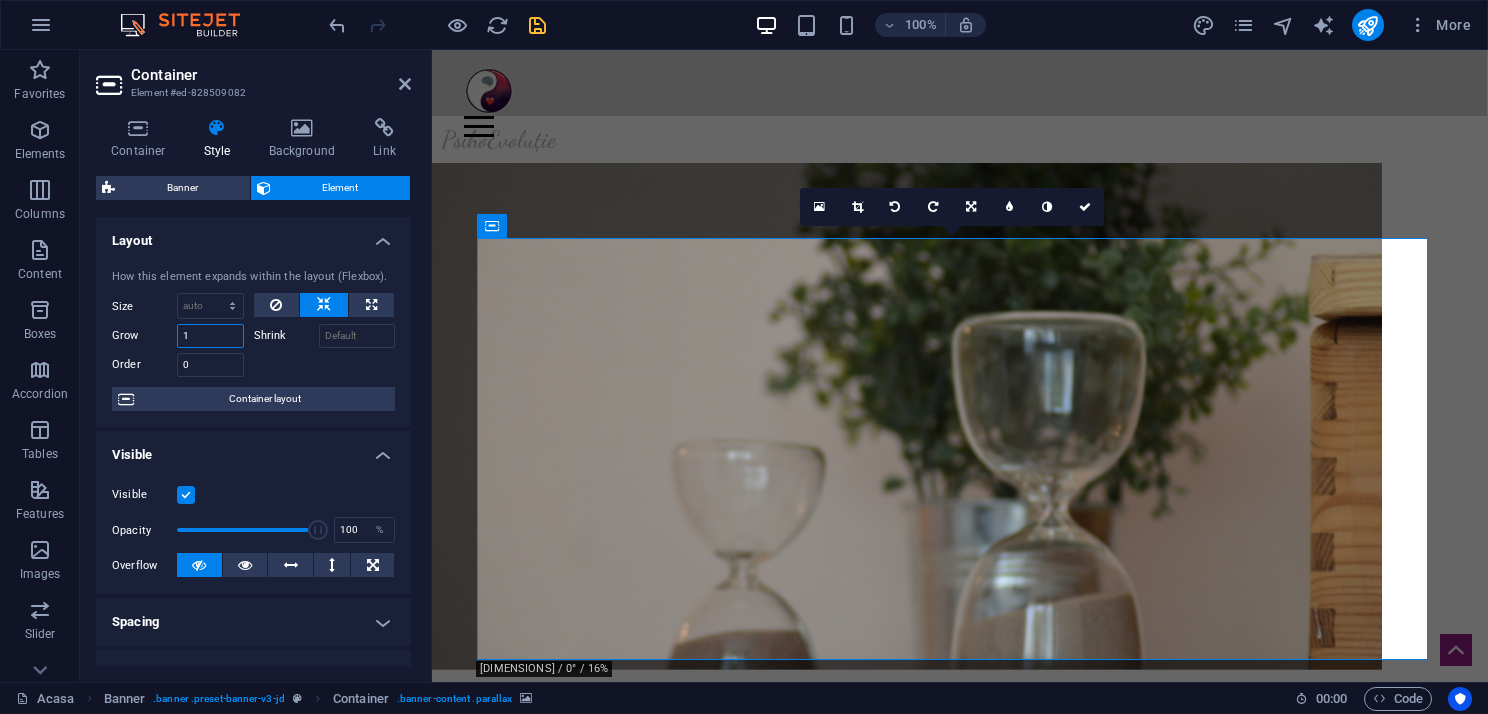 click on "Grow 1" at bounding box center (178, 336) 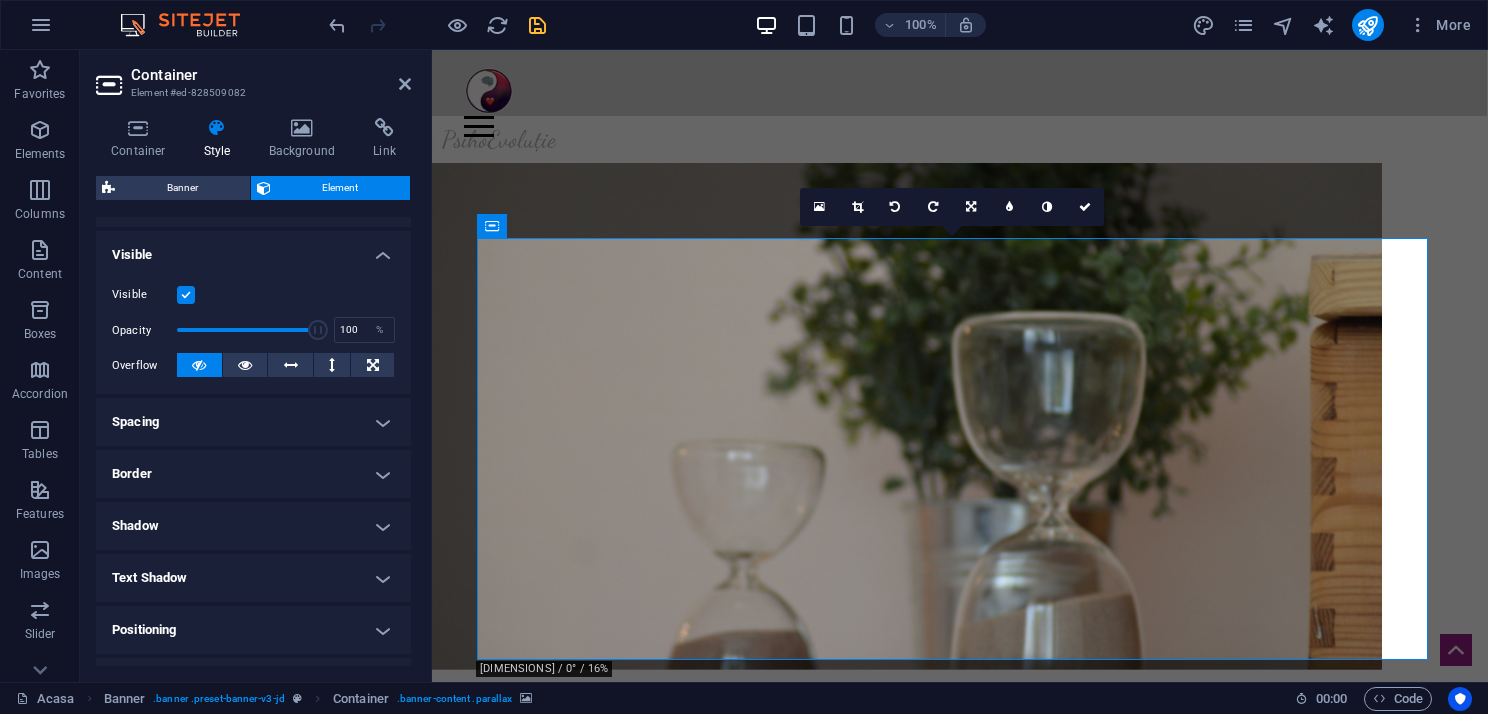 scroll, scrollTop: 300, scrollLeft: 0, axis: vertical 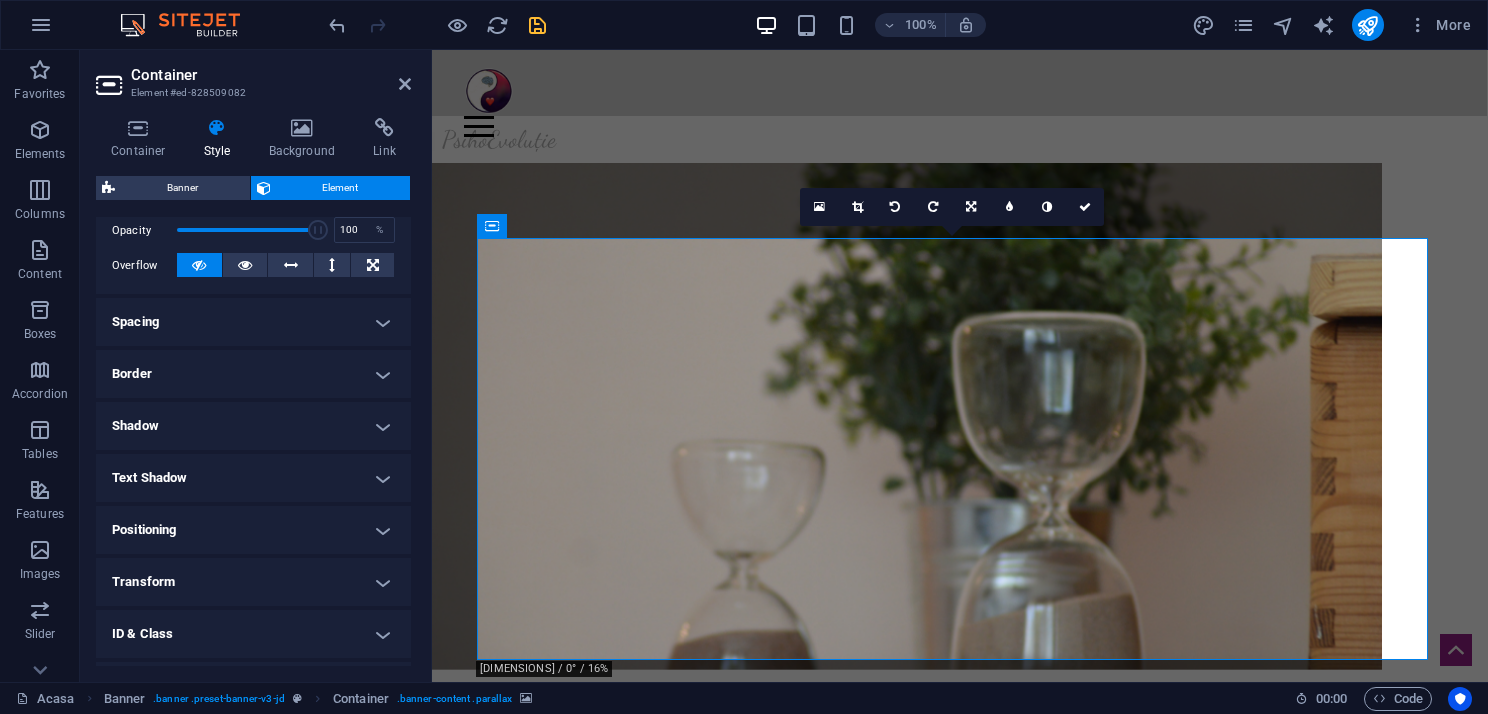 type on "0" 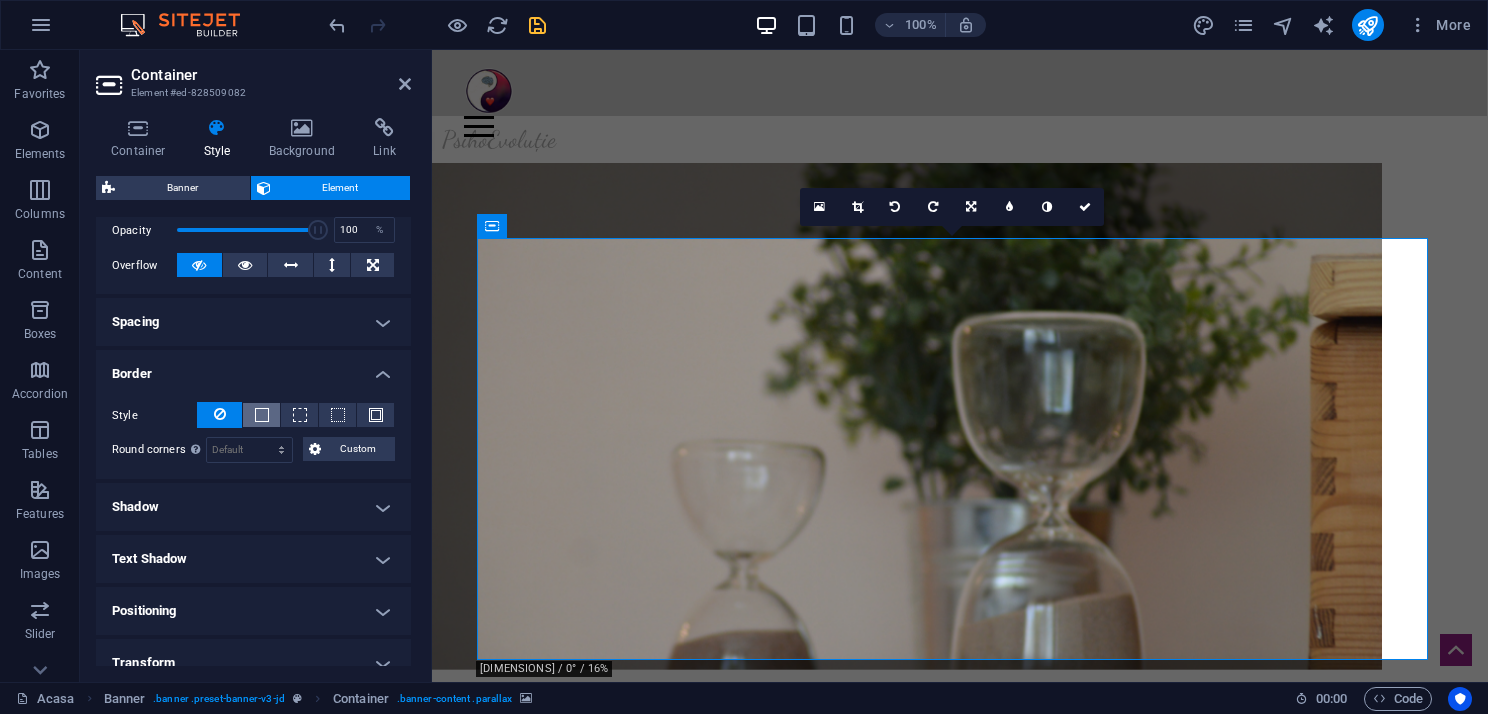 click at bounding box center [262, 415] 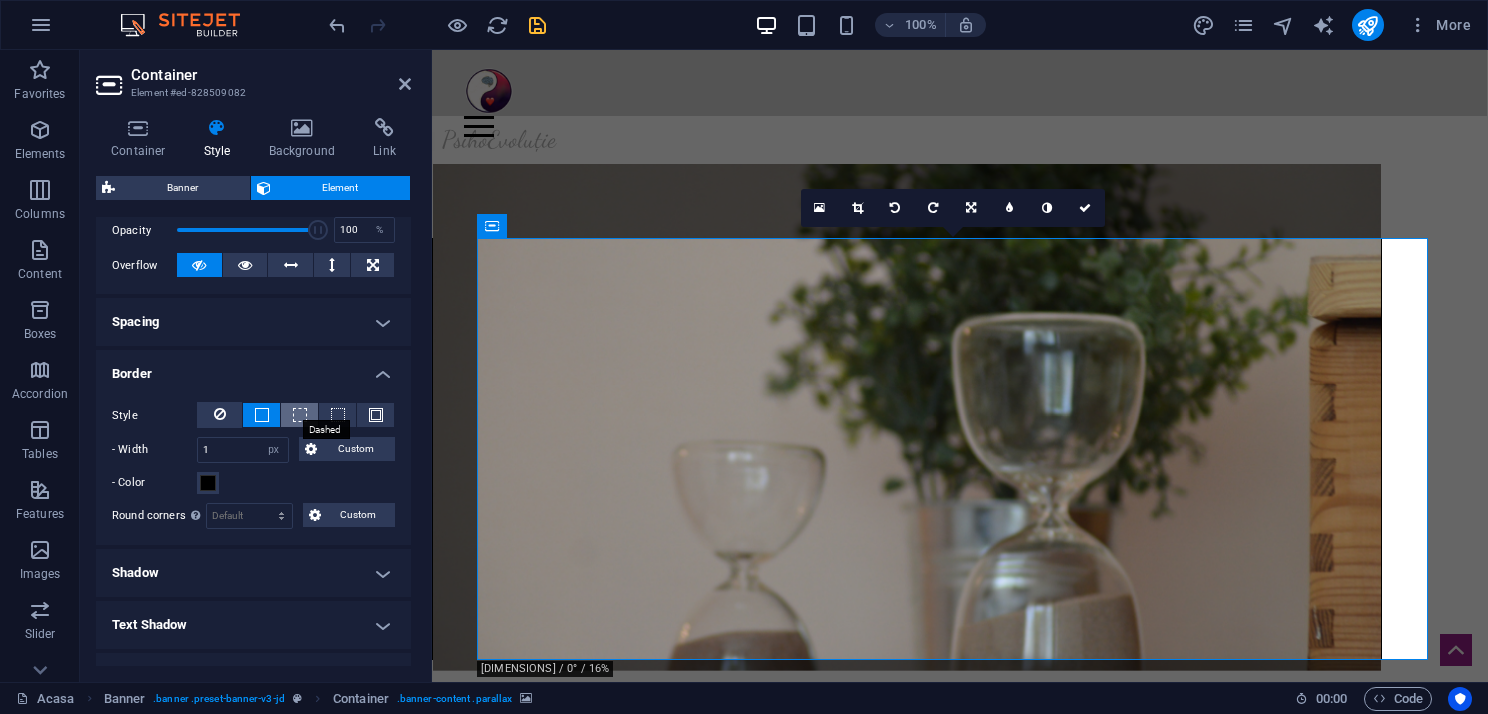 click at bounding box center [300, 415] 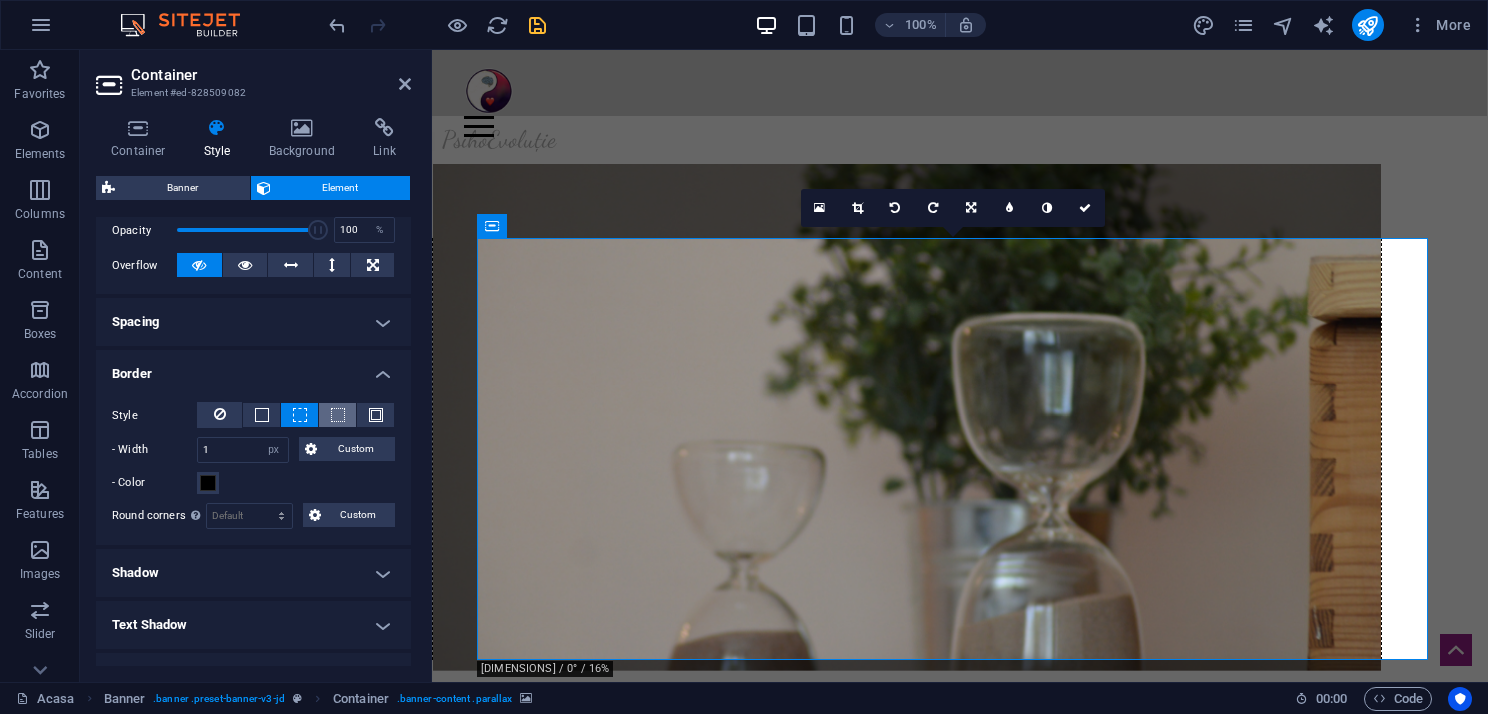 click at bounding box center (338, 415) 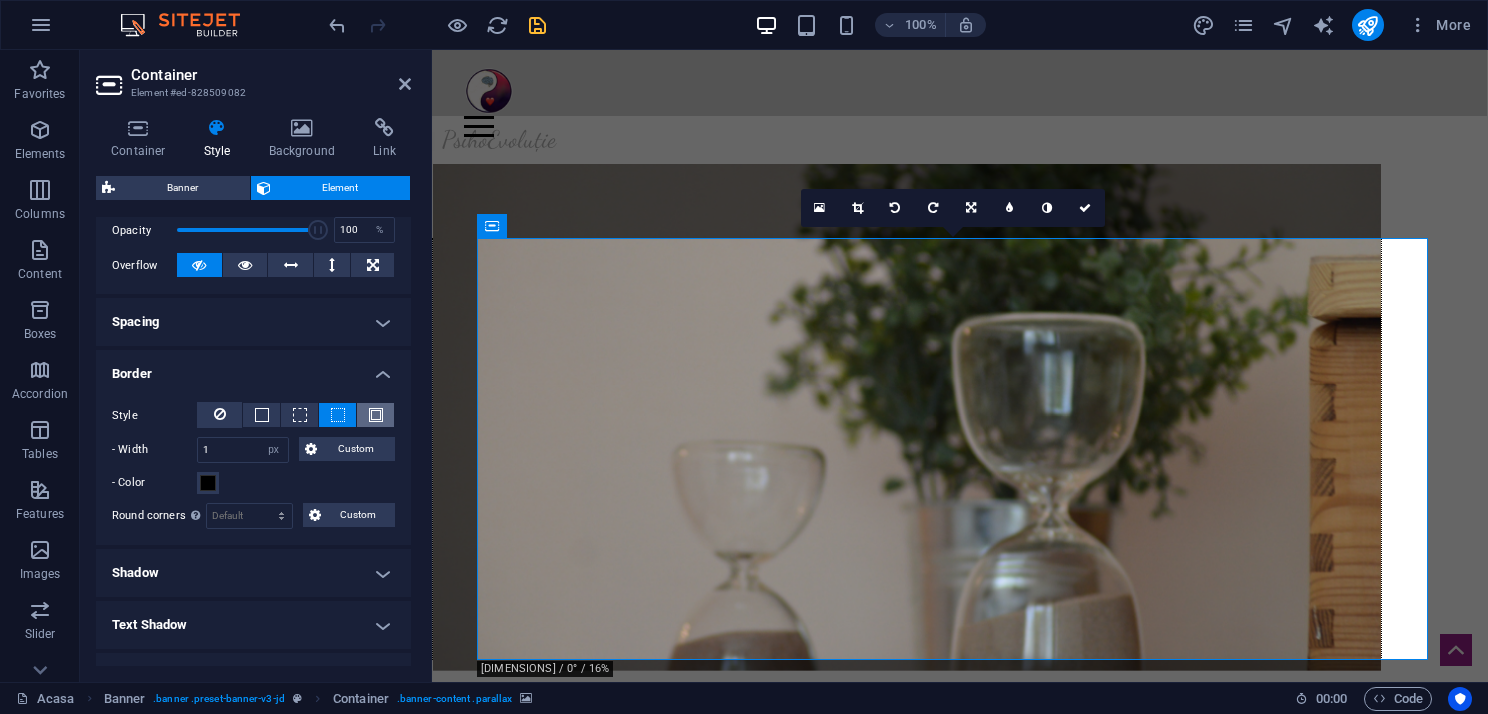 click at bounding box center [376, 415] 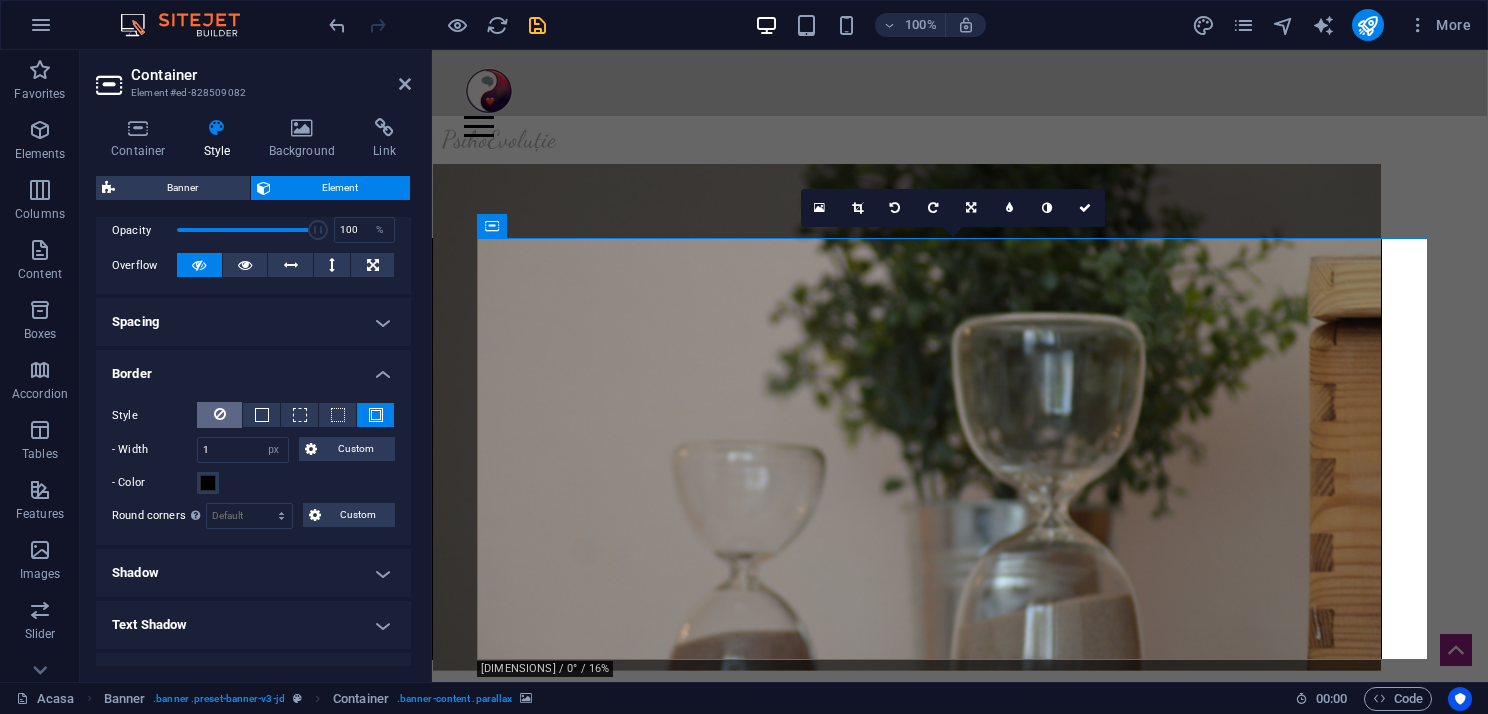 click at bounding box center [220, 414] 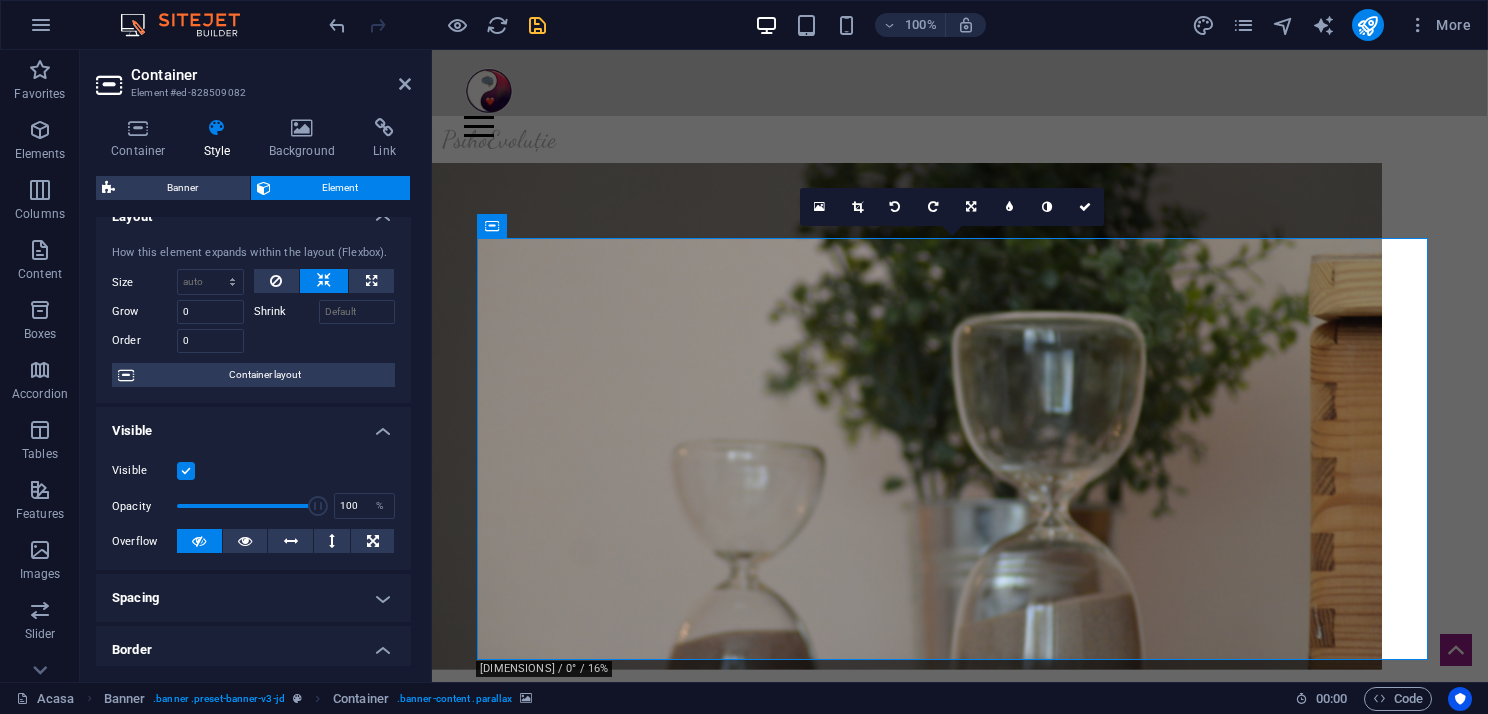 scroll, scrollTop: 0, scrollLeft: 0, axis: both 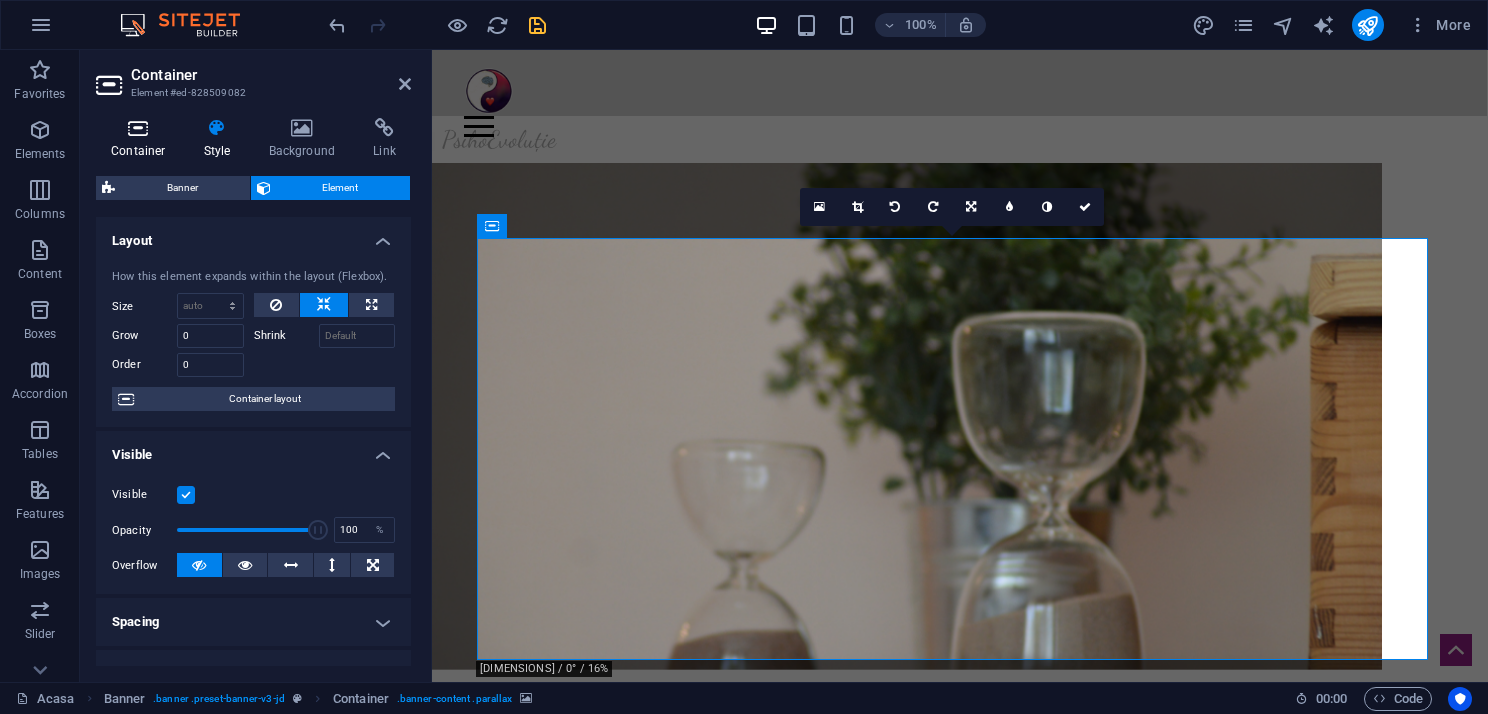 click at bounding box center [138, 128] 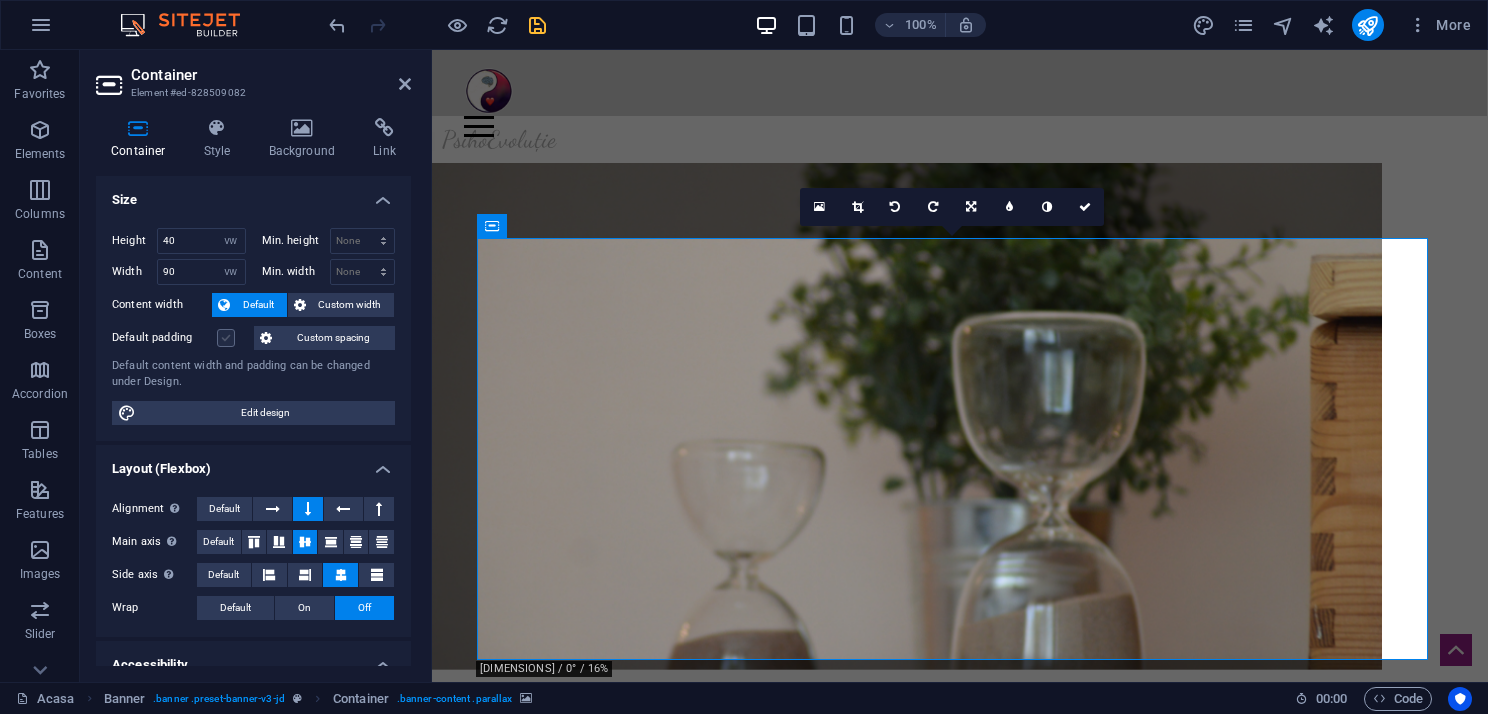 click at bounding box center (226, 338) 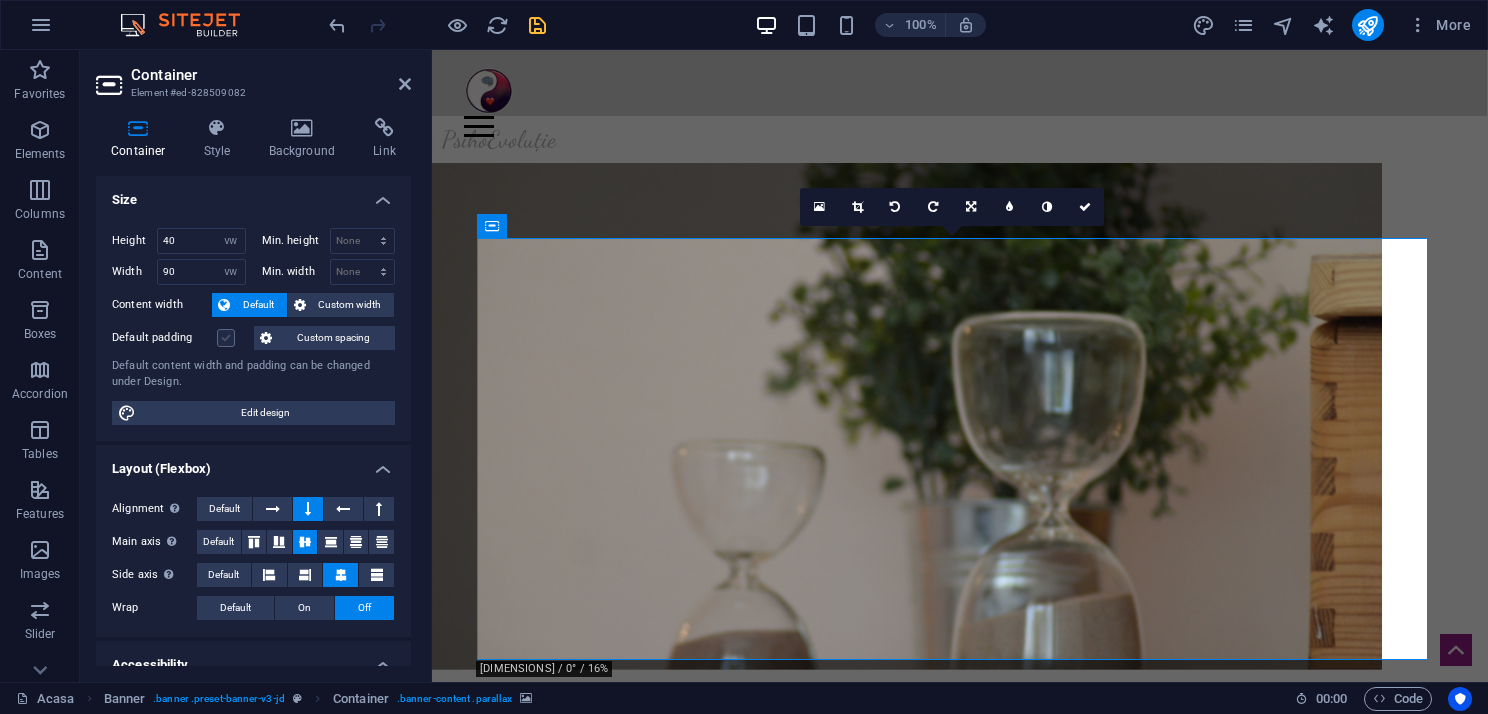 click on "Default padding" at bounding box center [0, 0] 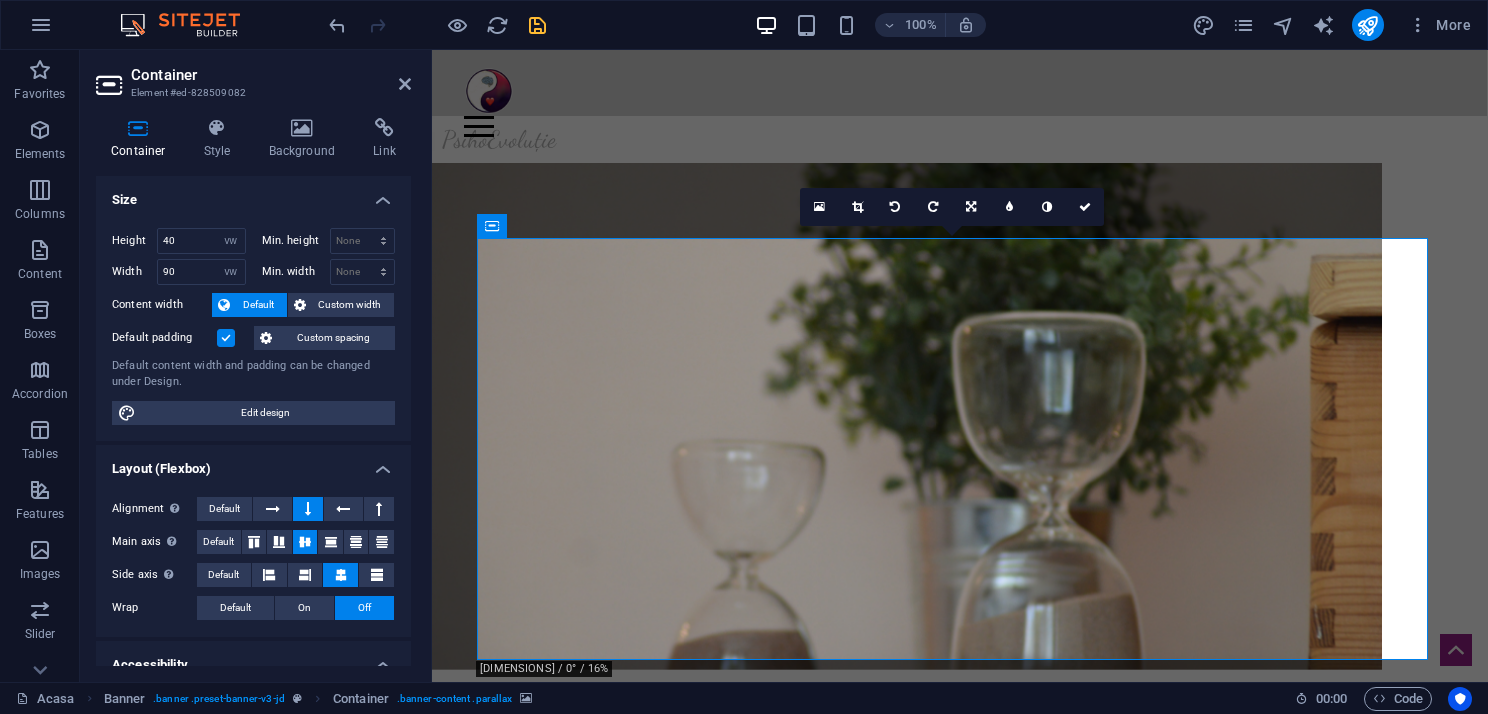 click at bounding box center [226, 338] 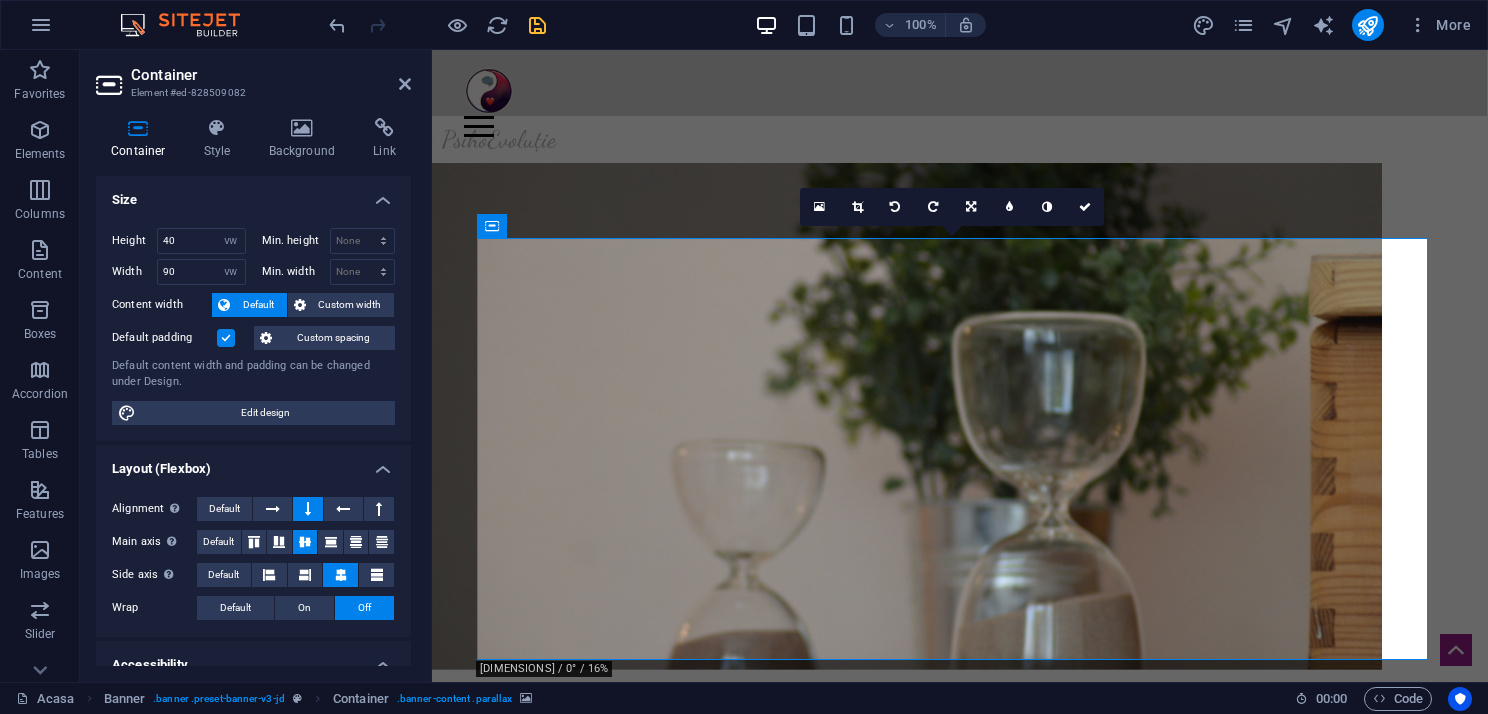 click on "Default padding" at bounding box center (0, 0) 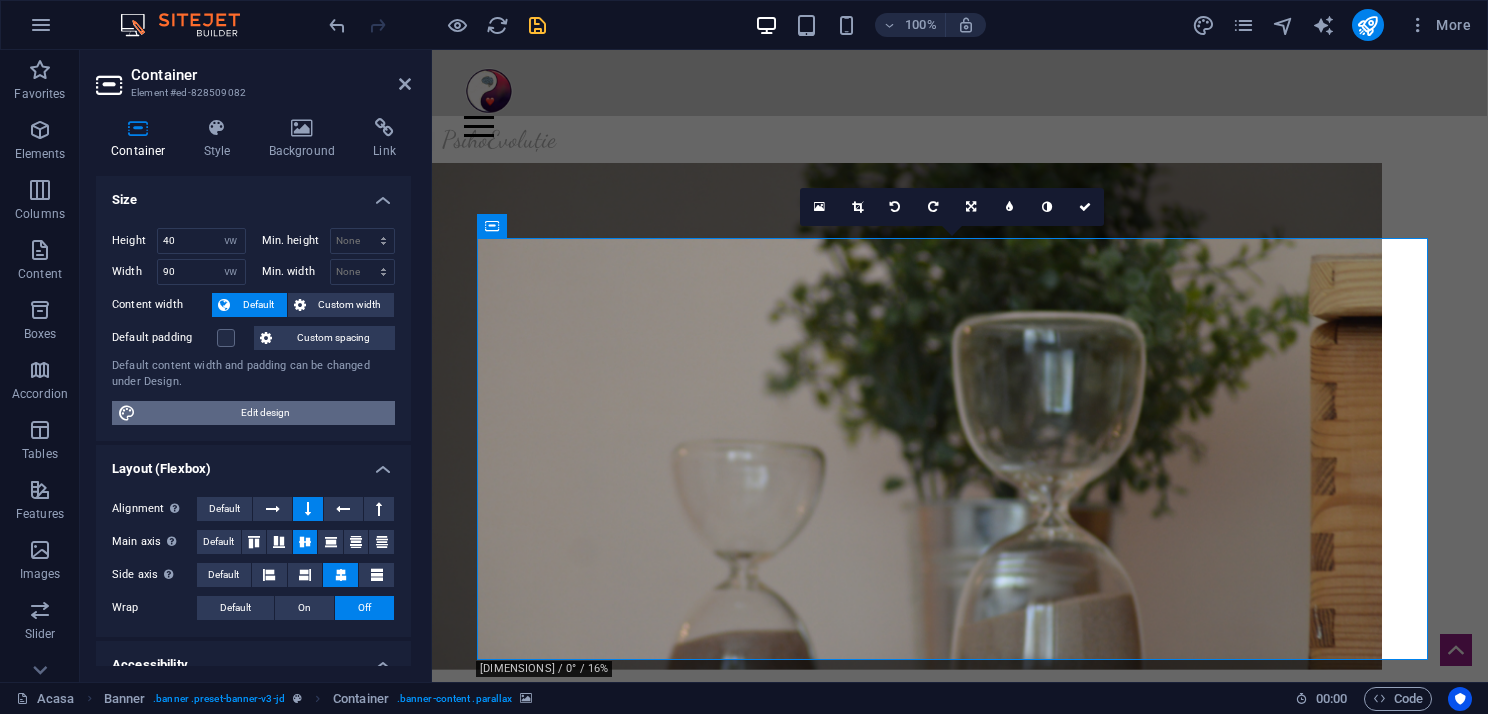 click on "Edit design" at bounding box center (265, 413) 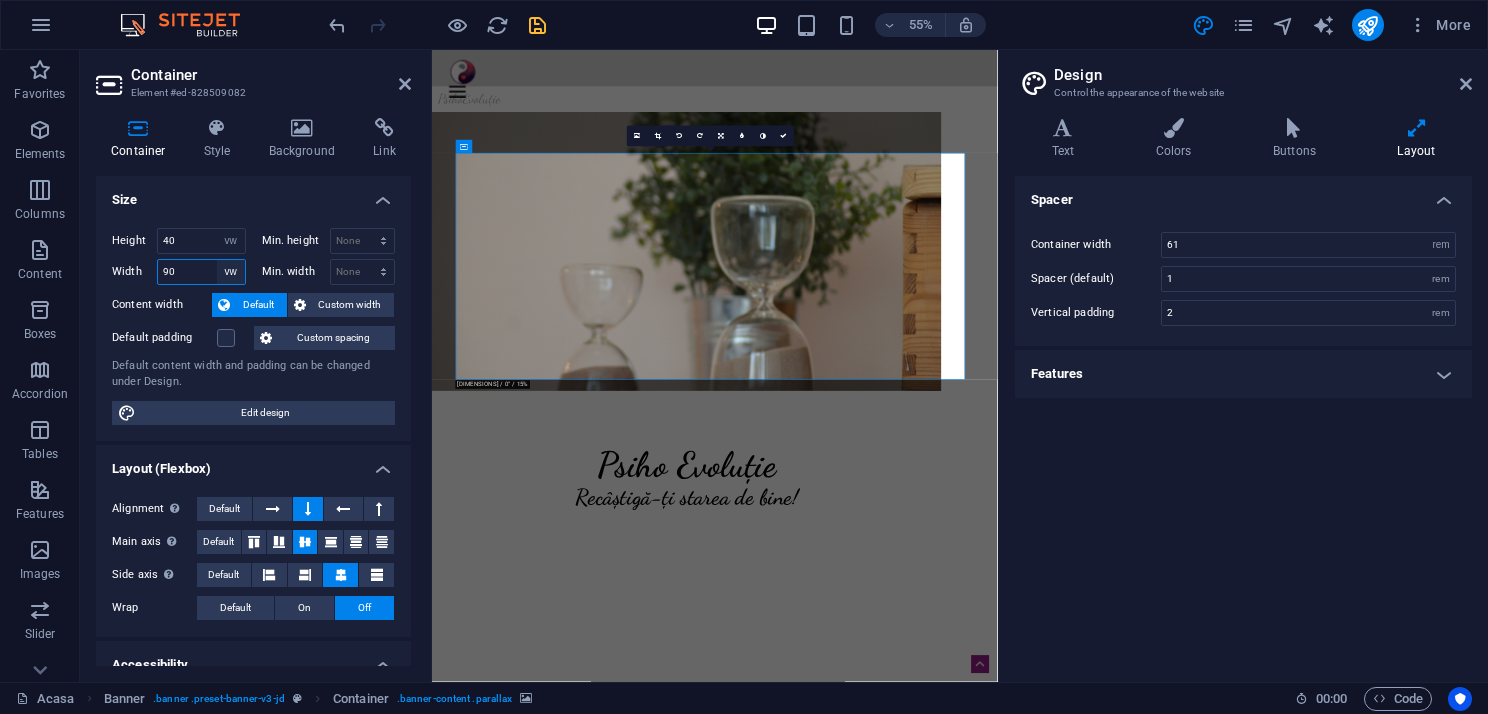 click on "Default px rem % em vh vw" at bounding box center (231, 272) 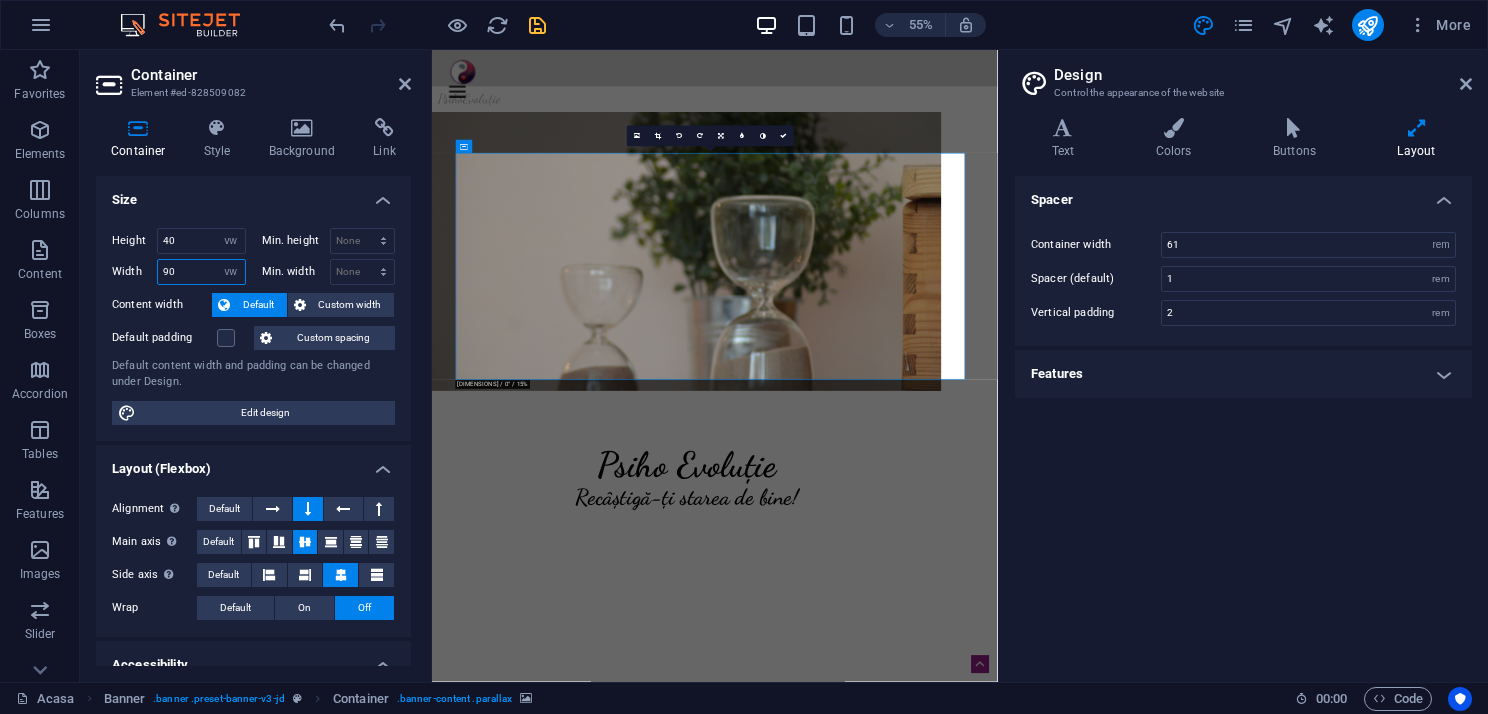 select on "rem" 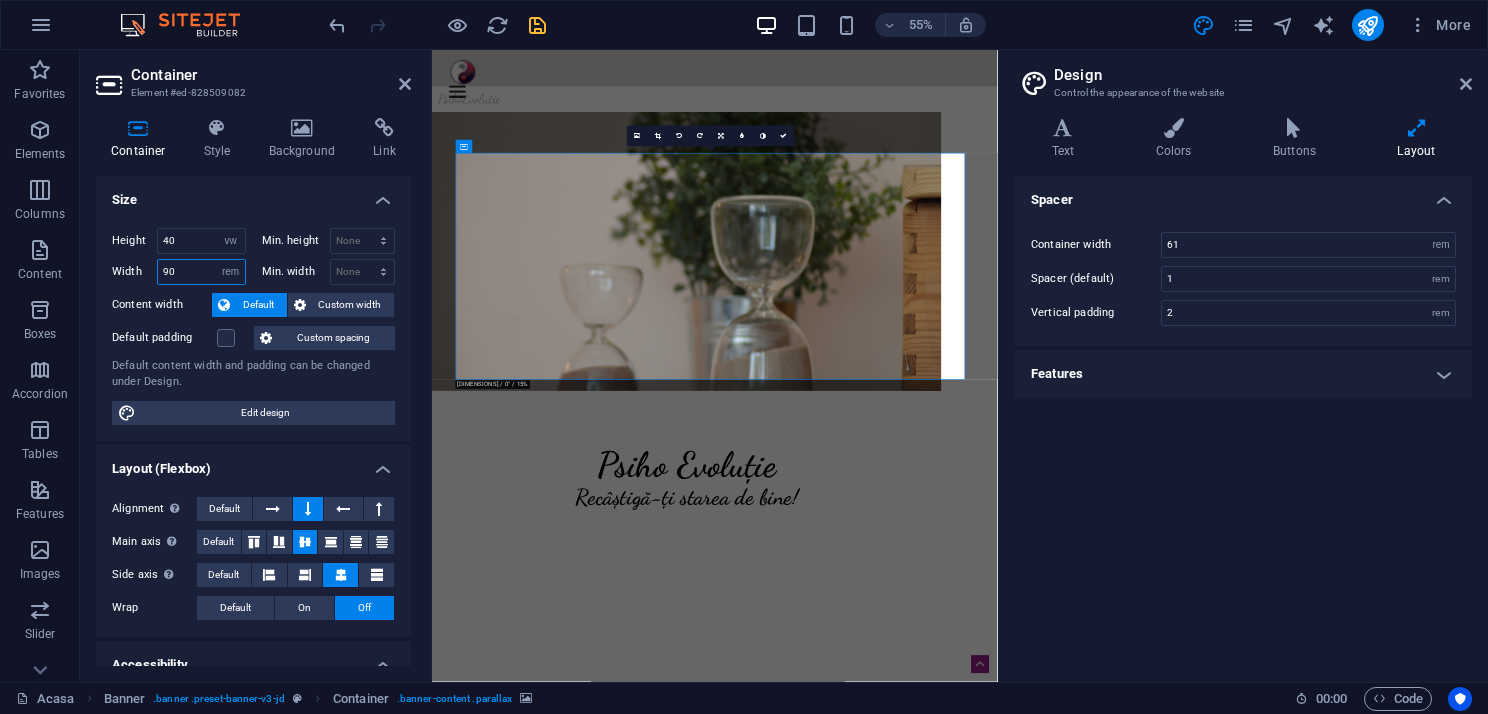 click on "Default px rem % em vh vw" at bounding box center (231, 272) 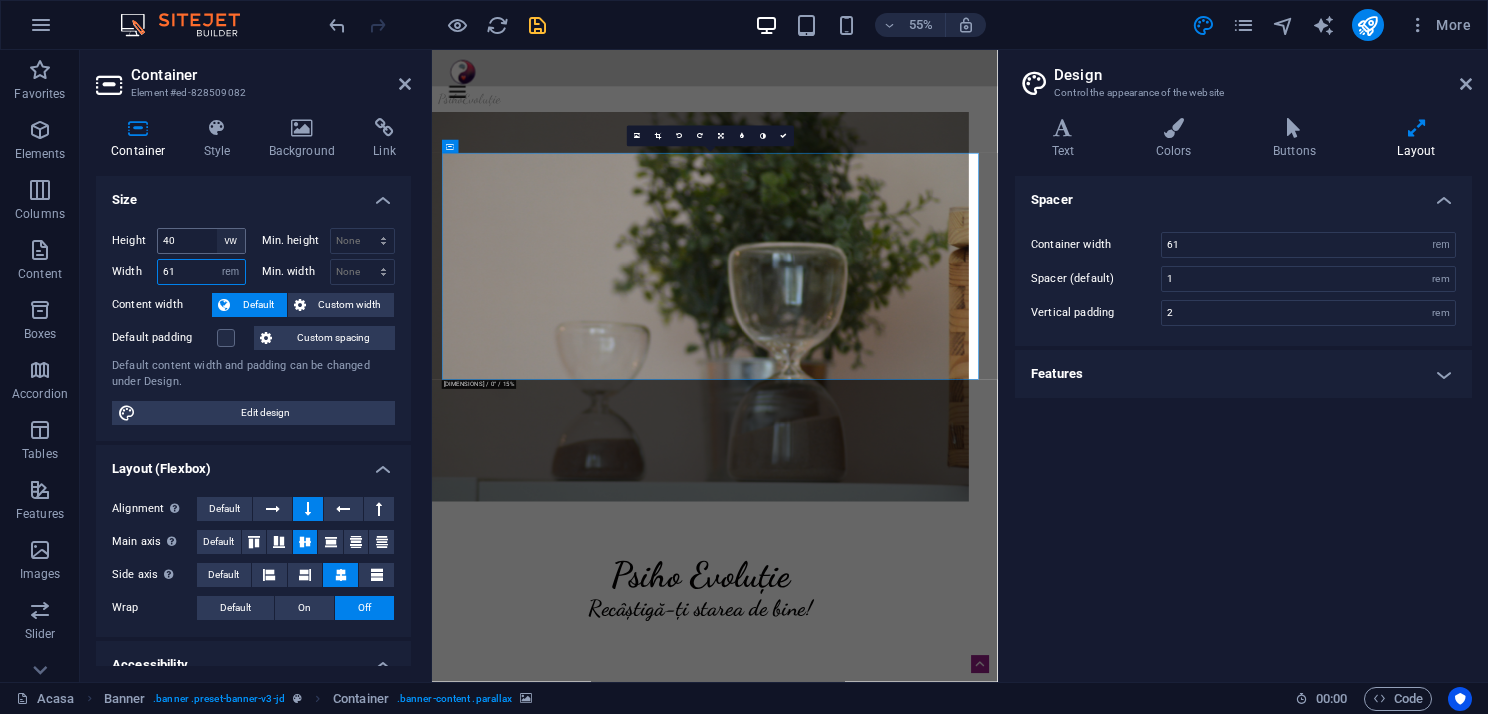 type on "61" 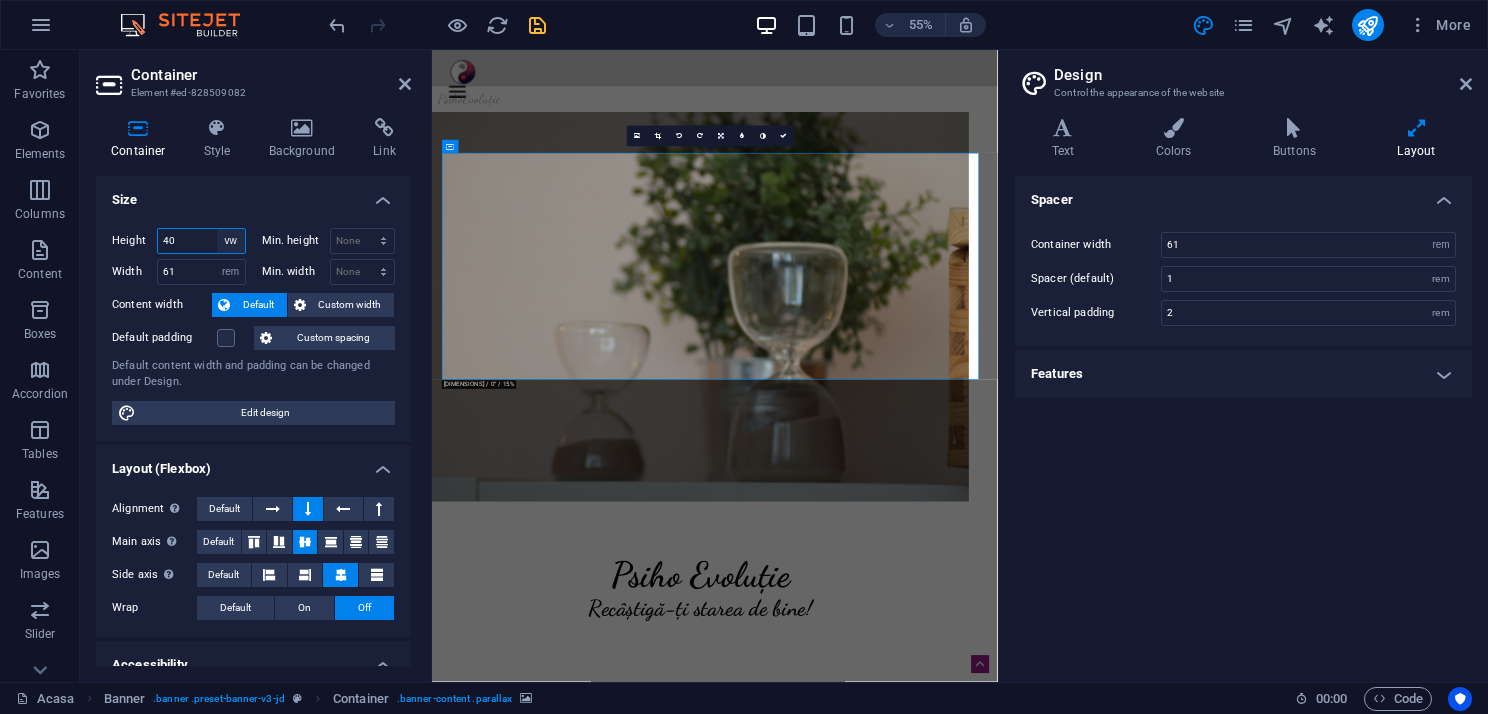 click on "Default px rem % vh vw" at bounding box center (231, 241) 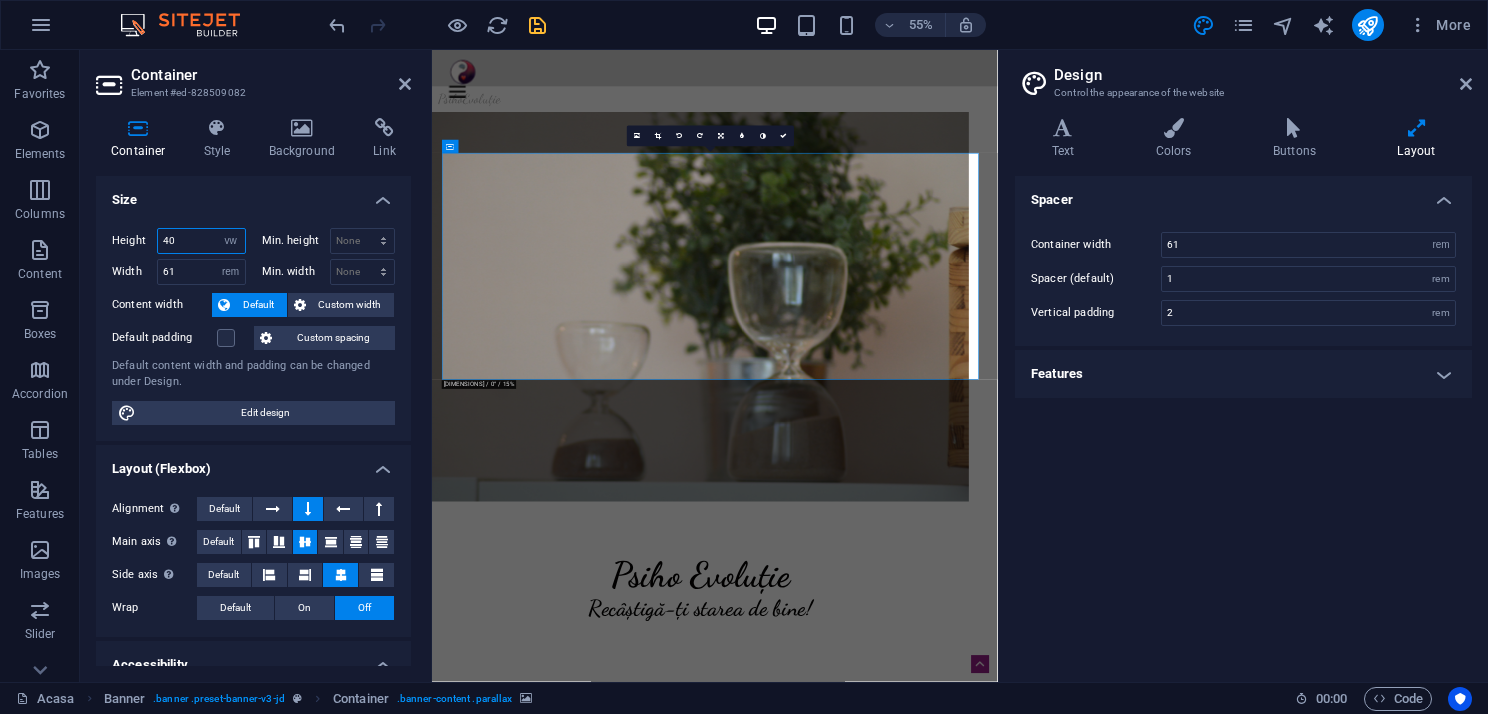 select on "rem" 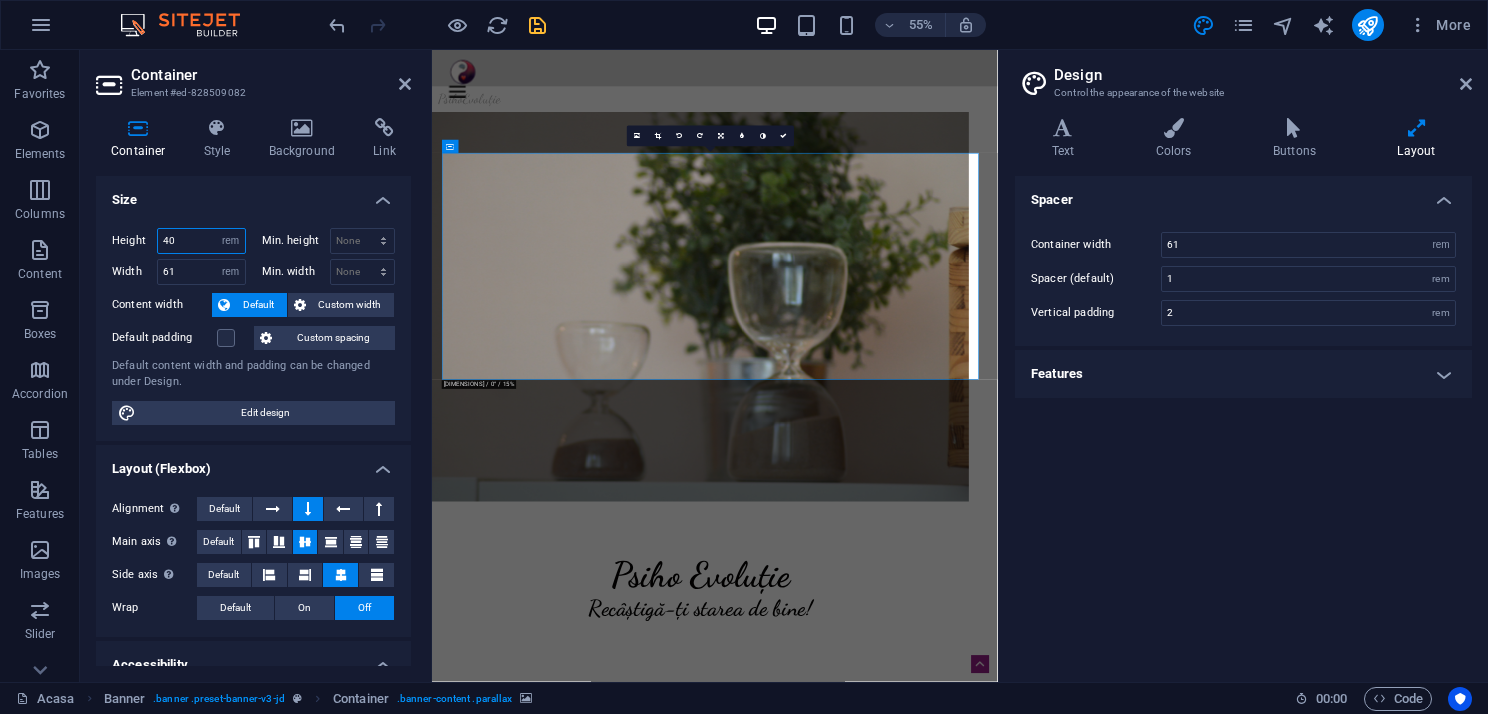 click on "Default px rem % vh vw" at bounding box center [231, 241] 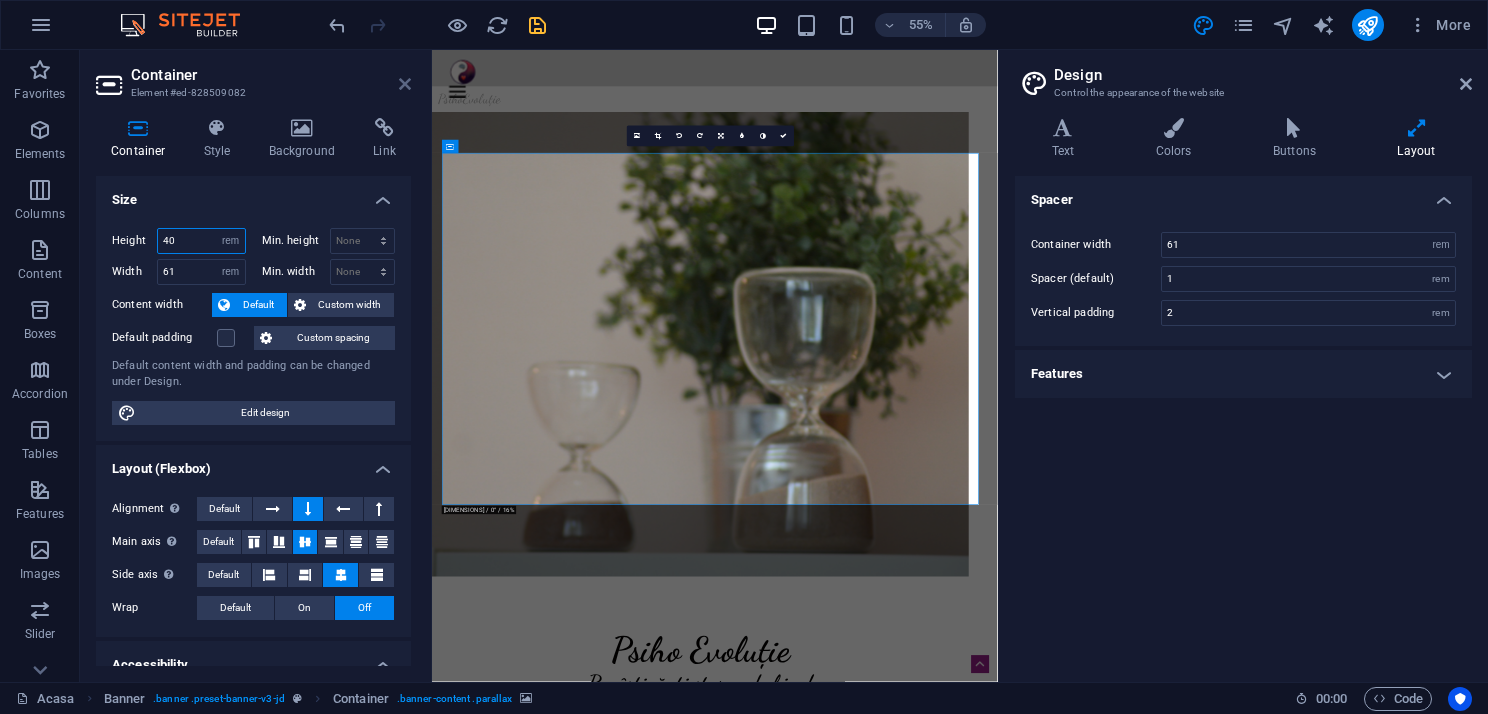 type on "40" 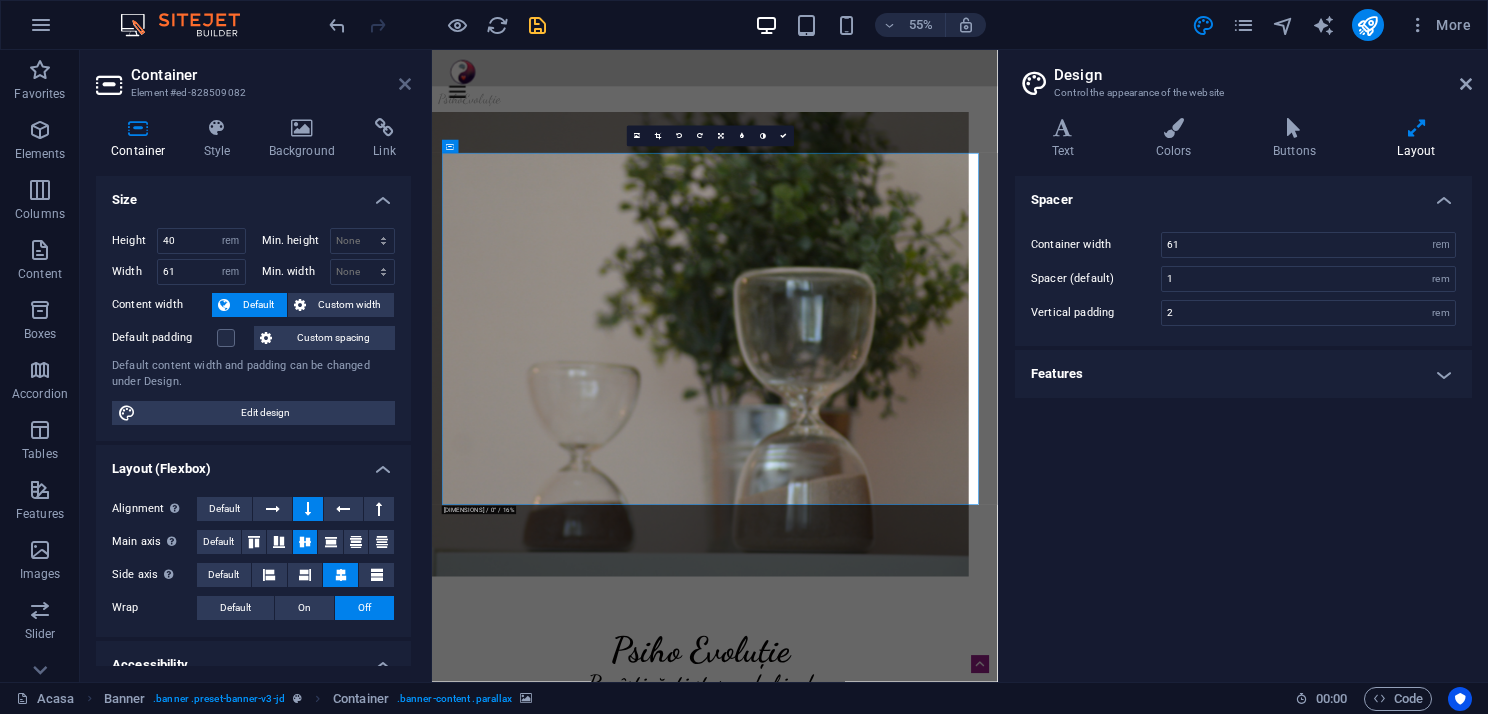 click at bounding box center [405, 84] 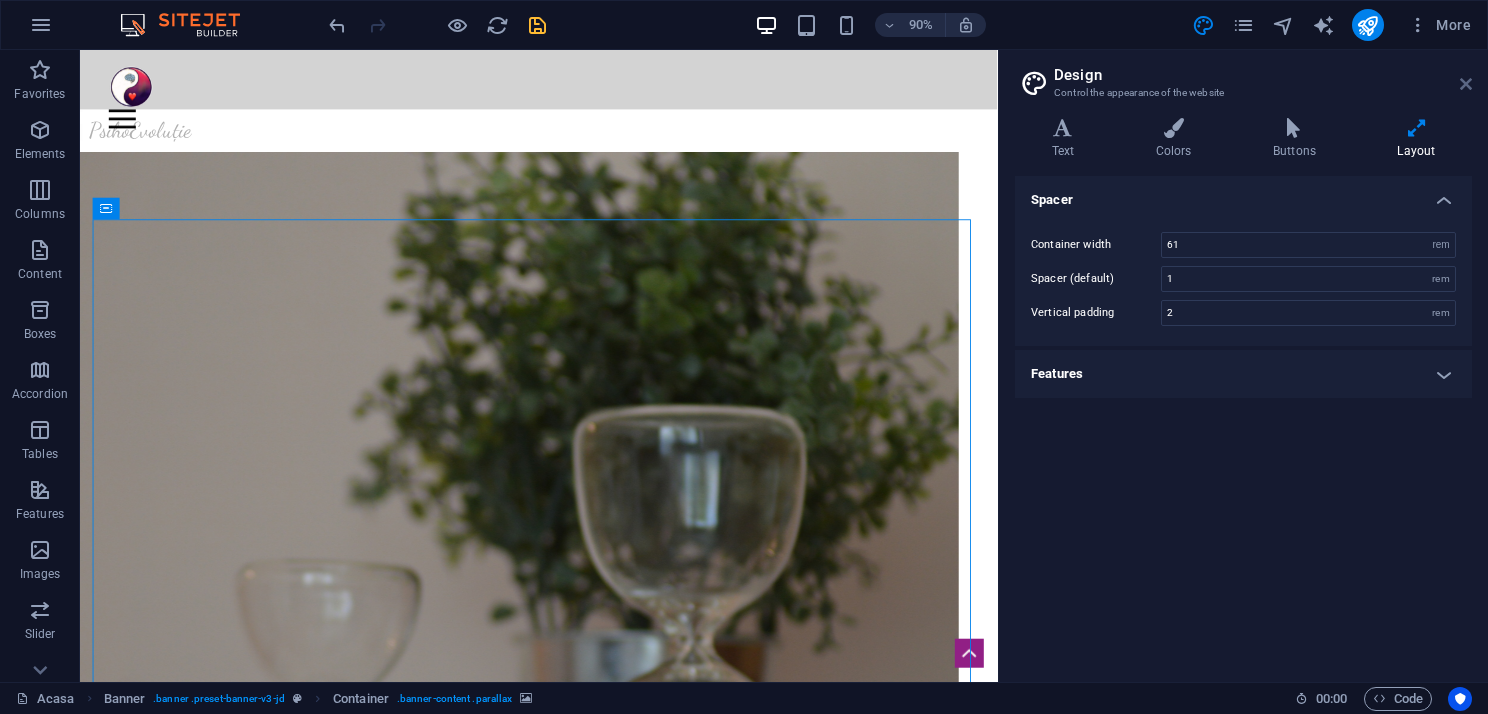 click at bounding box center (1466, 84) 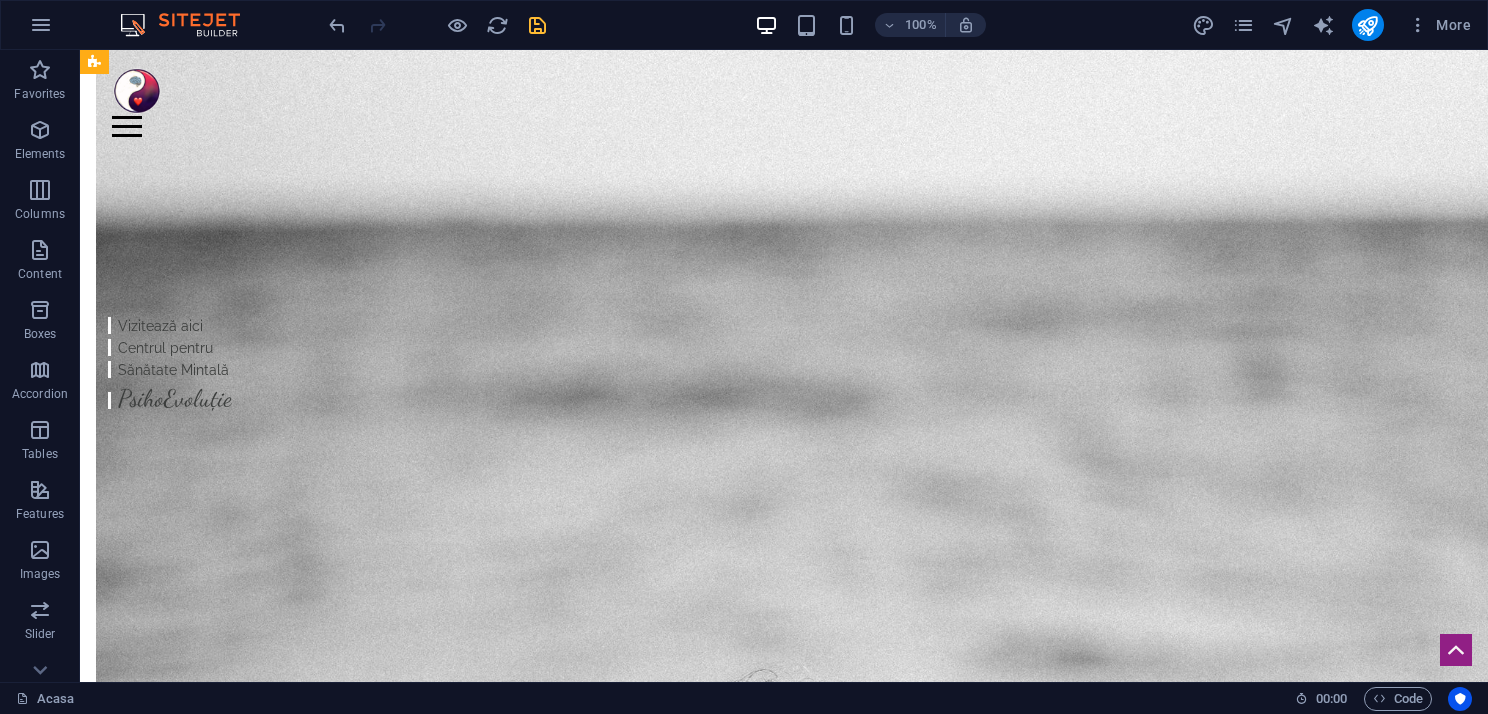 scroll, scrollTop: 1300, scrollLeft: 0, axis: vertical 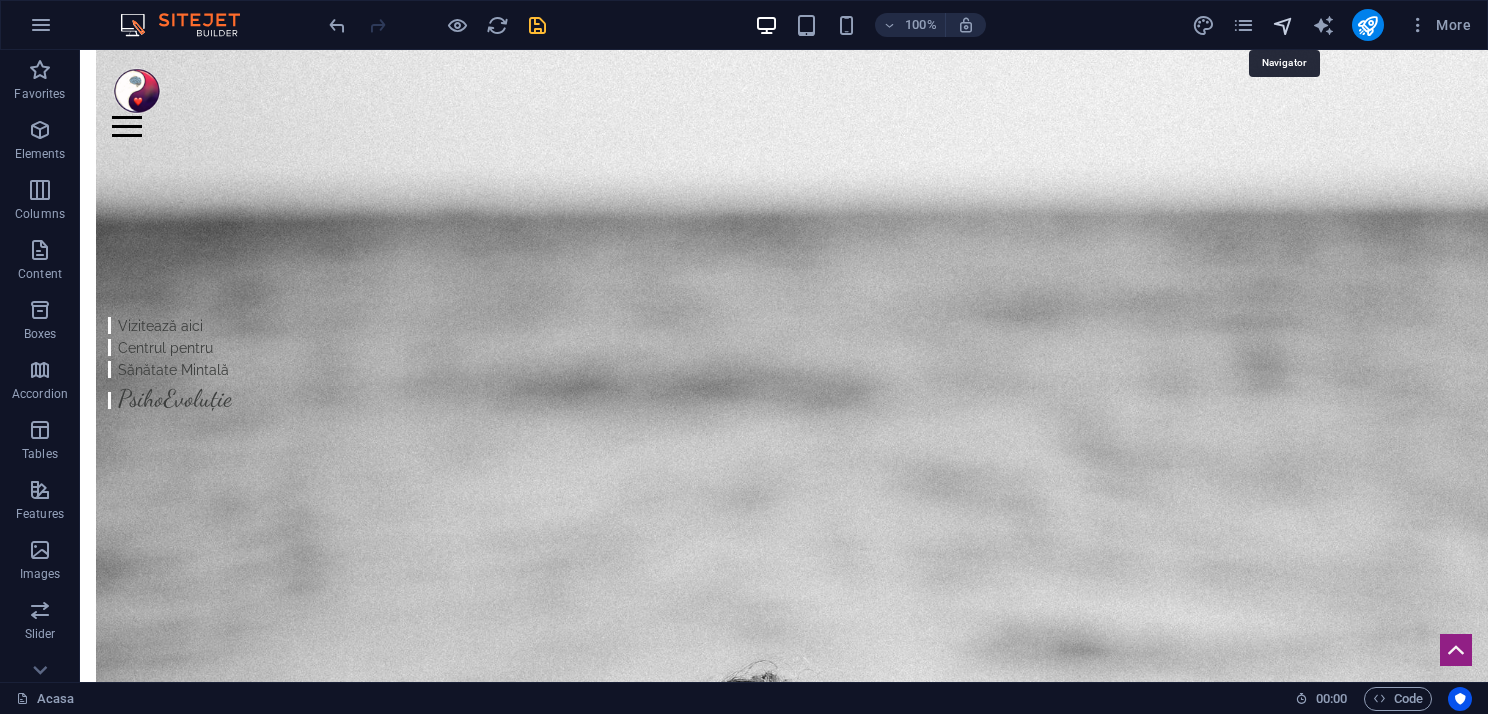 click at bounding box center [1283, 25] 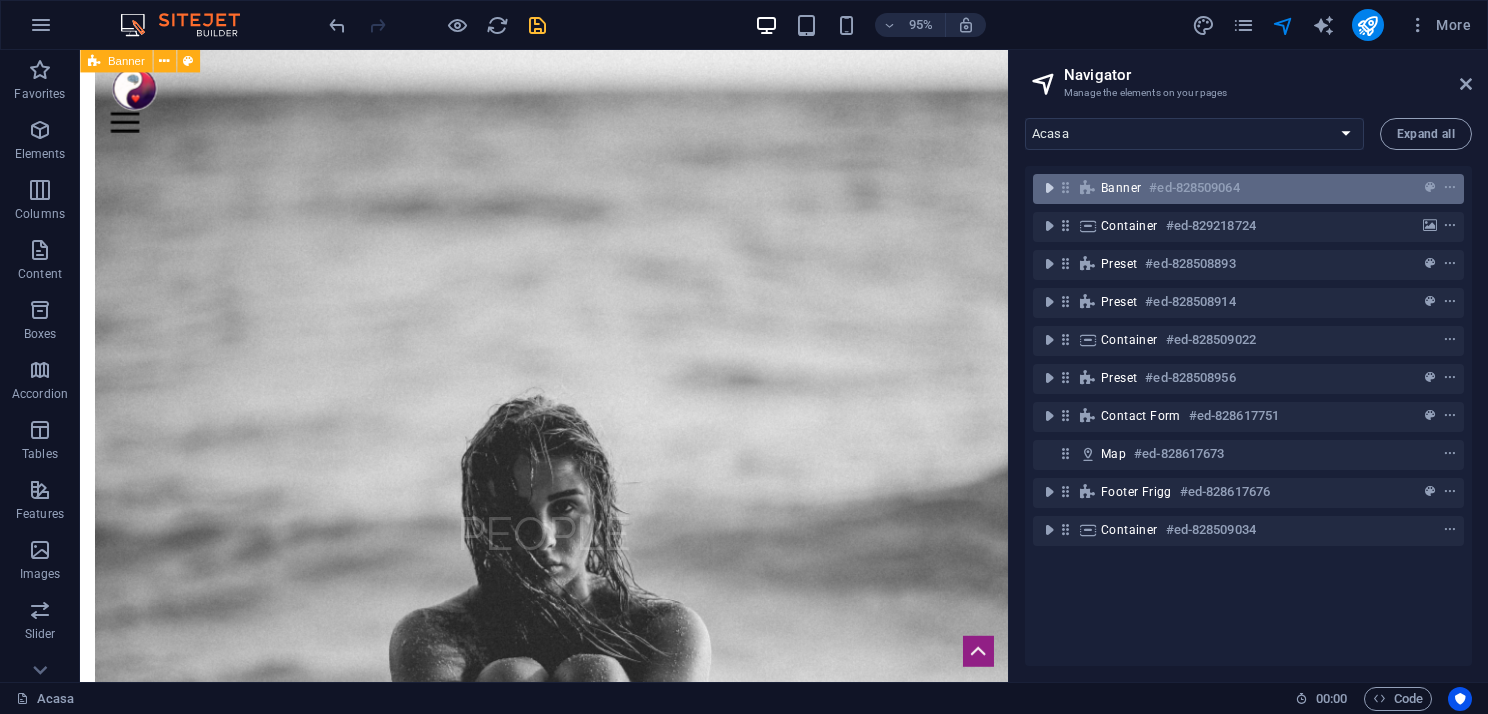 click at bounding box center [1049, 188] 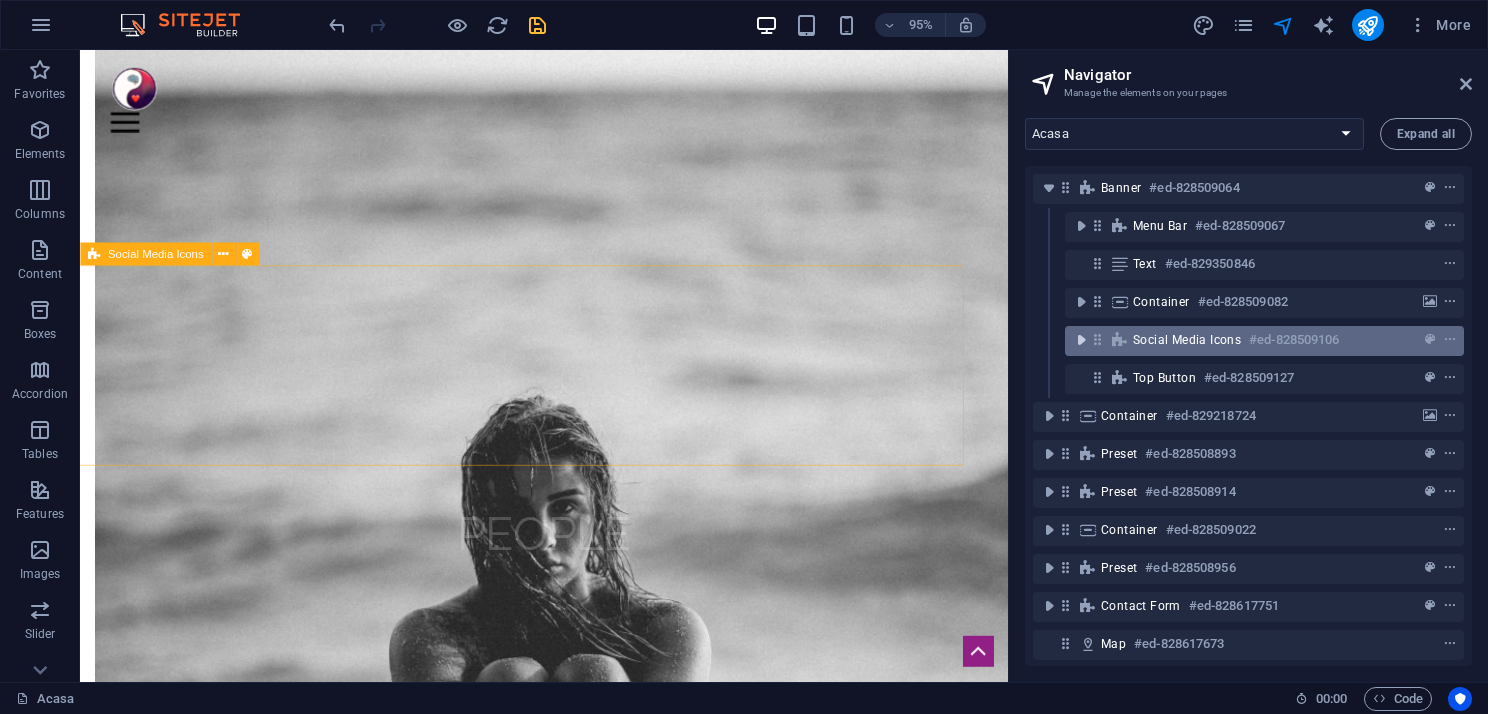click at bounding box center [1081, 340] 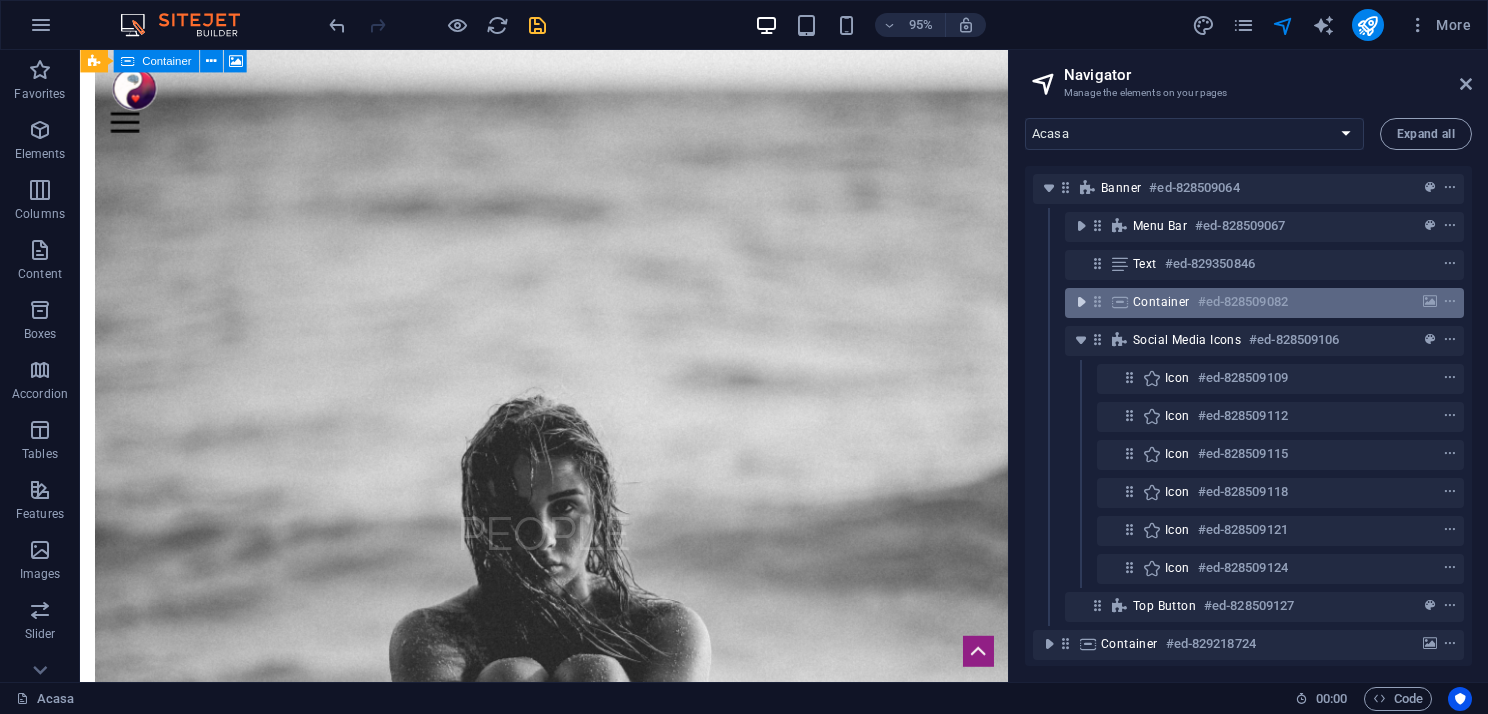 click at bounding box center [1081, 302] 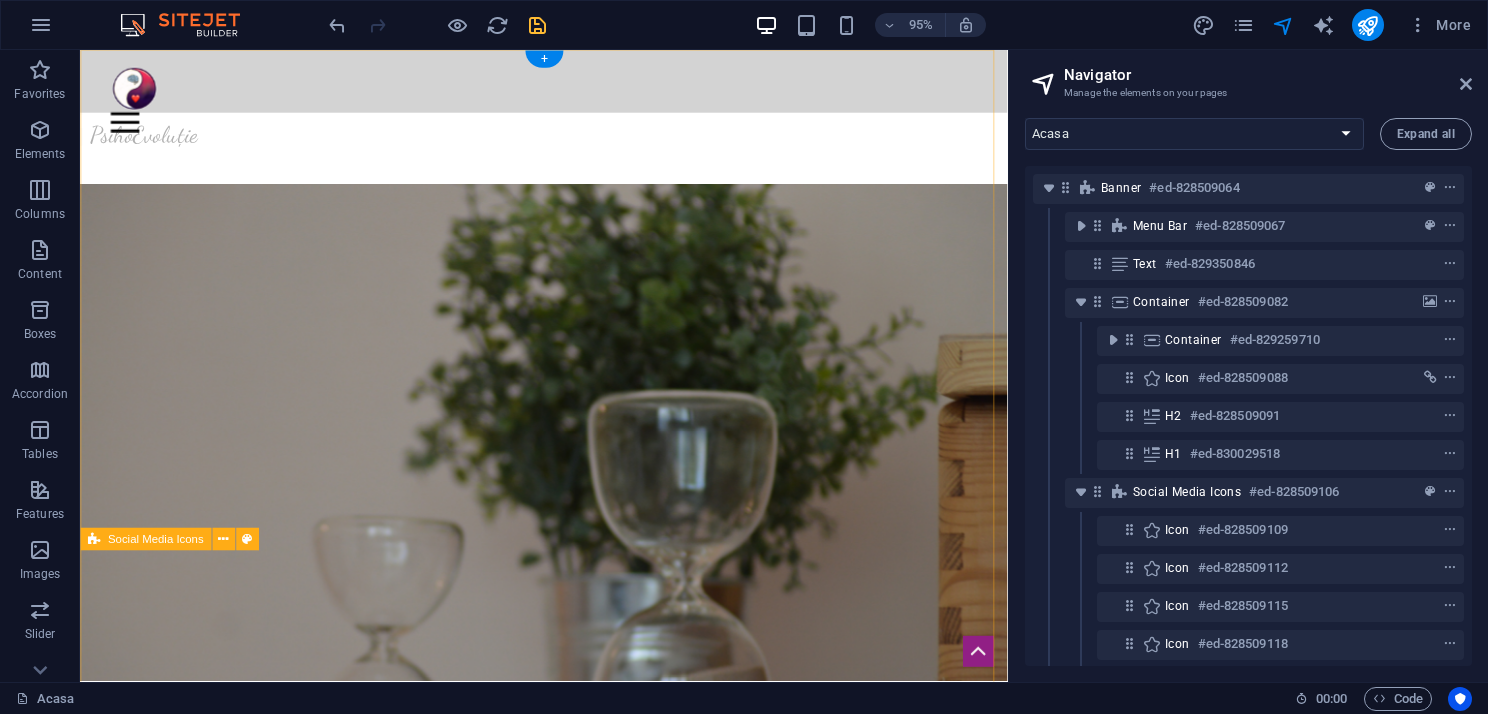 scroll, scrollTop: 0, scrollLeft: 0, axis: both 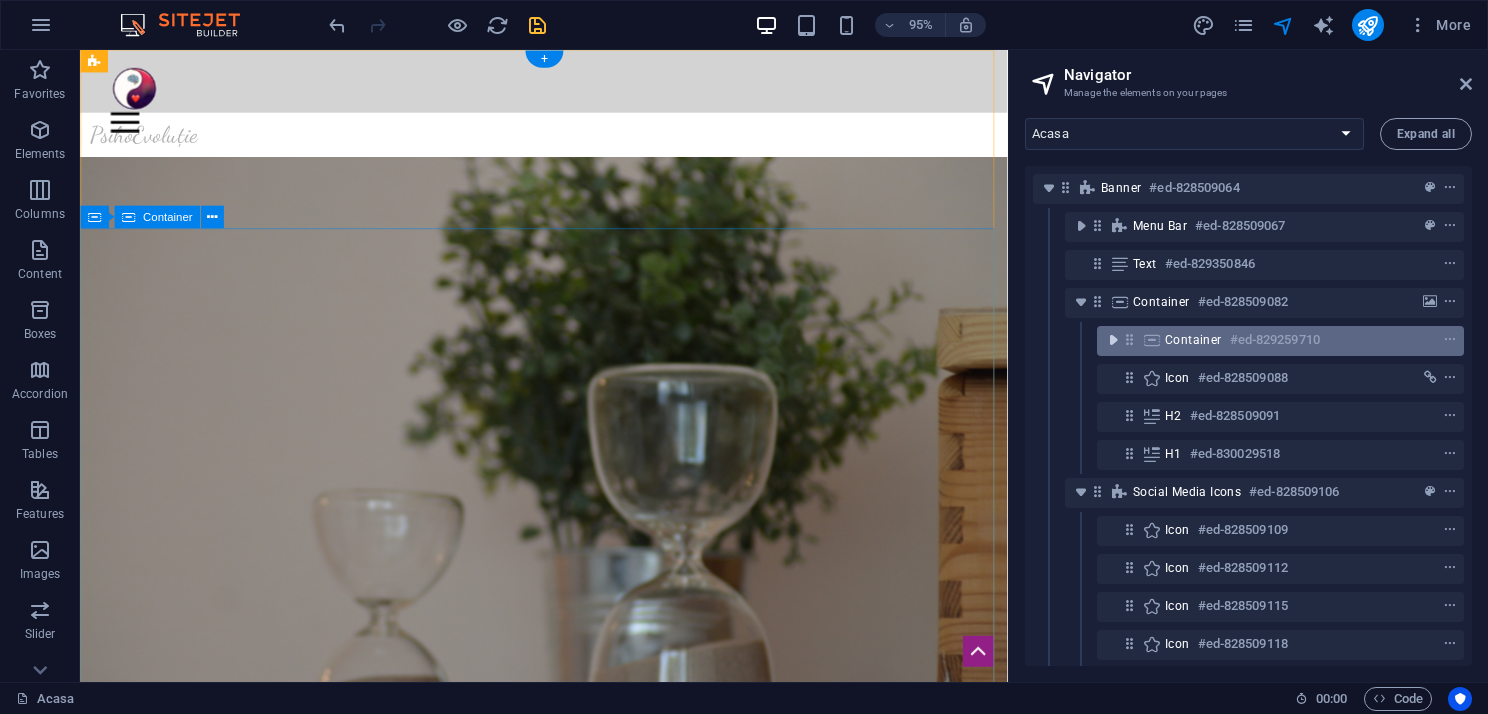 click at bounding box center [1113, 340] 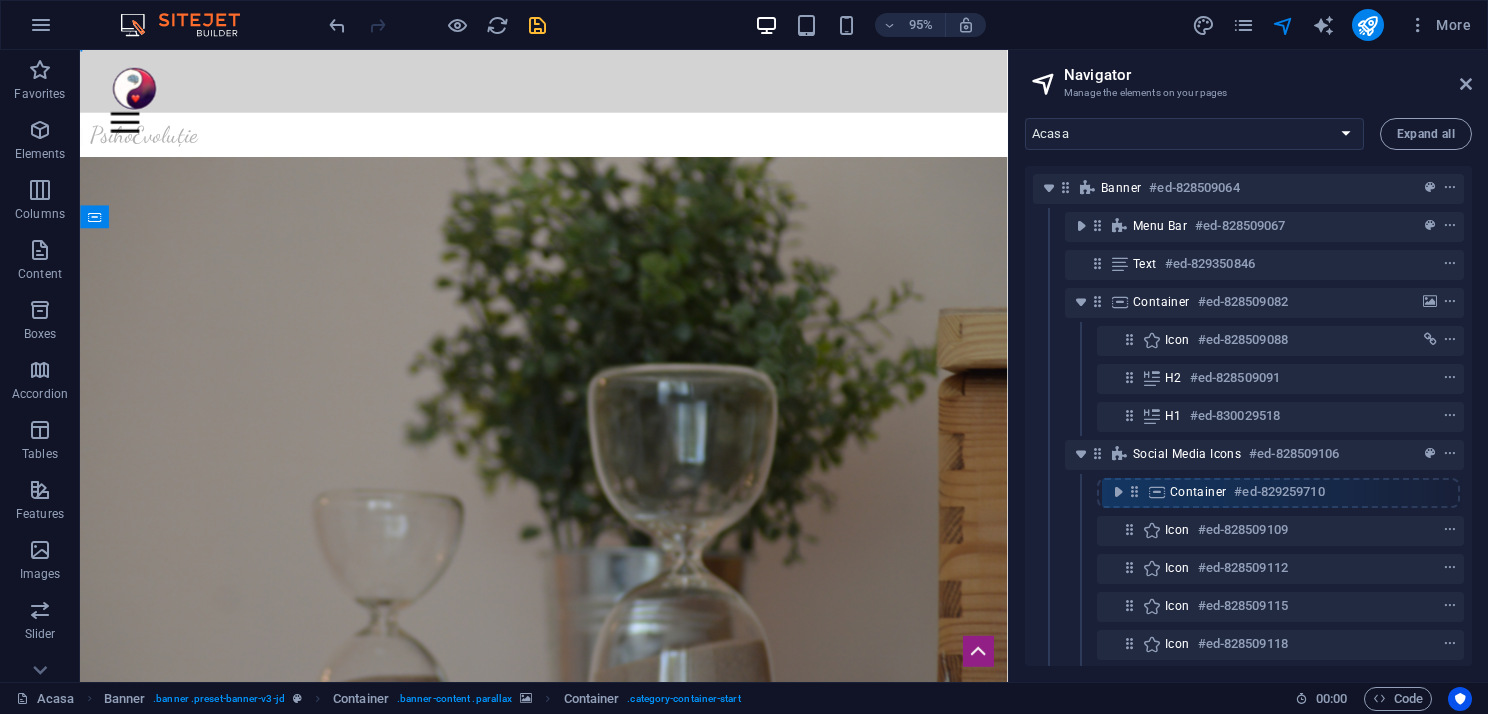 drag, startPoint x: 1128, startPoint y: 338, endPoint x: 1136, endPoint y: 495, distance: 157.20369 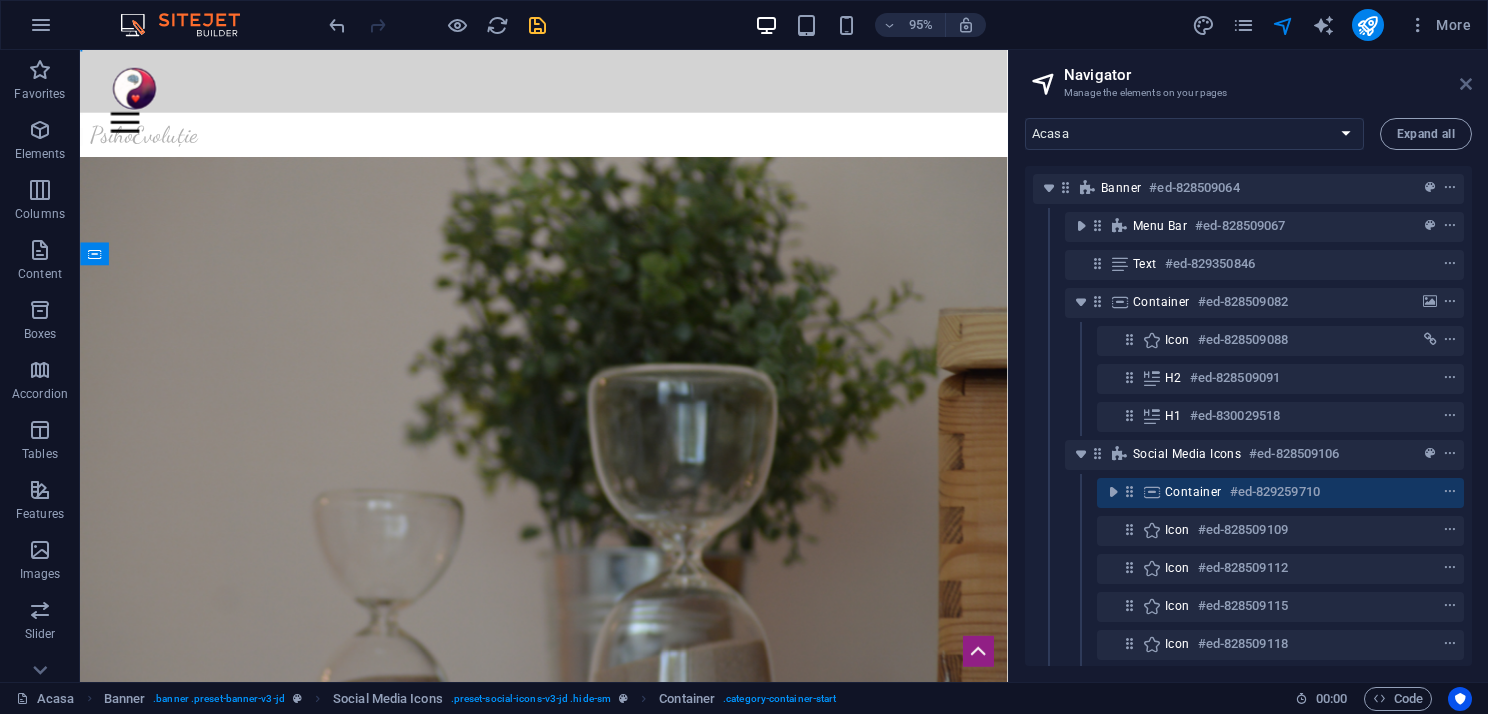 click at bounding box center [1466, 84] 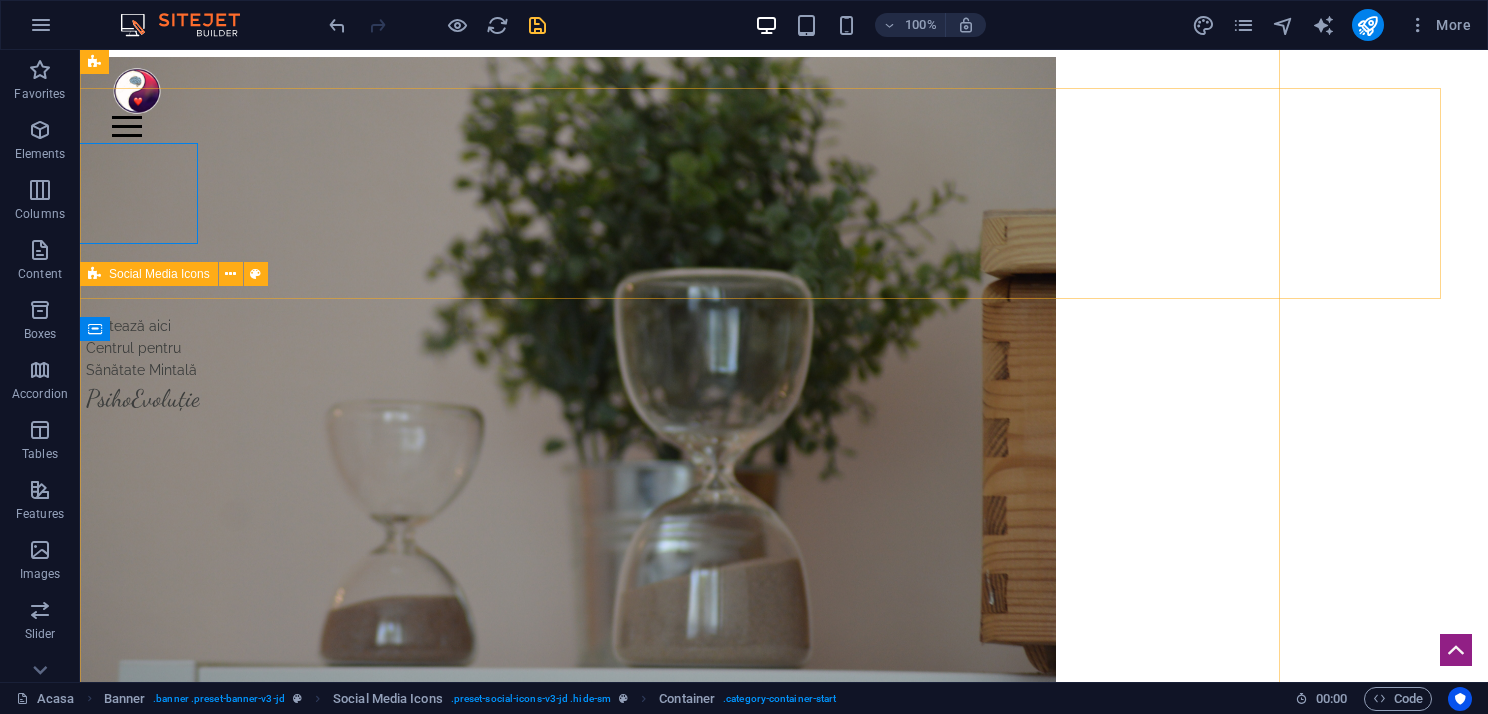 scroll, scrollTop: 0, scrollLeft: 0, axis: both 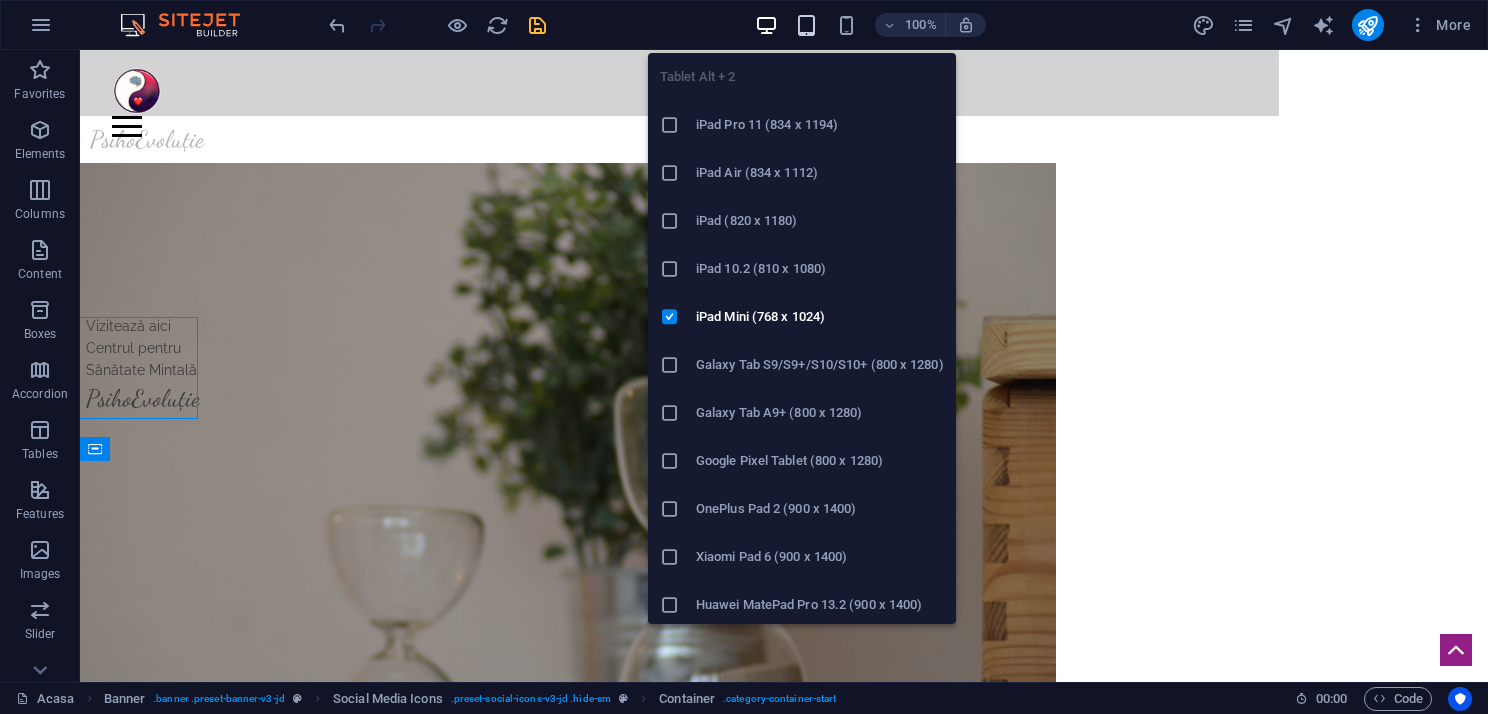 click at bounding box center [806, 25] 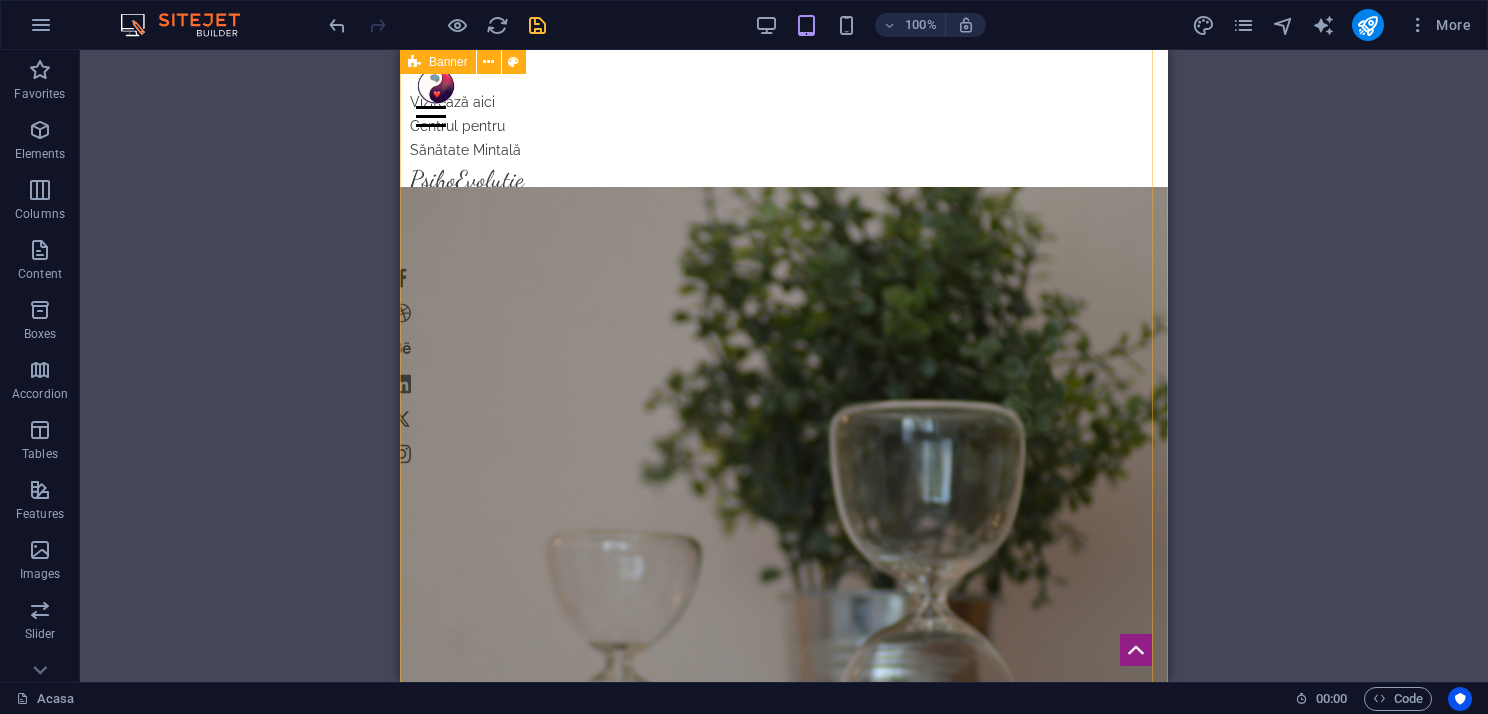 scroll, scrollTop: 0, scrollLeft: 0, axis: both 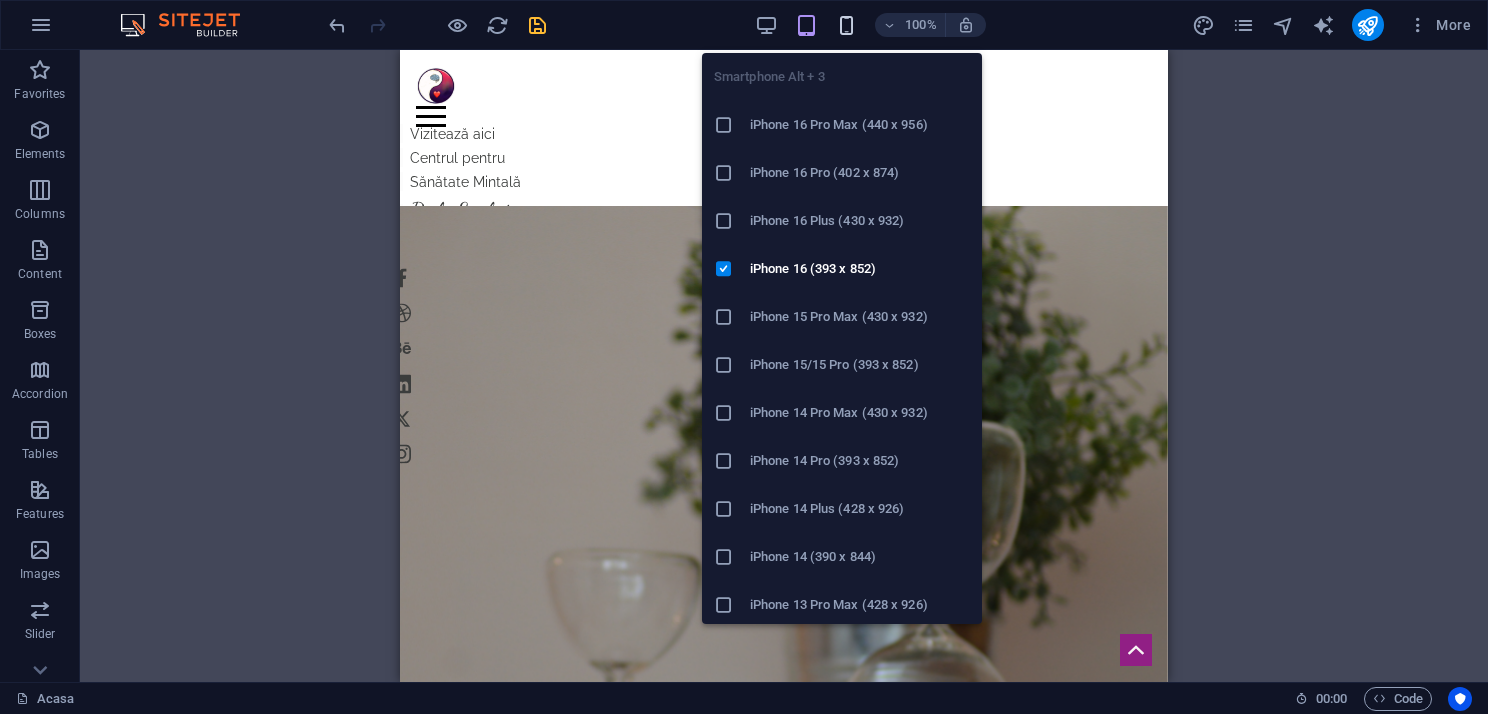 click at bounding box center [846, 25] 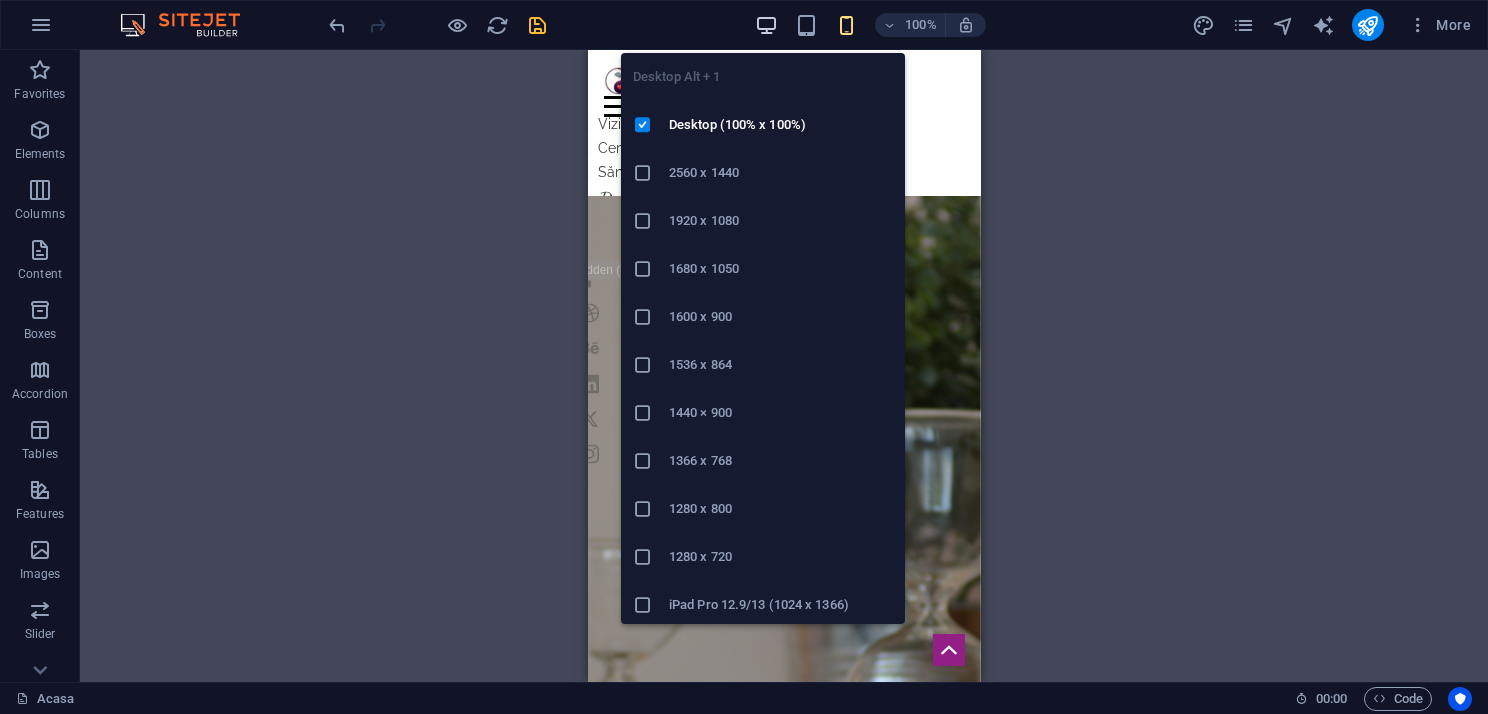 click at bounding box center [766, 25] 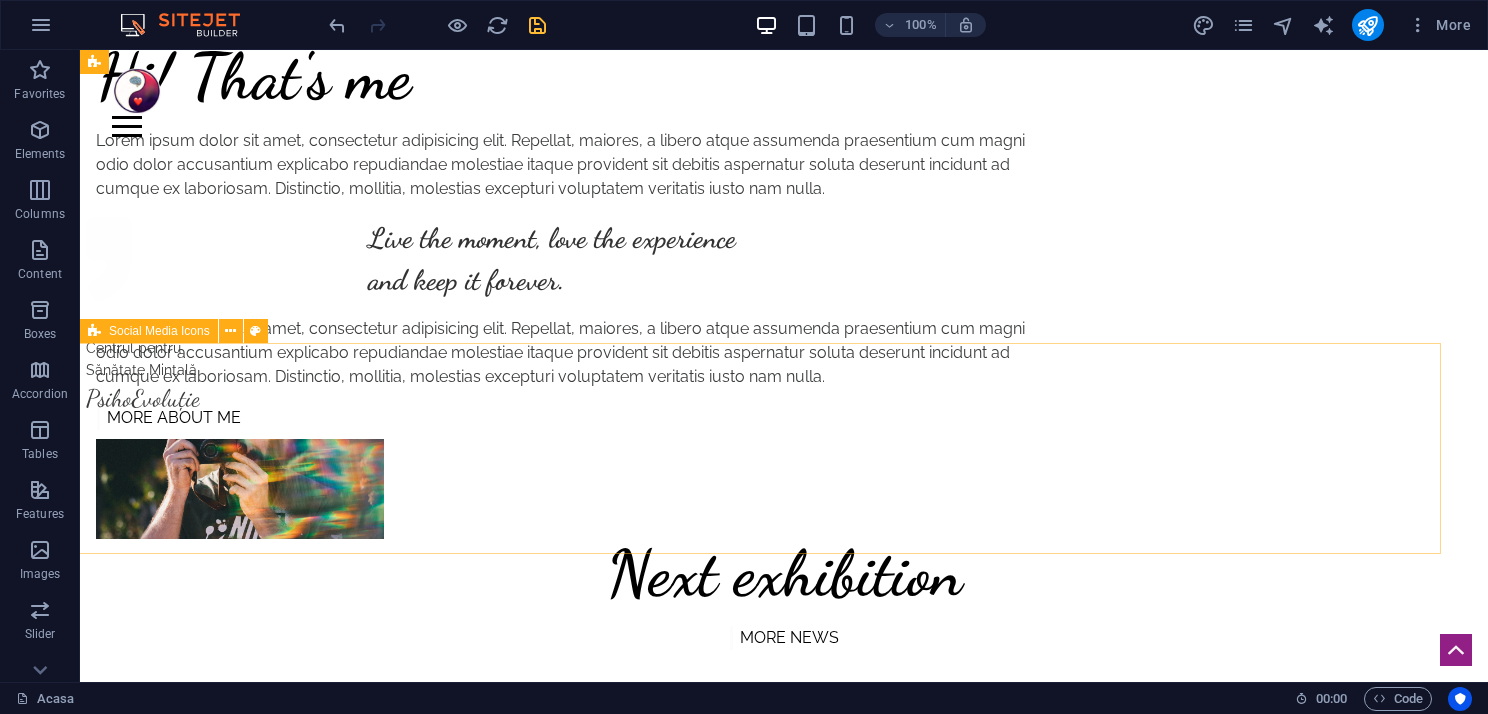 scroll, scrollTop: 5281, scrollLeft: 0, axis: vertical 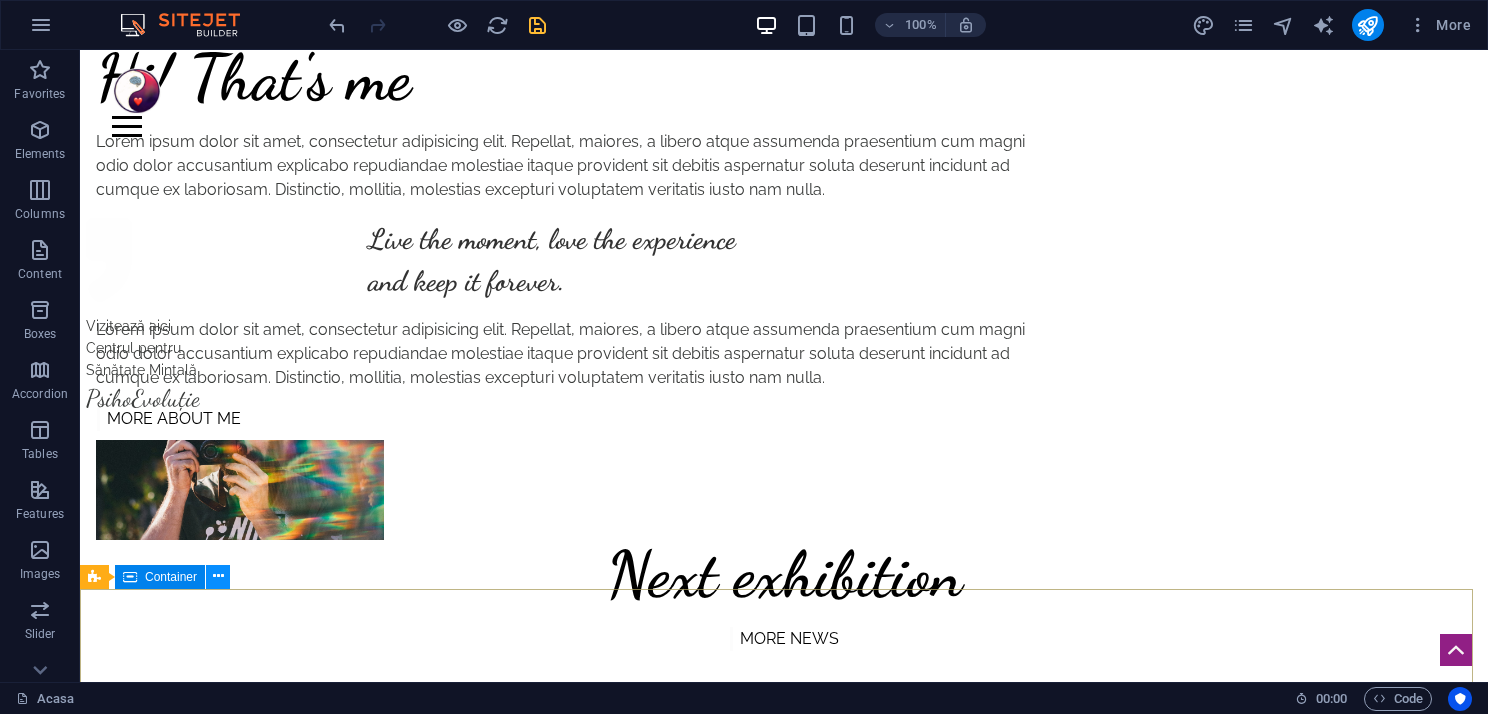 click at bounding box center (218, 576) 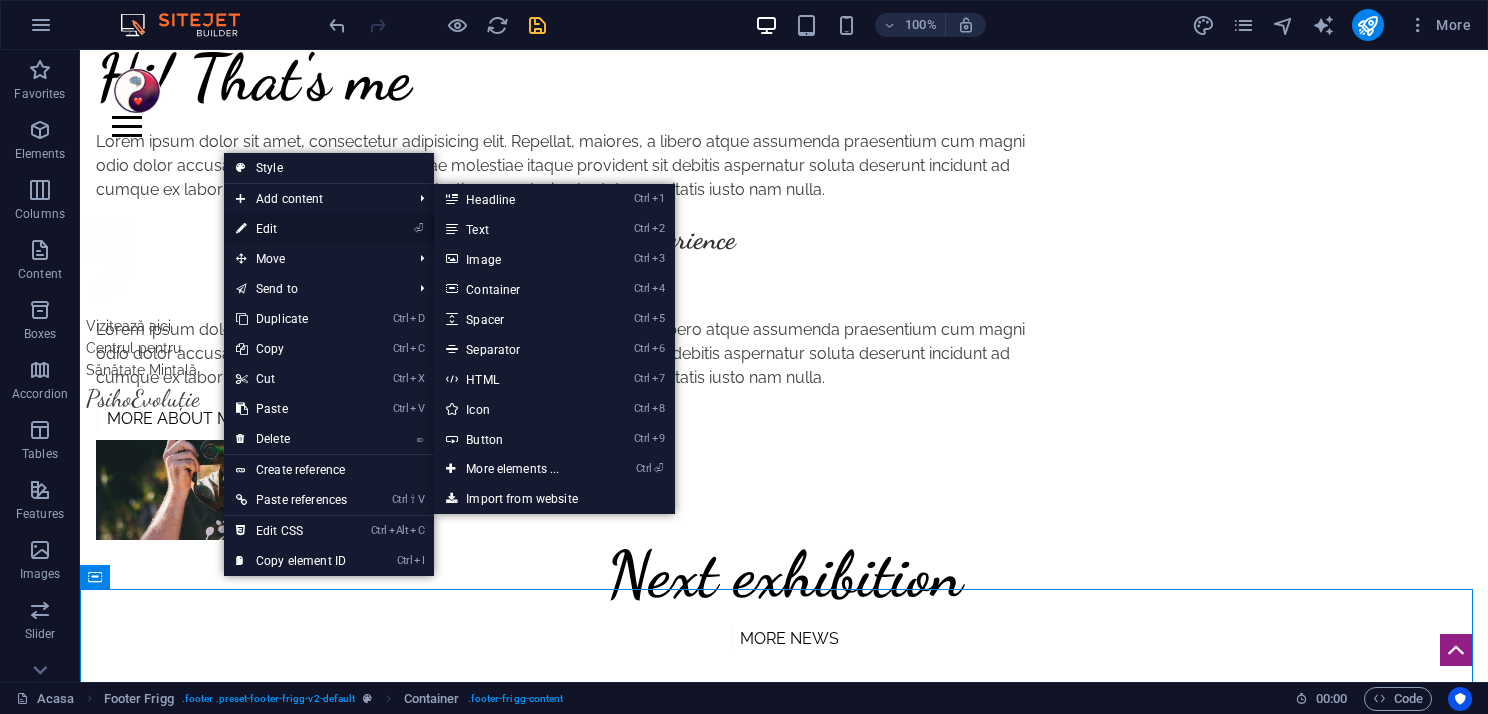 click on "⏎  Edit" at bounding box center (291, 229) 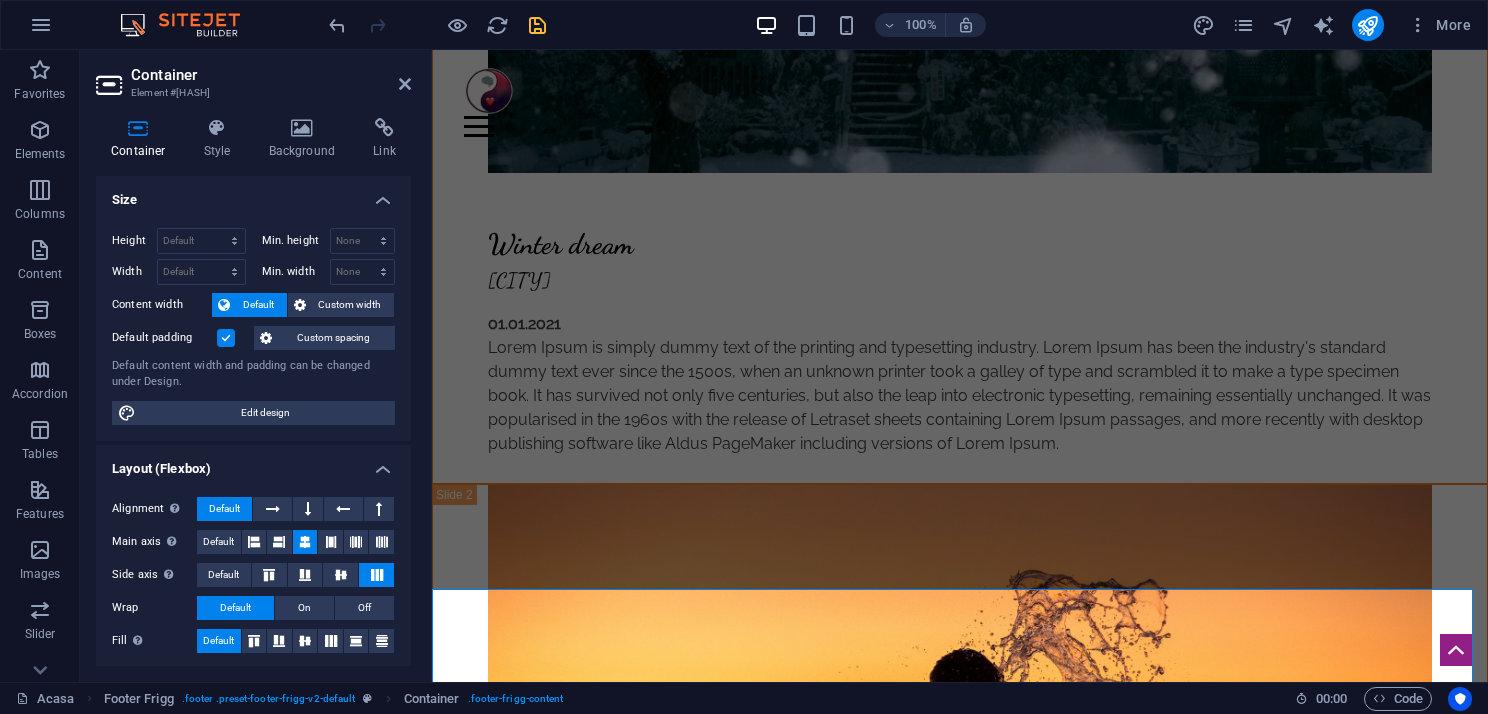scroll, scrollTop: 5105, scrollLeft: 0, axis: vertical 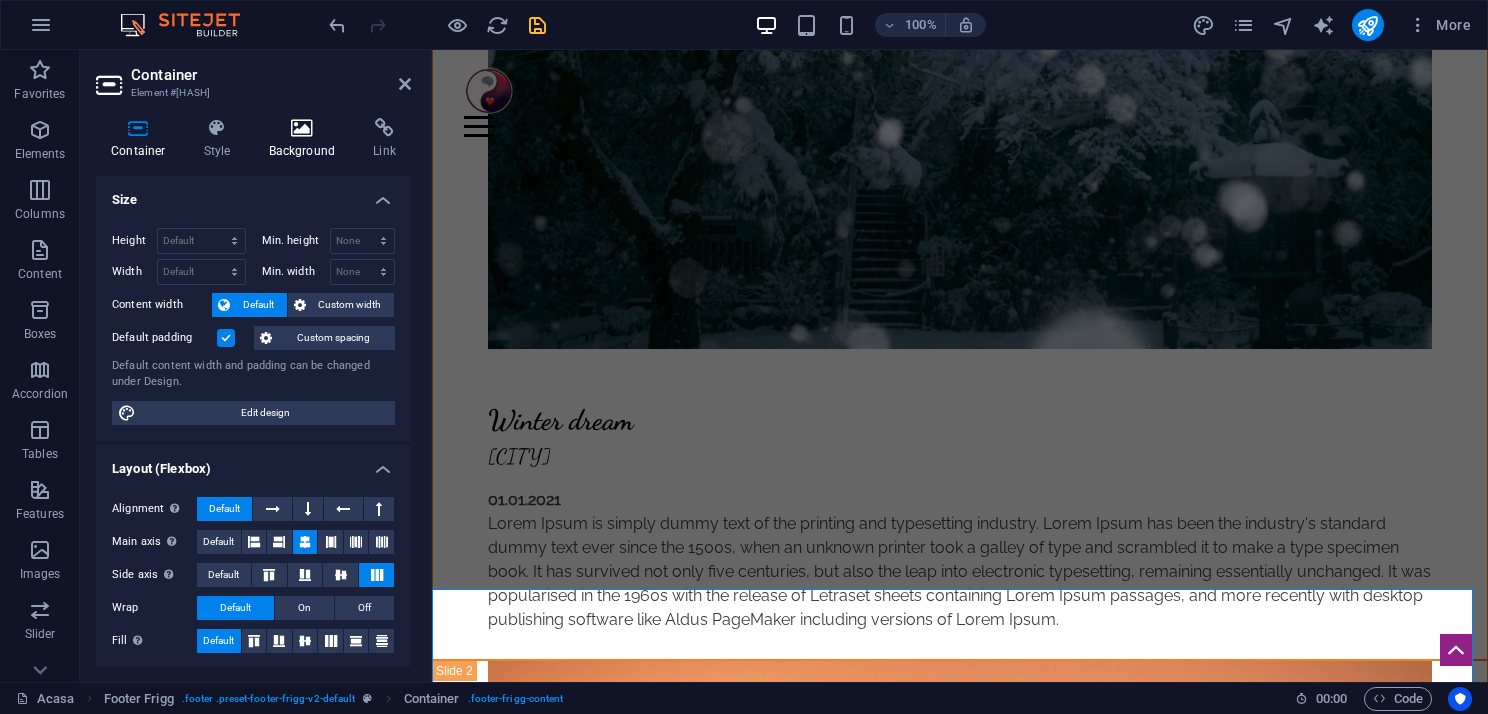 click on "Background" at bounding box center (306, 139) 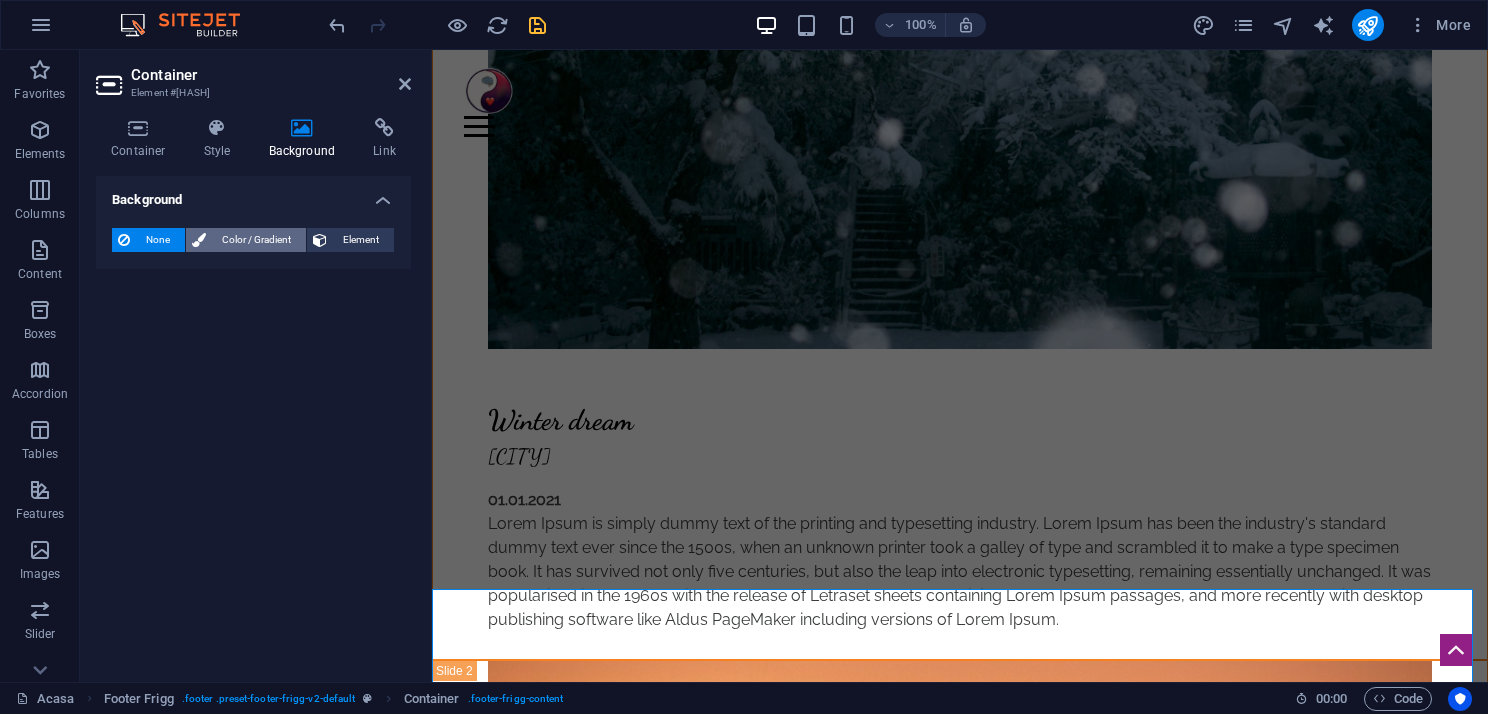 click on "Color / Gradient" at bounding box center [256, 240] 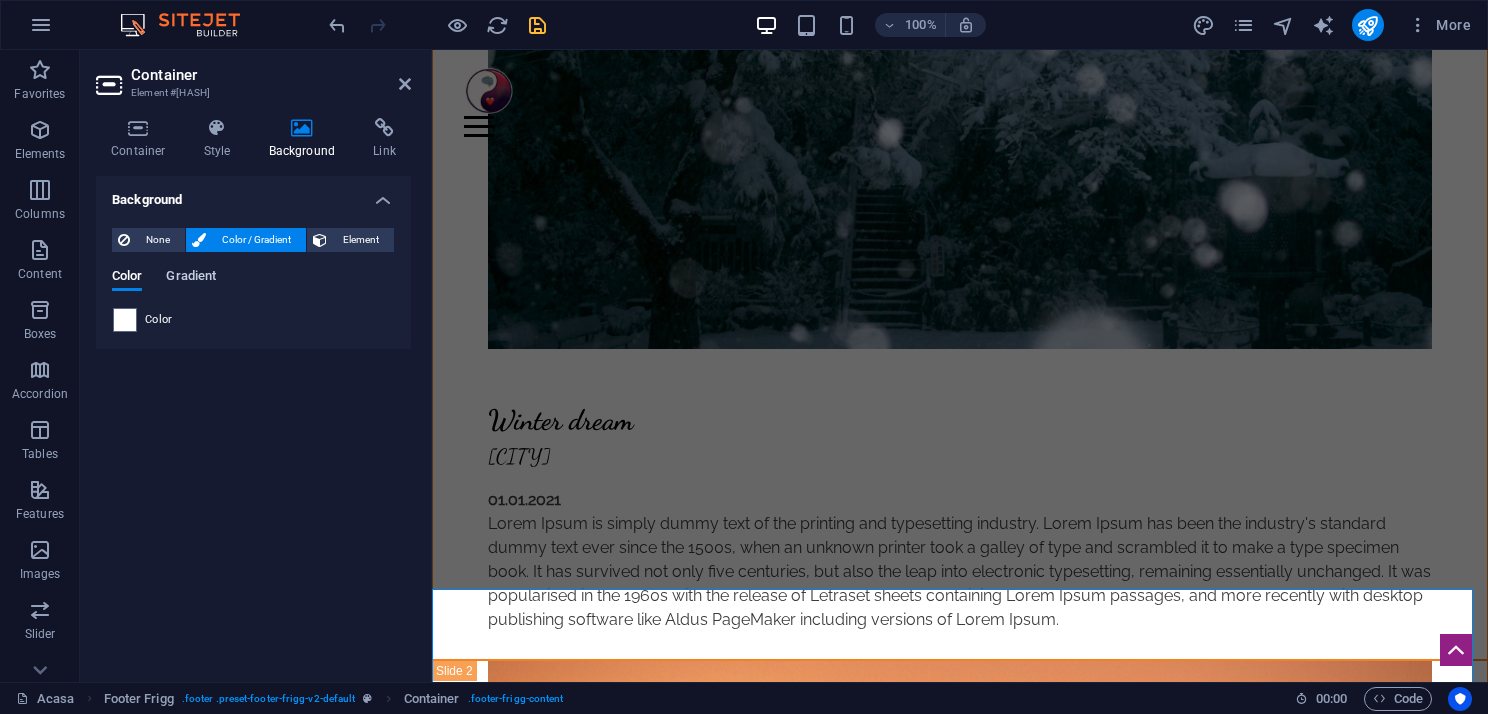 click on "Gradient" at bounding box center (191, 278) 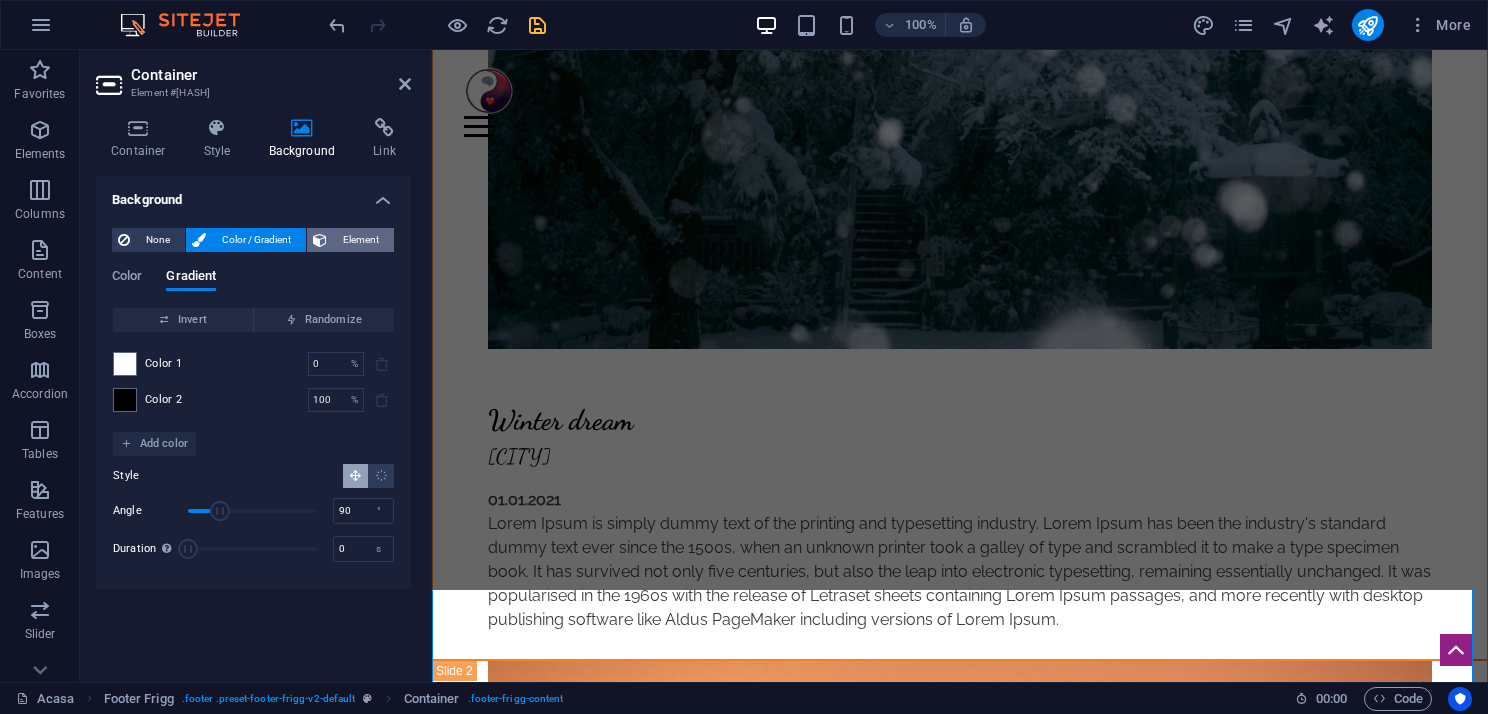 click on "Element" at bounding box center (360, 240) 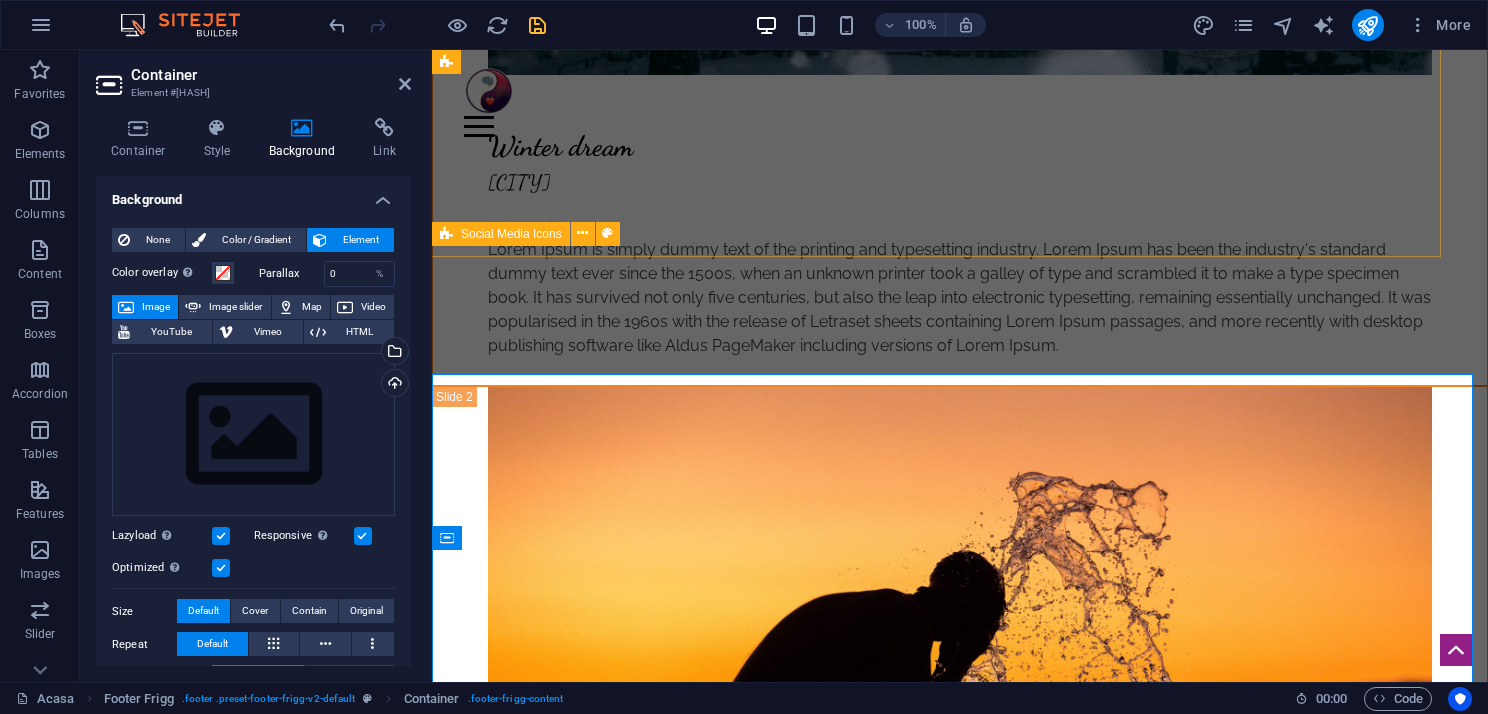 scroll, scrollTop: 5405, scrollLeft: 0, axis: vertical 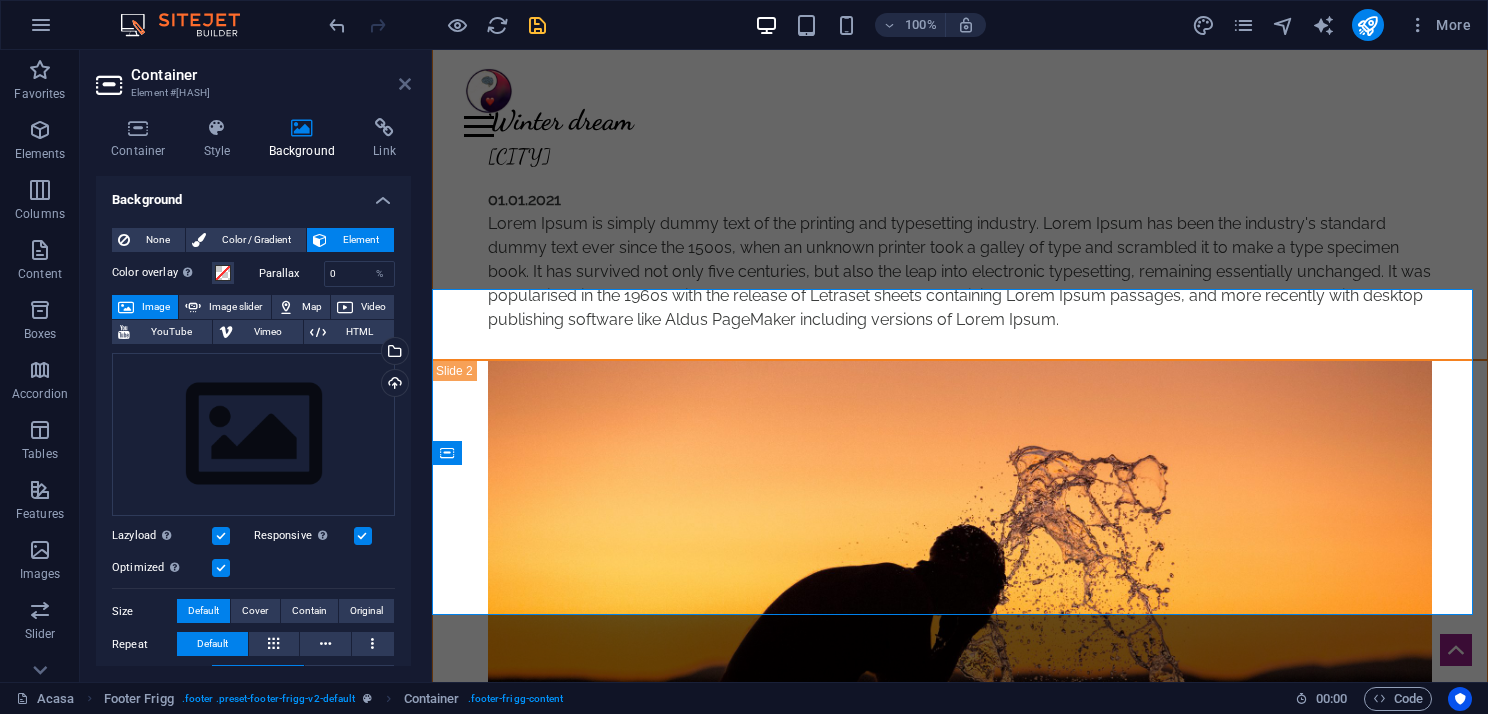 click at bounding box center (405, 84) 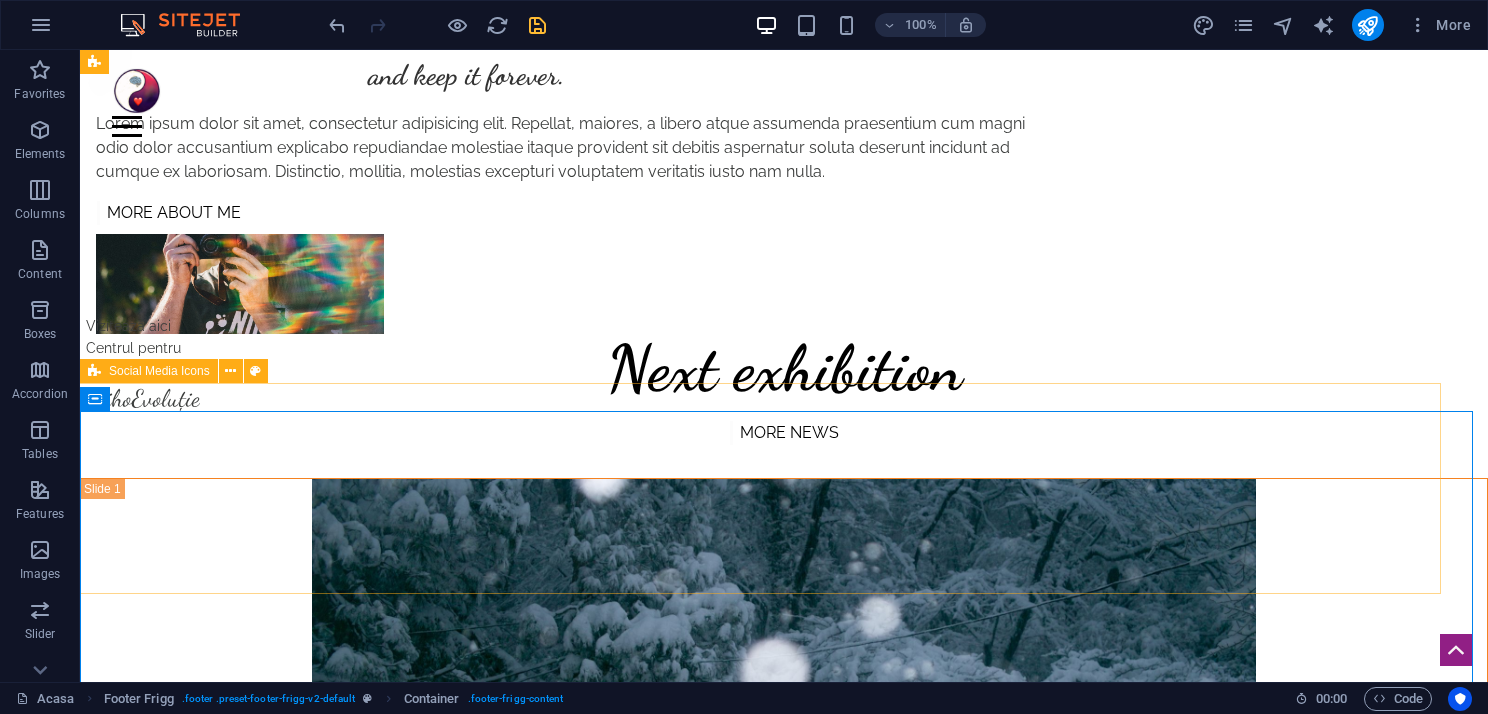 scroll, scrollTop: 5381, scrollLeft: 0, axis: vertical 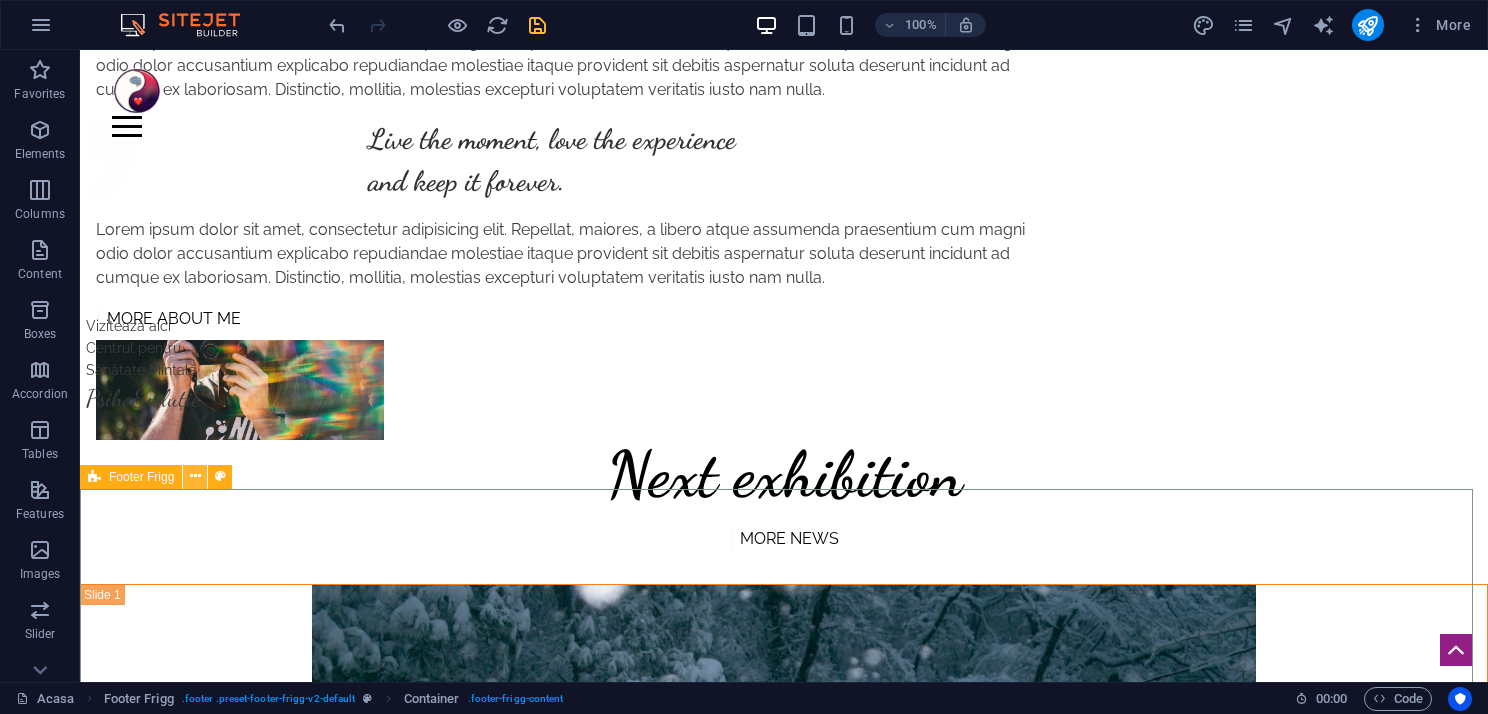 click at bounding box center [195, 476] 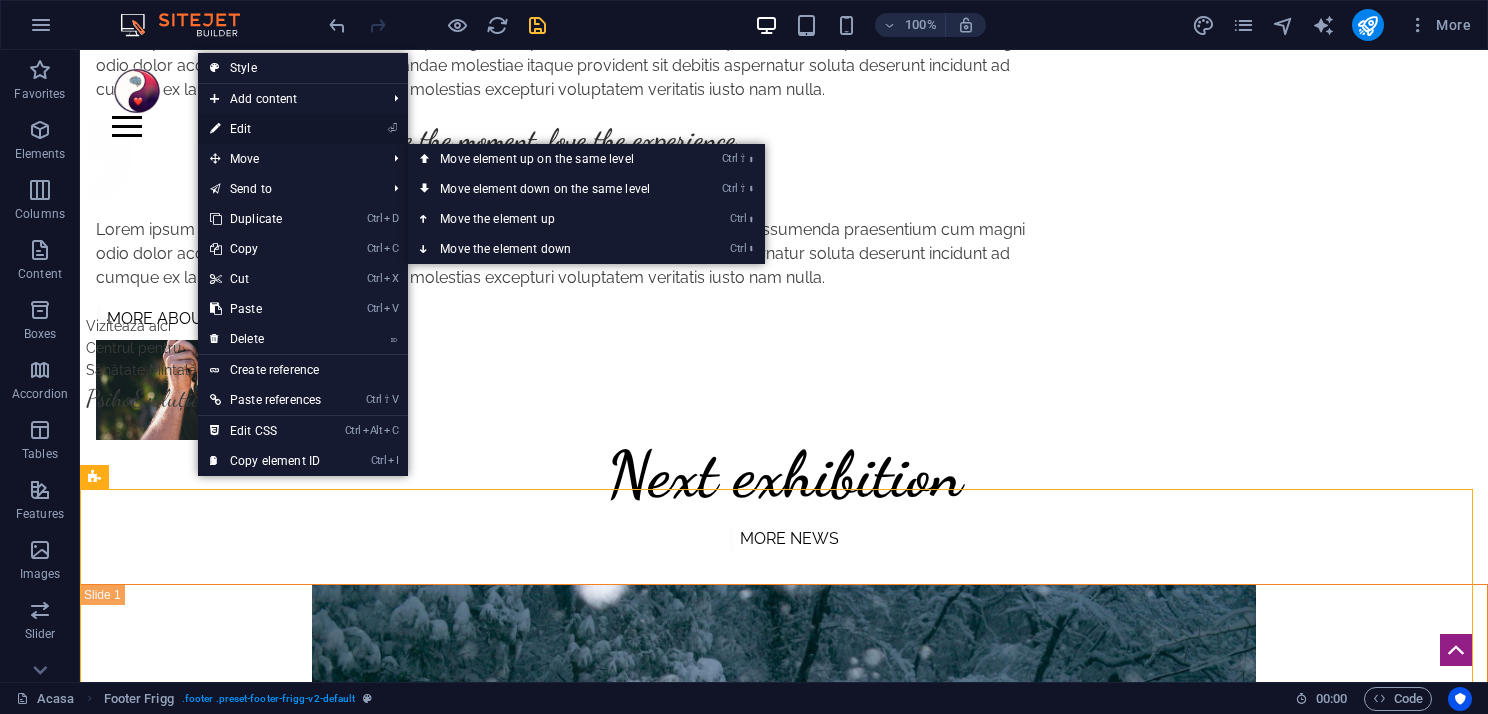 click on "⏎  Edit" at bounding box center [265, 129] 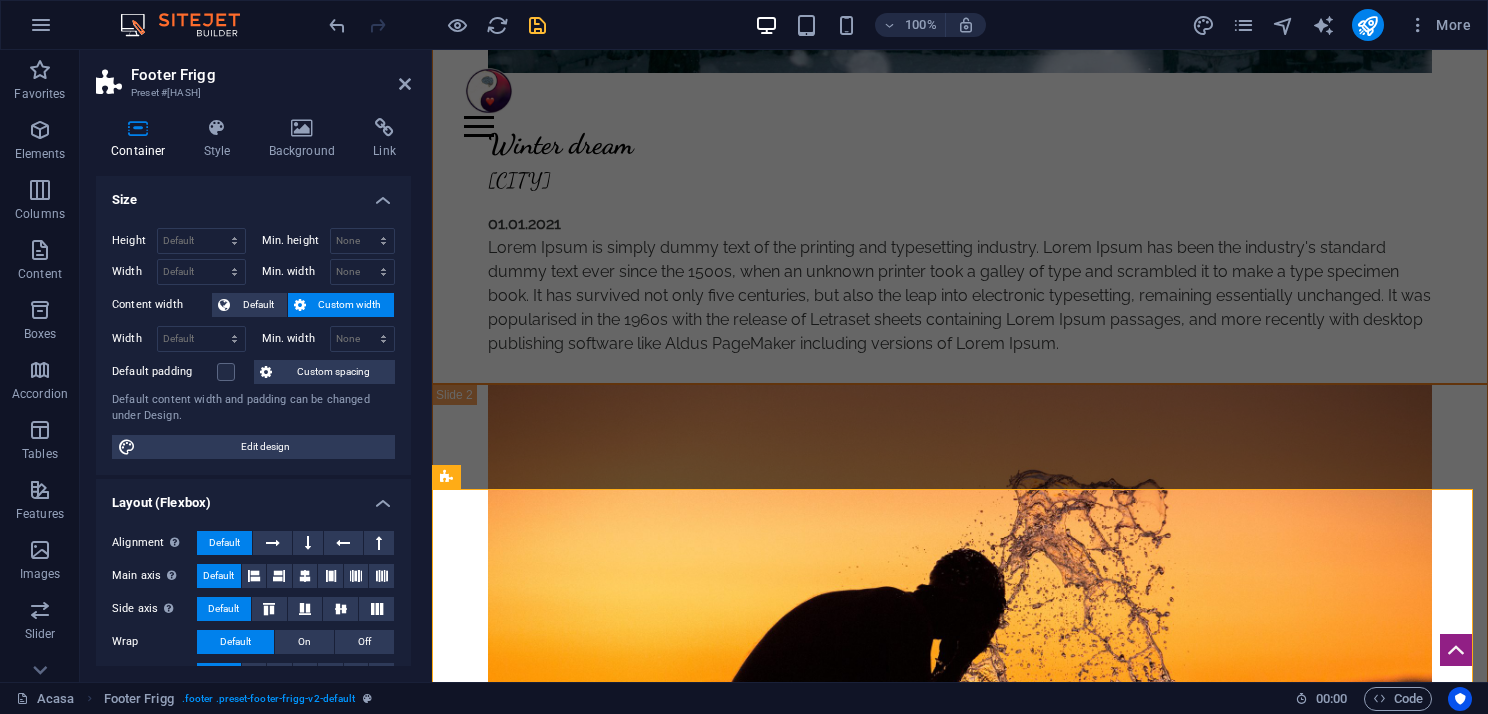 scroll, scrollTop: 5205, scrollLeft: 0, axis: vertical 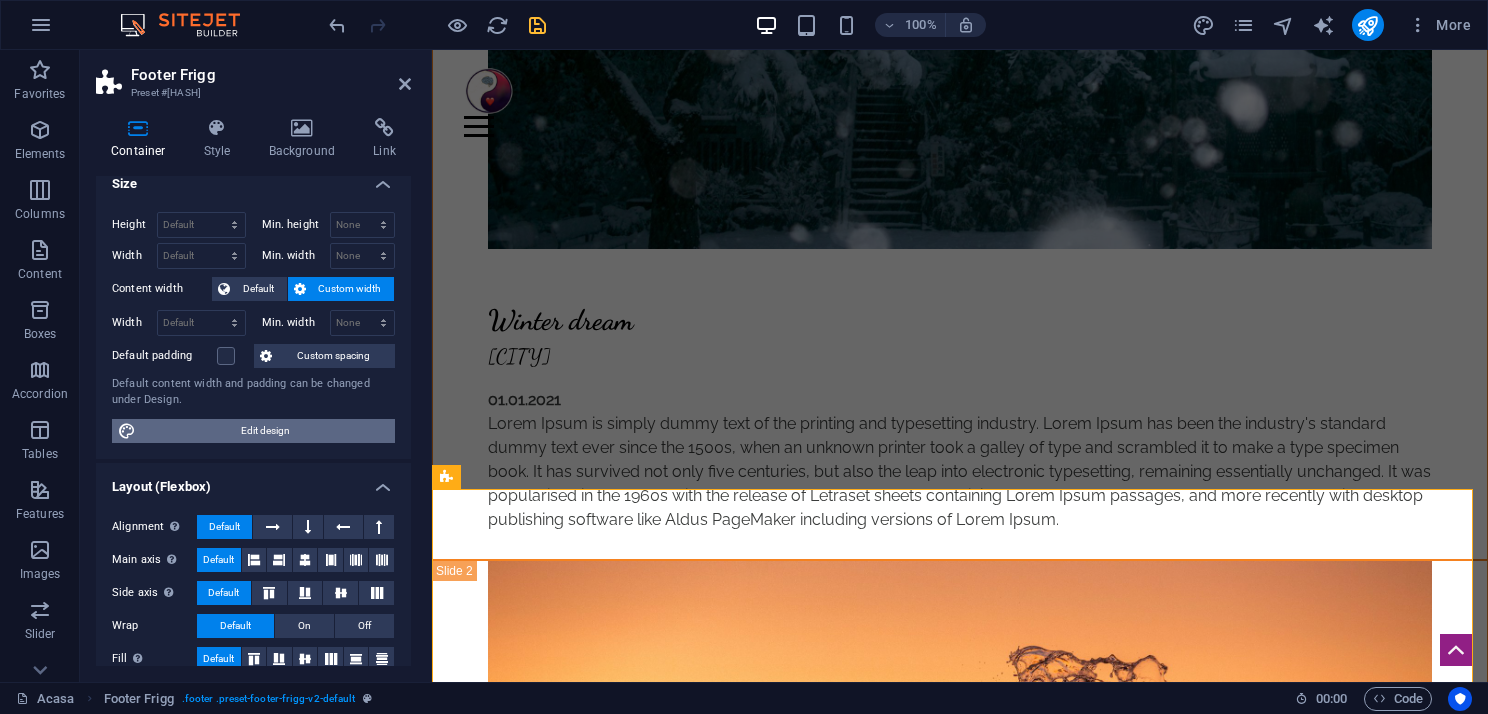 click on "Edit design" at bounding box center [265, 431] 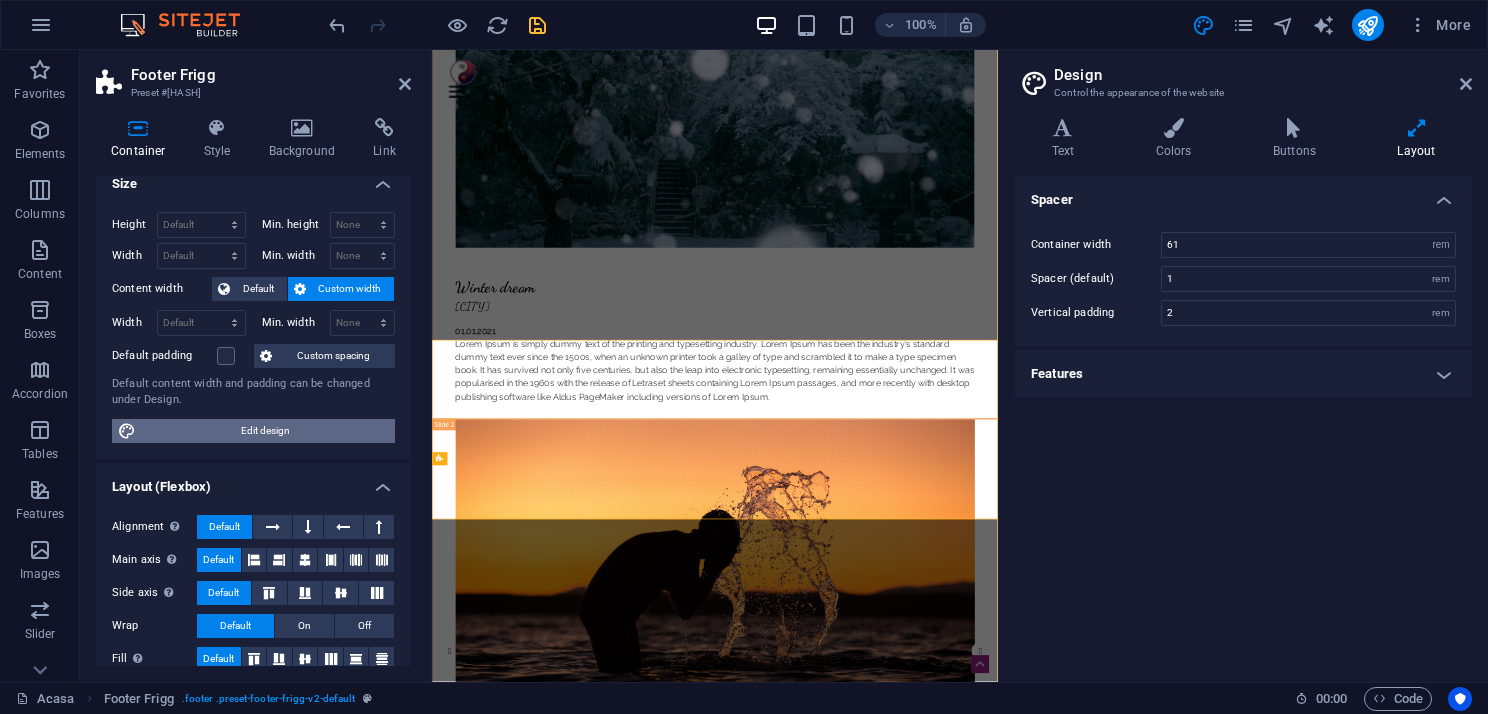 scroll, scrollTop: 5116, scrollLeft: 0, axis: vertical 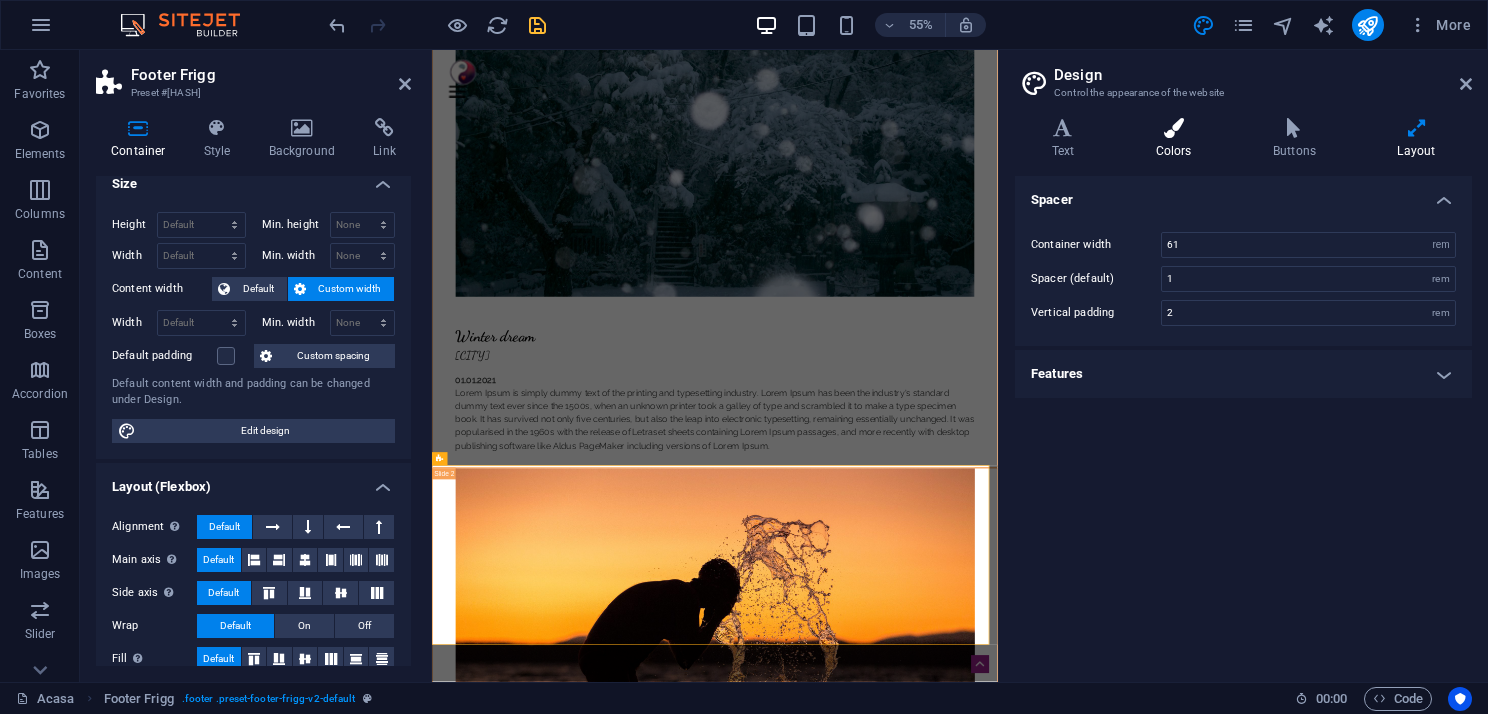 click at bounding box center (1173, 128) 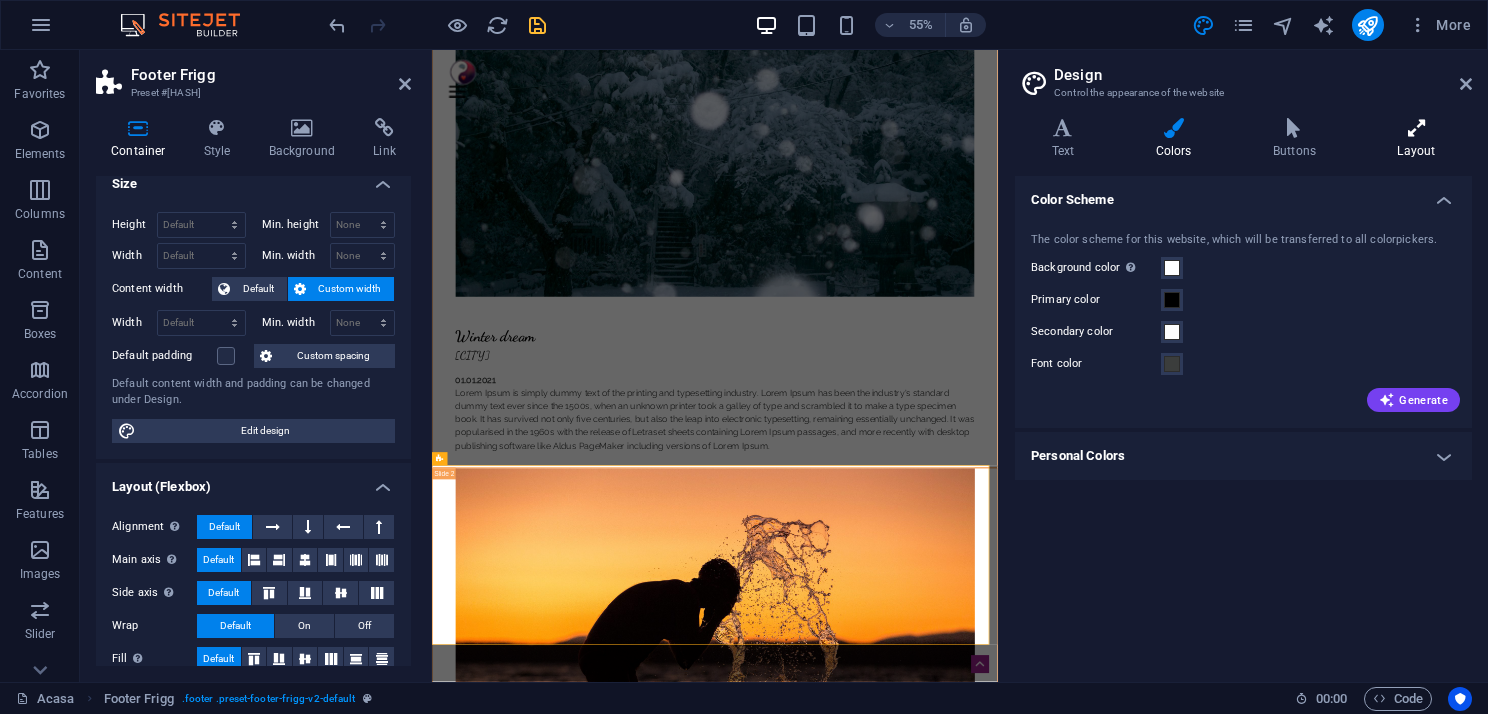 click at bounding box center (1416, 128) 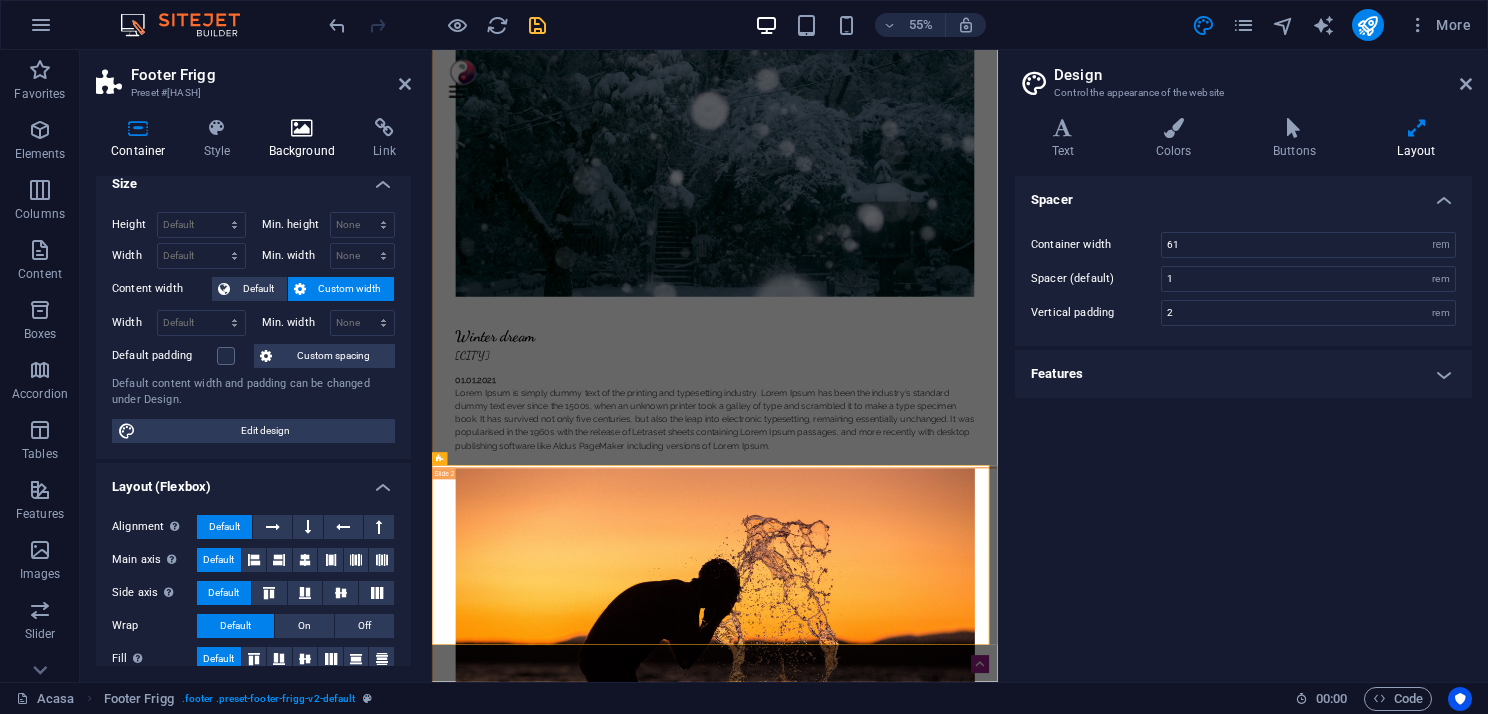 click at bounding box center (302, 128) 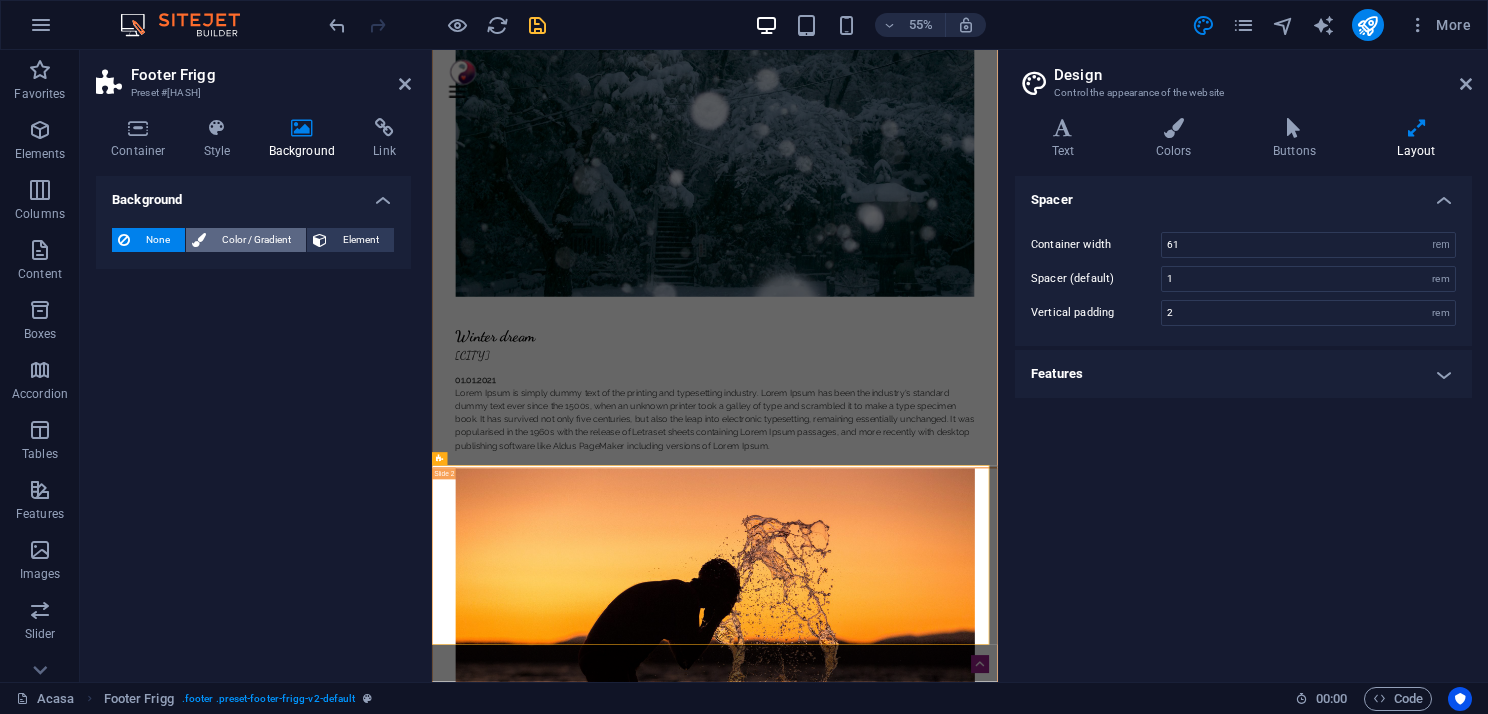 click on "Color / Gradient" at bounding box center [256, 240] 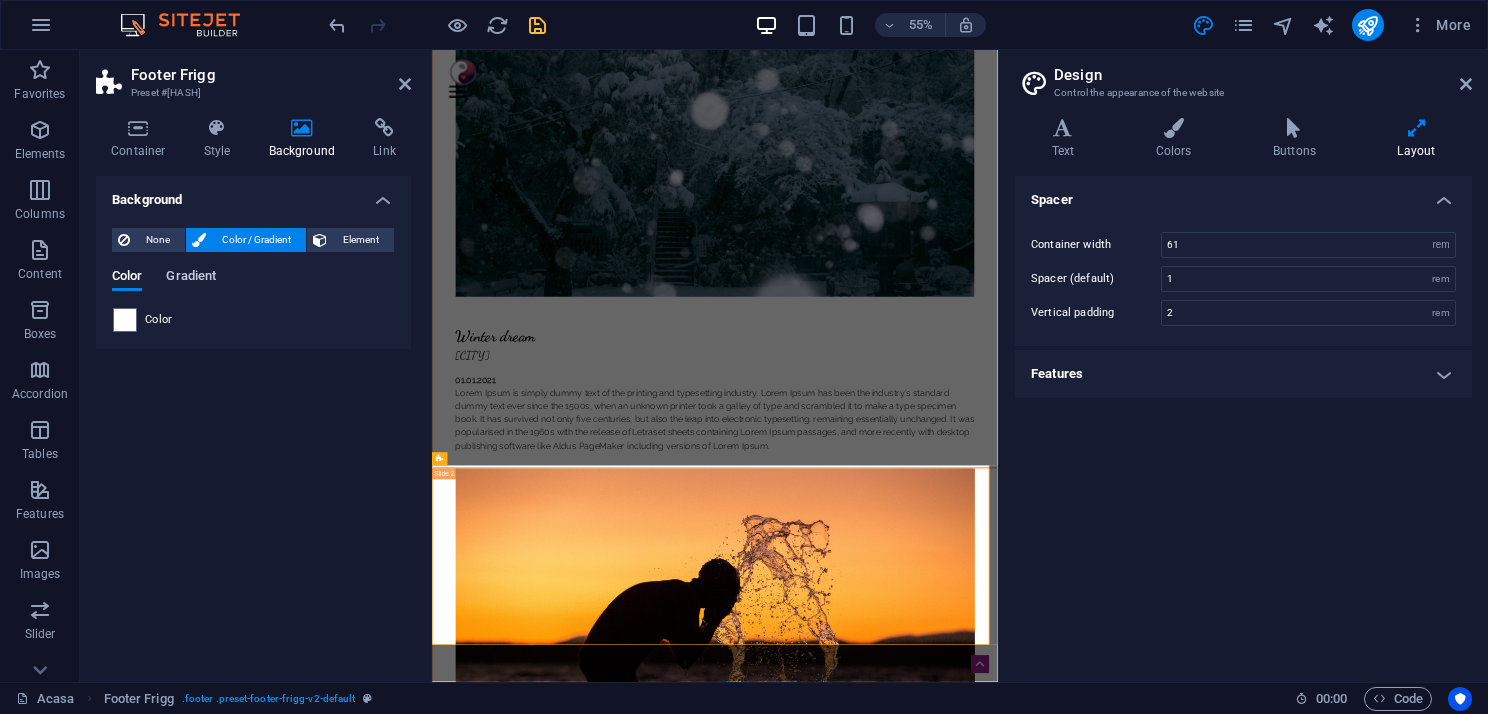 click on "Gradient" at bounding box center (191, 278) 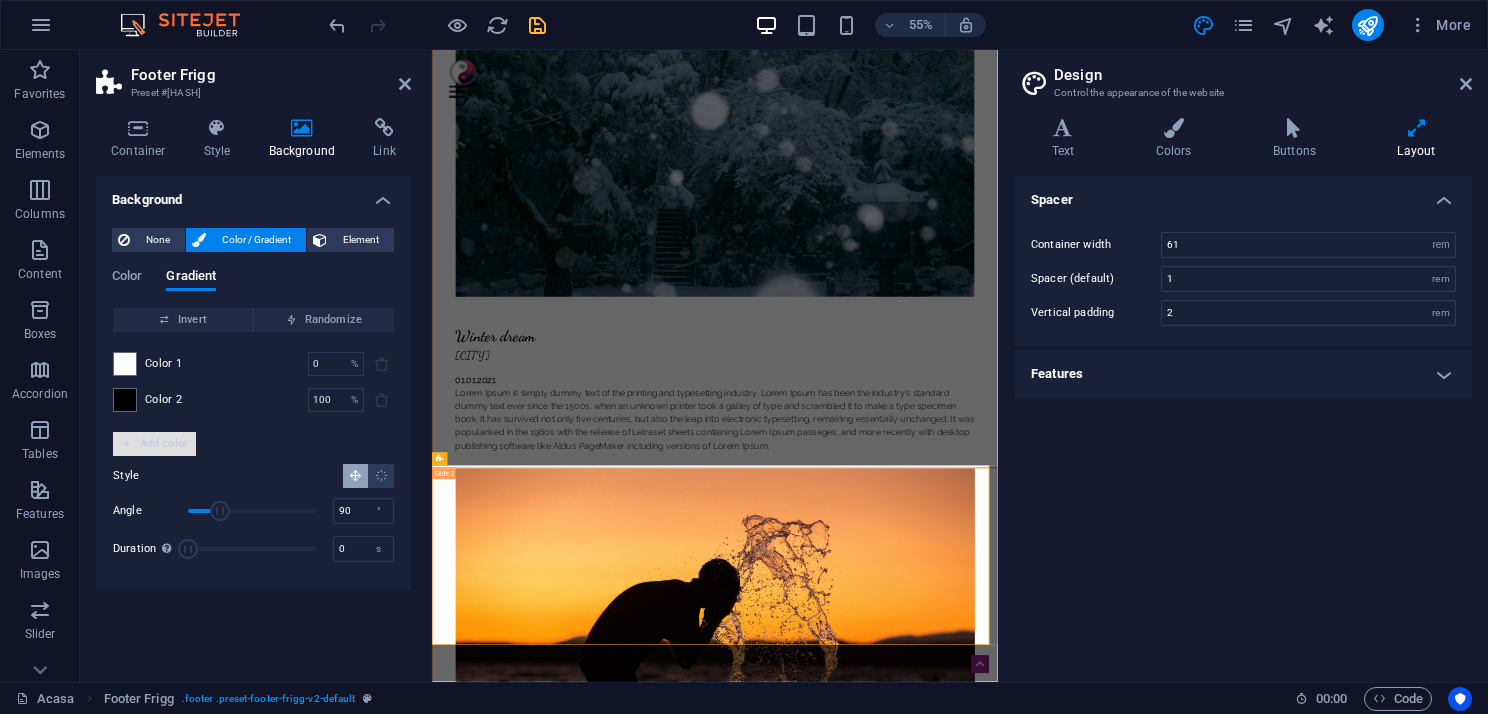 click on "Add color" at bounding box center [154, 444] 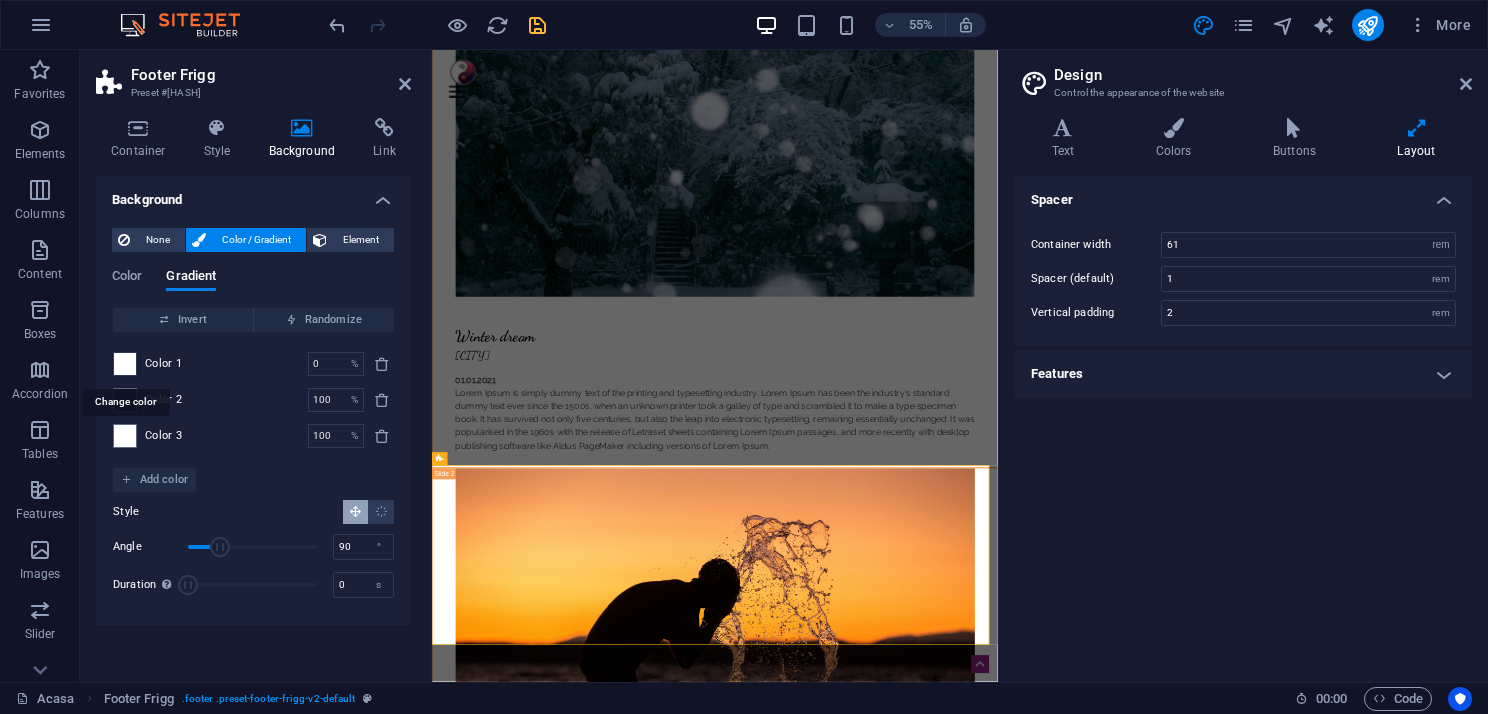 click at bounding box center [125, 364] 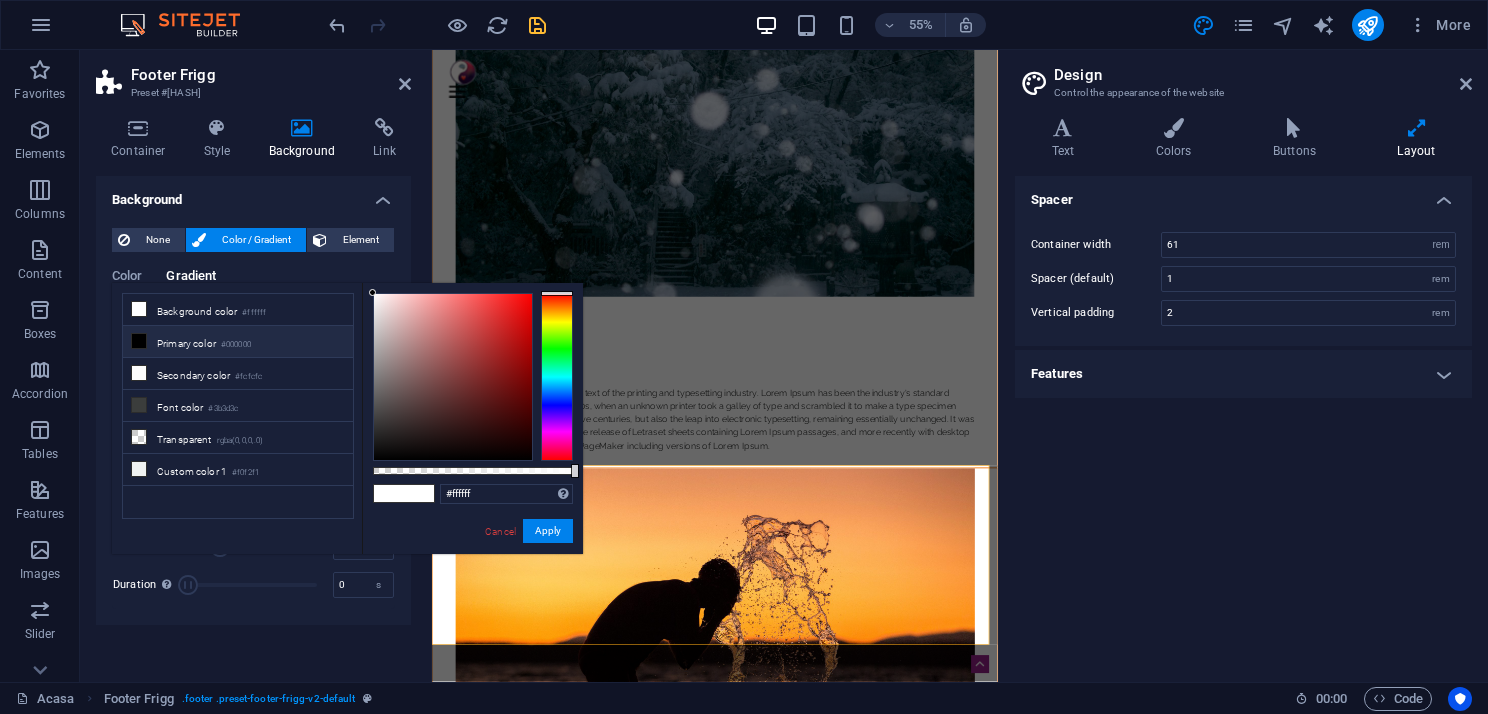 click at bounding box center (557, 377) 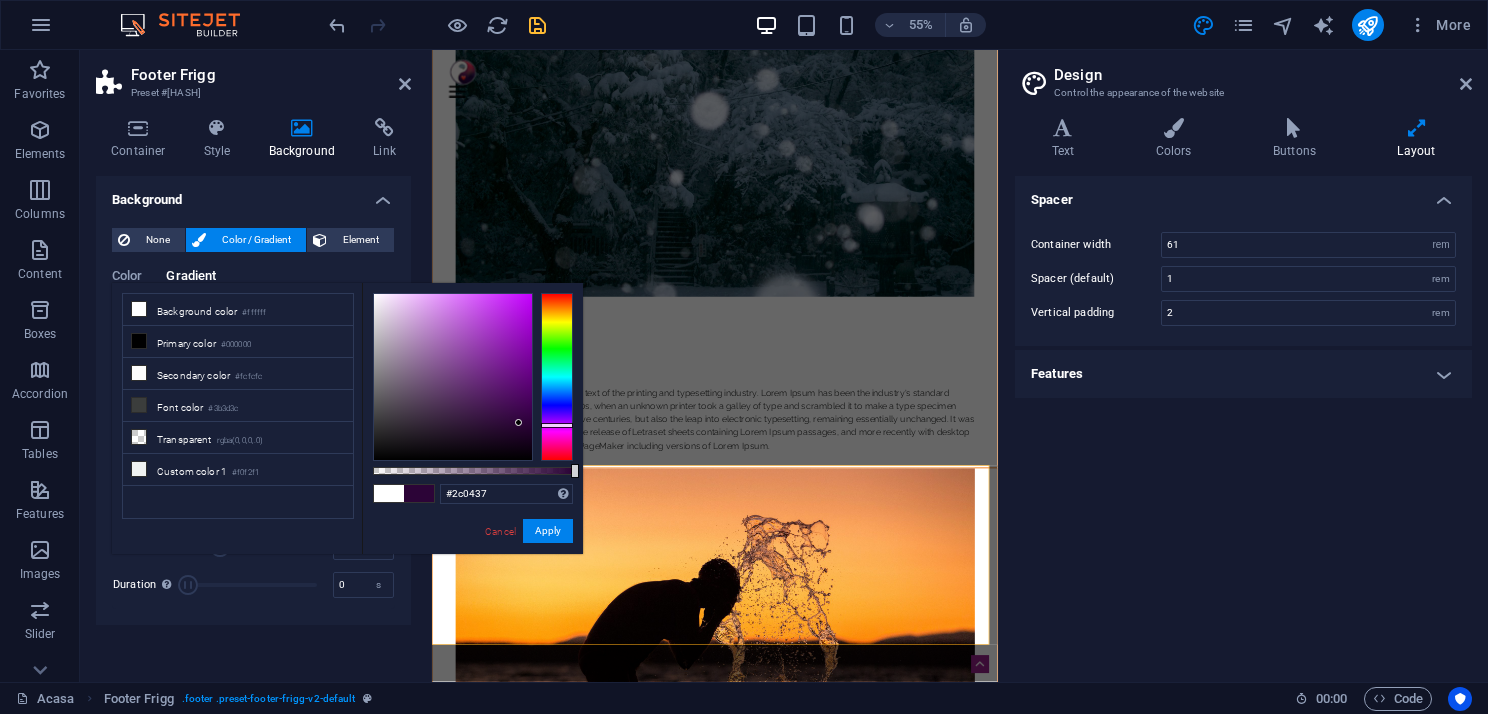 click at bounding box center (453, 377) 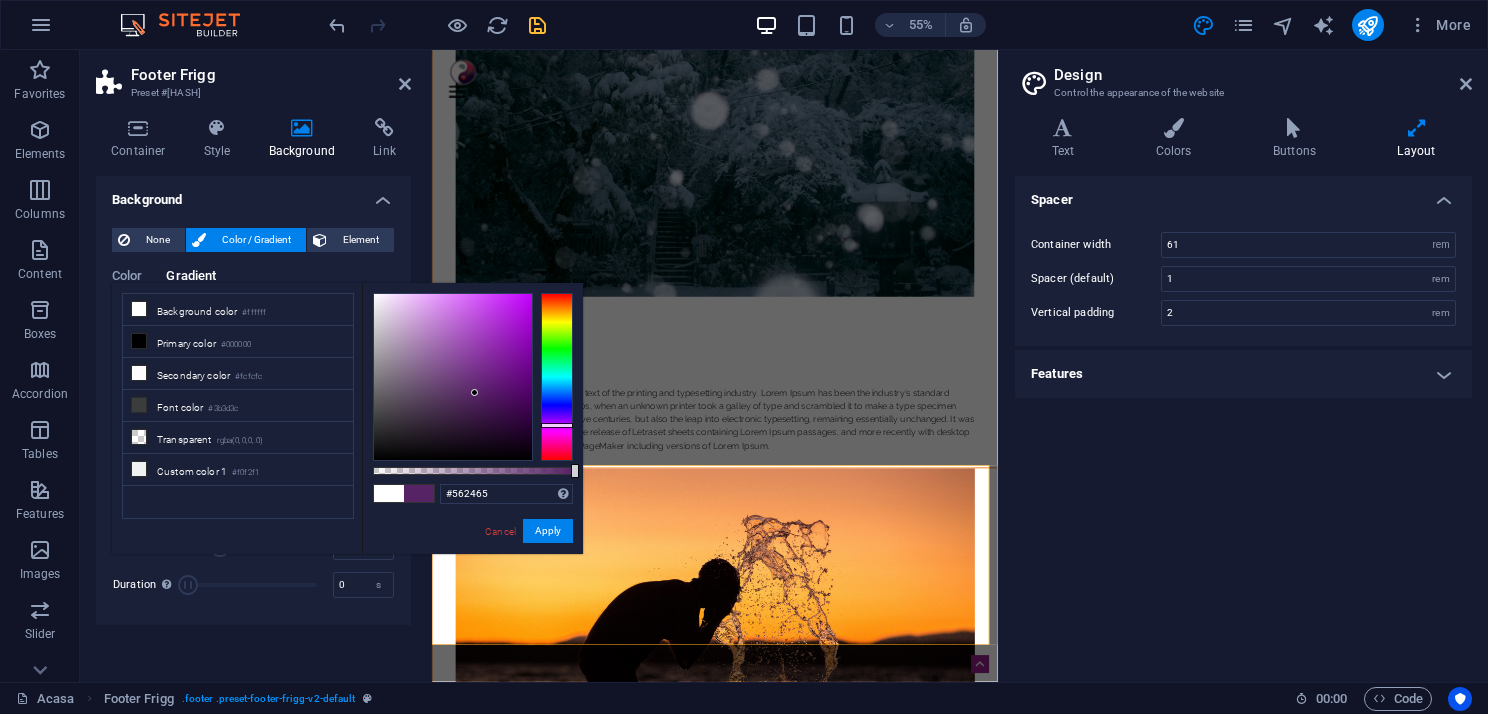 click at bounding box center [453, 377] 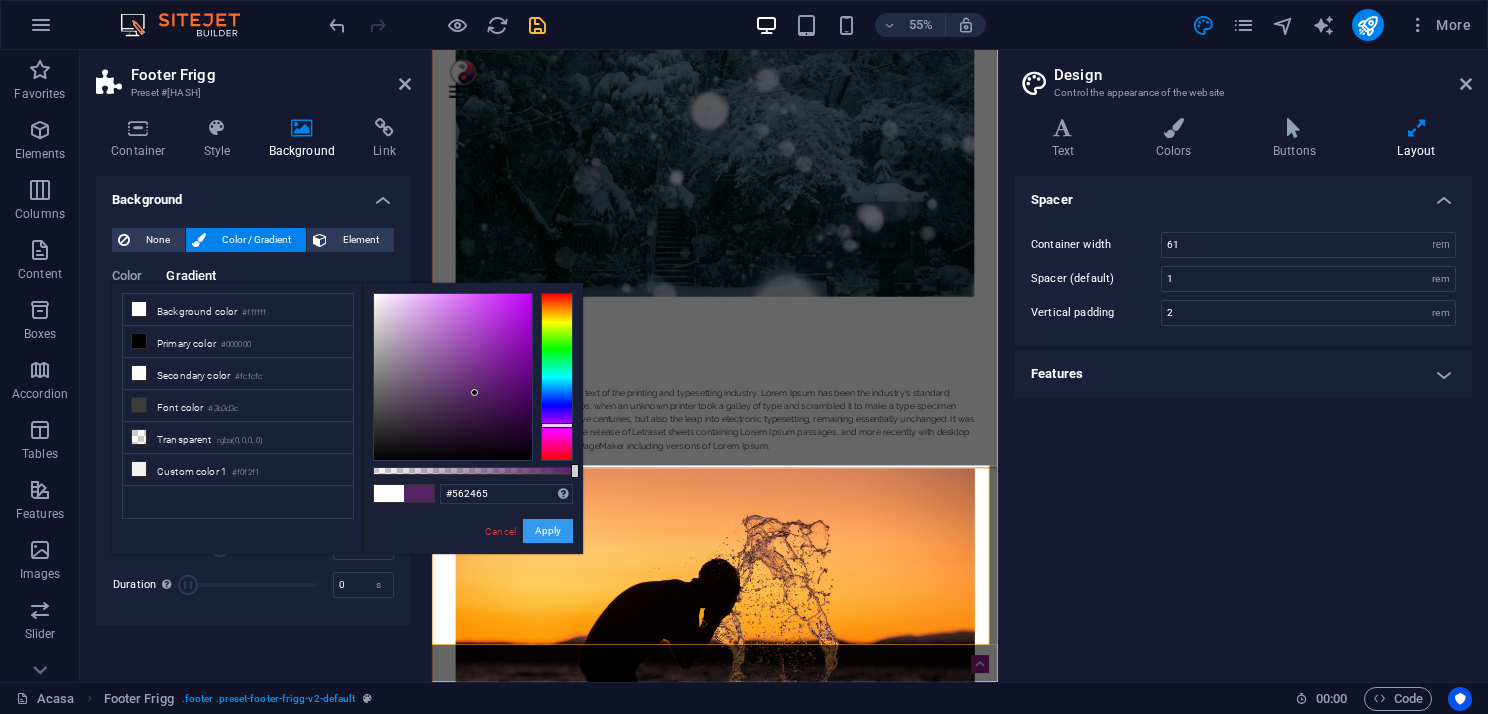 click on "Apply" at bounding box center [548, 531] 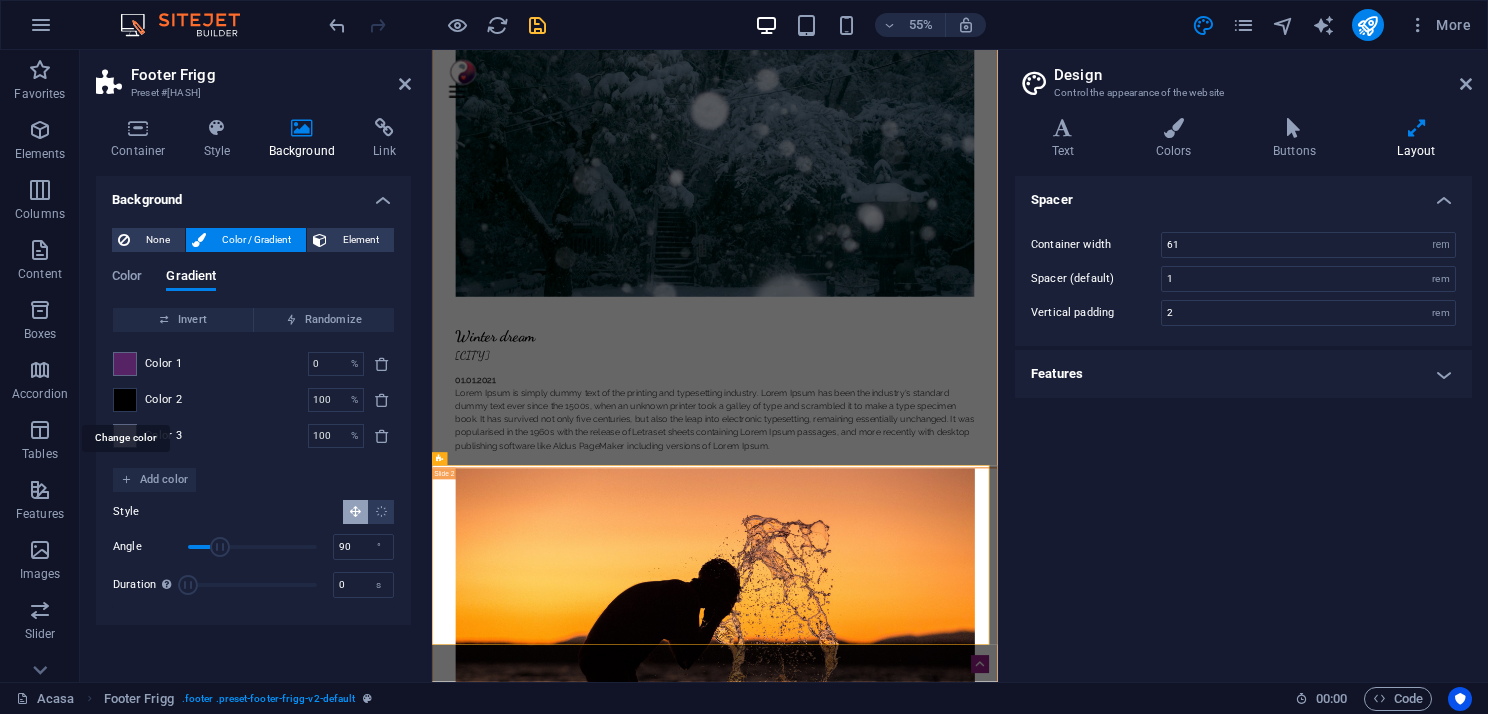 click at bounding box center (125, 400) 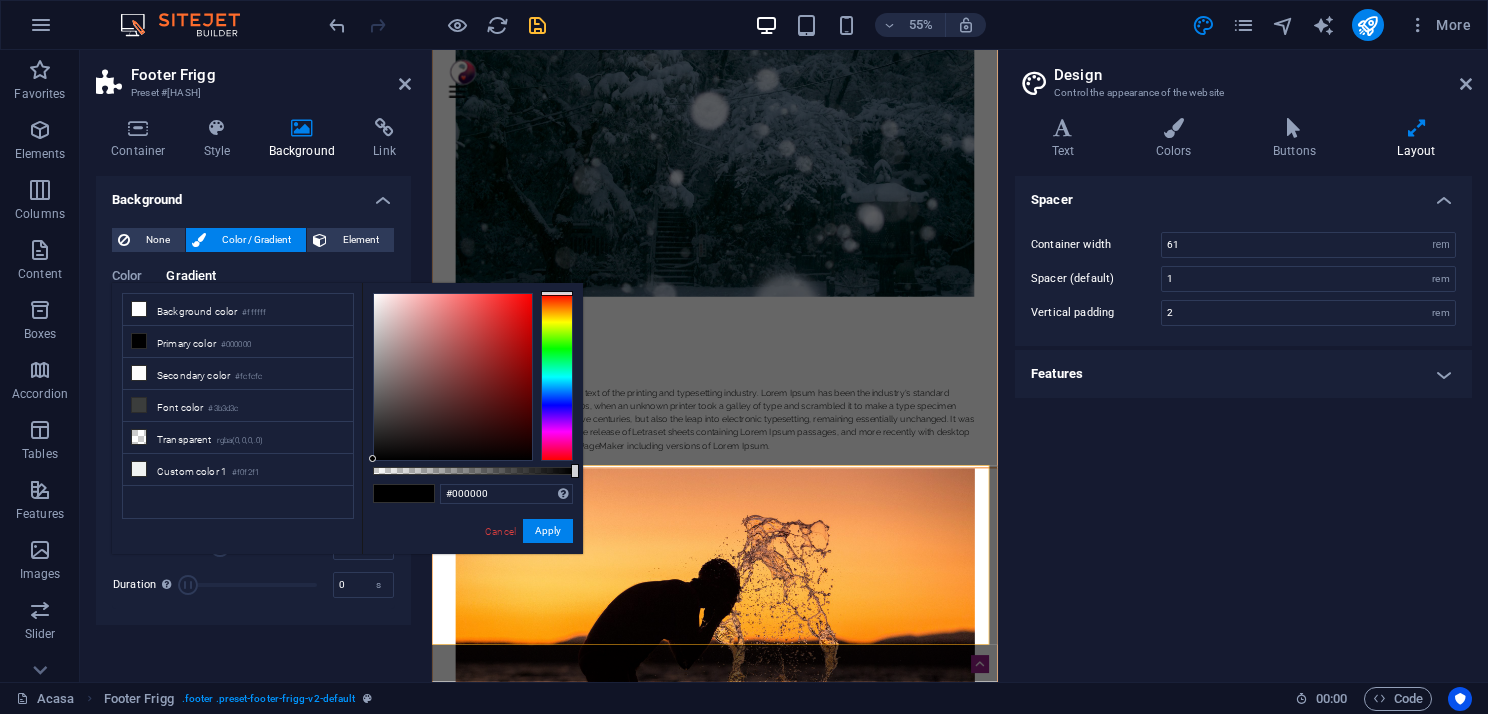 click at bounding box center [557, 377] 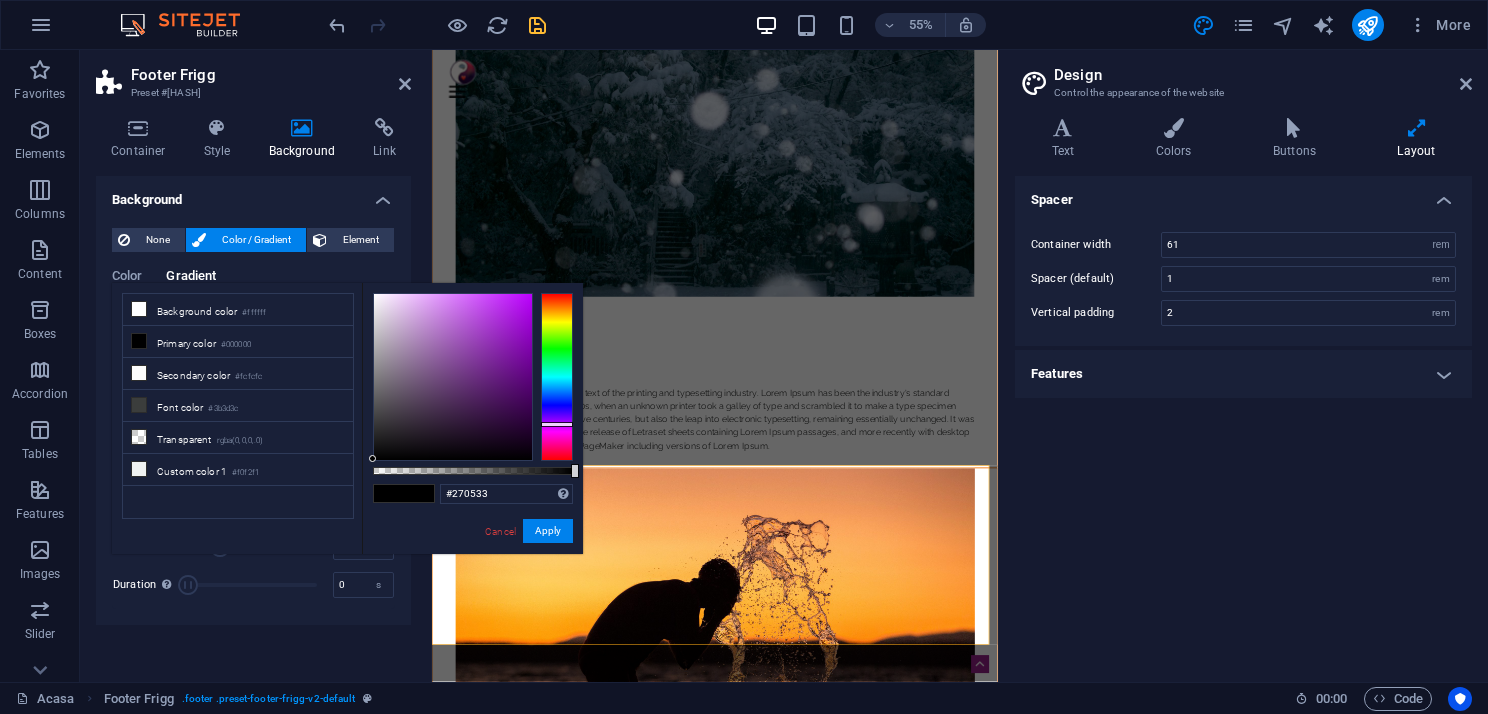 click at bounding box center (453, 377) 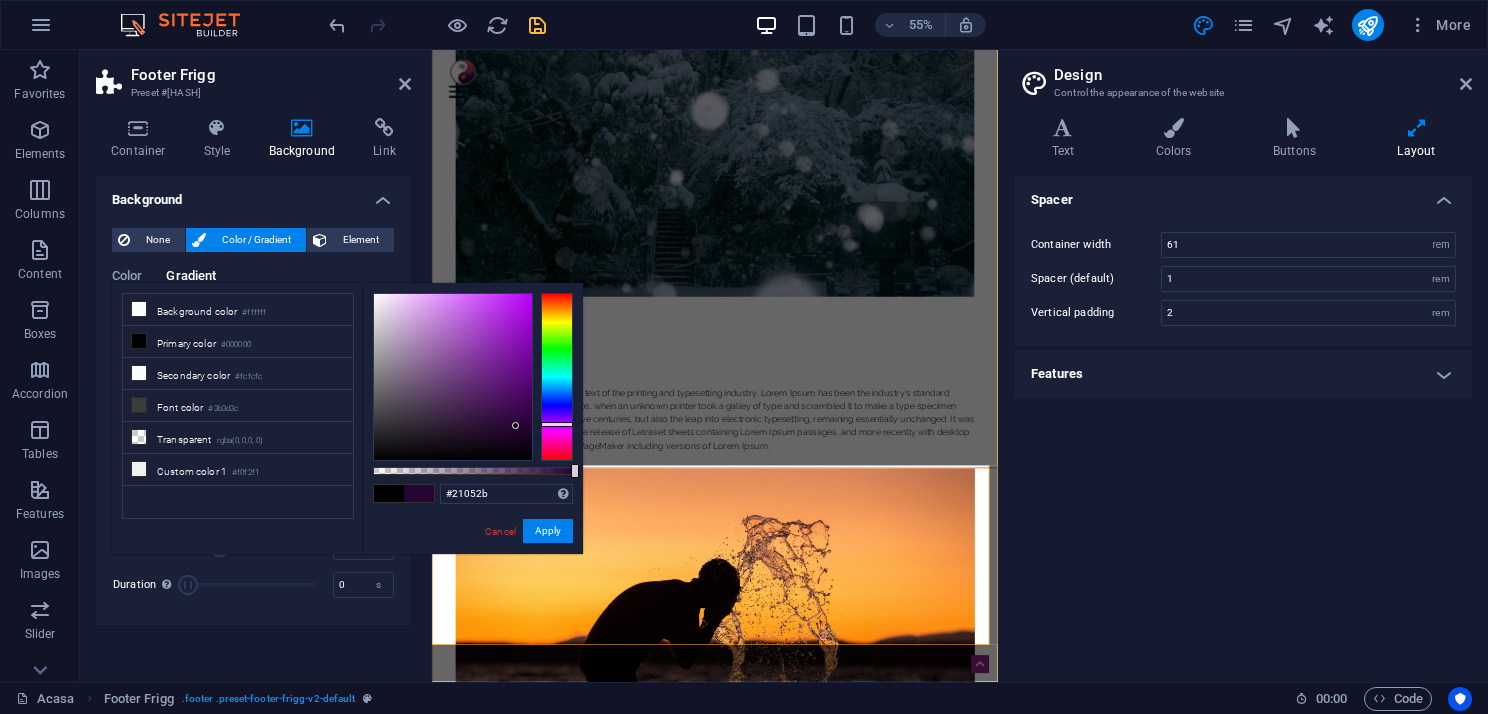click at bounding box center (453, 377) 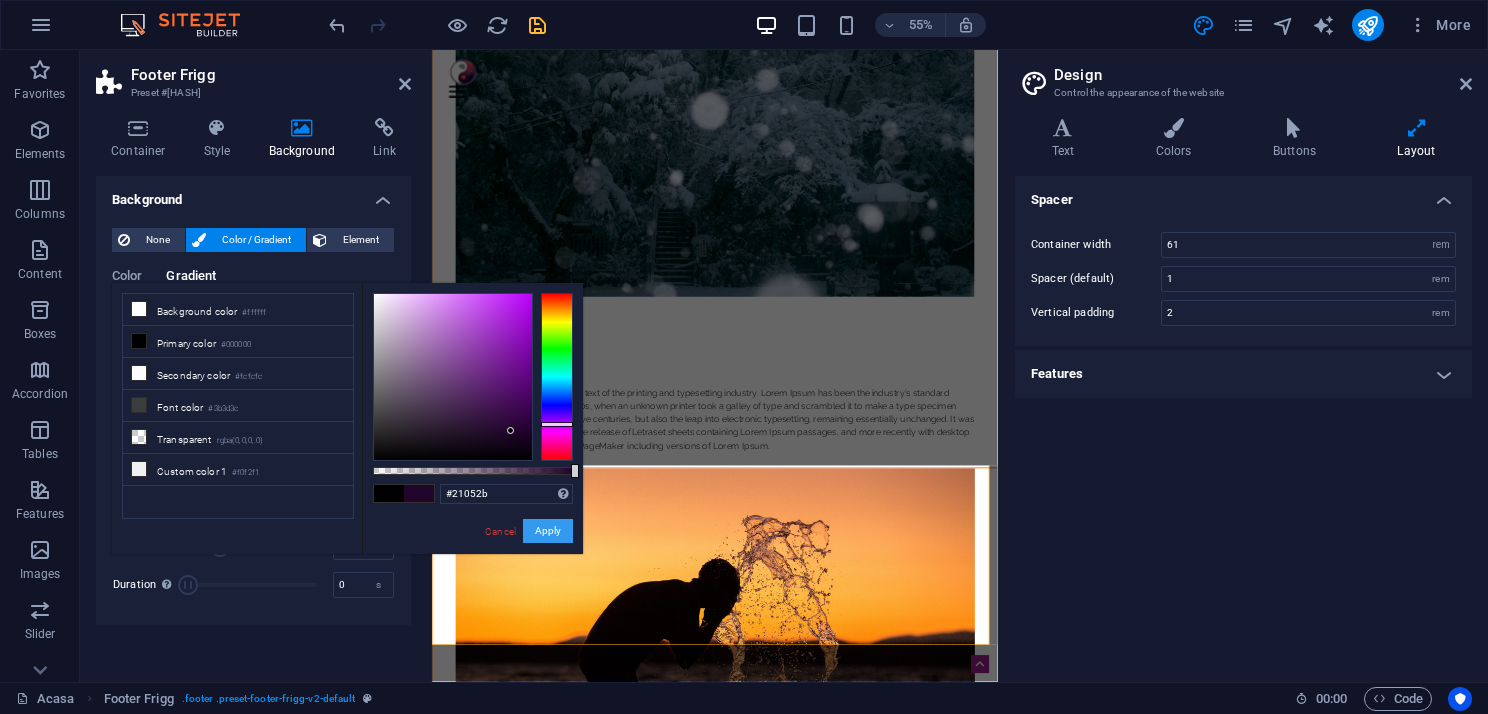 click on "Apply" at bounding box center (548, 531) 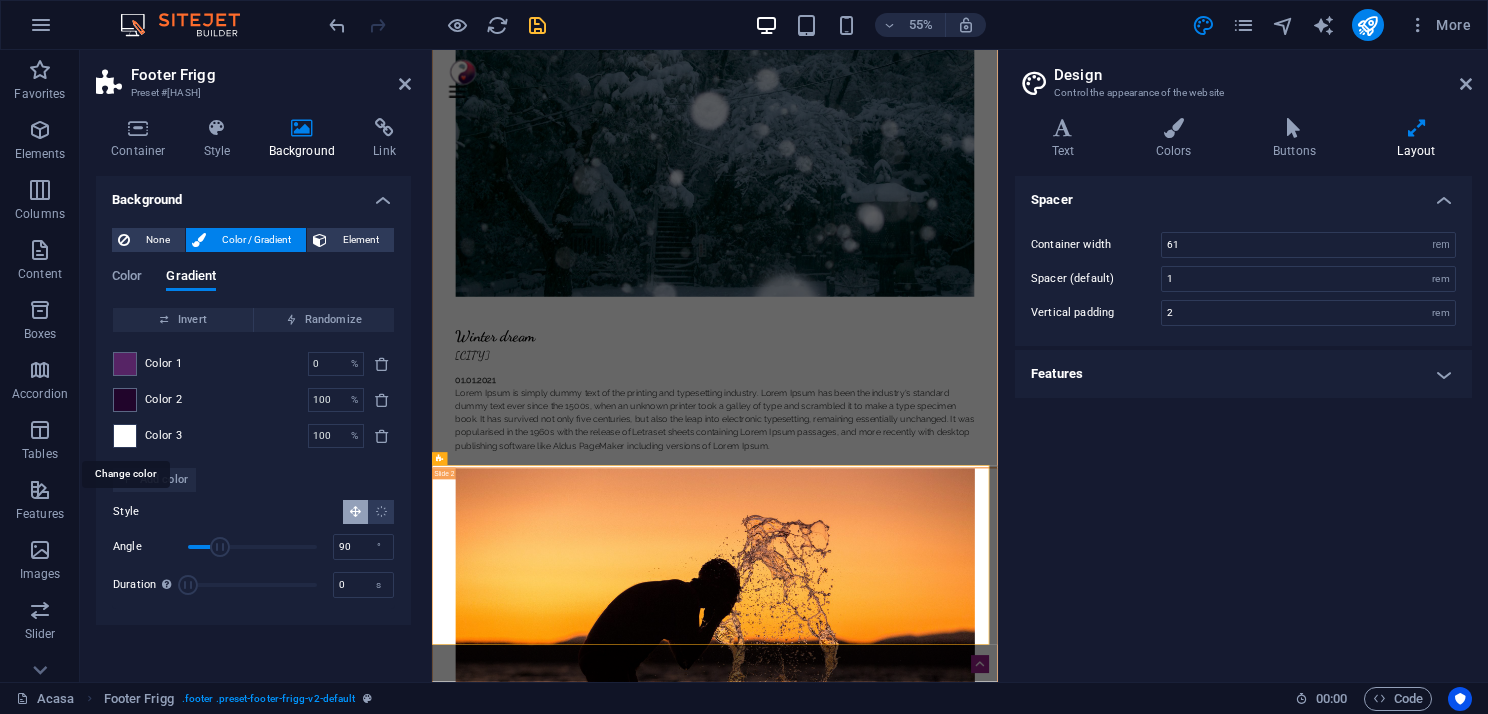 click at bounding box center (125, 436) 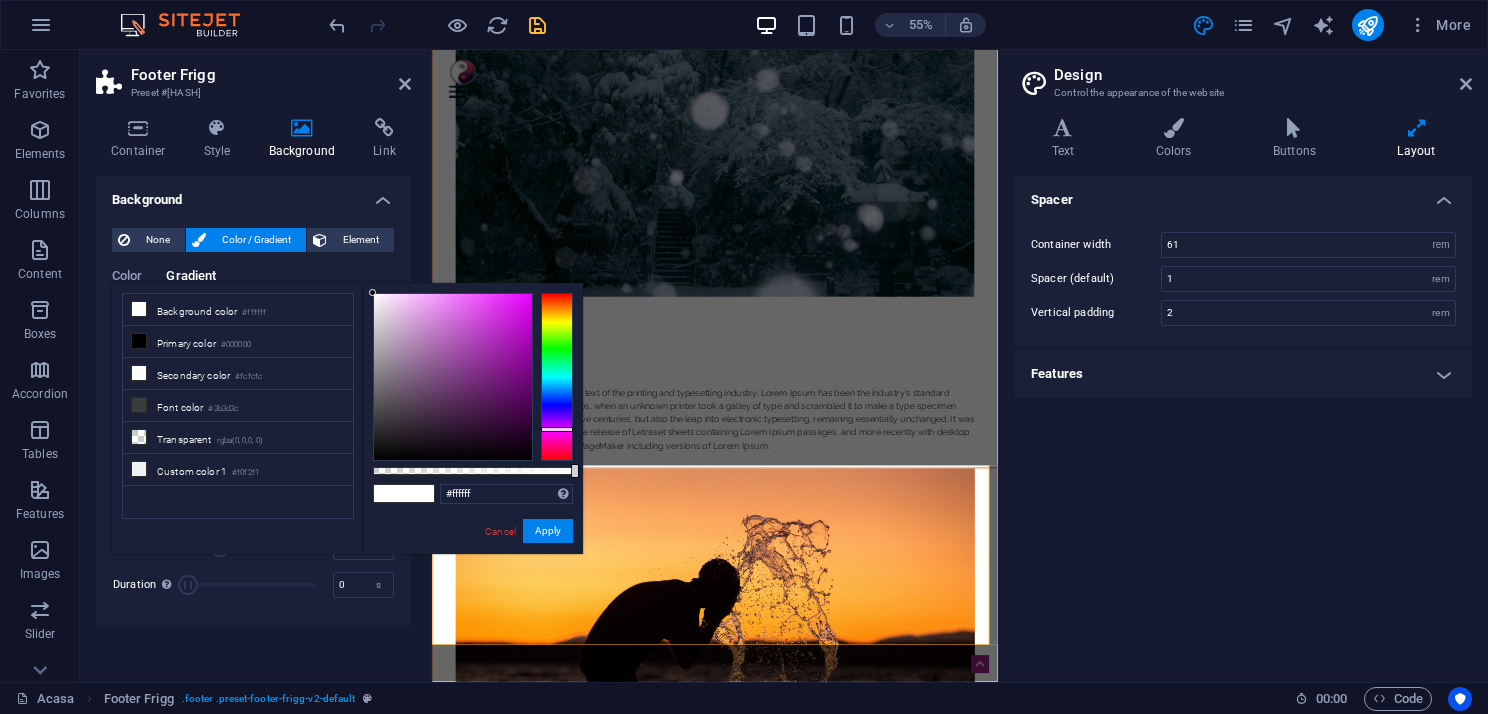 click at bounding box center (557, 377) 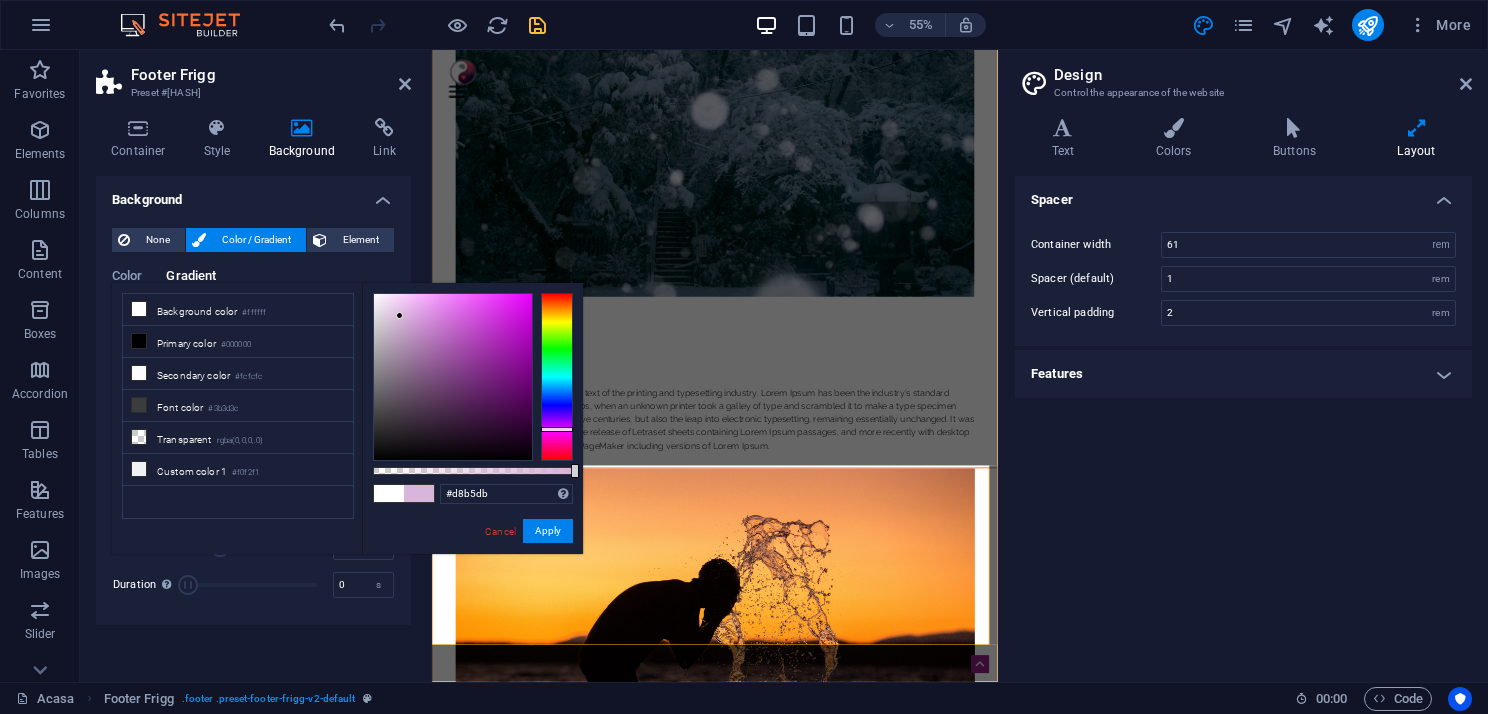 click at bounding box center (453, 377) 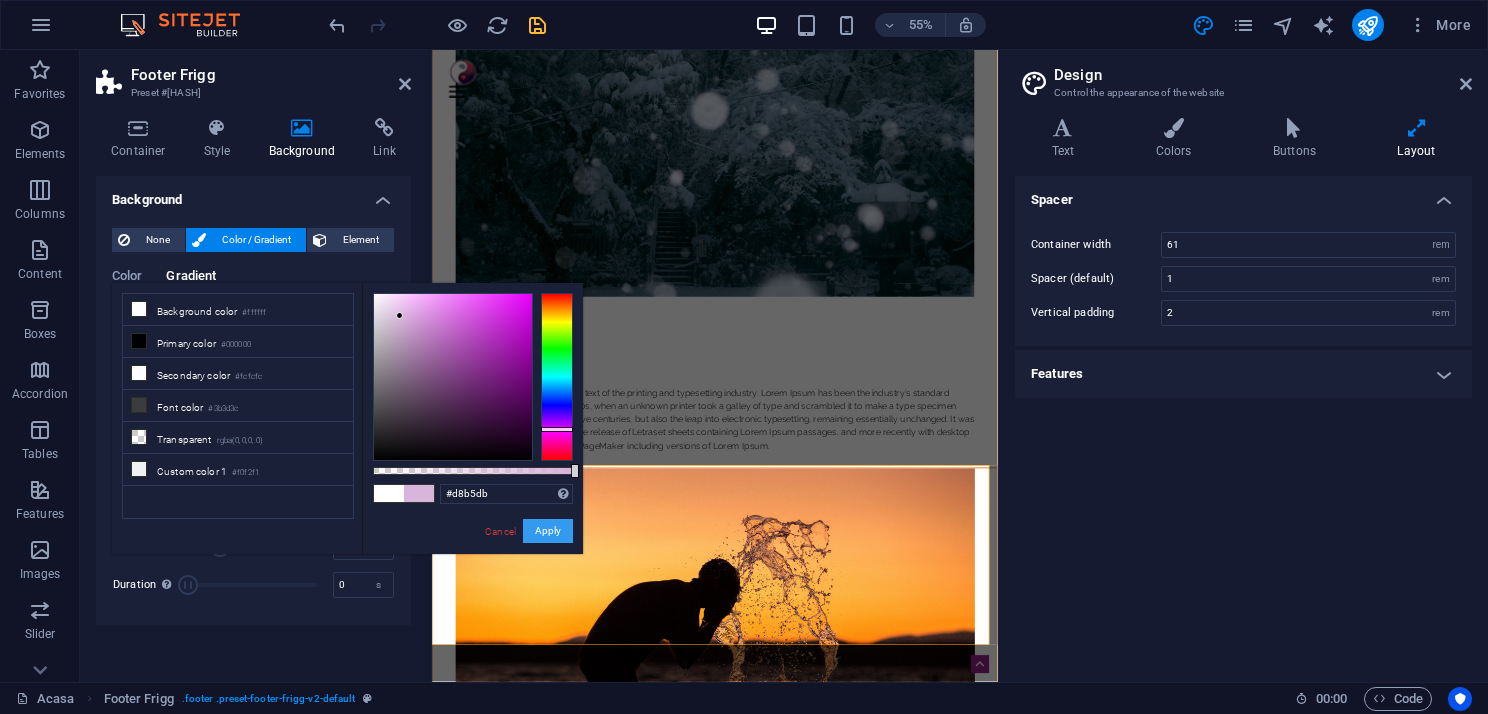 click on "Apply" at bounding box center (548, 531) 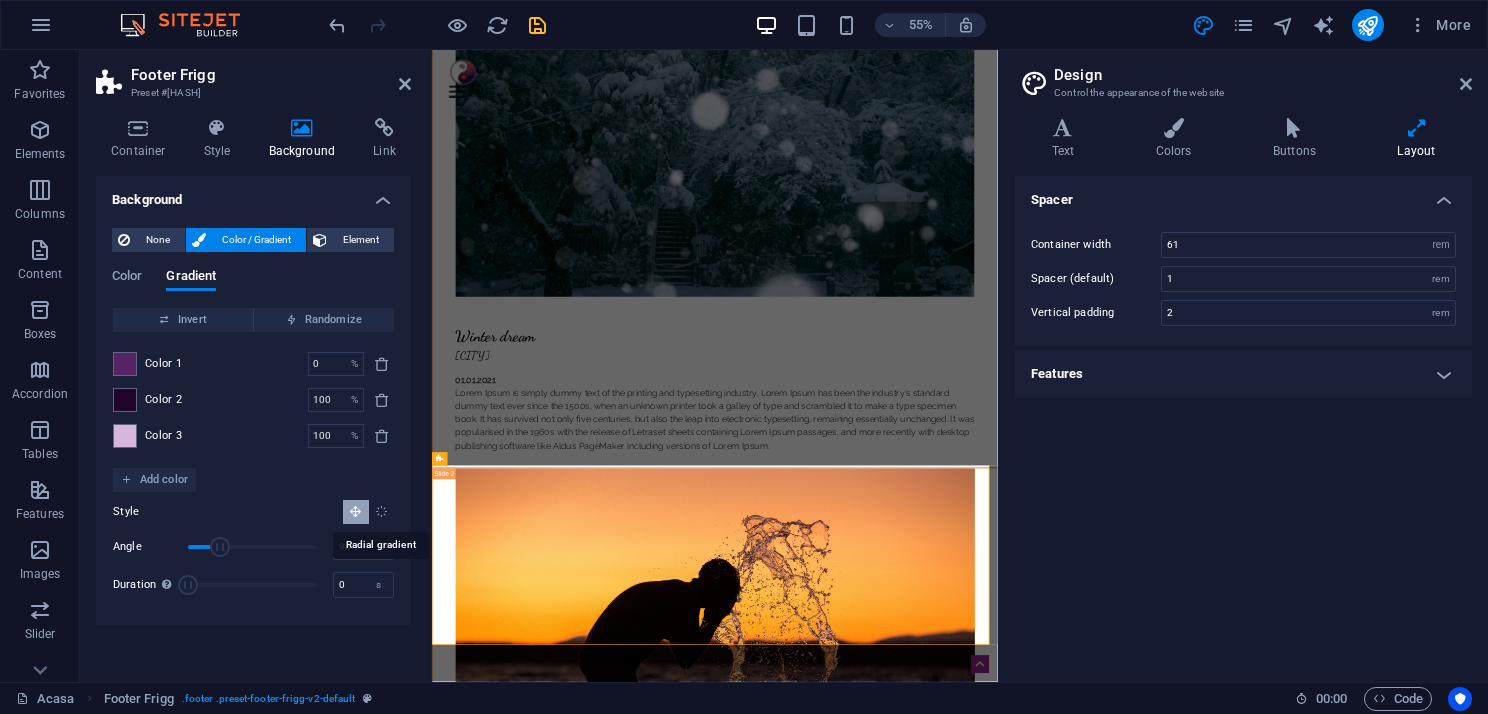 click at bounding box center [381, 511] 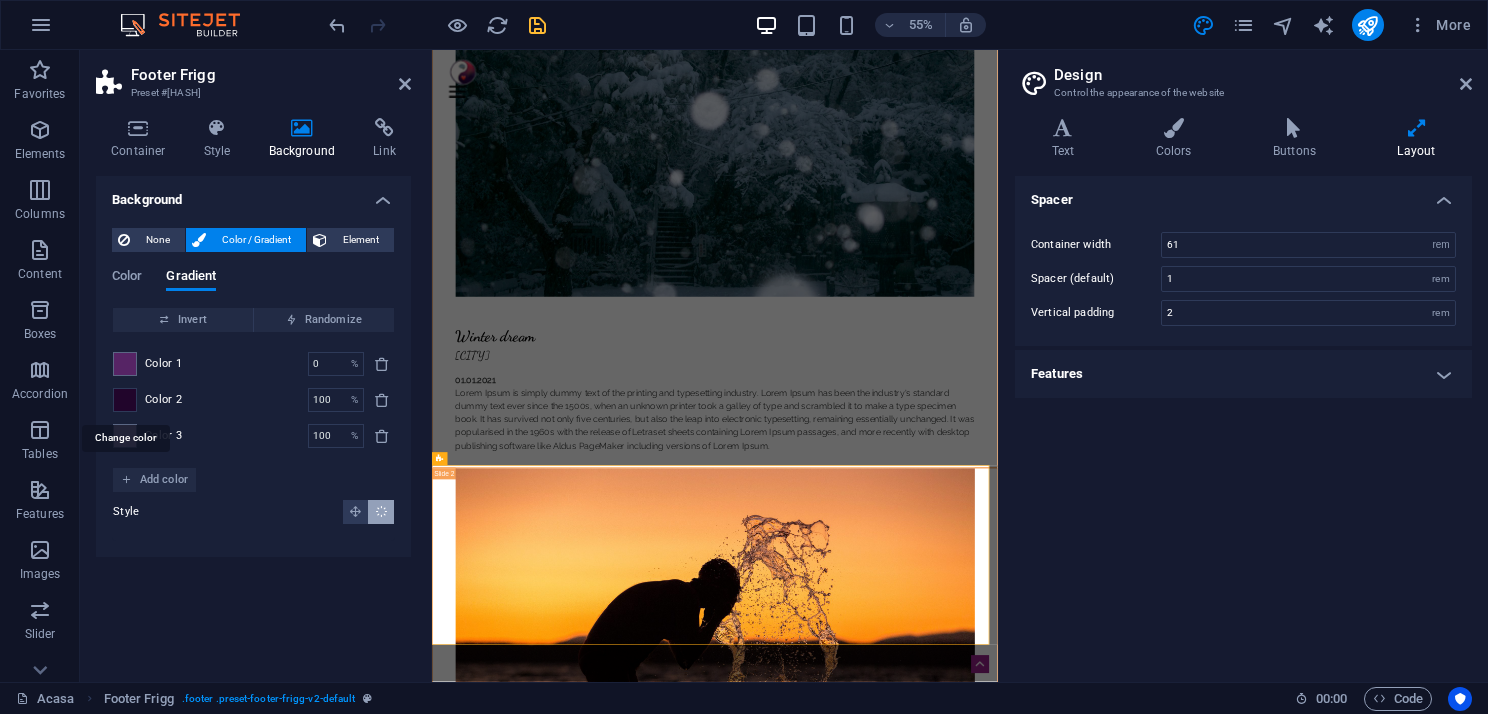 click at bounding box center (125, 400) 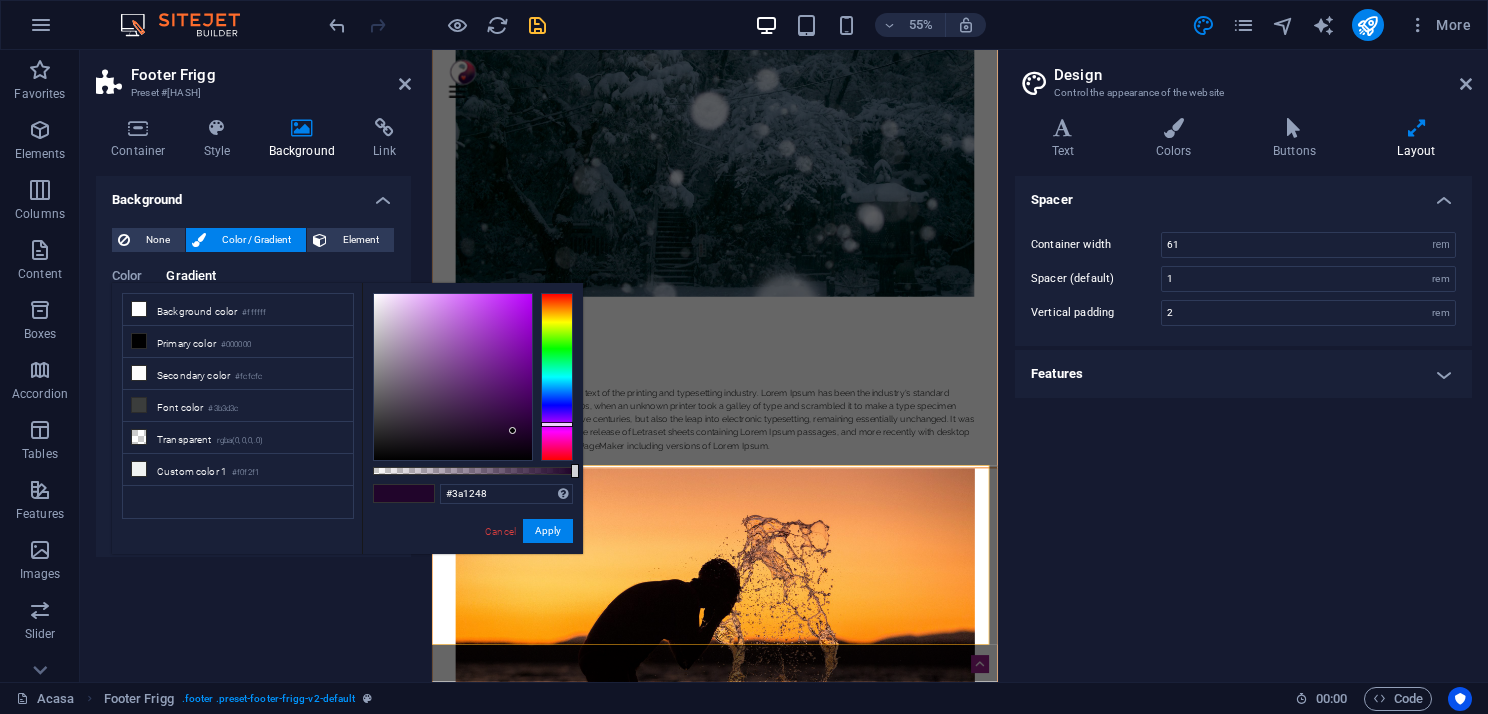 click at bounding box center (453, 377) 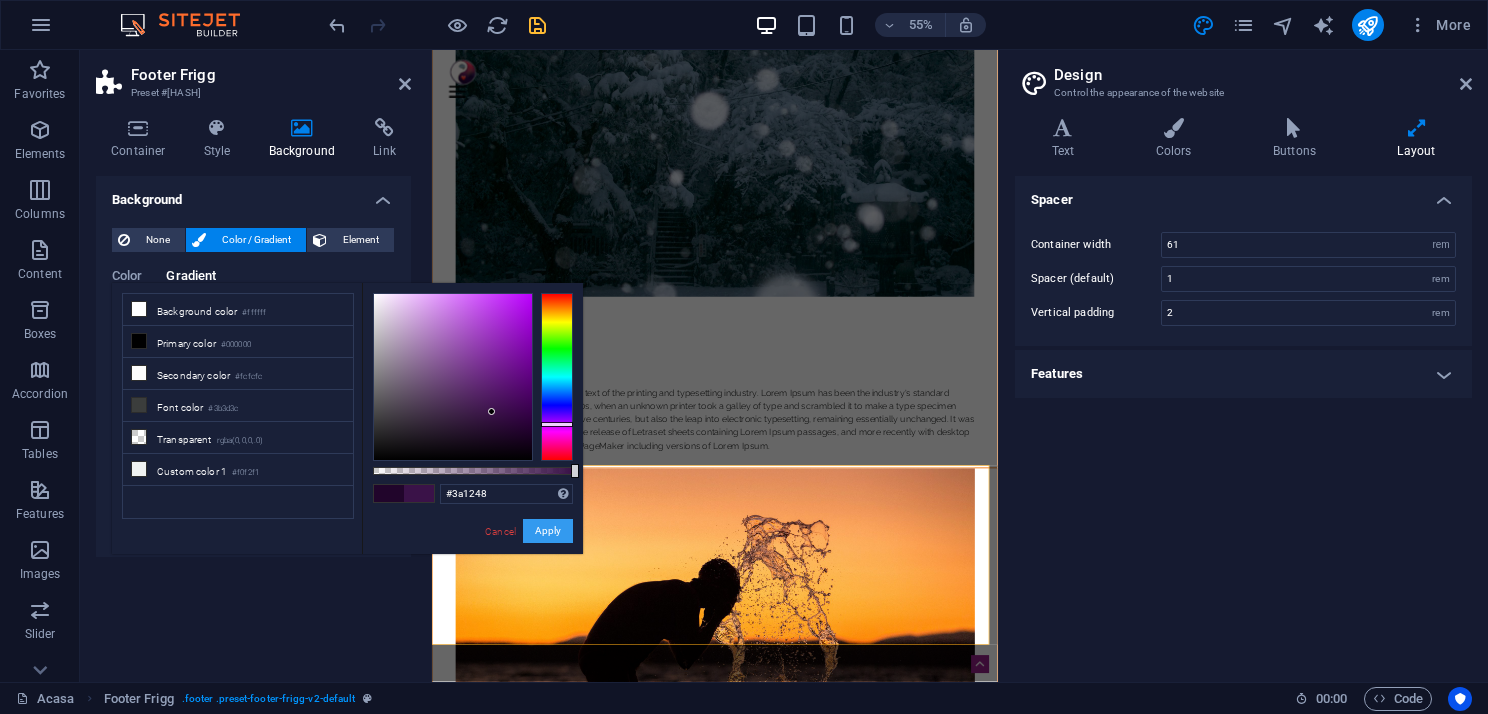 click on "Apply" at bounding box center (548, 531) 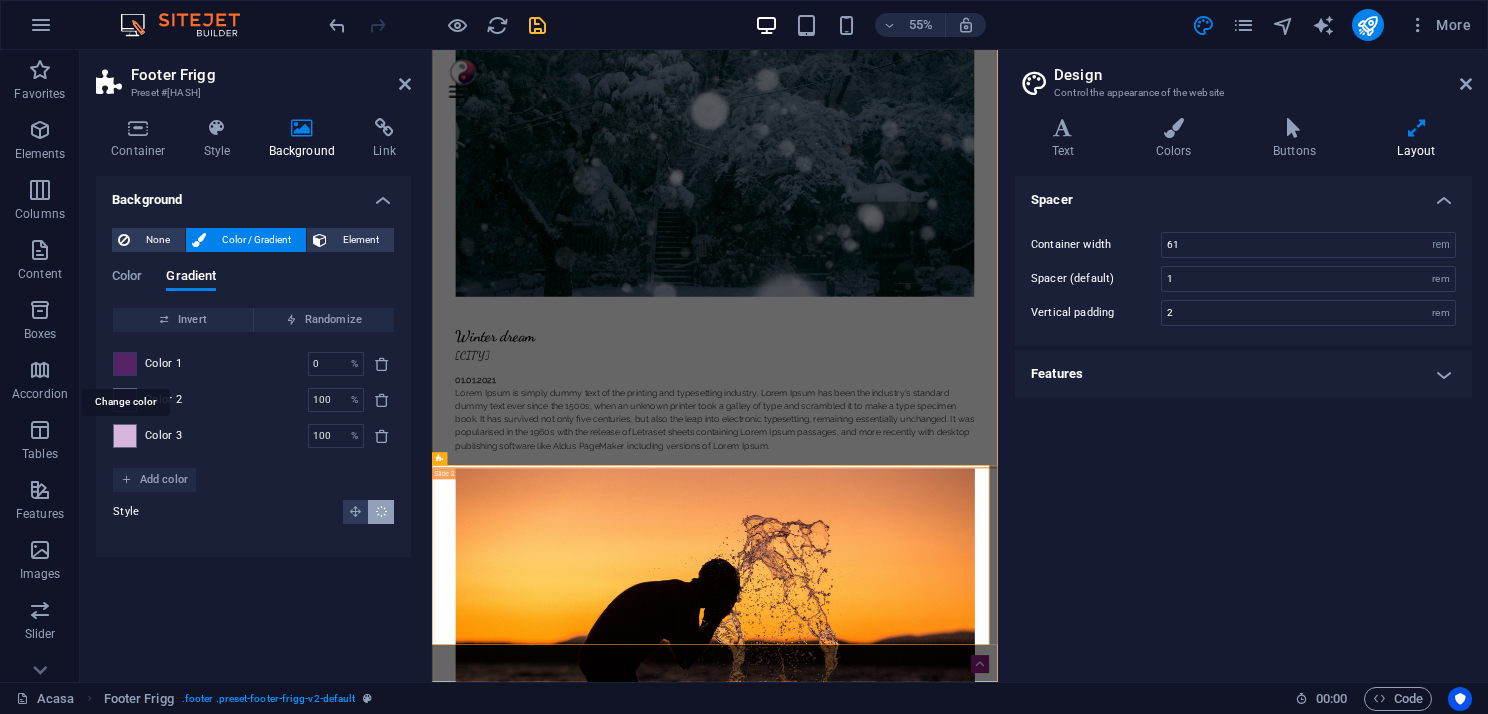 click at bounding box center (125, 364) 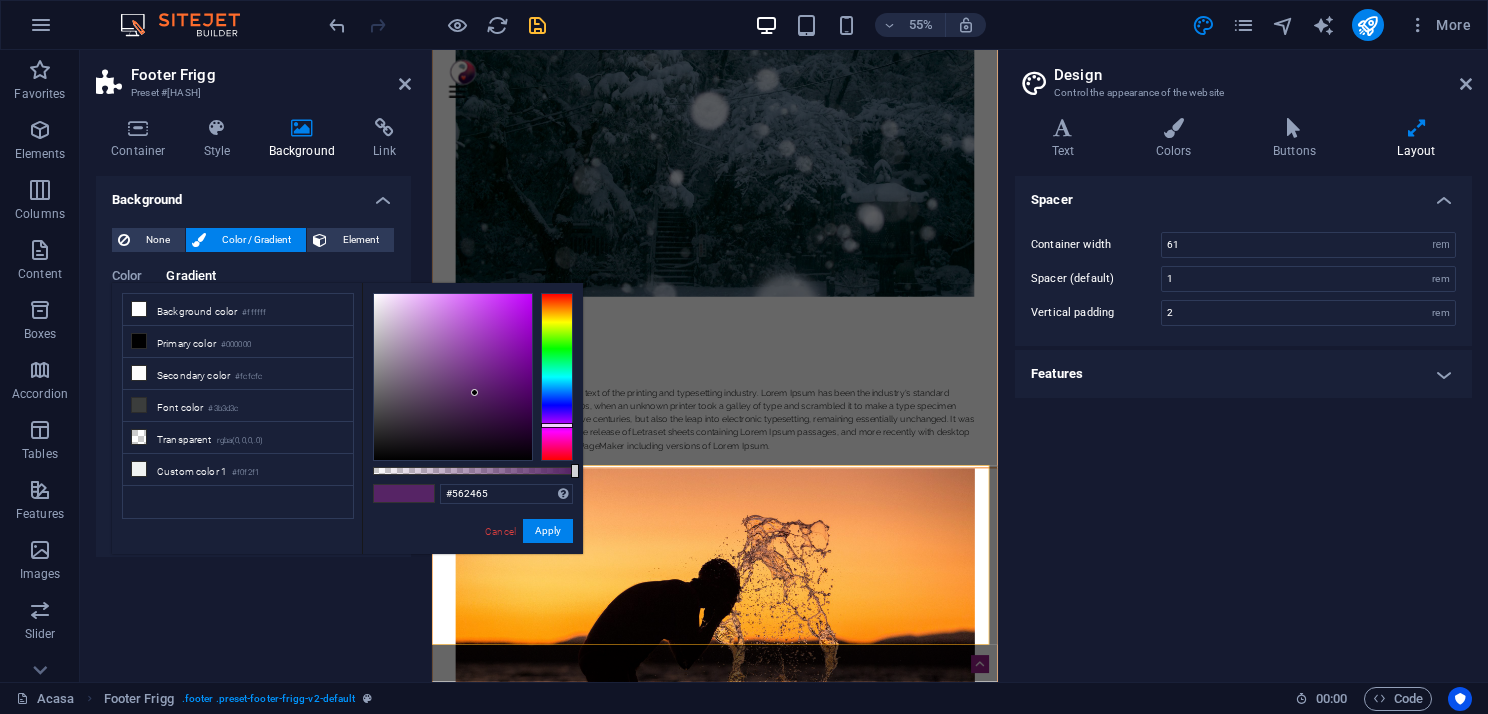 type on "#904da4" 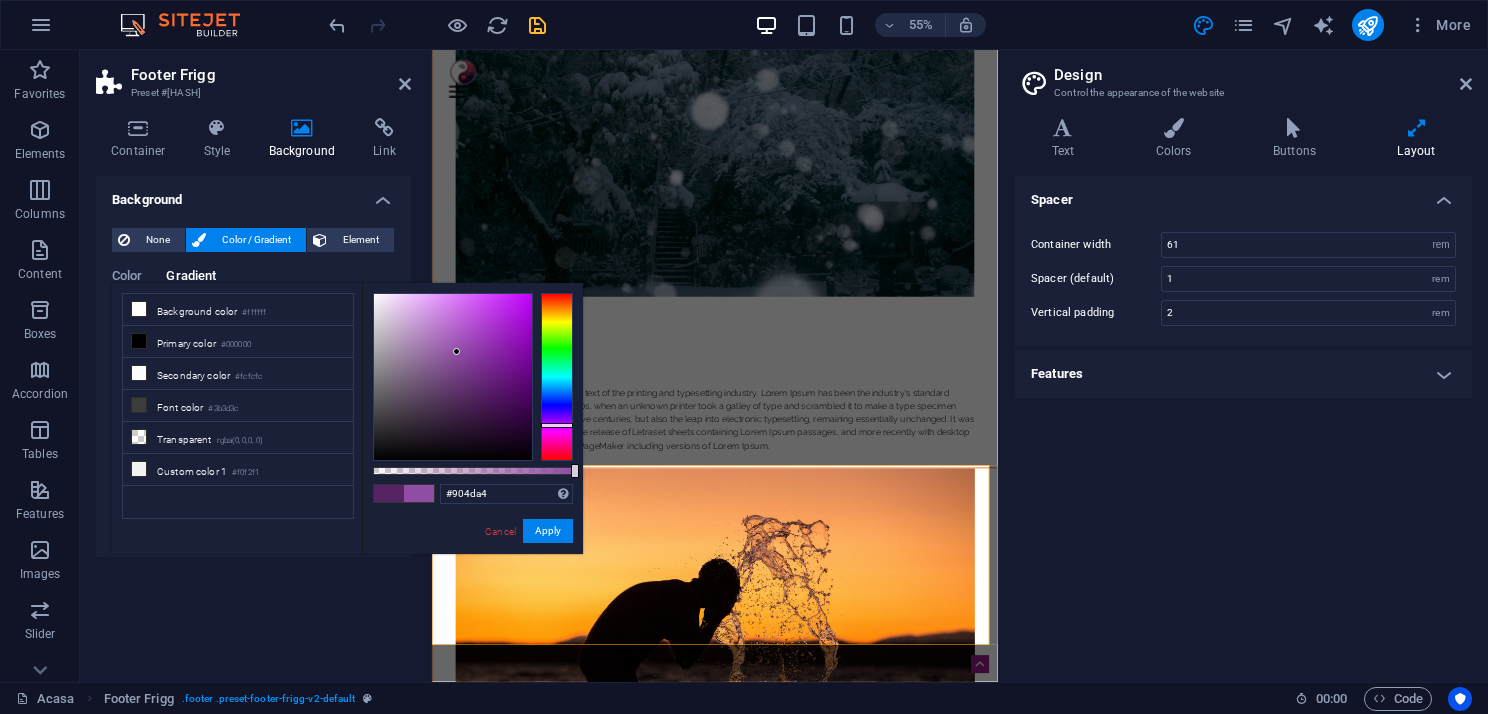 click at bounding box center (453, 377) 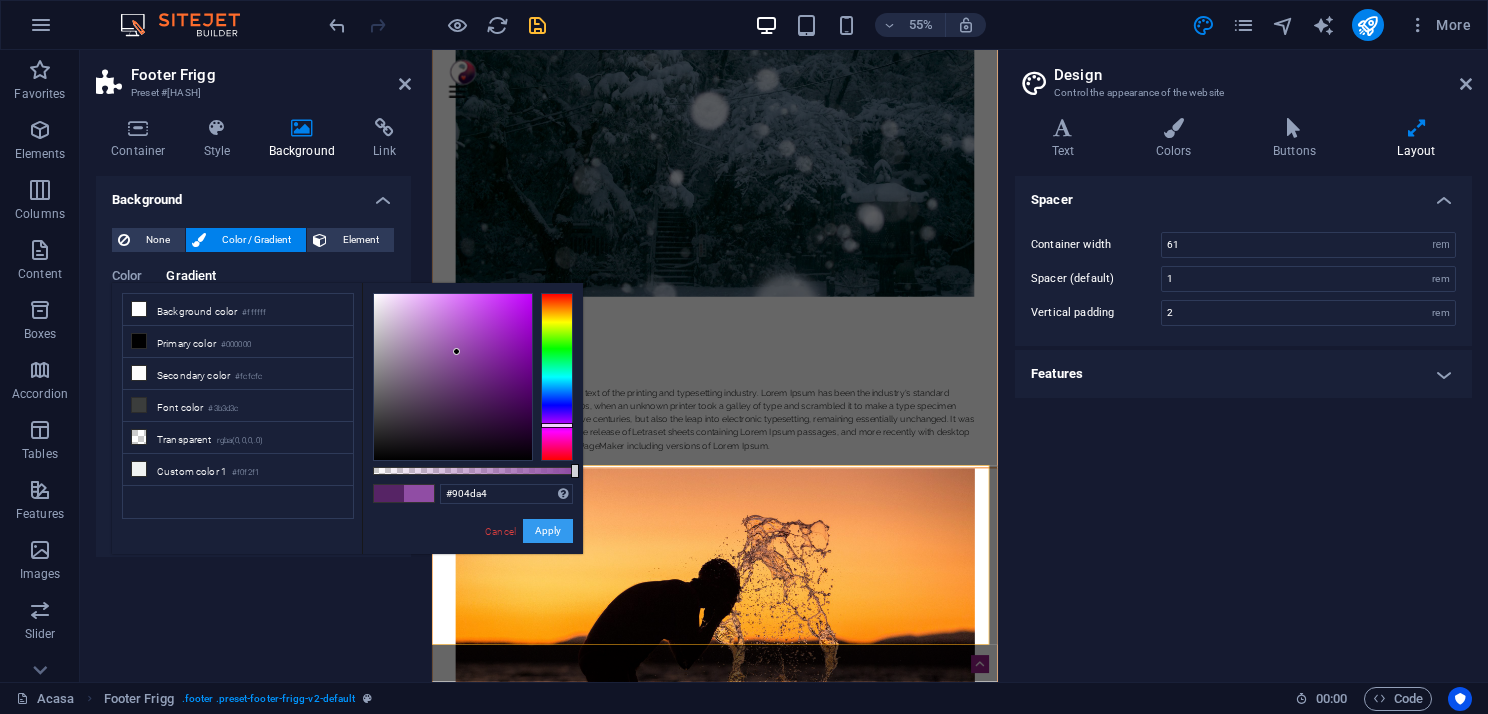 click on "Apply" at bounding box center [548, 531] 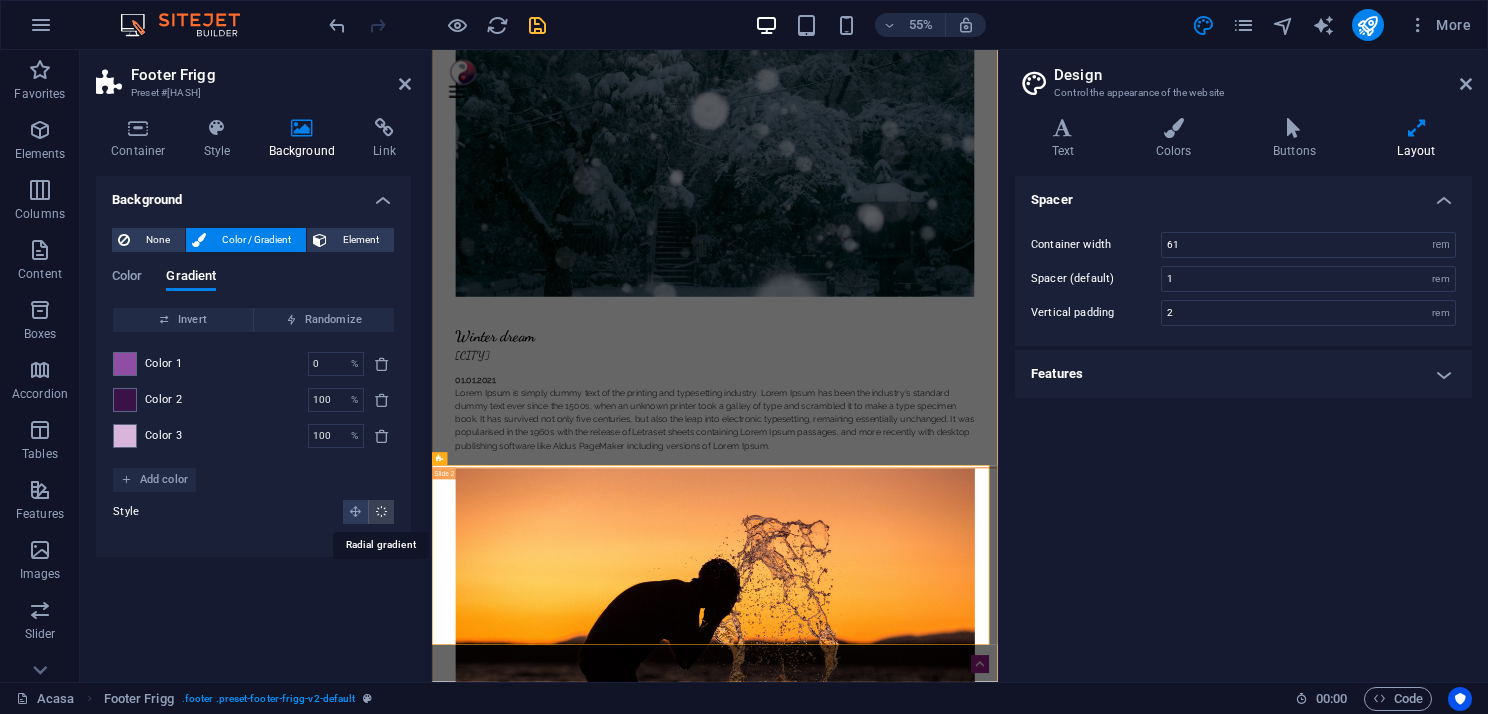 click at bounding box center [381, 511] 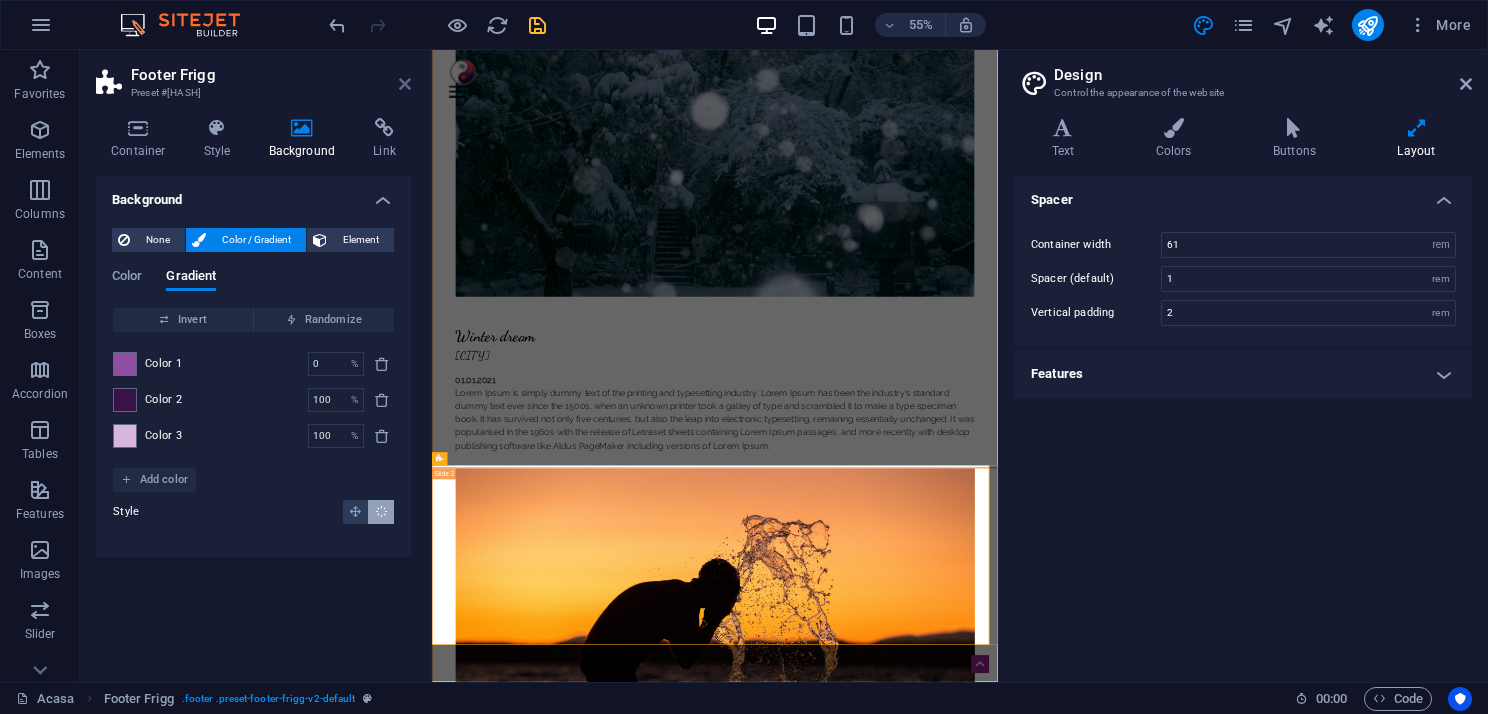 click at bounding box center (405, 84) 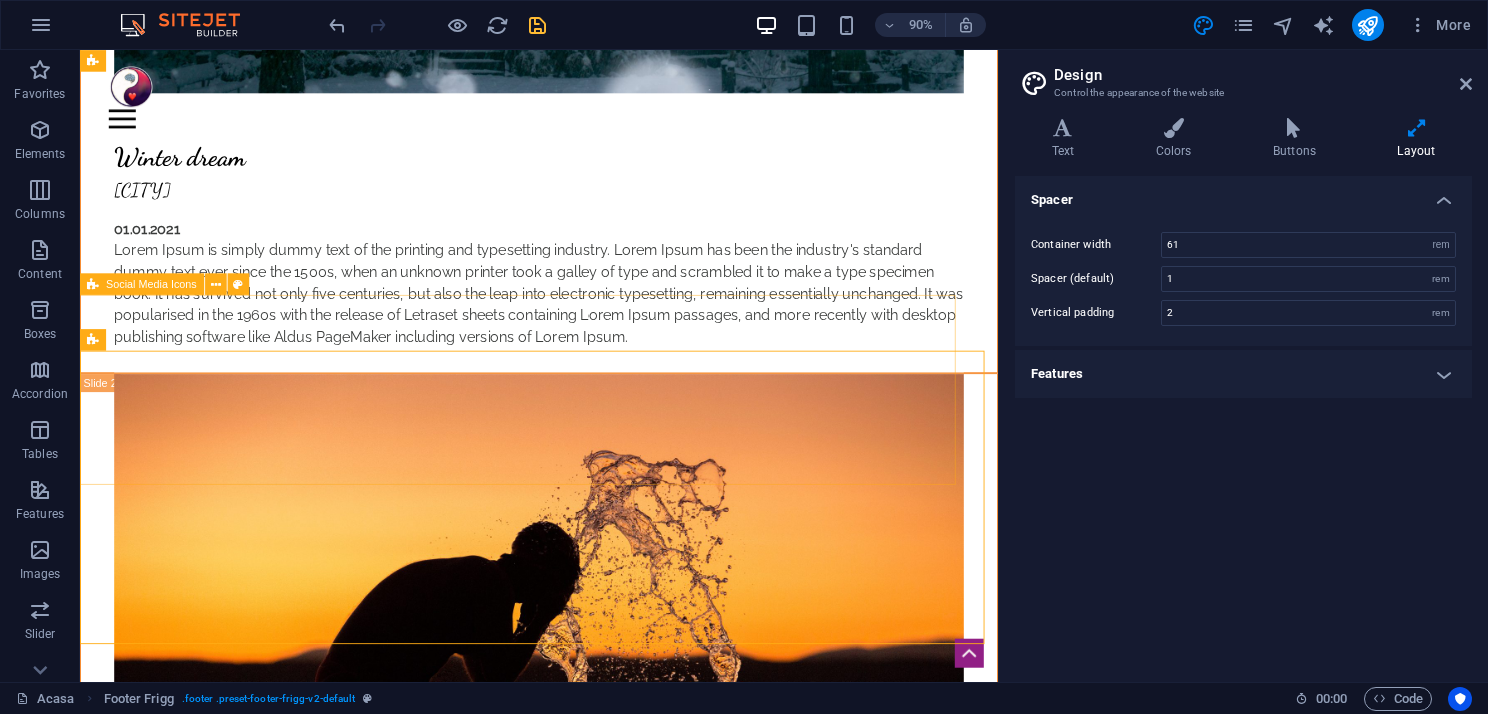 scroll, scrollTop: 5218, scrollLeft: 0, axis: vertical 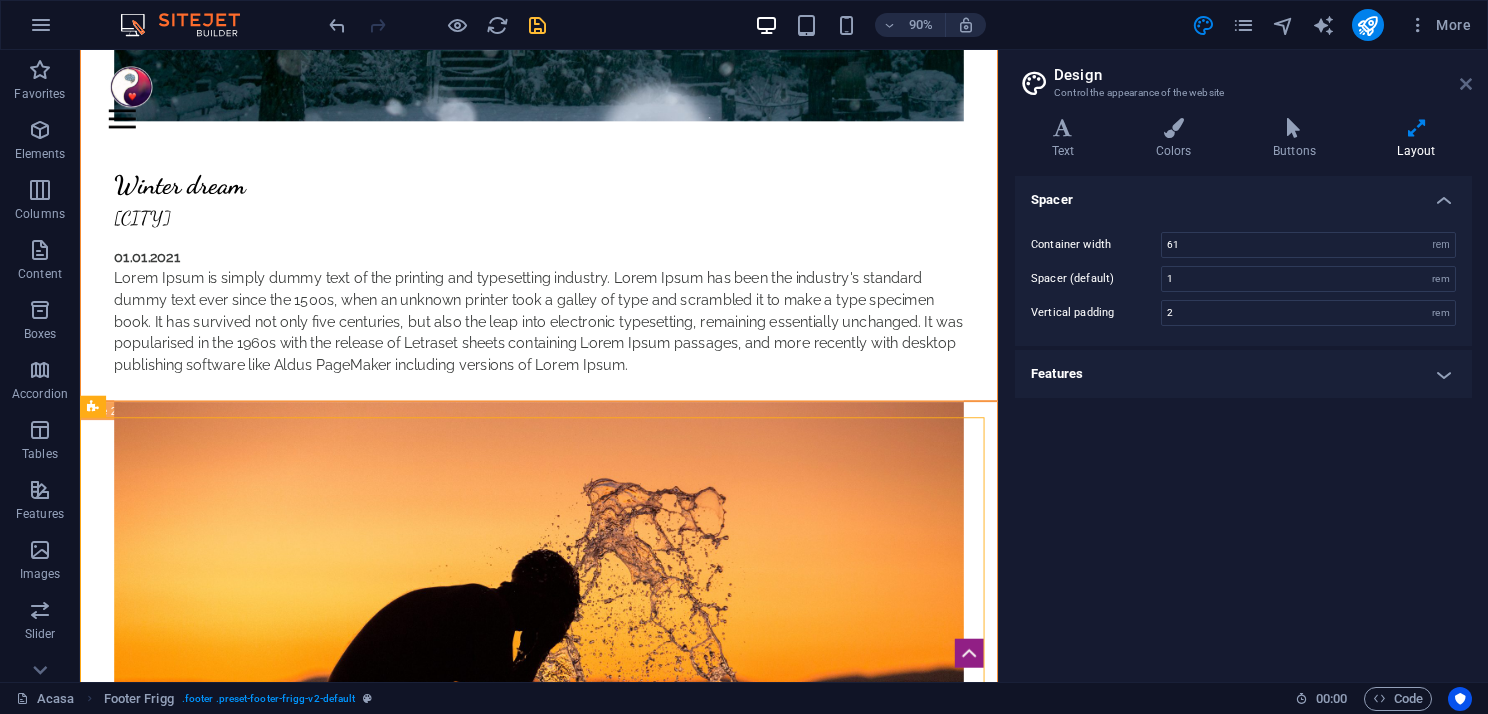 drag, startPoint x: 1462, startPoint y: 88, endPoint x: 1380, endPoint y: 38, distance: 96.04166 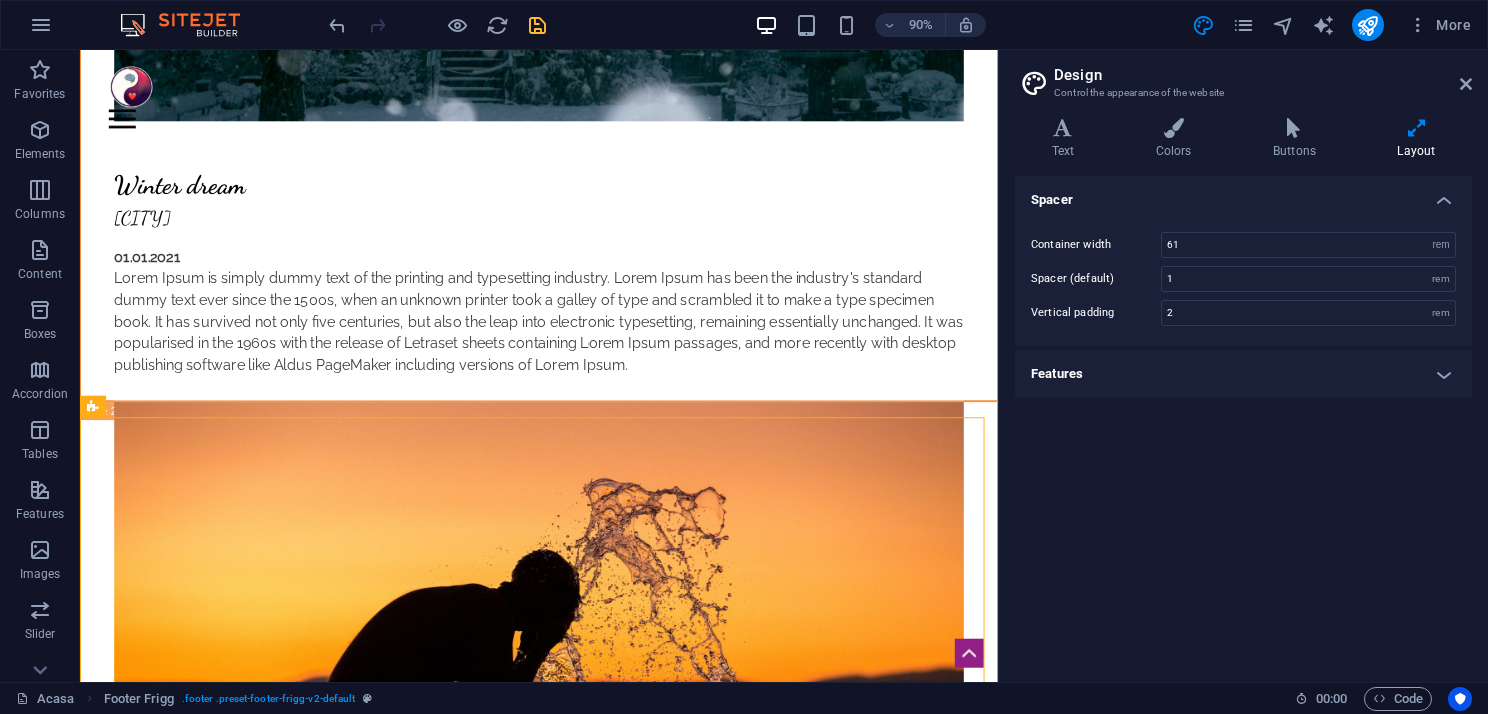 scroll, scrollTop: 5412, scrollLeft: 0, axis: vertical 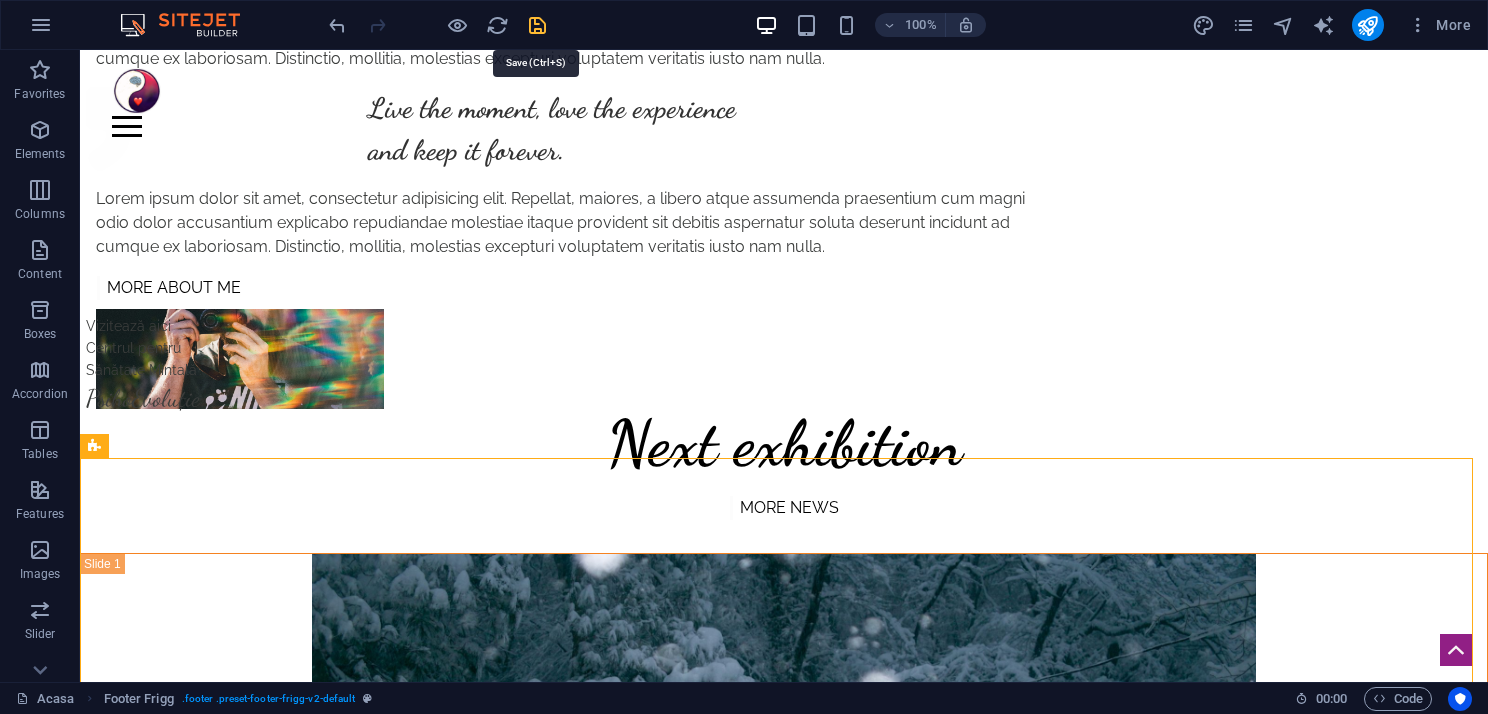 click at bounding box center [537, 25] 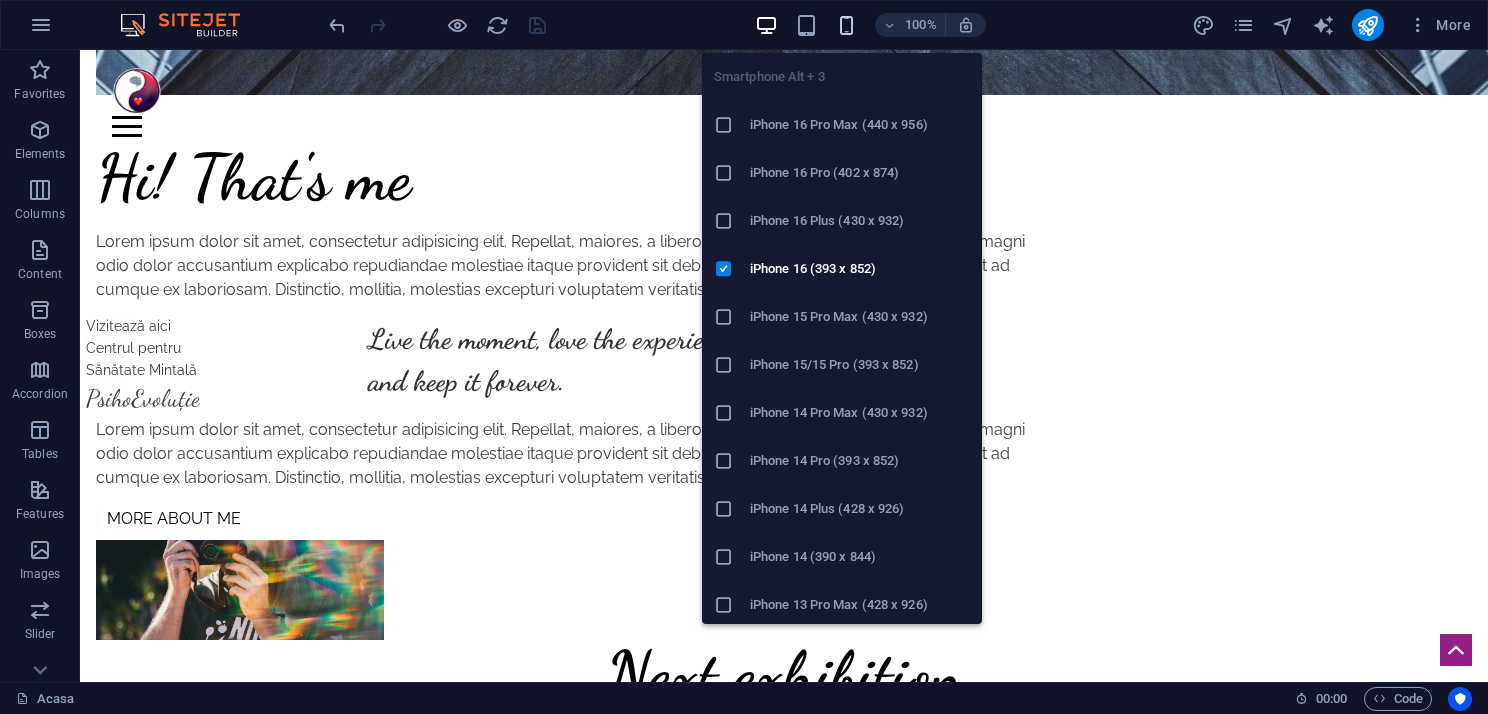 click at bounding box center [846, 25] 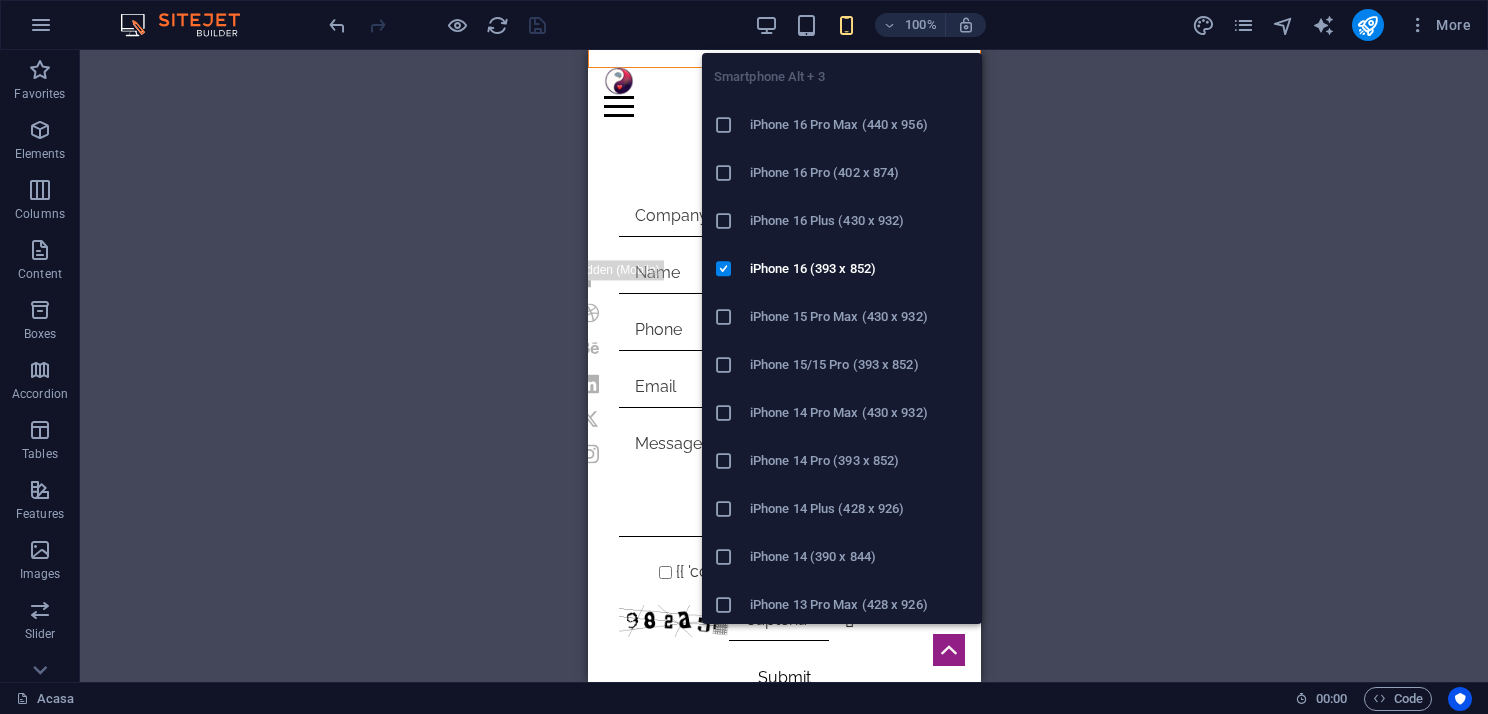 scroll, scrollTop: 5180, scrollLeft: 0, axis: vertical 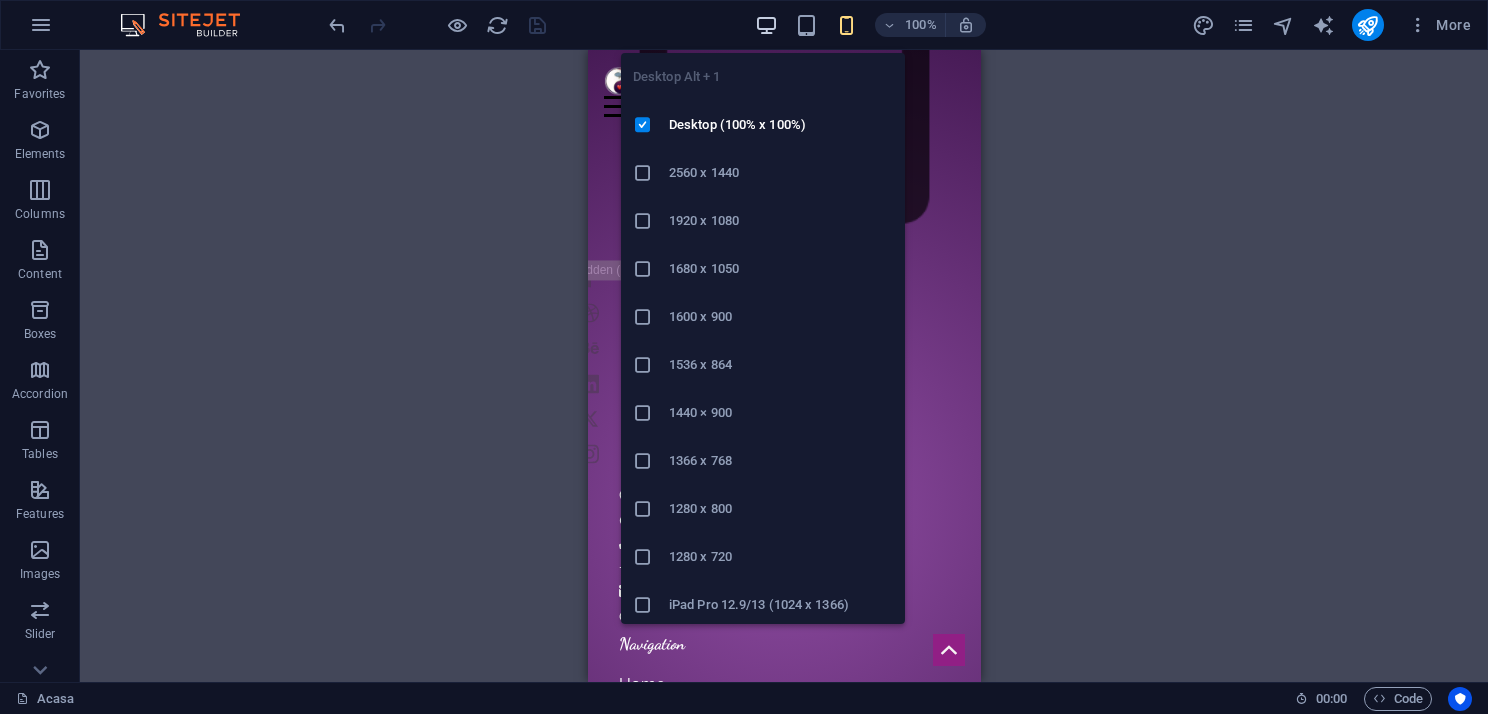 click at bounding box center (766, 25) 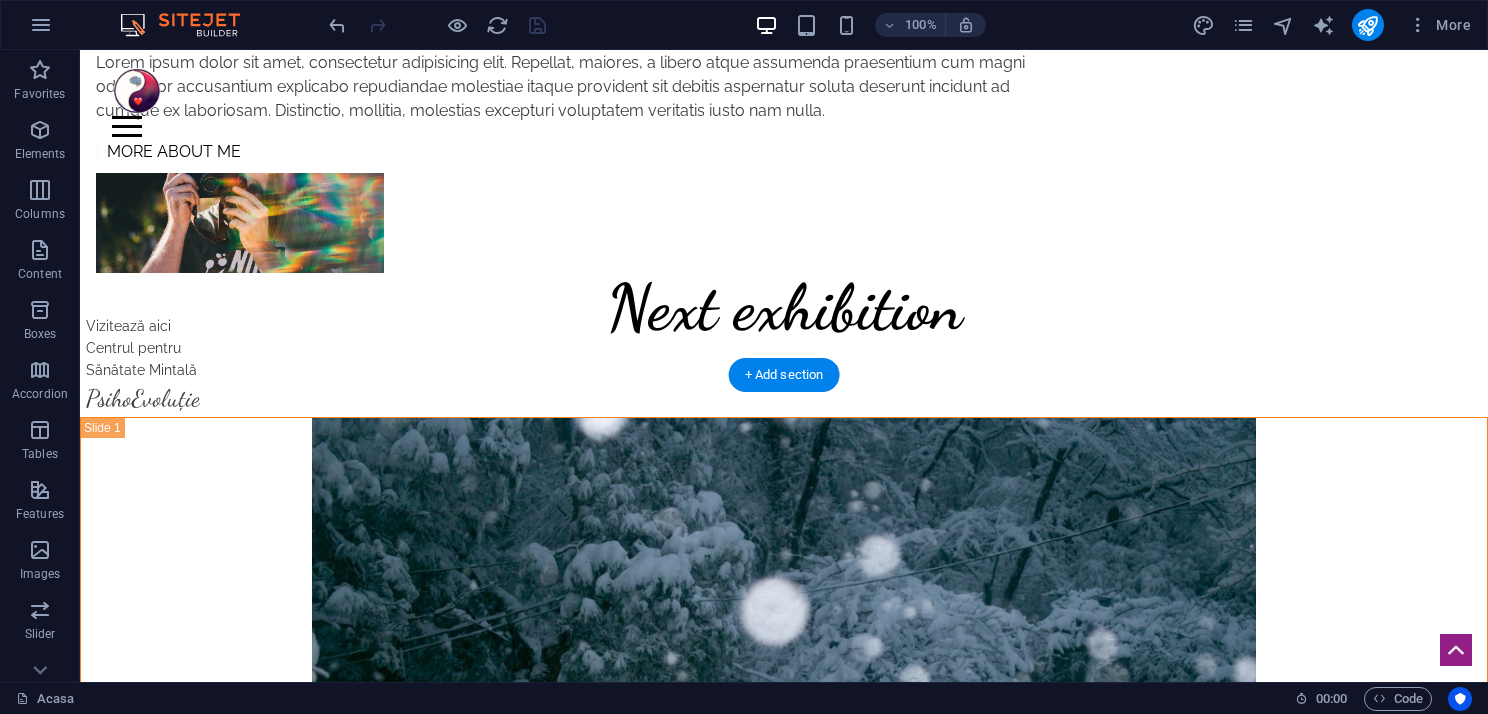 scroll, scrollTop: 5581, scrollLeft: 0, axis: vertical 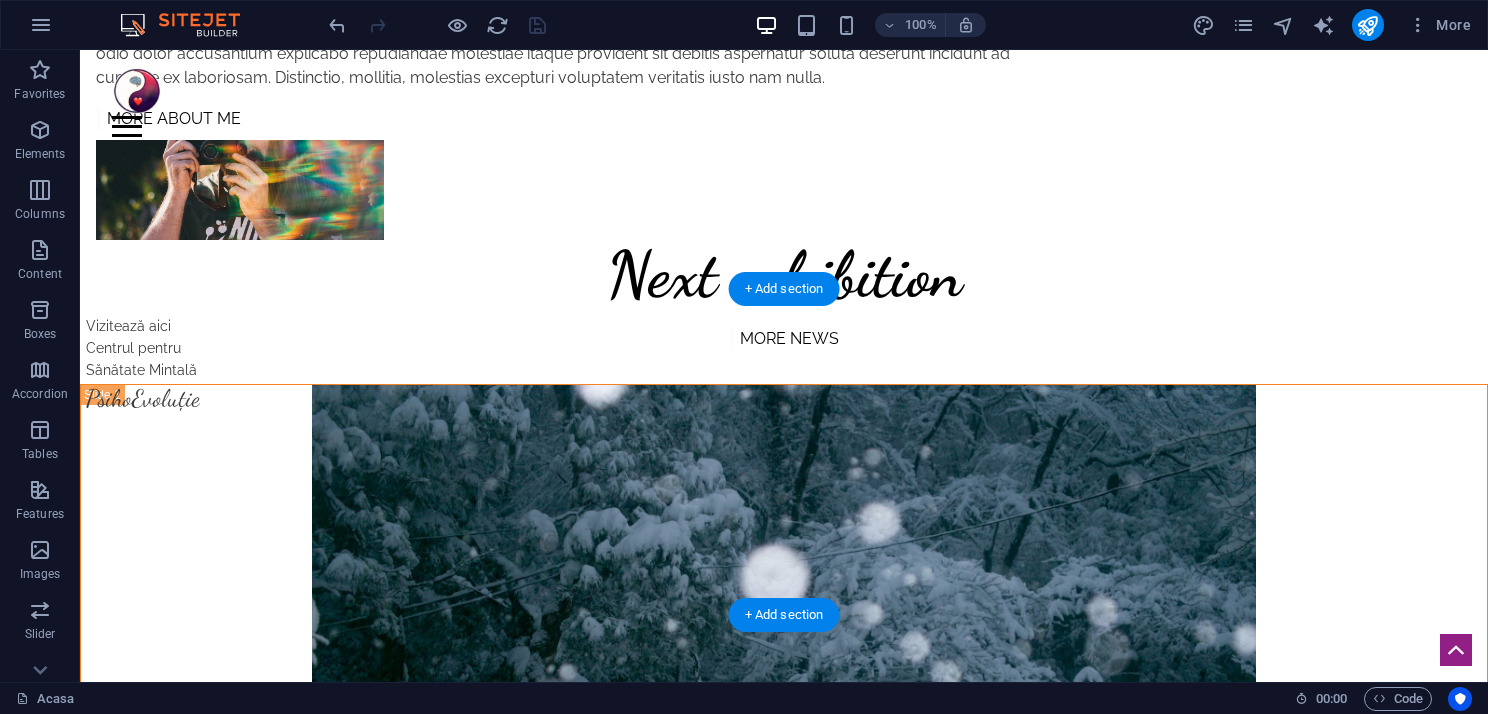 click at bounding box center [784, 3866] 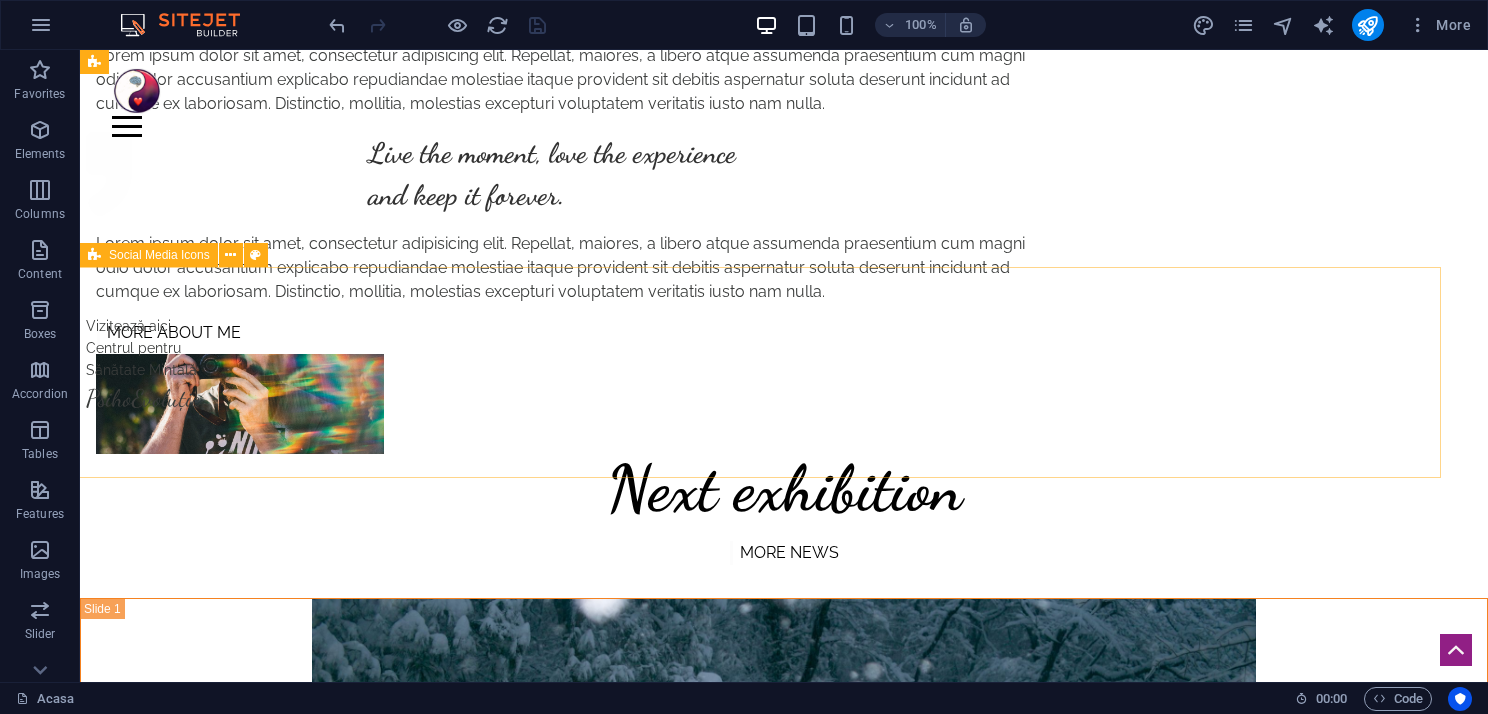 scroll, scrollTop: 5281, scrollLeft: 0, axis: vertical 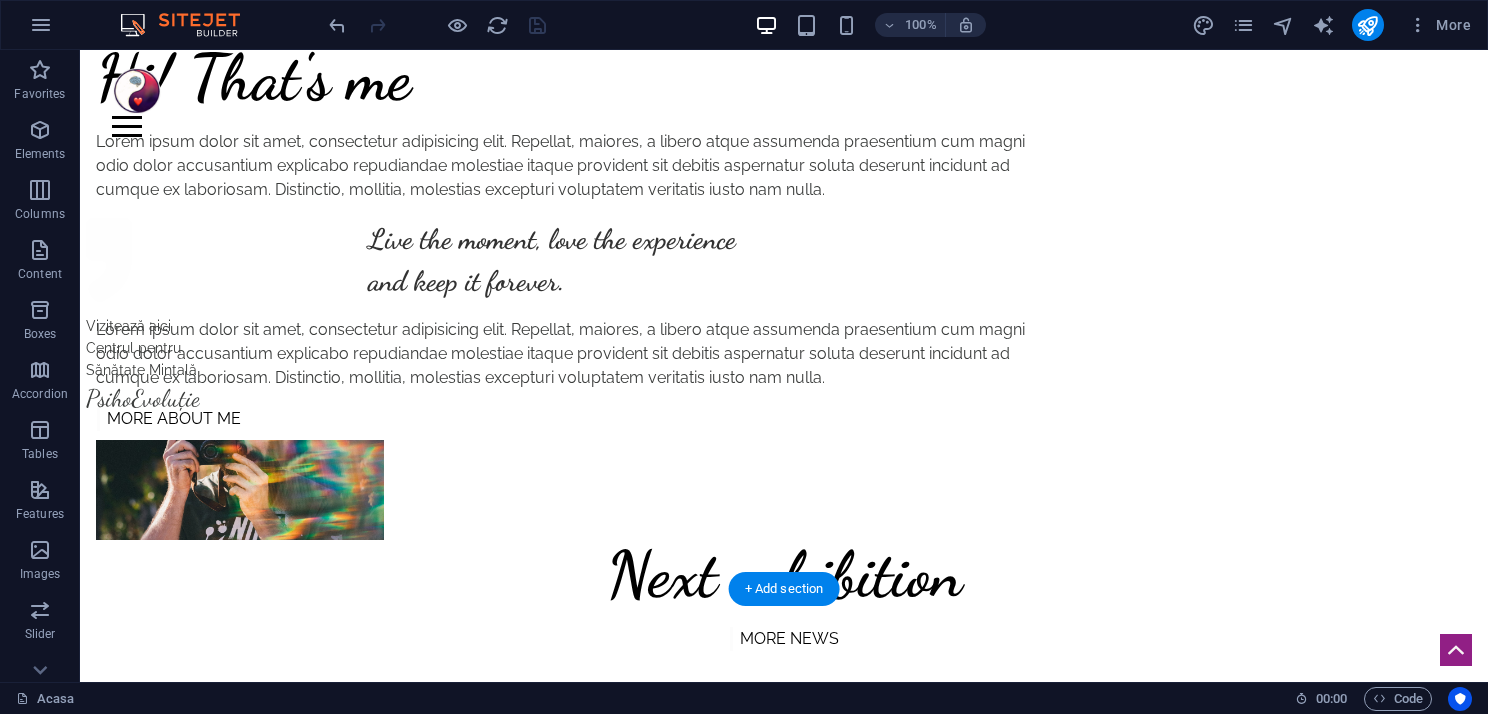 click at bounding box center (784, 4166) 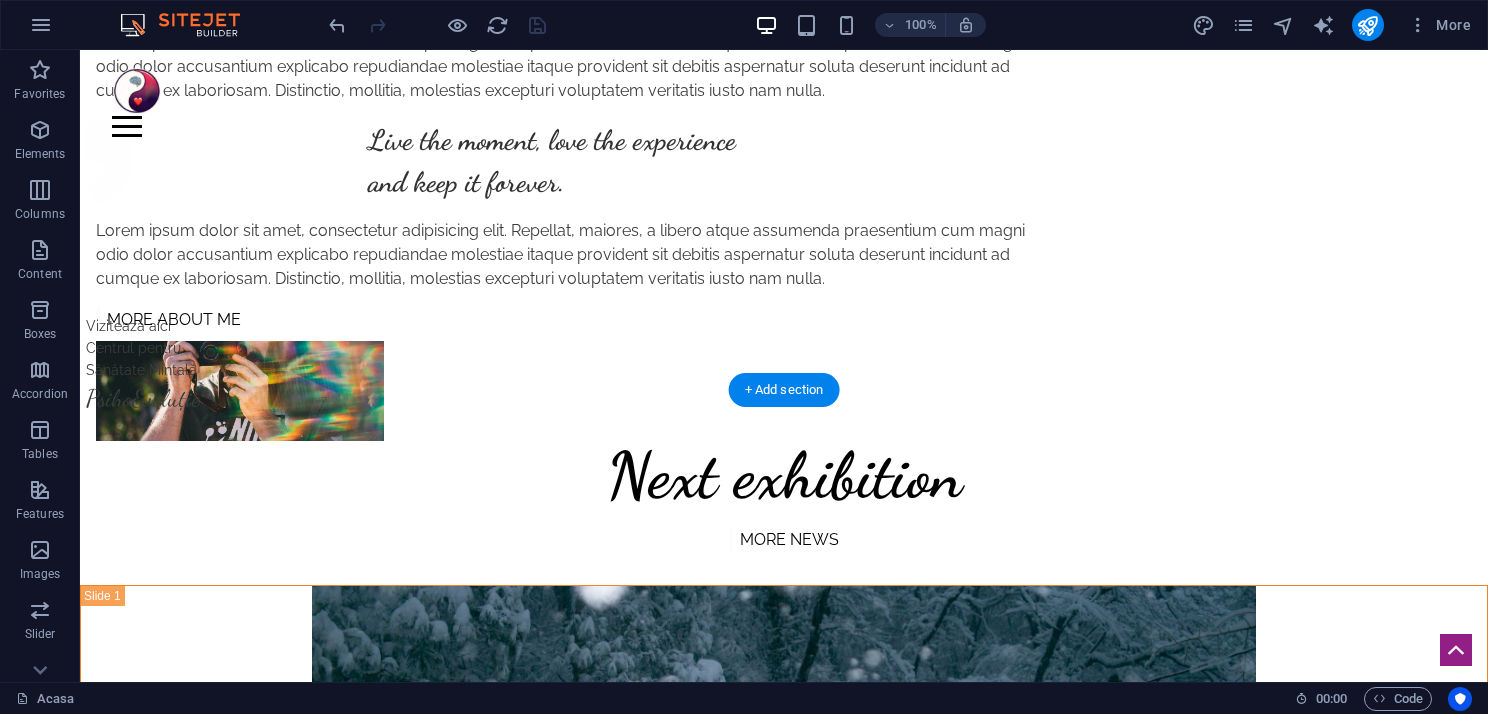 scroll, scrollTop: 5481, scrollLeft: 0, axis: vertical 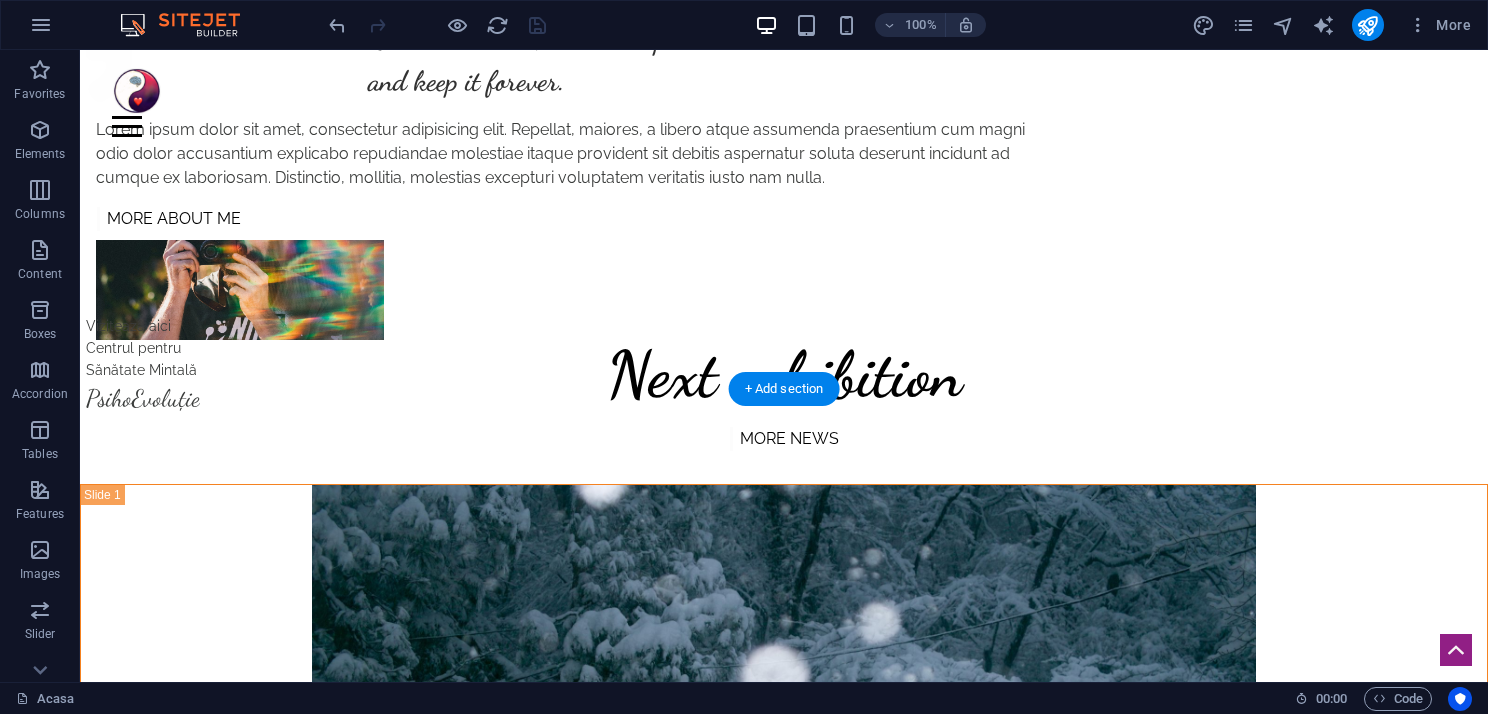 click at bounding box center (784, 3966) 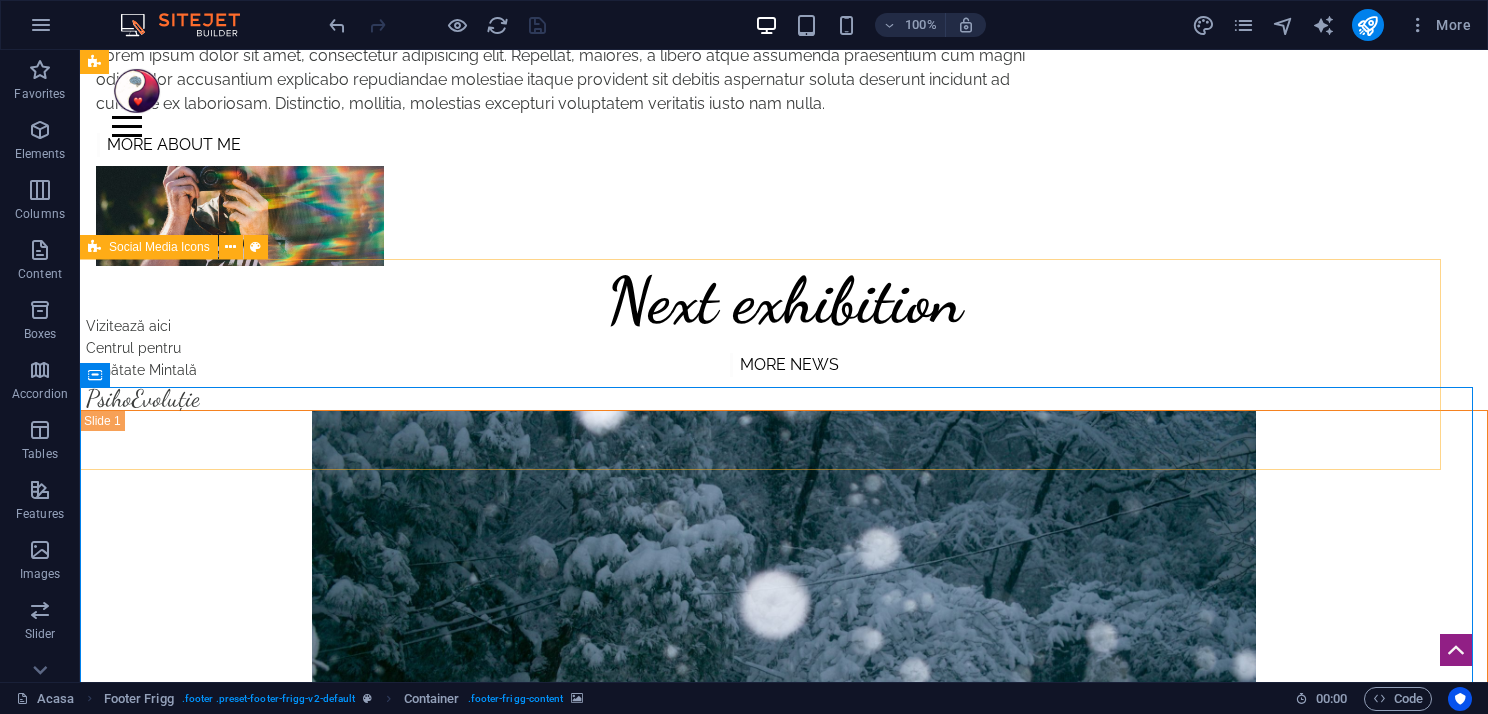 scroll, scrollTop: 5581, scrollLeft: 0, axis: vertical 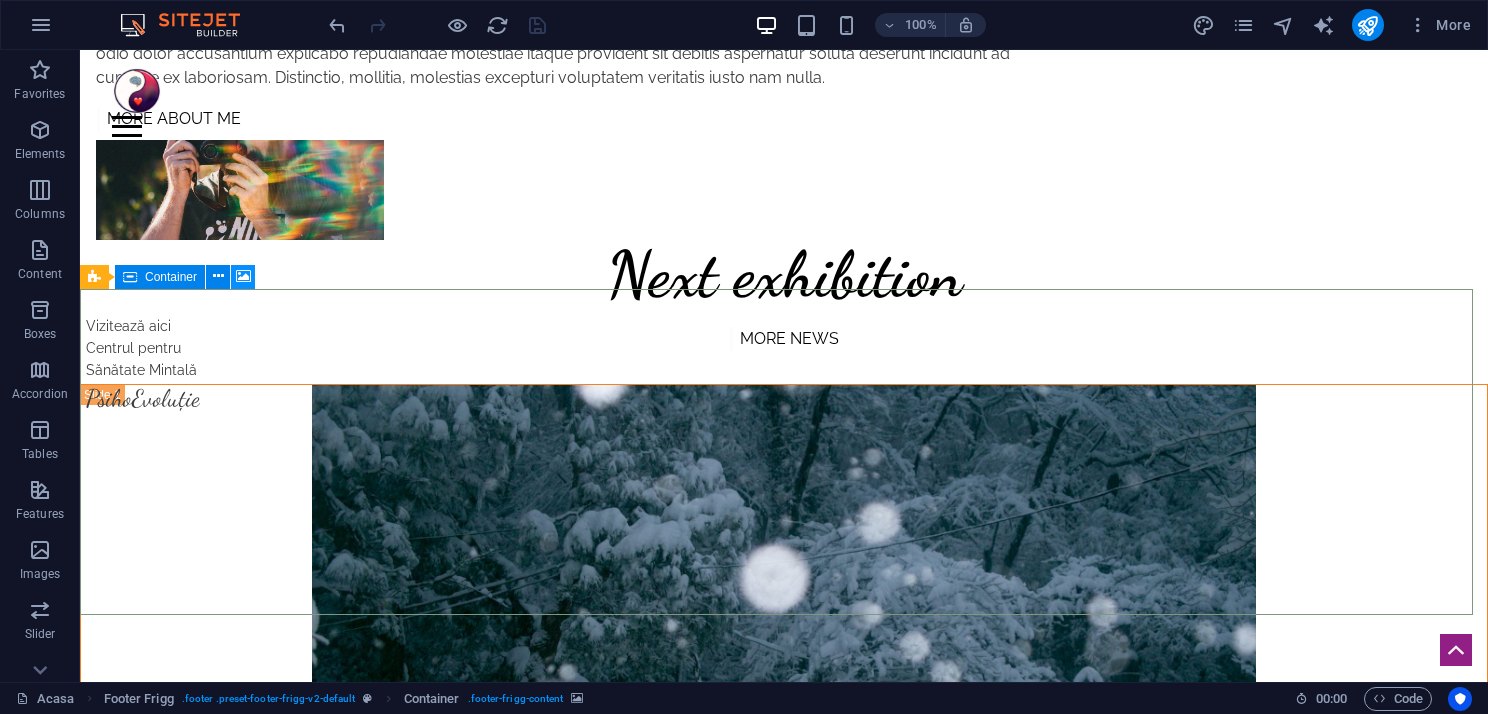 click at bounding box center [243, 276] 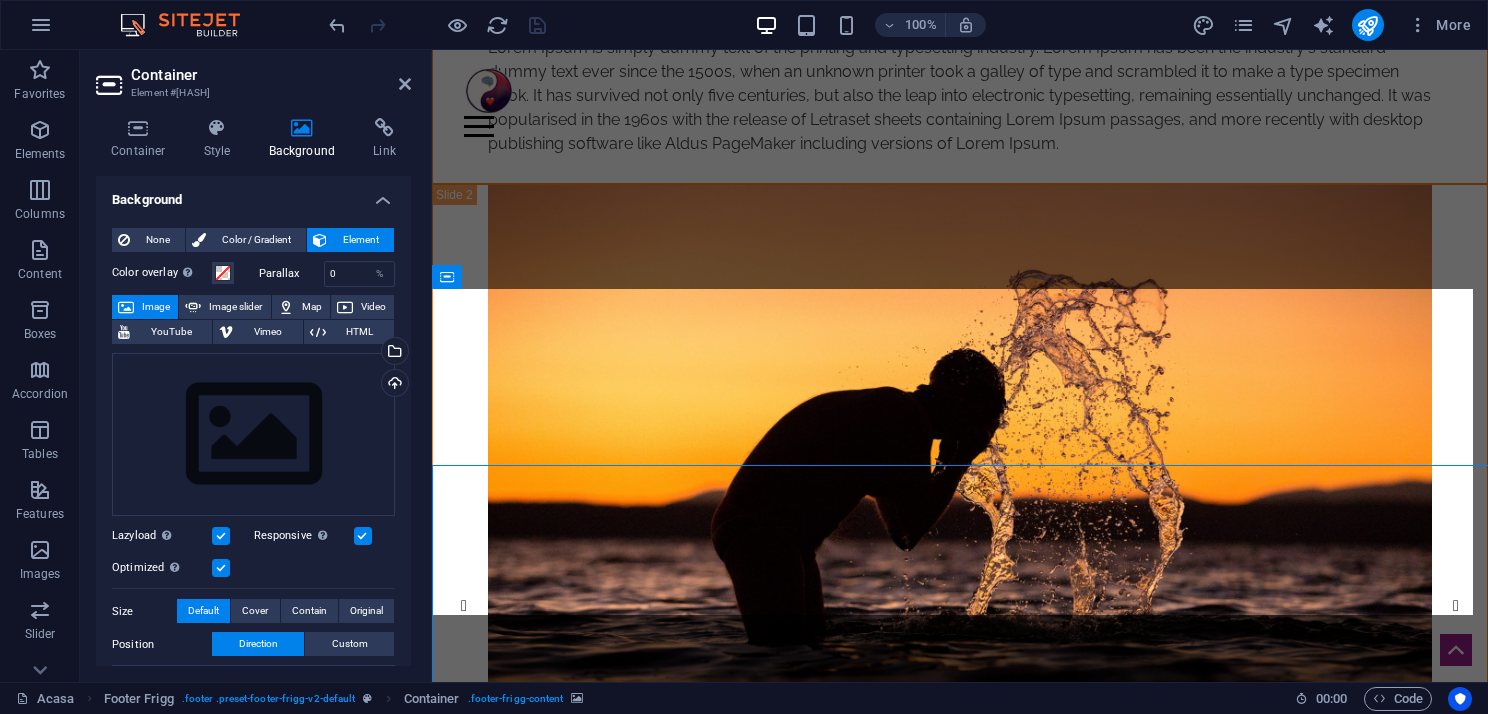 scroll, scrollTop: 5405, scrollLeft: 0, axis: vertical 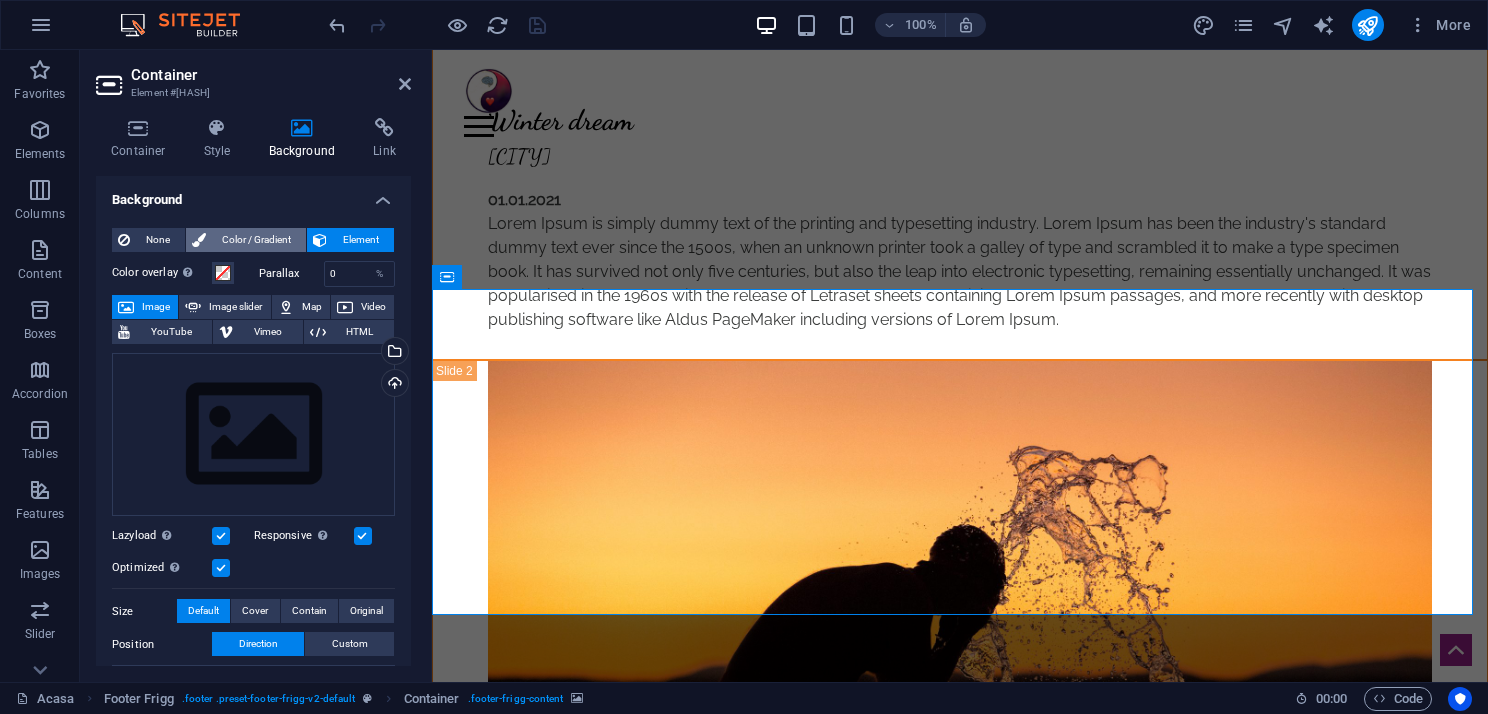 click on "Color / Gradient" at bounding box center (256, 240) 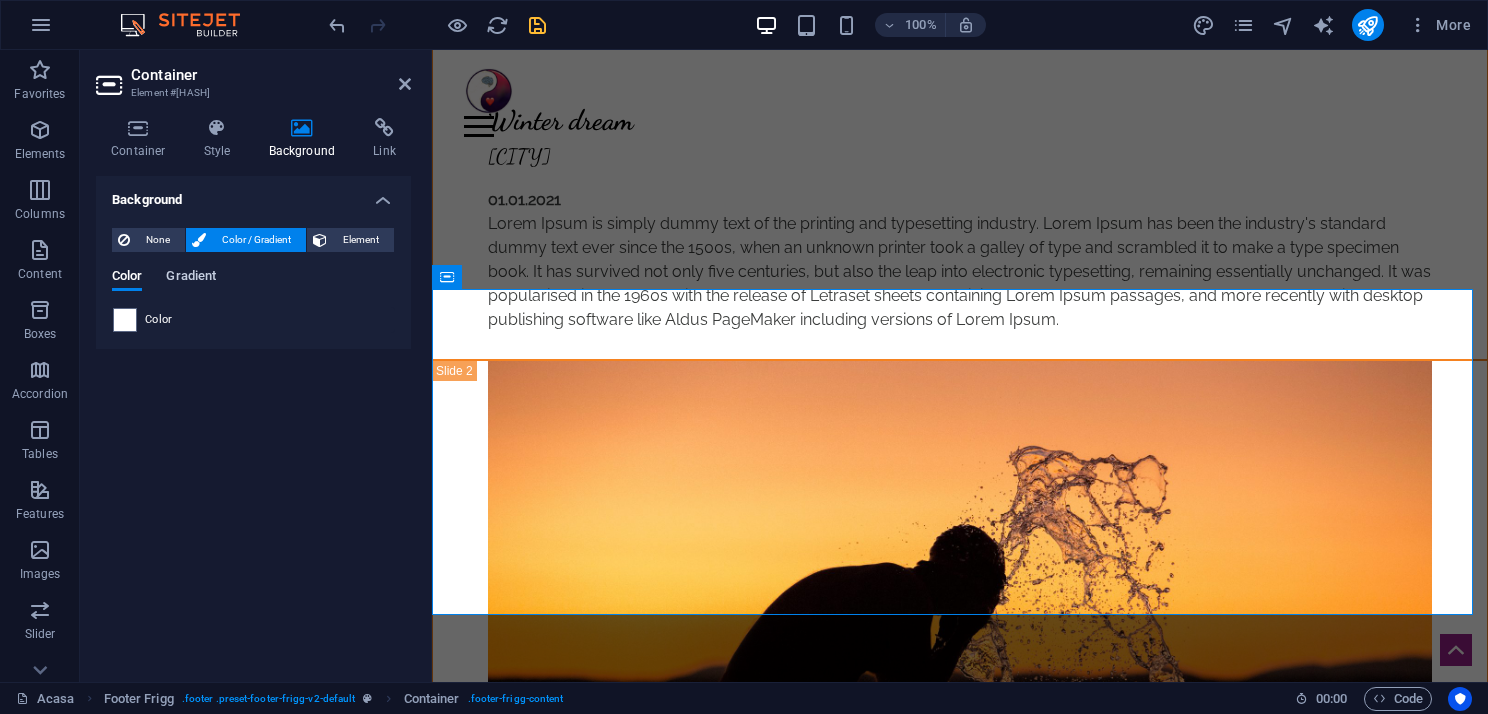 click on "Gradient" at bounding box center [191, 278] 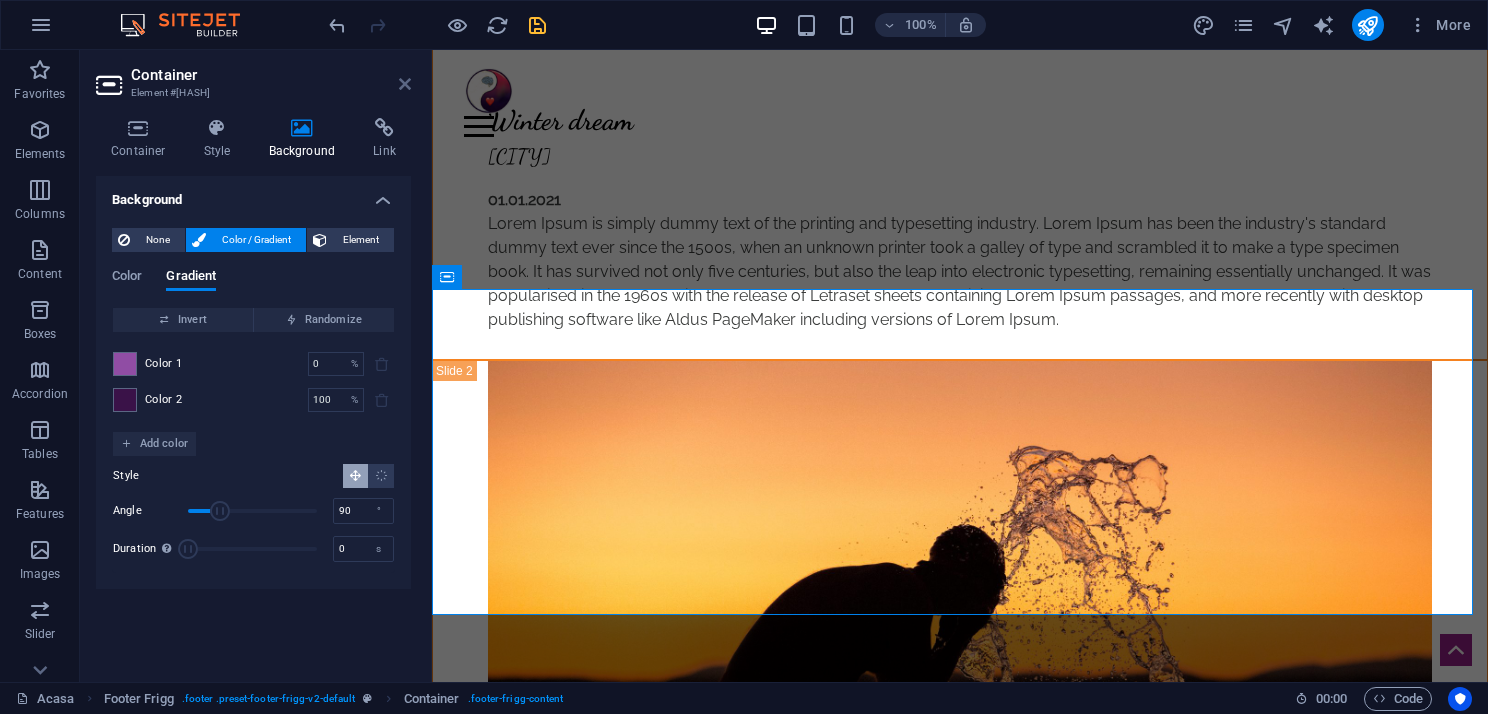 click at bounding box center (405, 84) 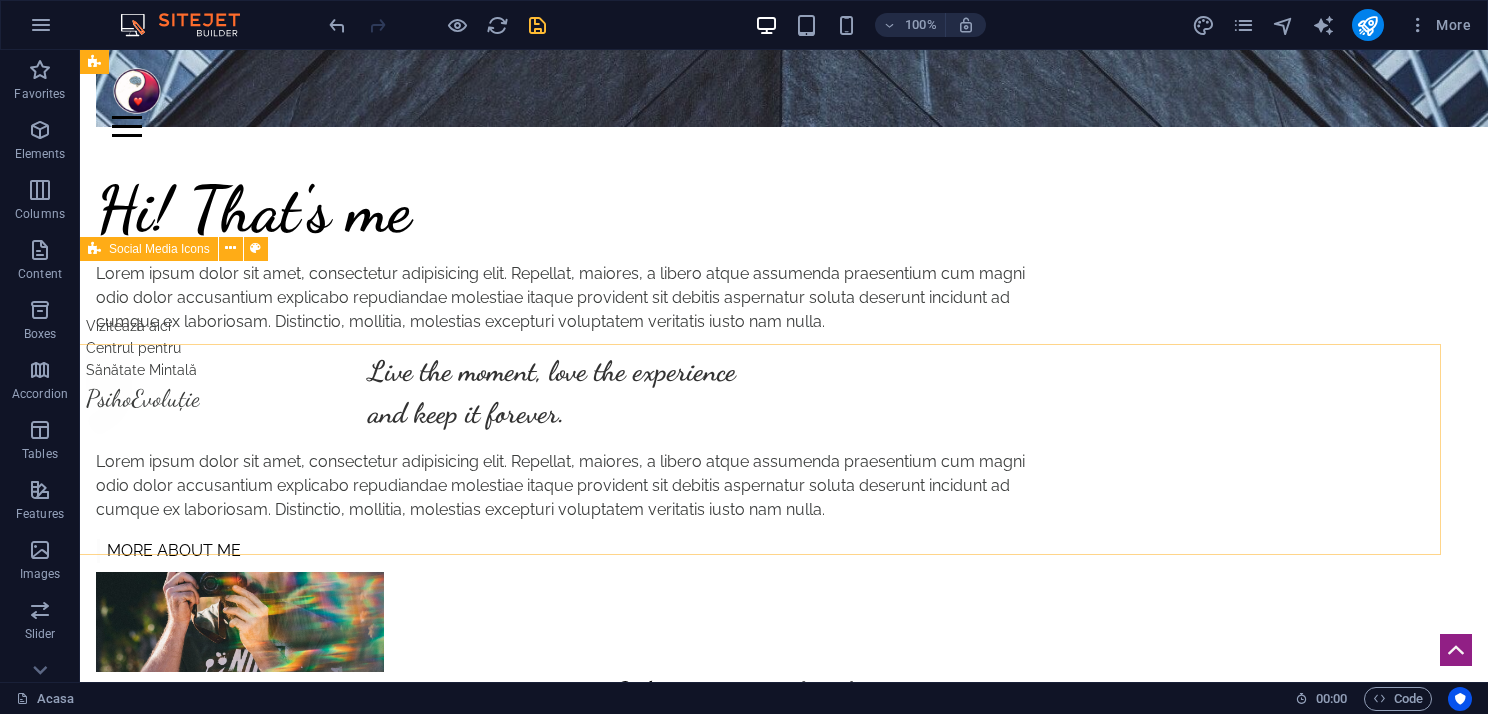 scroll, scrollTop: 5281, scrollLeft: 0, axis: vertical 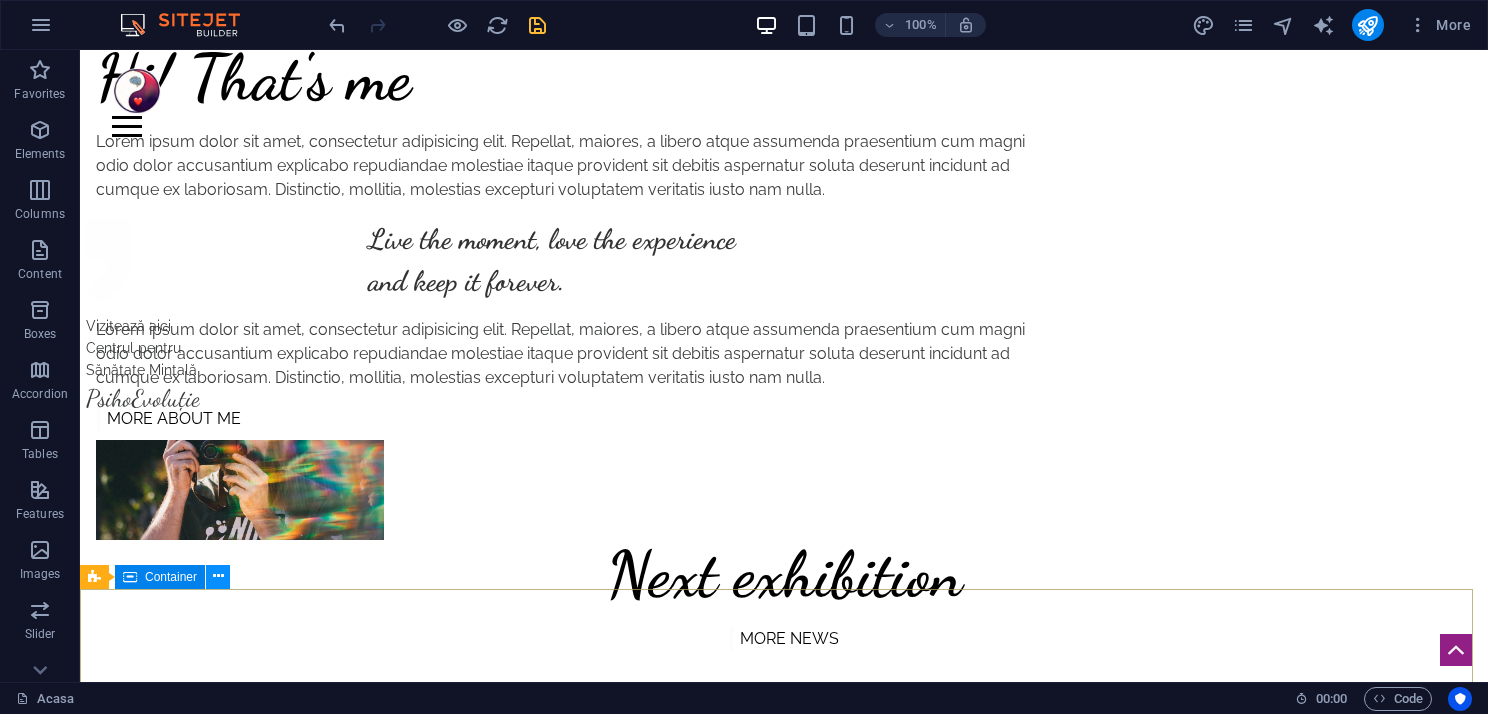 click at bounding box center (218, 576) 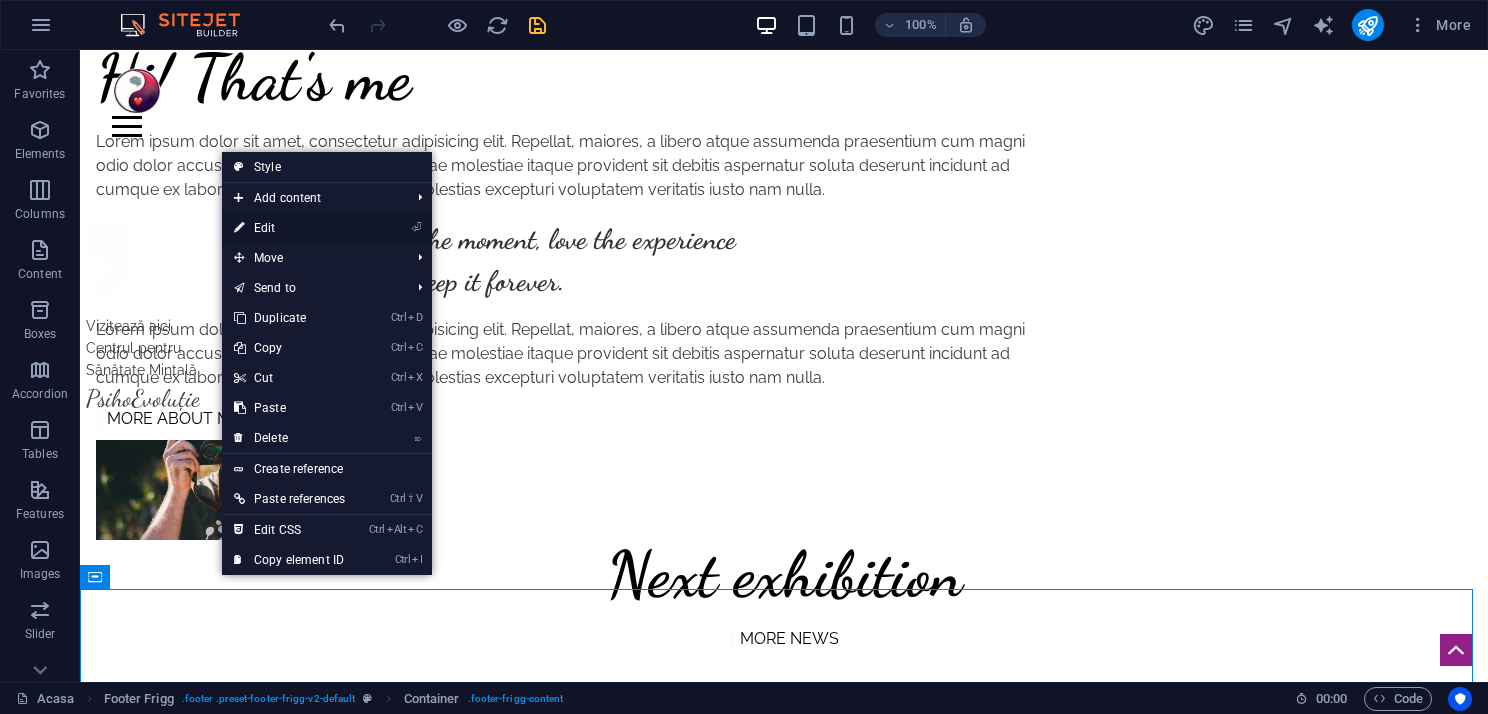 click on "⏎  Edit" at bounding box center (289, 228) 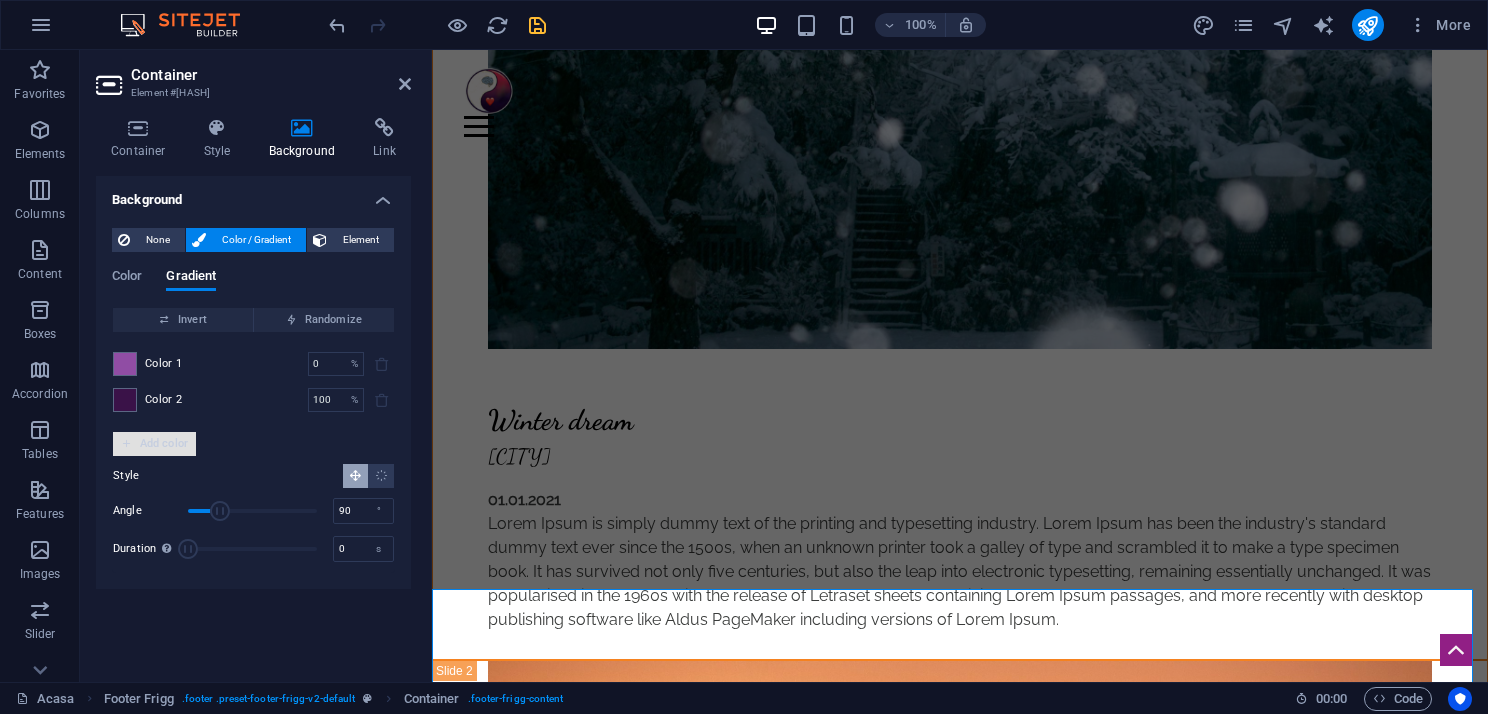 click on "Add color" at bounding box center [154, 444] 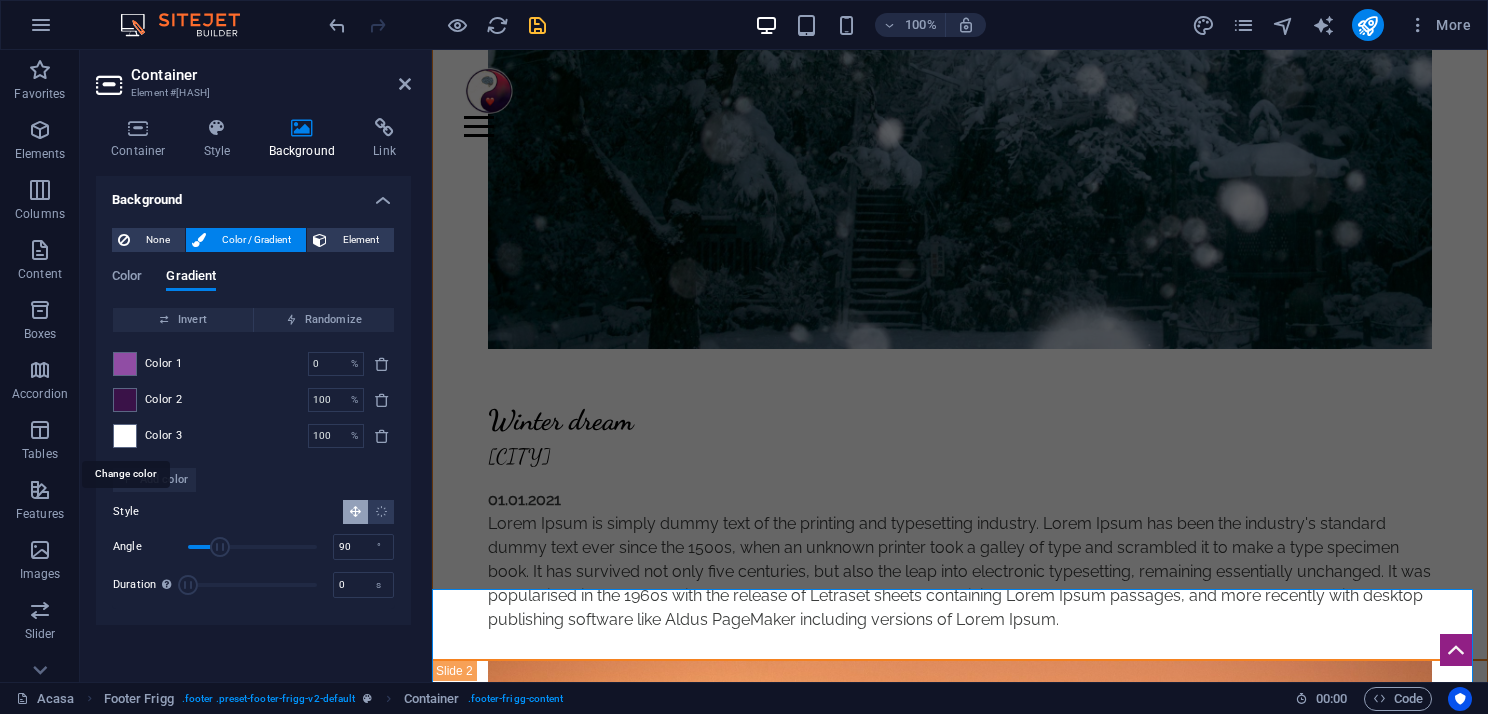 click at bounding box center (125, 436) 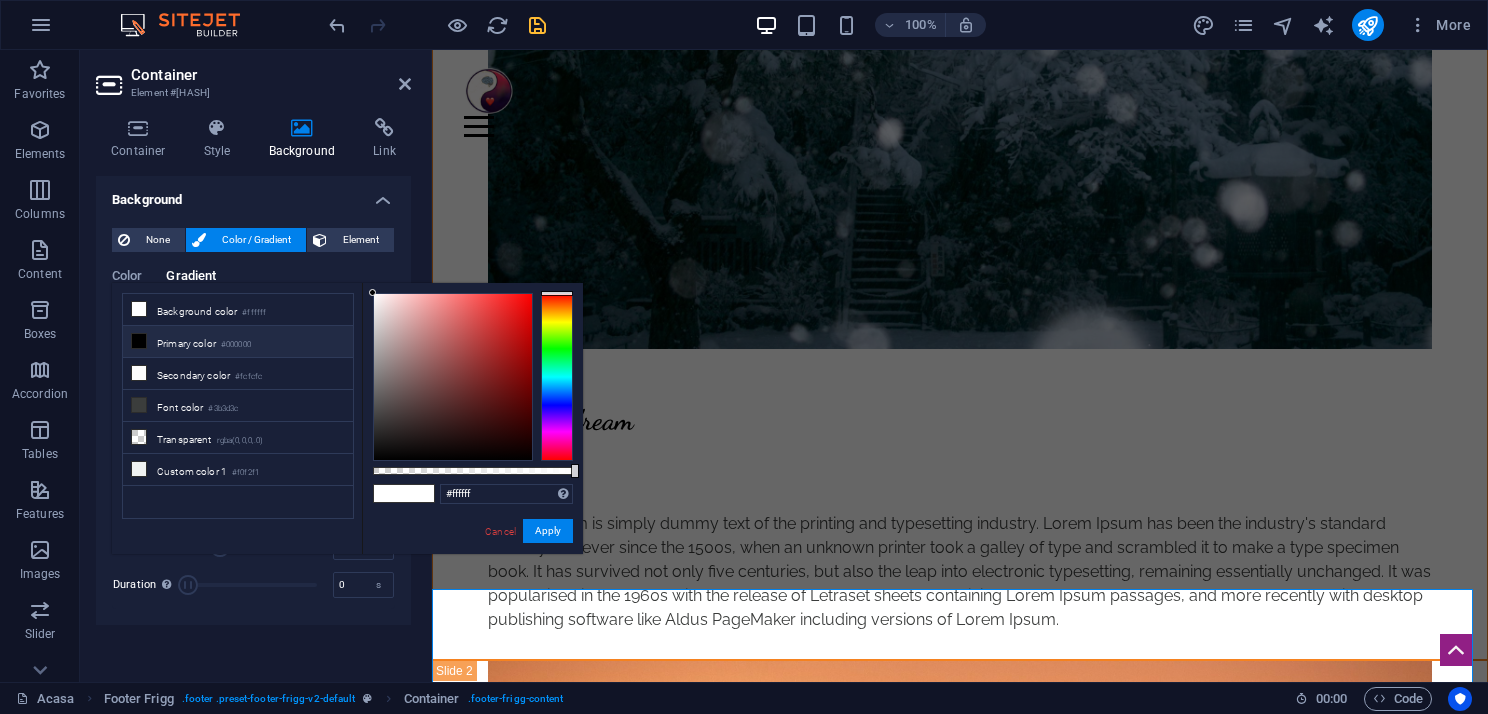 click at bounding box center [557, 377] 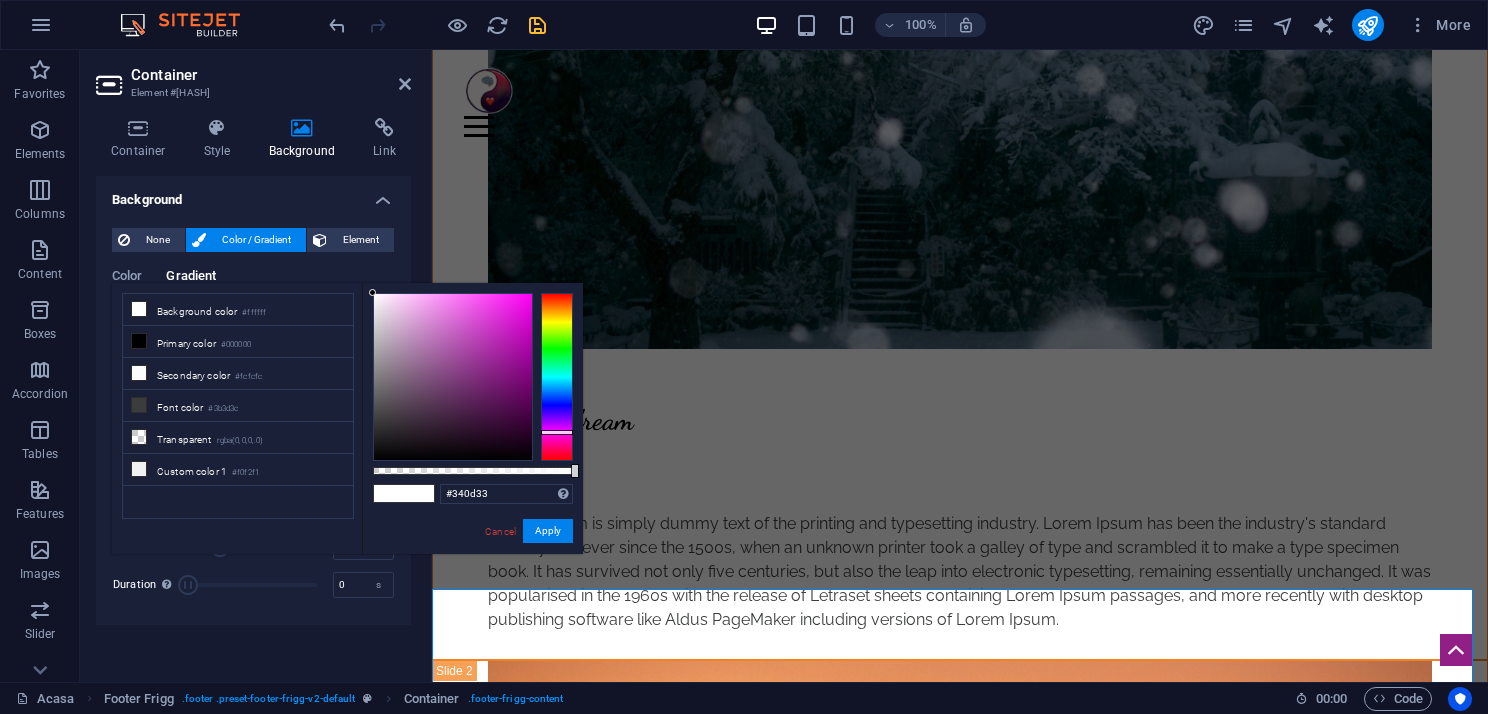 click at bounding box center [453, 377] 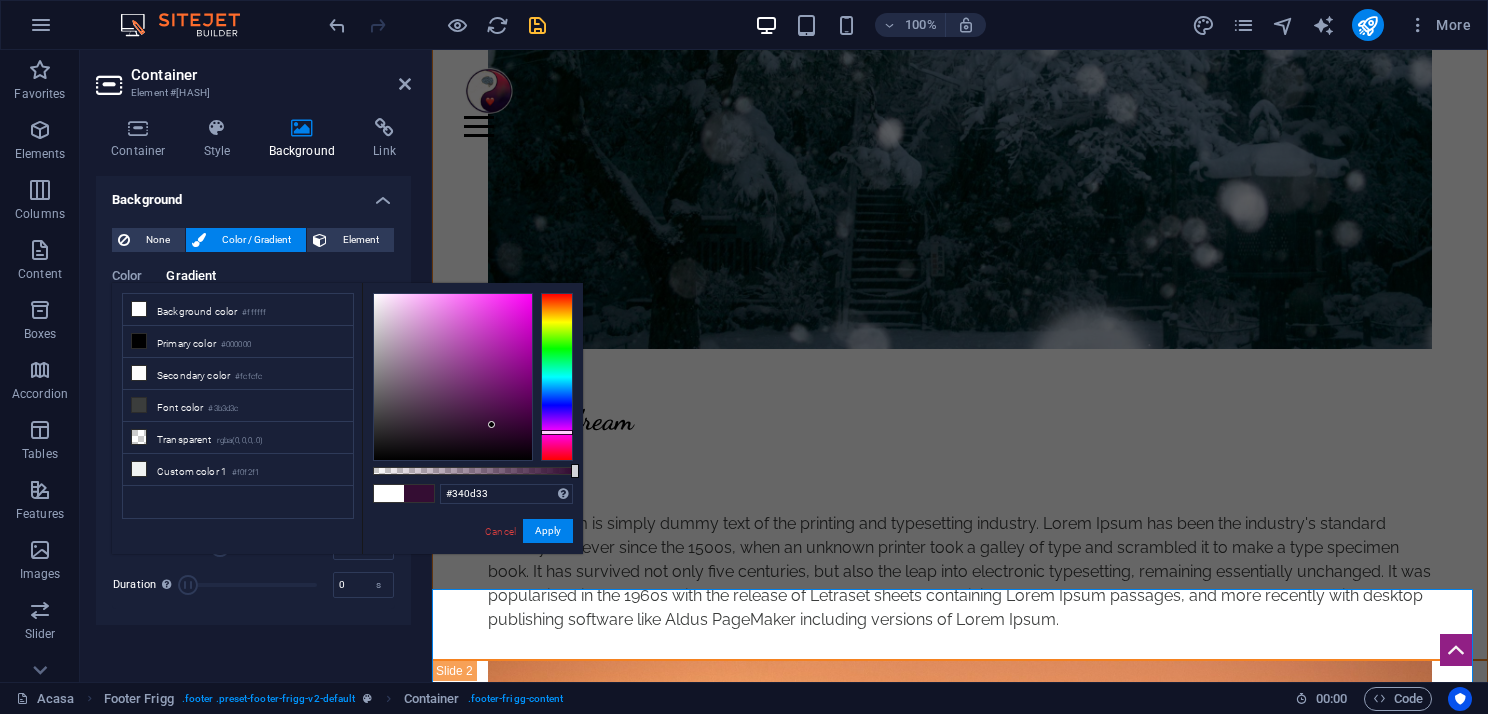 type on "#3d153c" 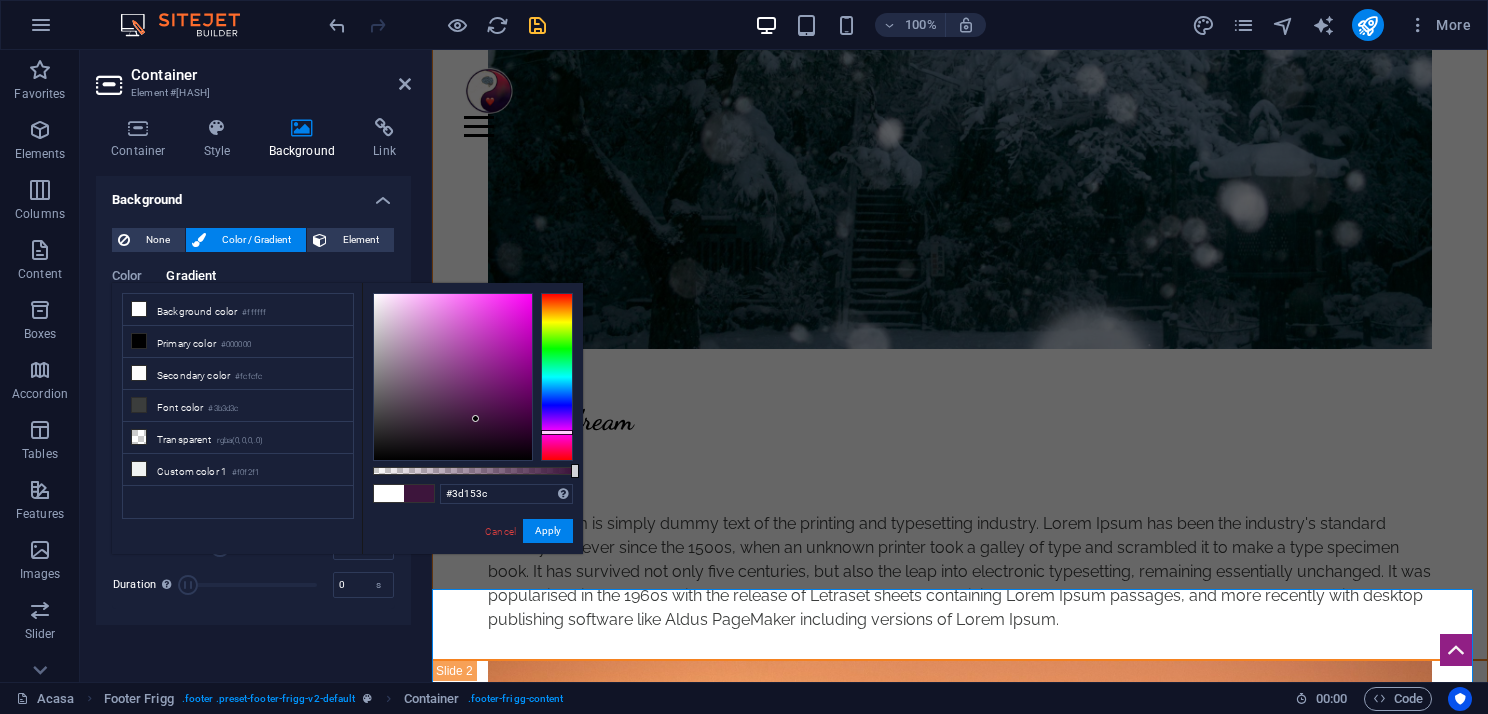 click at bounding box center [453, 377] 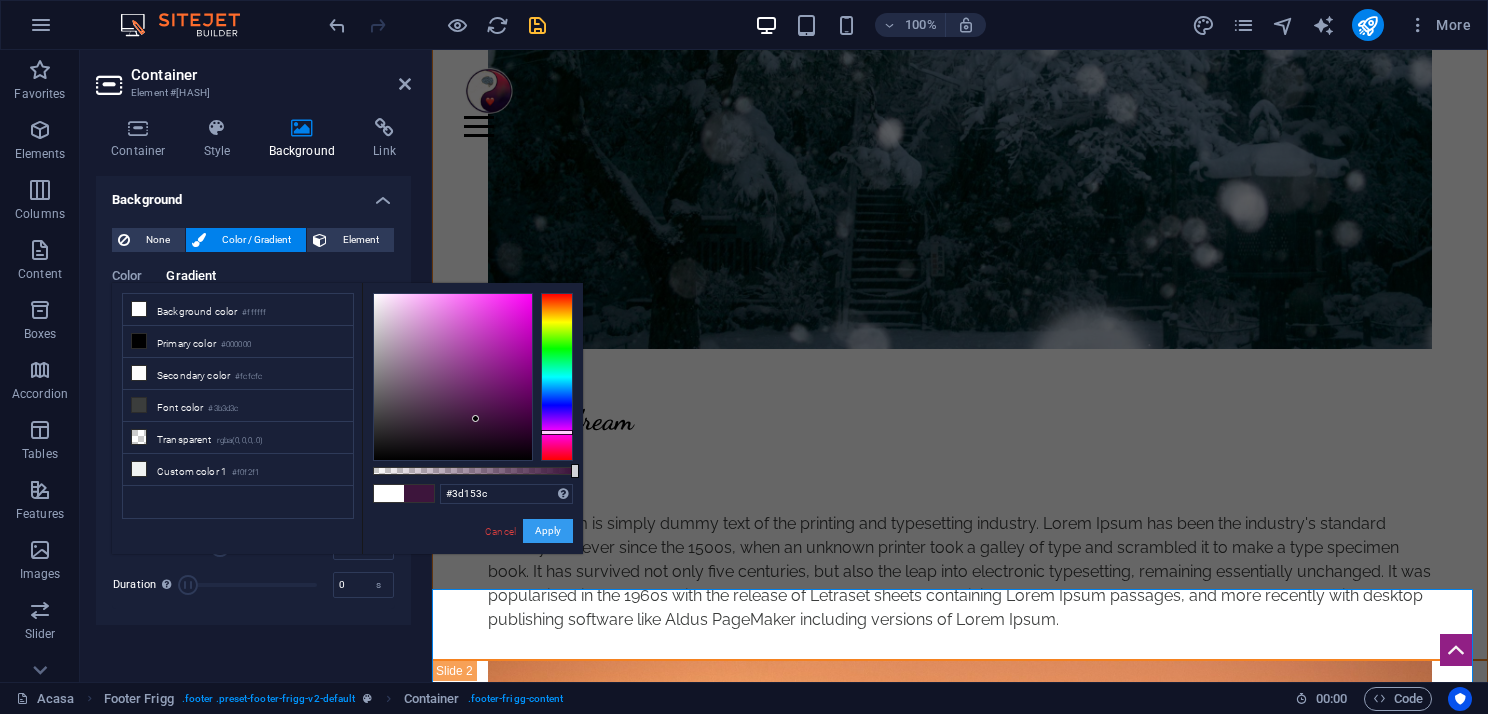 click on "Apply" at bounding box center (548, 531) 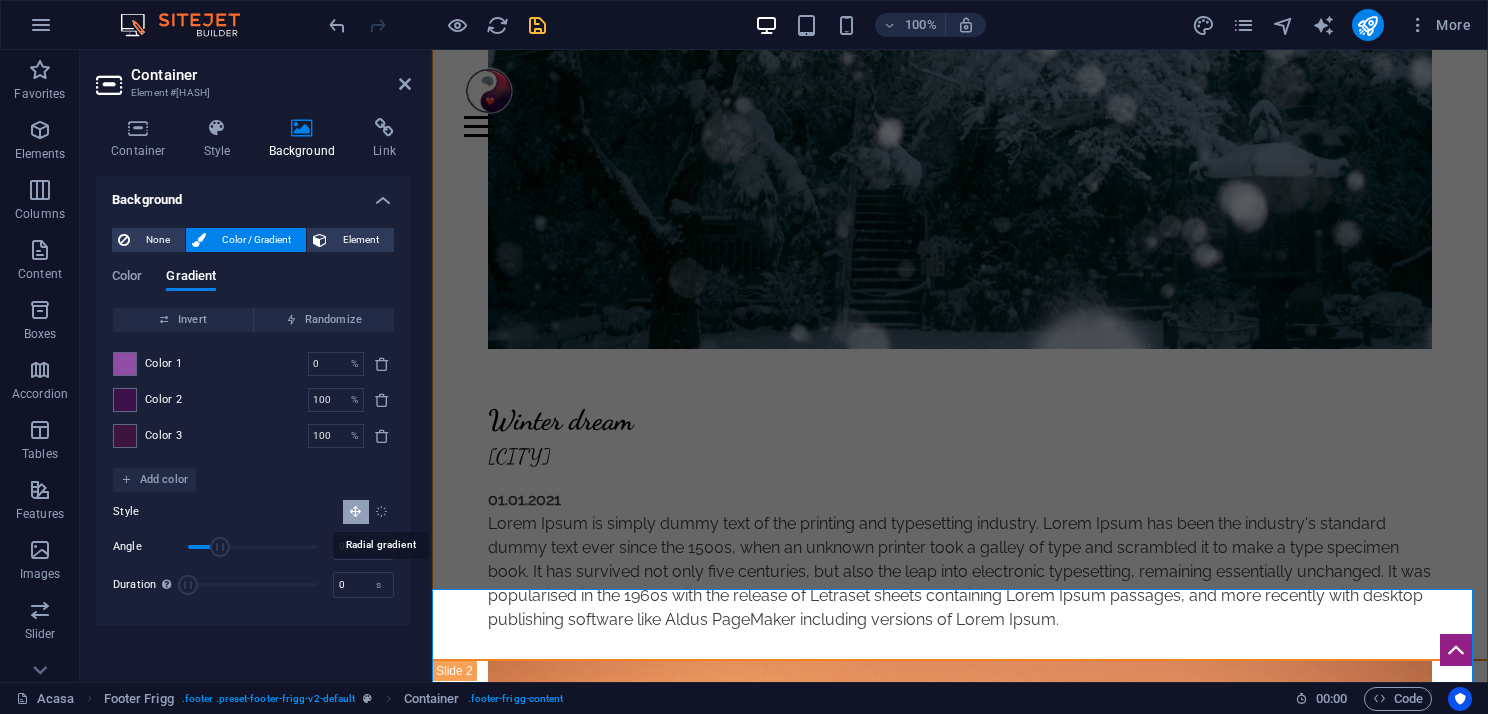 click at bounding box center (381, 511) 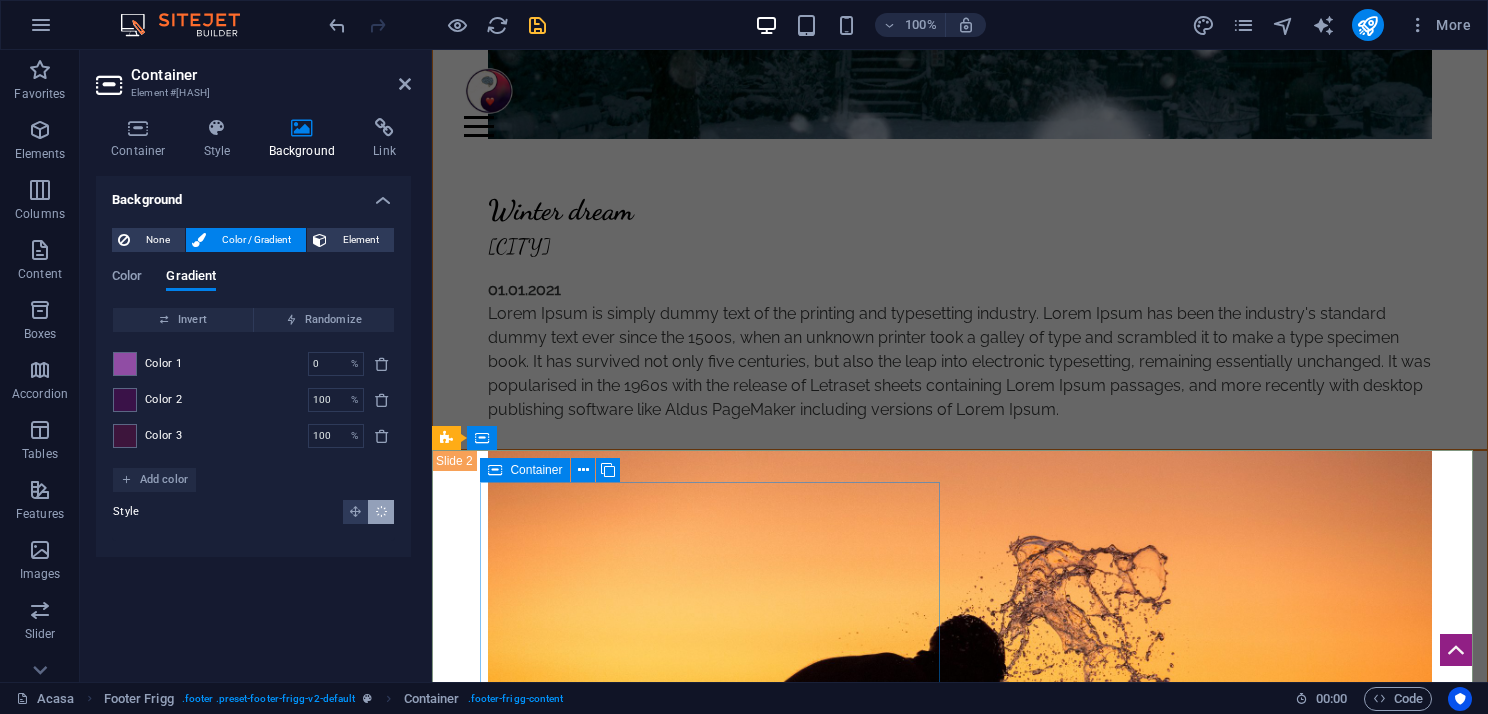 scroll, scrollTop: 5405, scrollLeft: 0, axis: vertical 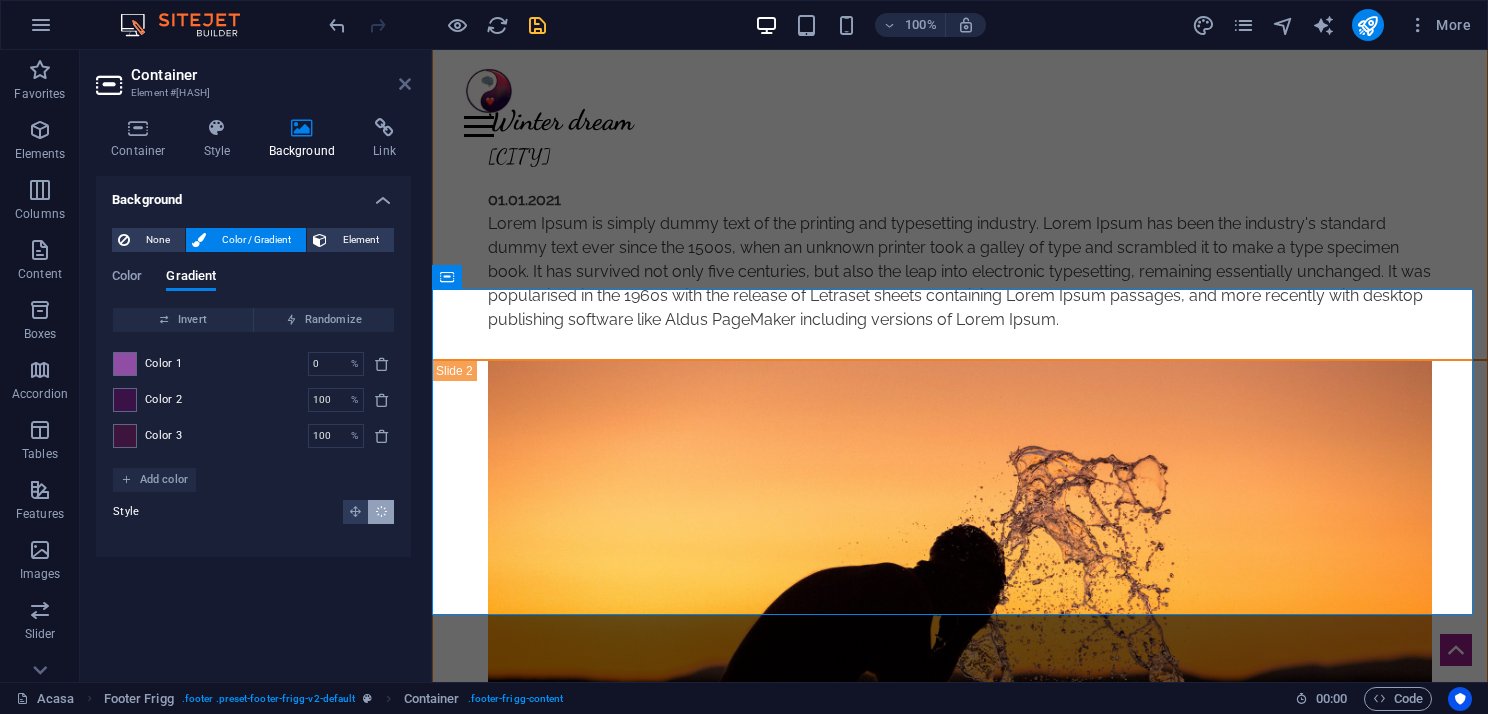 click at bounding box center (405, 84) 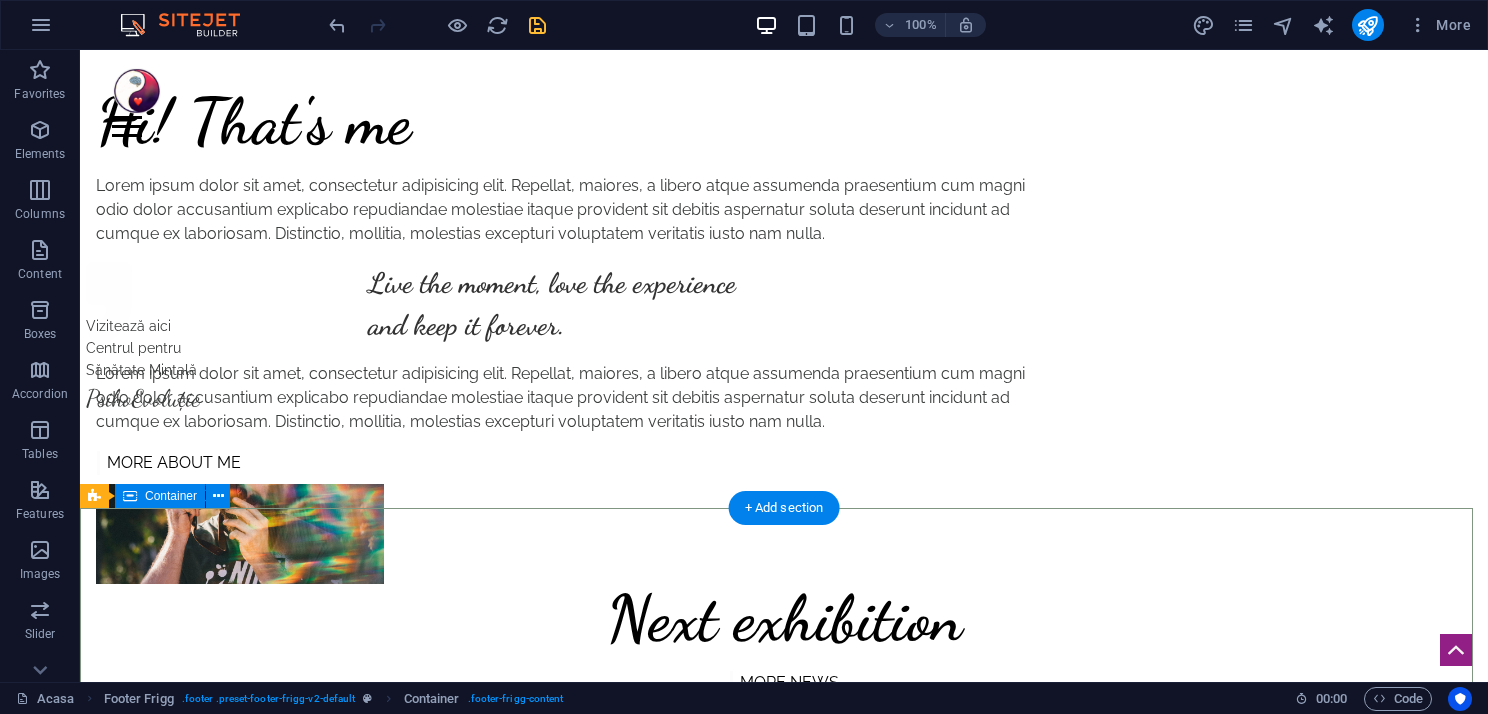 scroll, scrollTop: 5081, scrollLeft: 0, axis: vertical 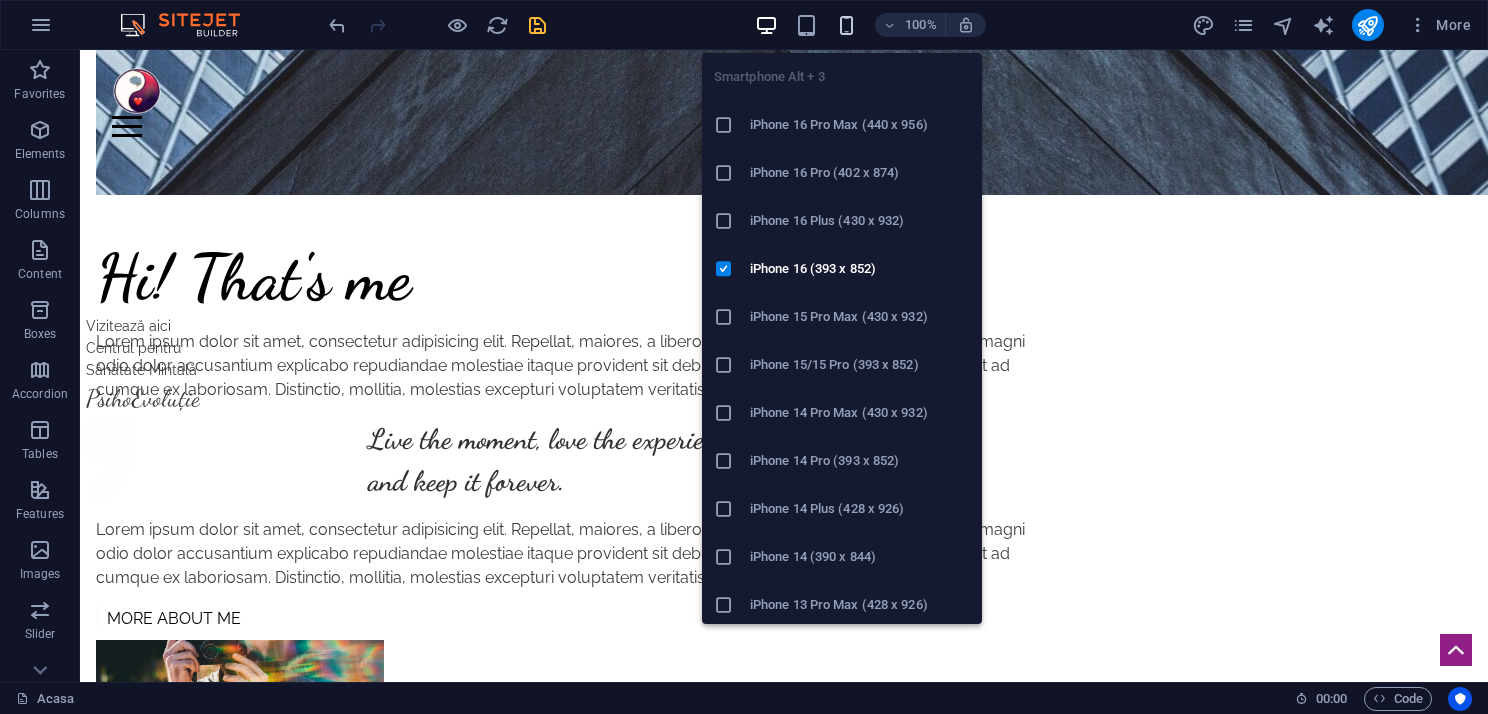 click at bounding box center [846, 25] 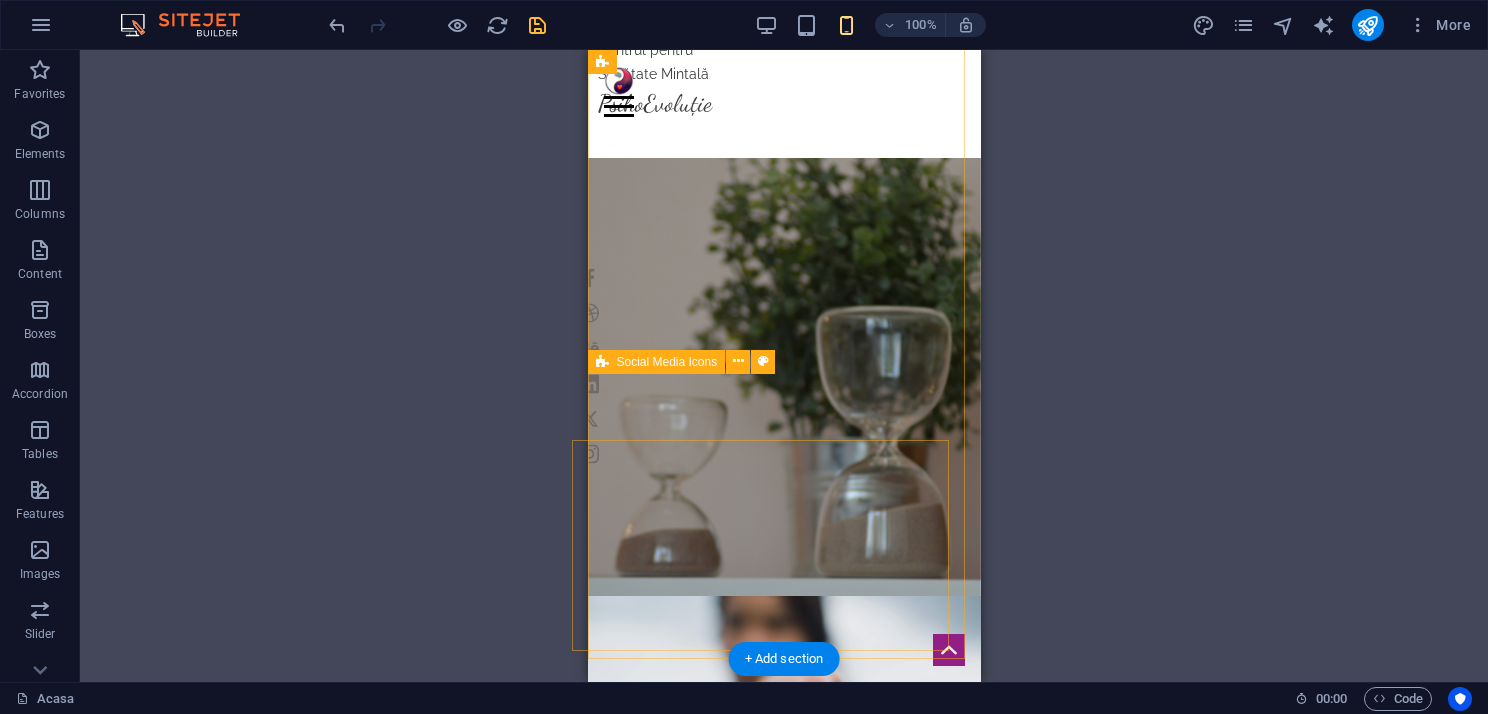 scroll, scrollTop: 0, scrollLeft: 0, axis: both 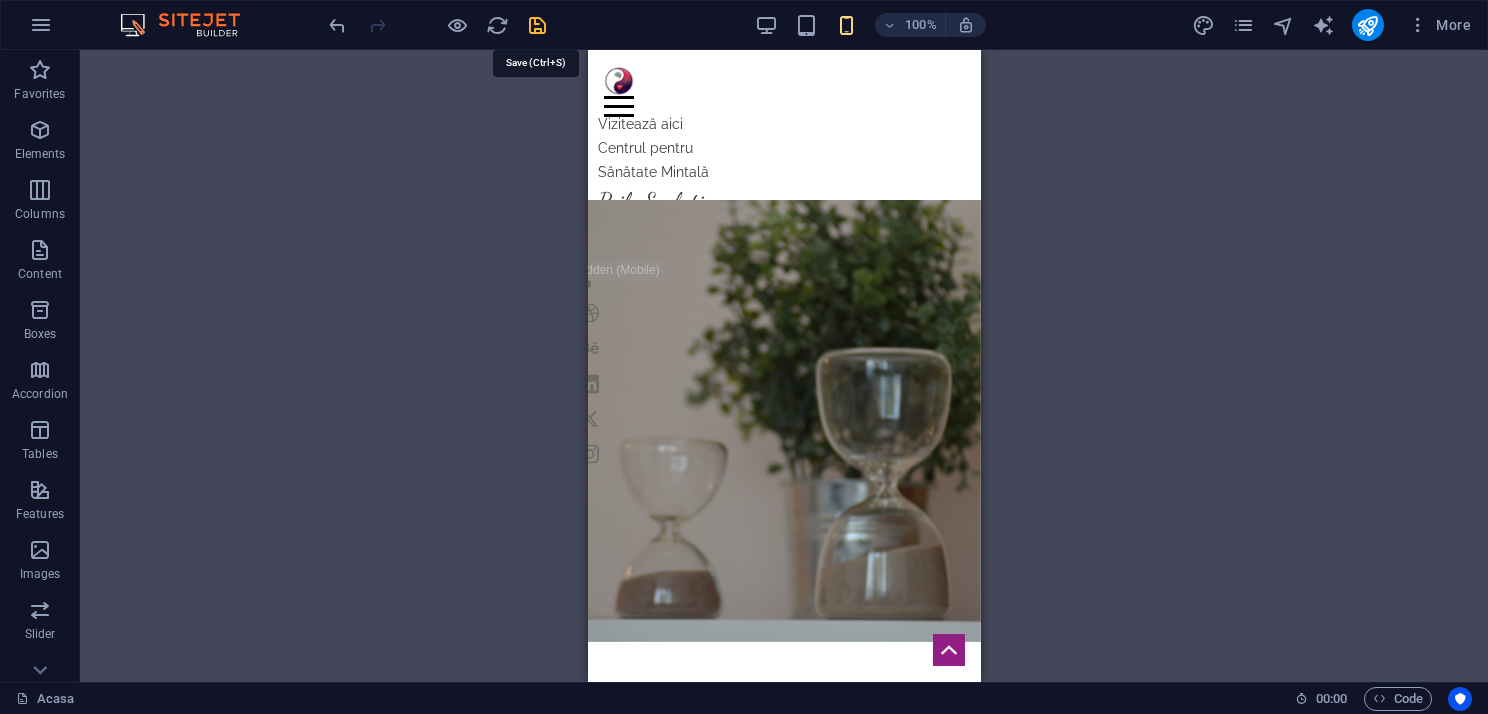 click at bounding box center (537, 25) 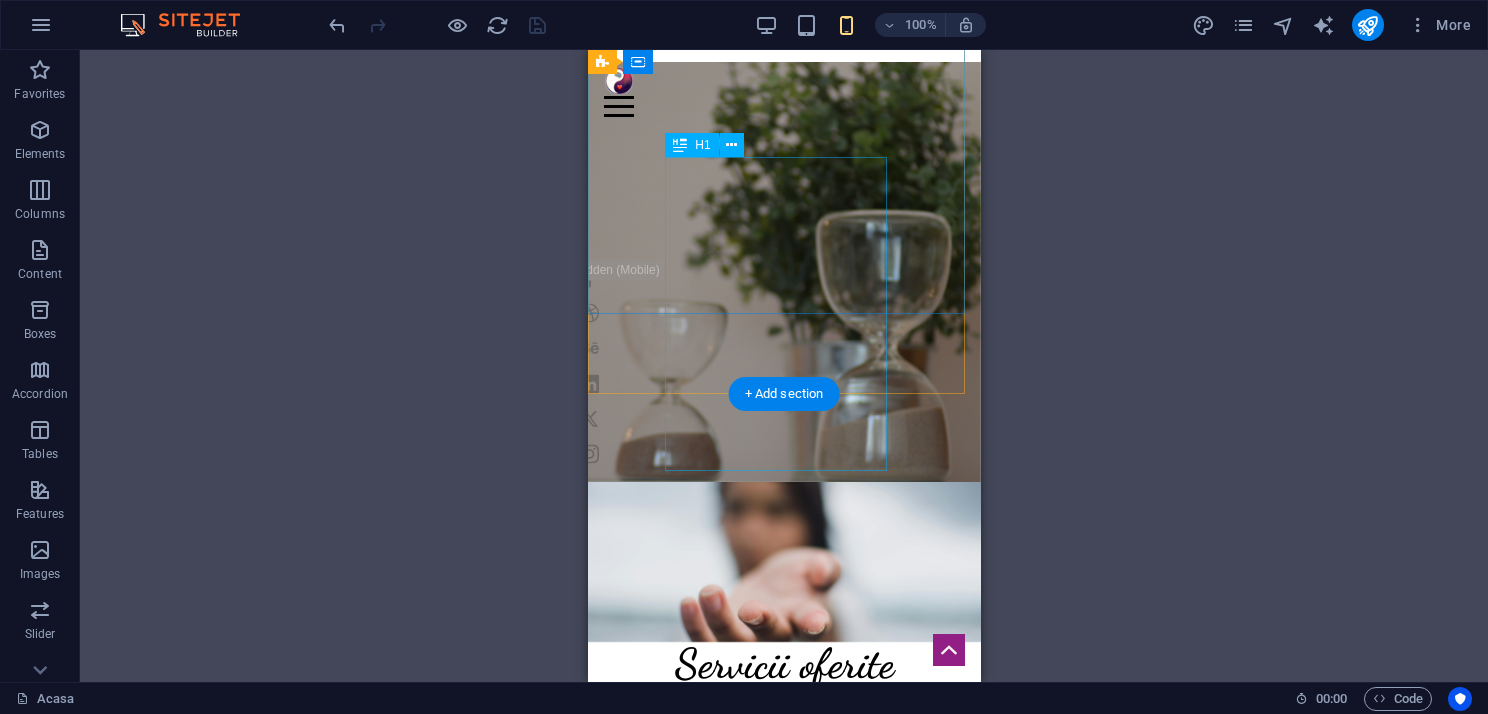 scroll, scrollTop: 100, scrollLeft: 0, axis: vertical 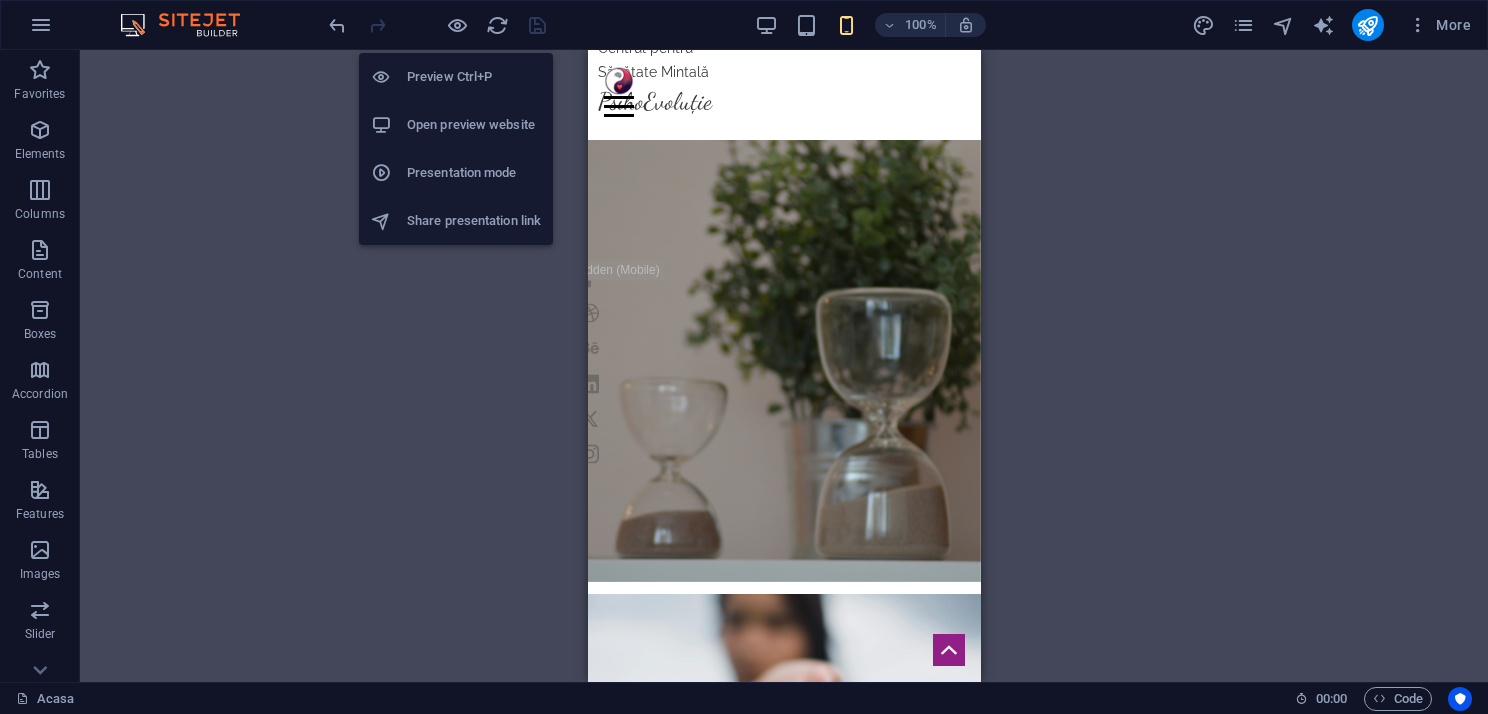 click on "Open preview website" at bounding box center (474, 125) 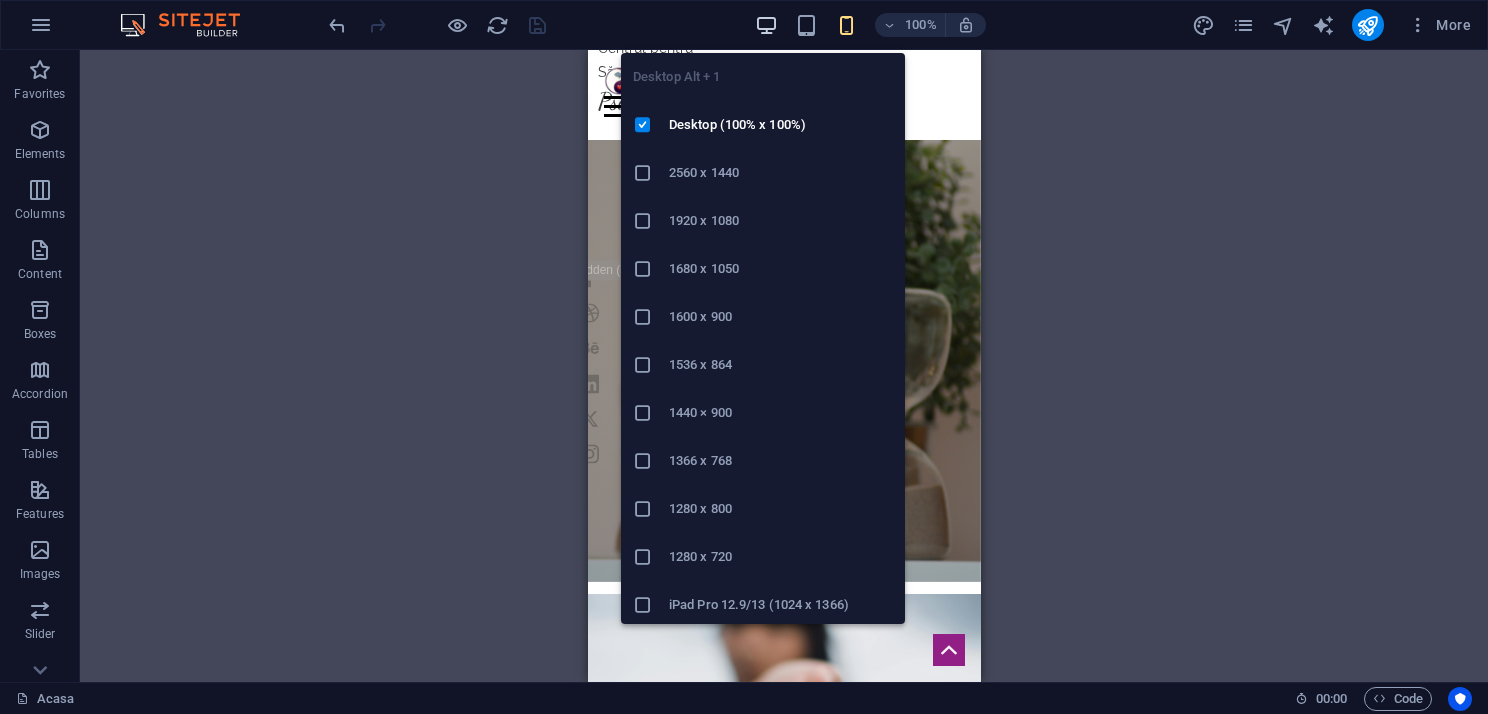 click at bounding box center [766, 25] 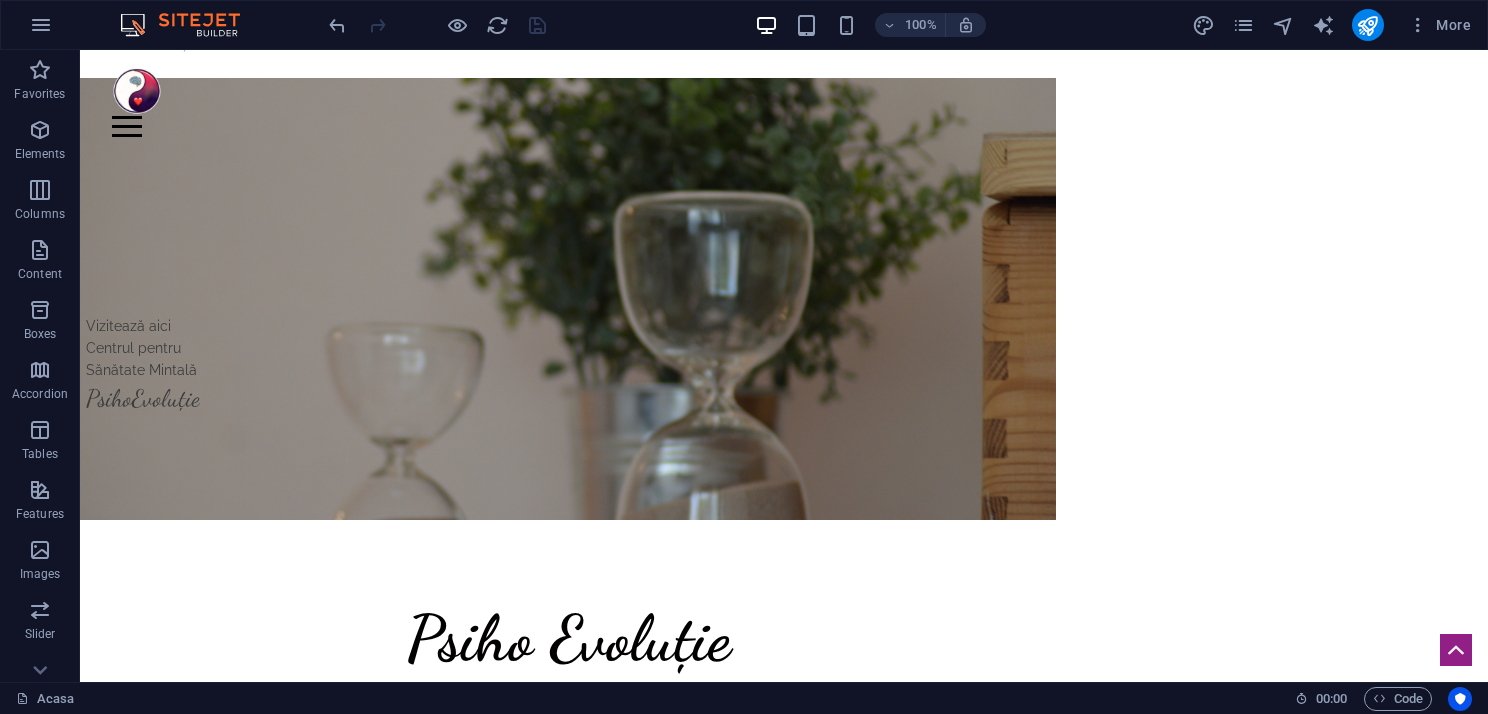 click at bounding box center [568, 299] 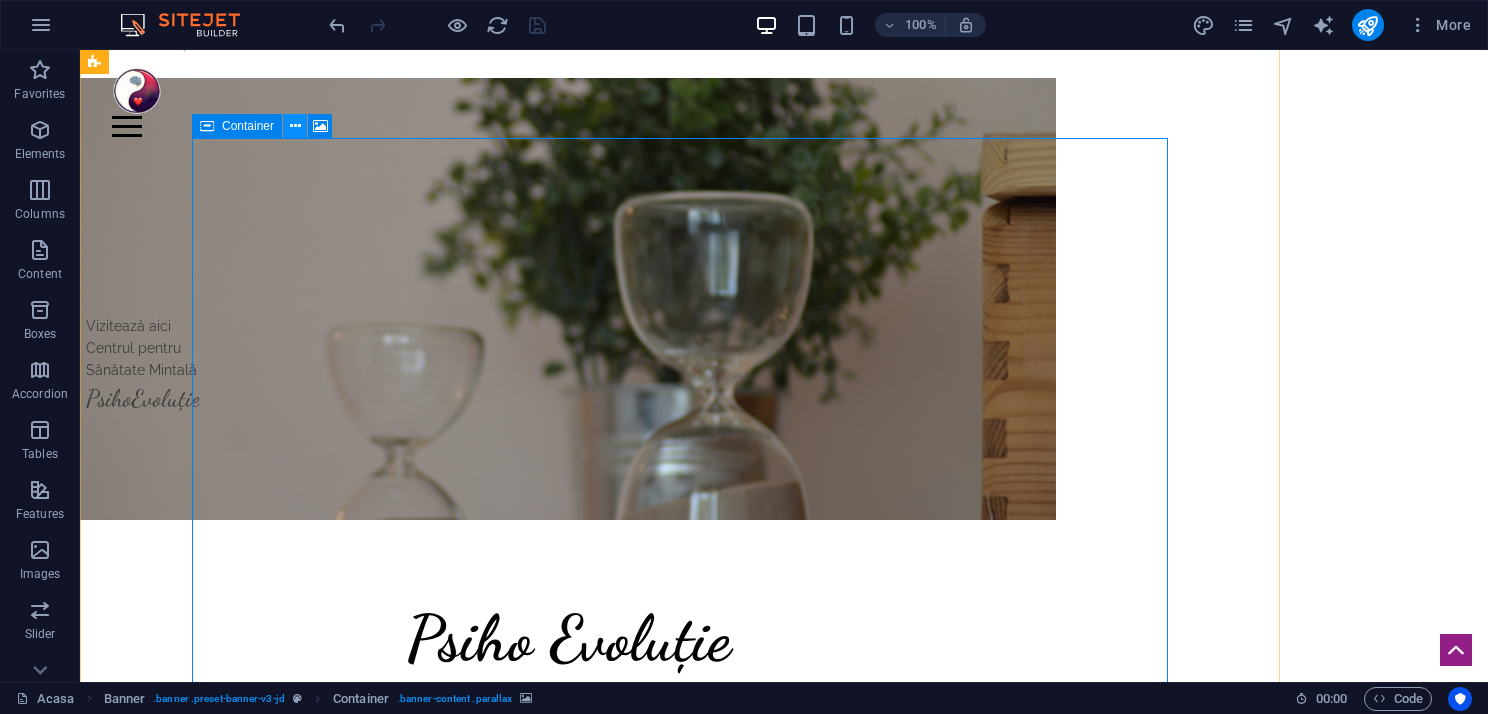 click at bounding box center [295, 126] 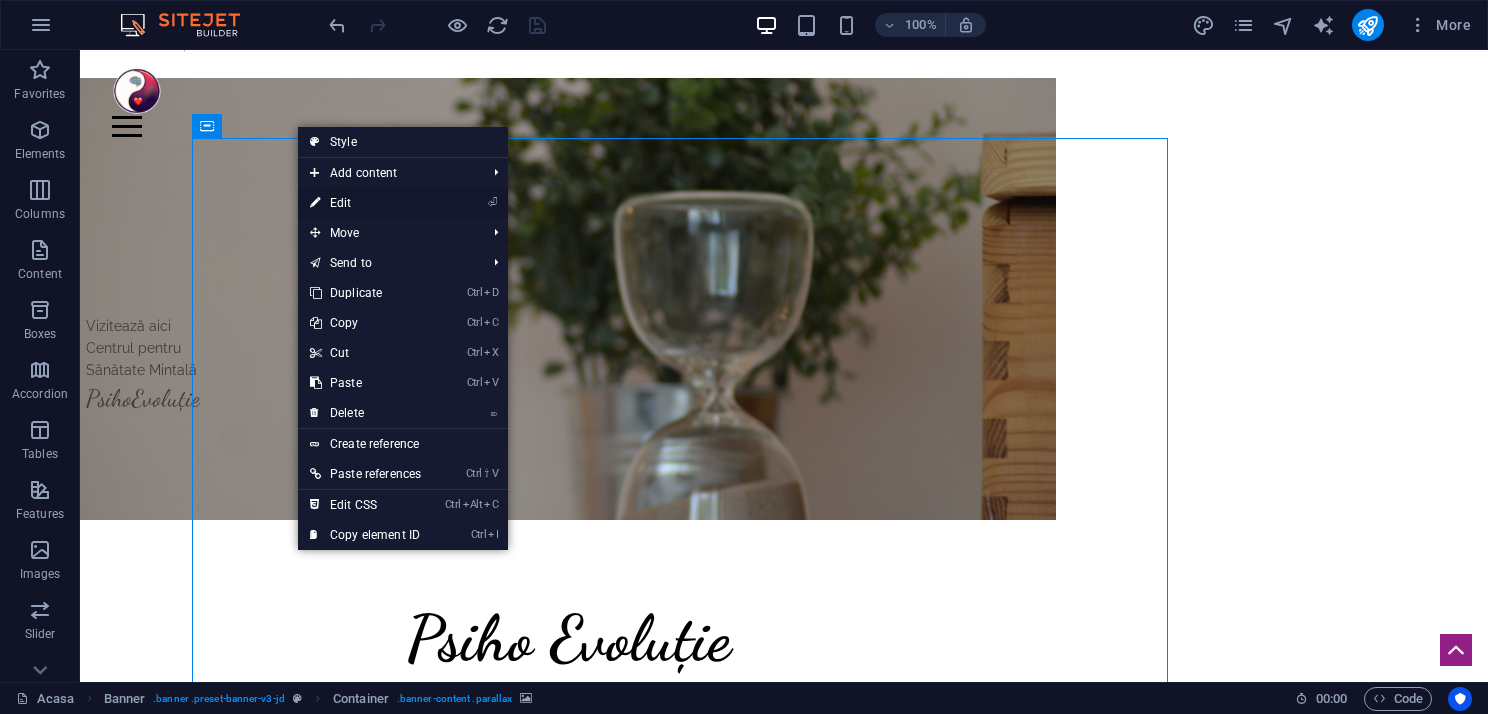 click on "⏎  Edit" at bounding box center (365, 203) 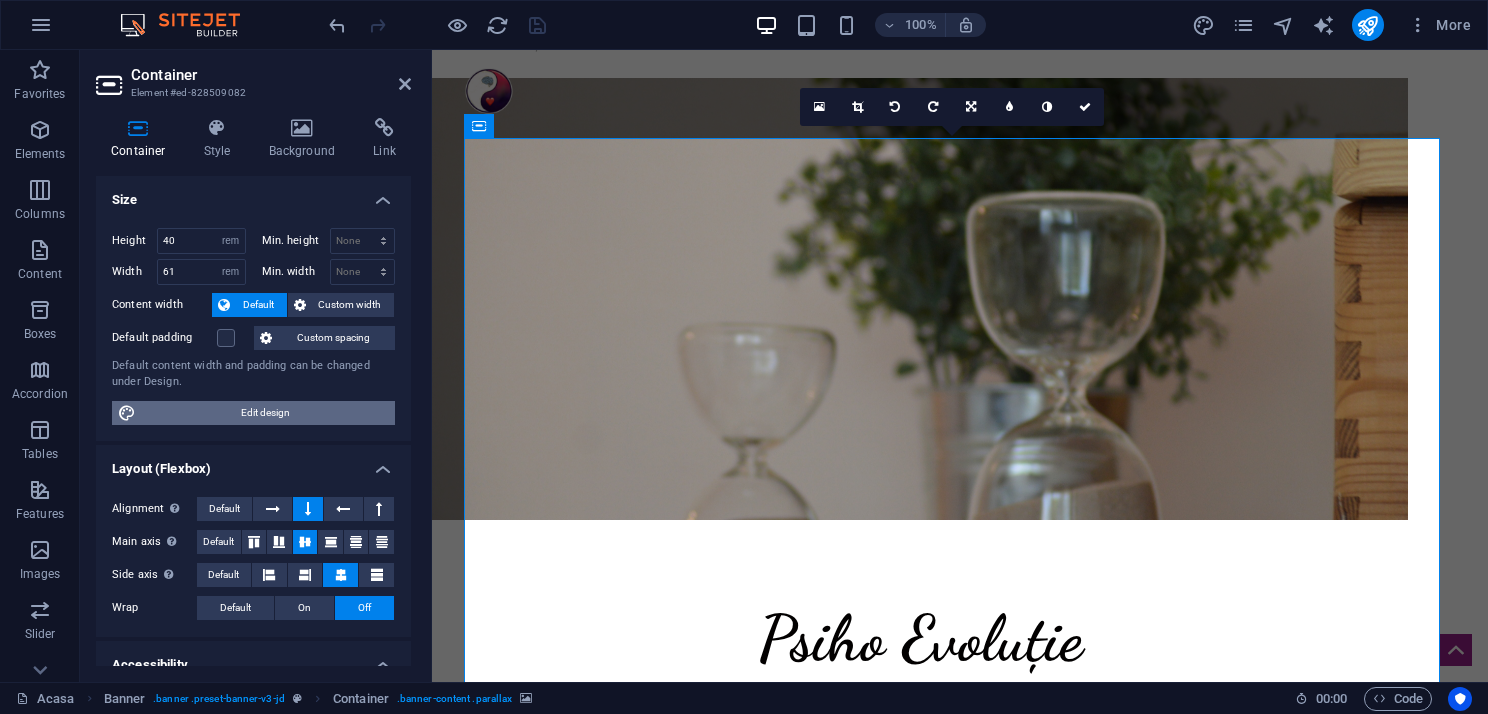 click on "Edit design" at bounding box center [265, 413] 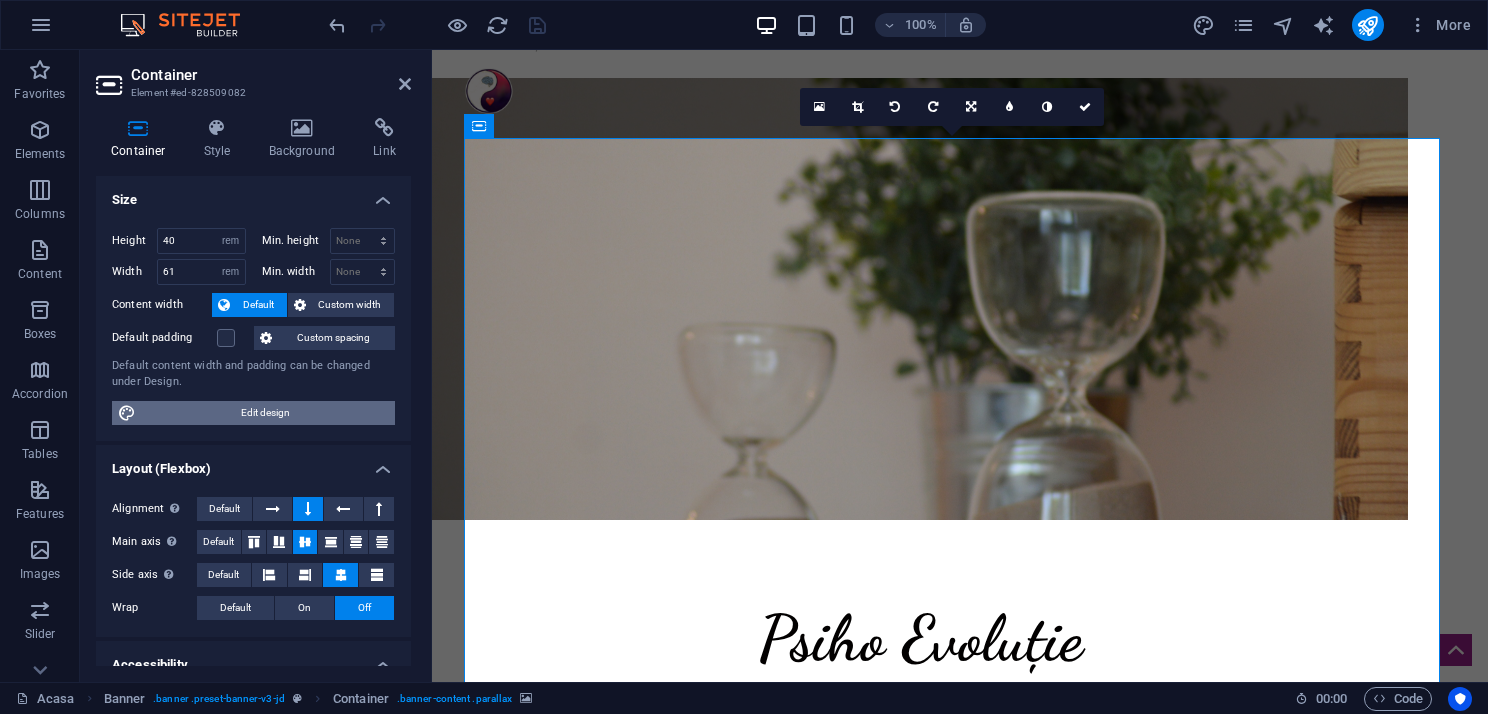 select on "rem" 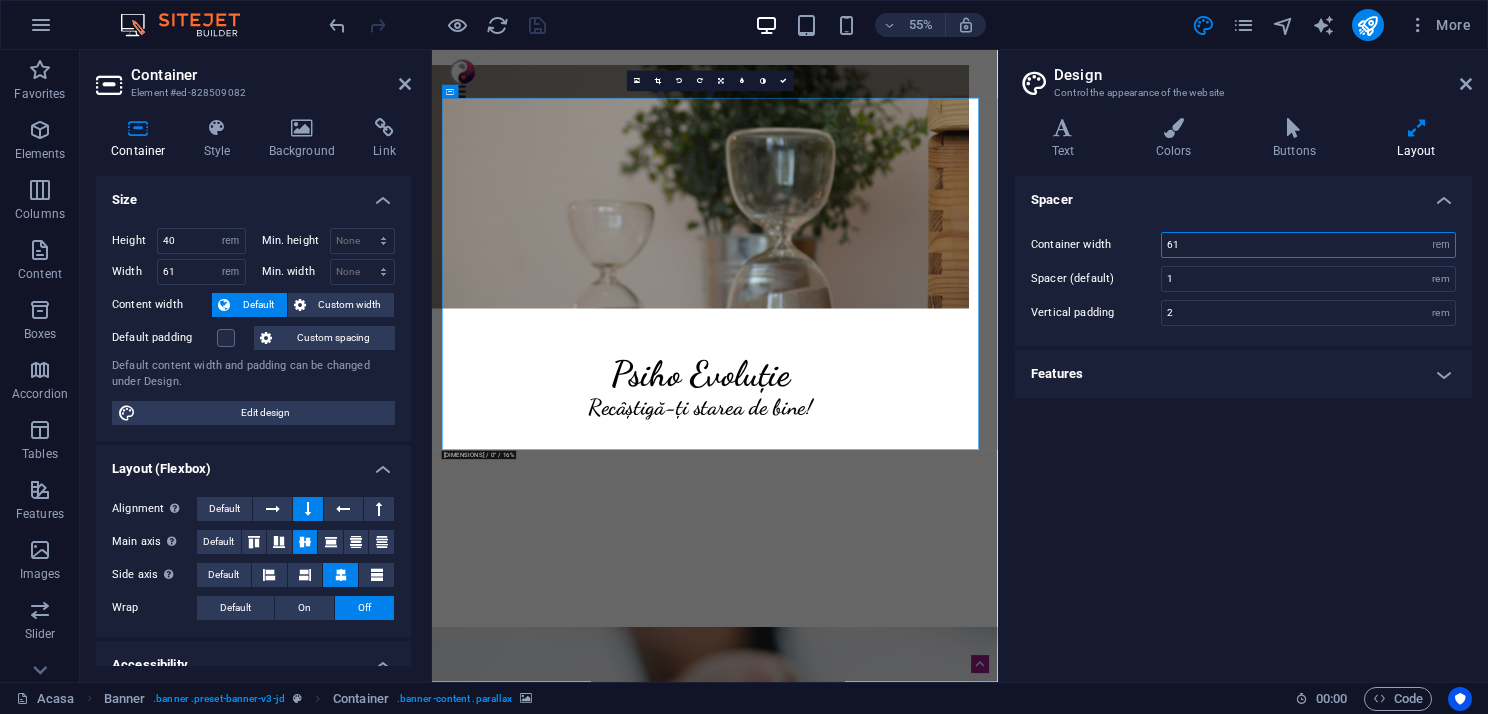 drag, startPoint x: 1204, startPoint y: 243, endPoint x: 1151, endPoint y: 247, distance: 53.15073 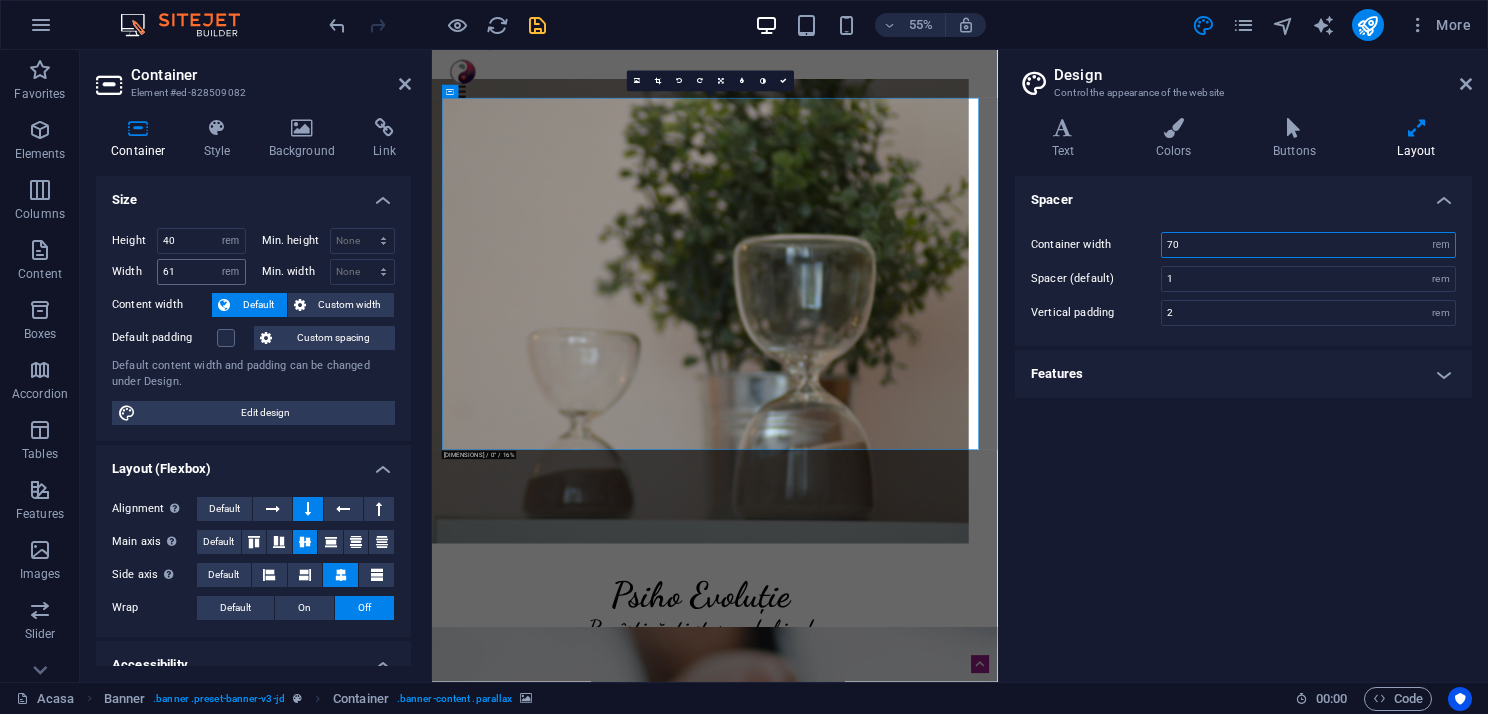 type on "70" 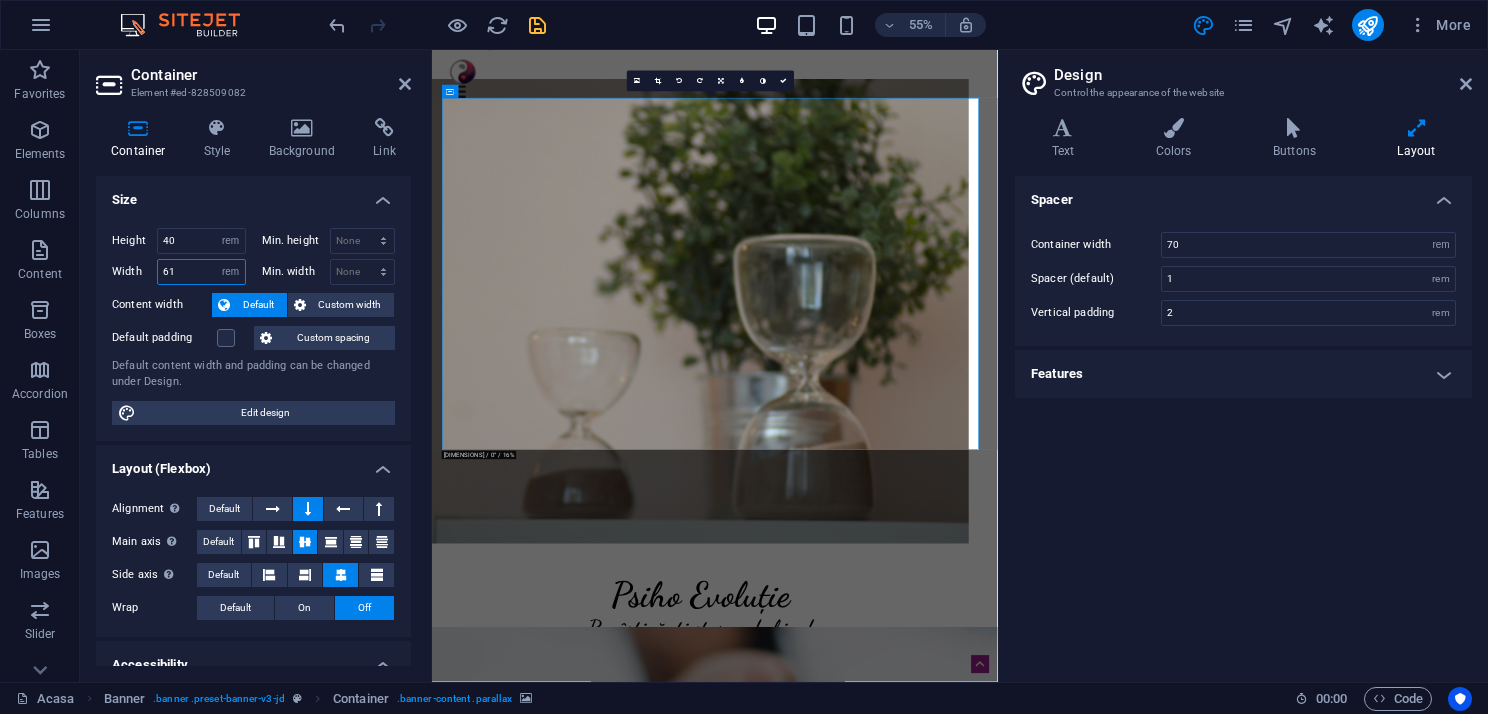 drag, startPoint x: 187, startPoint y: 269, endPoint x: 152, endPoint y: 267, distance: 35.057095 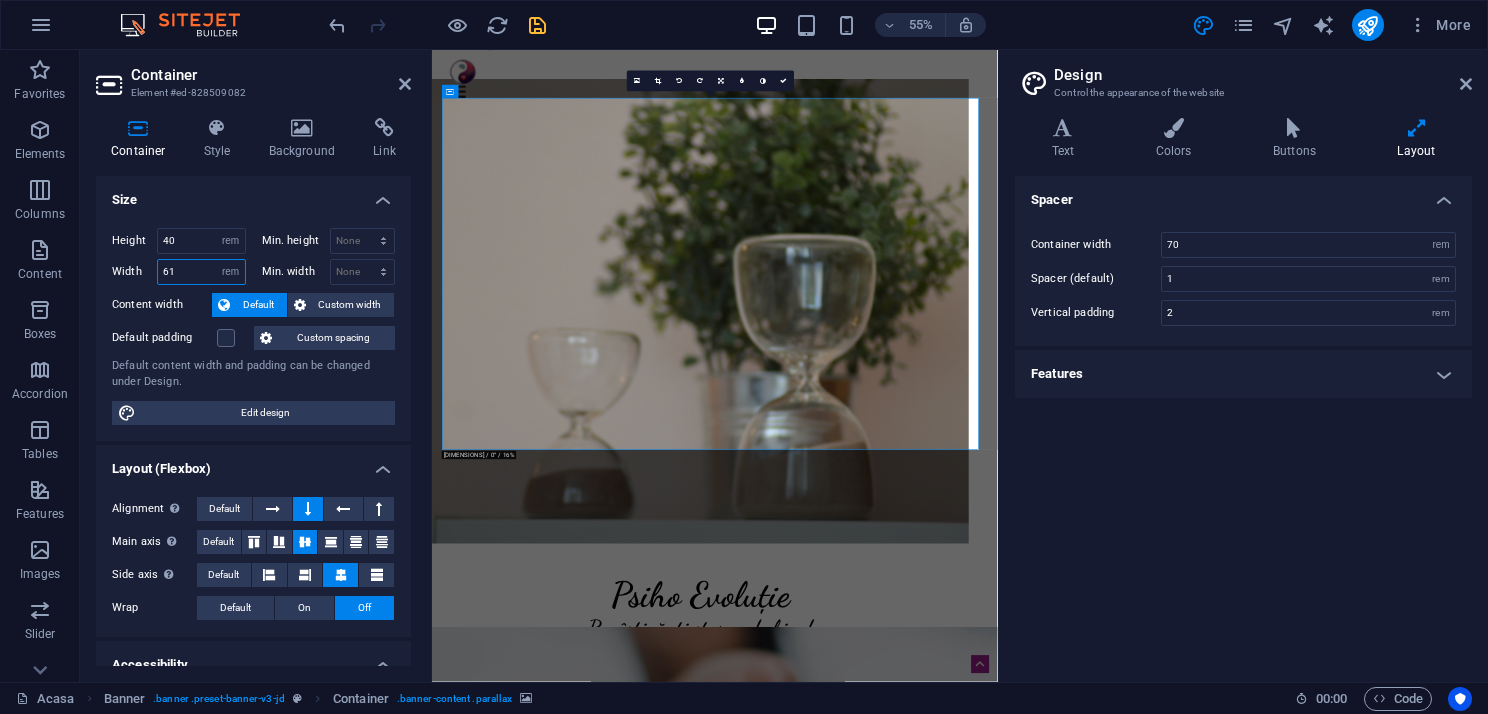 click on "Width 61 Default px rem % em vh vw" at bounding box center [179, 272] 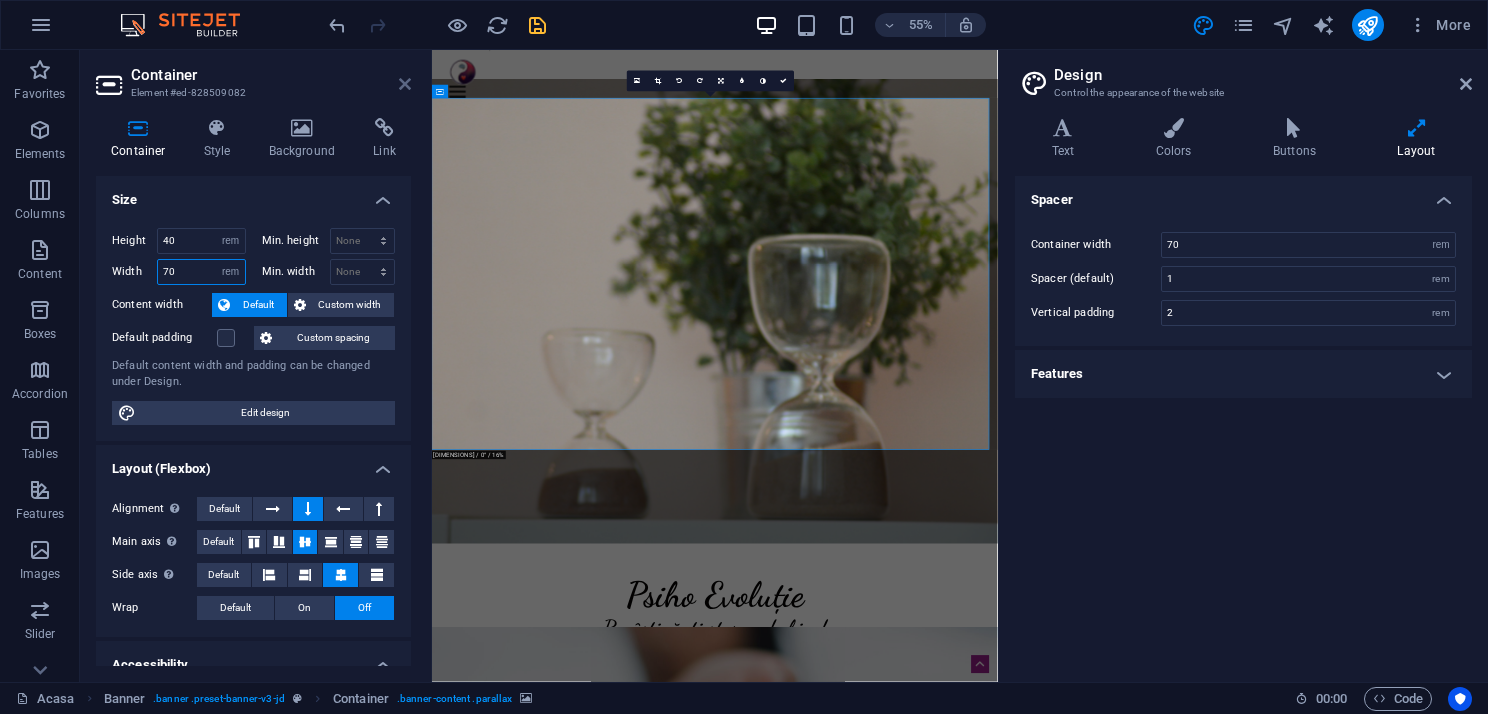 type on "70" 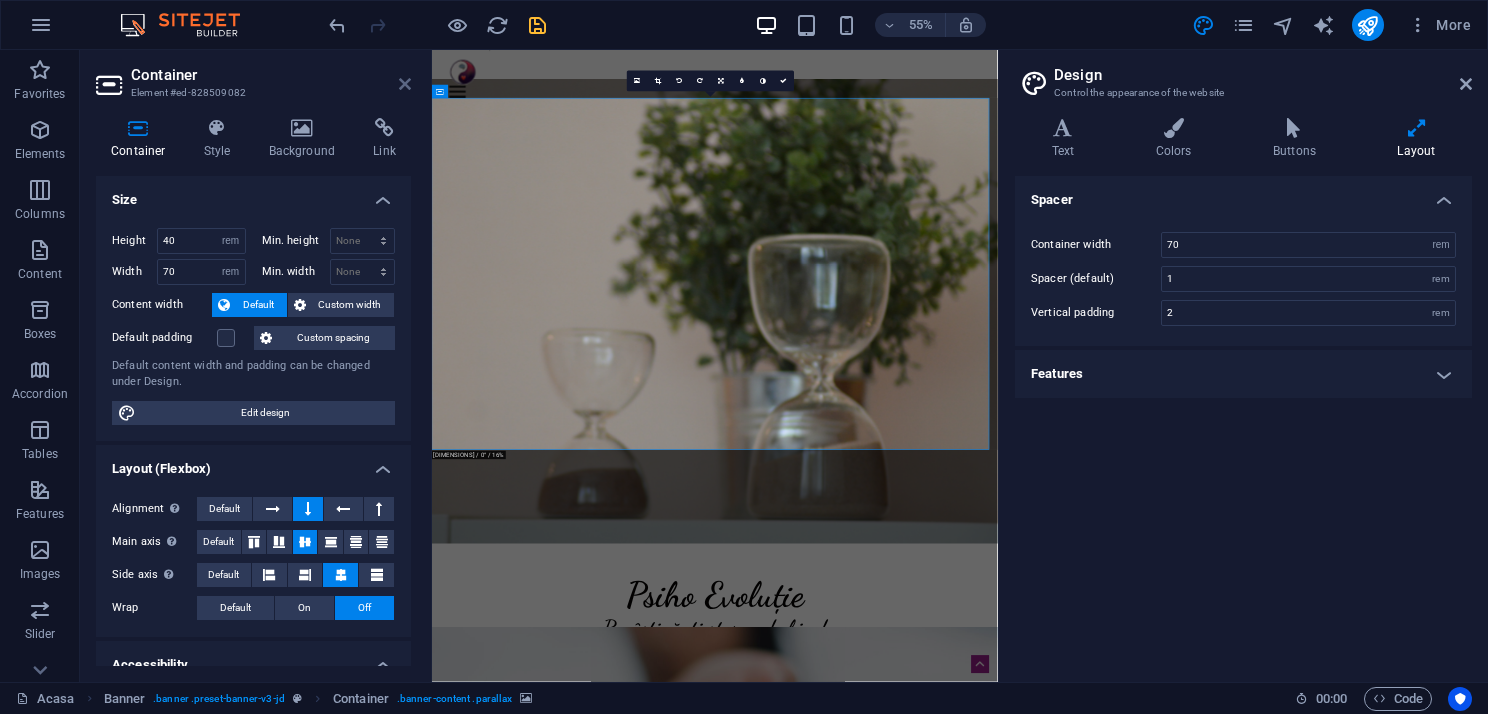 click at bounding box center [405, 84] 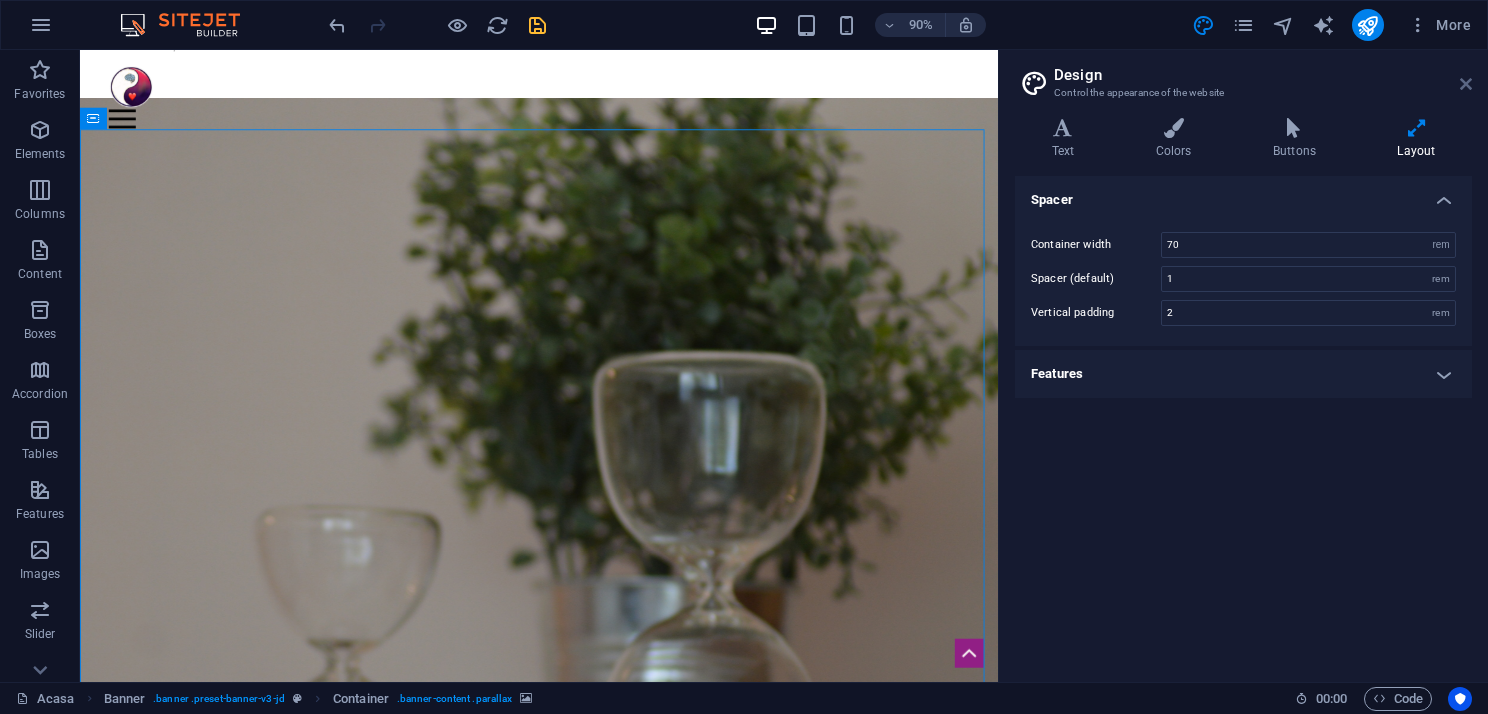 drag, startPoint x: 1468, startPoint y: 82, endPoint x: 1380, endPoint y: 38, distance: 98.38699 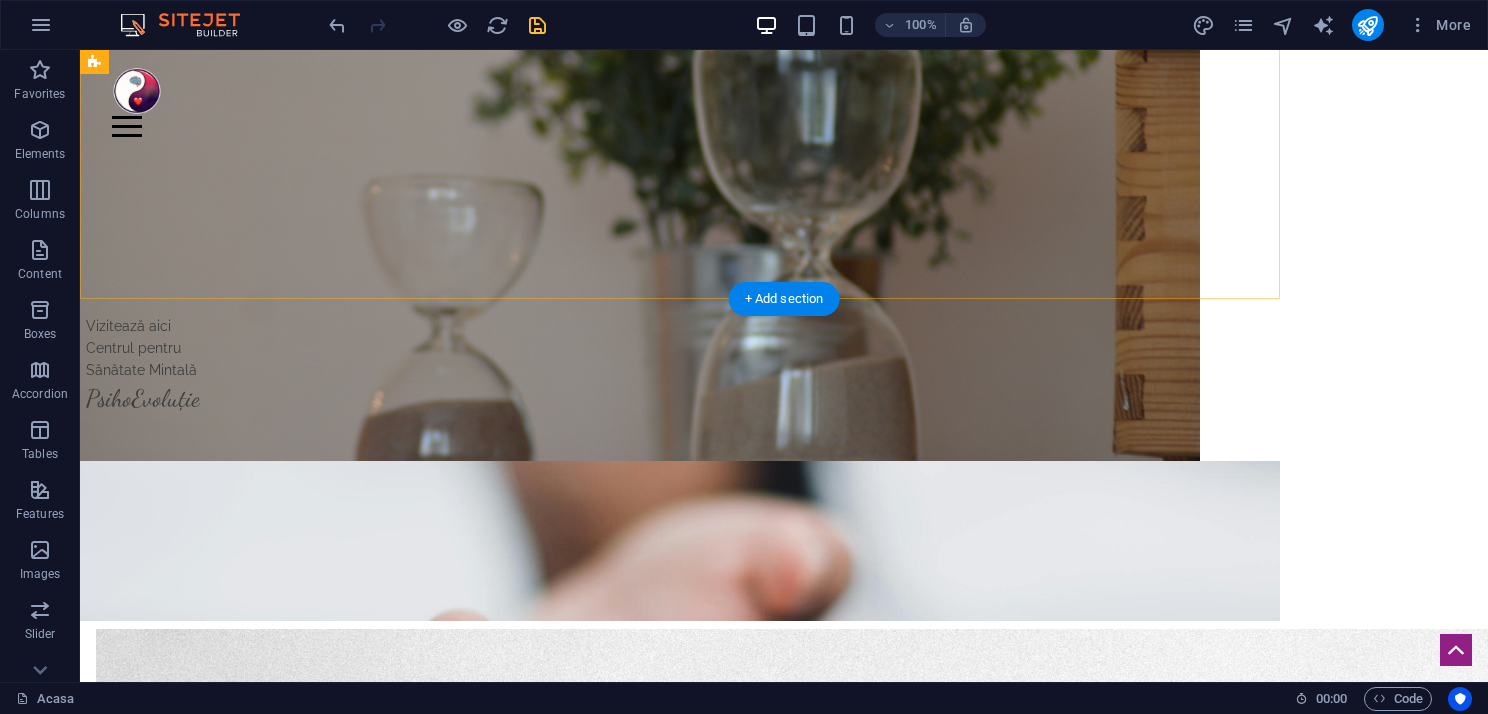 scroll, scrollTop: 700, scrollLeft: 0, axis: vertical 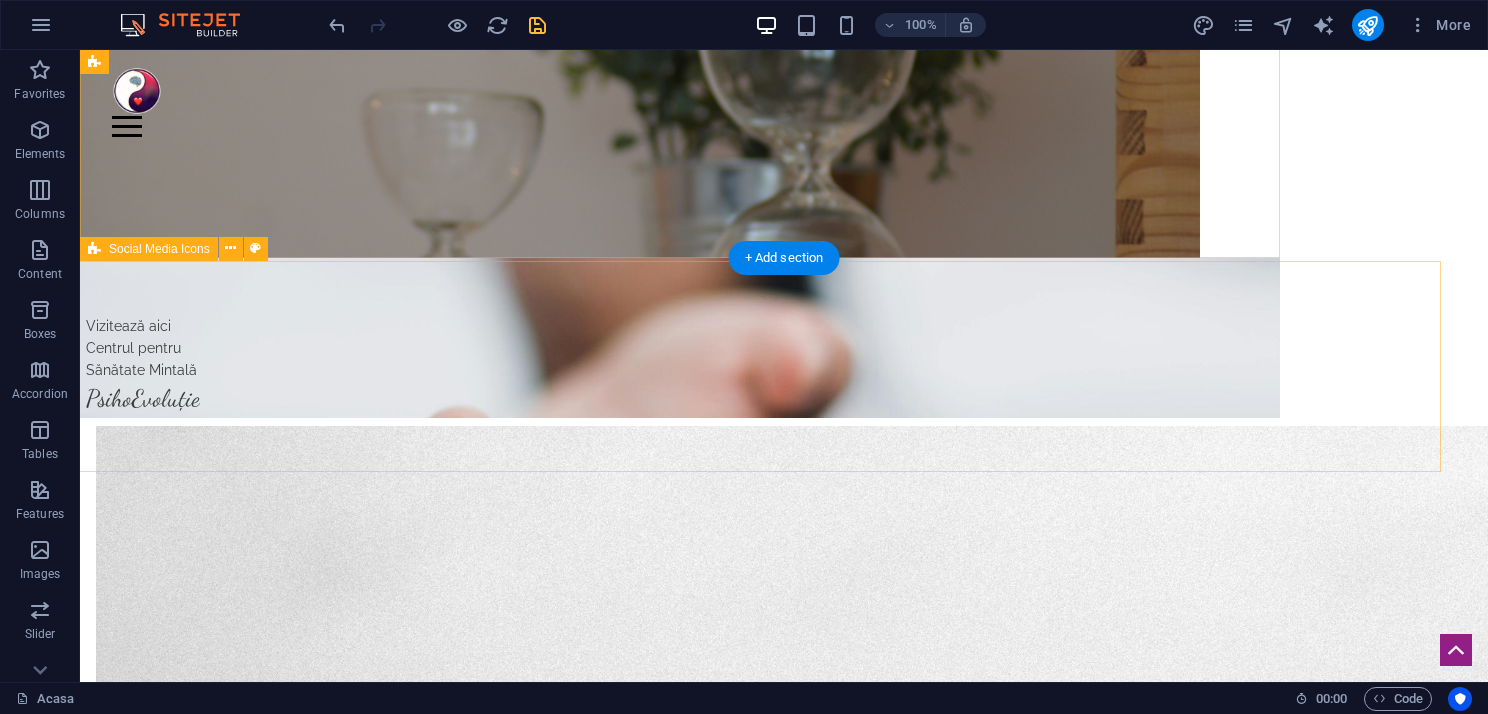 click on "Vizitează aici Centrul pentru Sănătate Mintală PsihoEvoluție" at bounding box center (752, 365) 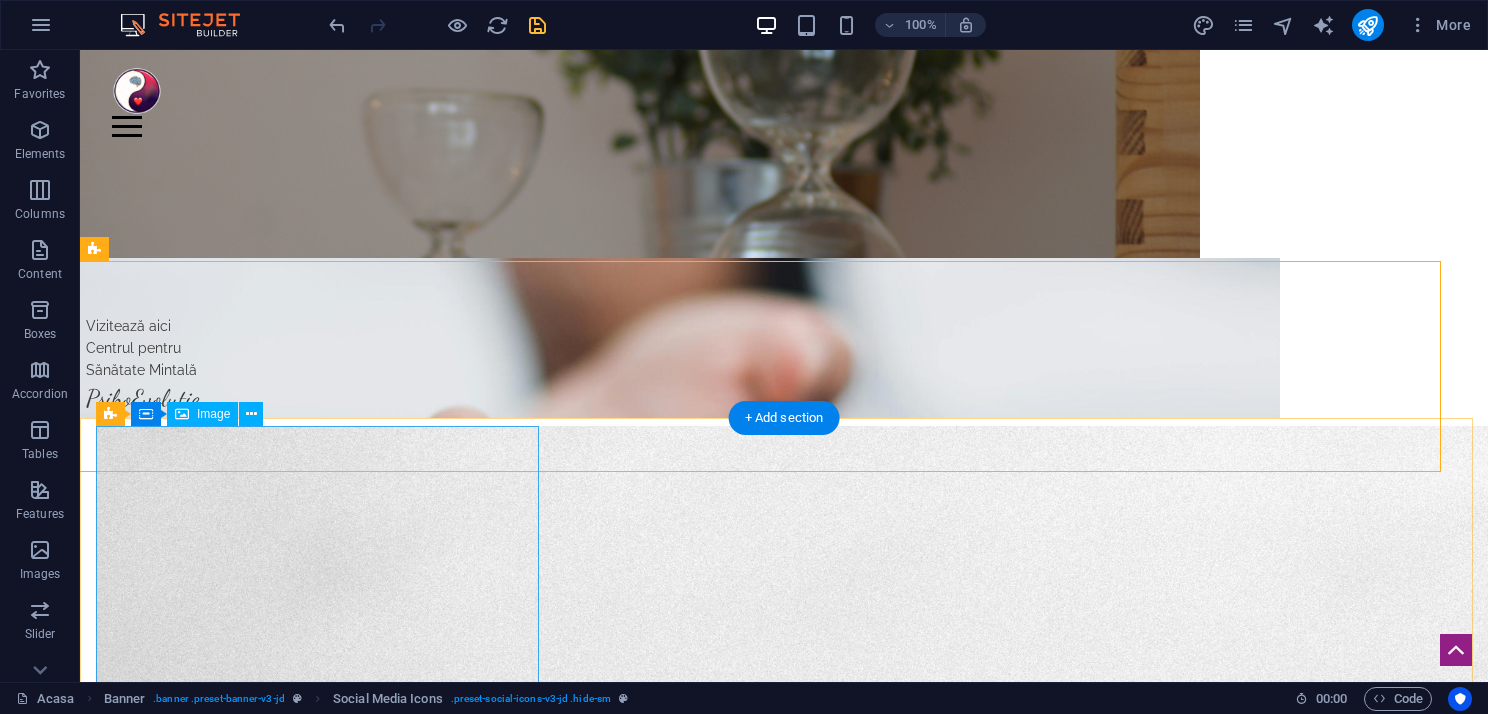 click on "People" at bounding box center [784, 1482] 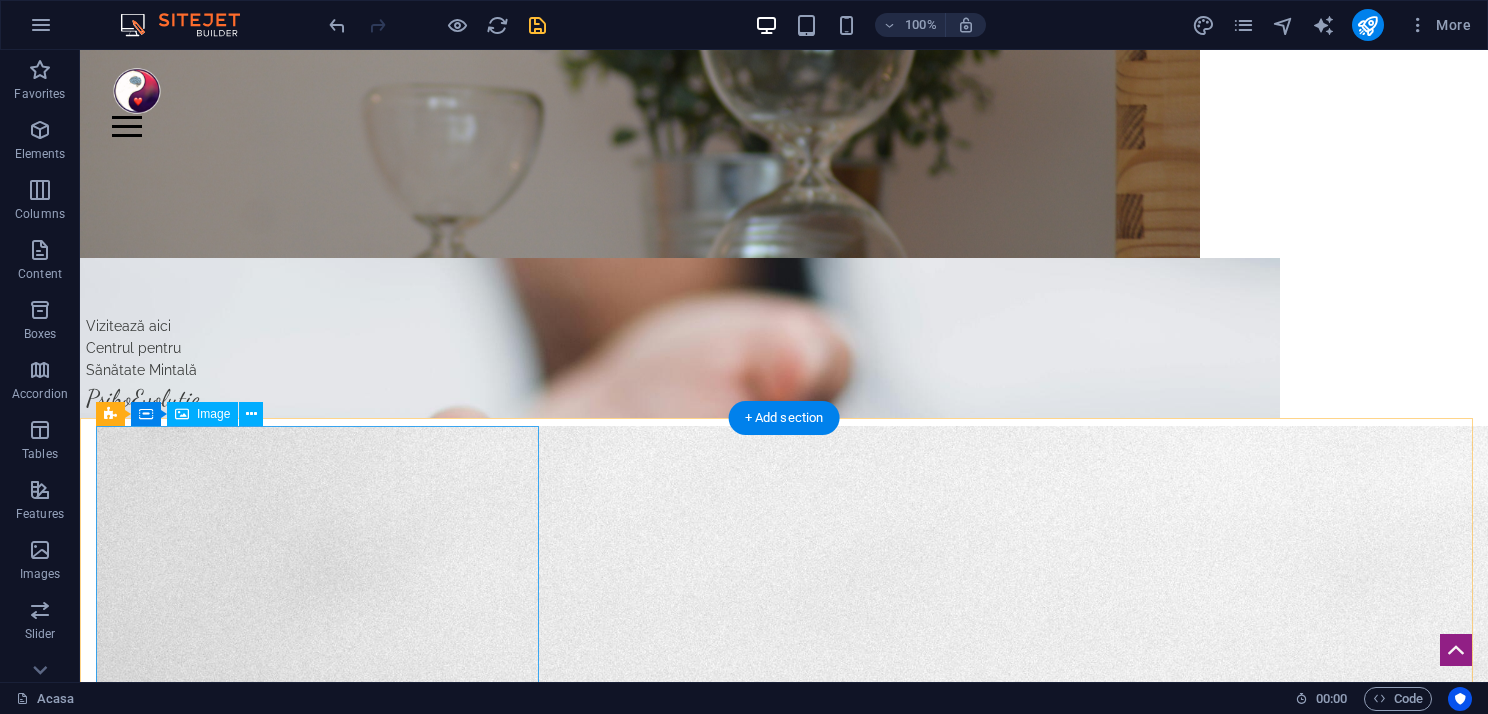 scroll, scrollTop: 600, scrollLeft: 0, axis: vertical 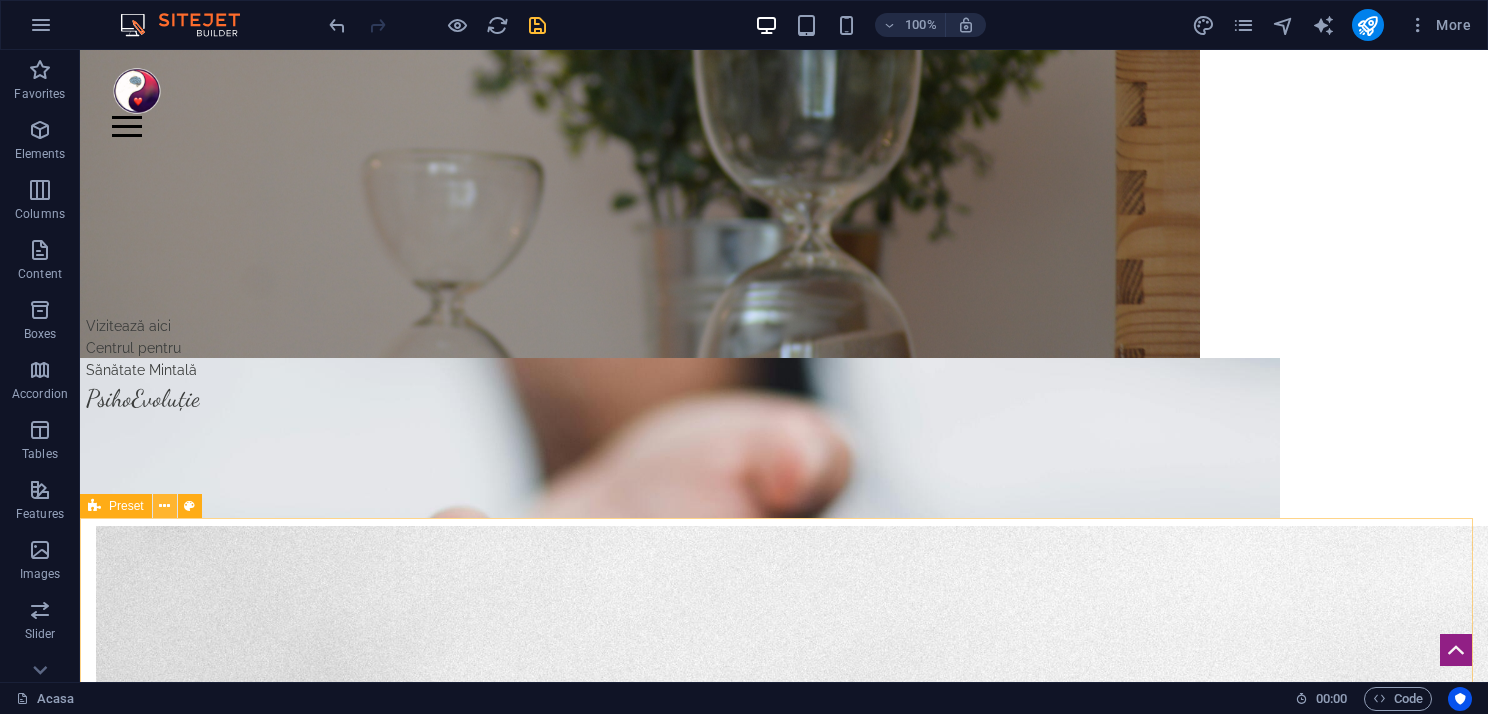 click at bounding box center [164, 506] 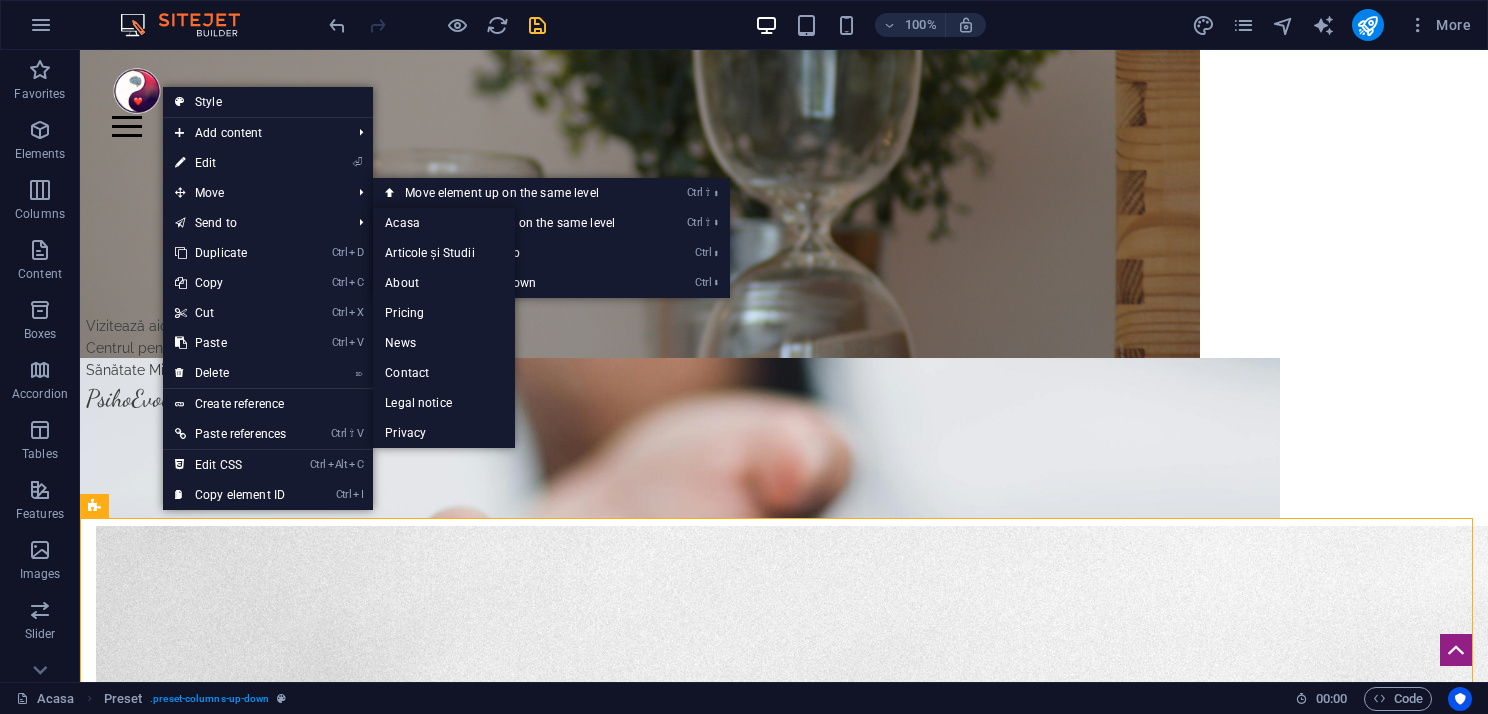 click on "⏎  Edit" at bounding box center (230, 163) 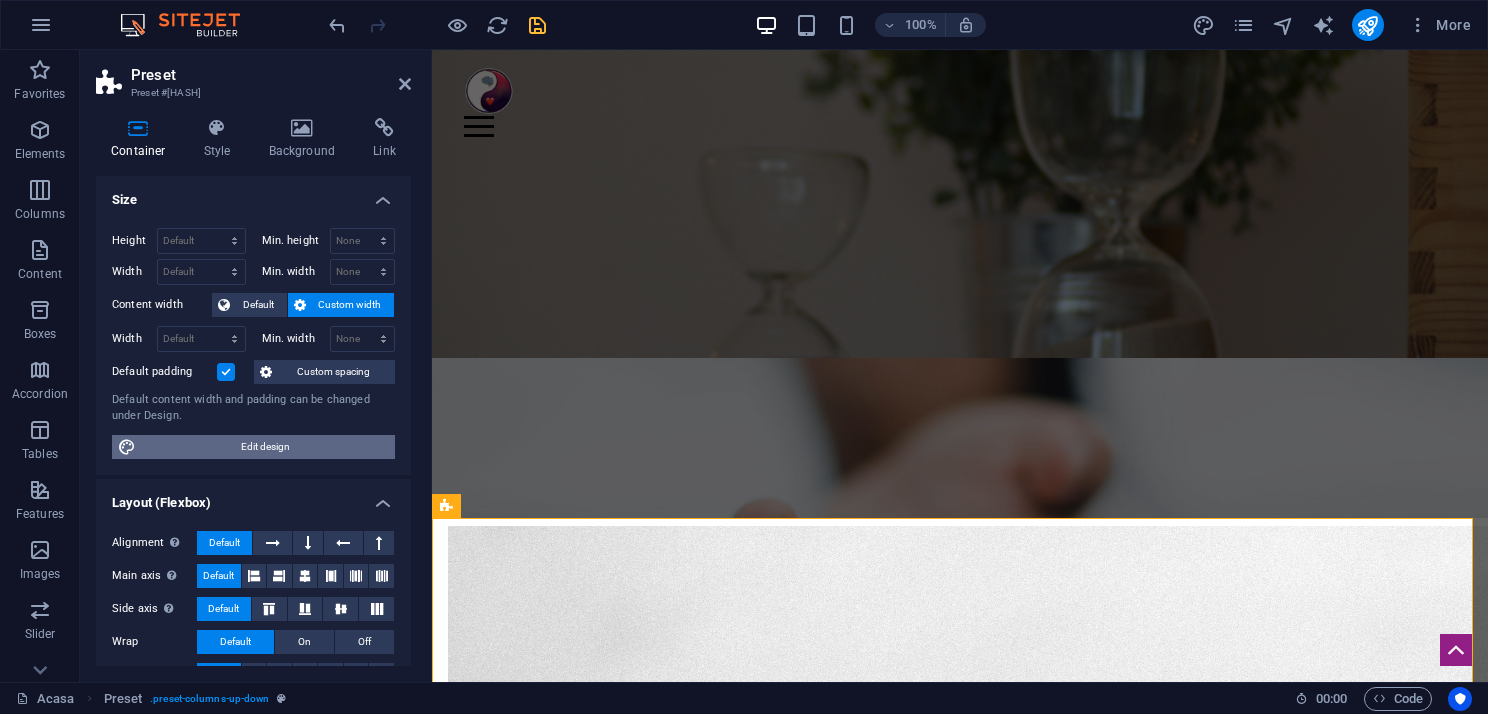 click on "Edit design" at bounding box center (265, 447) 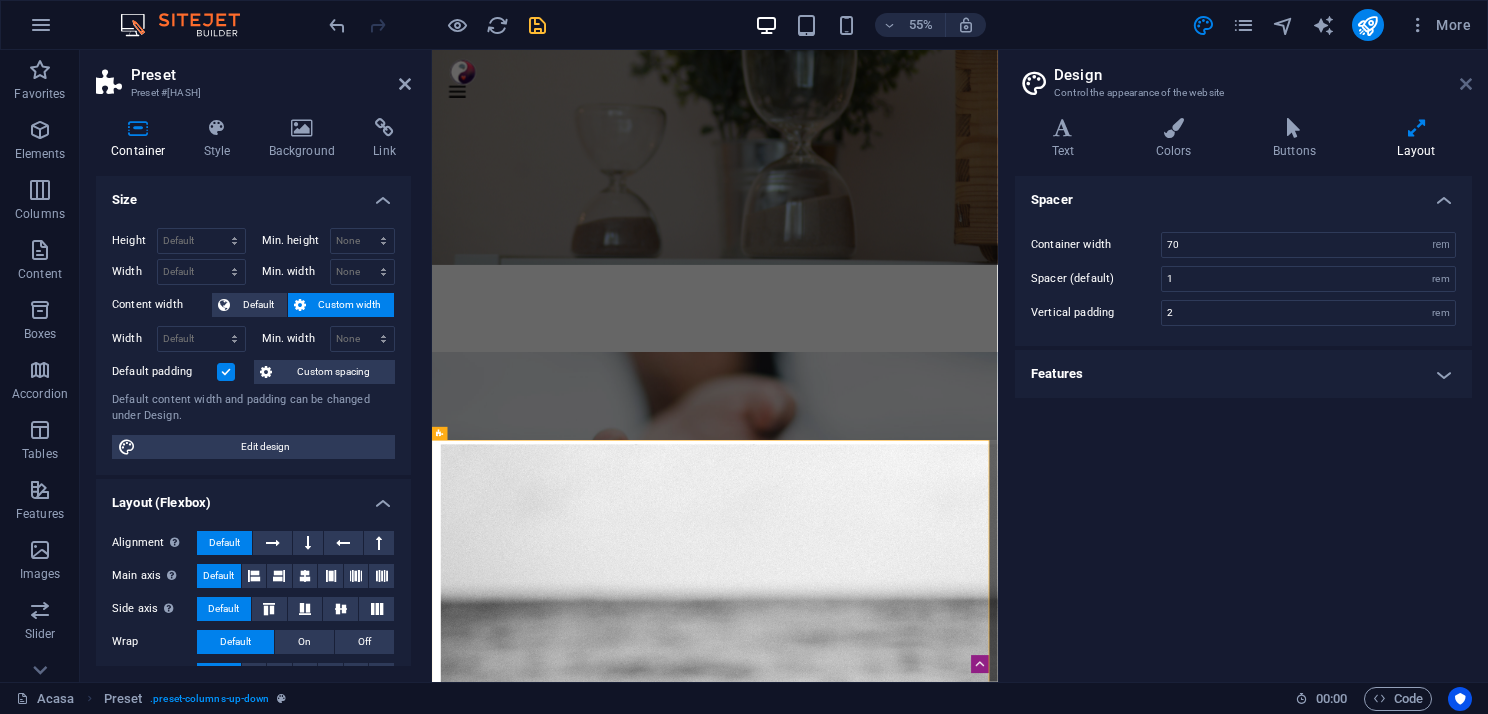 click at bounding box center [1466, 84] 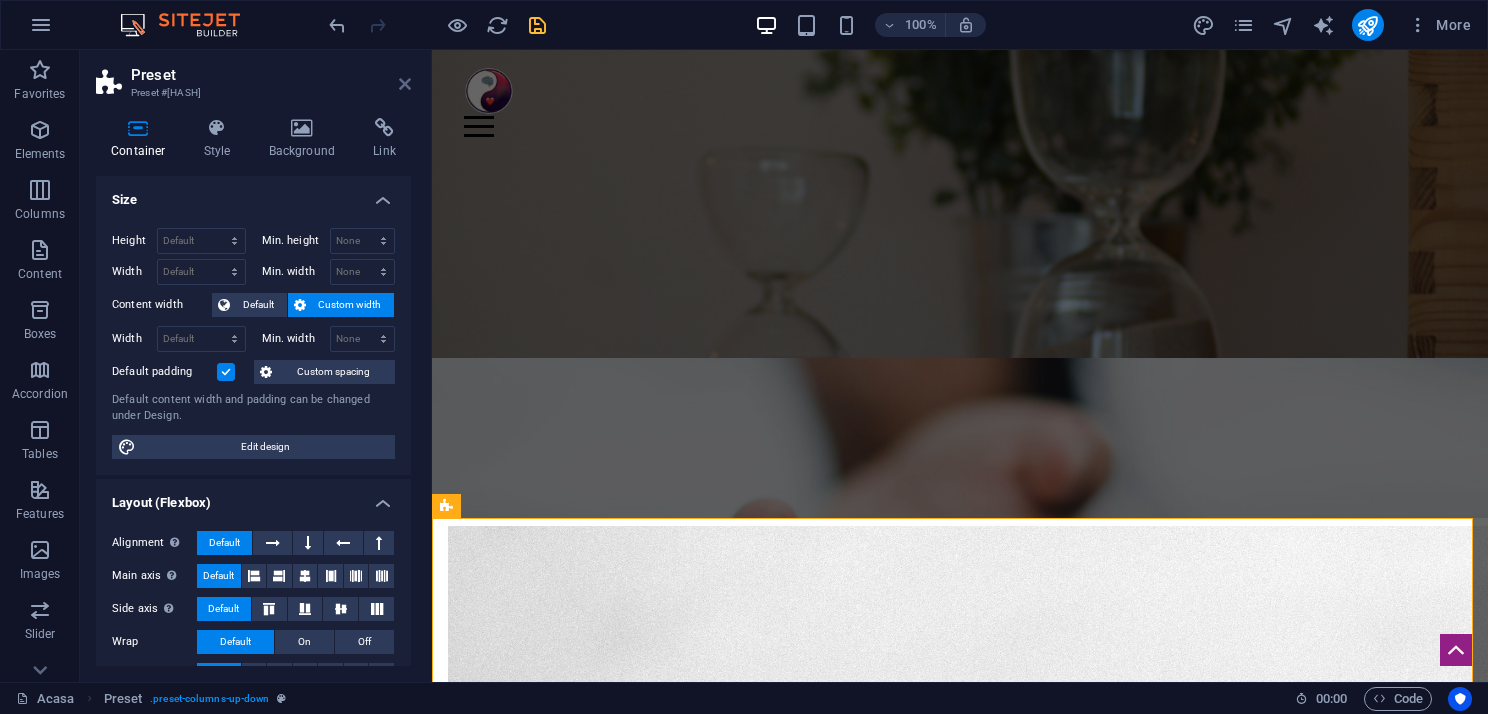 drag, startPoint x: 410, startPoint y: 88, endPoint x: 341, endPoint y: 96, distance: 69.46222 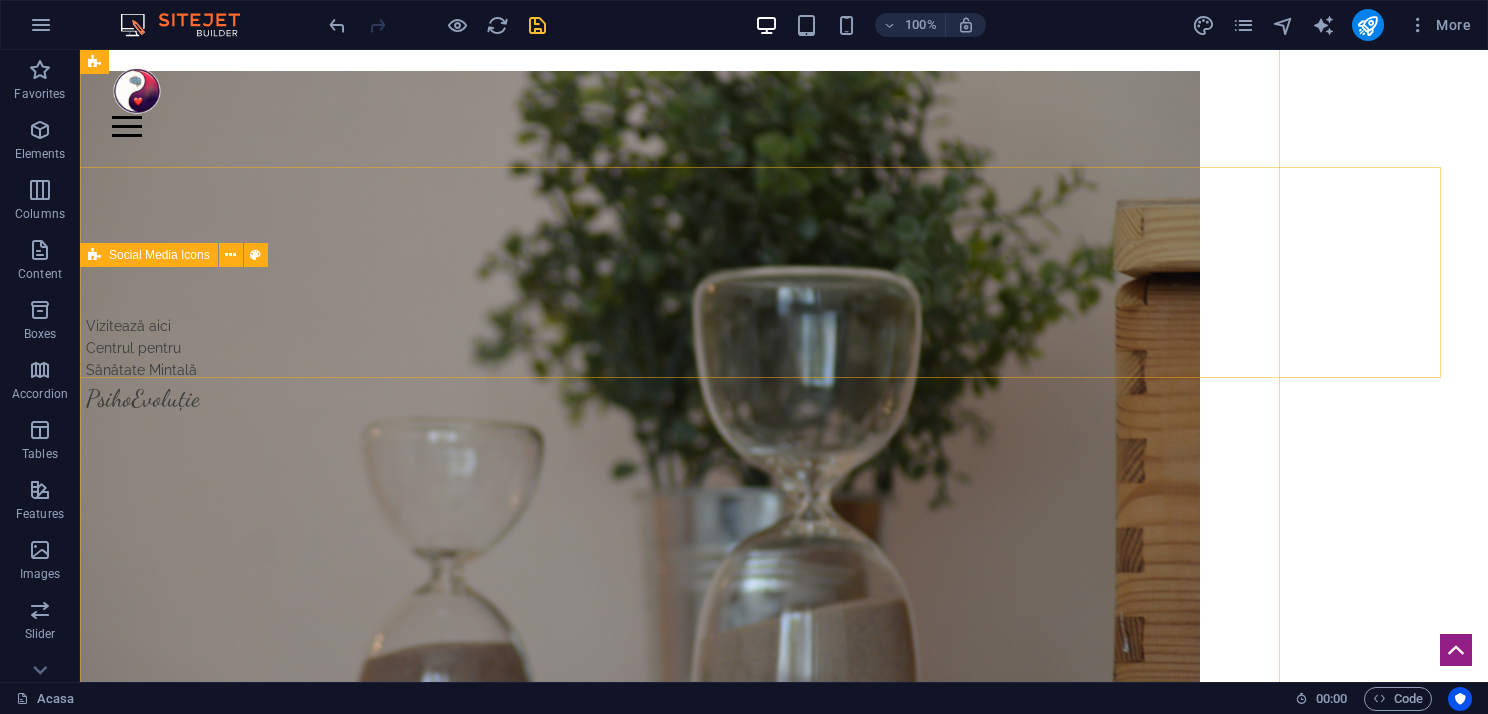 scroll, scrollTop: 100, scrollLeft: 0, axis: vertical 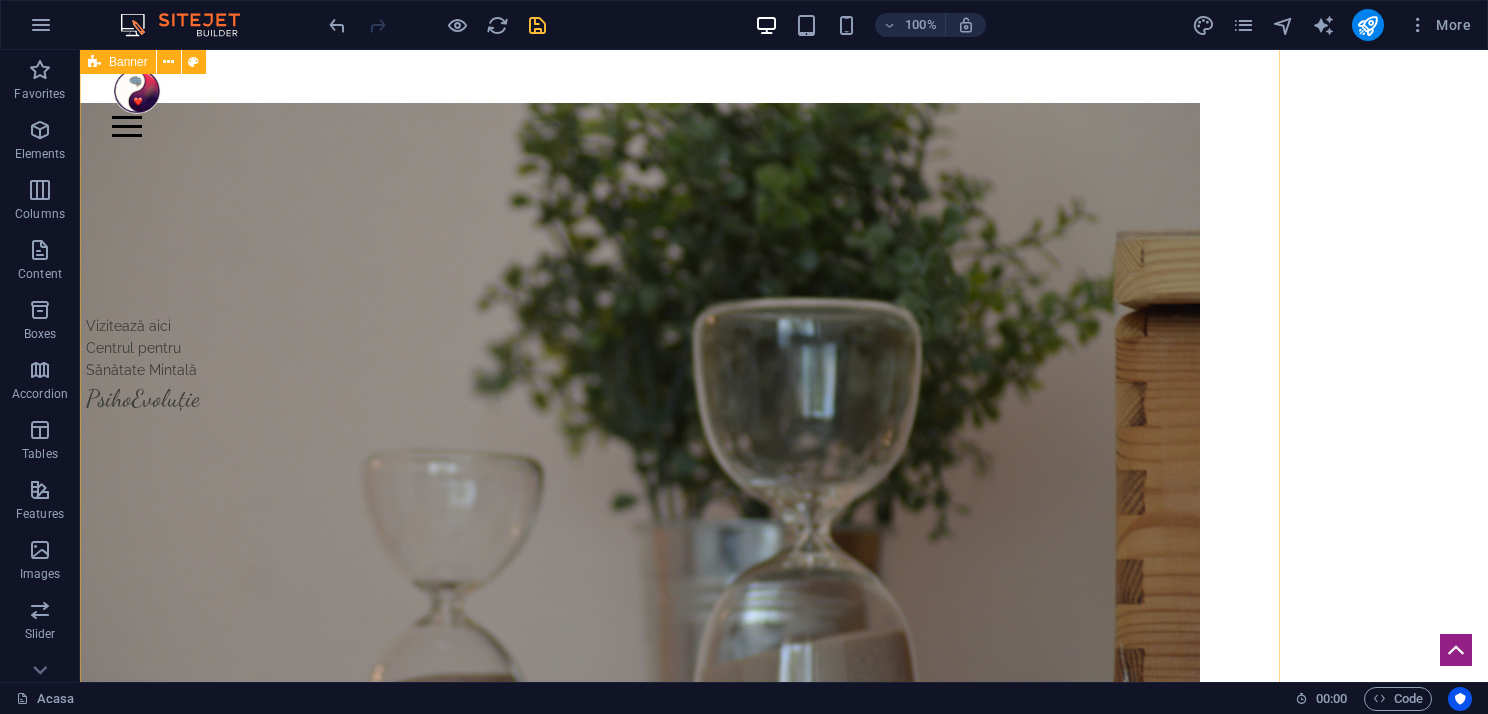 click at bounding box center (640, 422) 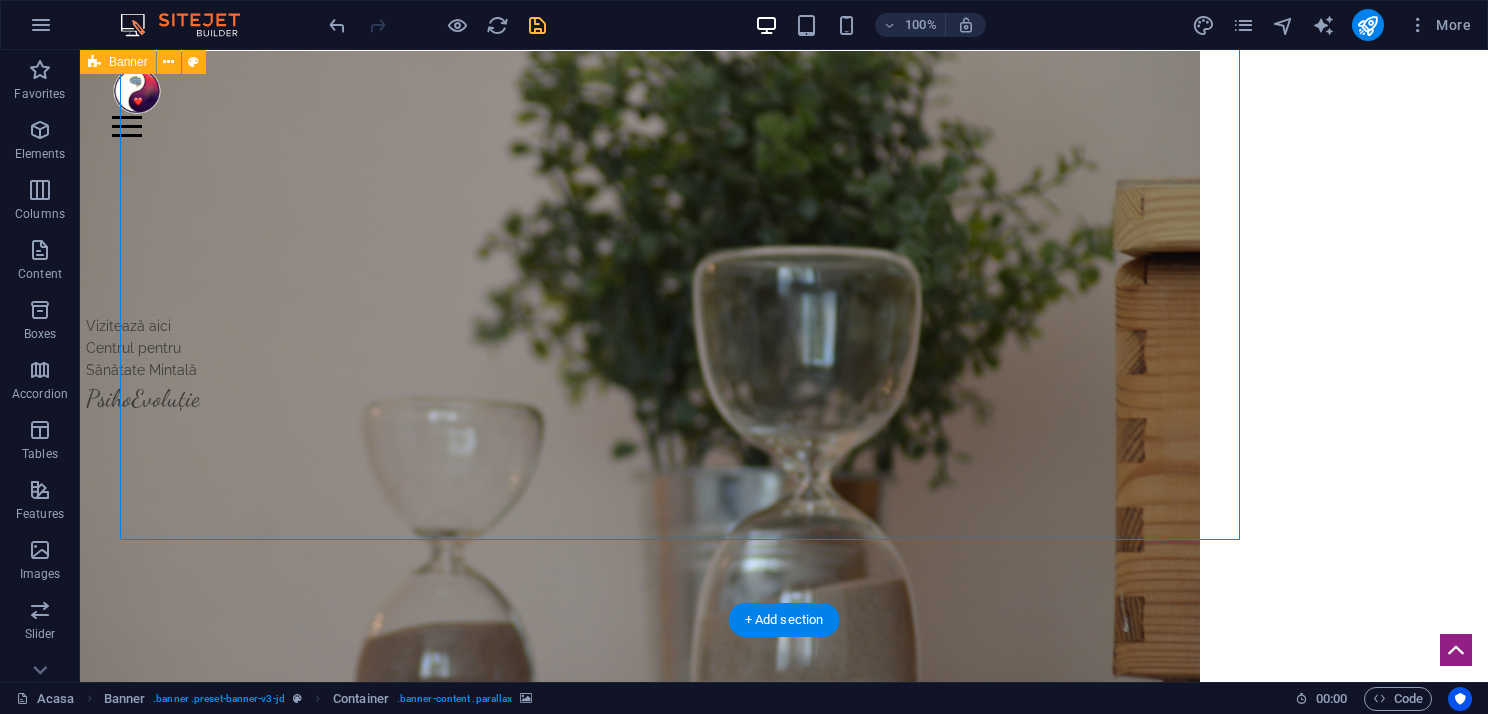scroll, scrollTop: 0, scrollLeft: 0, axis: both 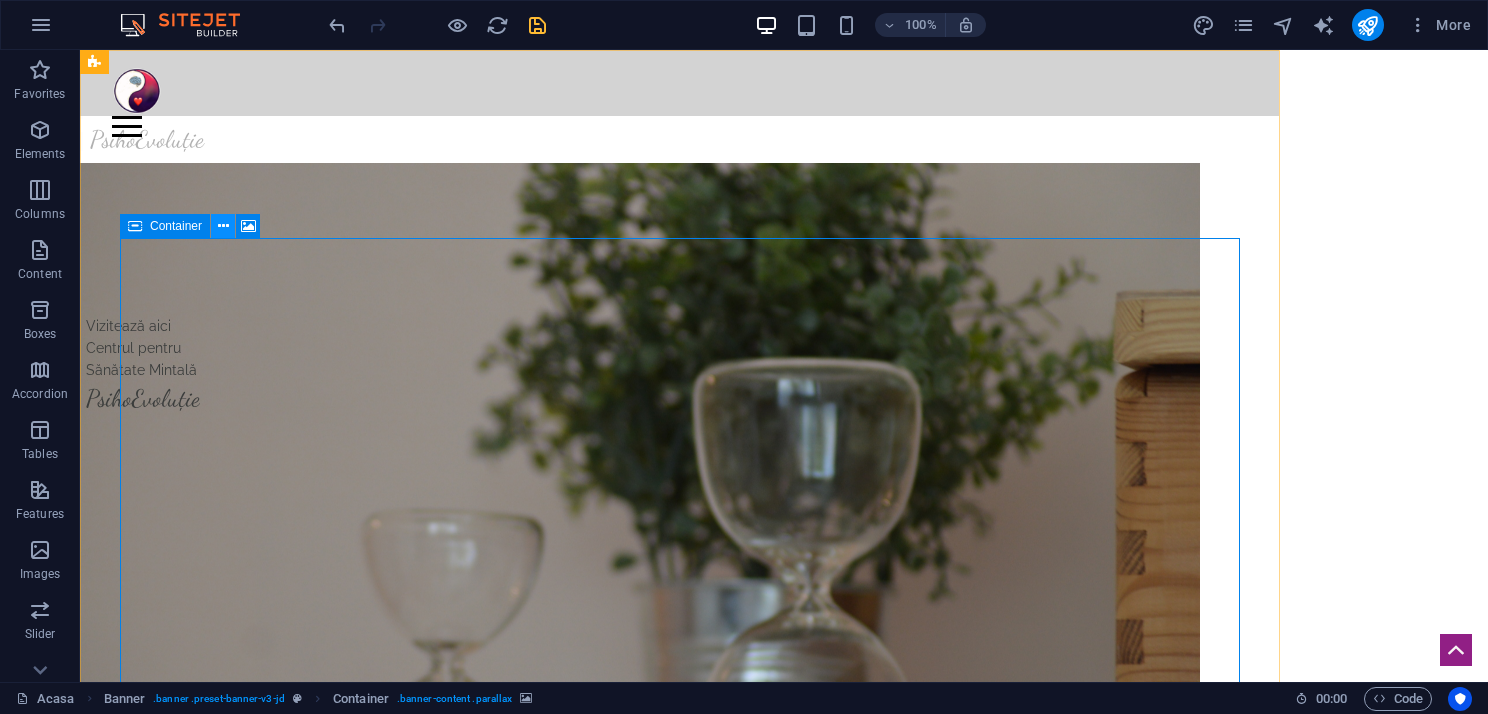 click at bounding box center (223, 226) 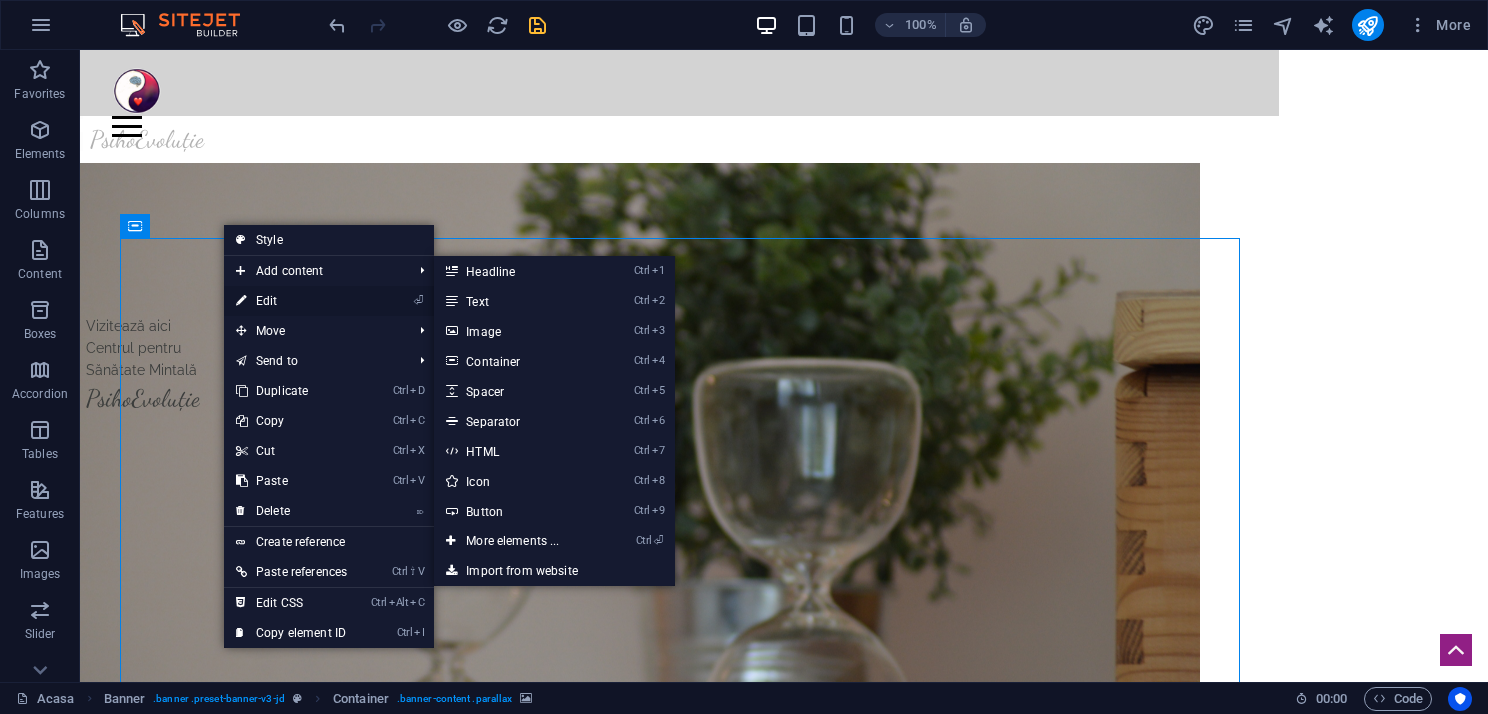 click on "⏎  Edit" at bounding box center (291, 301) 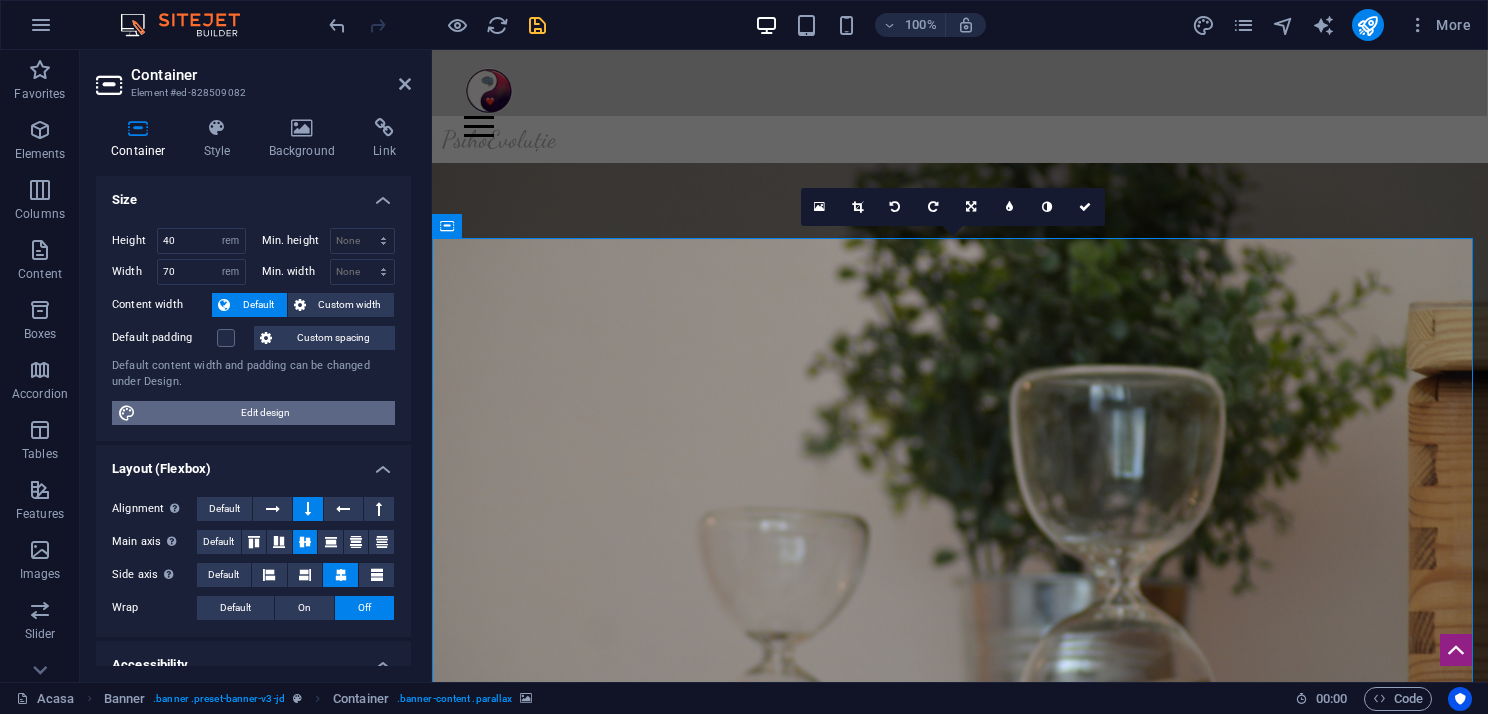 click on "Edit design" at bounding box center (265, 413) 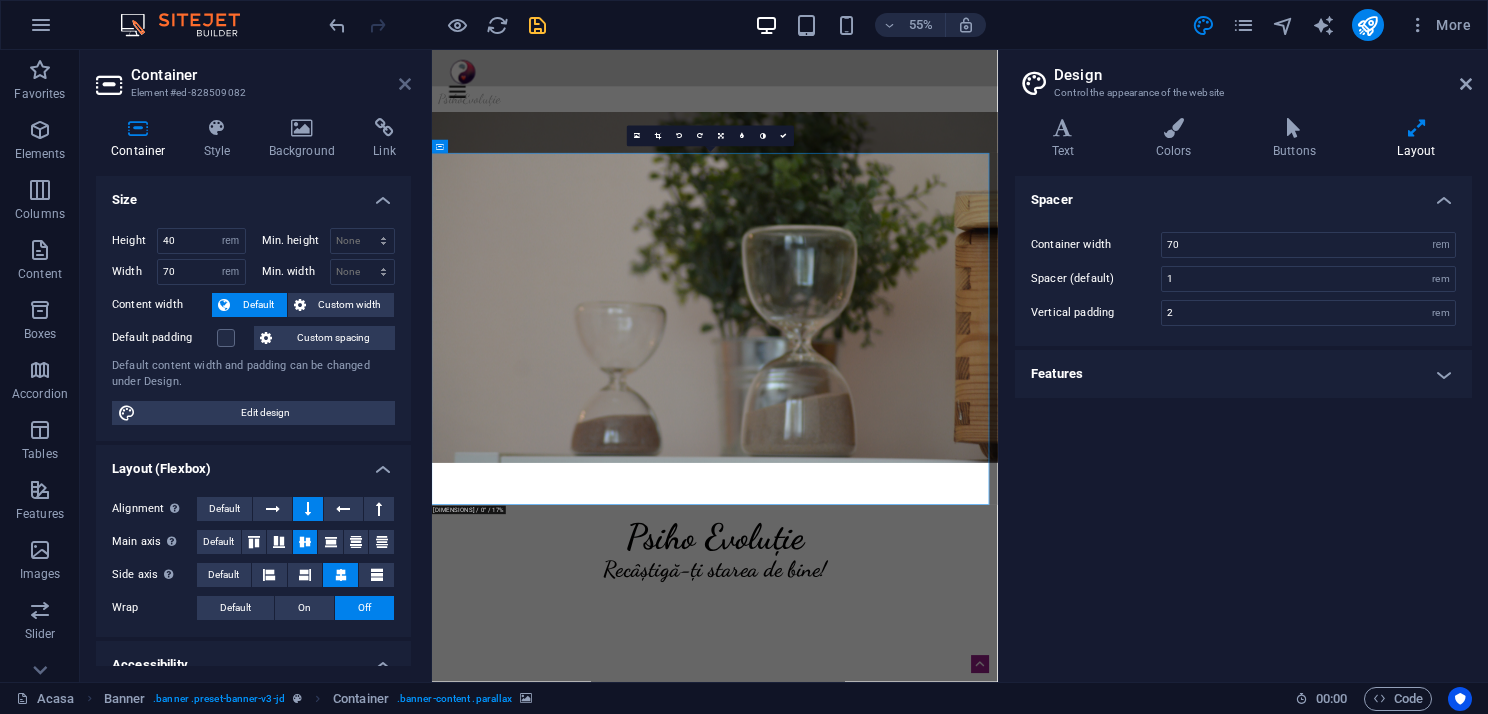 click at bounding box center (405, 84) 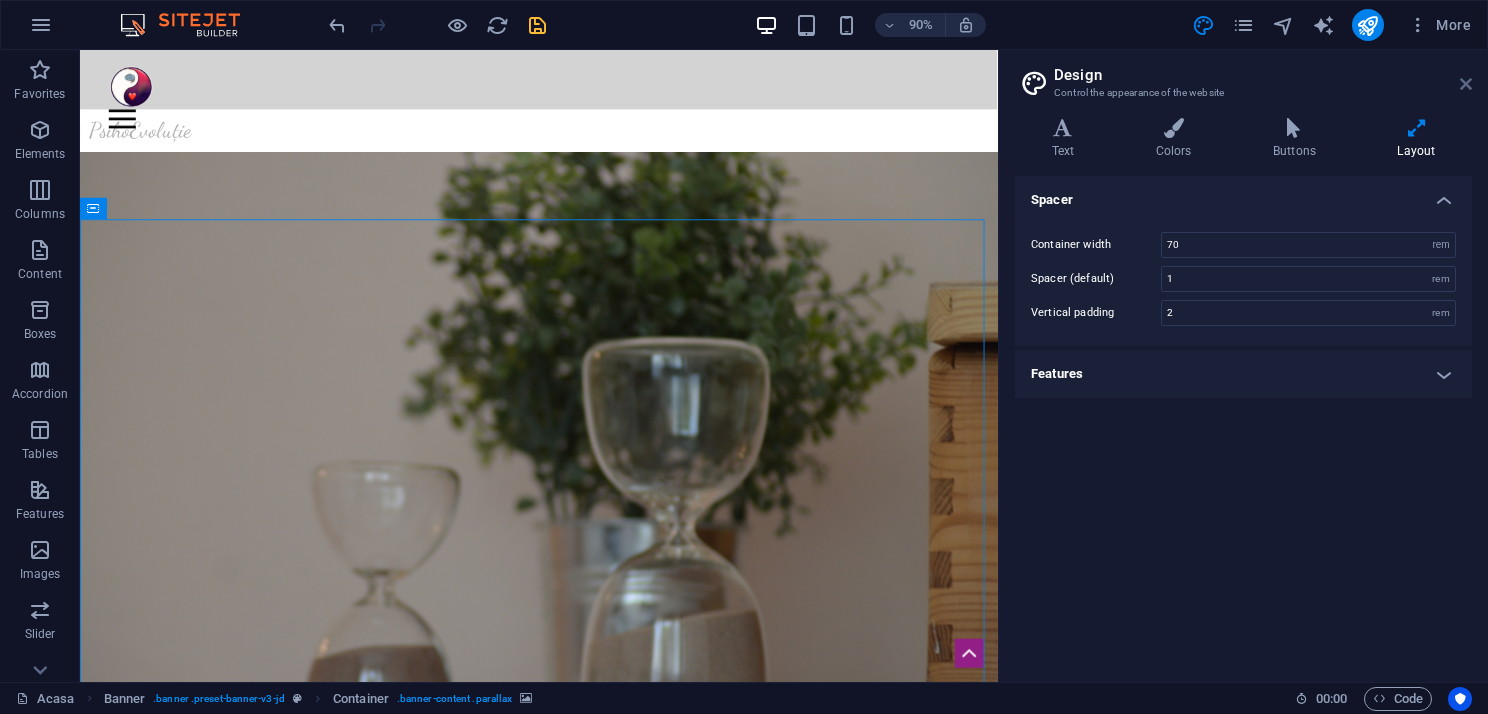 click at bounding box center [1466, 84] 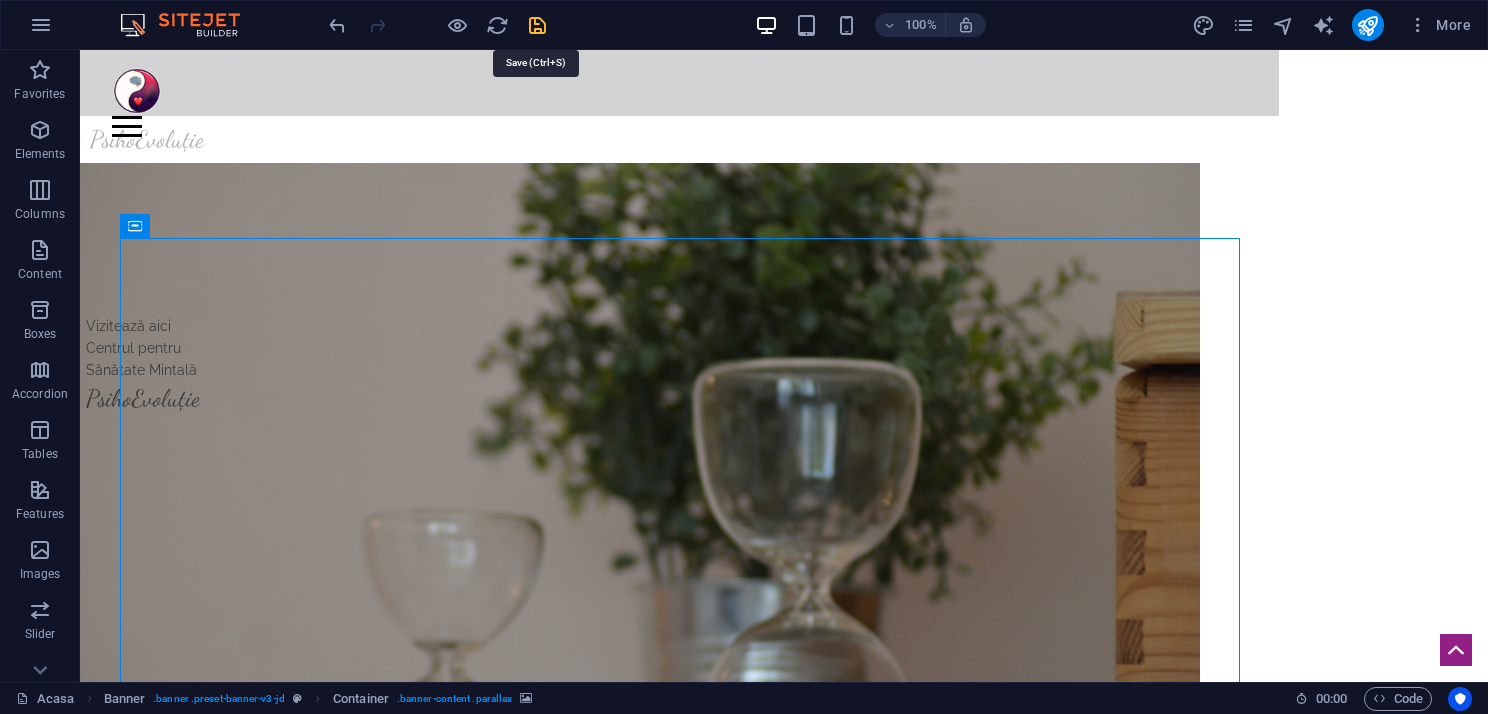click at bounding box center [537, 25] 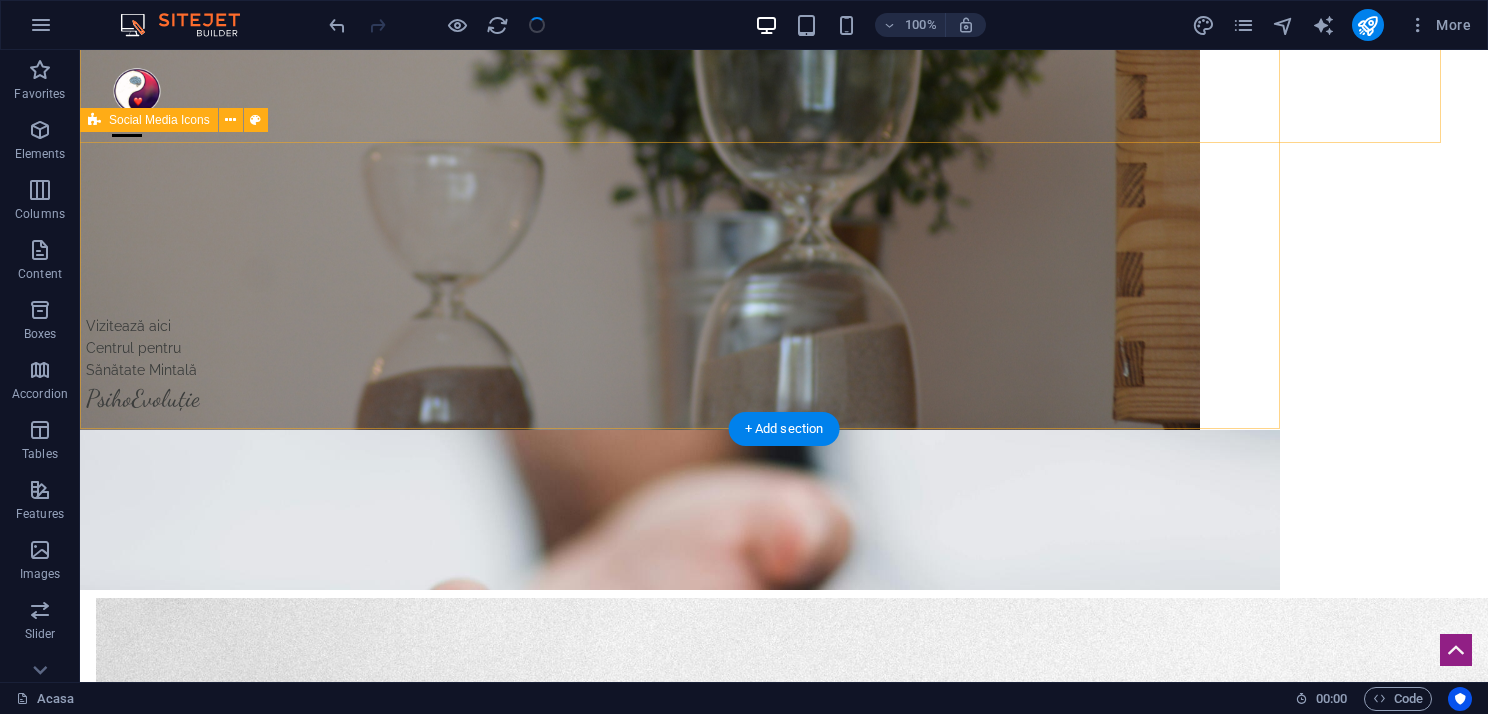 scroll, scrollTop: 700, scrollLeft: 0, axis: vertical 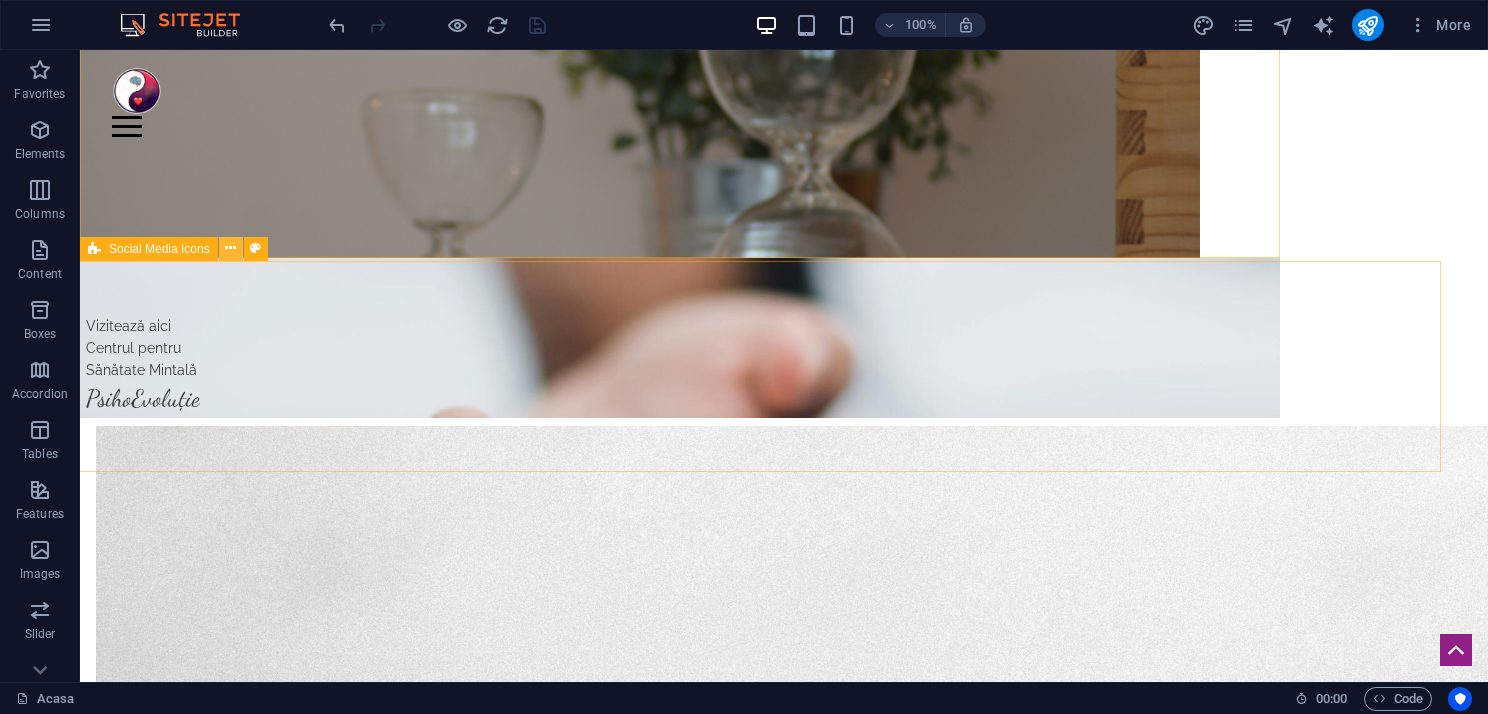 click at bounding box center [230, 248] 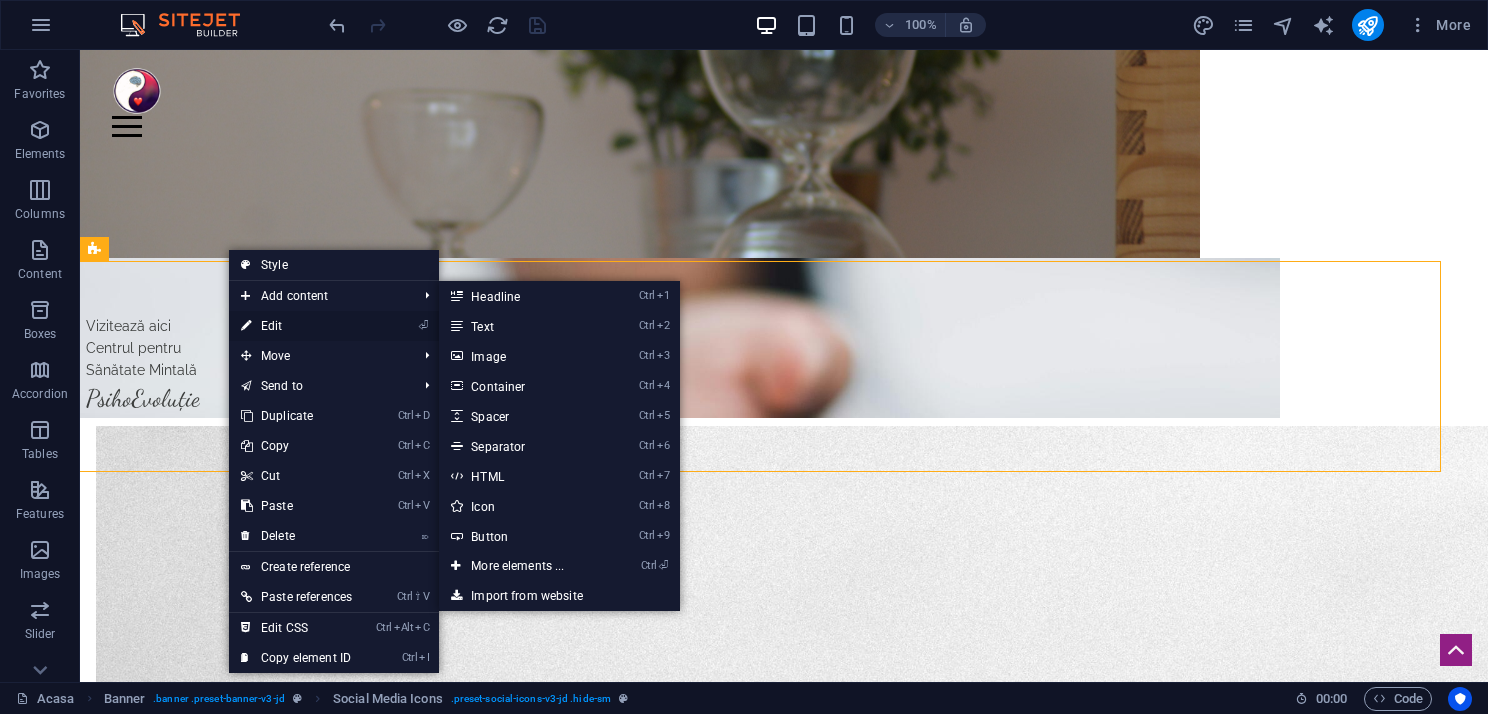 click on "⏎  Edit" at bounding box center [296, 326] 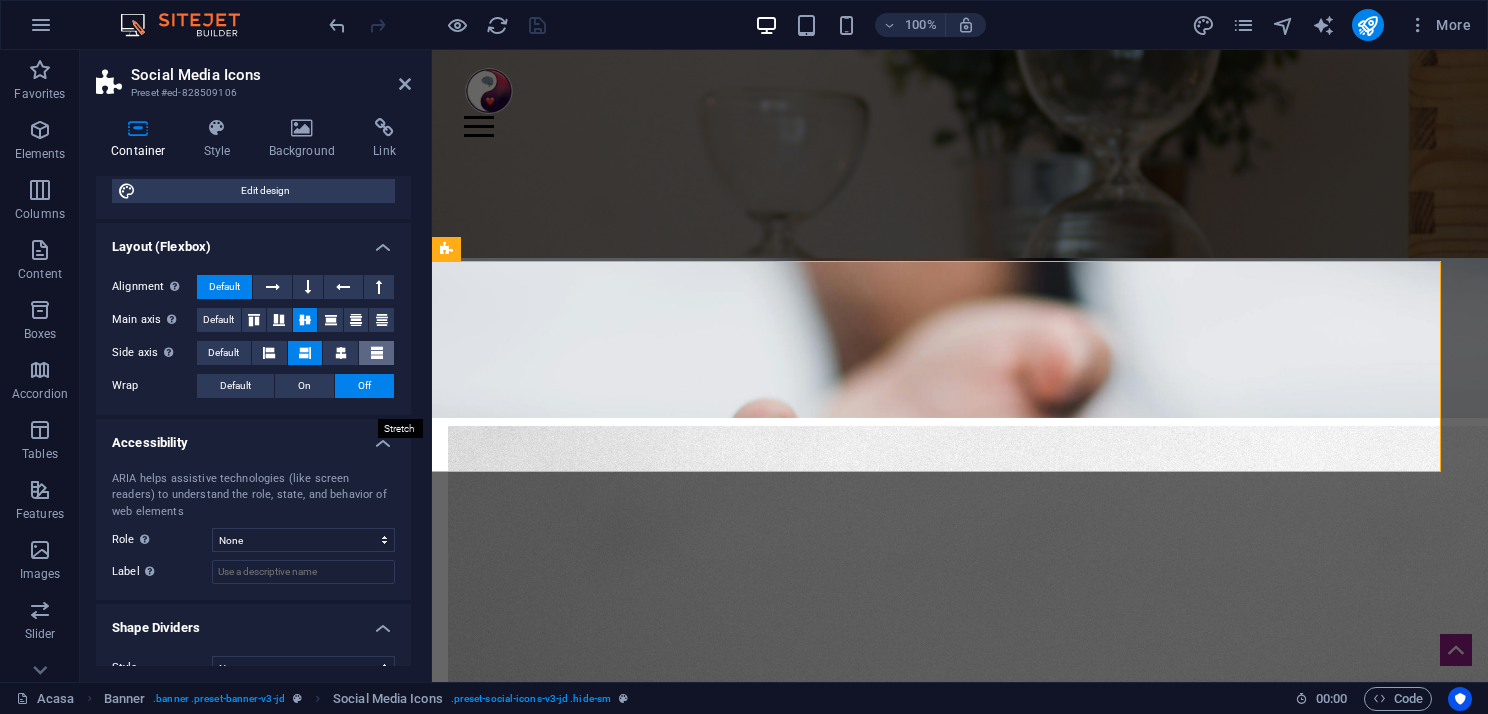 scroll, scrollTop: 284, scrollLeft: 0, axis: vertical 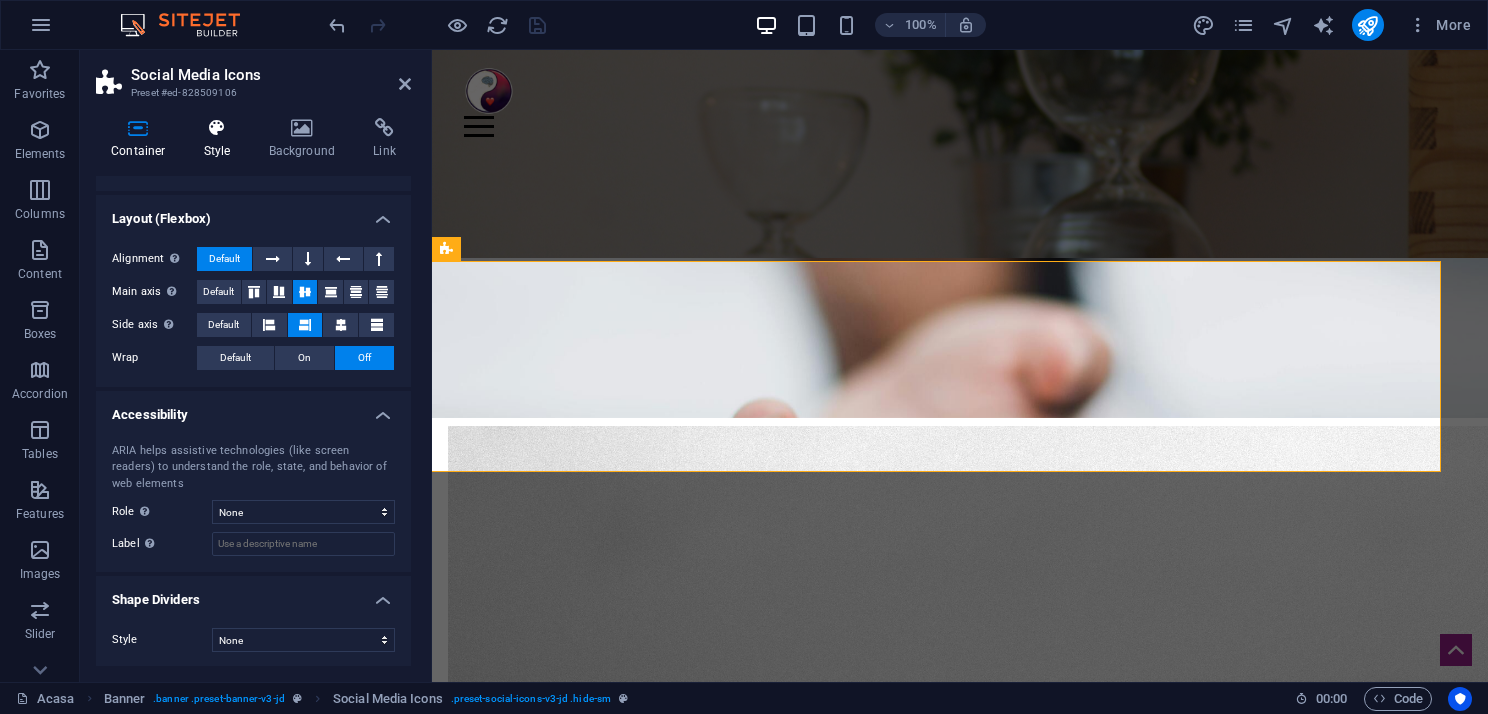 click at bounding box center [217, 128] 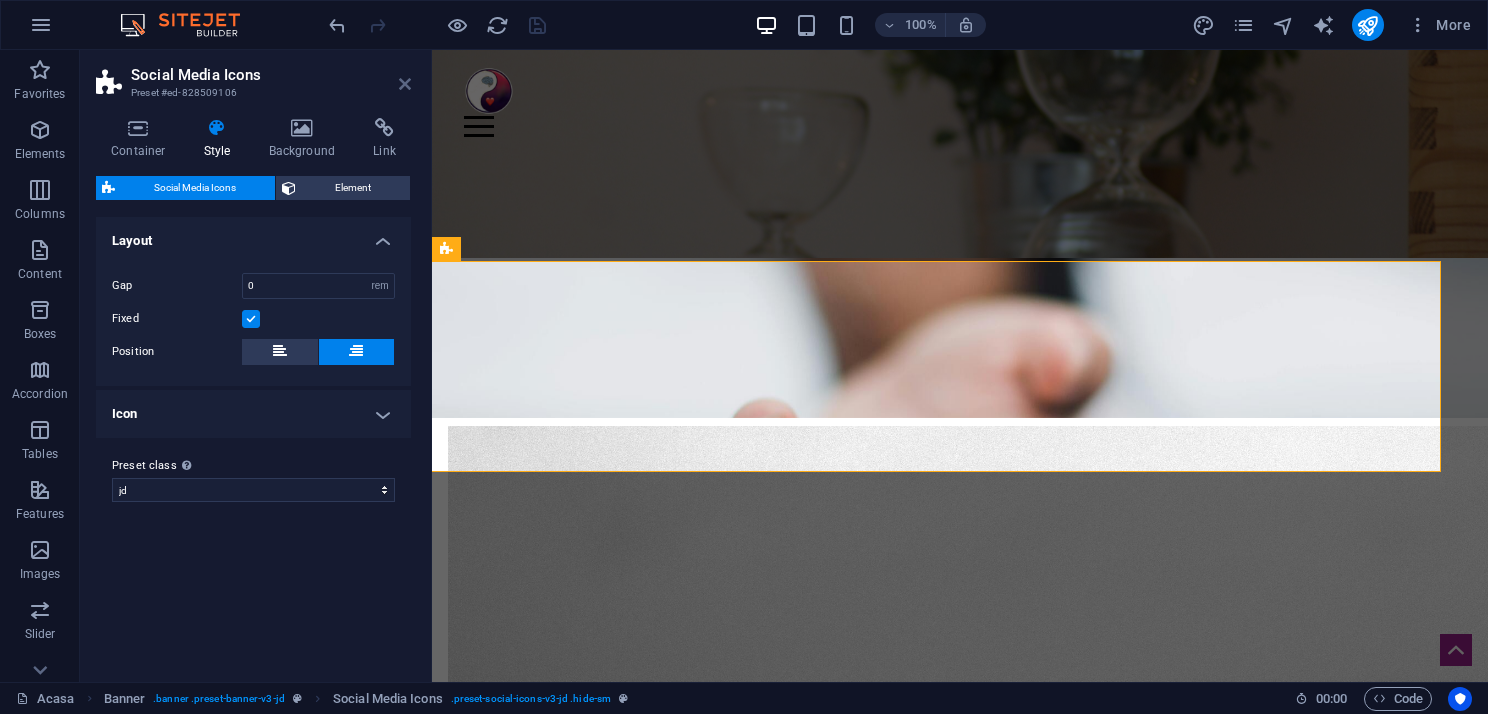 click at bounding box center [405, 84] 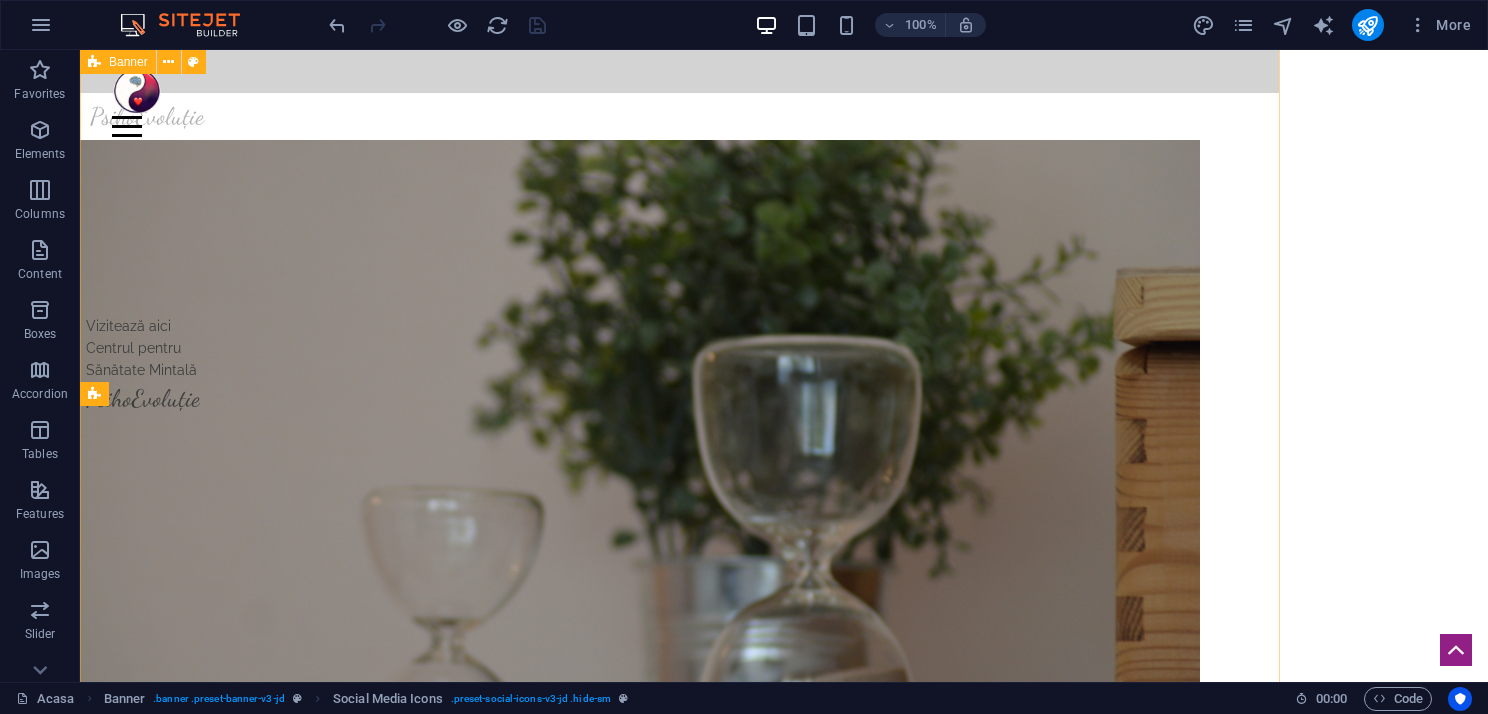 scroll, scrollTop: 0, scrollLeft: 0, axis: both 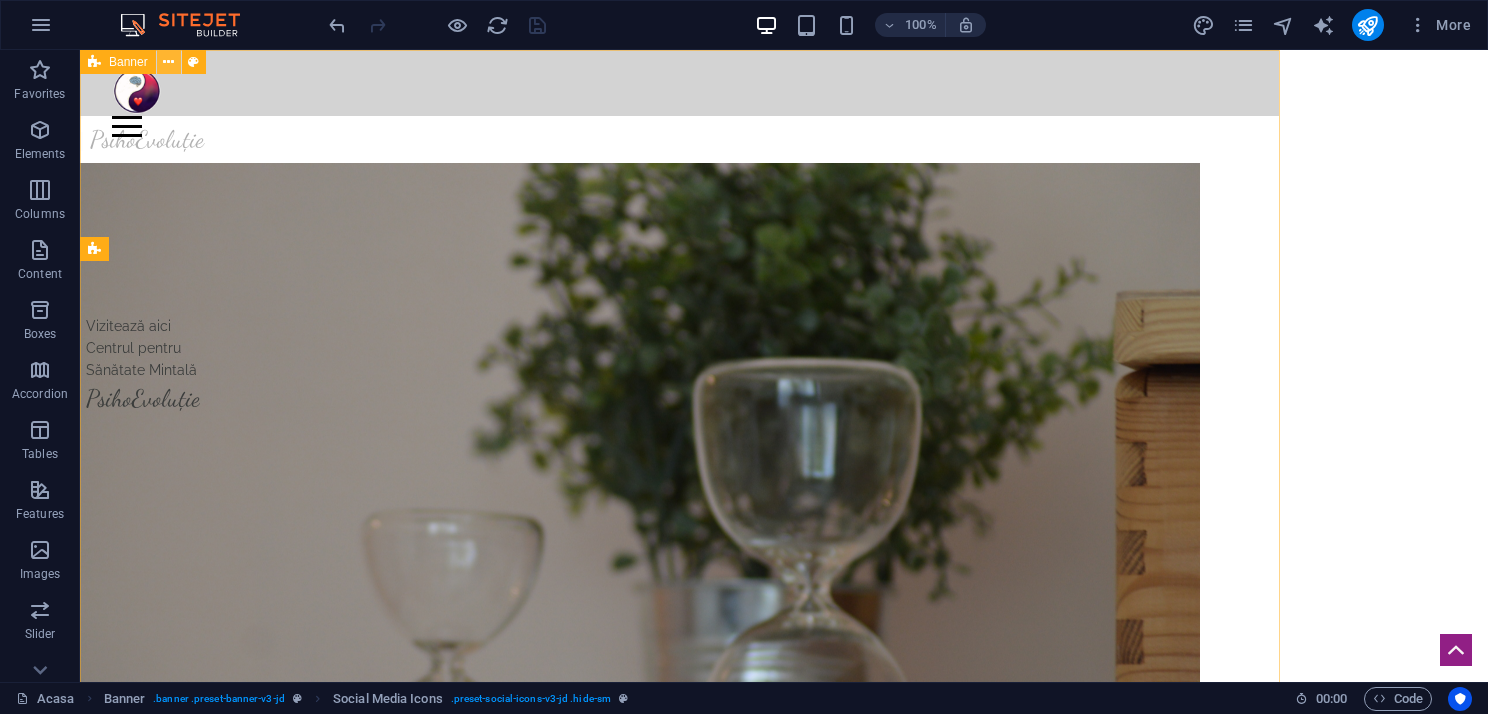 click at bounding box center [168, 62] 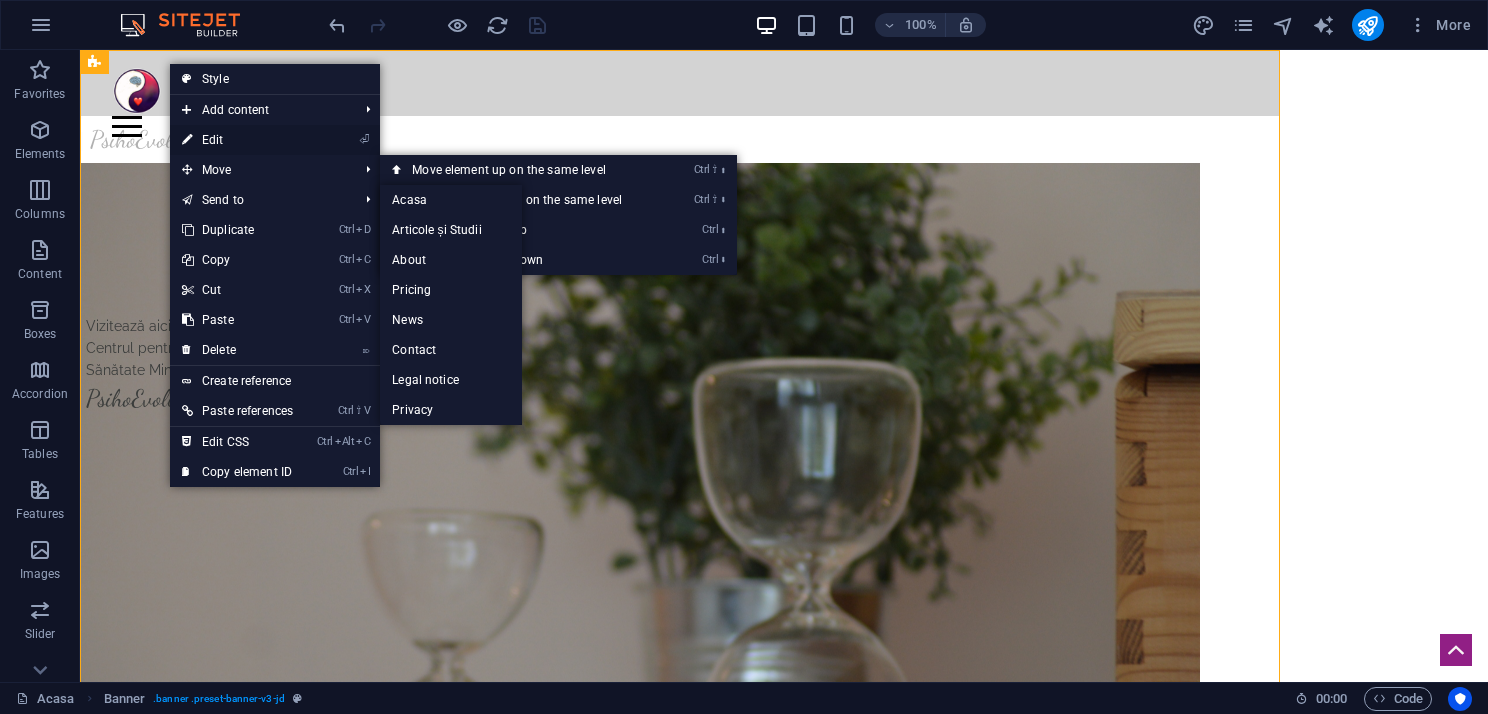 click on "⏎  Edit" at bounding box center [237, 140] 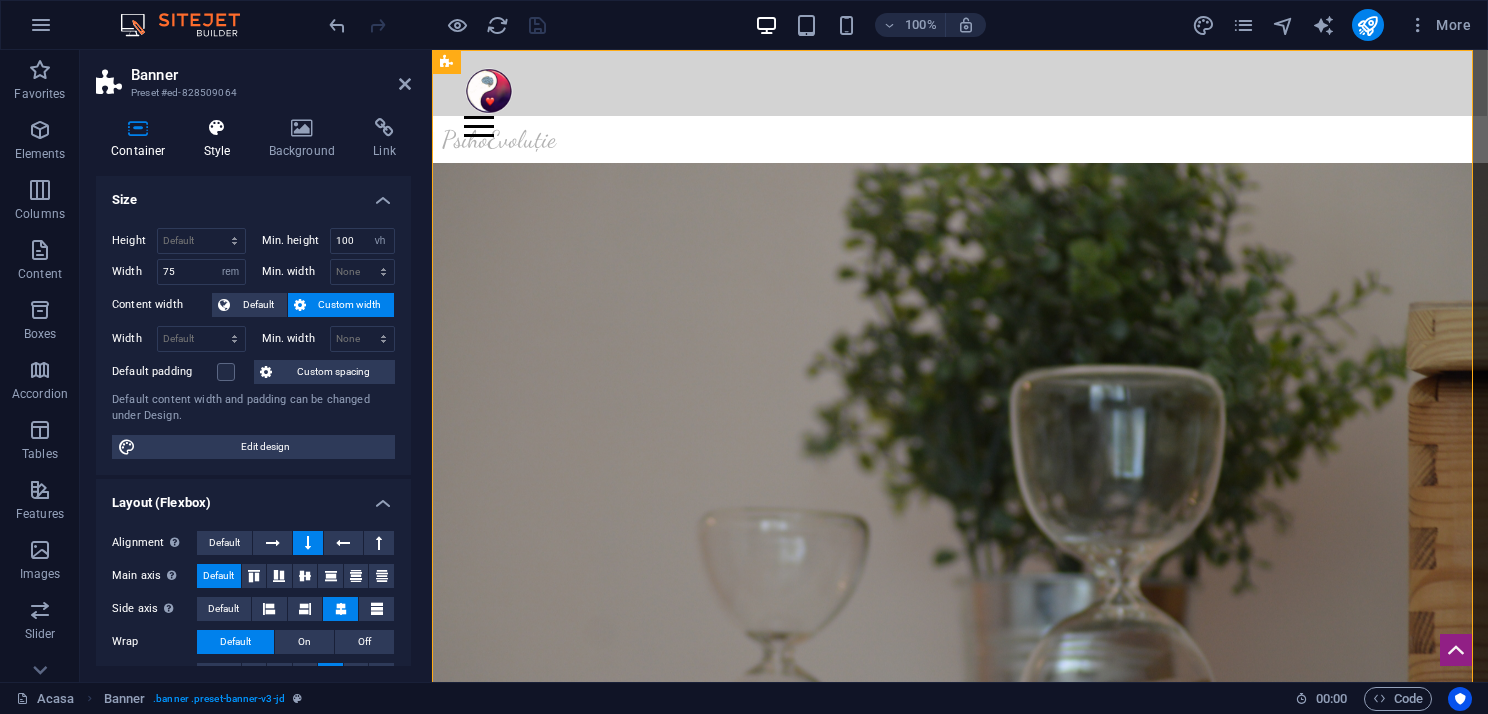 click on "Style" at bounding box center (221, 139) 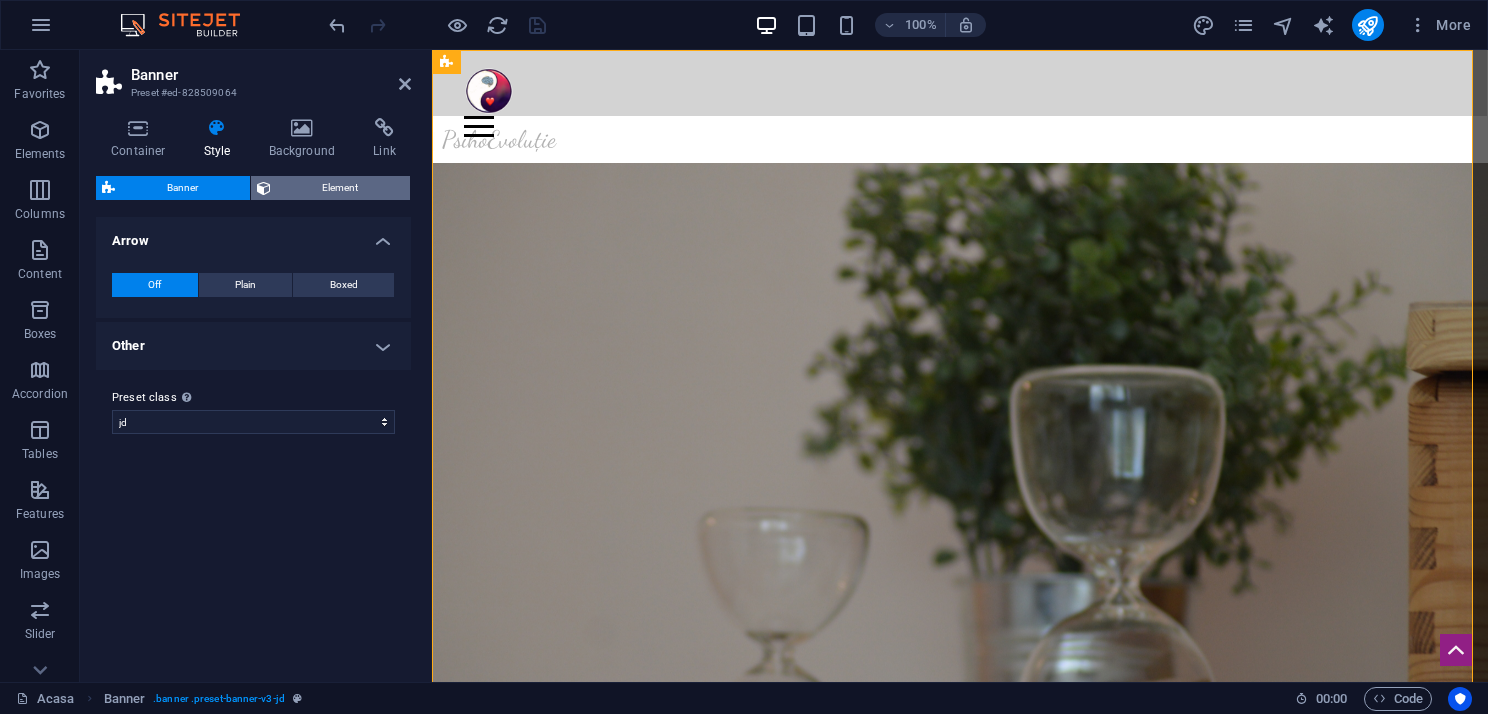 click on "Element" at bounding box center [341, 188] 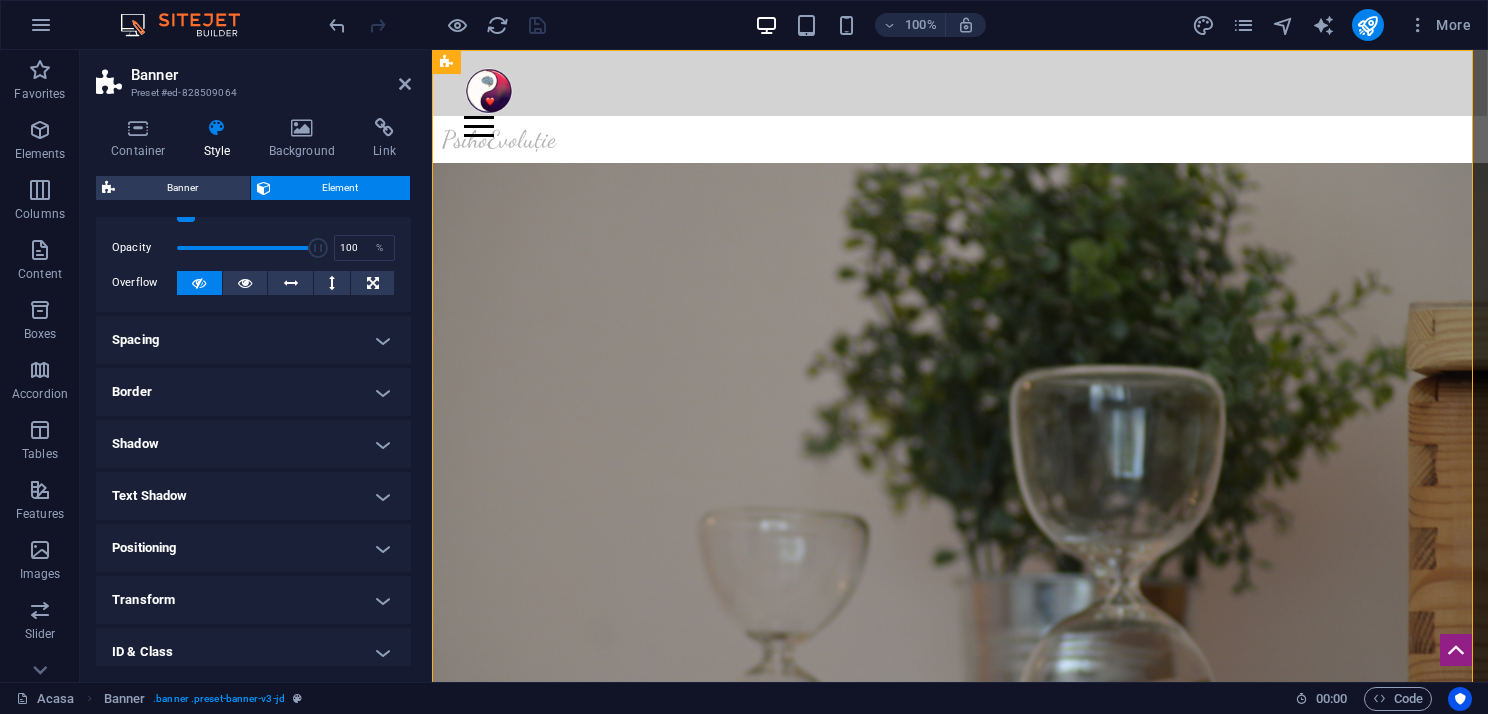 scroll, scrollTop: 0, scrollLeft: 0, axis: both 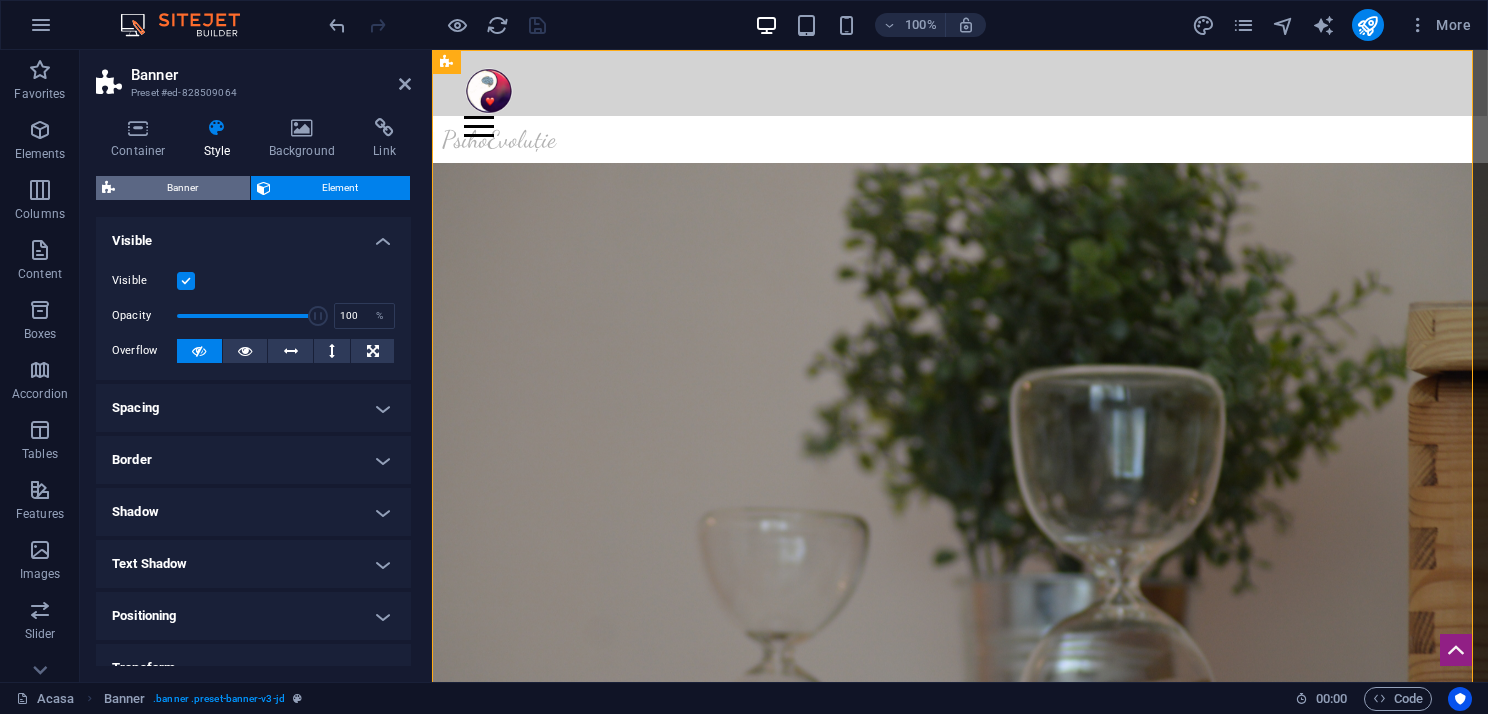 click on "Banner" at bounding box center (182, 188) 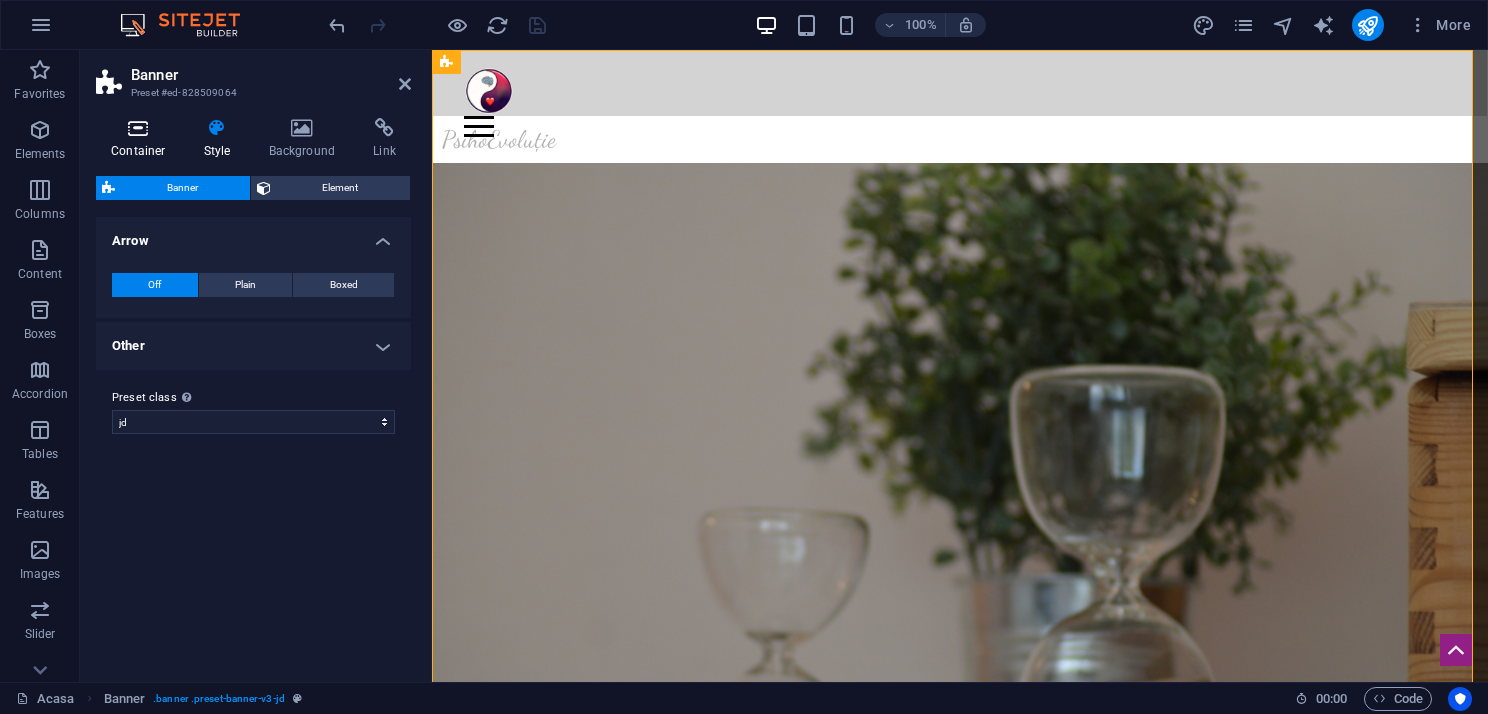 click at bounding box center [138, 128] 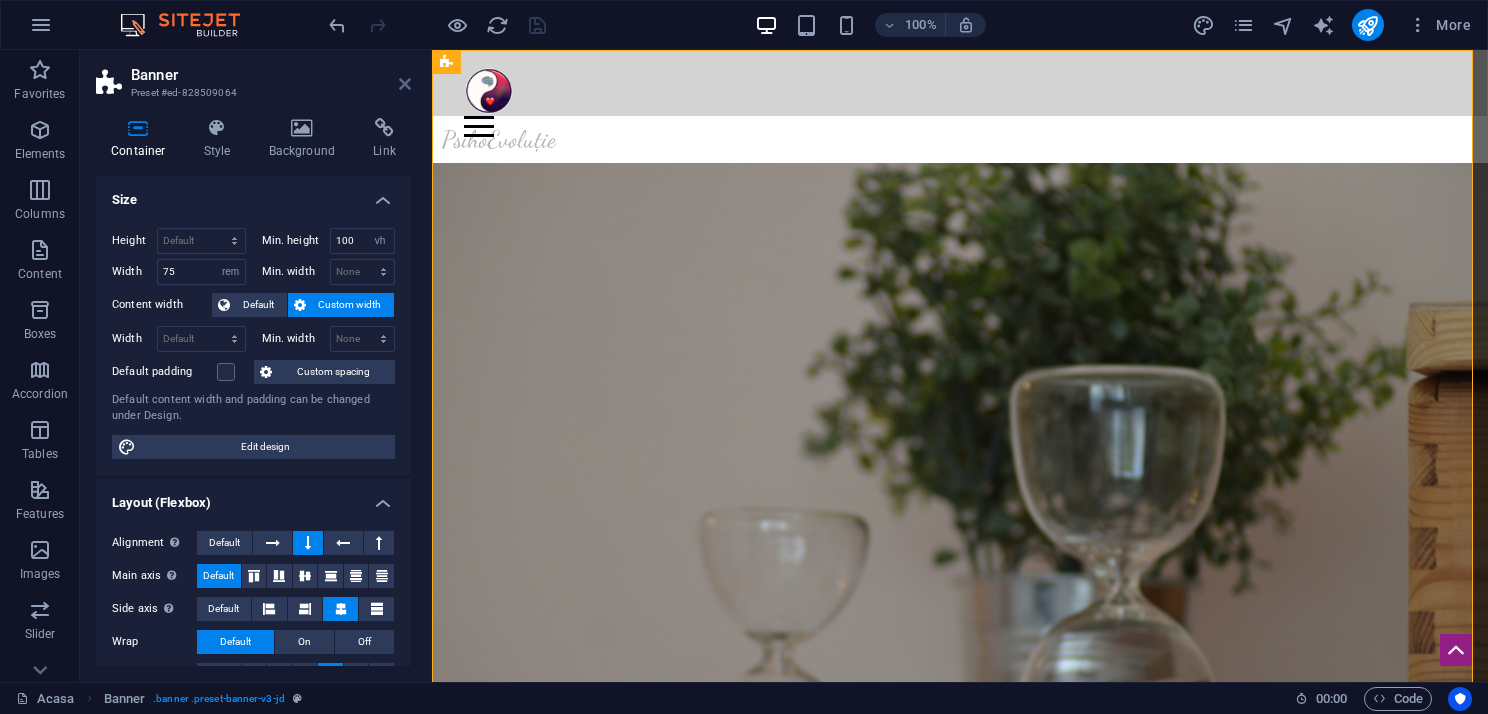 click at bounding box center (405, 84) 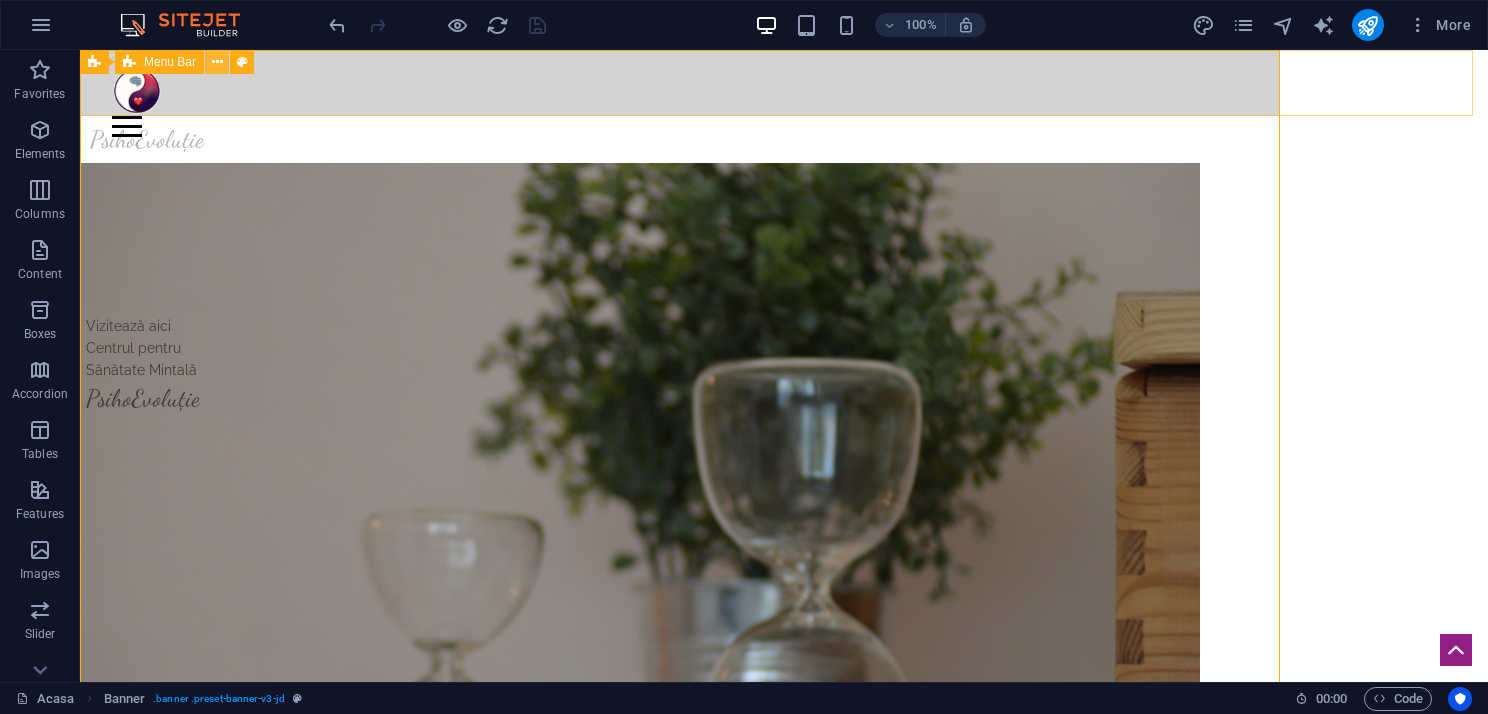click at bounding box center [217, 62] 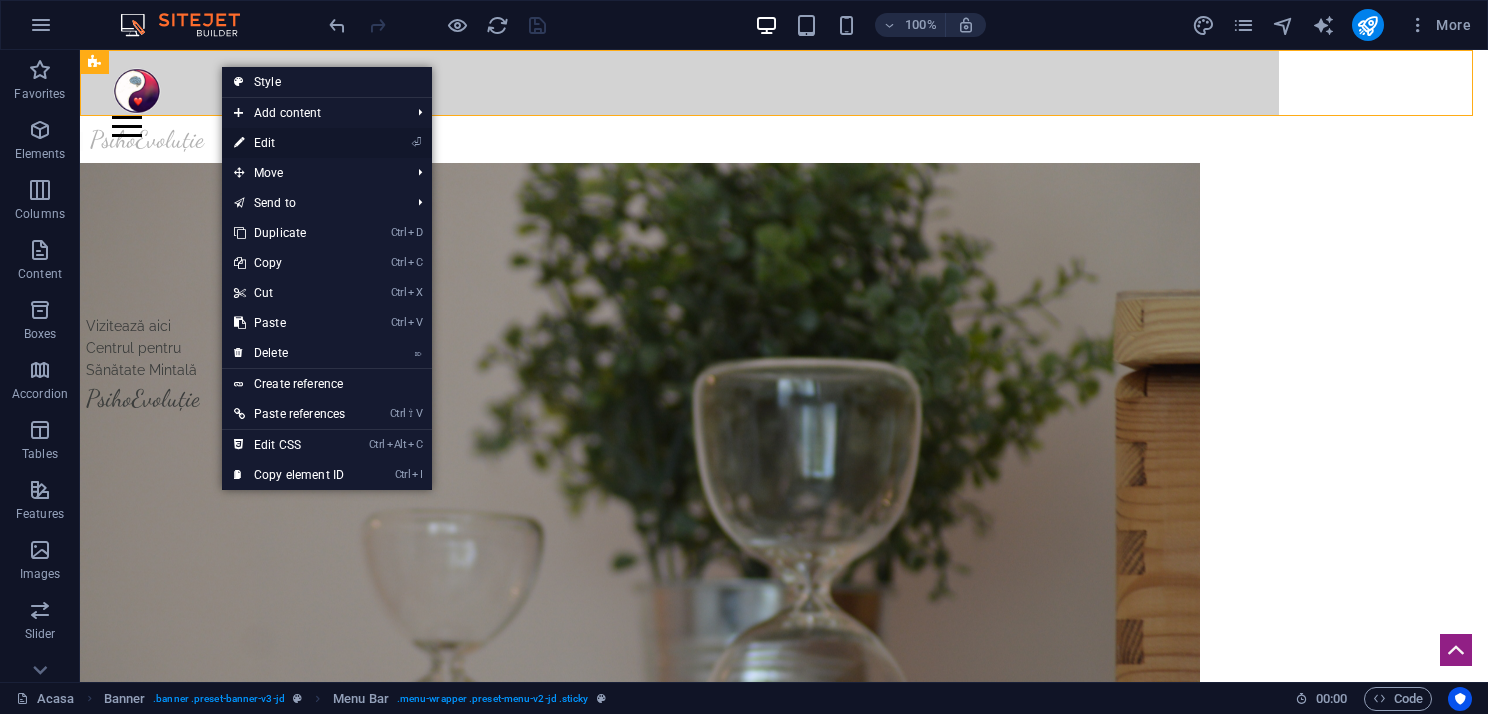 click on "⏎  Edit" at bounding box center [289, 143] 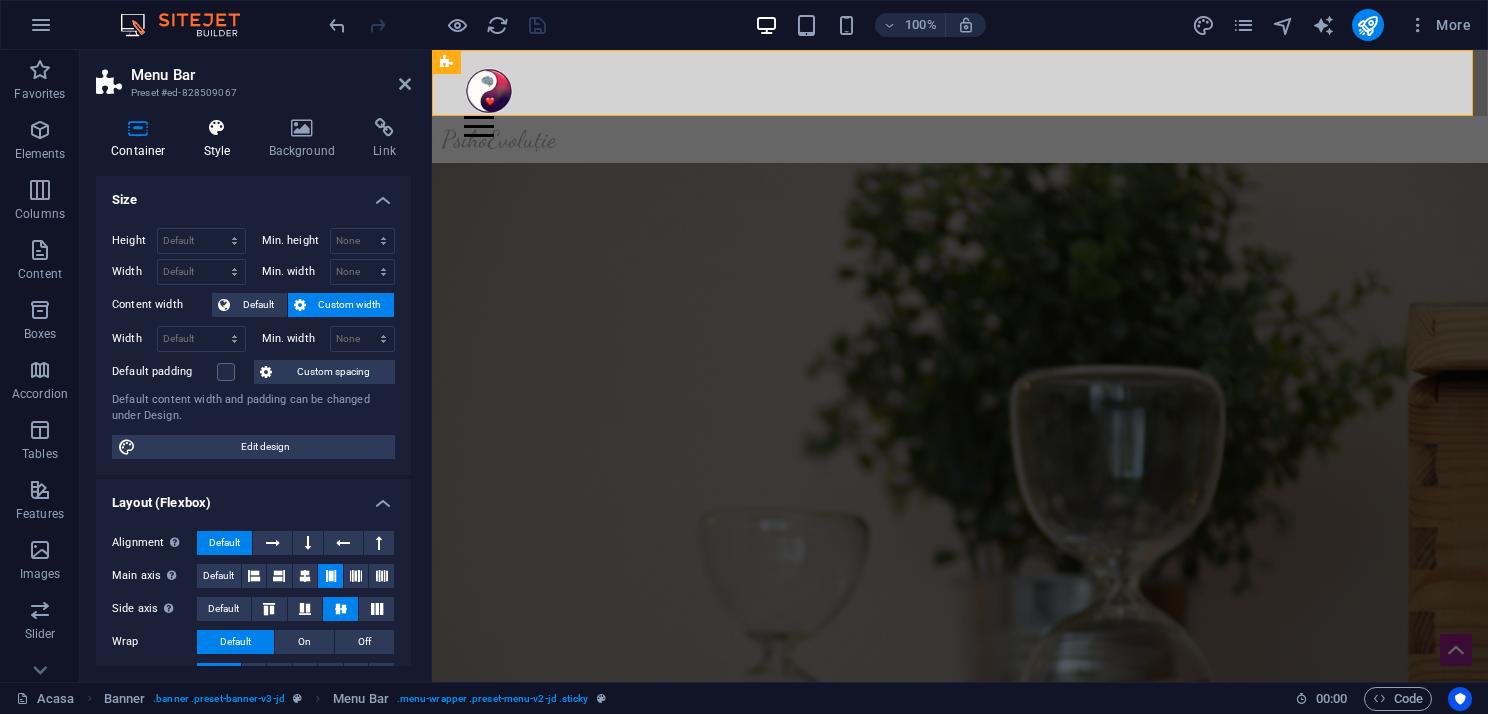 click at bounding box center [217, 128] 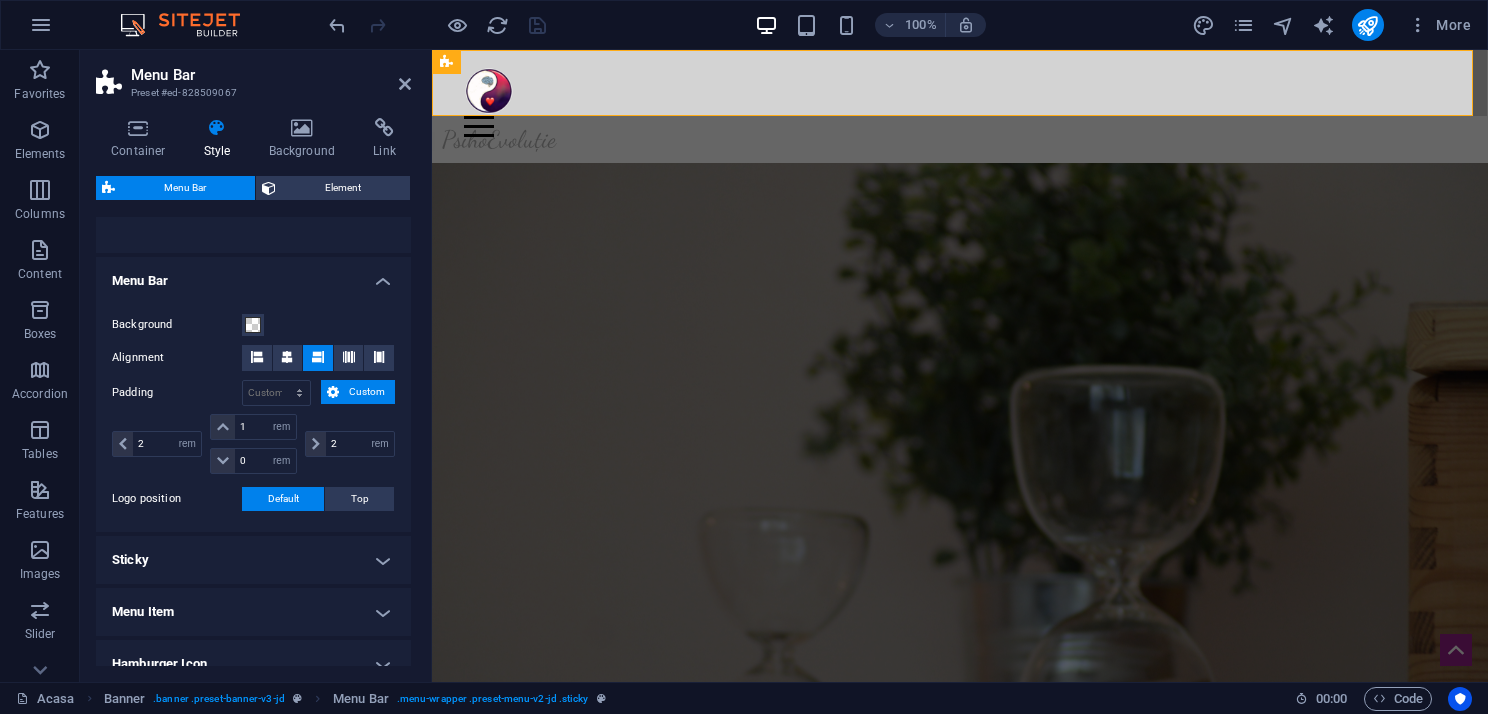 scroll, scrollTop: 400, scrollLeft: 0, axis: vertical 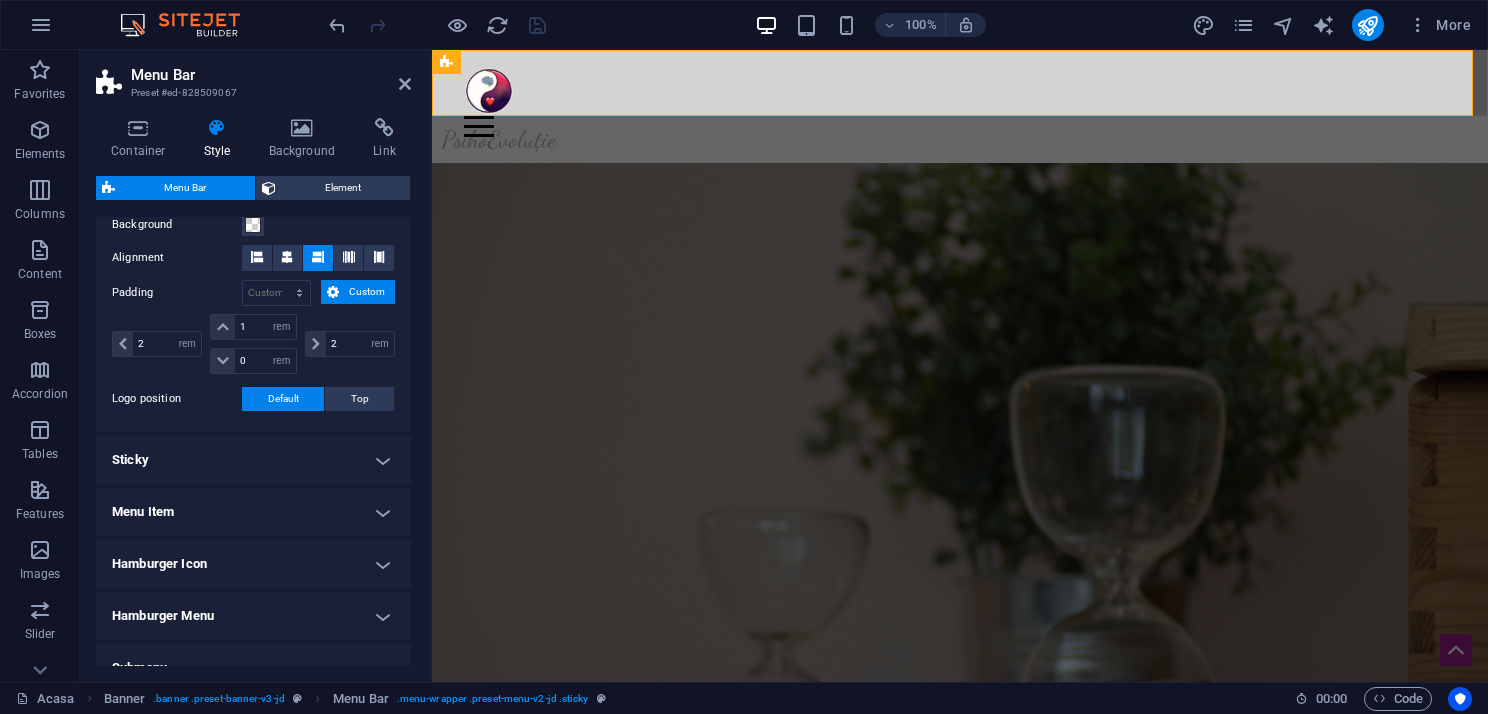 click on "Sticky" at bounding box center (253, 460) 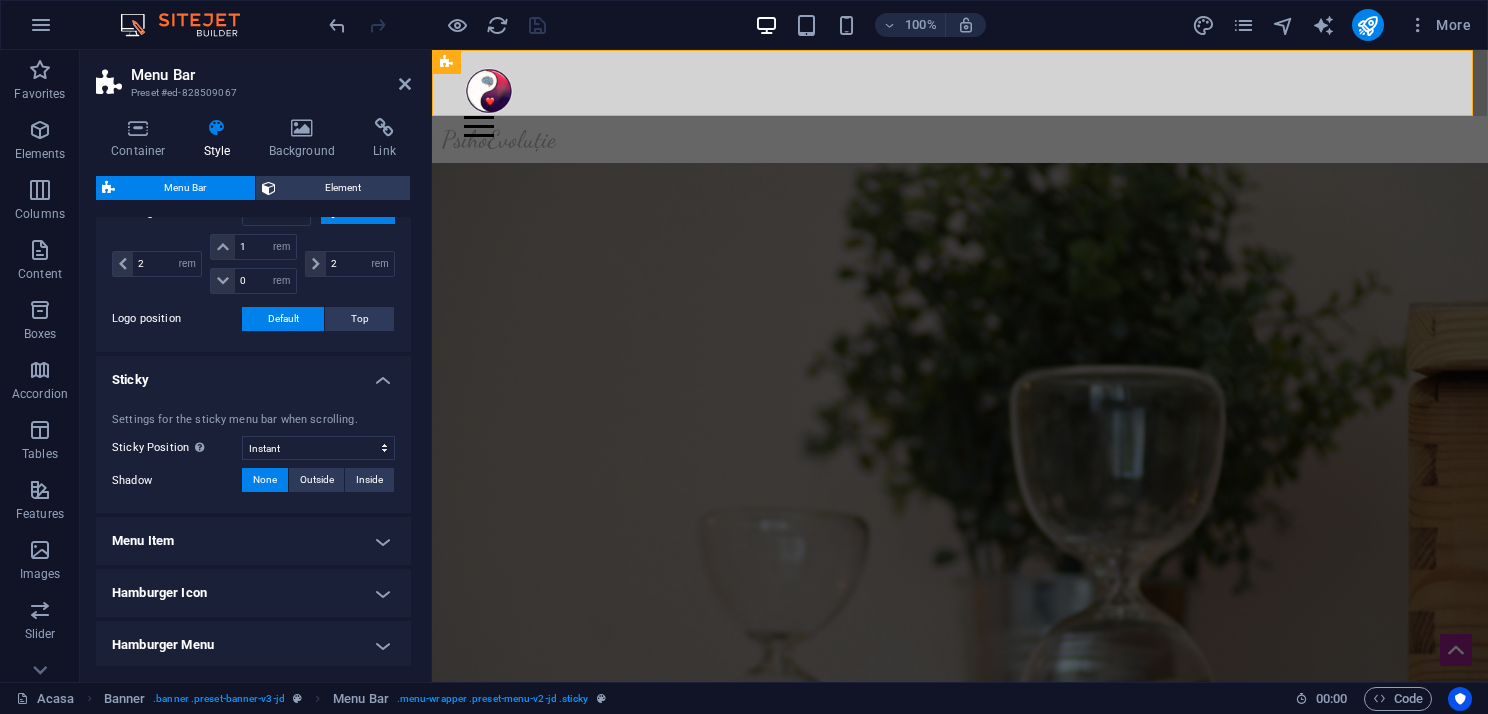 scroll, scrollTop: 600, scrollLeft: 0, axis: vertical 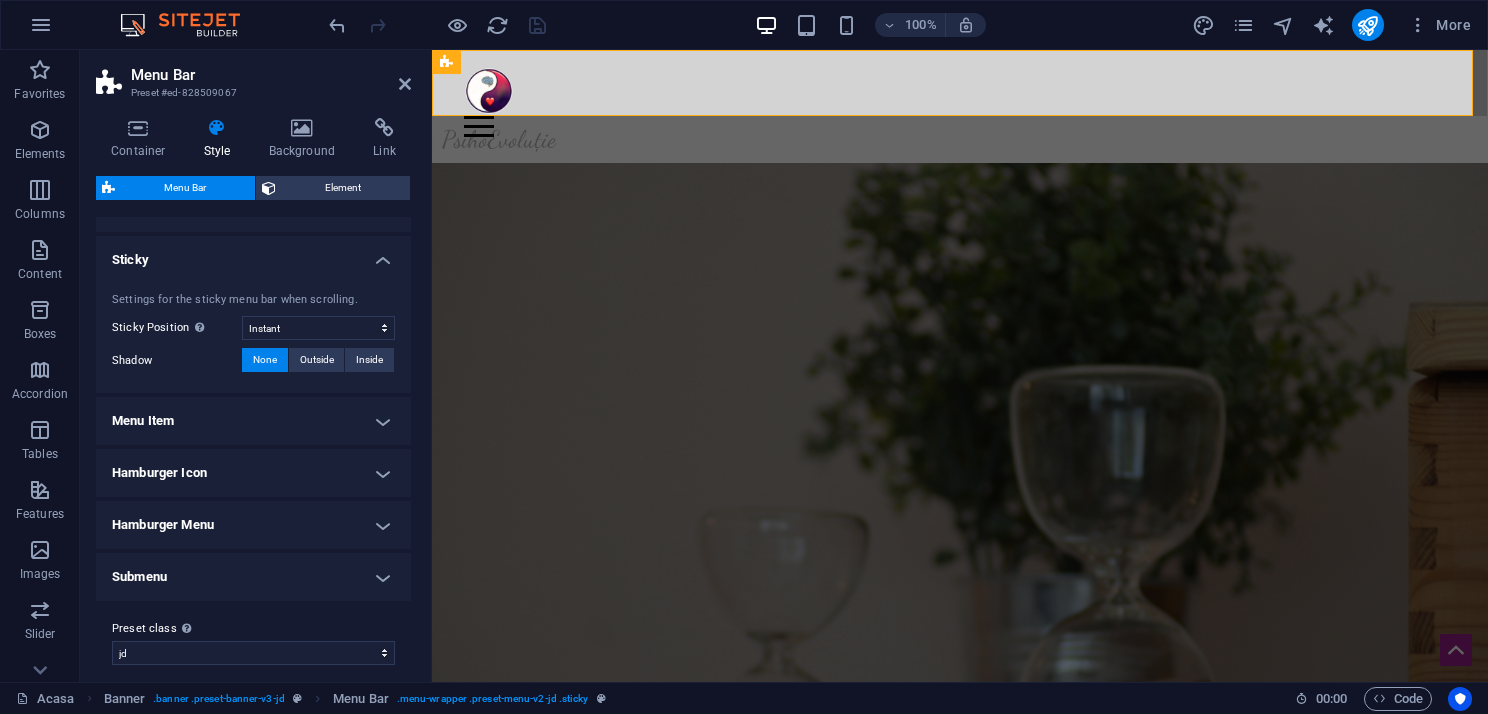 click on "Menu Item" at bounding box center [253, 421] 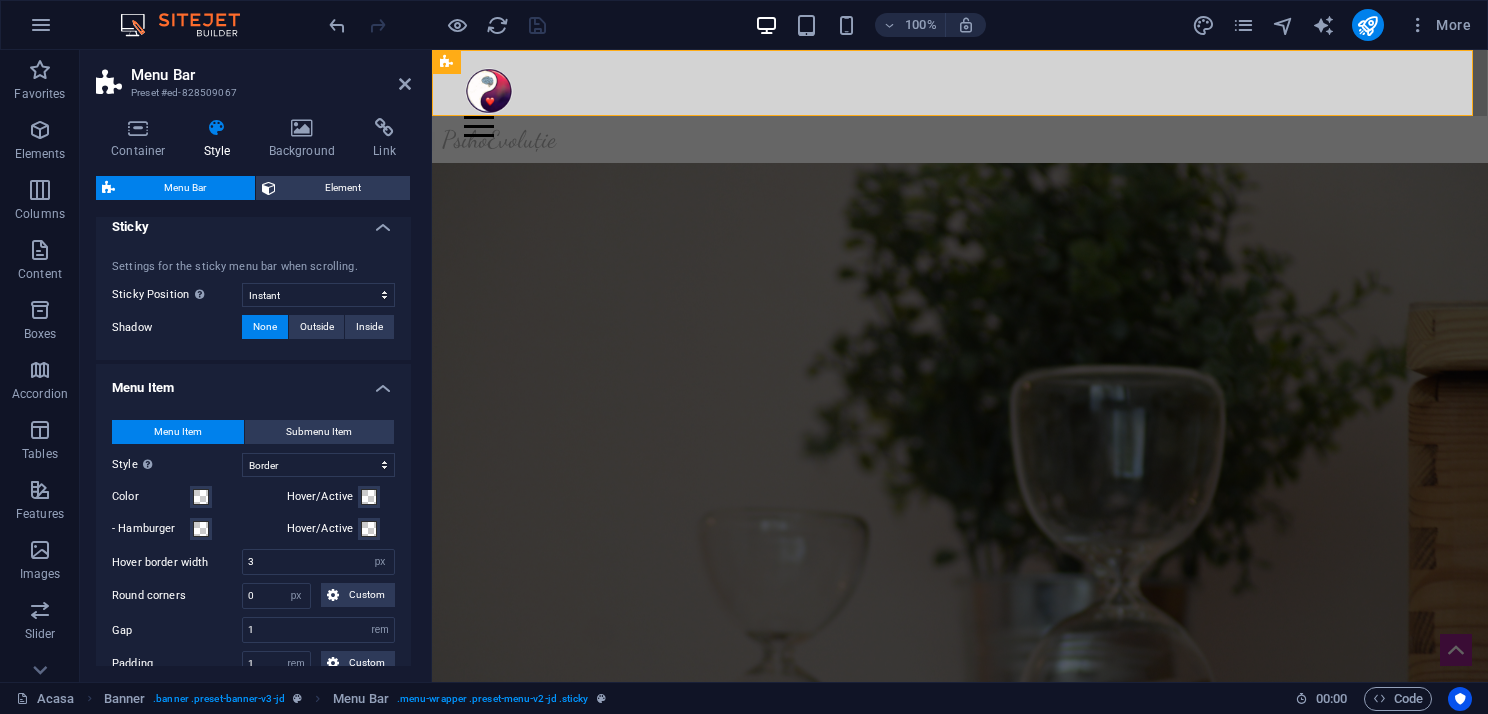 scroll, scrollTop: 600, scrollLeft: 0, axis: vertical 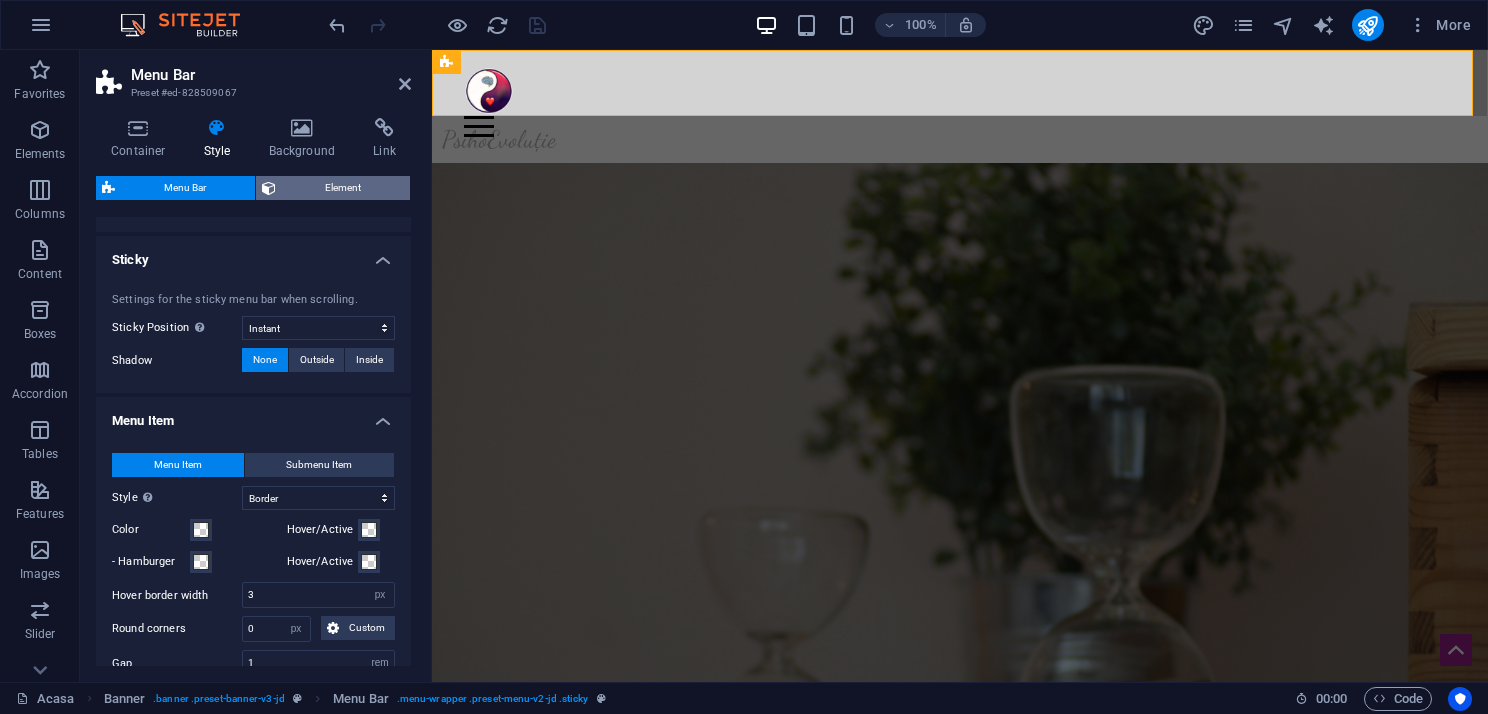 click on "Element" at bounding box center [343, 188] 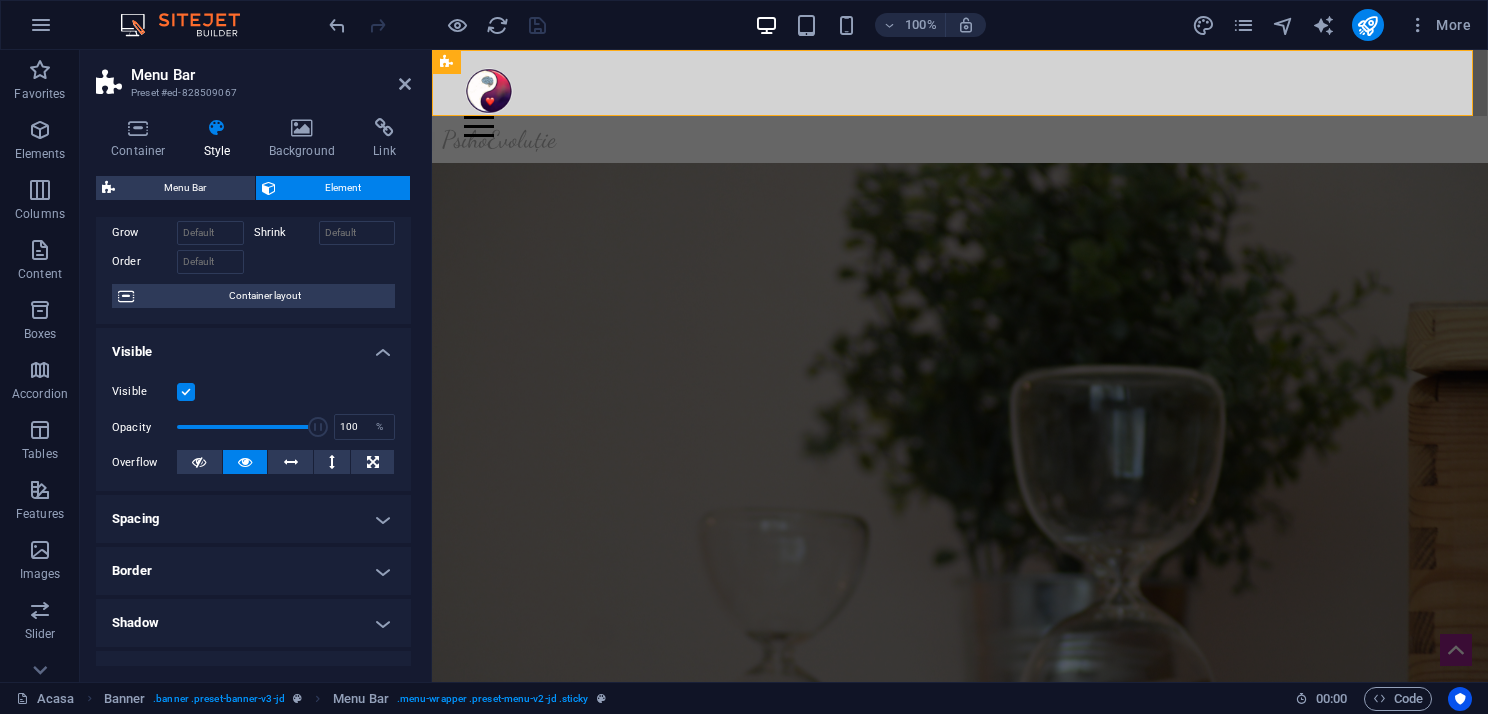 scroll, scrollTop: 0, scrollLeft: 0, axis: both 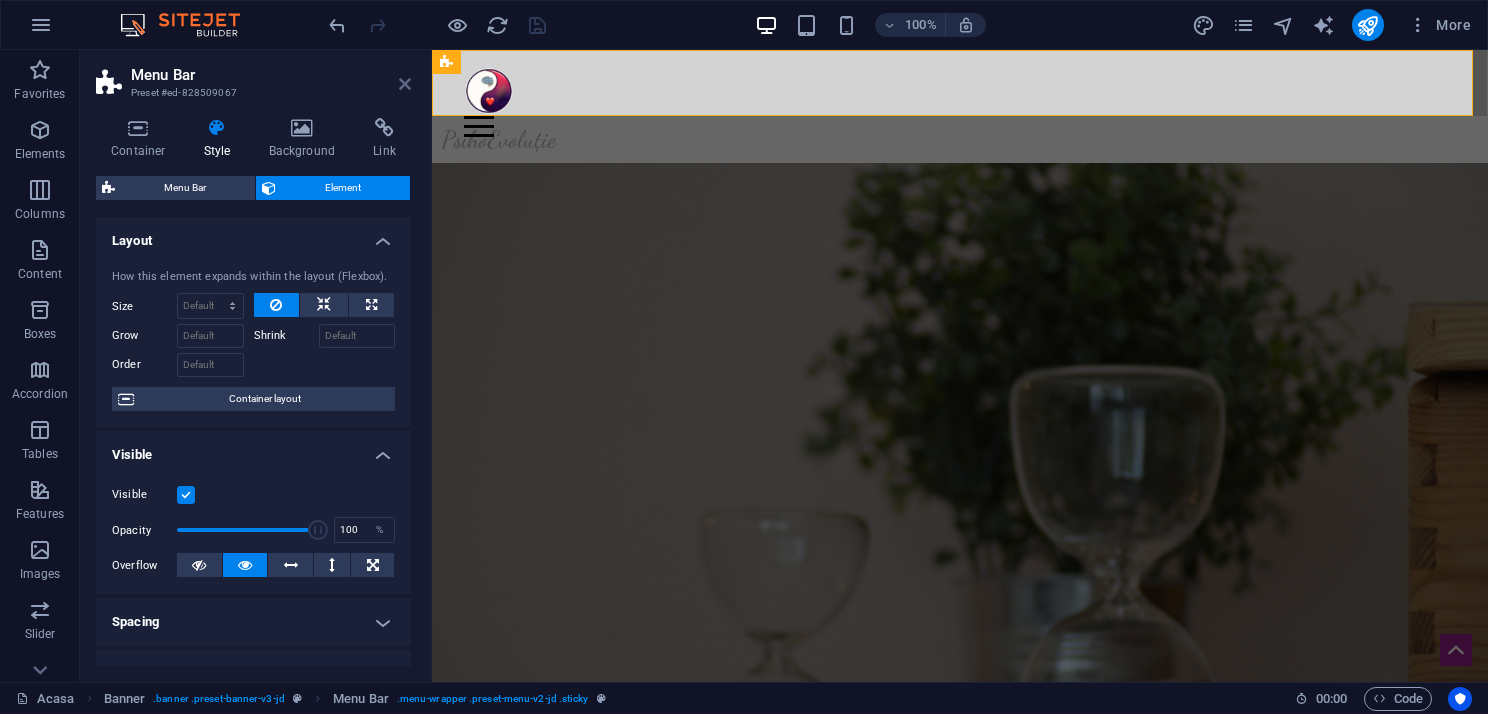 click at bounding box center [405, 84] 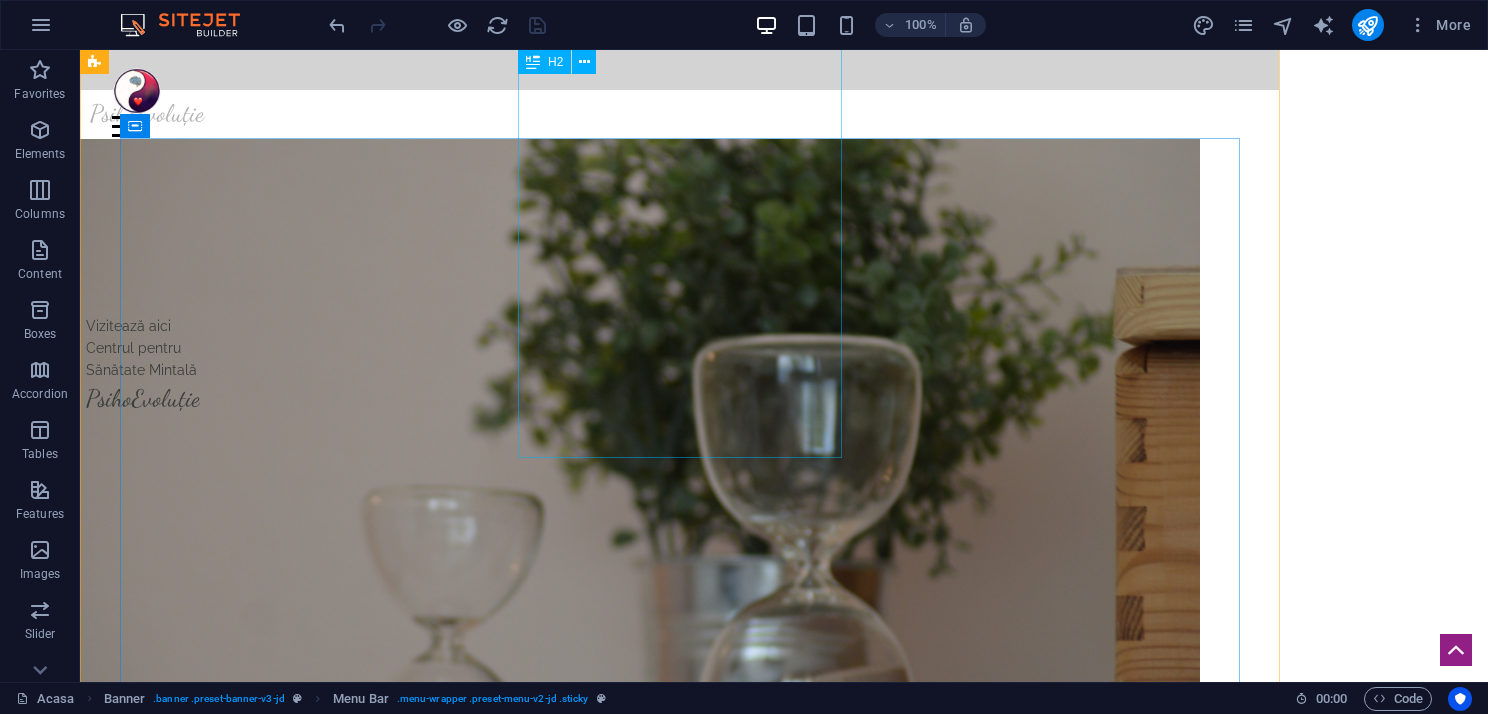 scroll, scrollTop: 0, scrollLeft: 0, axis: both 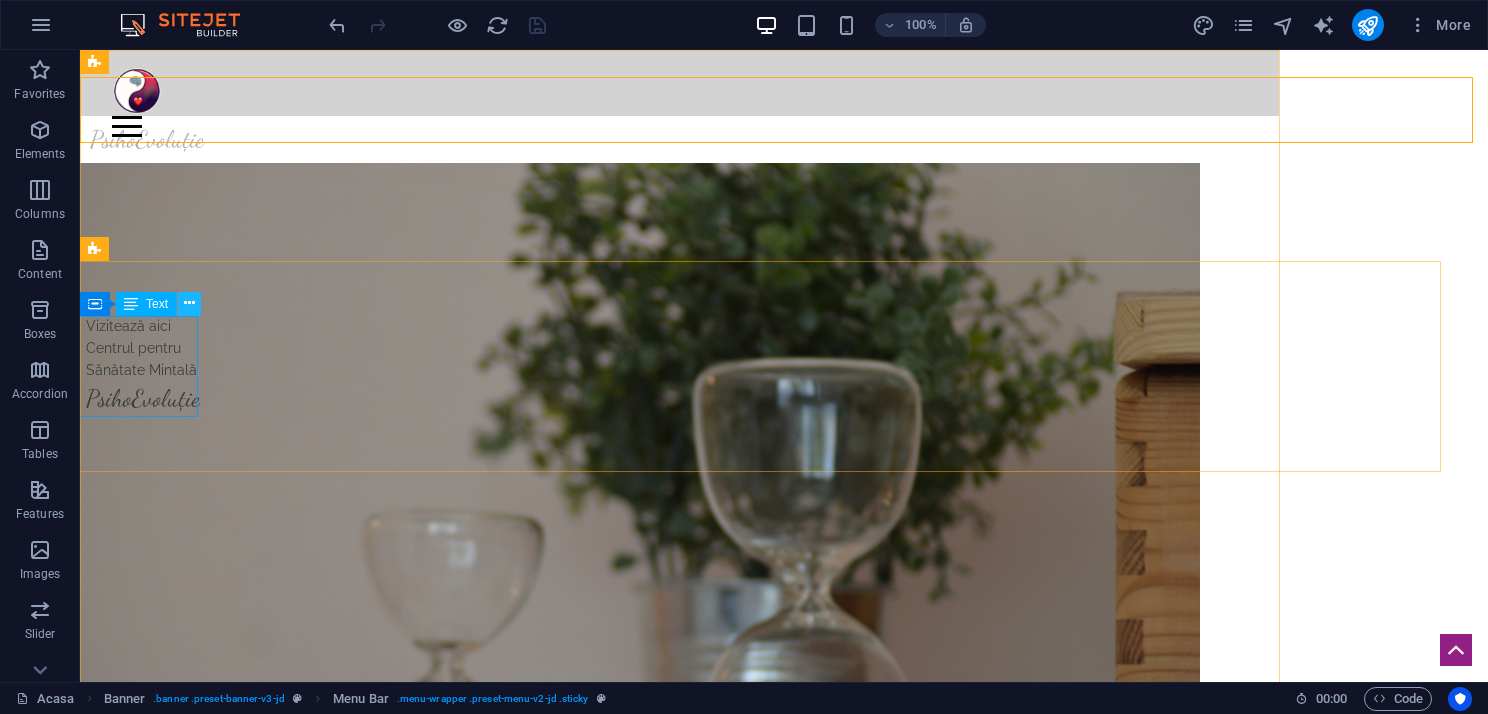 click at bounding box center (189, 303) 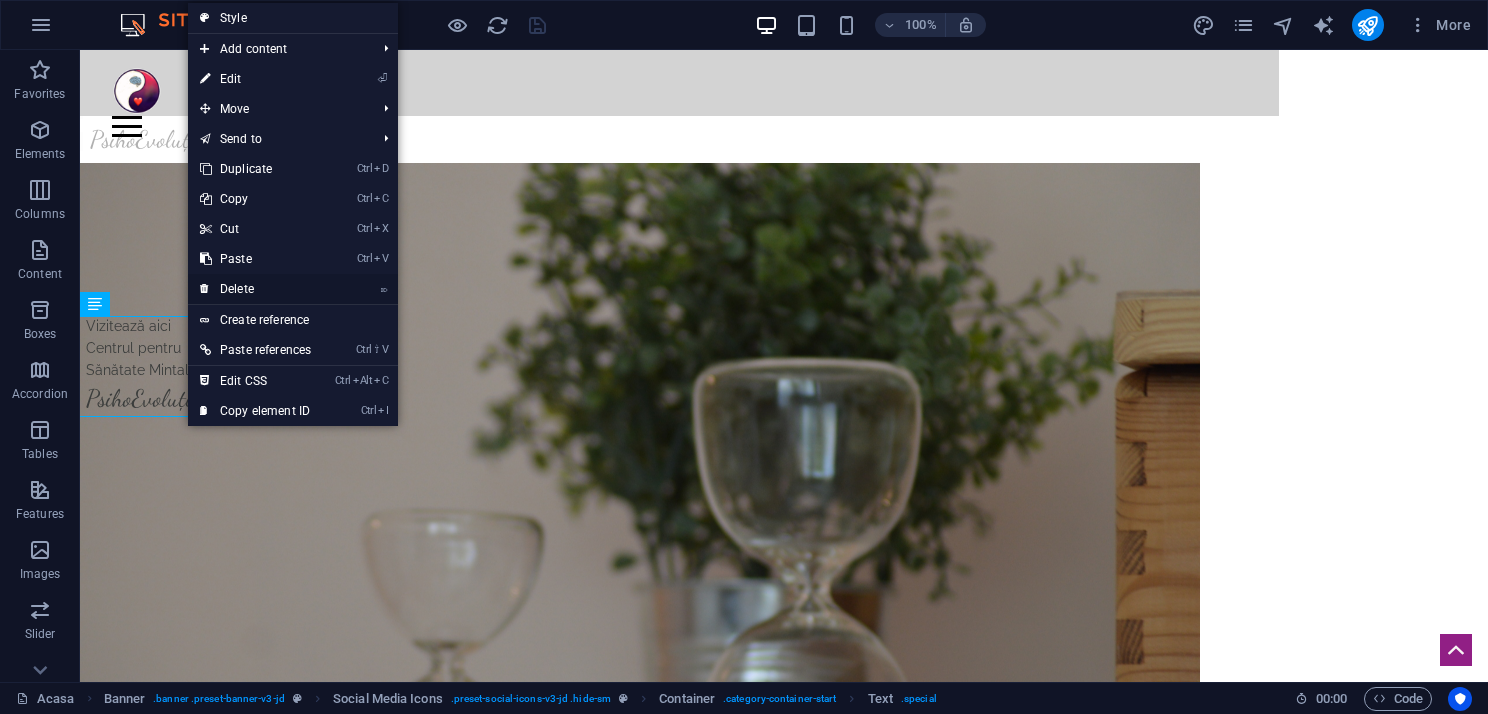 click on "⌦  Delete" at bounding box center (255, 289) 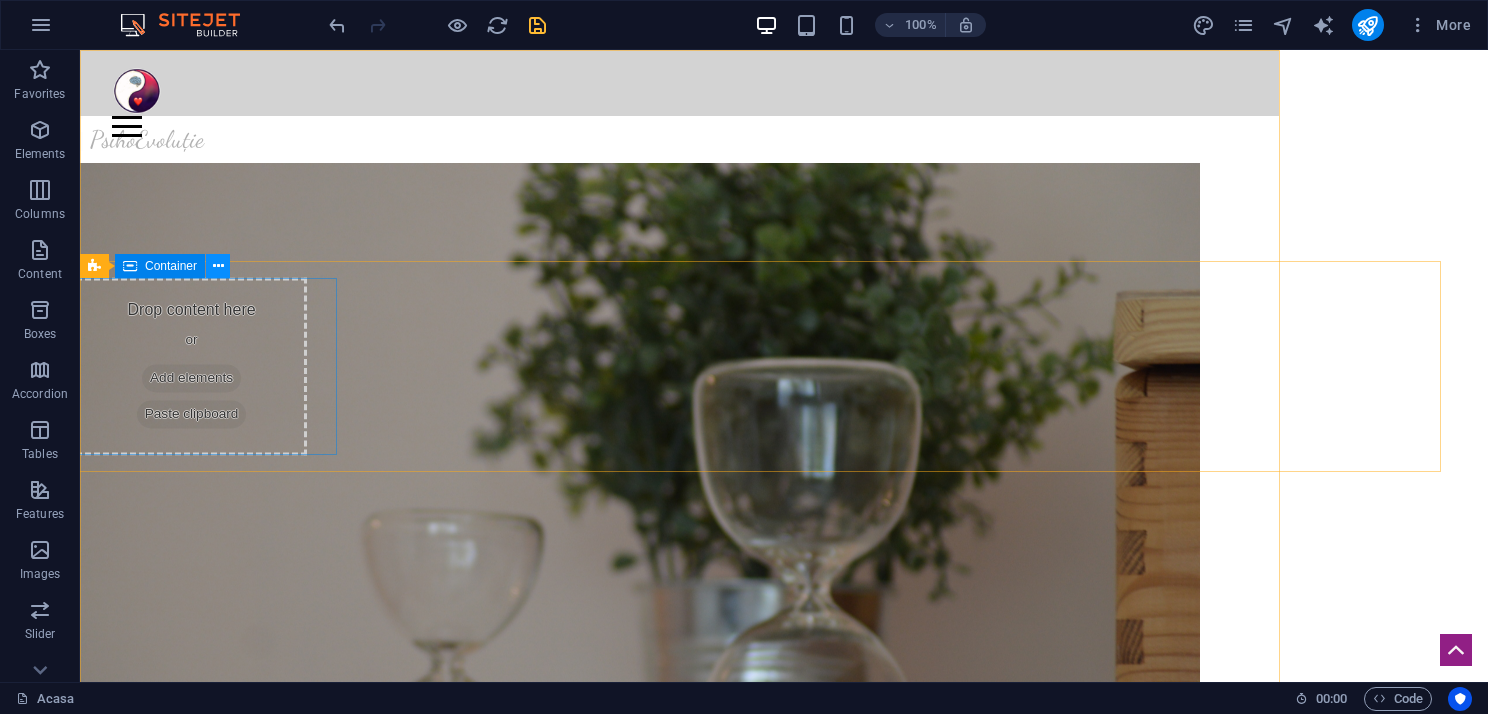 click at bounding box center [218, 266] 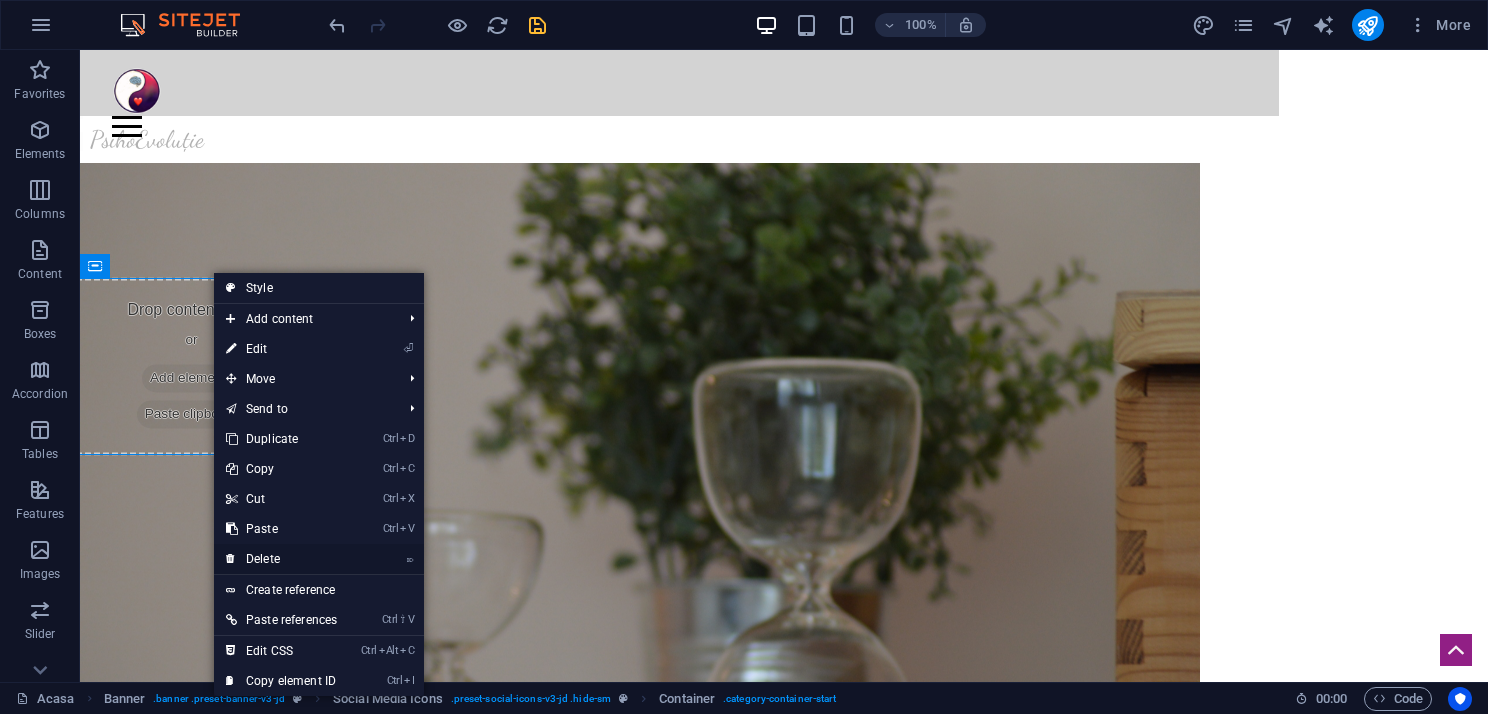 click on "⌦  Delete" at bounding box center [281, 559] 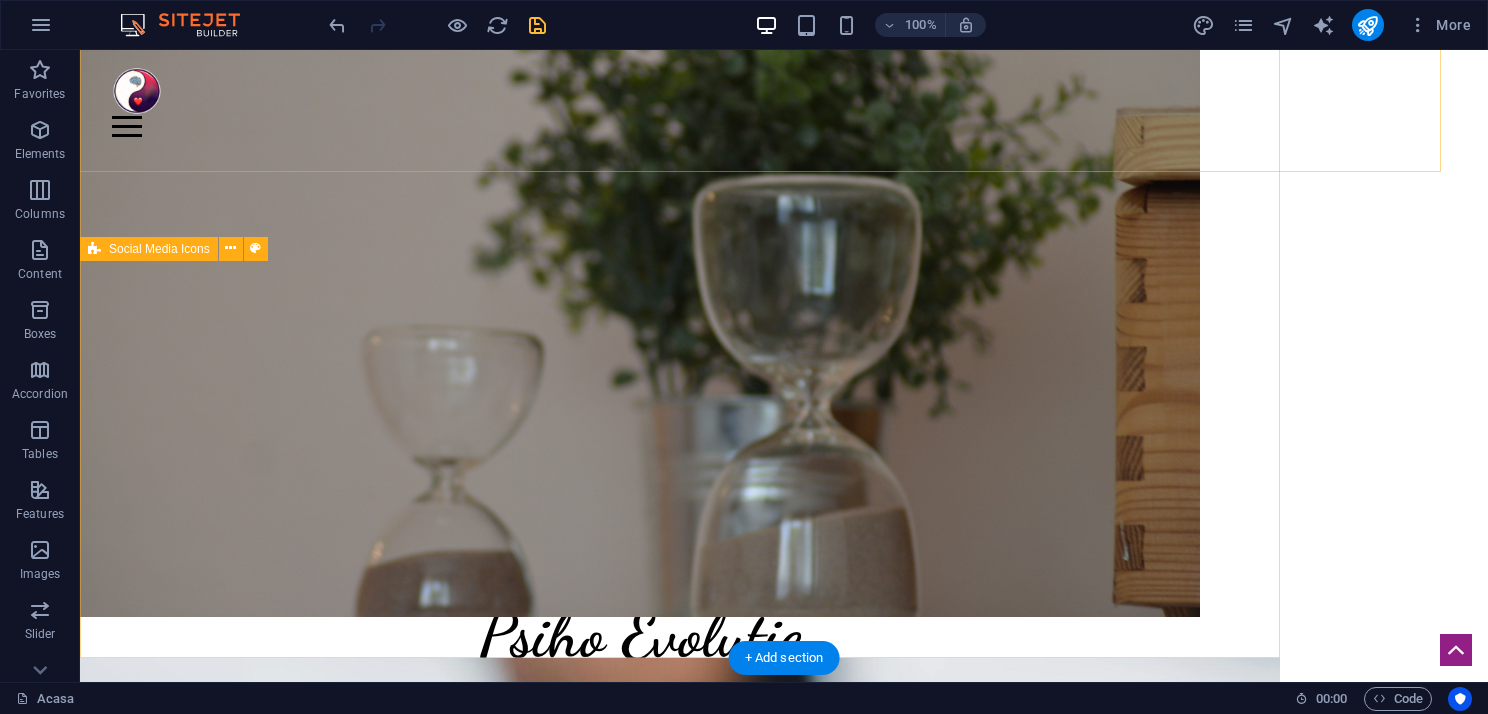 scroll, scrollTop: 0, scrollLeft: 0, axis: both 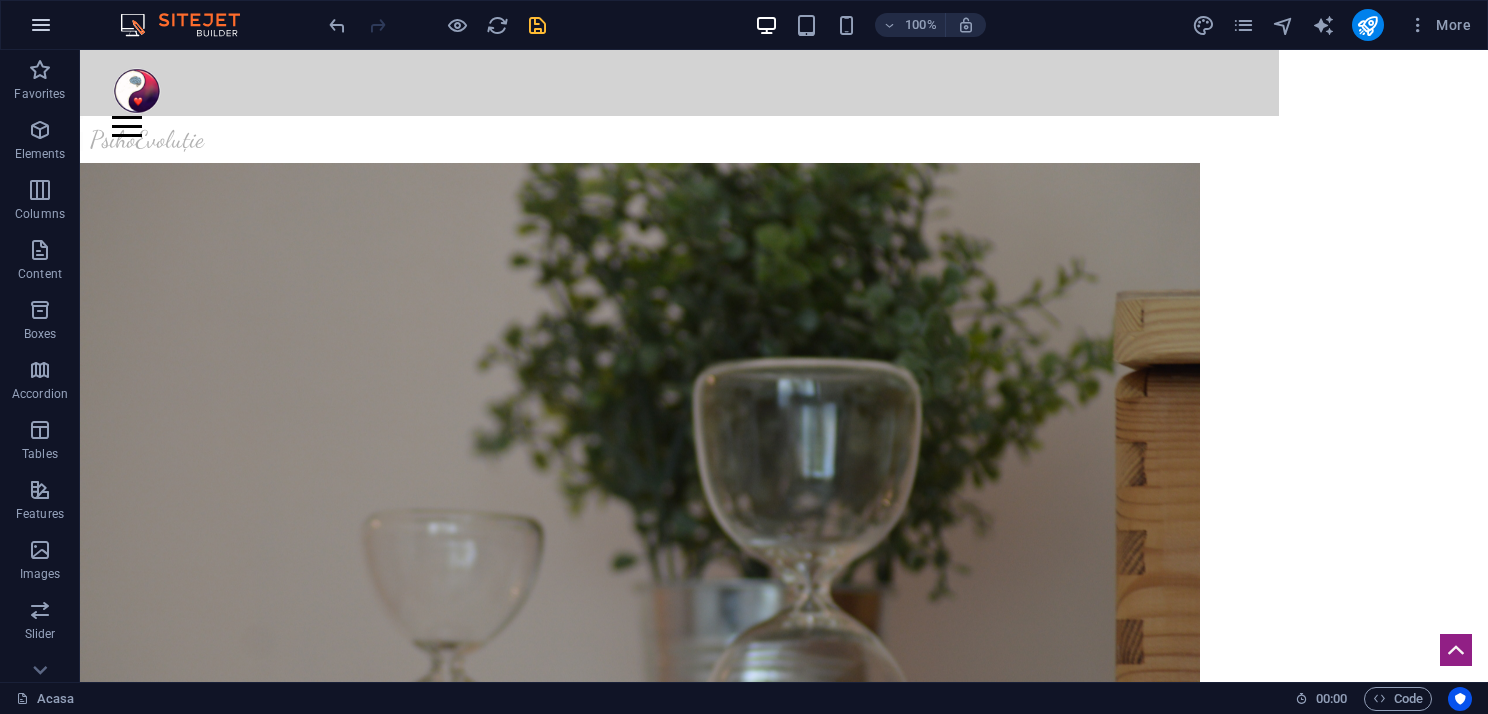 click at bounding box center (41, 25) 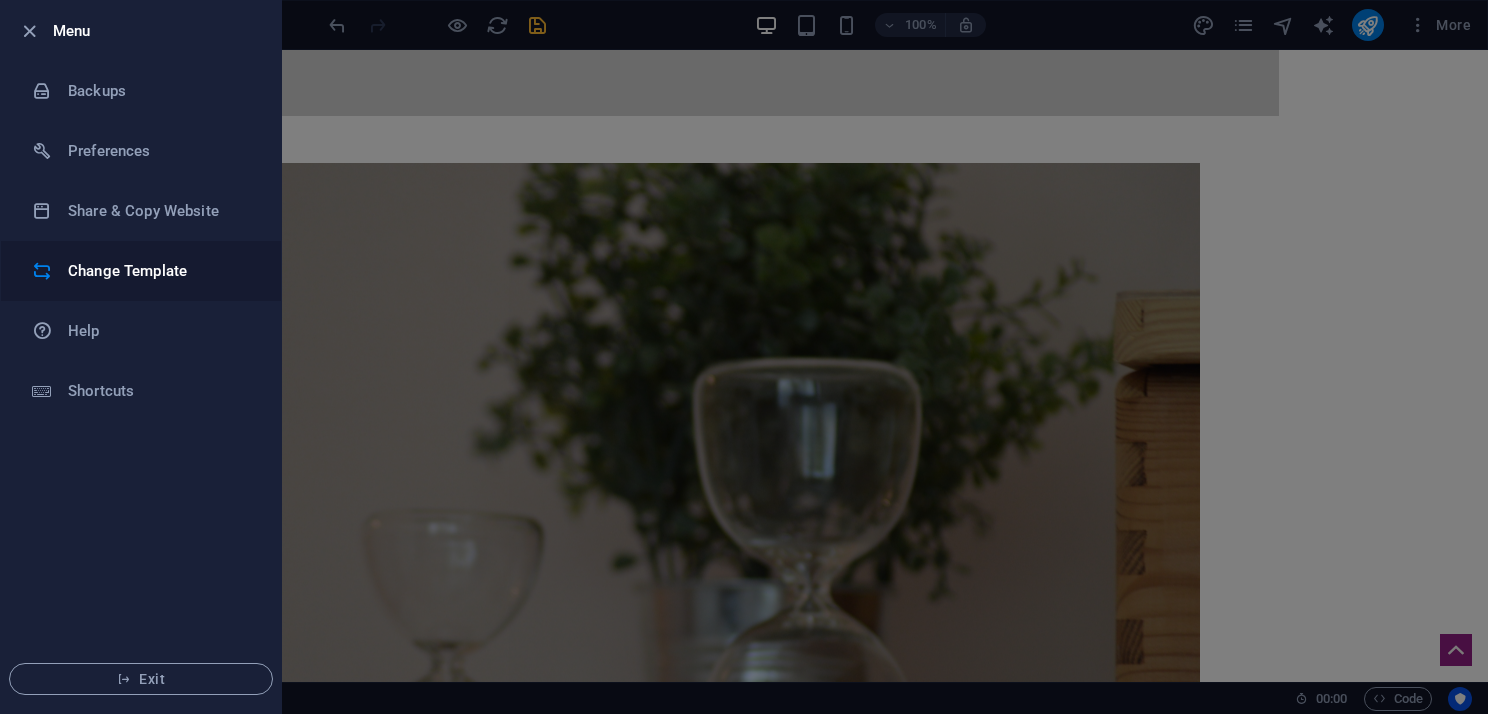 click on "Change Template" at bounding box center (160, 271) 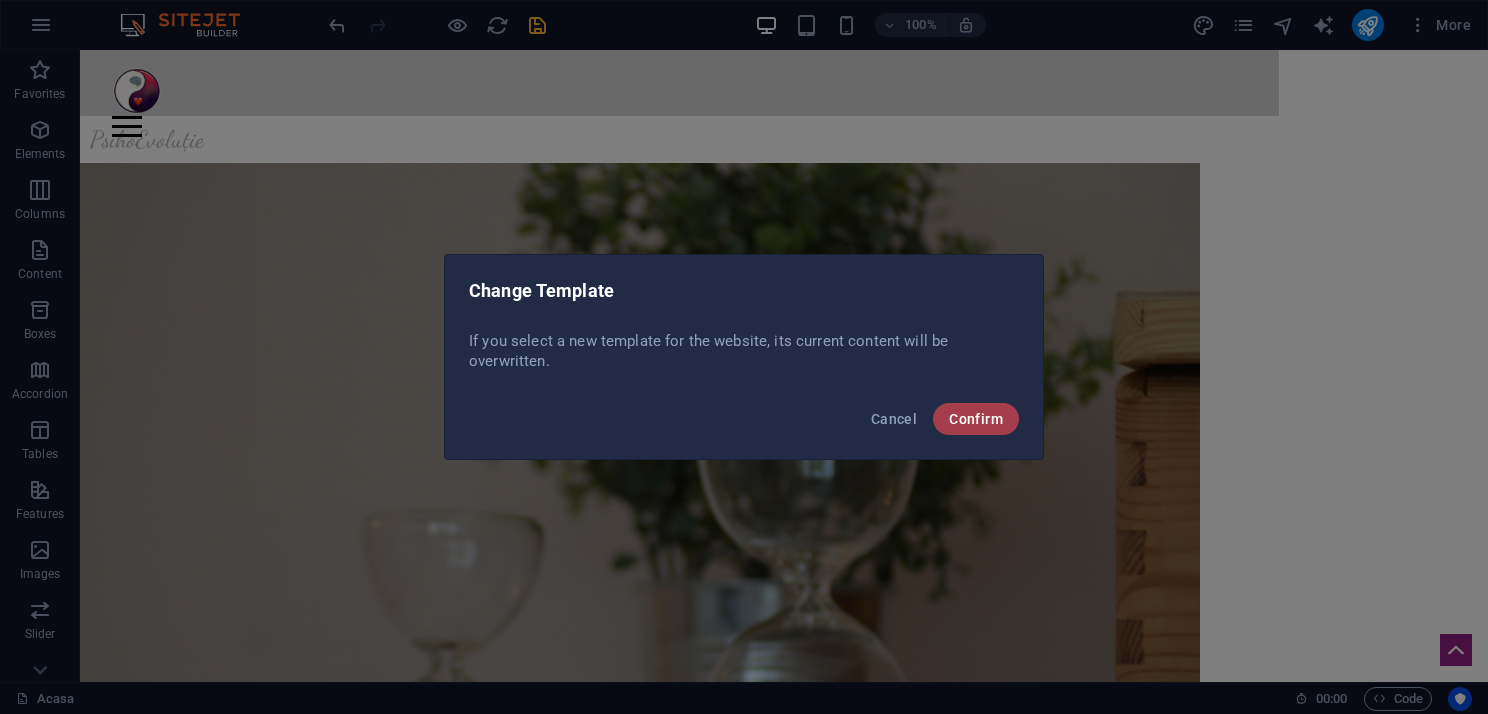click on "Confirm" at bounding box center [976, 419] 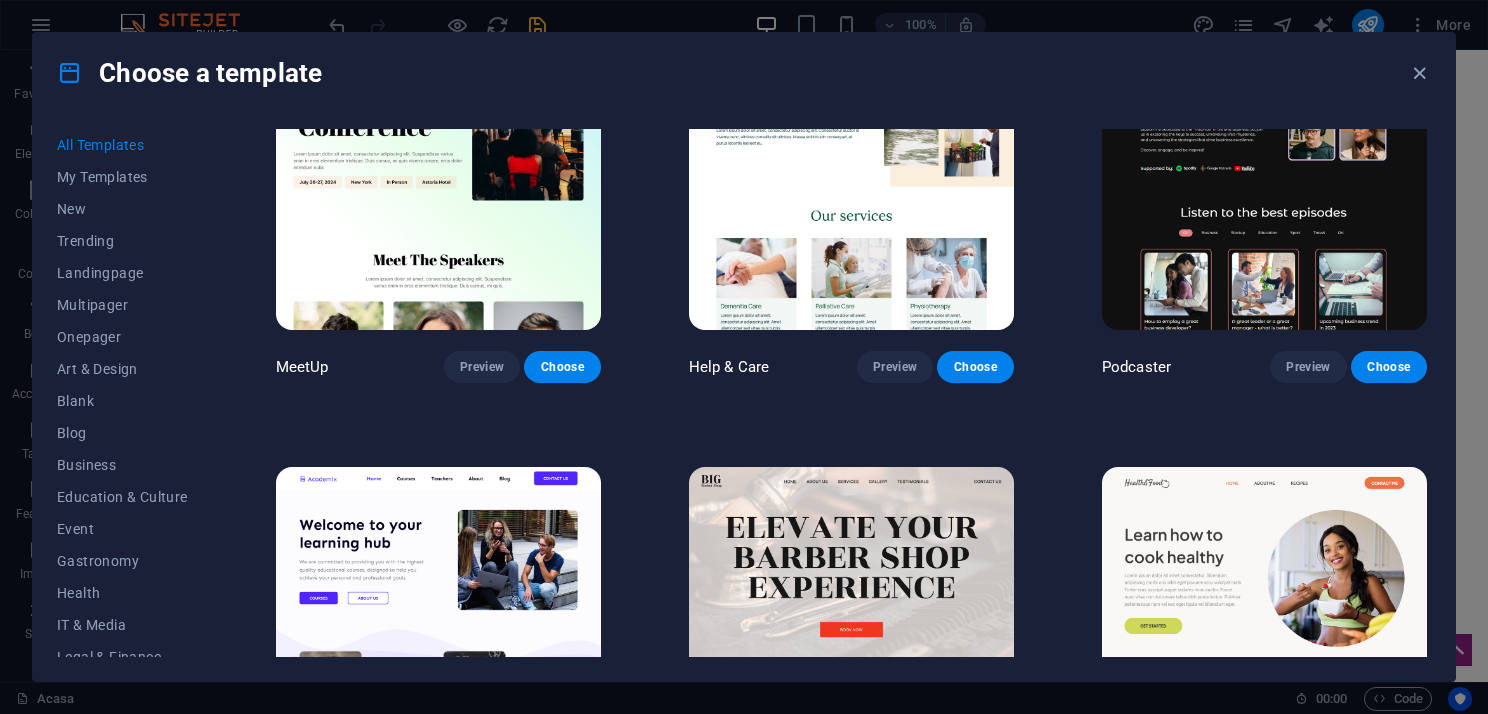 scroll, scrollTop: 1600, scrollLeft: 0, axis: vertical 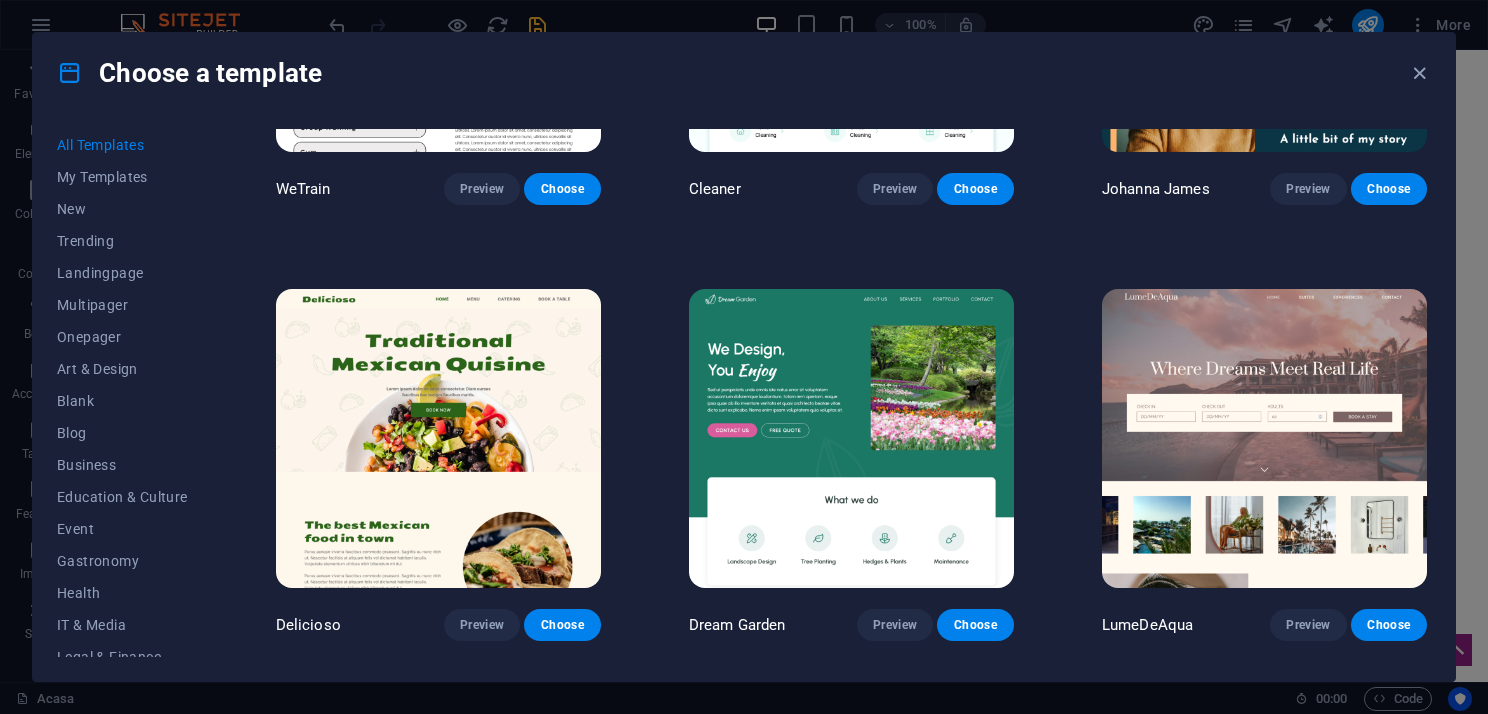click at bounding box center [1264, 439] 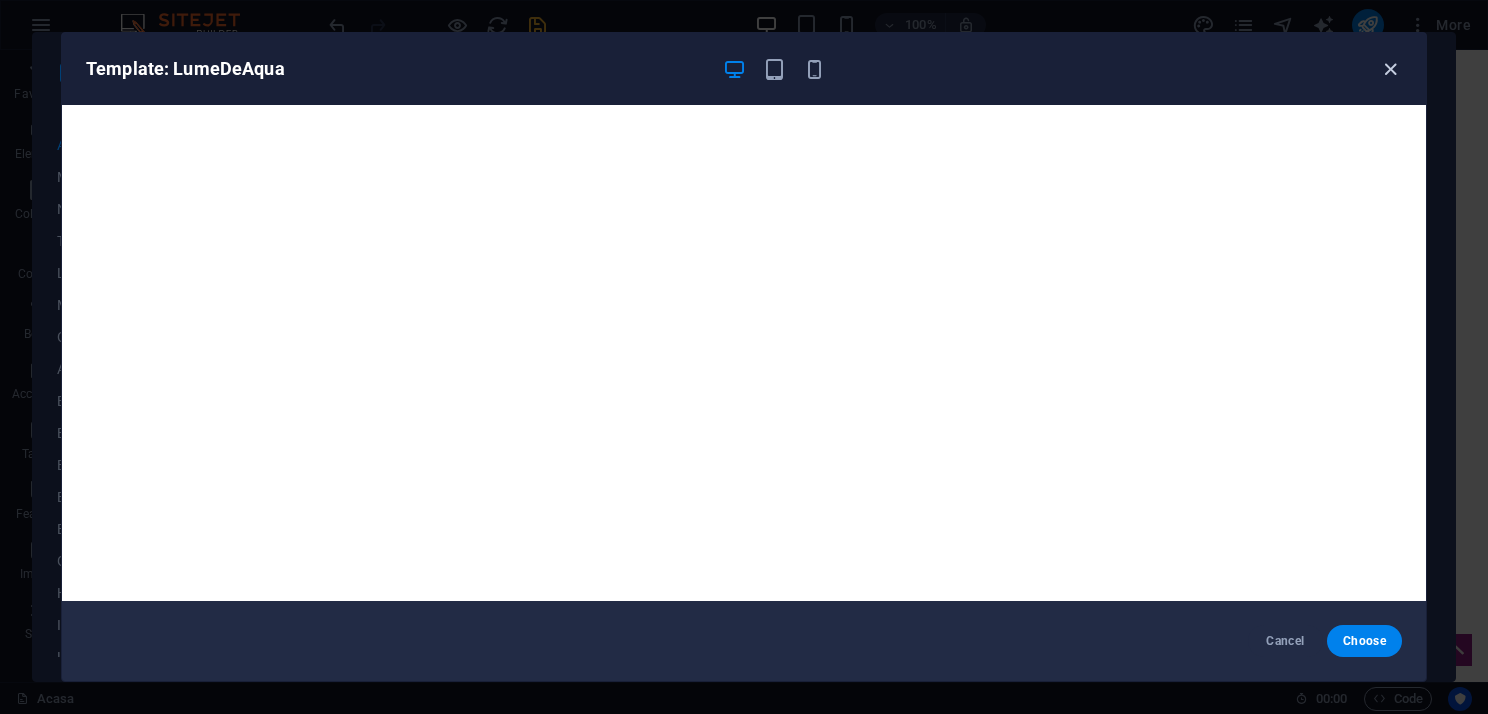 click at bounding box center [1390, 69] 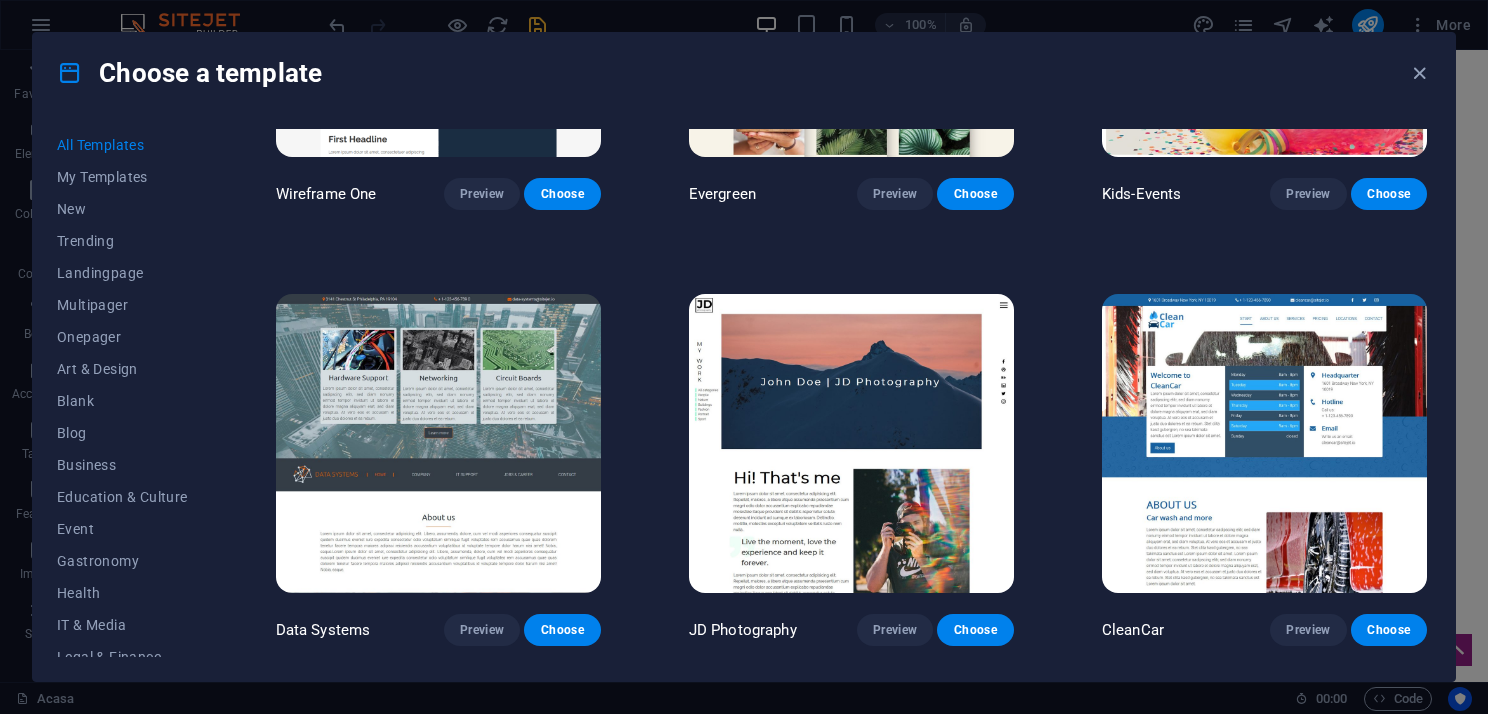 scroll, scrollTop: 7700, scrollLeft: 0, axis: vertical 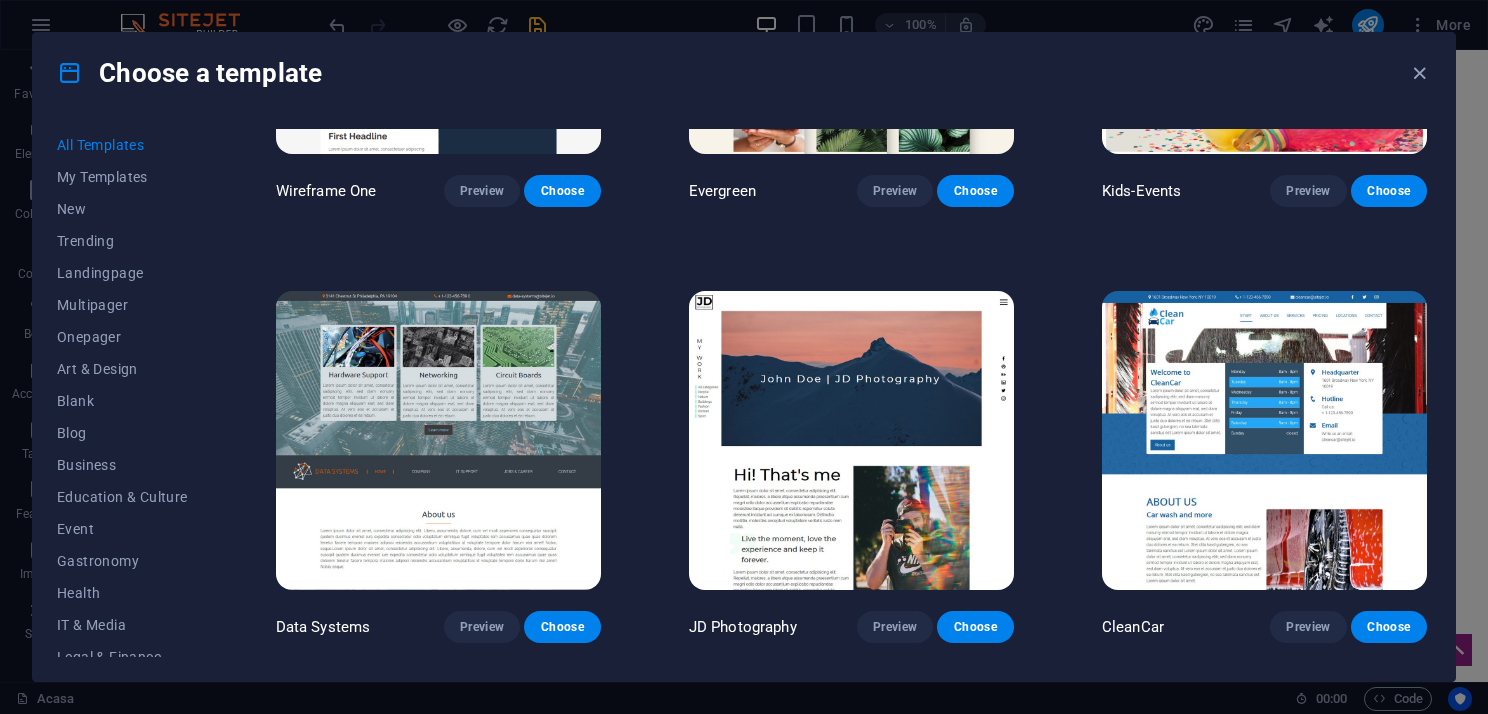 click at bounding box center [851, 441] 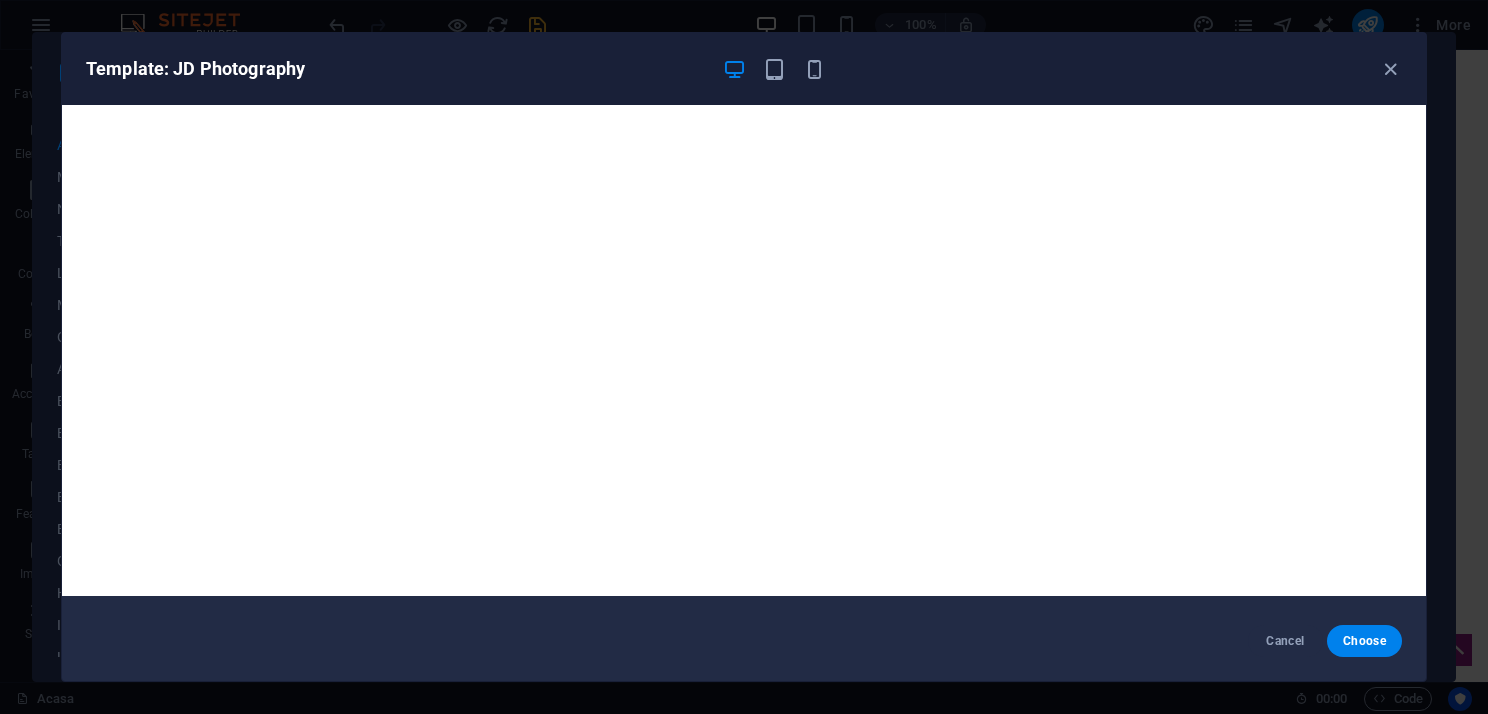 scroll, scrollTop: 0, scrollLeft: 0, axis: both 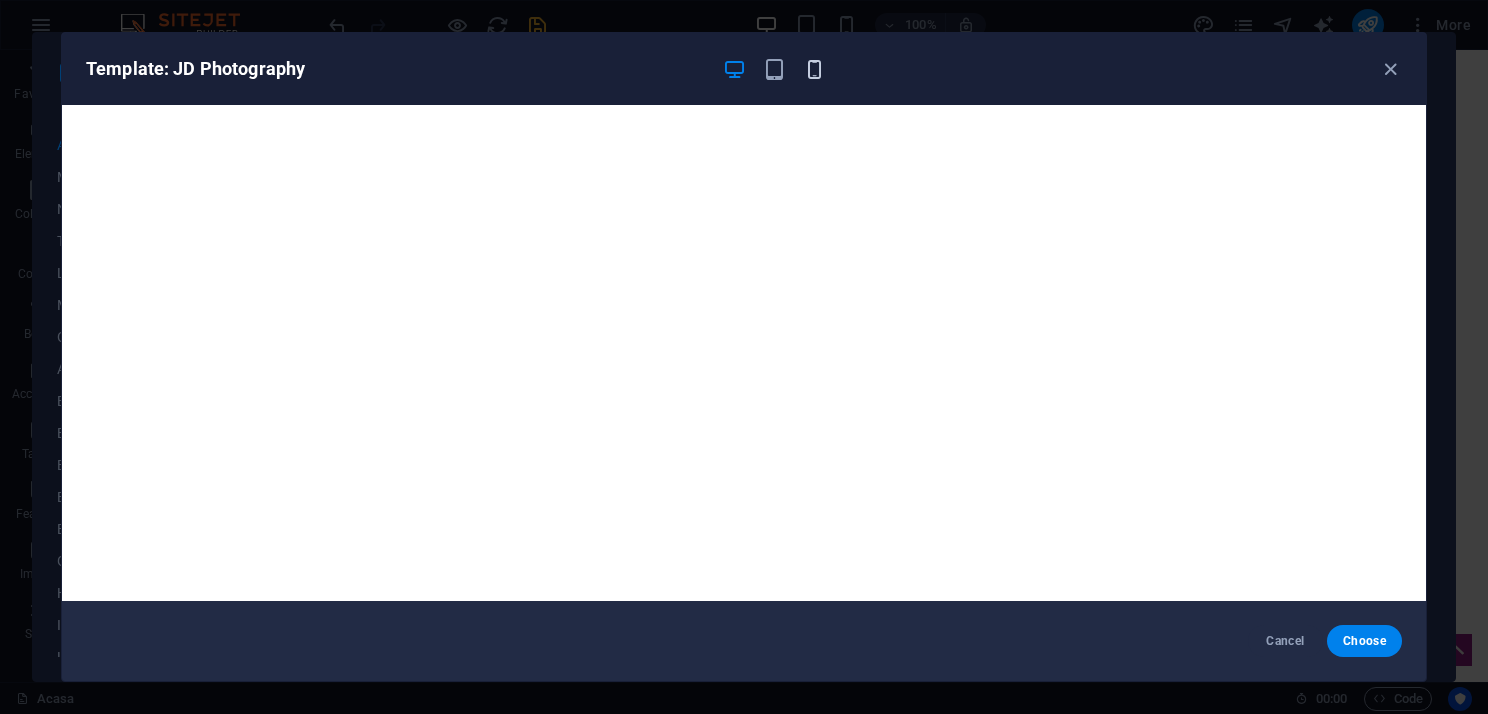click at bounding box center [814, 69] 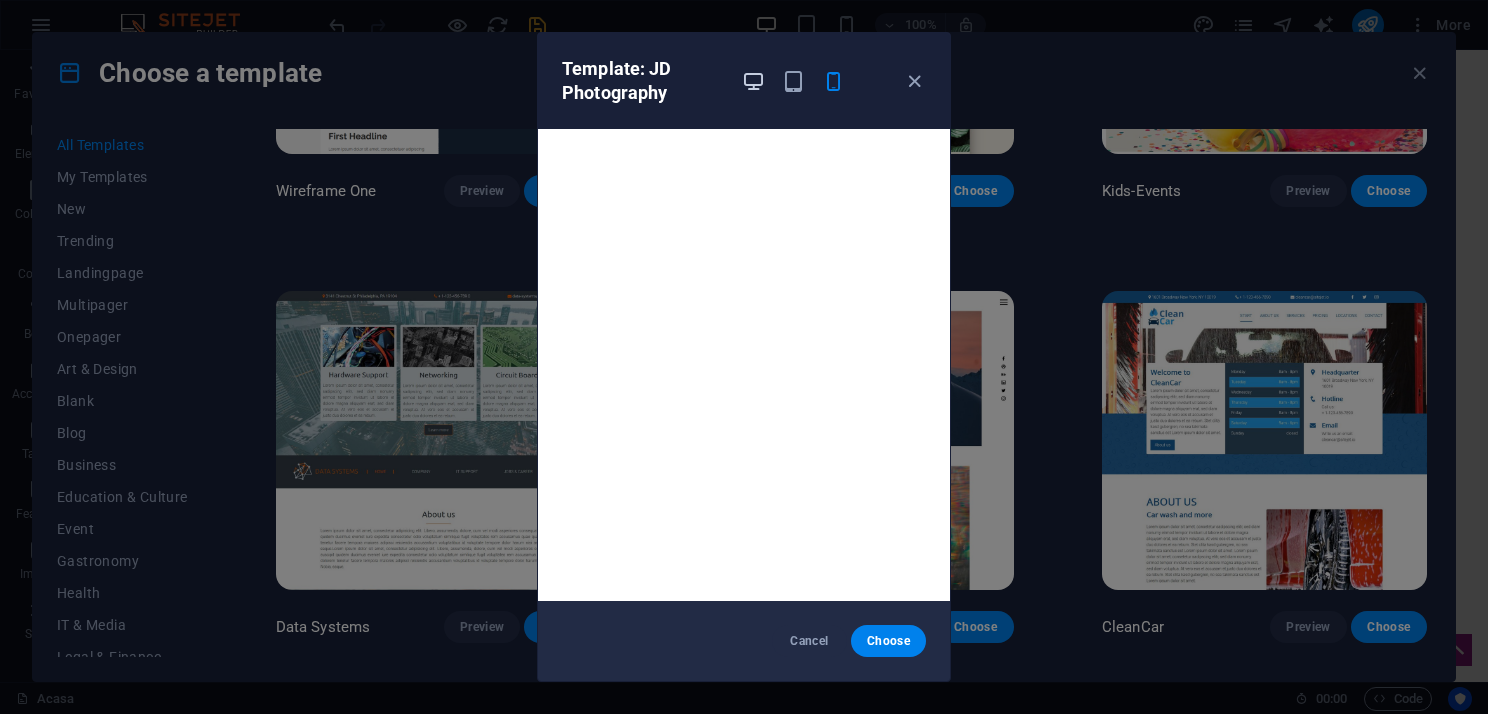 click at bounding box center [753, 81] 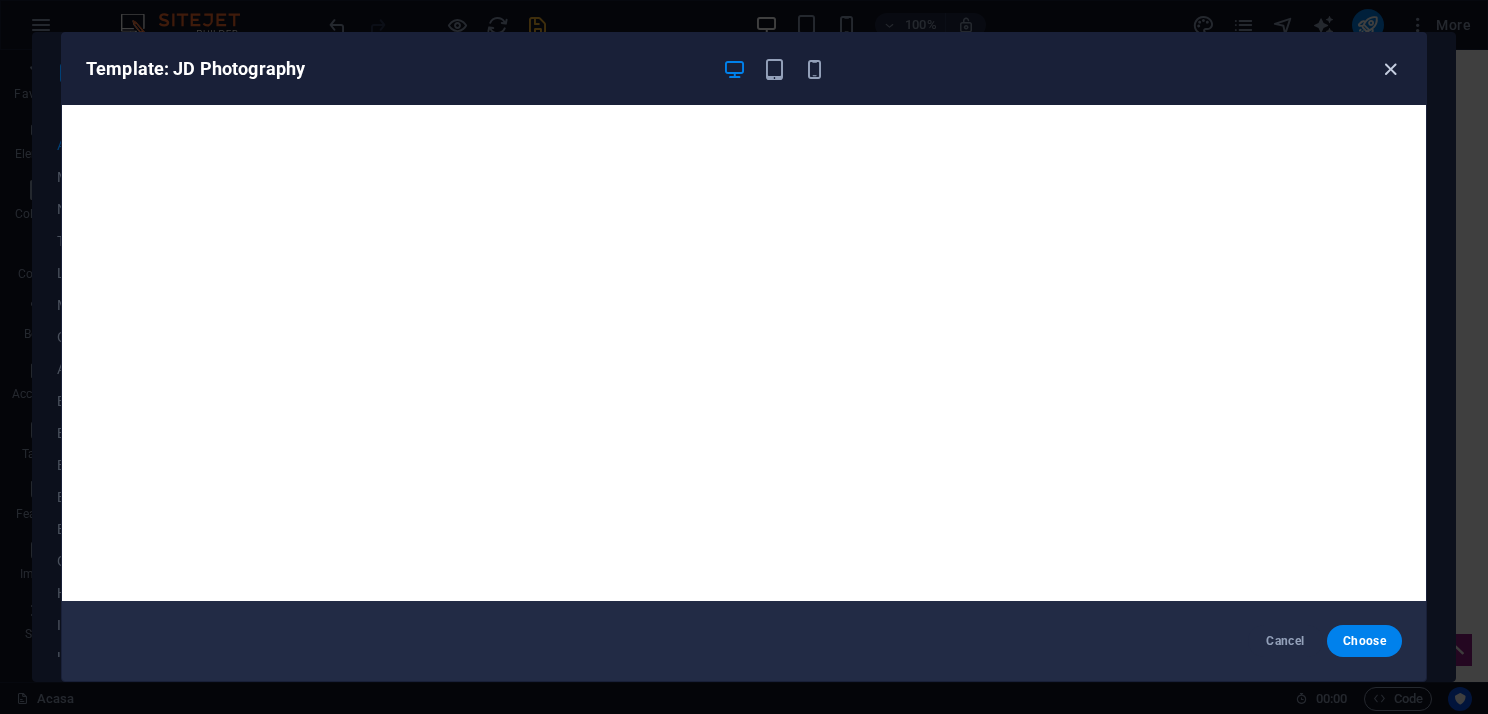 click at bounding box center (1390, 69) 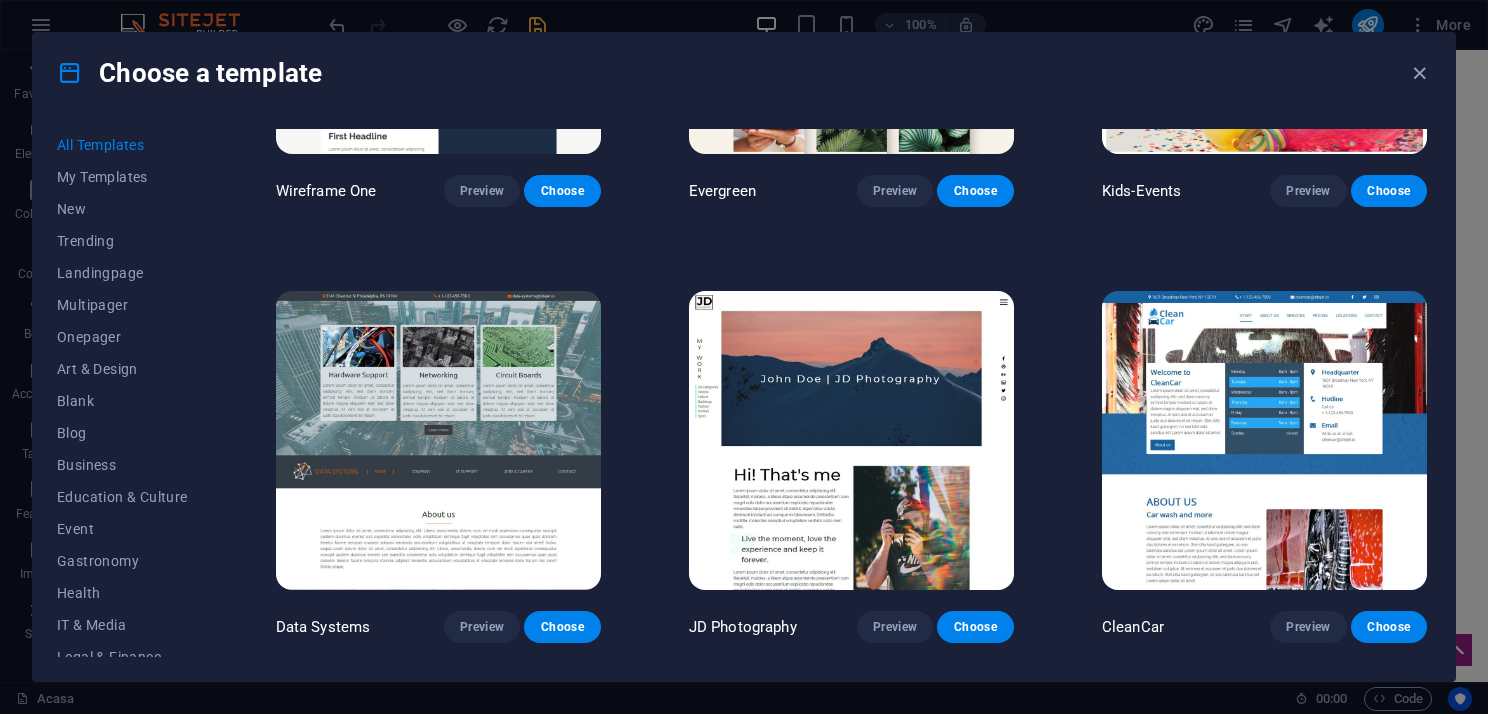 click at bounding box center [1264, 441] 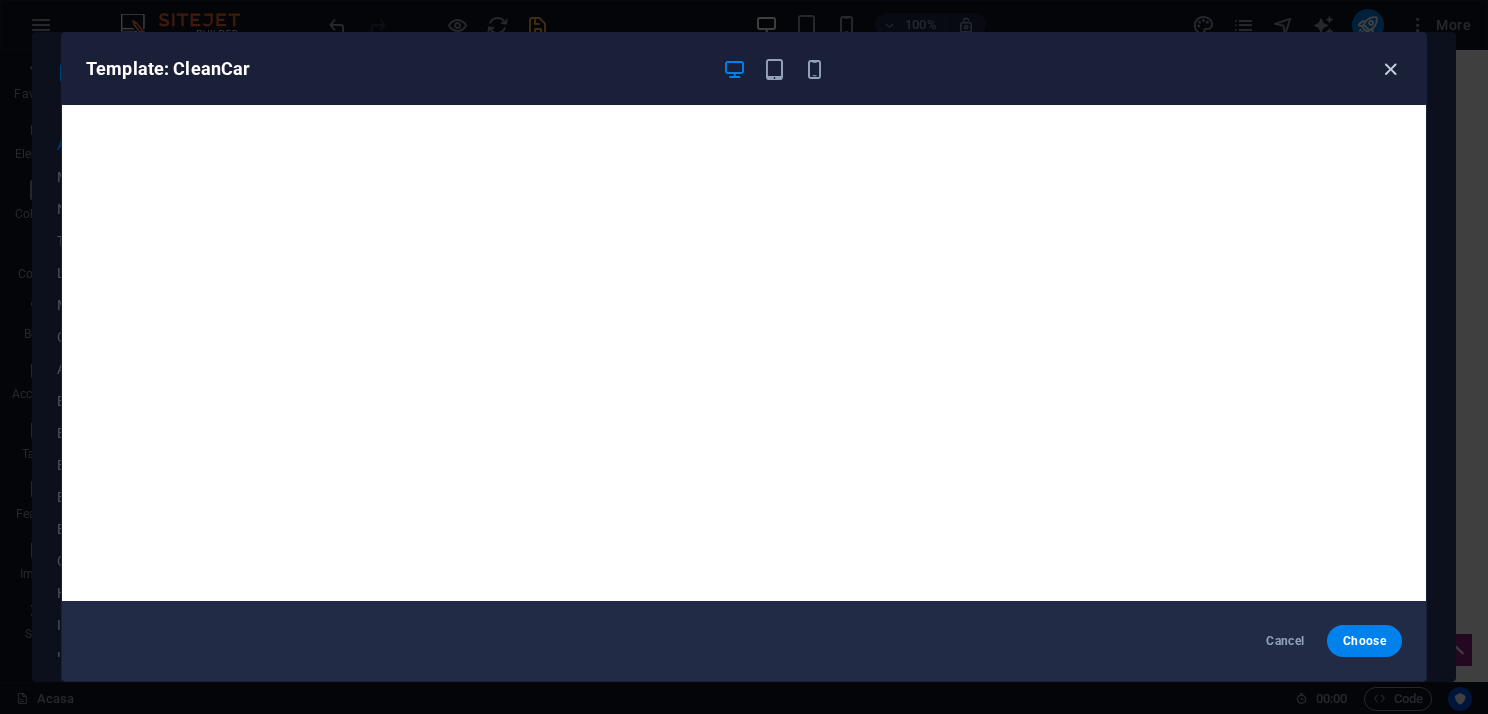 click at bounding box center (1390, 69) 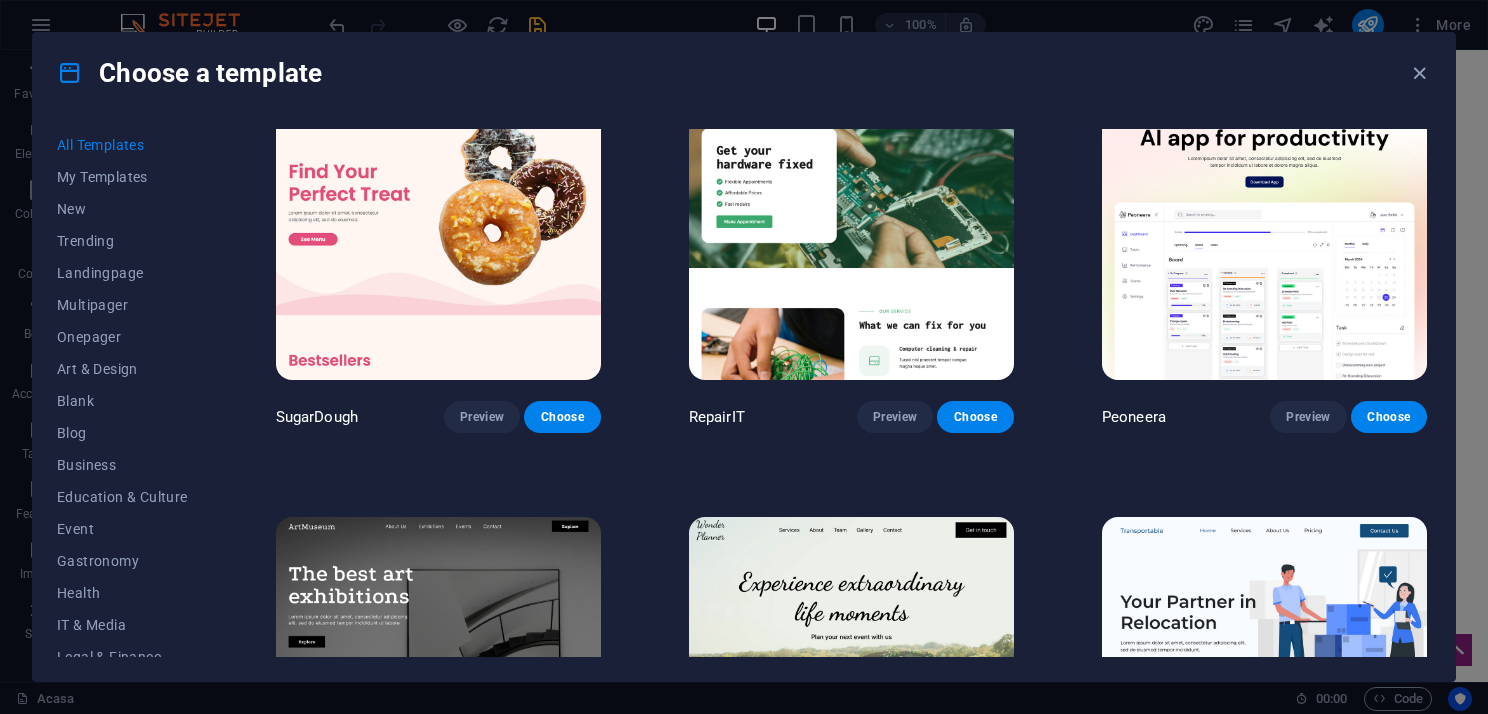 scroll, scrollTop: 0, scrollLeft: 0, axis: both 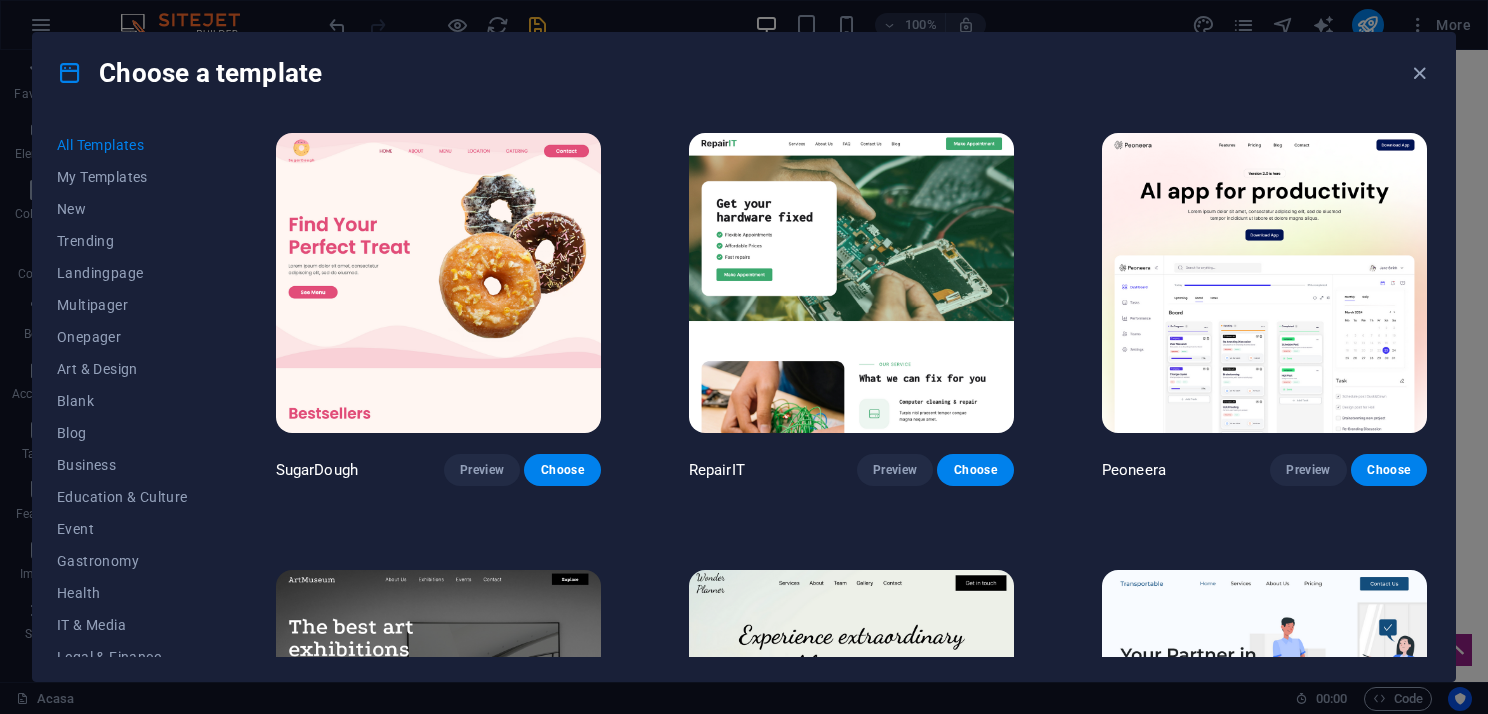 click at bounding box center (438, 283) 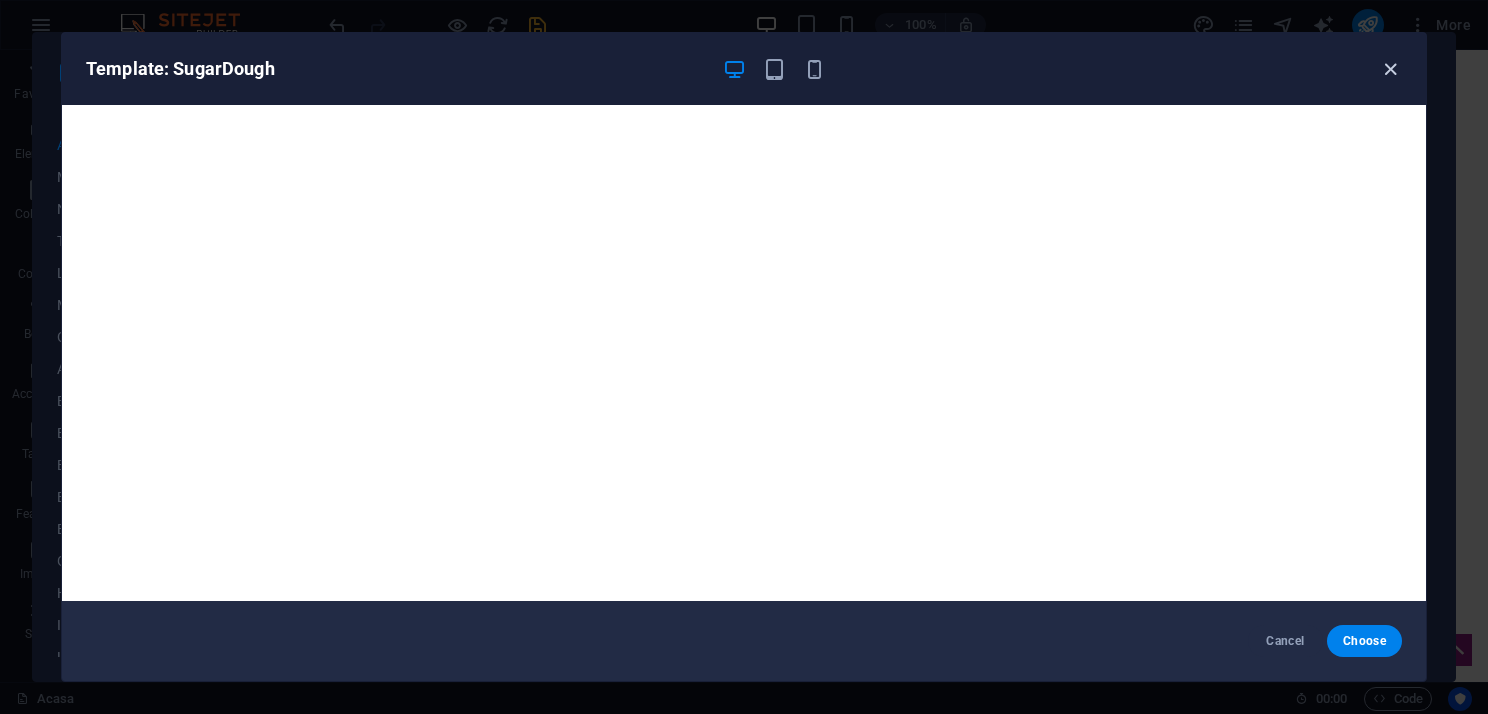 click at bounding box center [1390, 69] 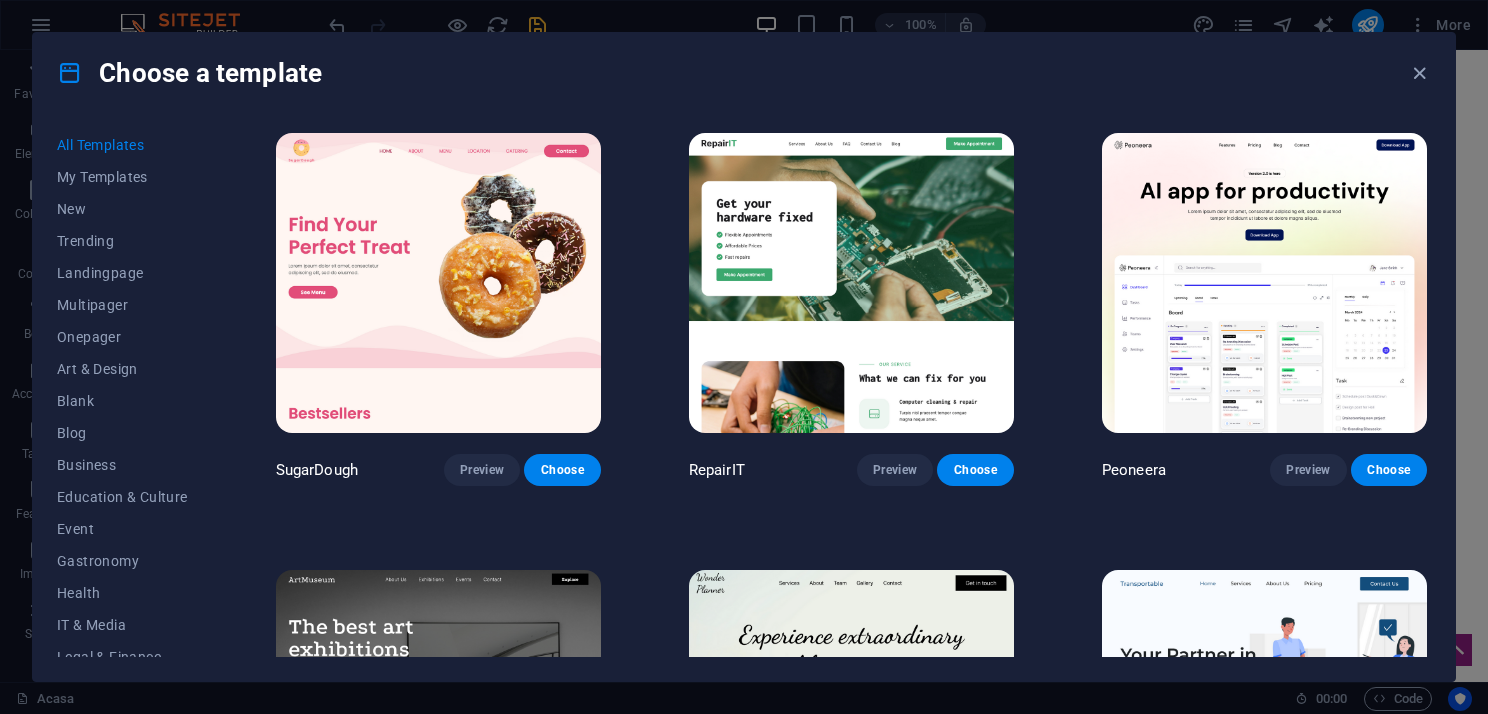 click at bounding box center [851, 283] 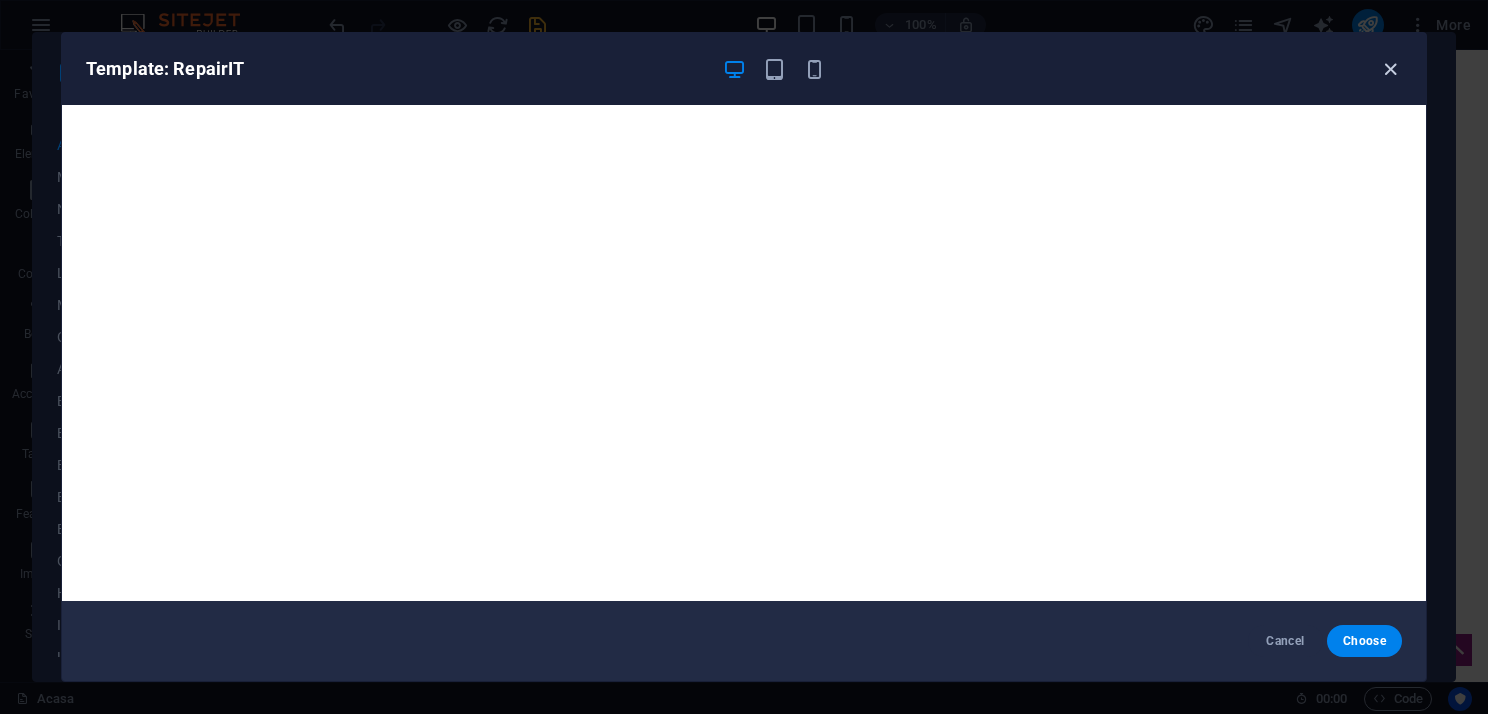 click at bounding box center [1390, 69] 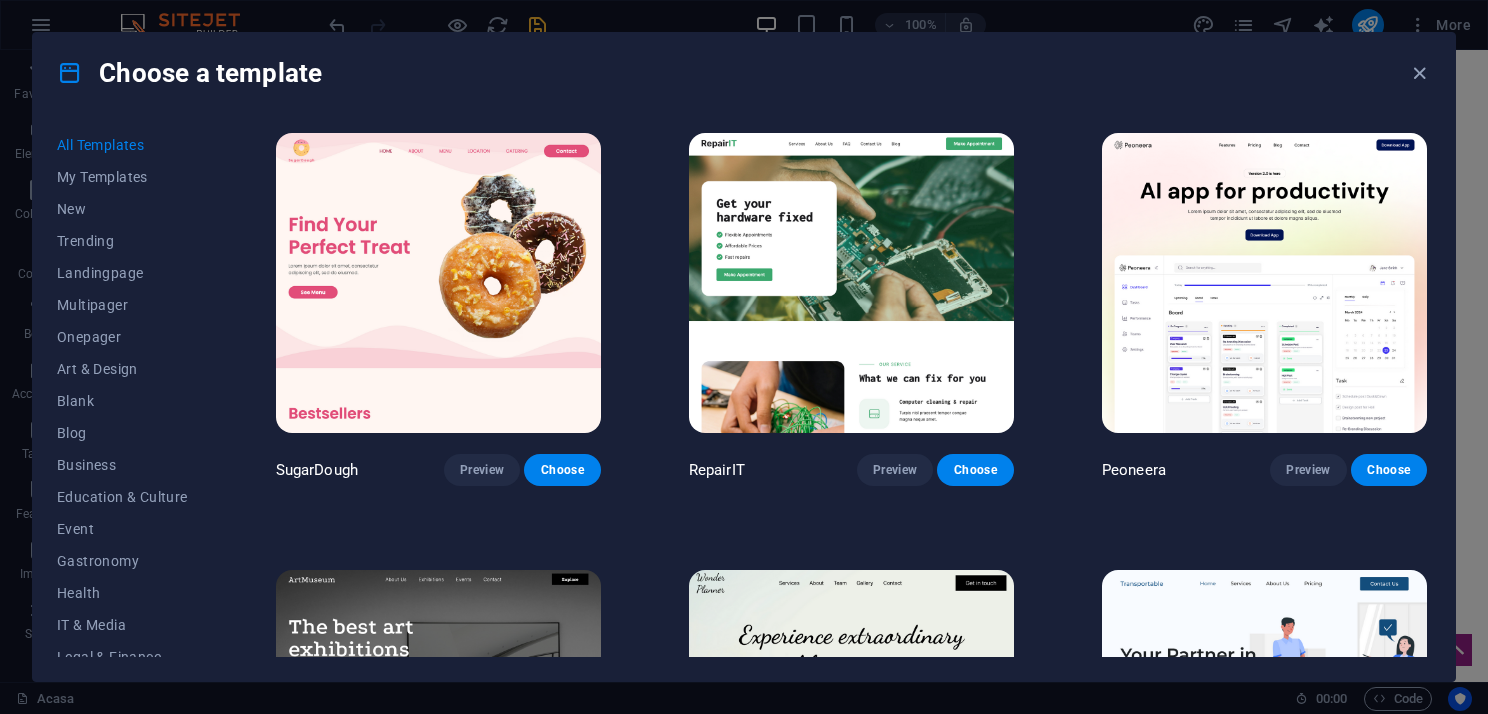 click at bounding box center [1264, 283] 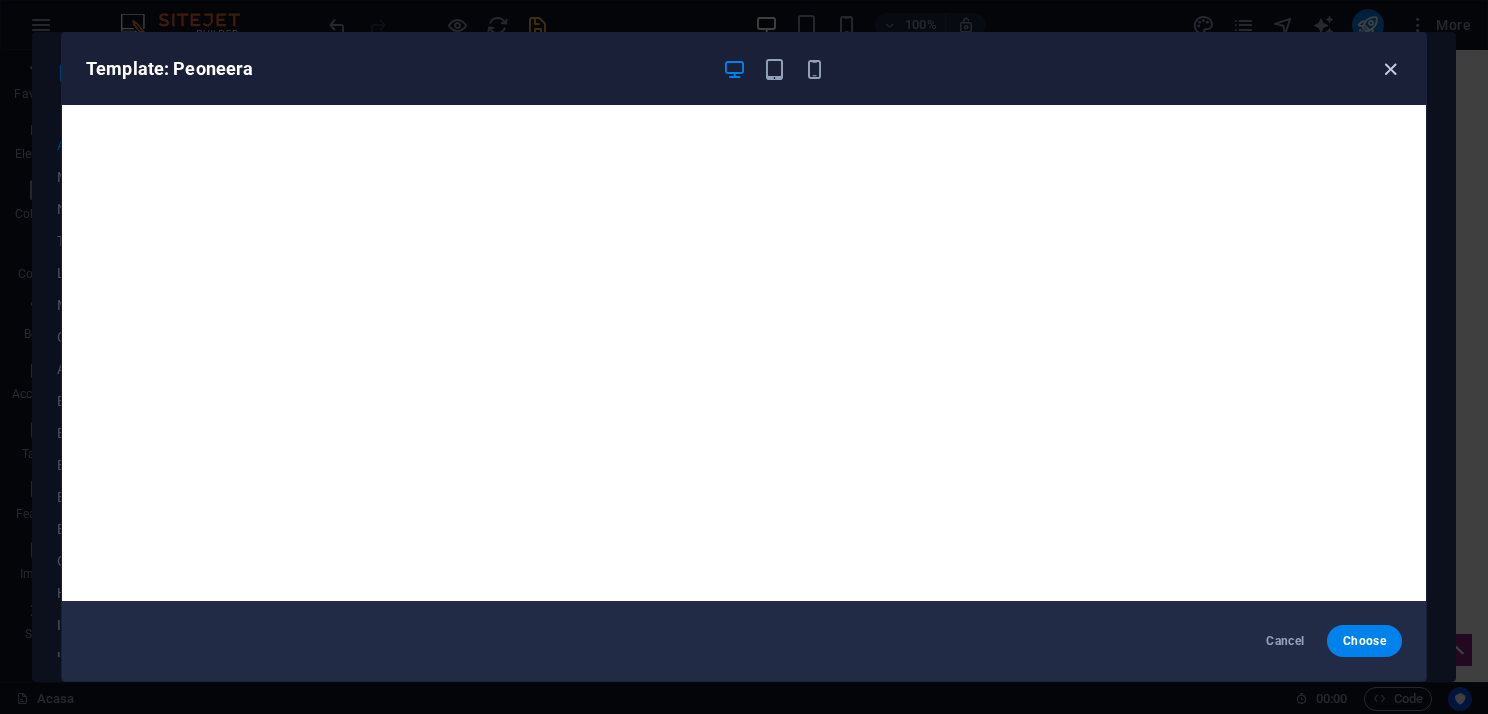 click at bounding box center [1390, 69] 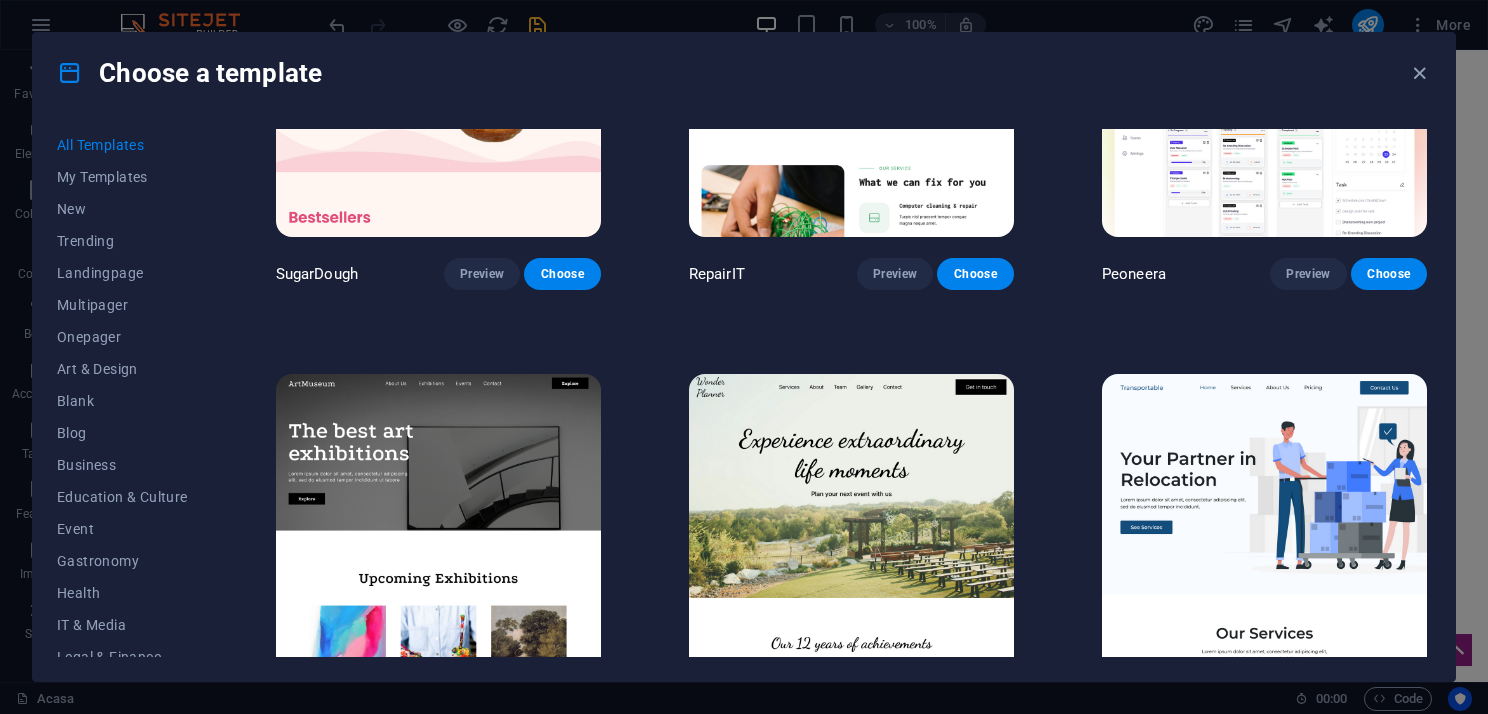 scroll, scrollTop: 200, scrollLeft: 0, axis: vertical 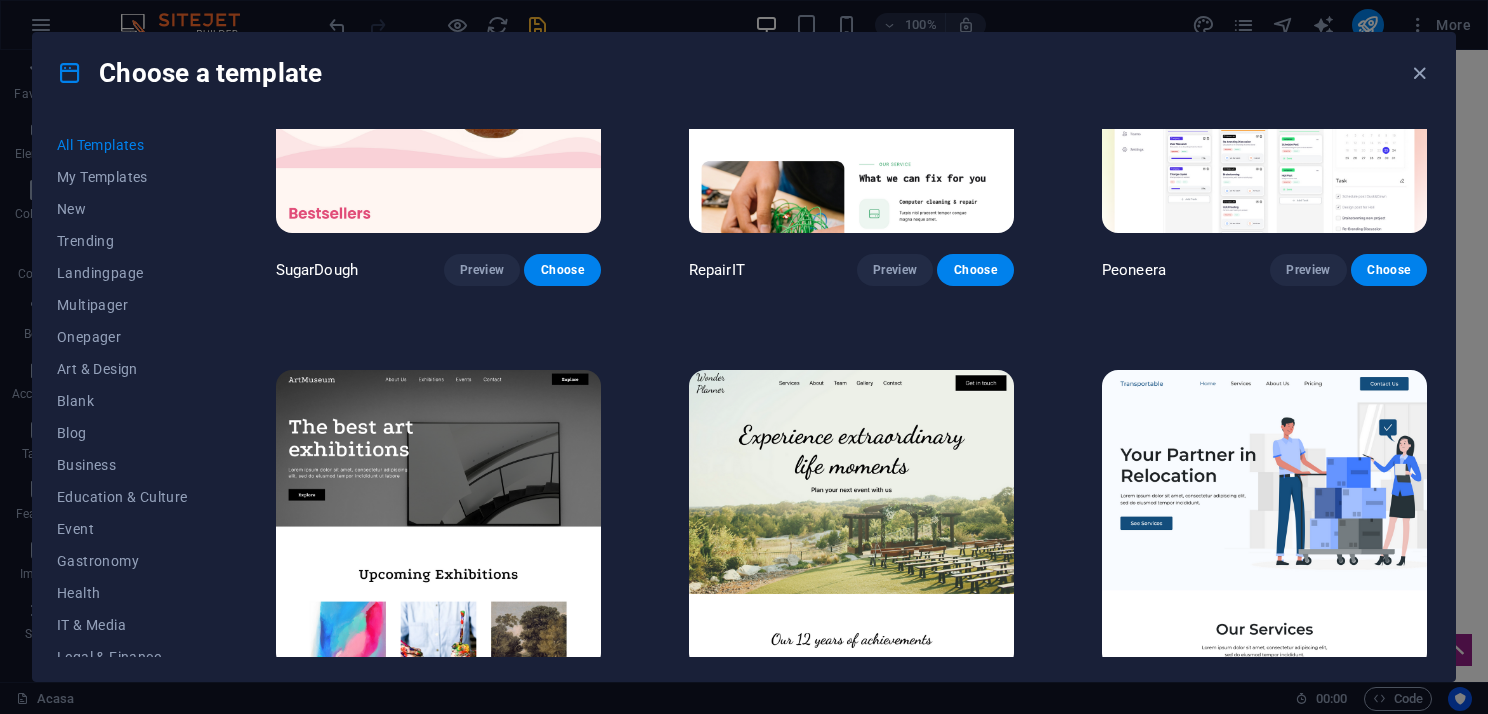 click at bounding box center [438, 520] 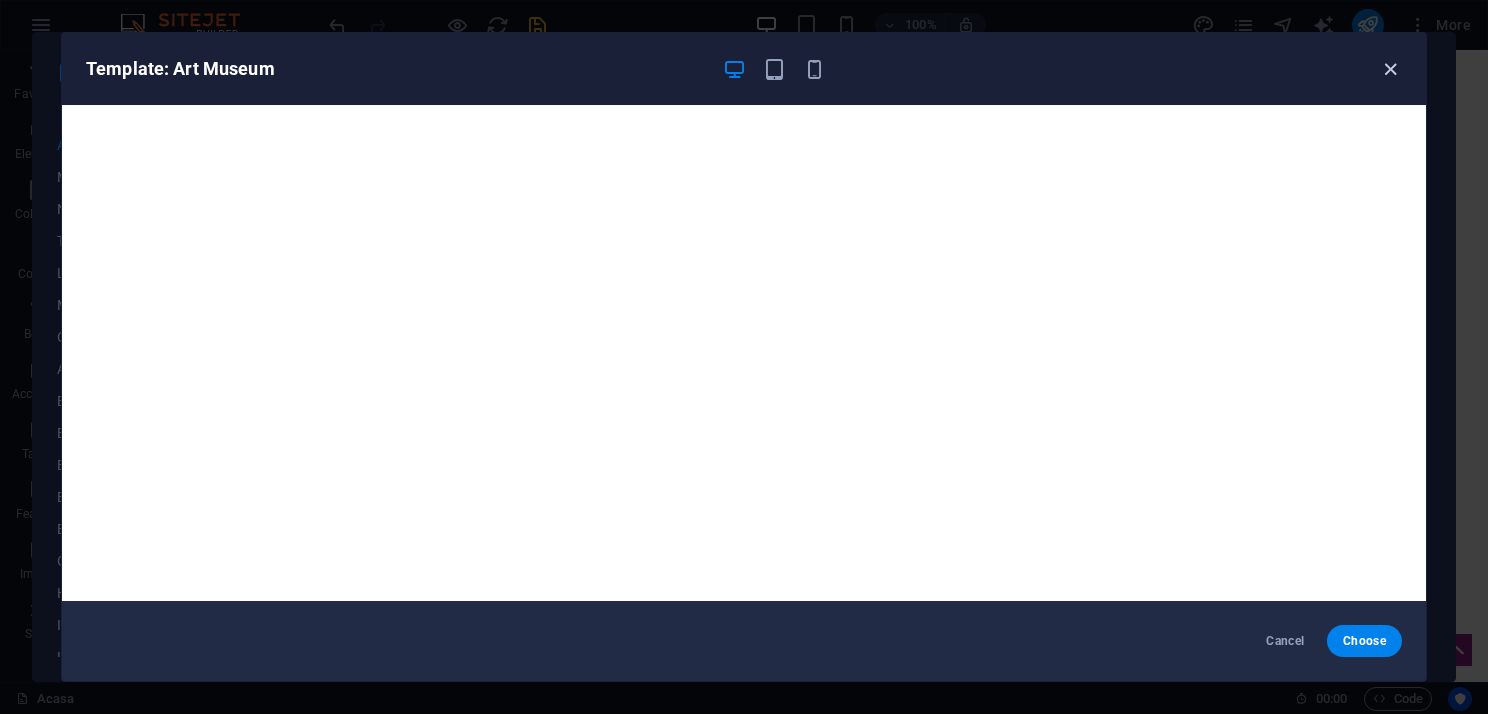 click at bounding box center [1390, 69] 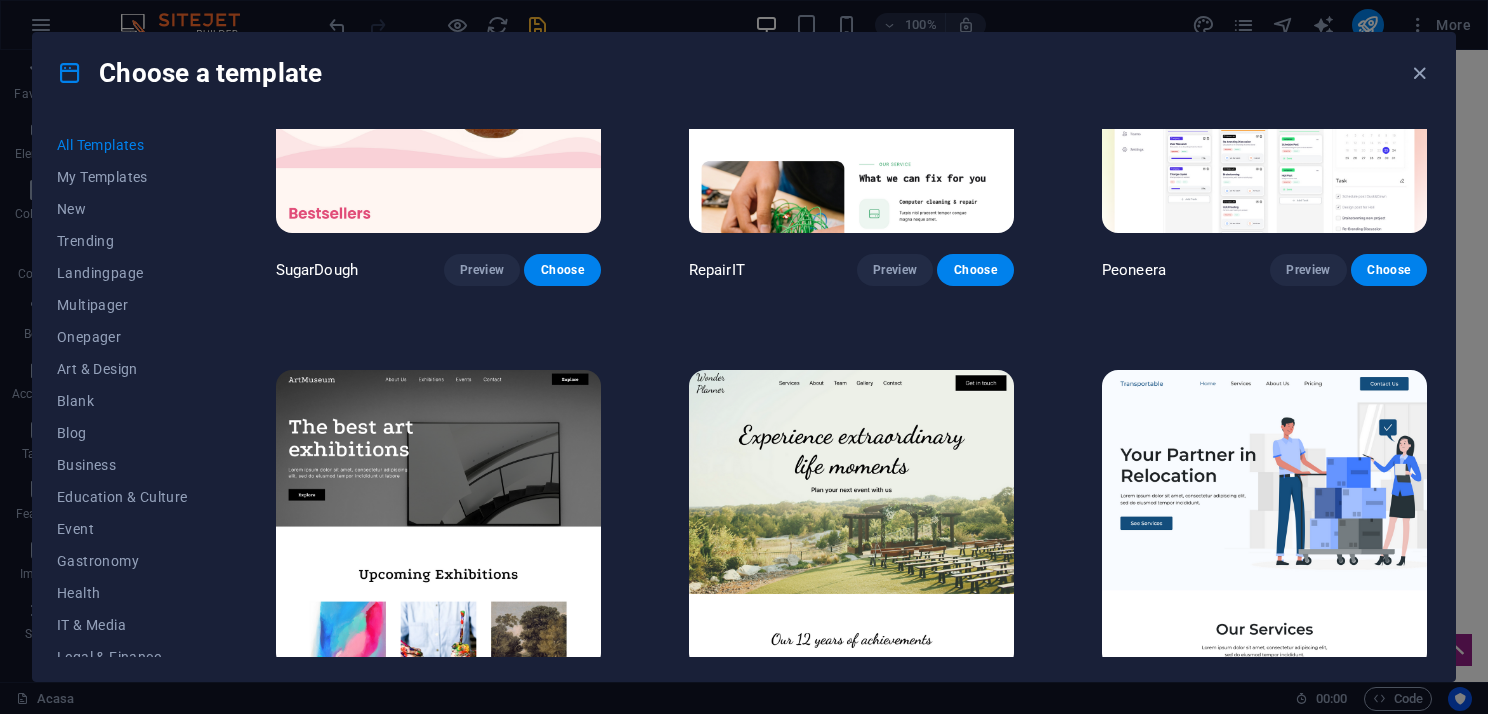 click at bounding box center (851, 520) 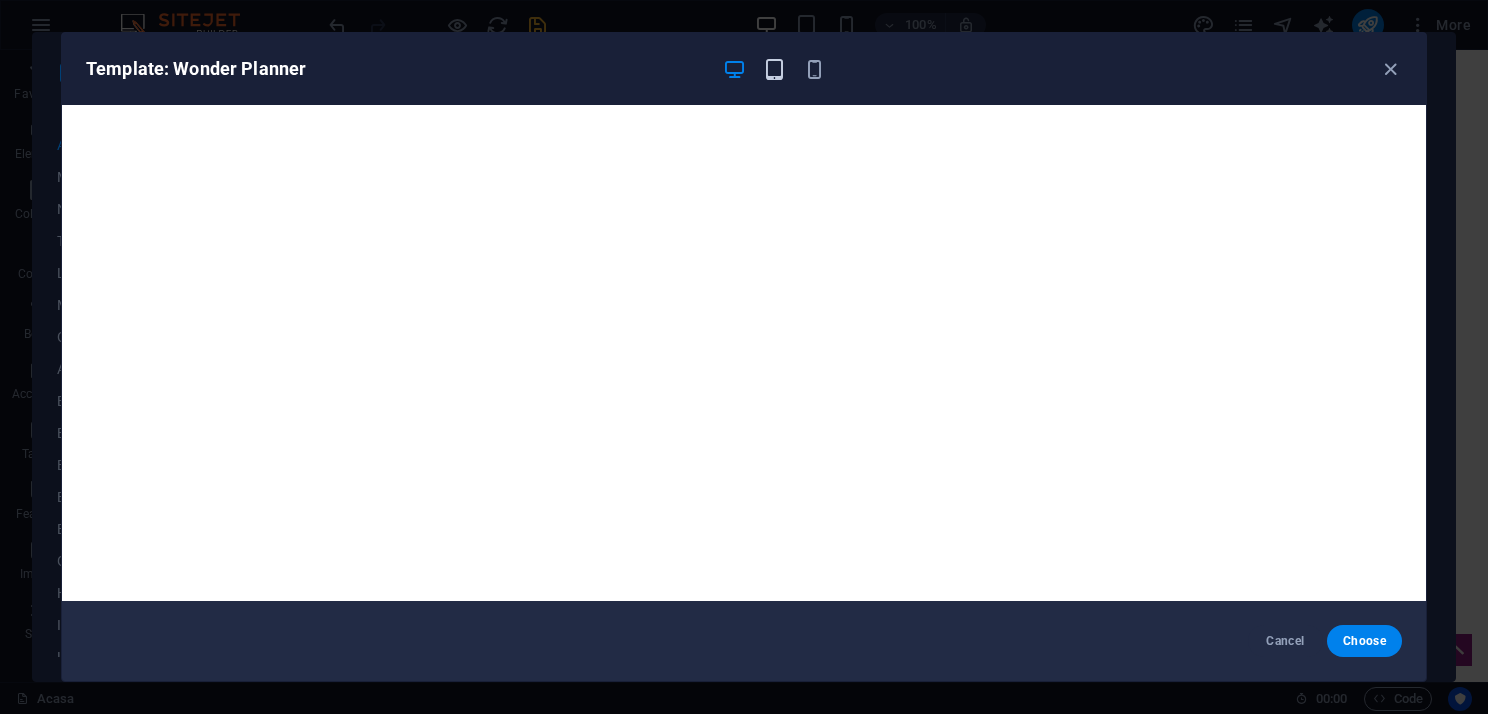 click at bounding box center (774, 69) 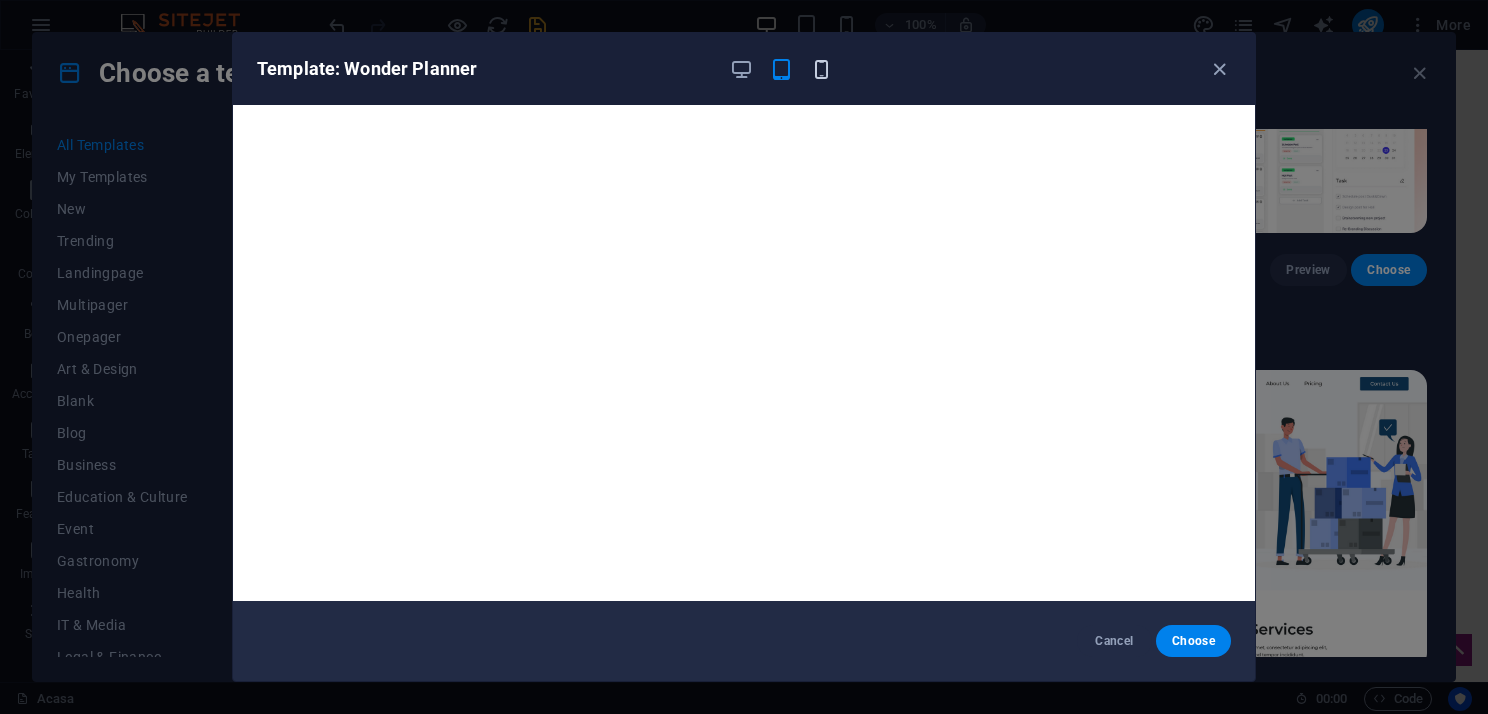 click at bounding box center (821, 69) 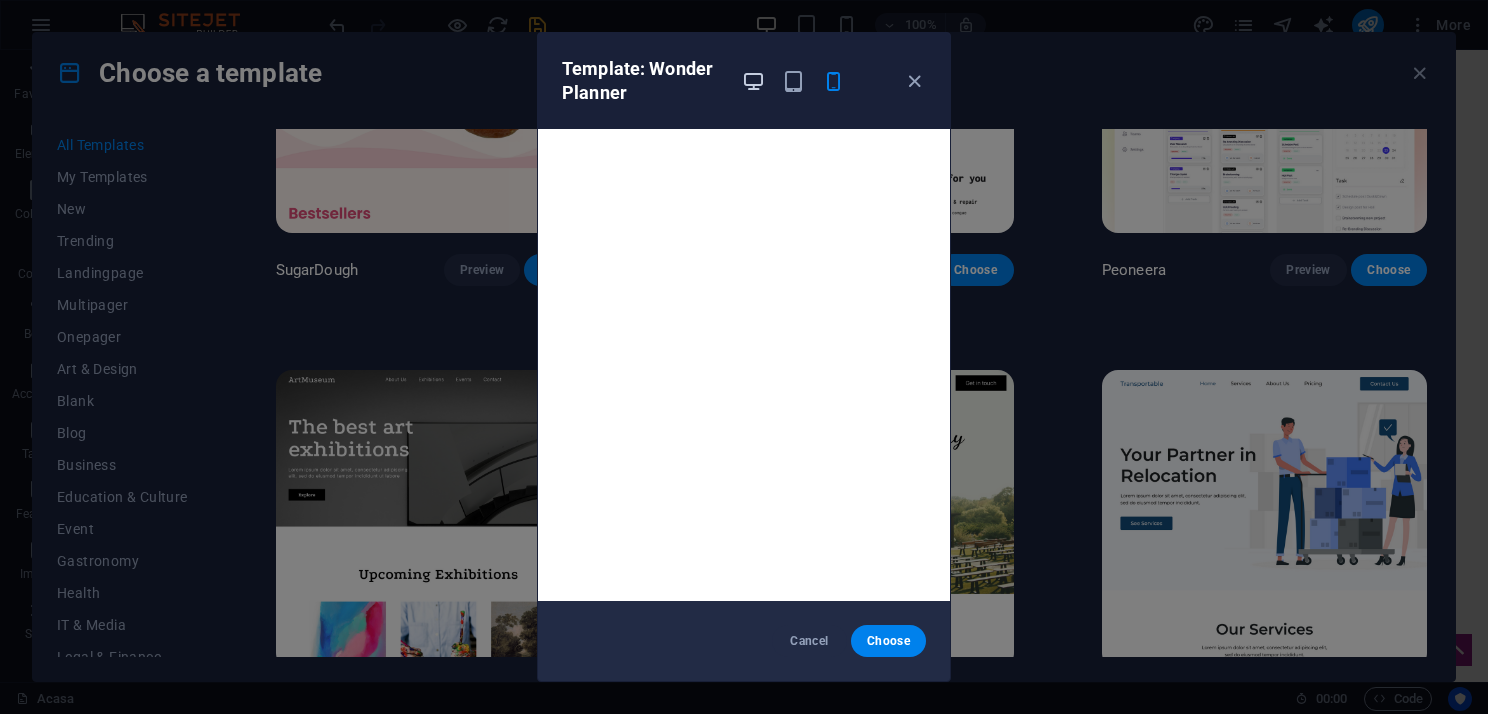 click at bounding box center [753, 81] 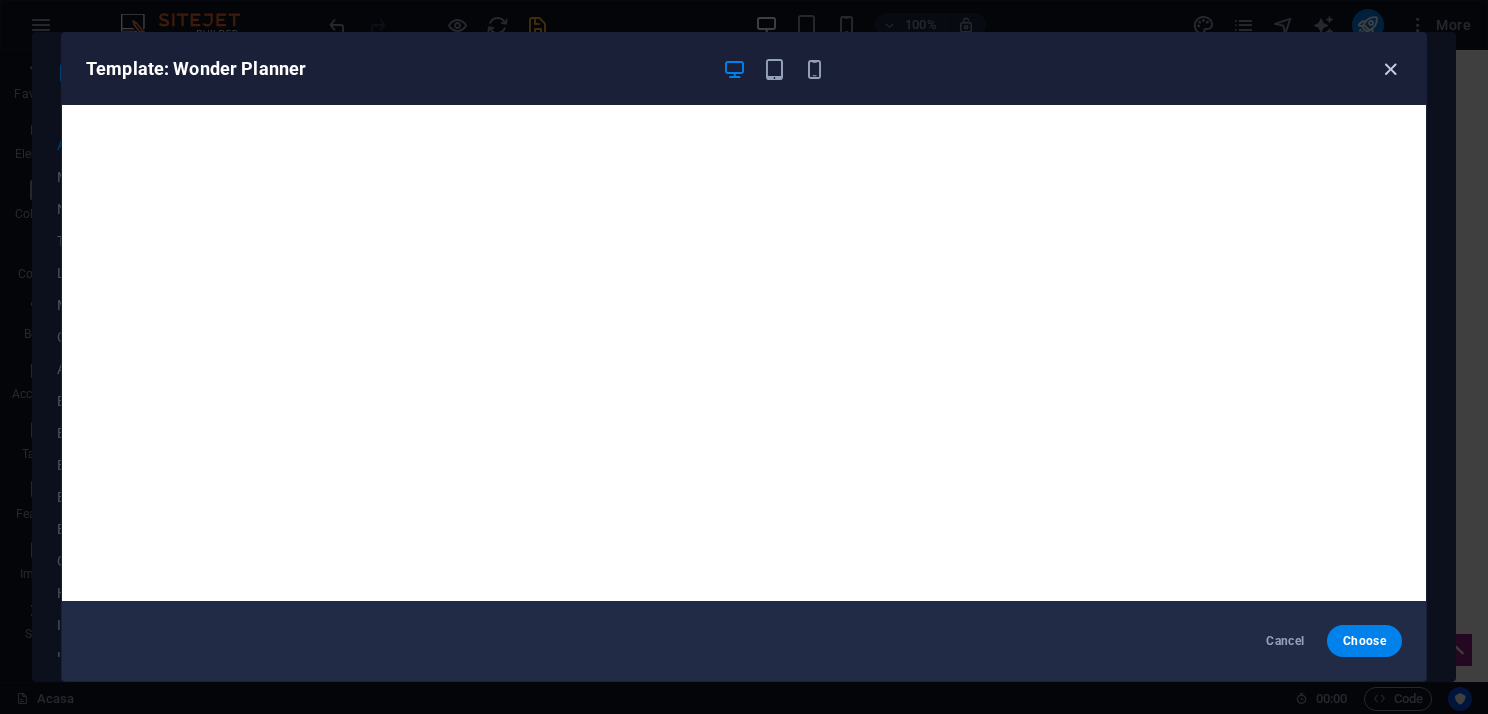 click at bounding box center (1390, 69) 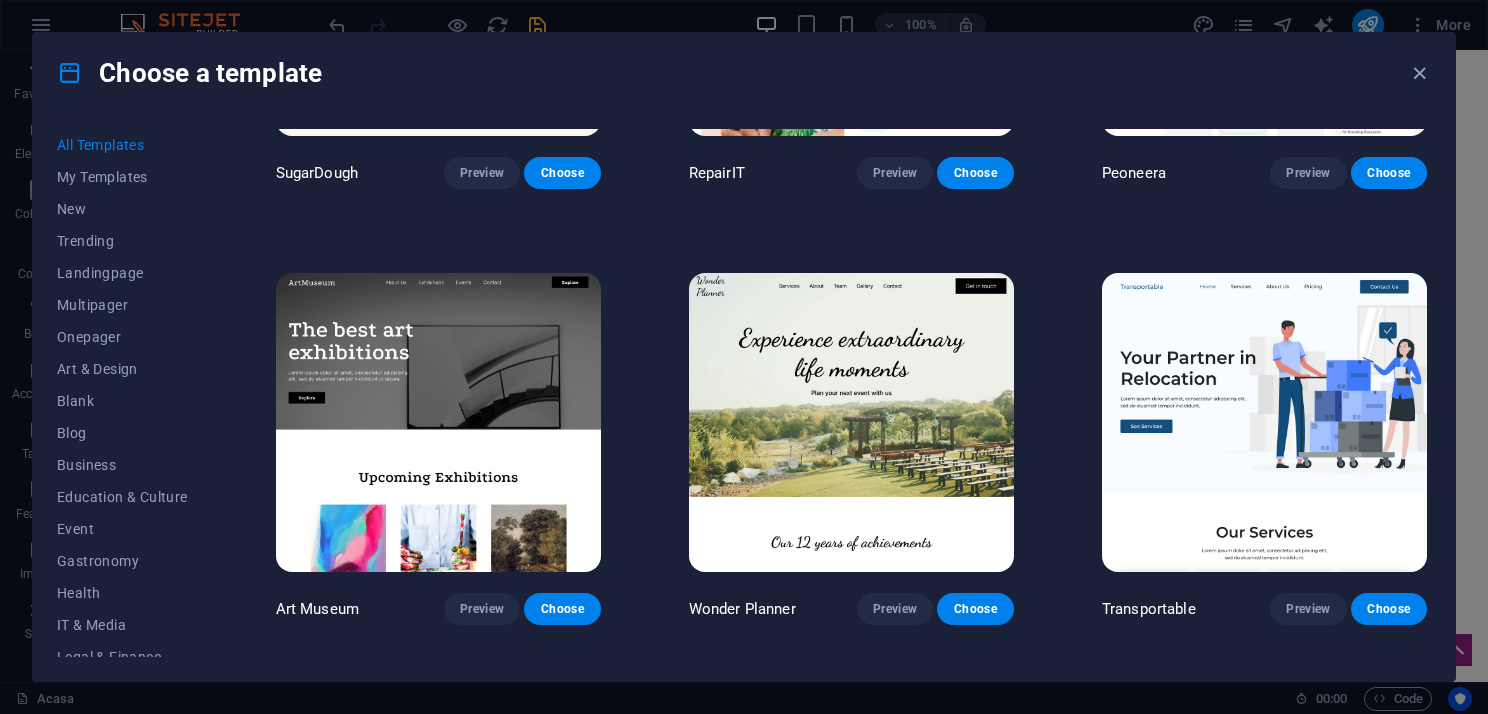 scroll, scrollTop: 300, scrollLeft: 0, axis: vertical 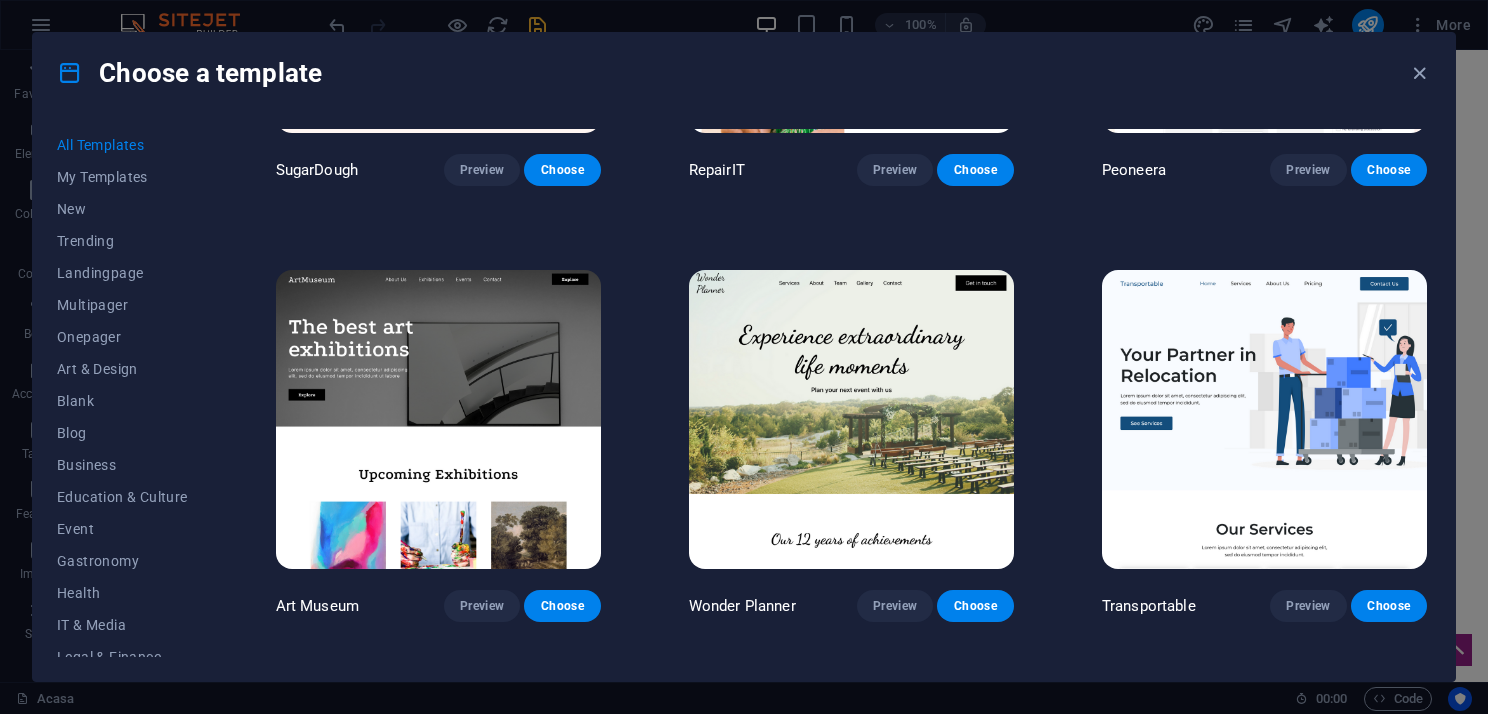 click at bounding box center (1264, 420) 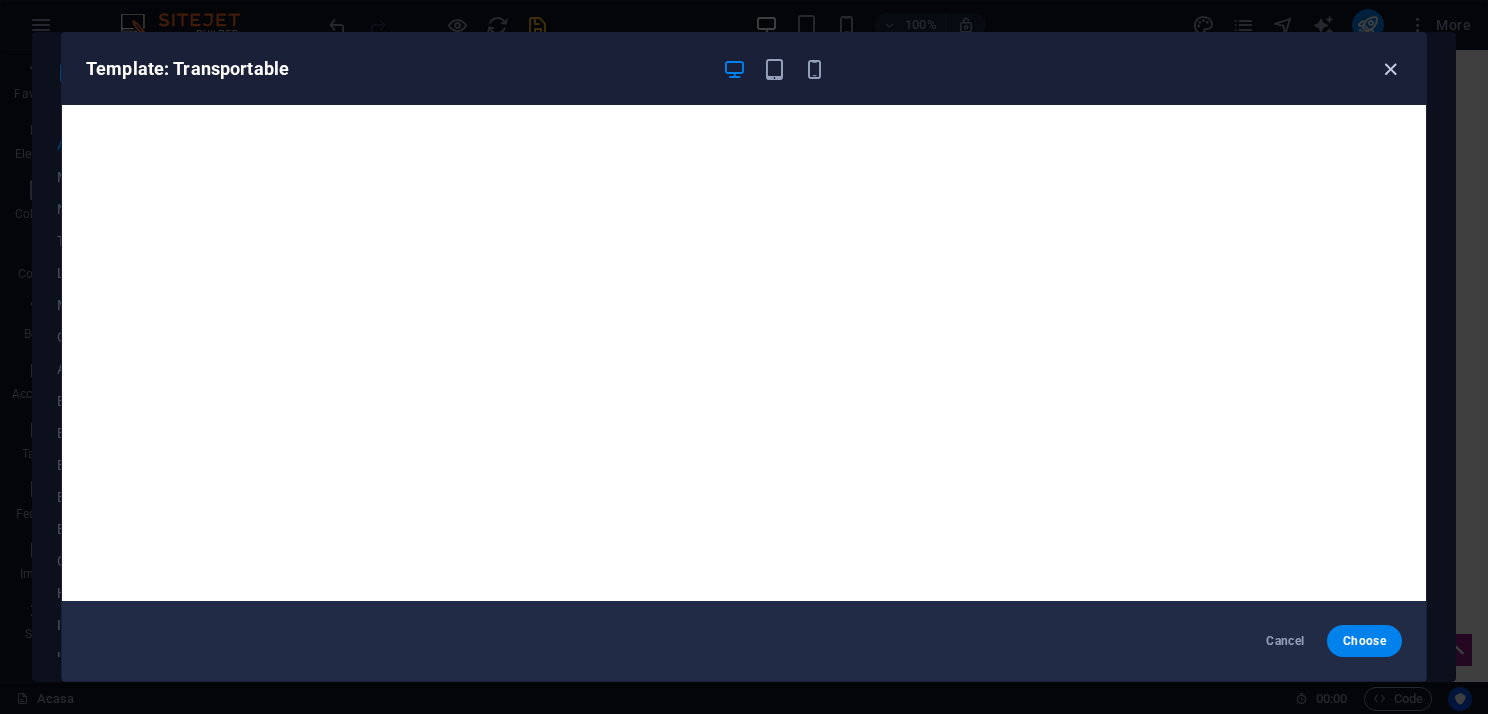 click at bounding box center [1390, 69] 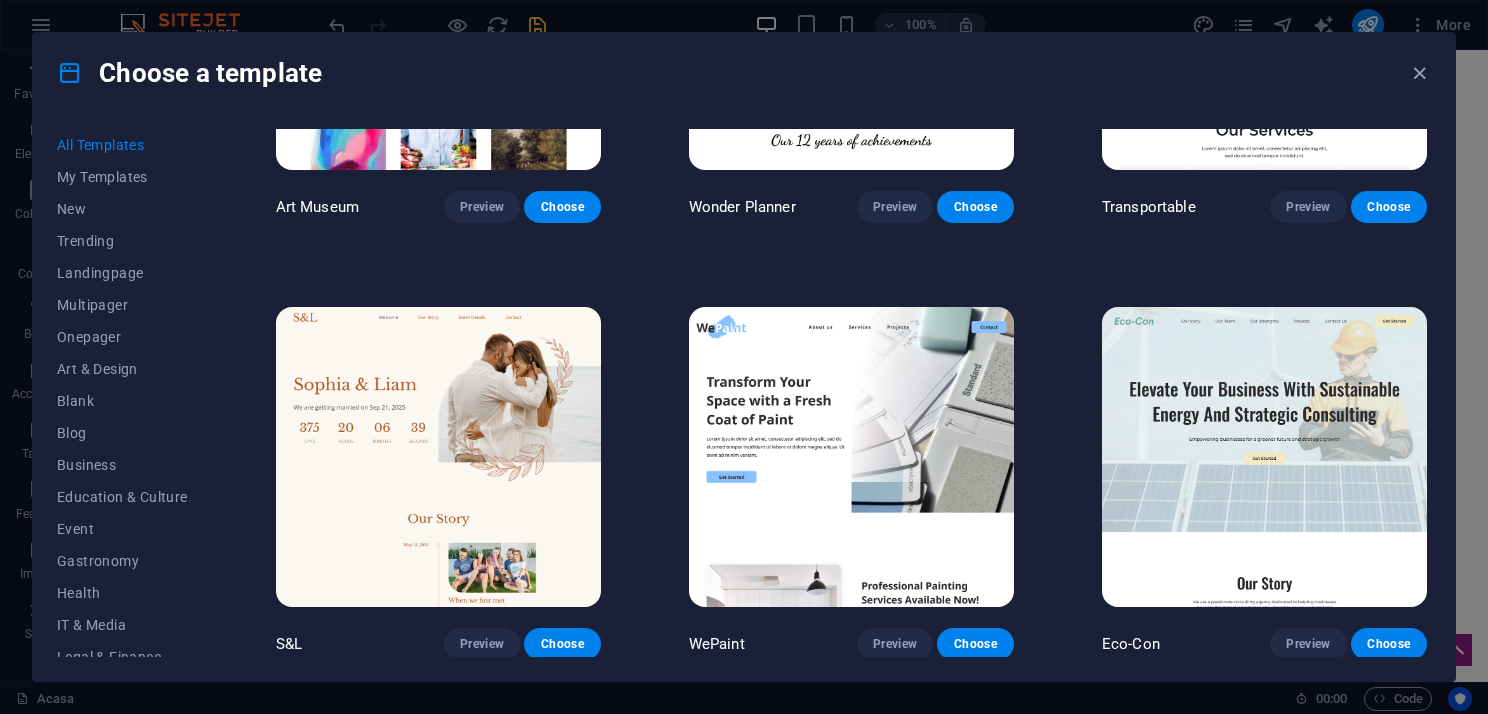 scroll, scrollTop: 700, scrollLeft: 0, axis: vertical 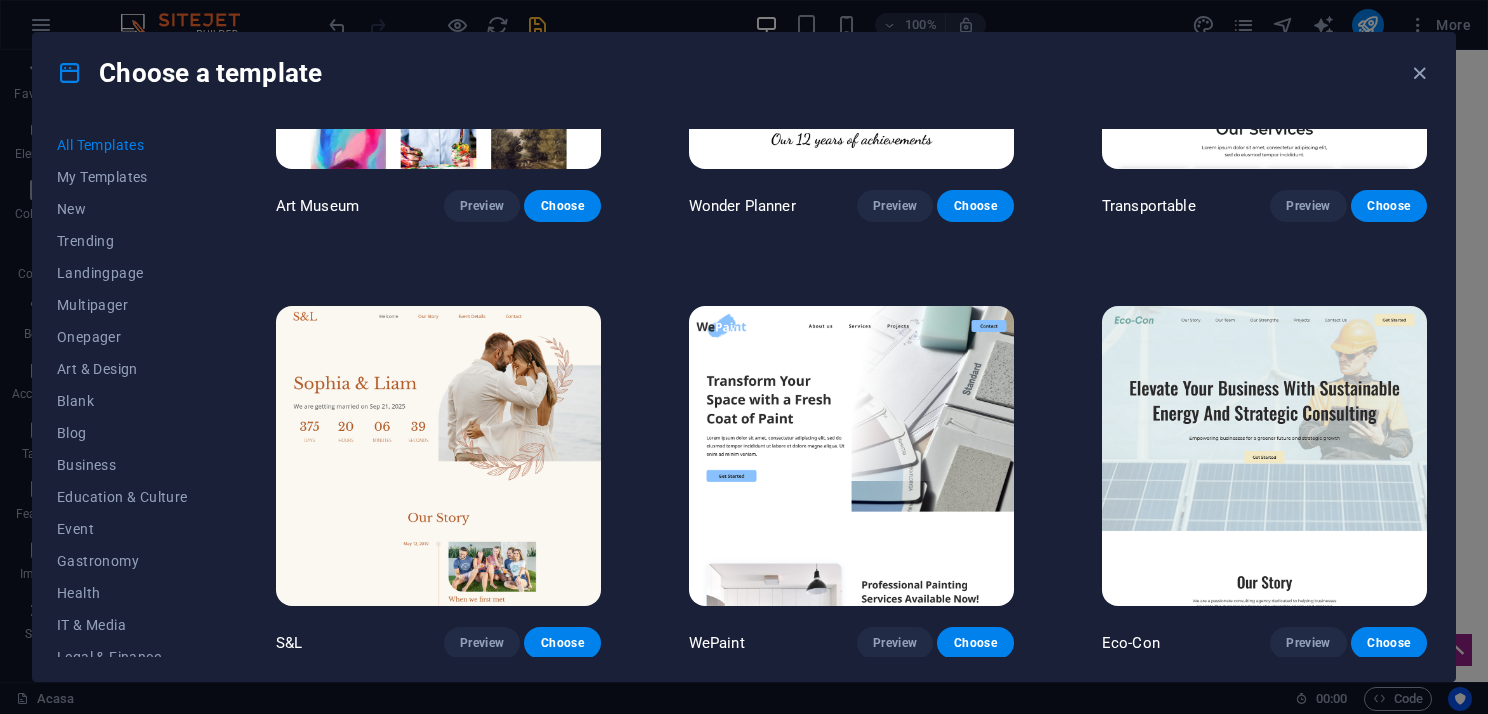 click at bounding box center (438, 456) 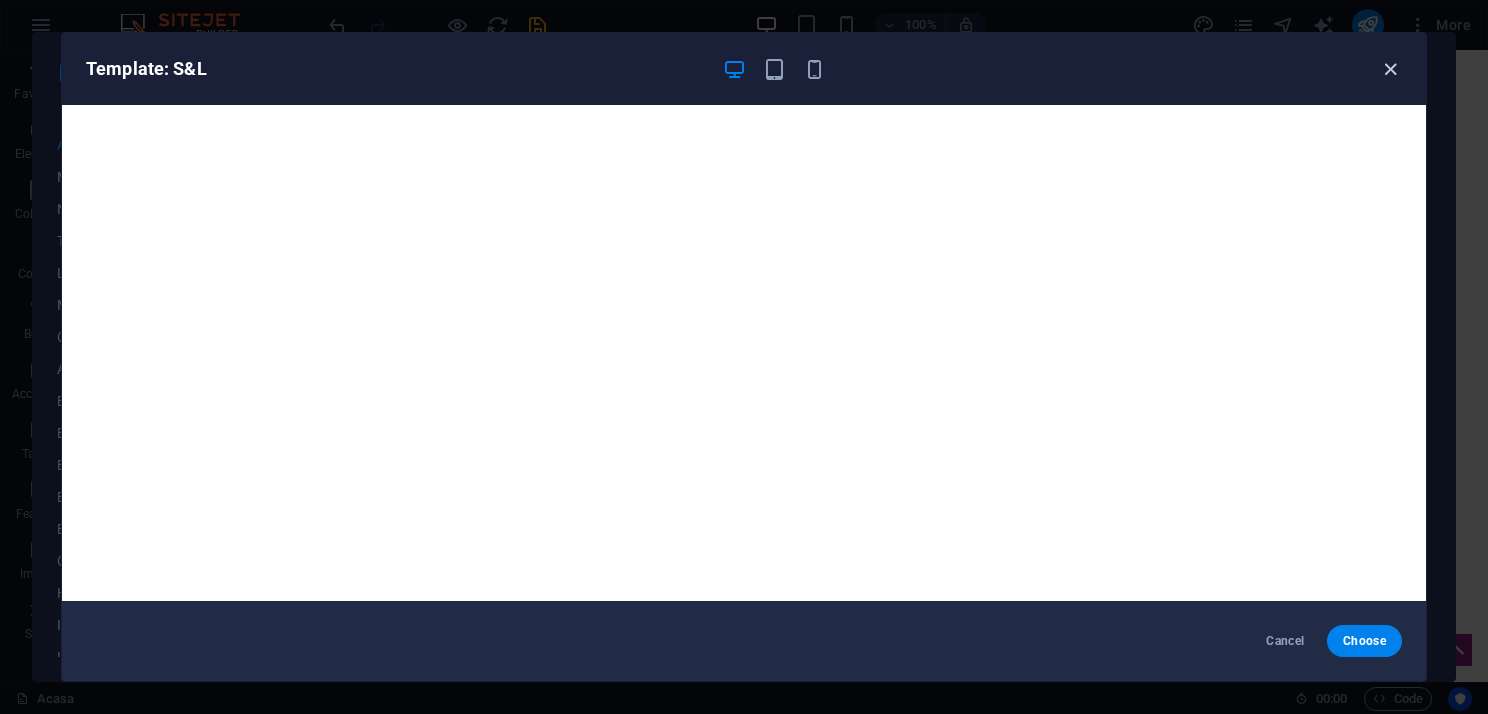 click at bounding box center (1390, 69) 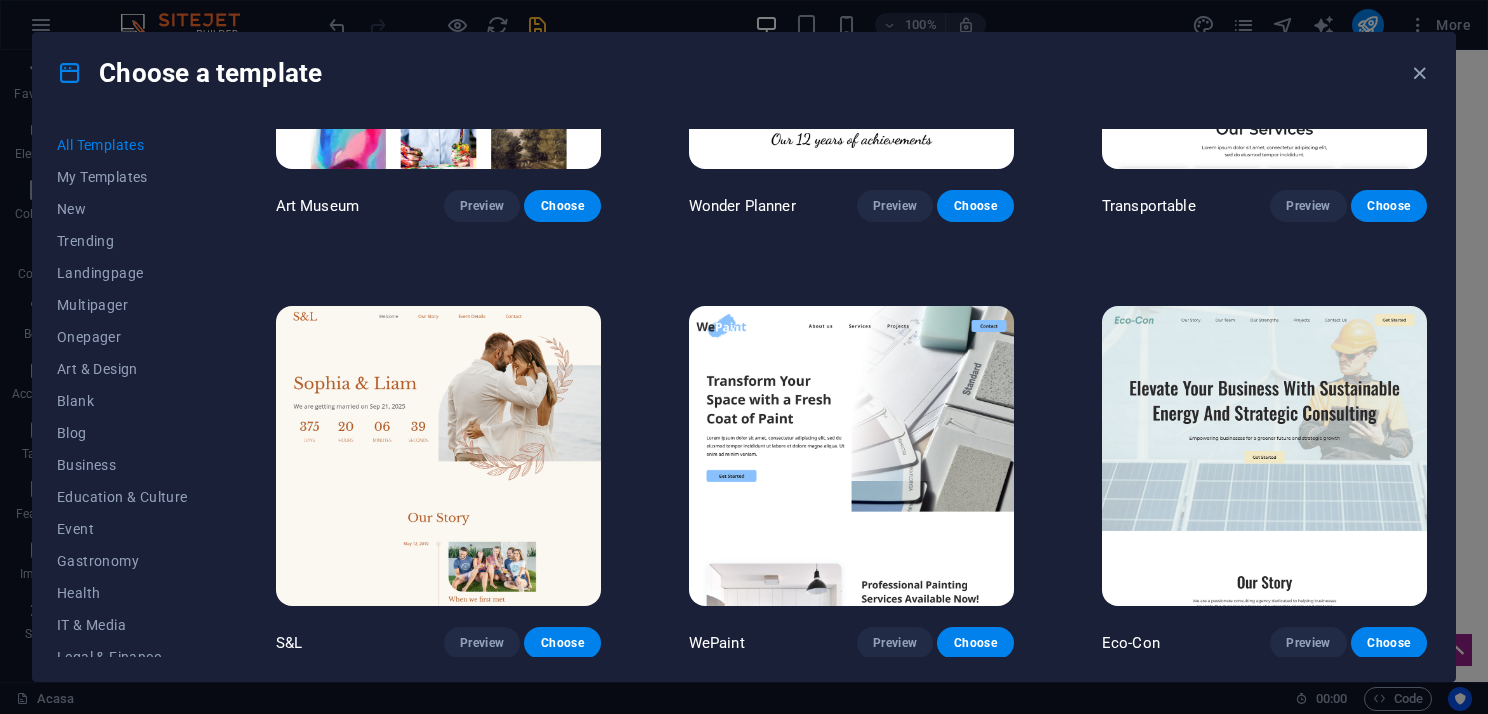 click at bounding box center [851, 456] 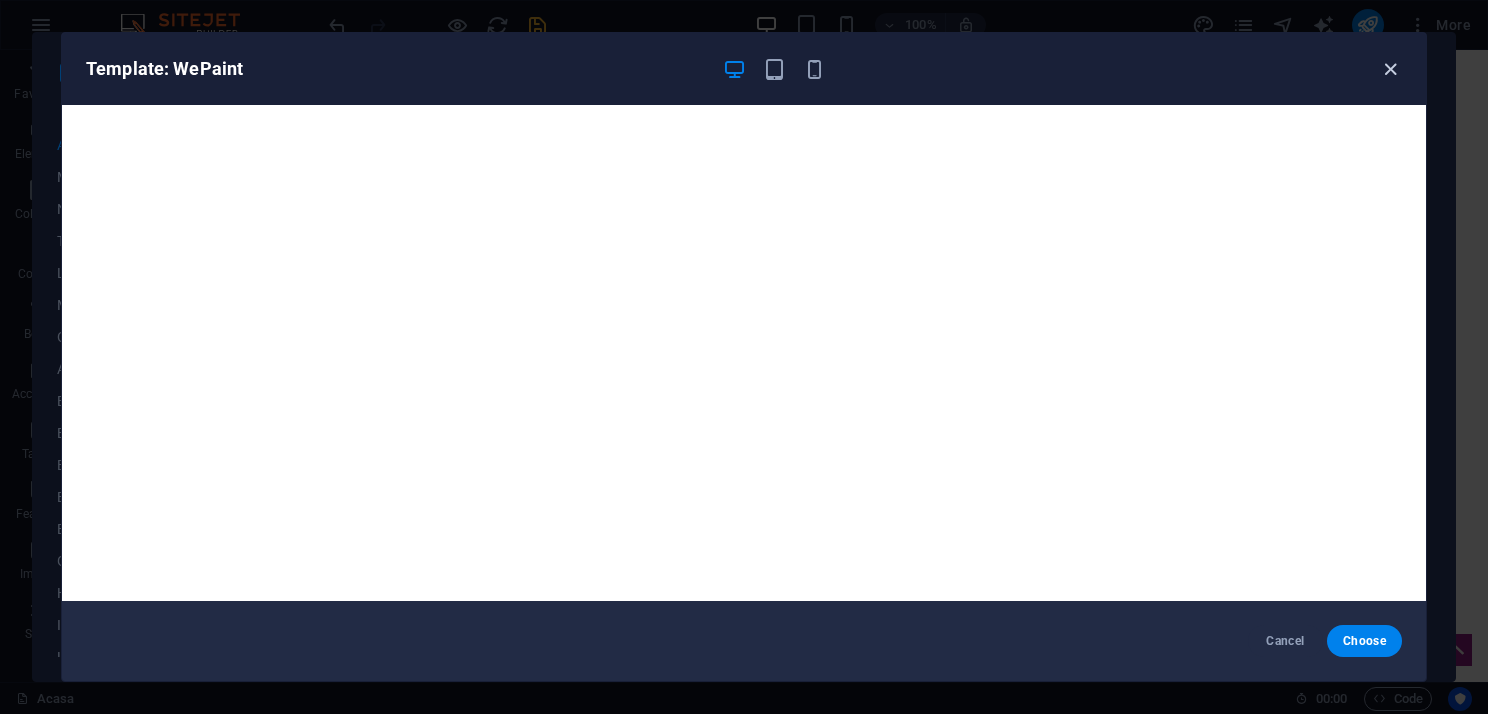click at bounding box center [1390, 69] 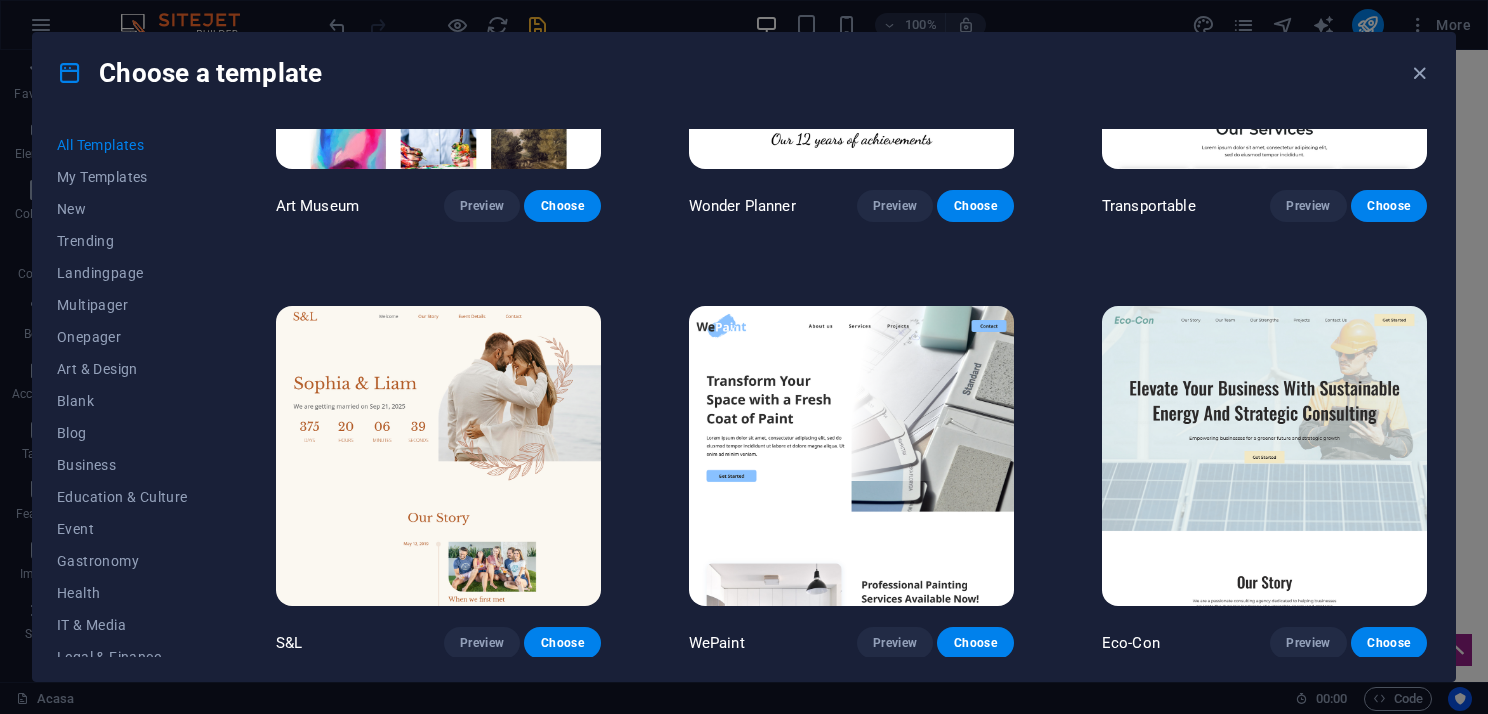 click at bounding box center (1264, 456) 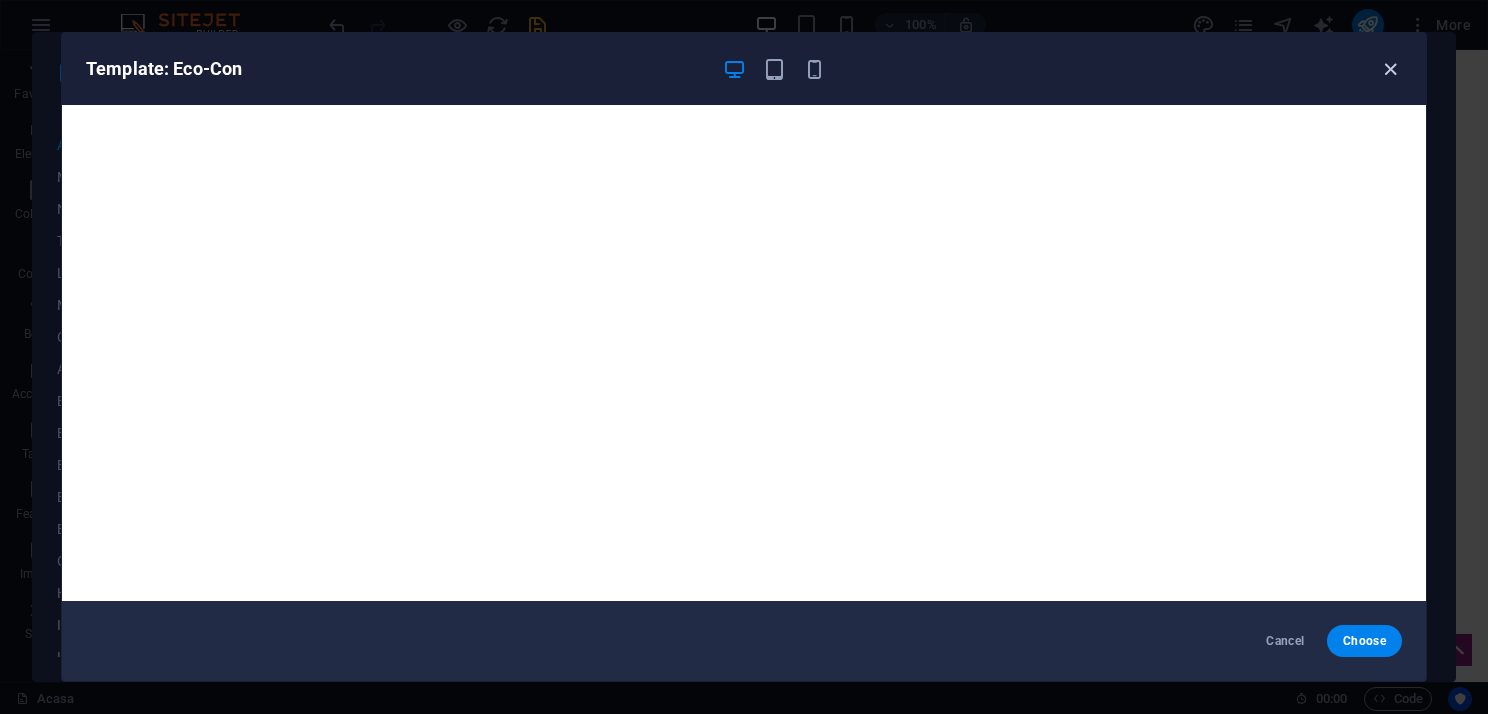 click at bounding box center (1390, 69) 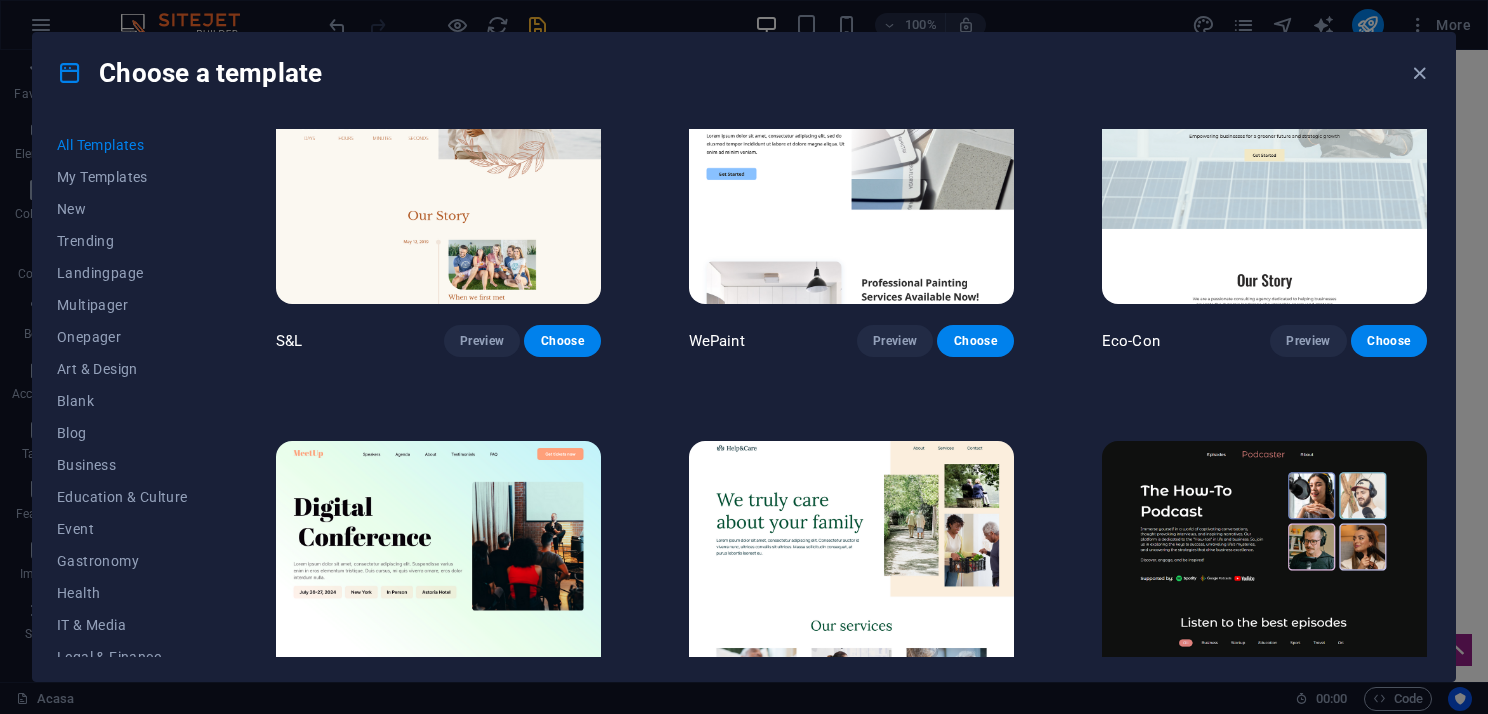 scroll, scrollTop: 1100, scrollLeft: 0, axis: vertical 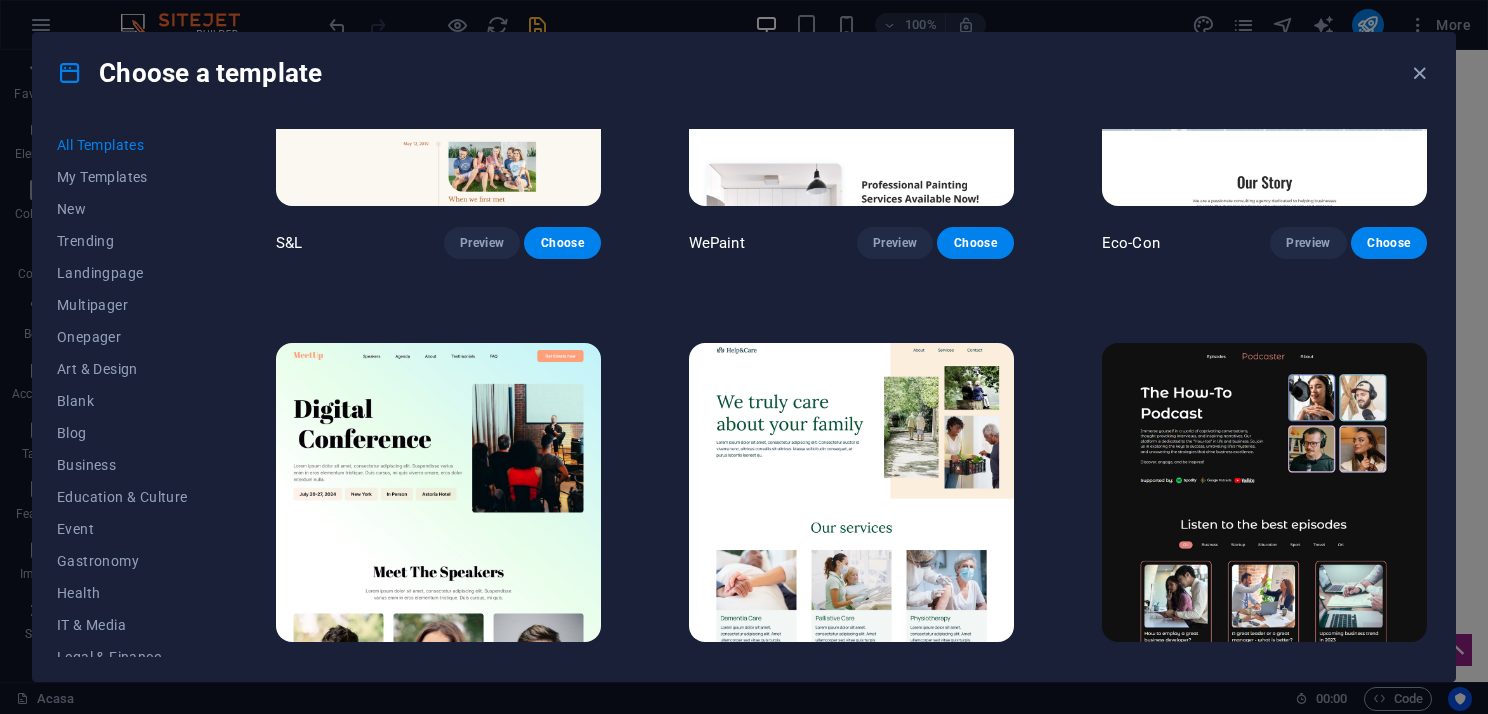 click at bounding box center [438, 493] 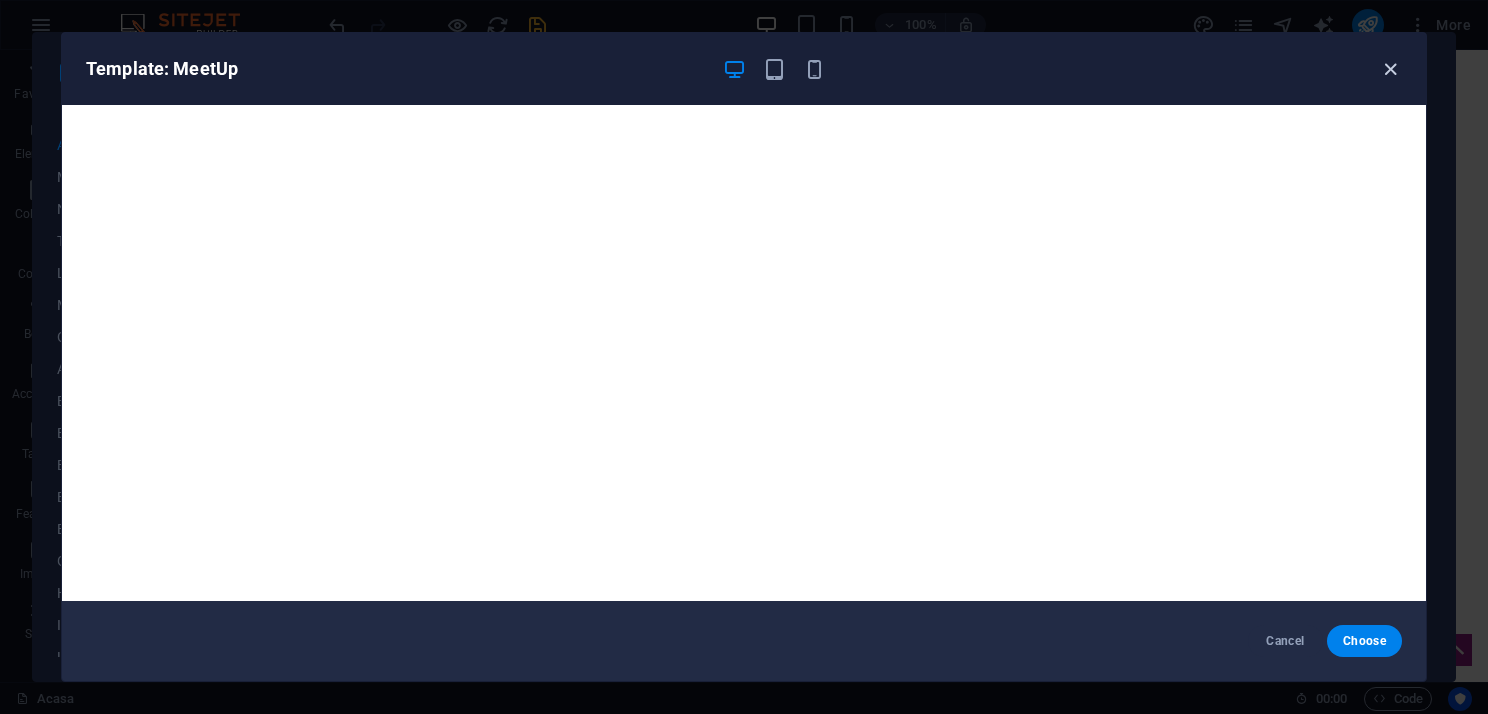 click at bounding box center [1390, 69] 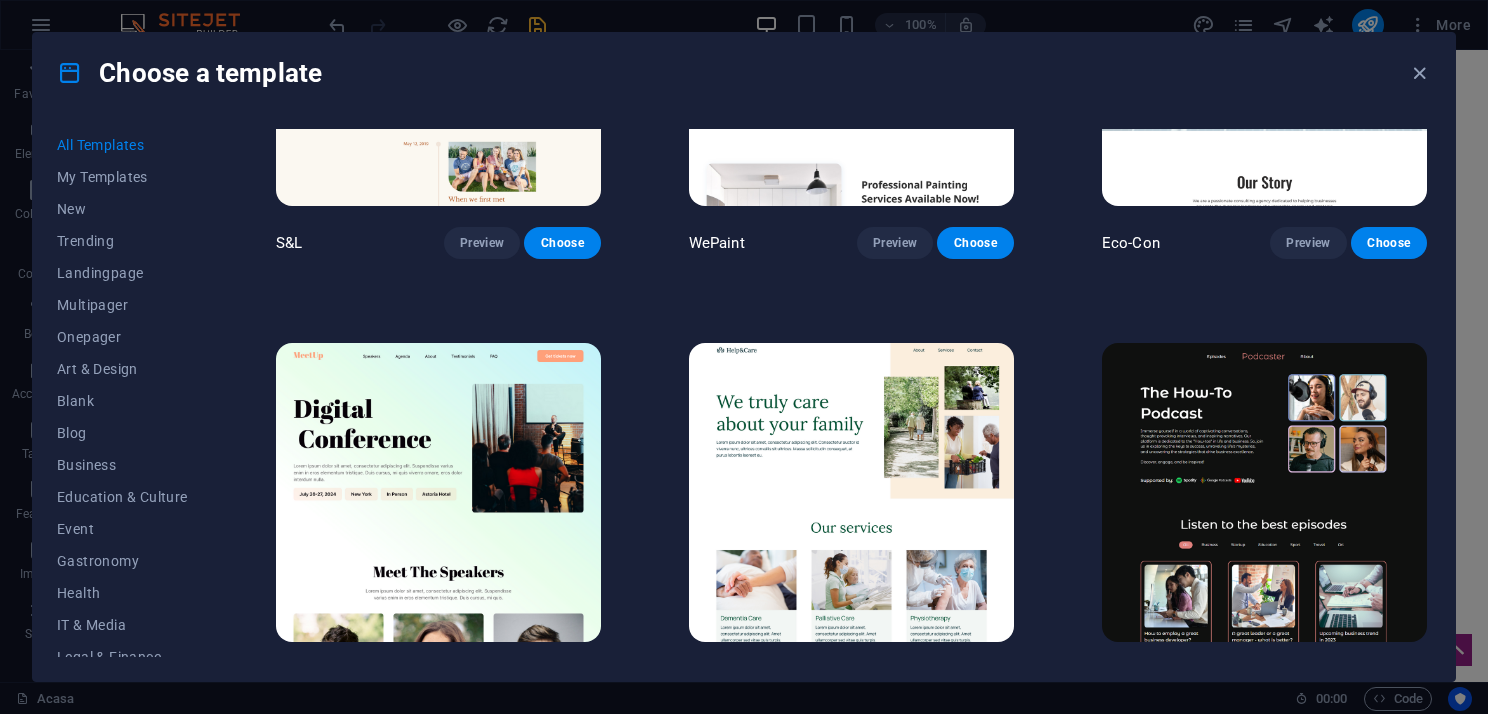 click at bounding box center (851, 493) 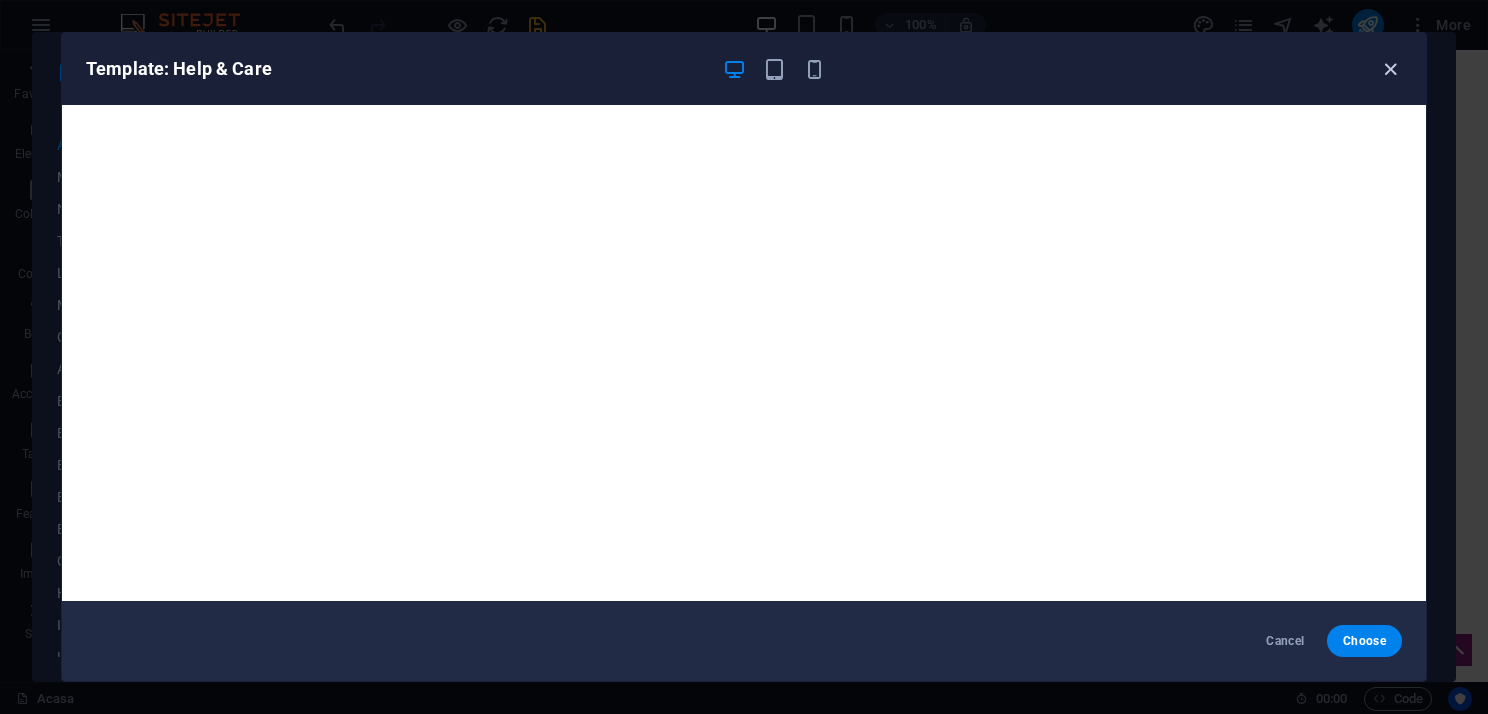 click at bounding box center (1390, 69) 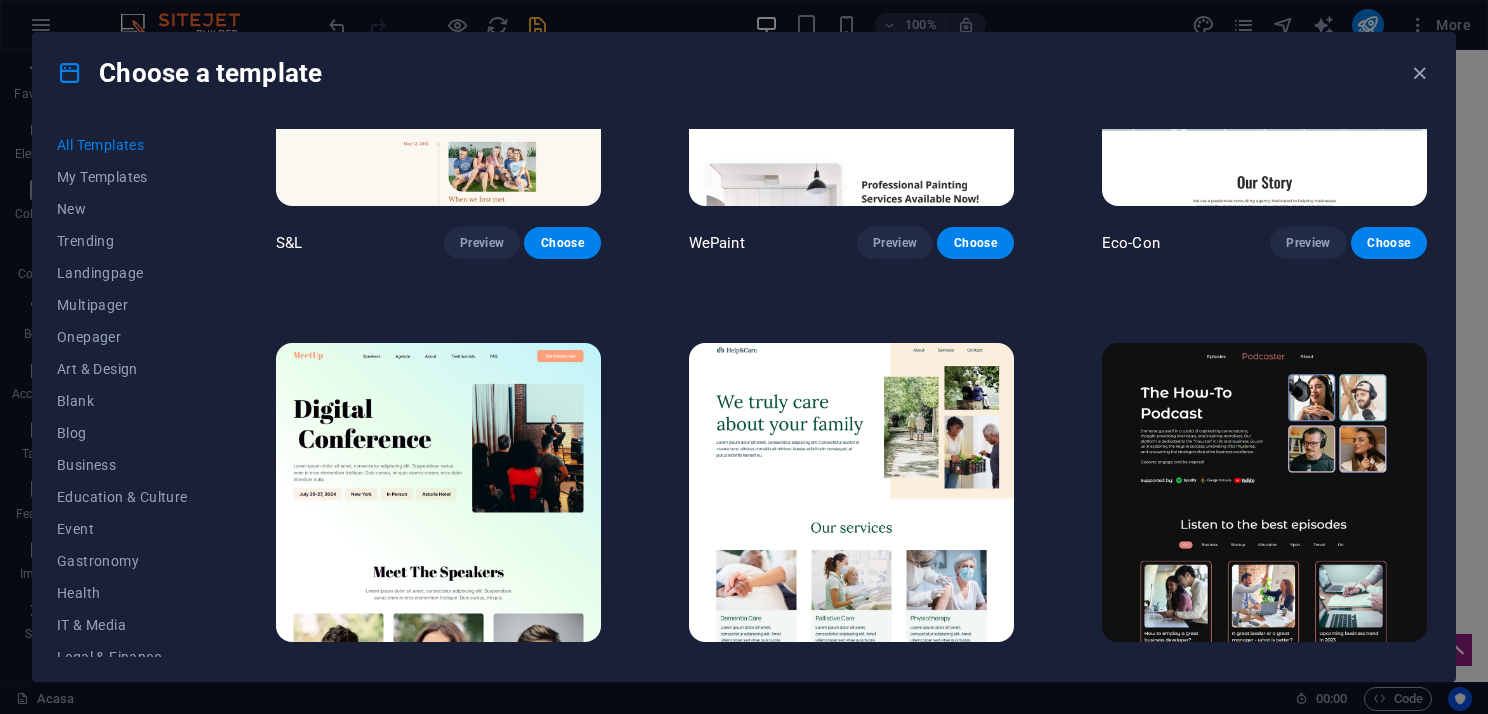 click at bounding box center (1264, 493) 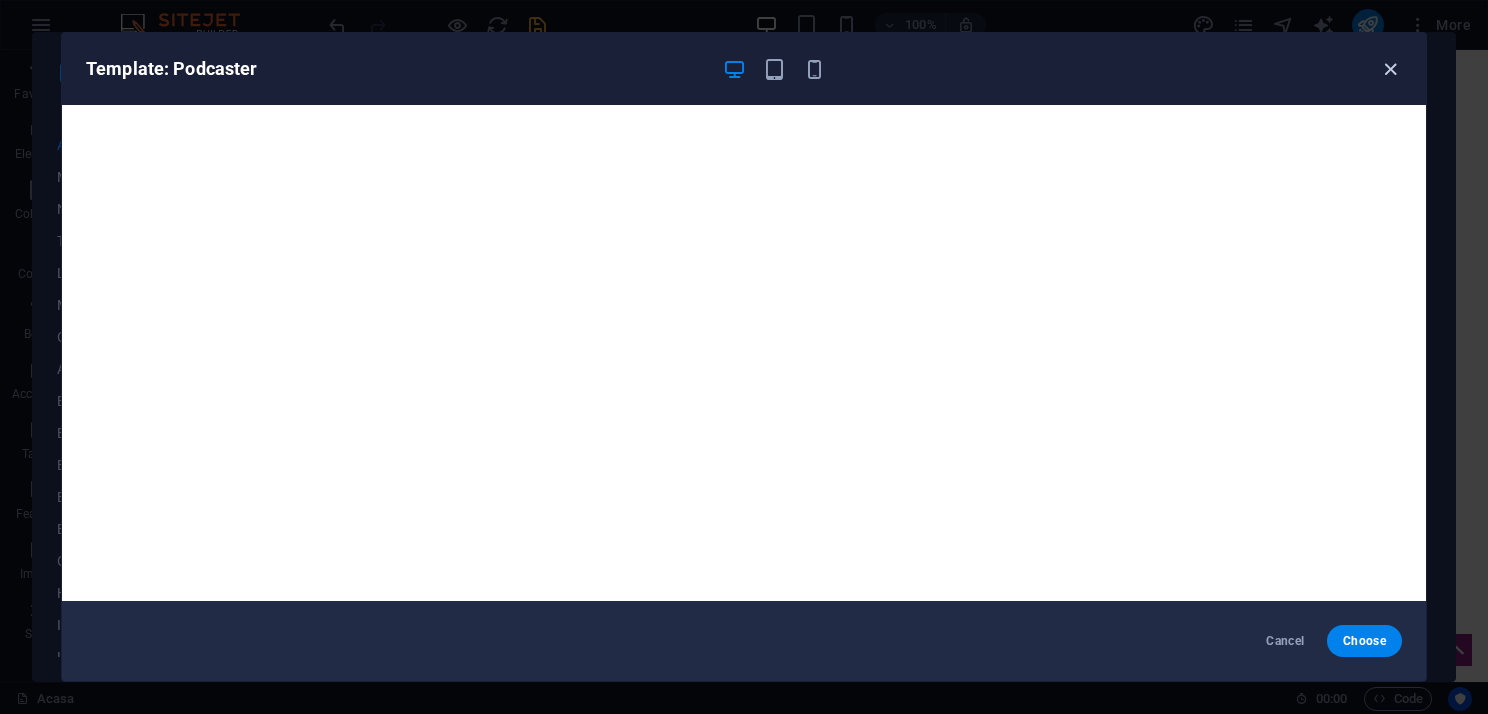 click at bounding box center [1390, 69] 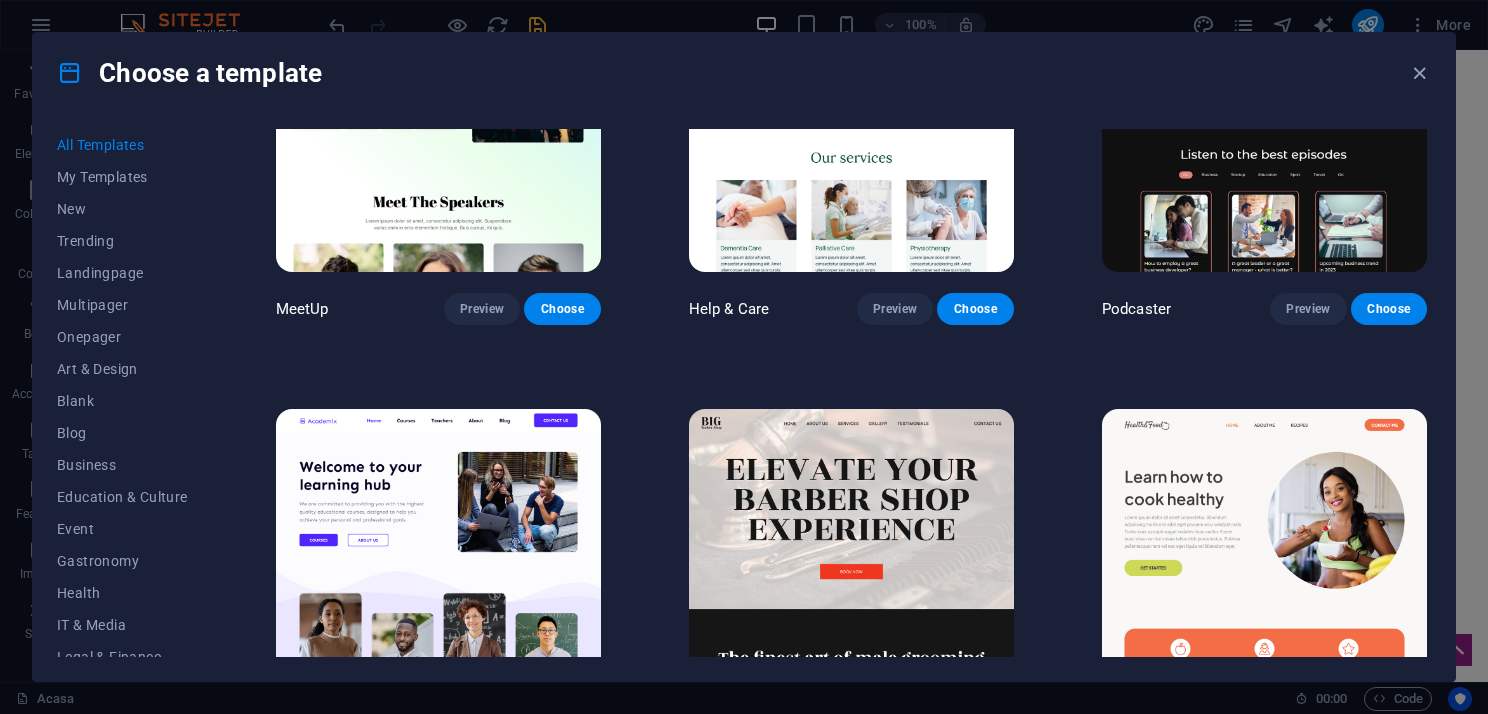 scroll, scrollTop: 1500, scrollLeft: 0, axis: vertical 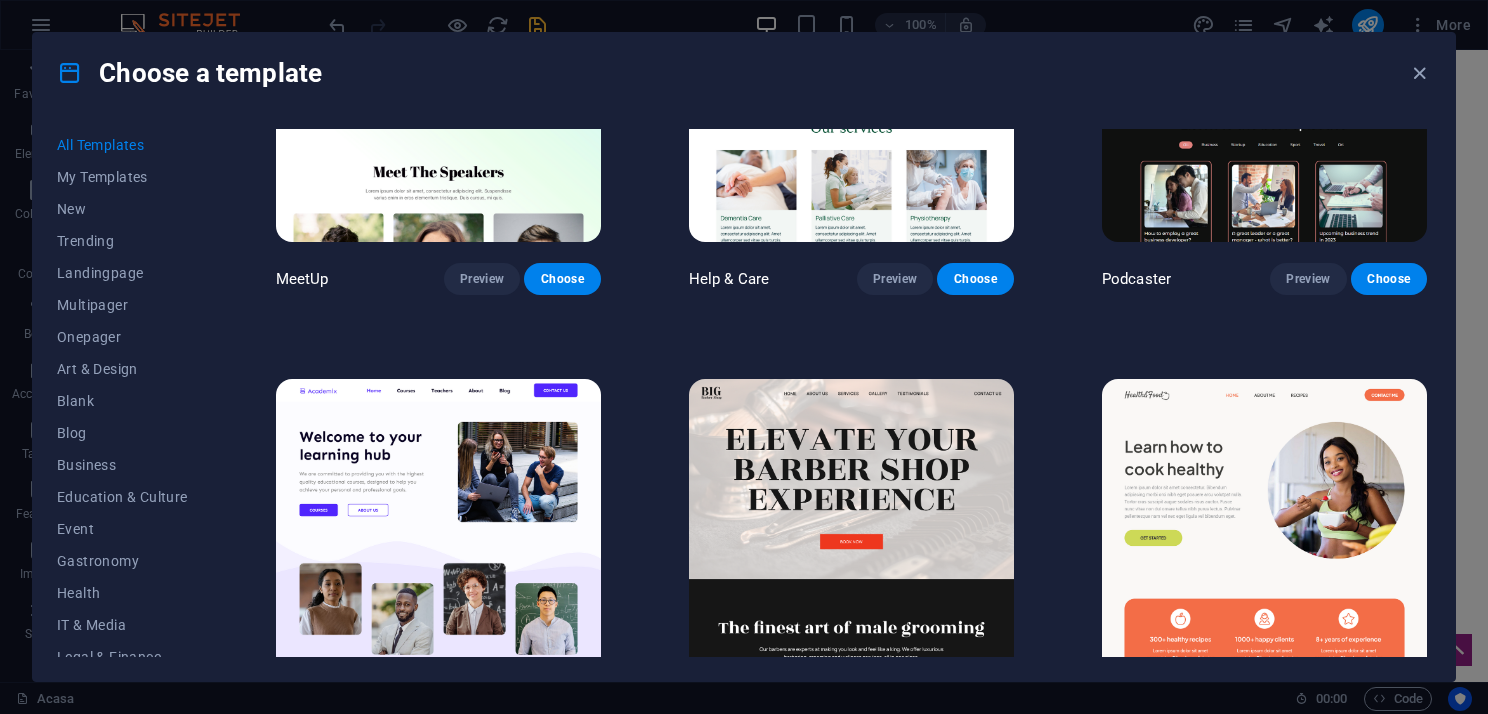 click at bounding box center [438, 529] 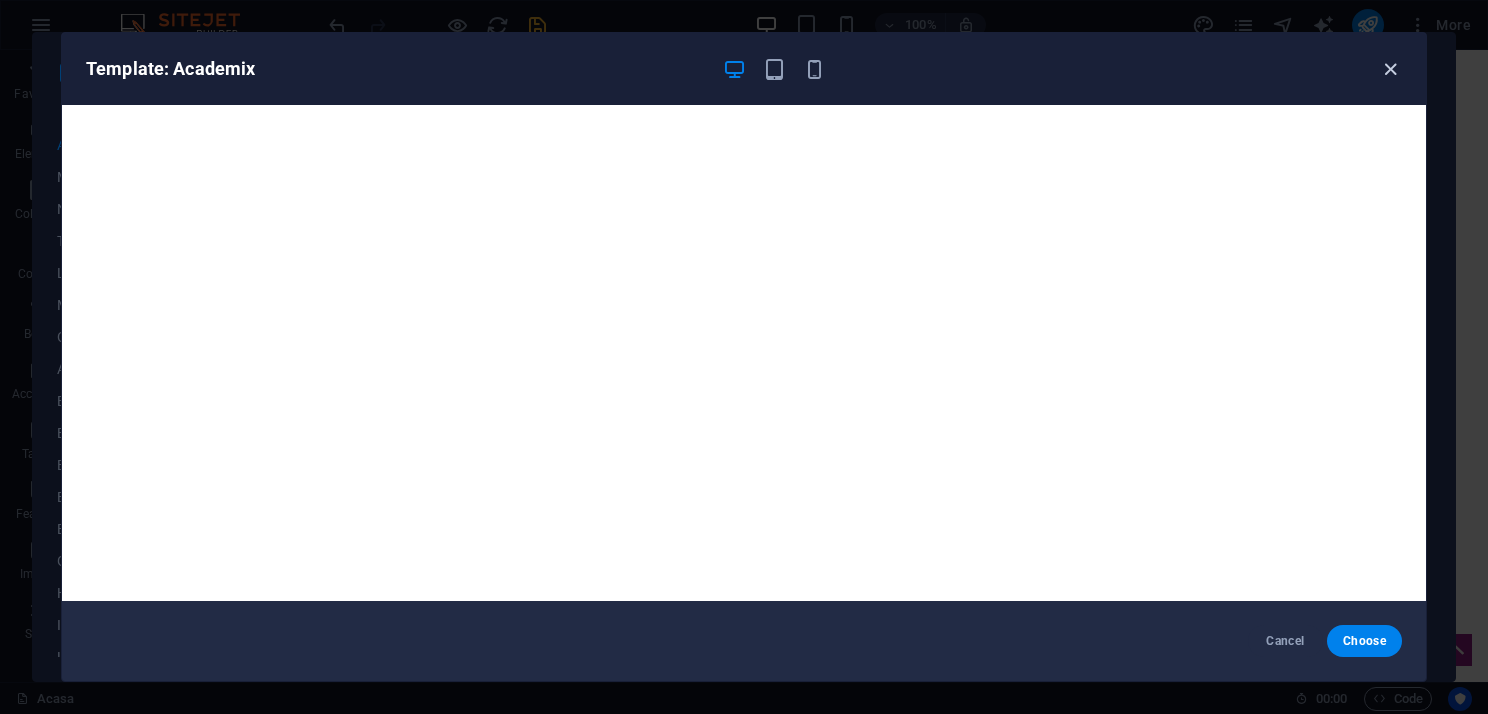 click at bounding box center [1390, 69] 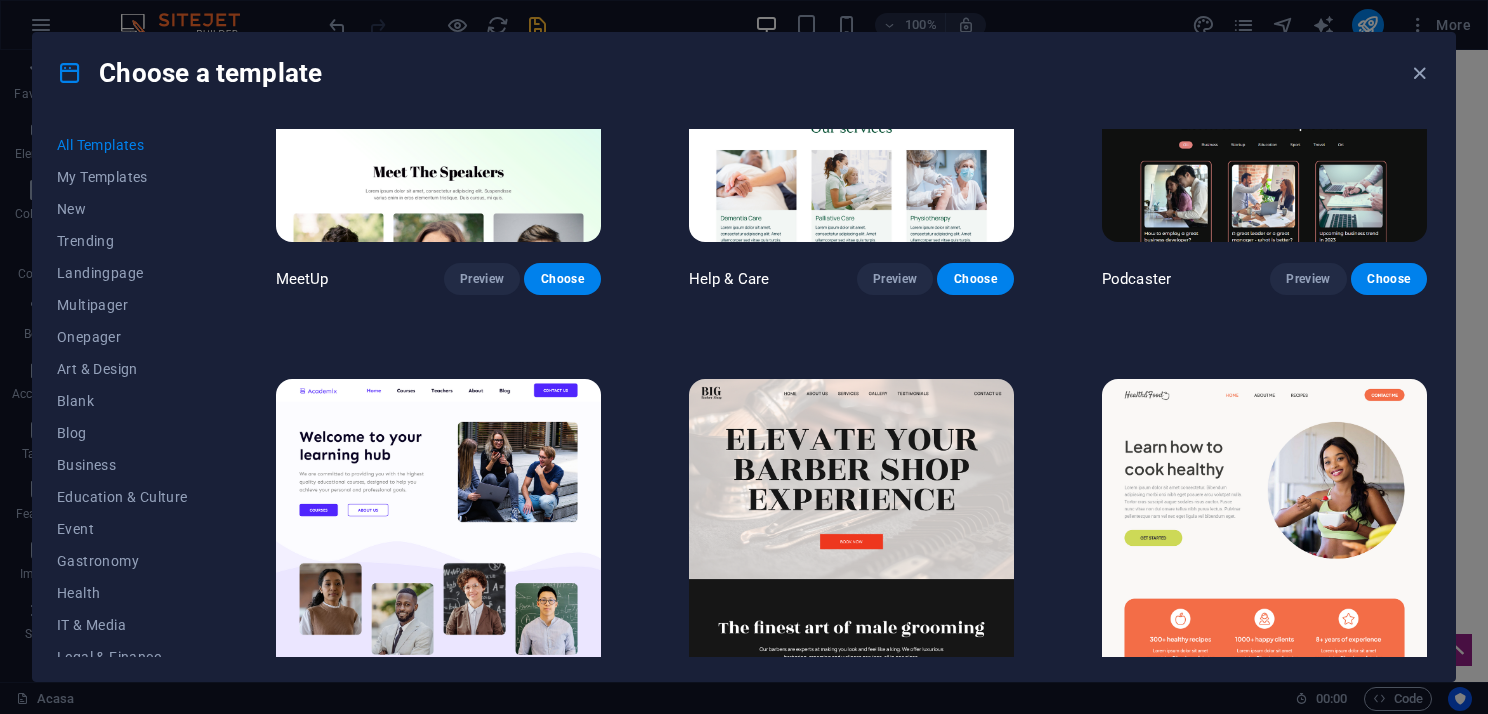 click at bounding box center (851, 529) 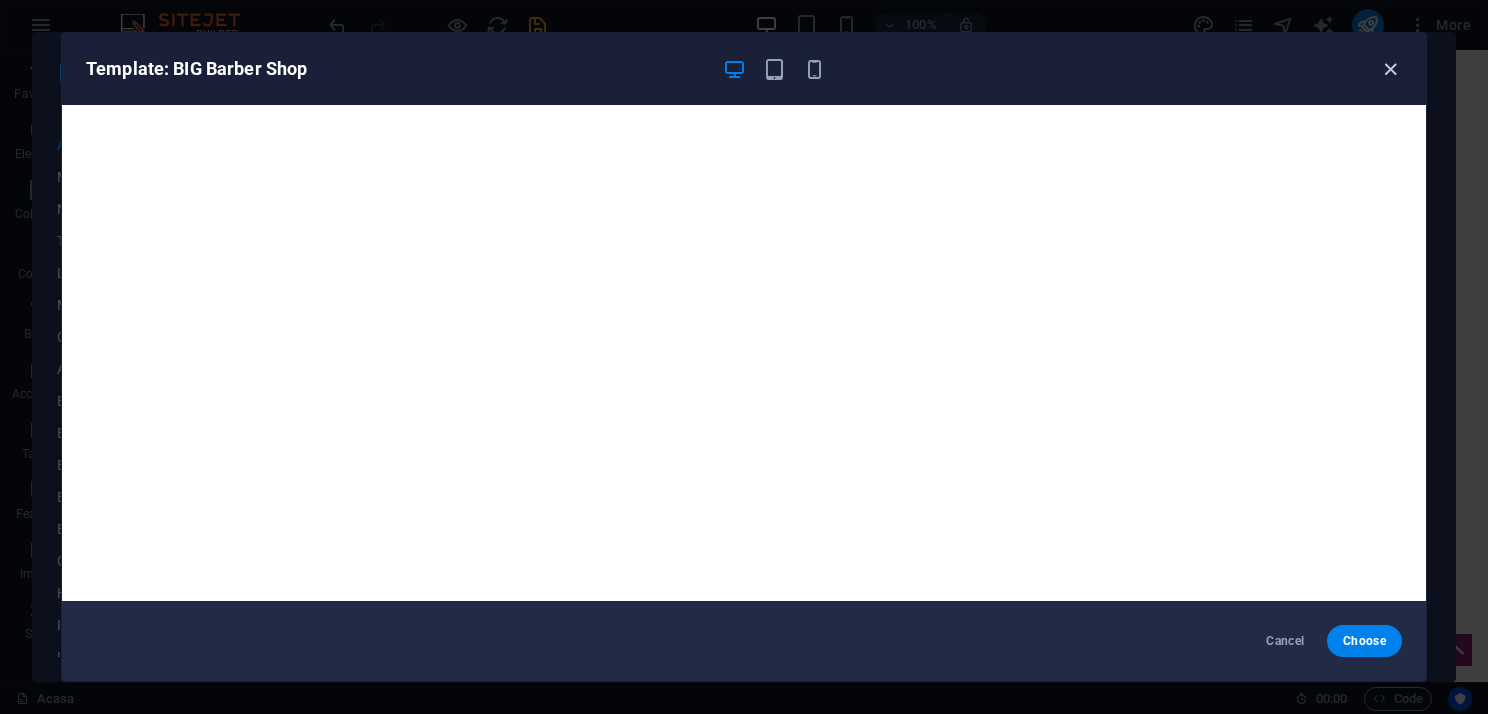click at bounding box center [1390, 69] 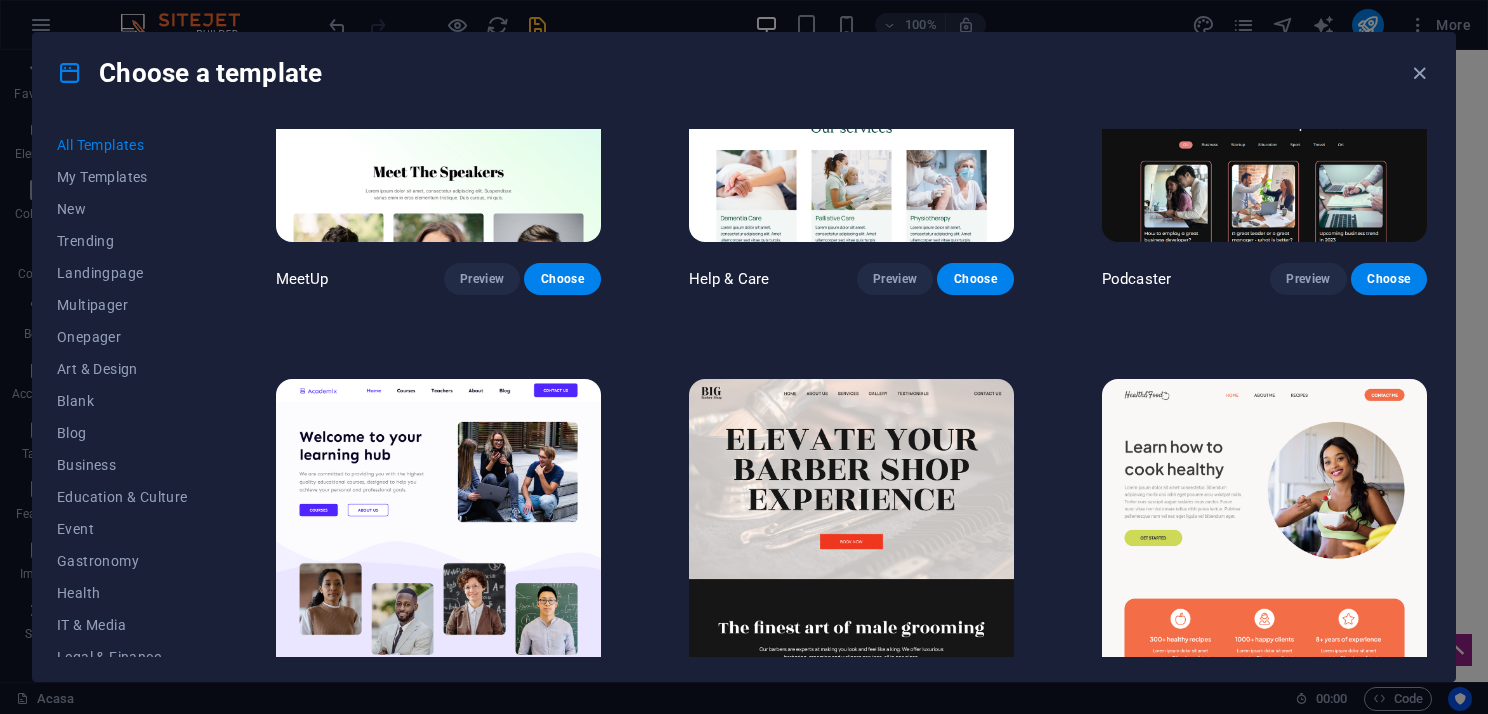 click at bounding box center (1264, 529) 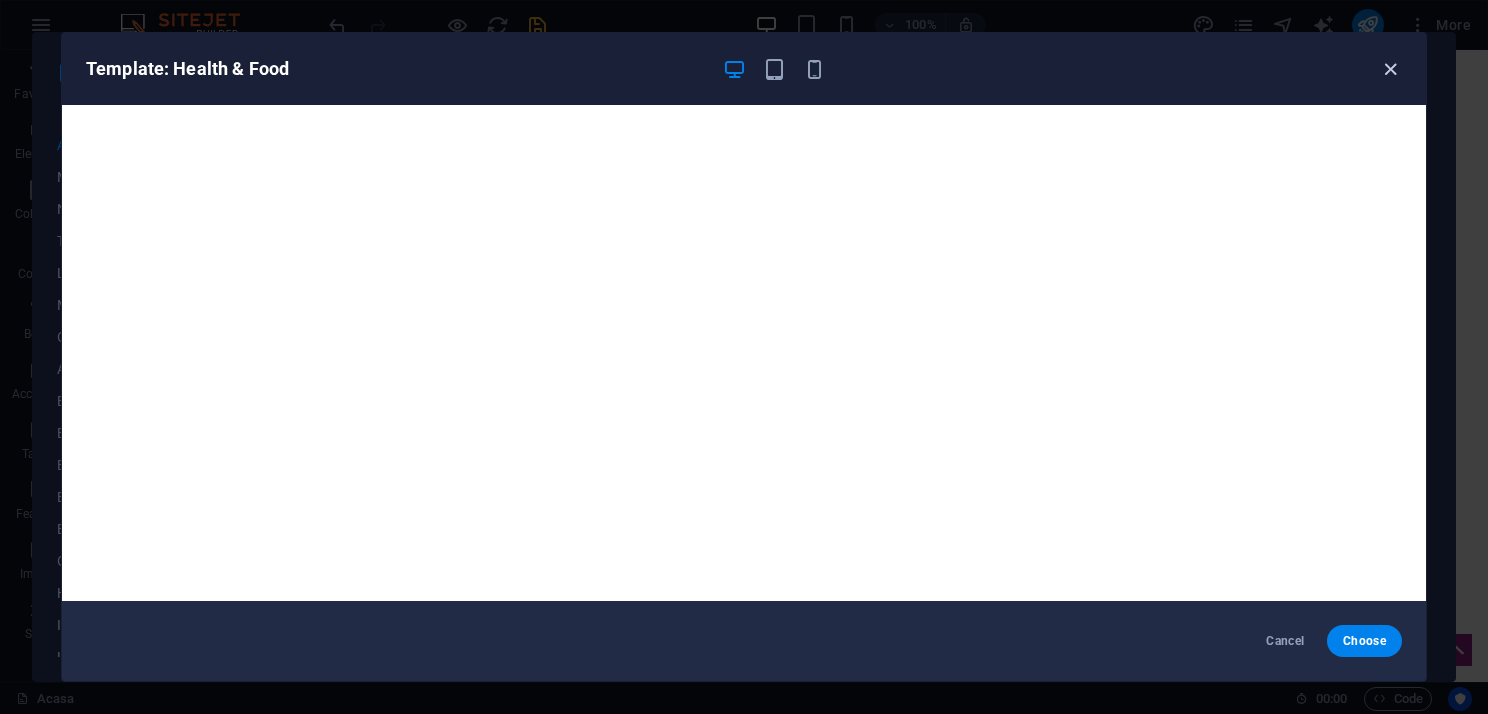 click at bounding box center (1390, 69) 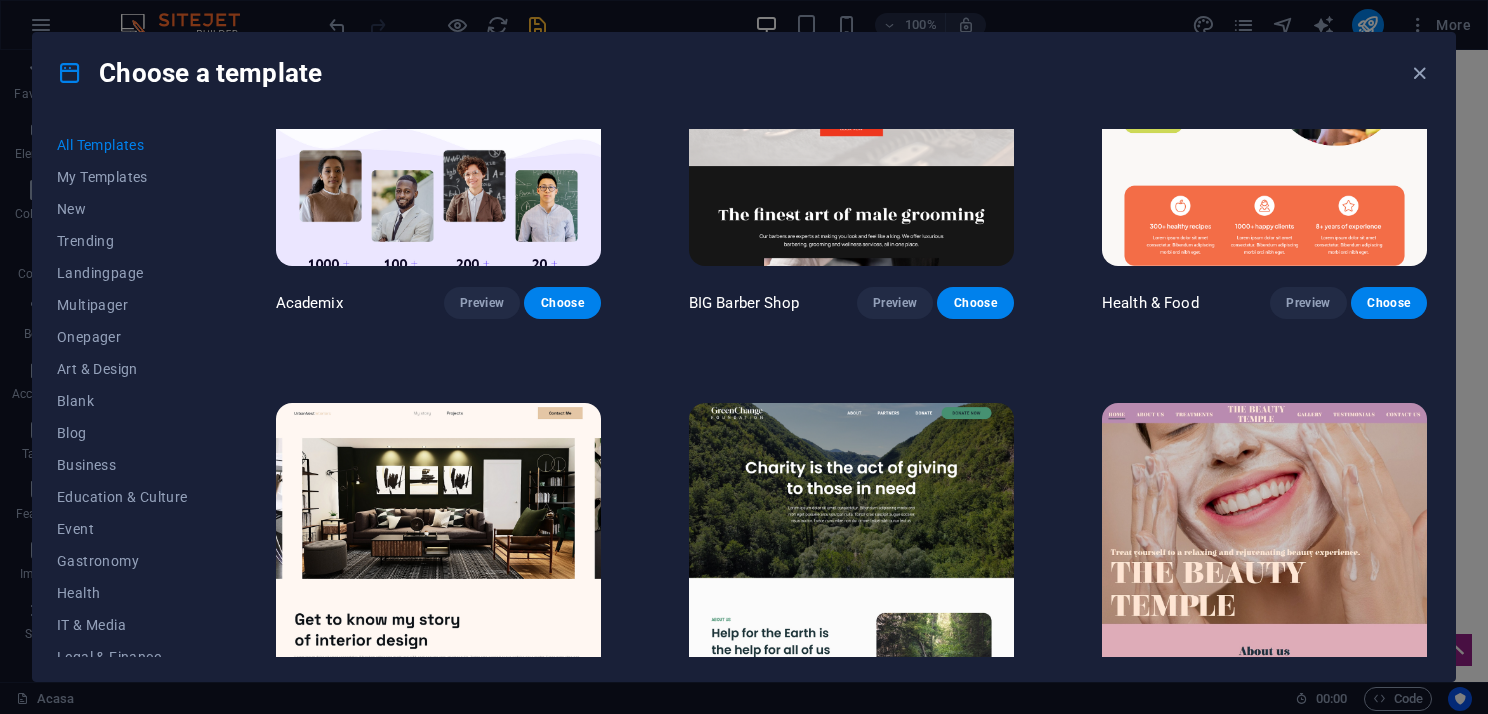scroll, scrollTop: 2000, scrollLeft: 0, axis: vertical 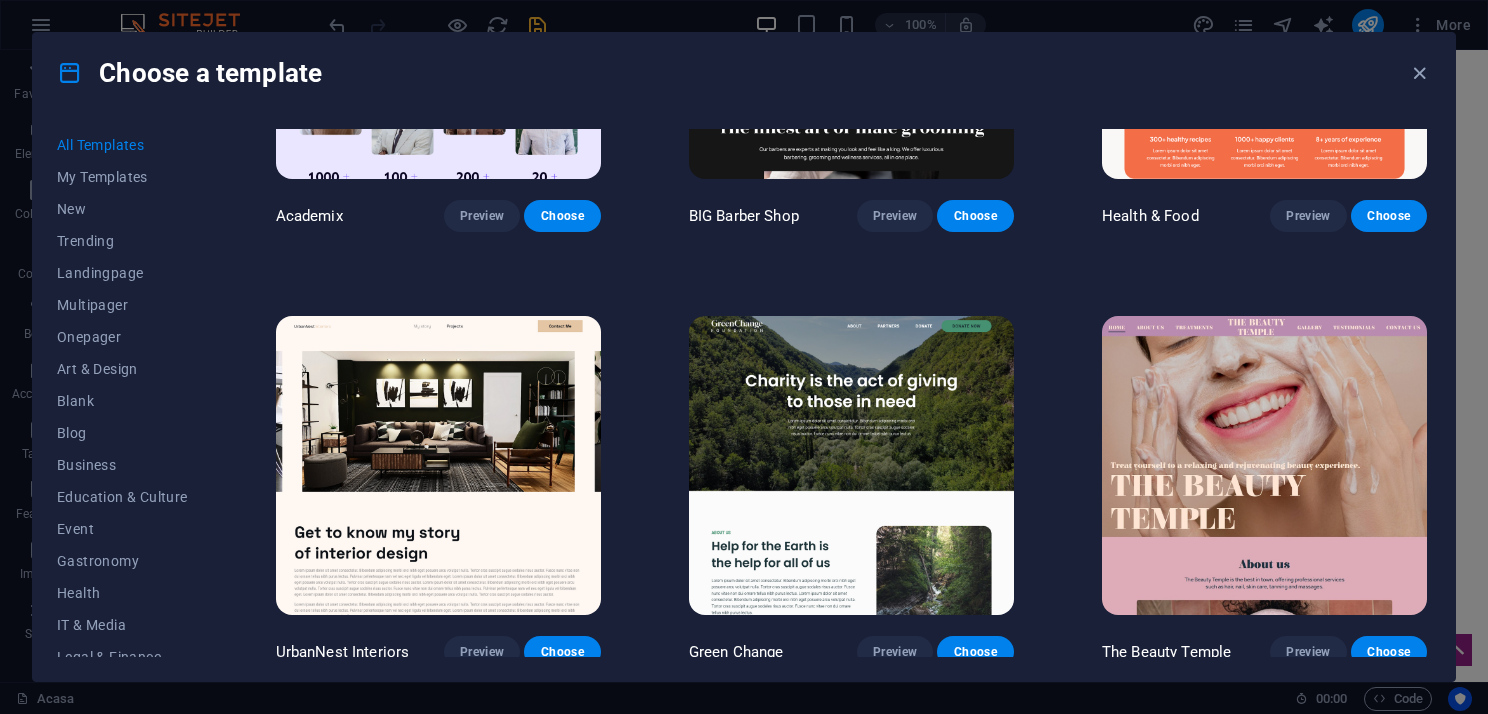 click at bounding box center [438, 466] 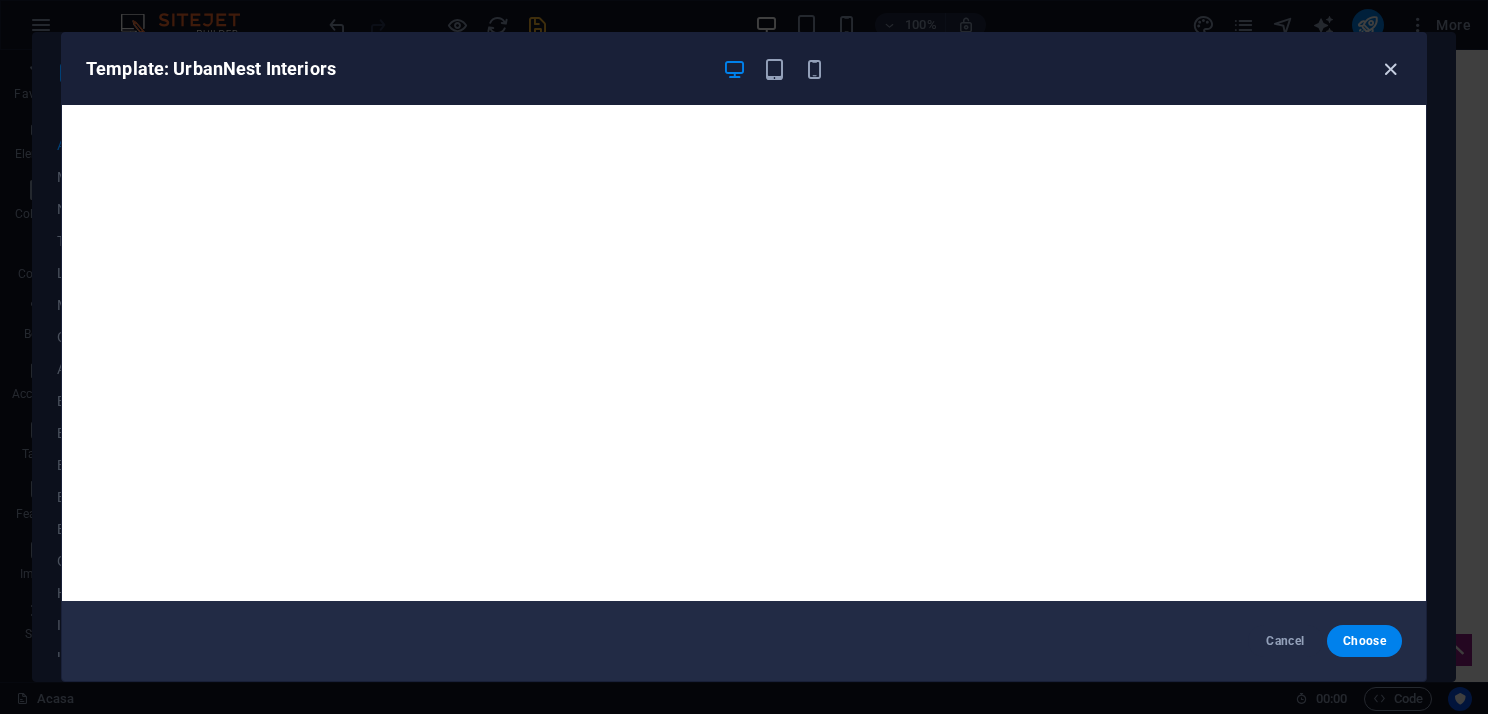 click at bounding box center (1390, 69) 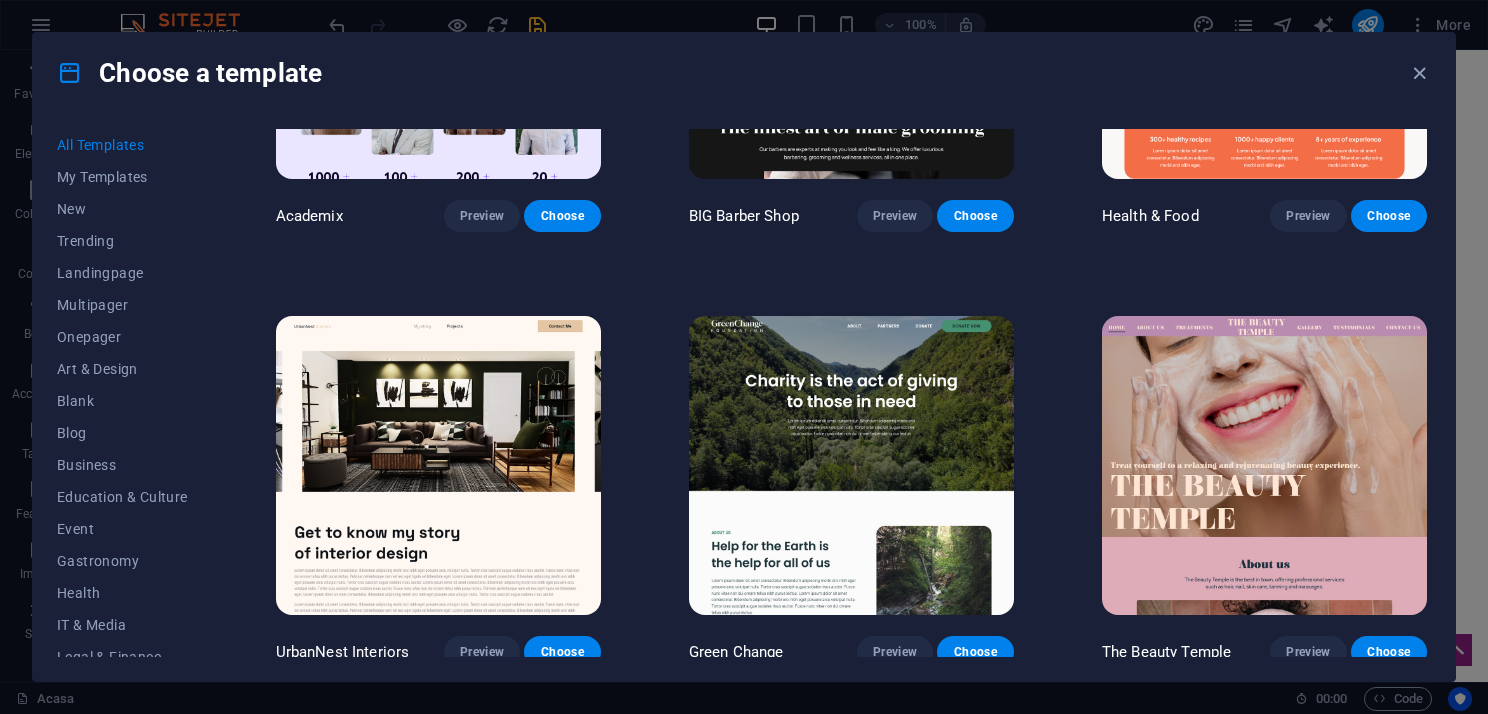 click at bounding box center [851, 466] 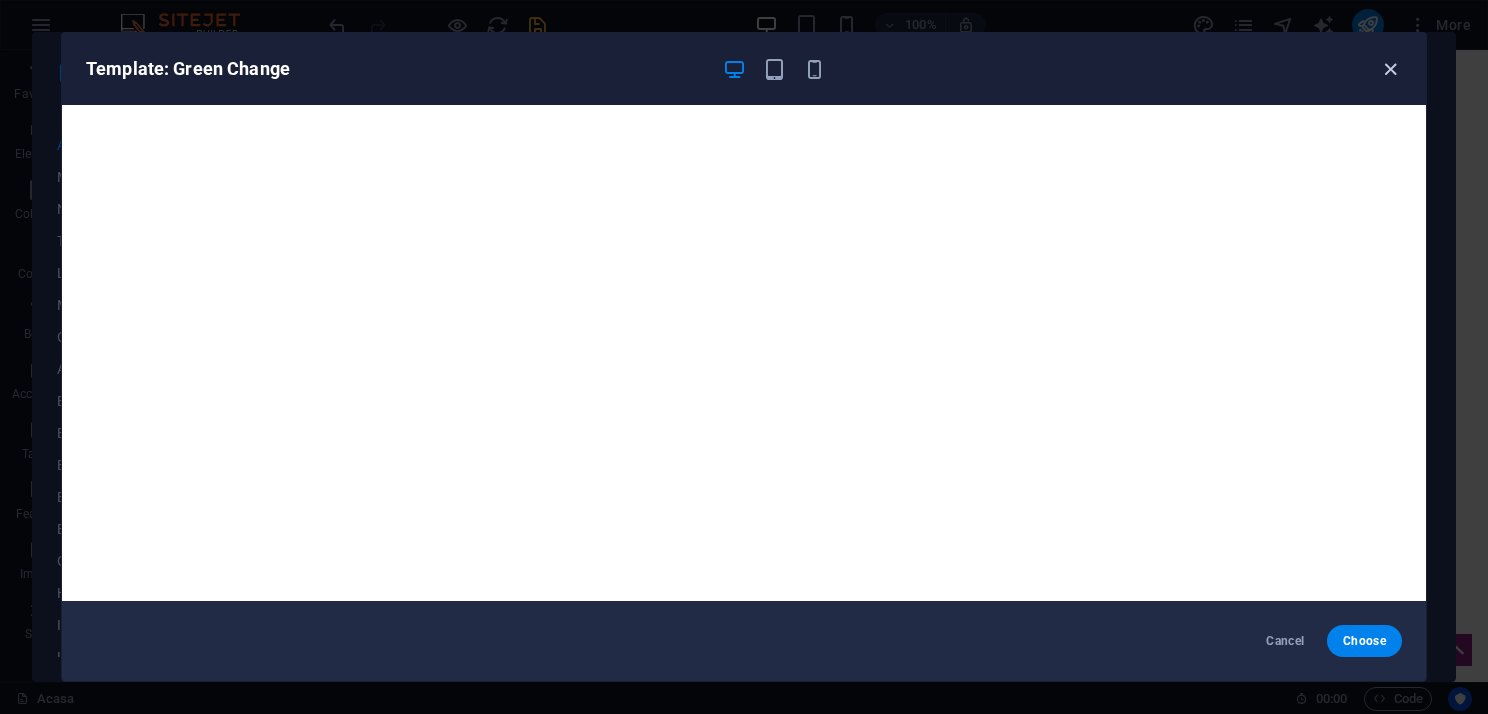 click at bounding box center (1390, 69) 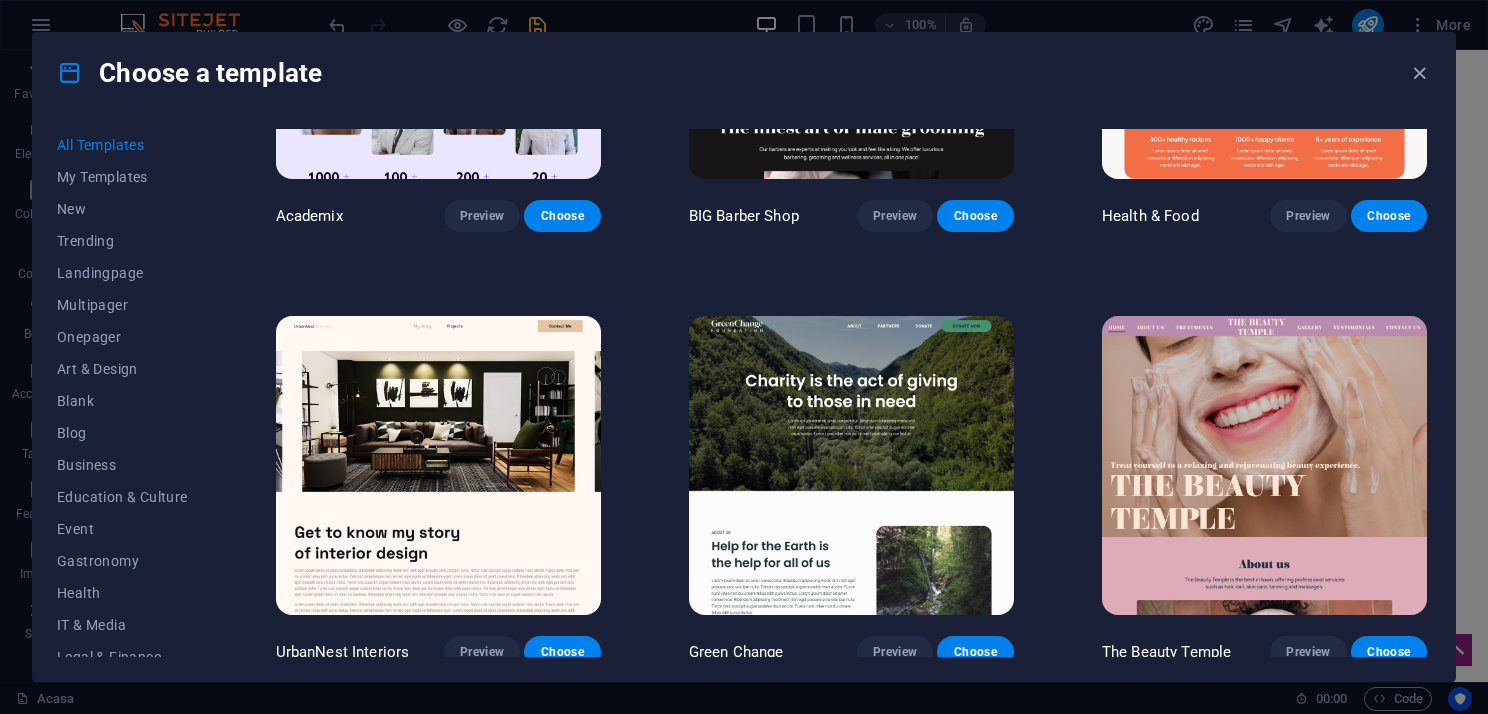 click at bounding box center (1264, 466) 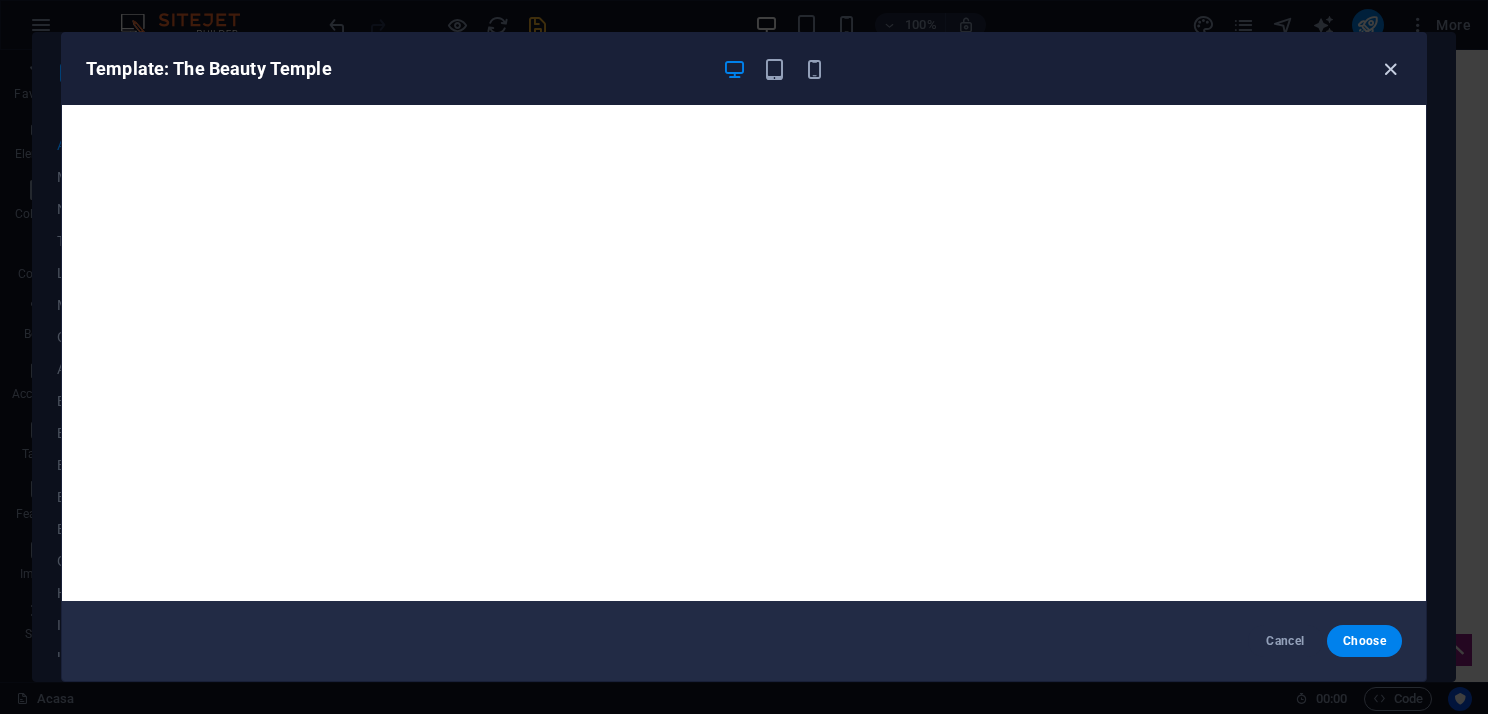 click at bounding box center (1390, 69) 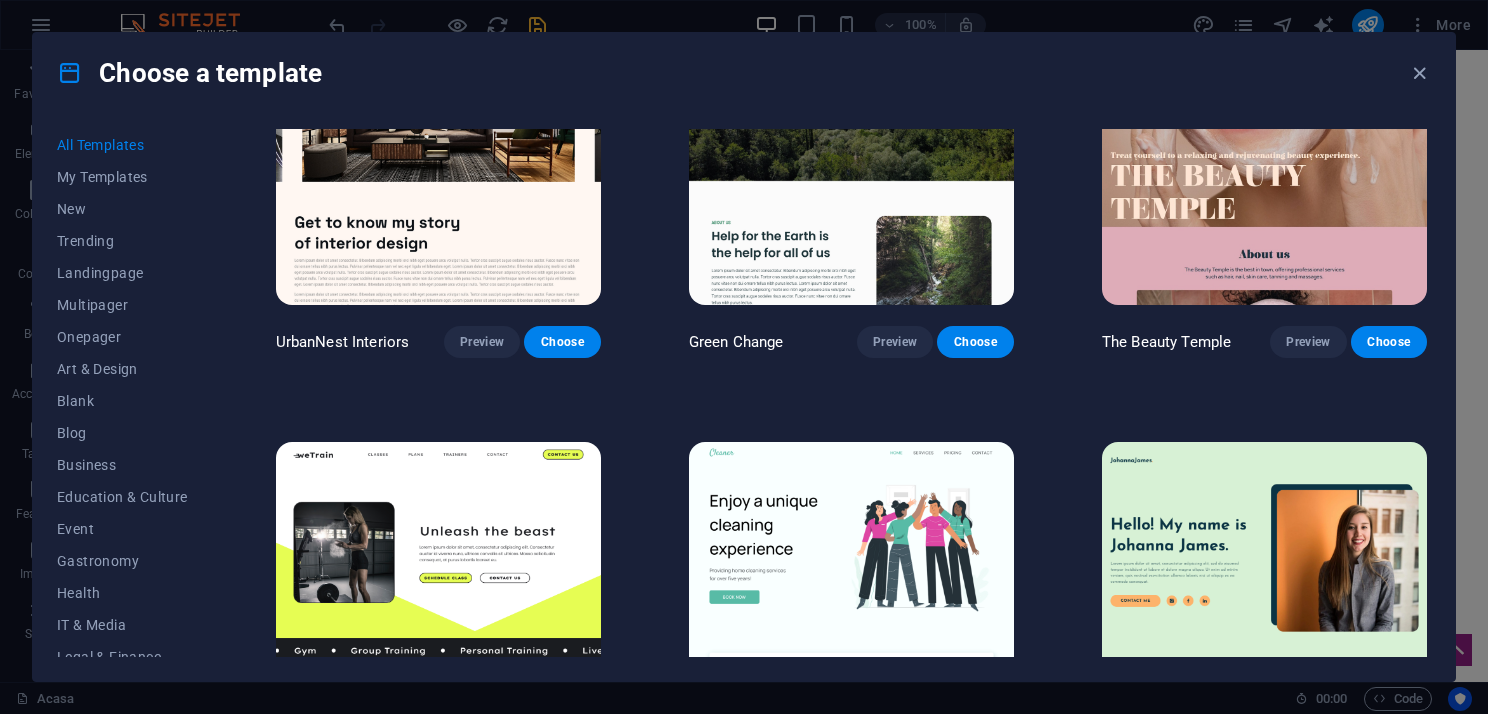 scroll, scrollTop: 2400, scrollLeft: 0, axis: vertical 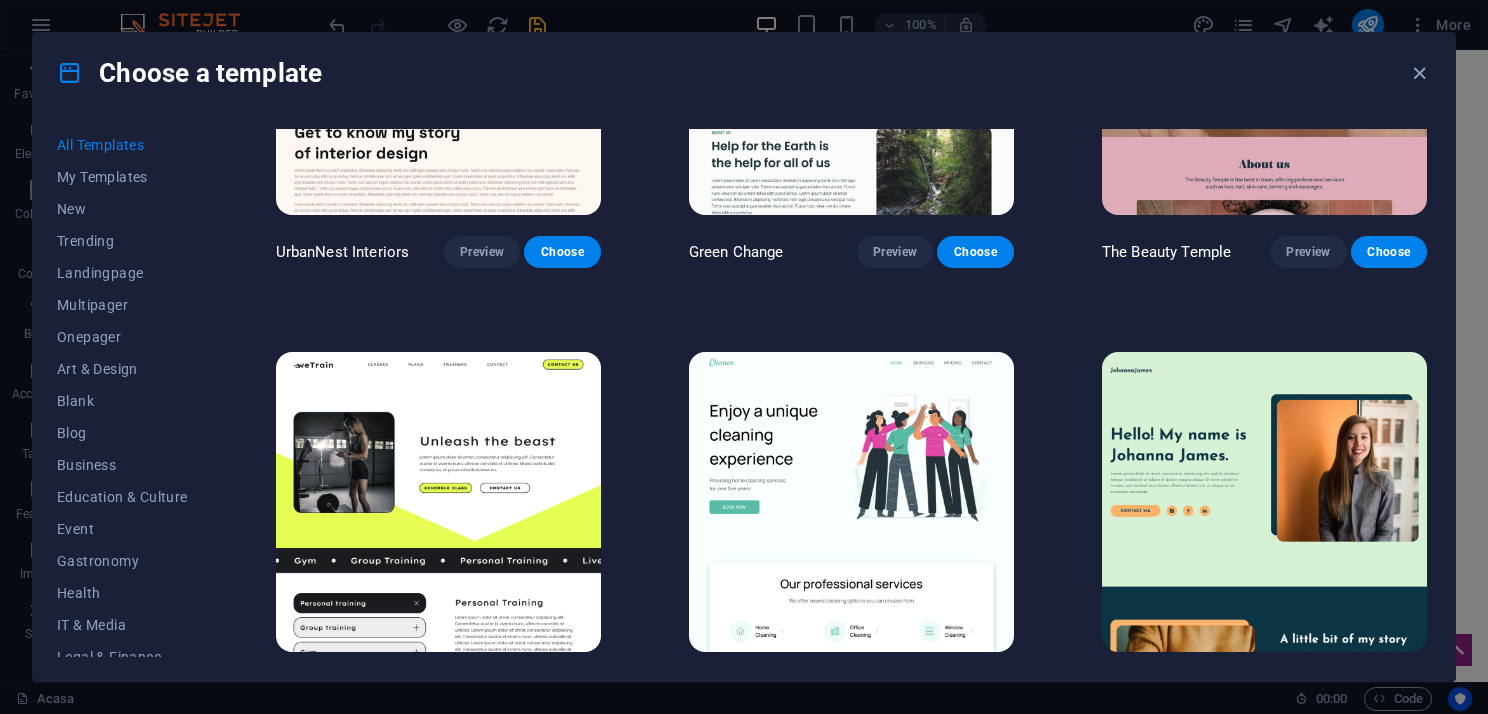 click at bounding box center [438, 502] 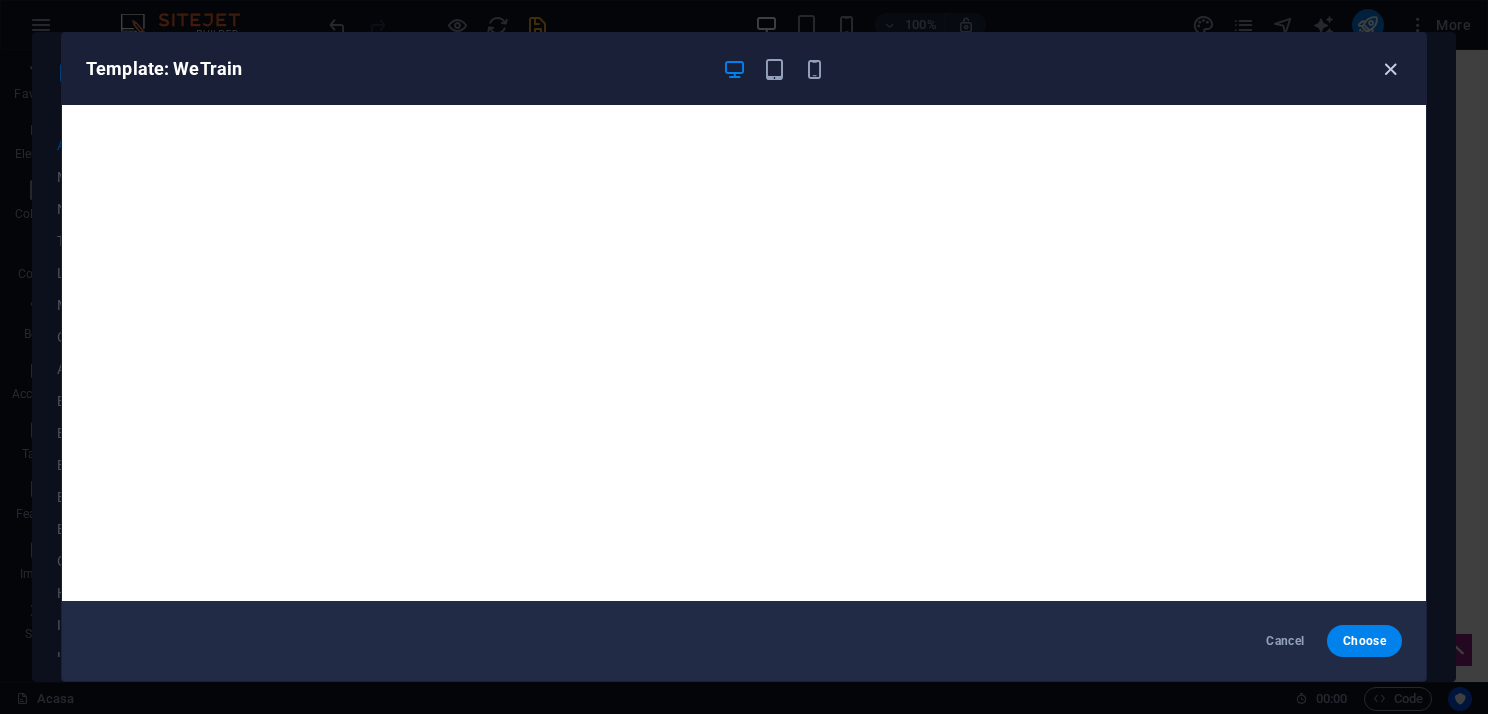 click at bounding box center [1390, 69] 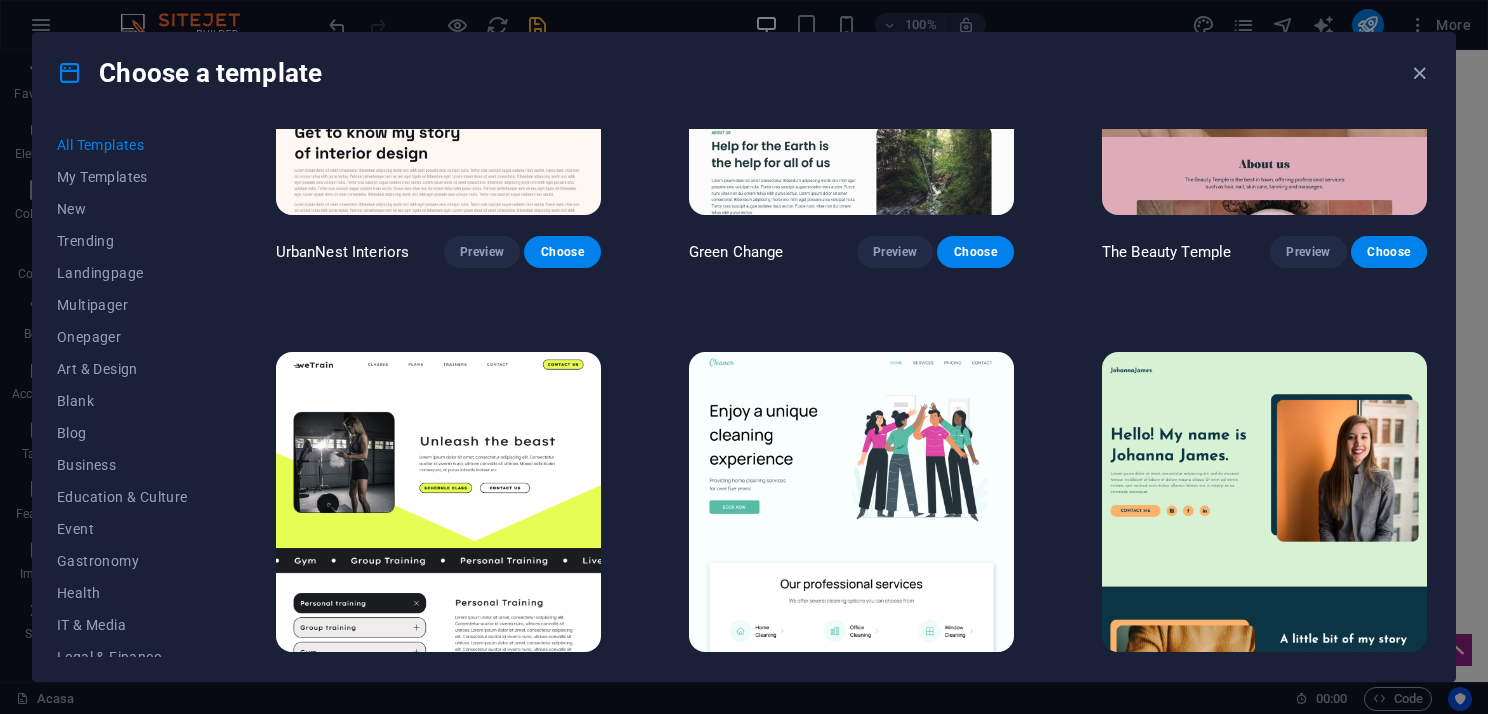 click at bounding box center (851, 502) 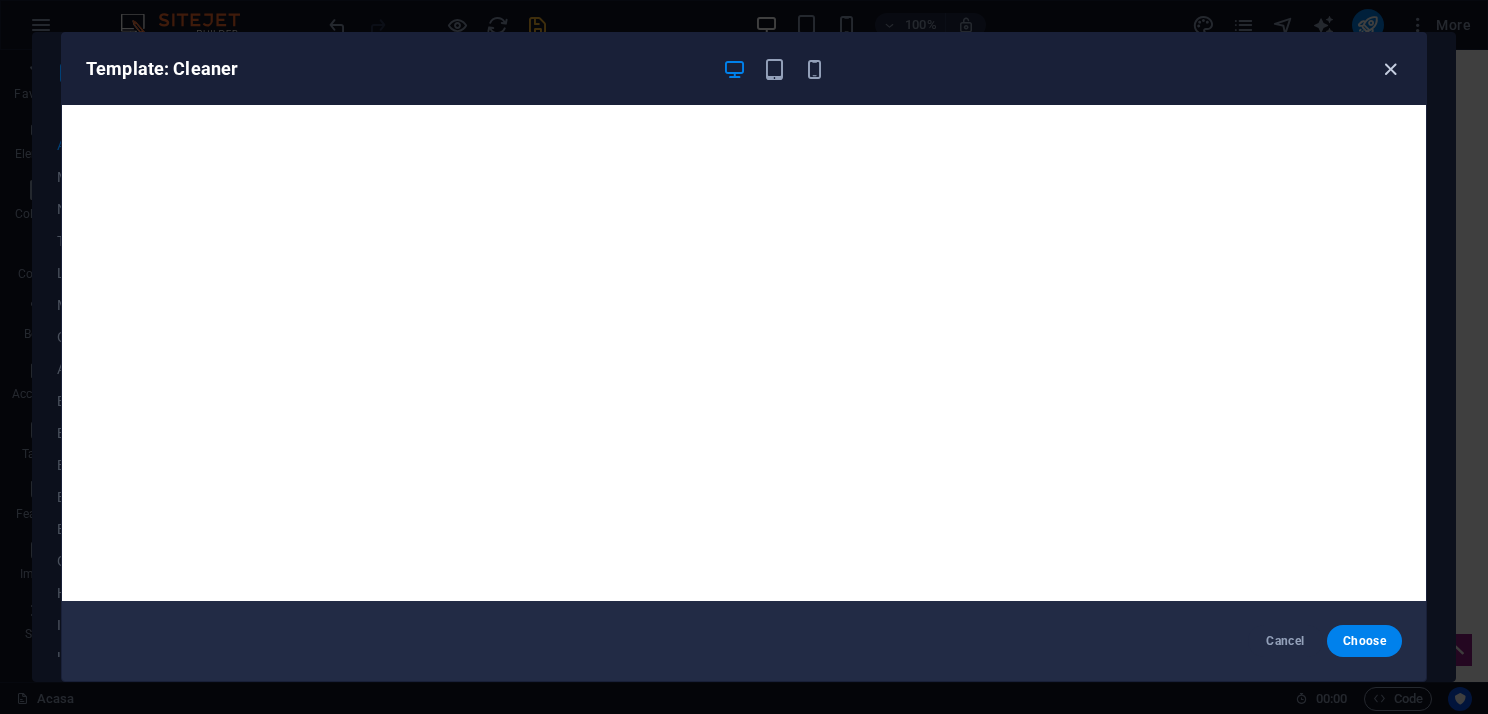 click at bounding box center (1390, 69) 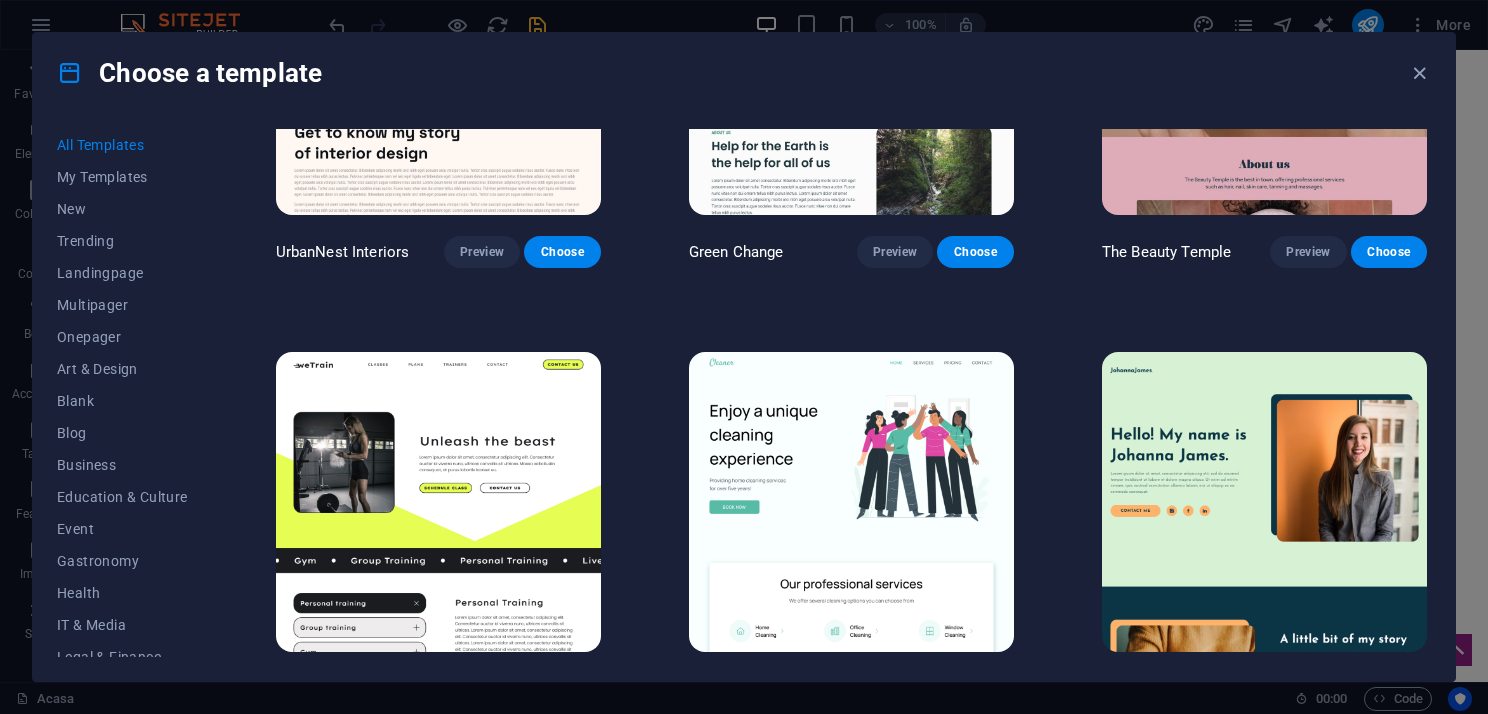 click at bounding box center [1264, 502] 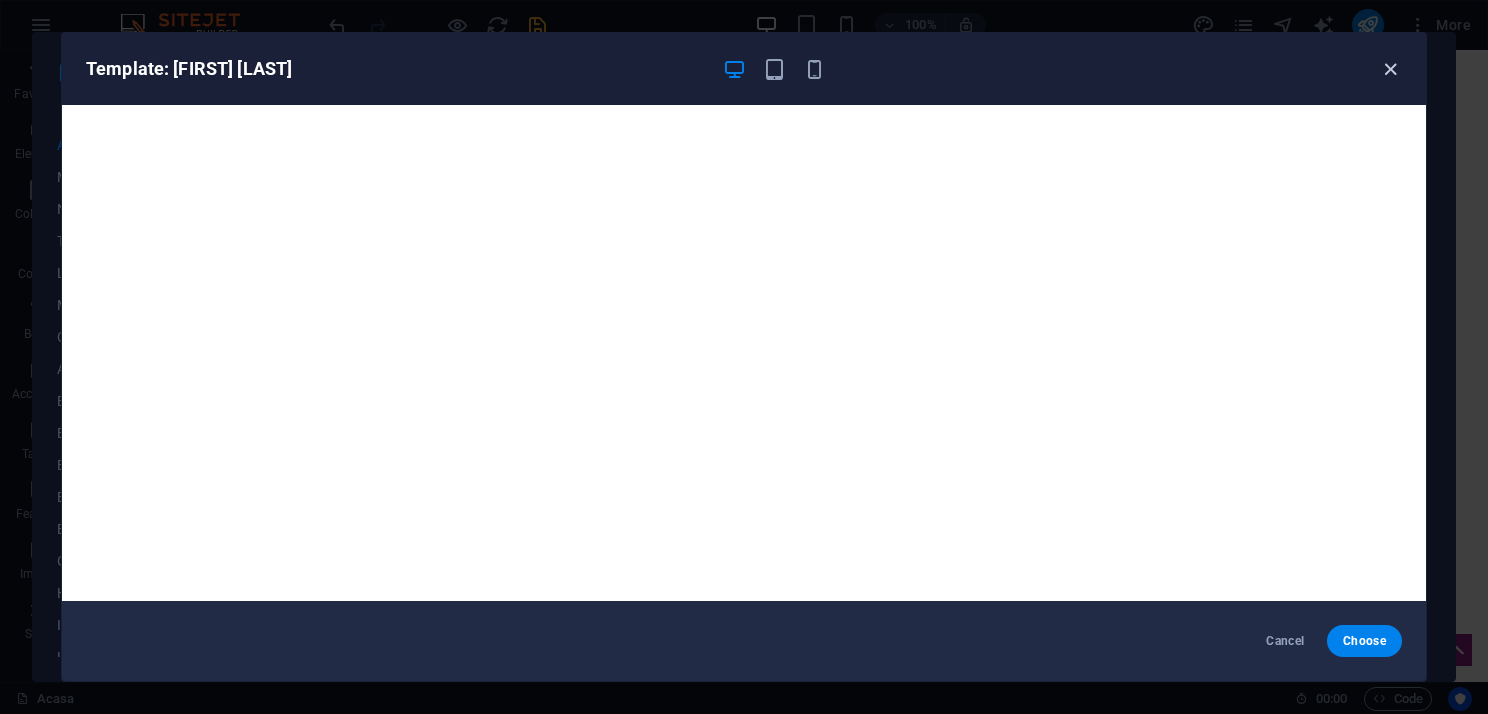 click at bounding box center [1390, 69] 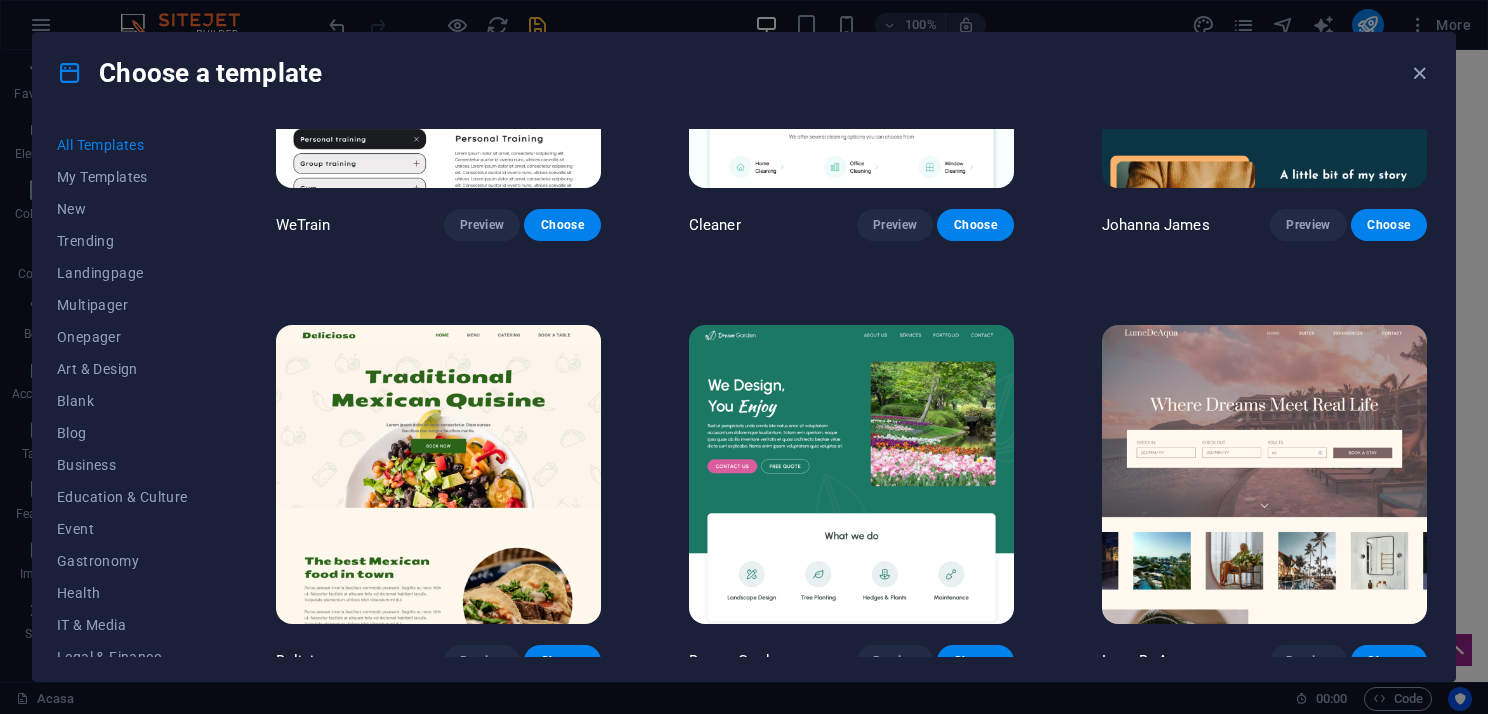 scroll, scrollTop: 3000, scrollLeft: 0, axis: vertical 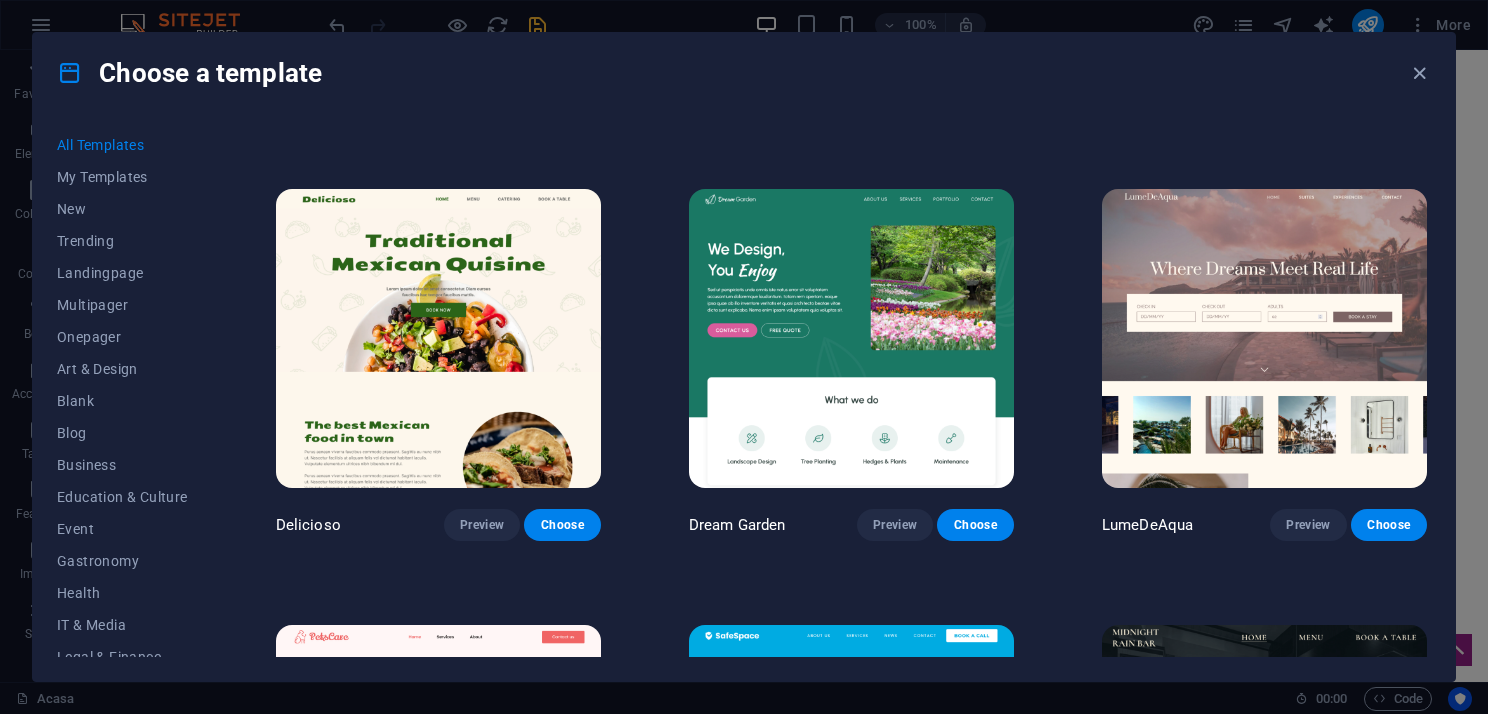 click at bounding box center [438, 339] 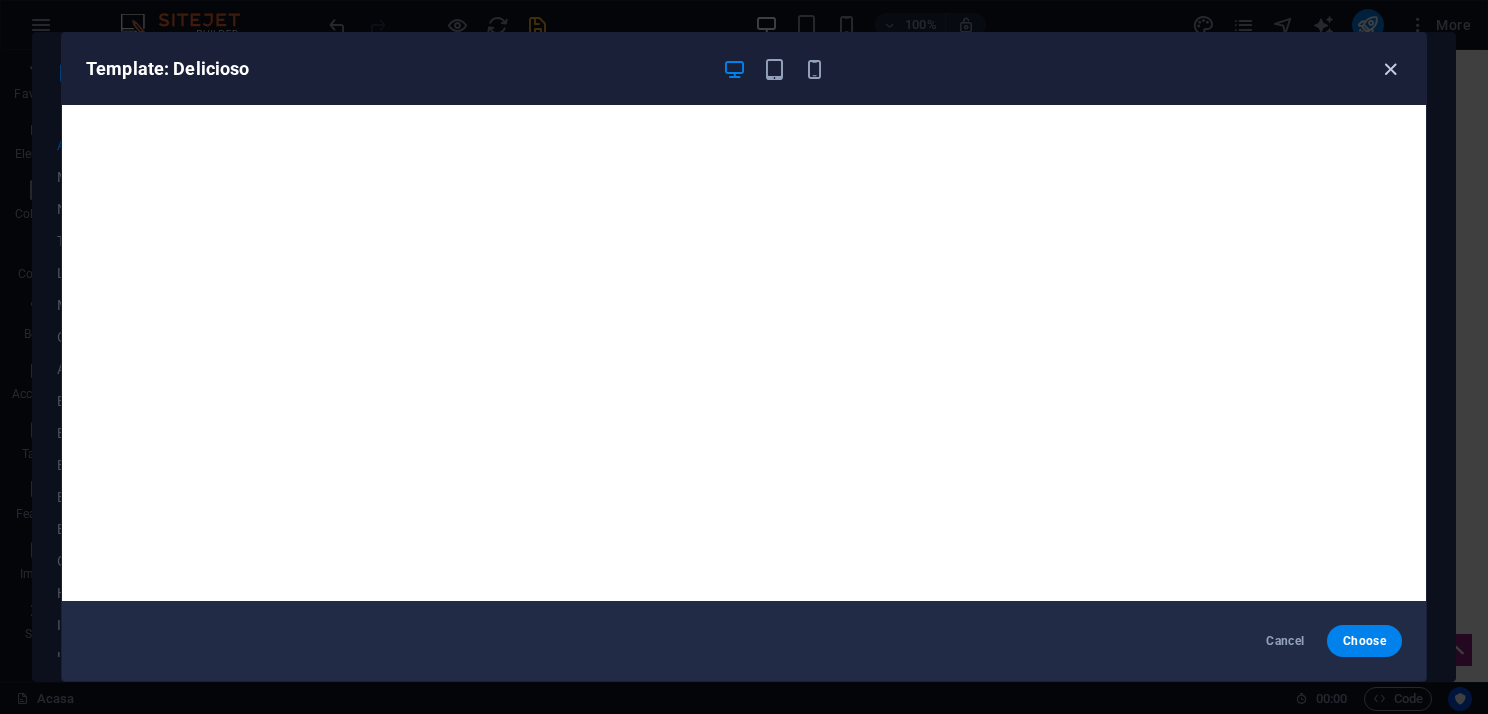 click at bounding box center [1390, 69] 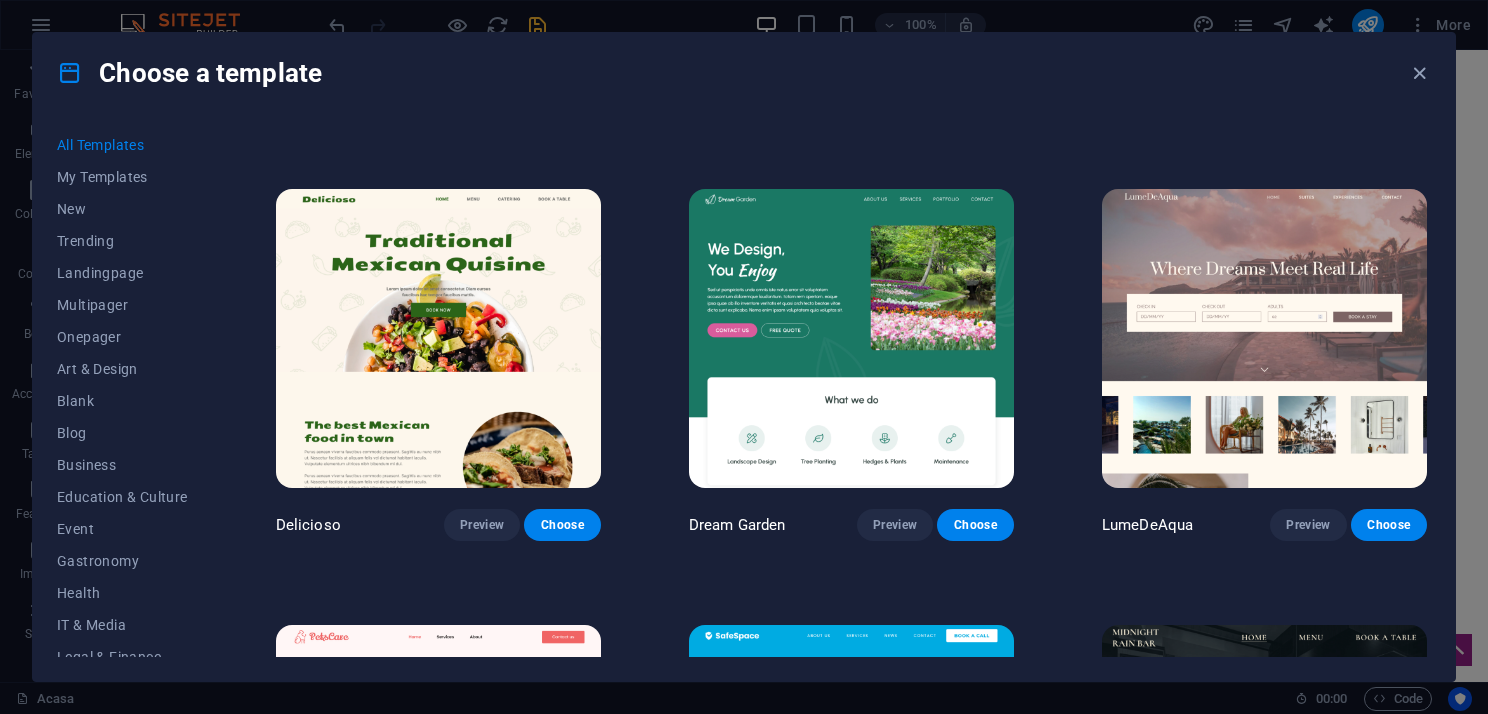 click at bounding box center [851, 339] 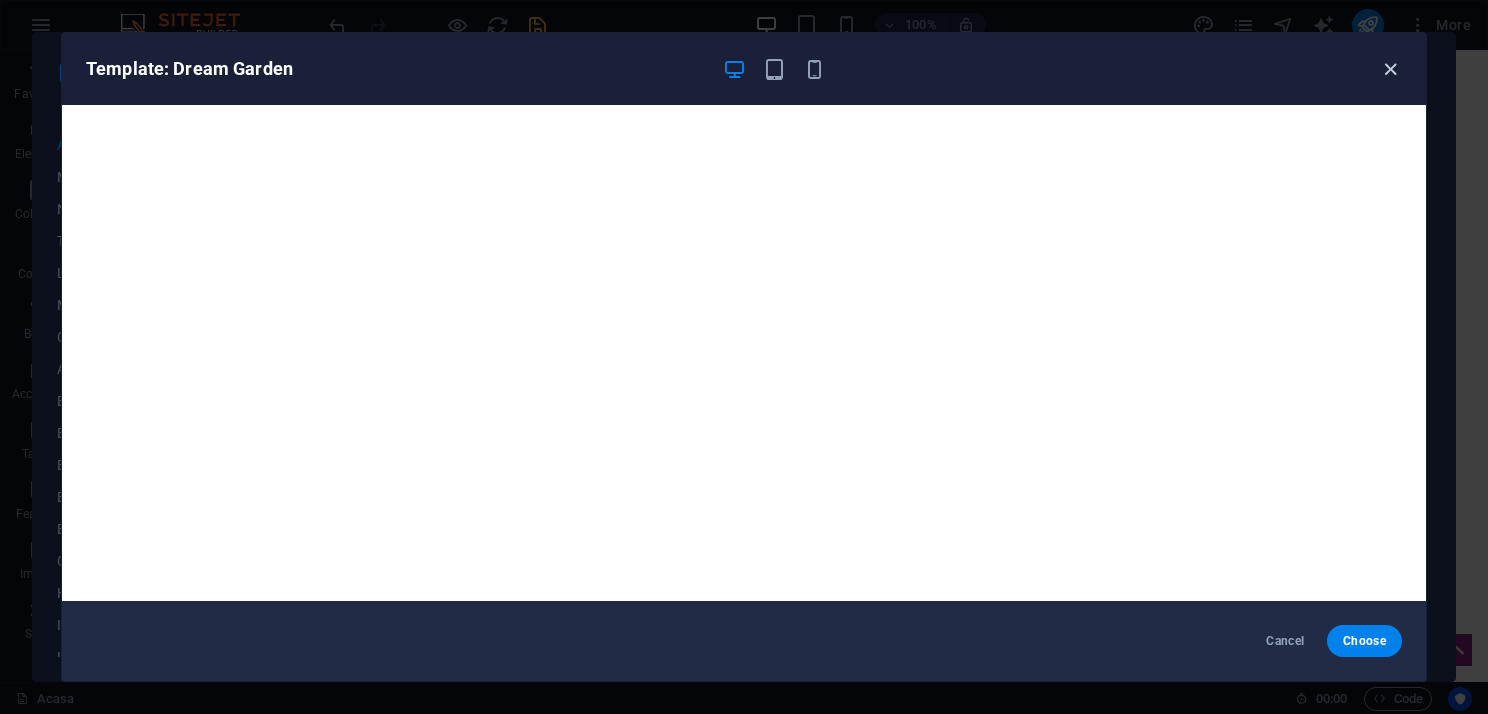 click at bounding box center [1390, 69] 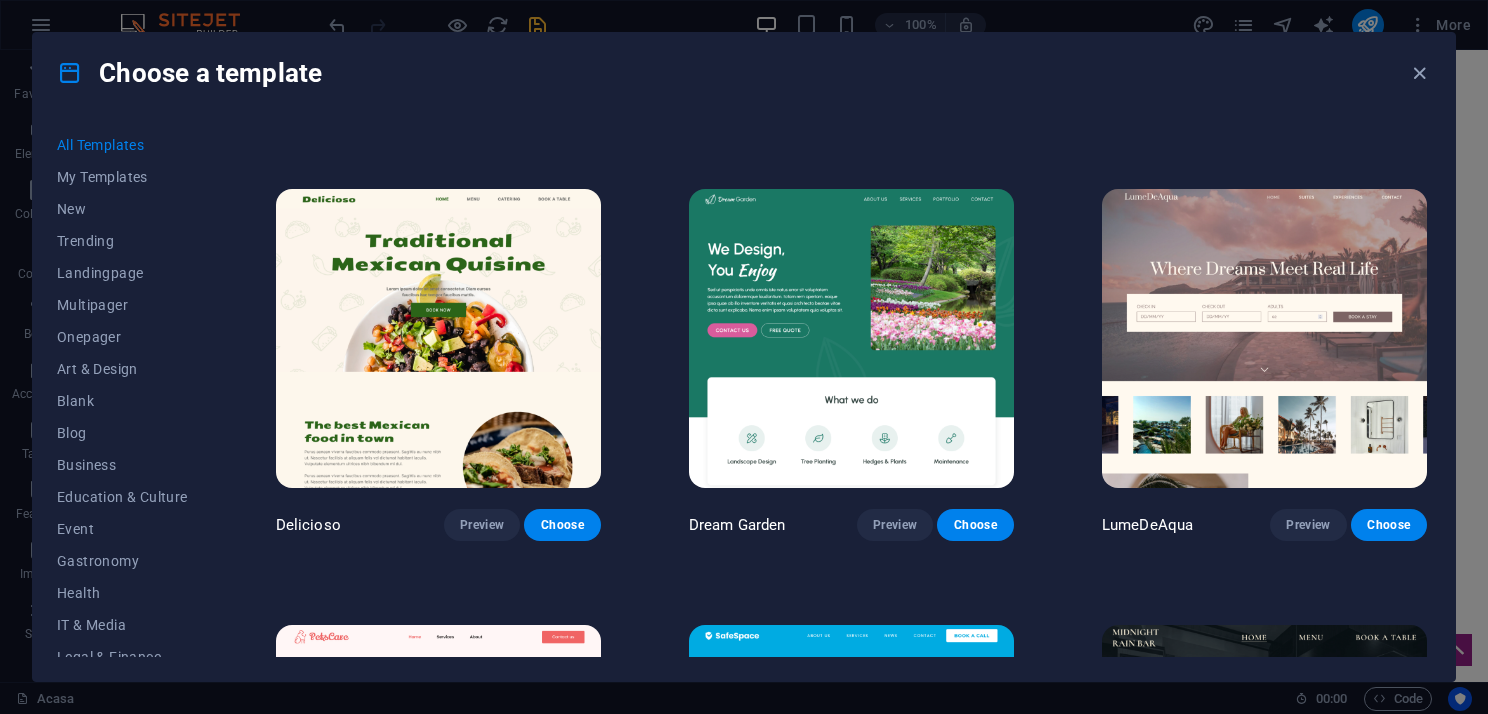 click at bounding box center [1264, 339] 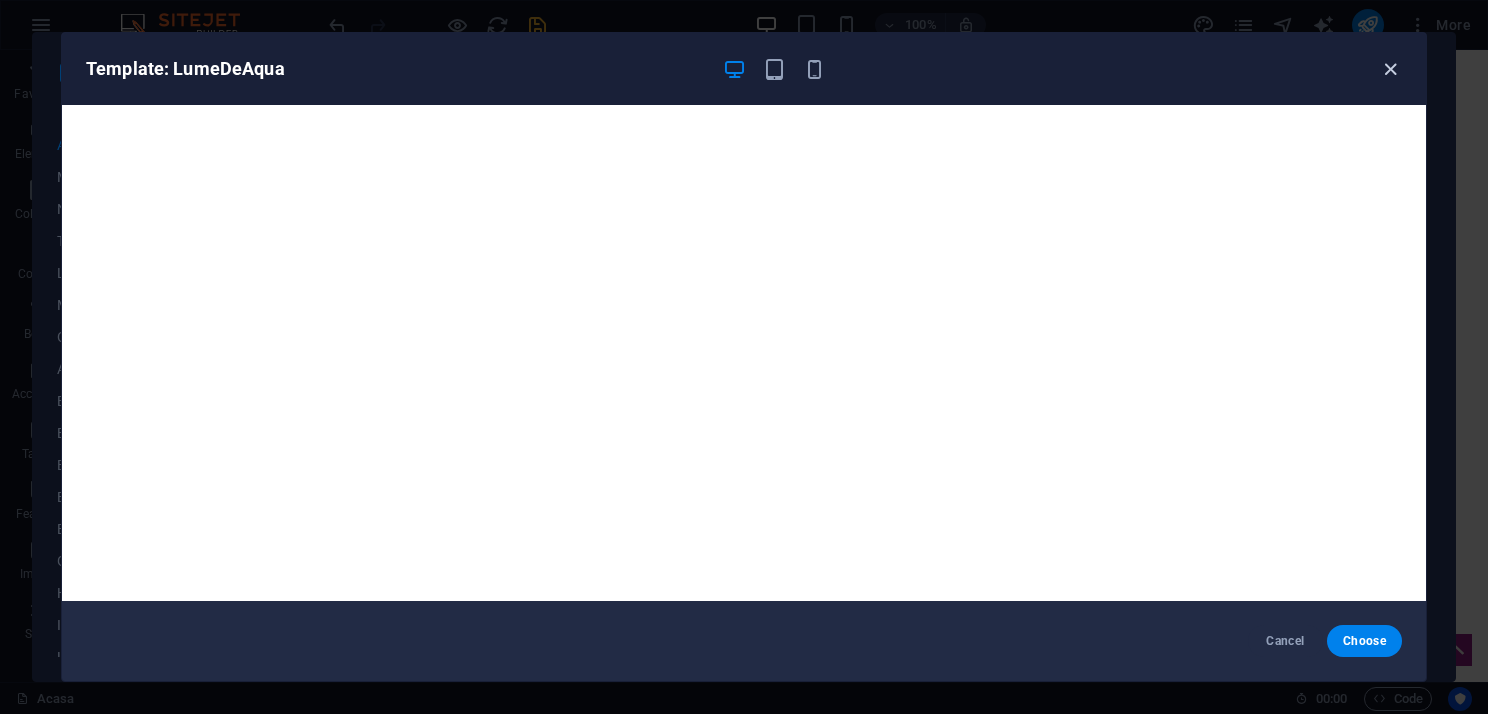 click at bounding box center (1390, 69) 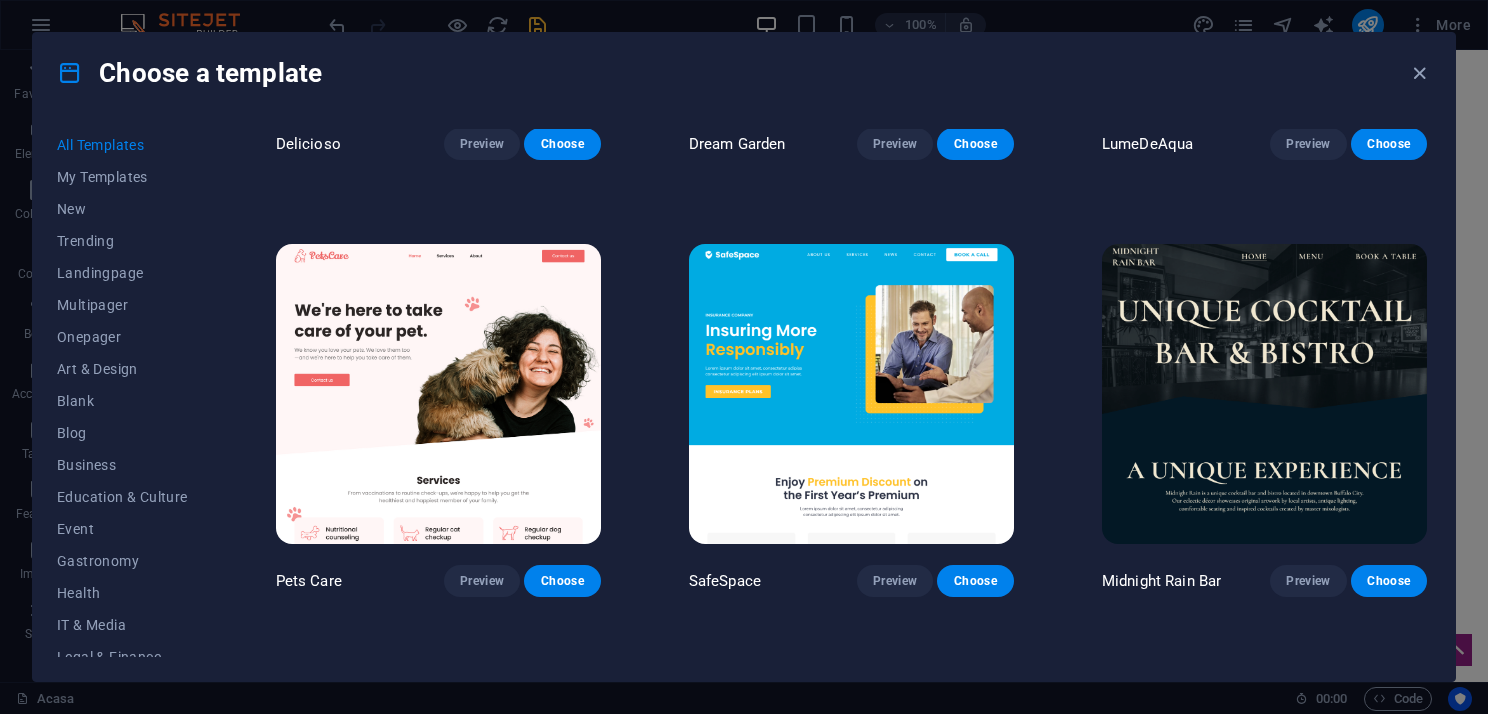 scroll, scrollTop: 3400, scrollLeft: 0, axis: vertical 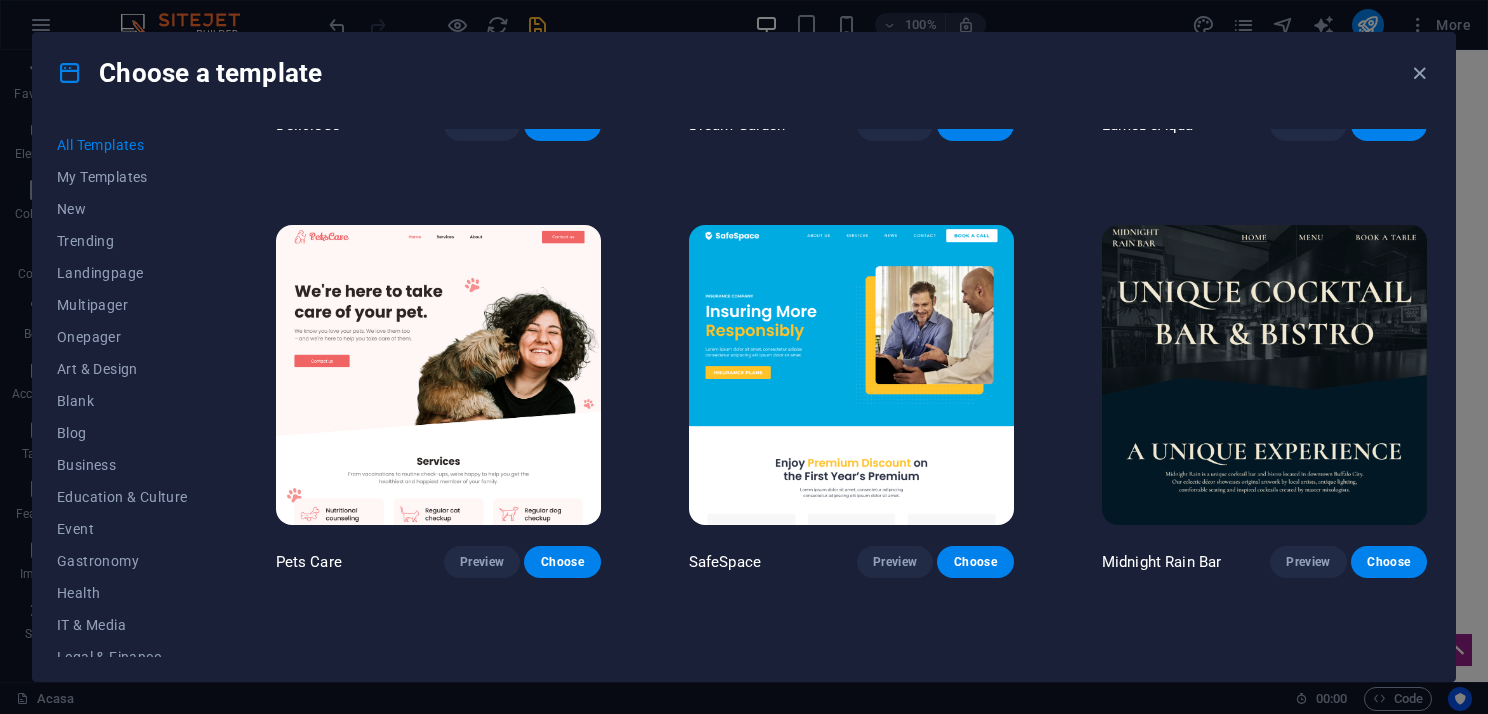 click at bounding box center (438, 375) 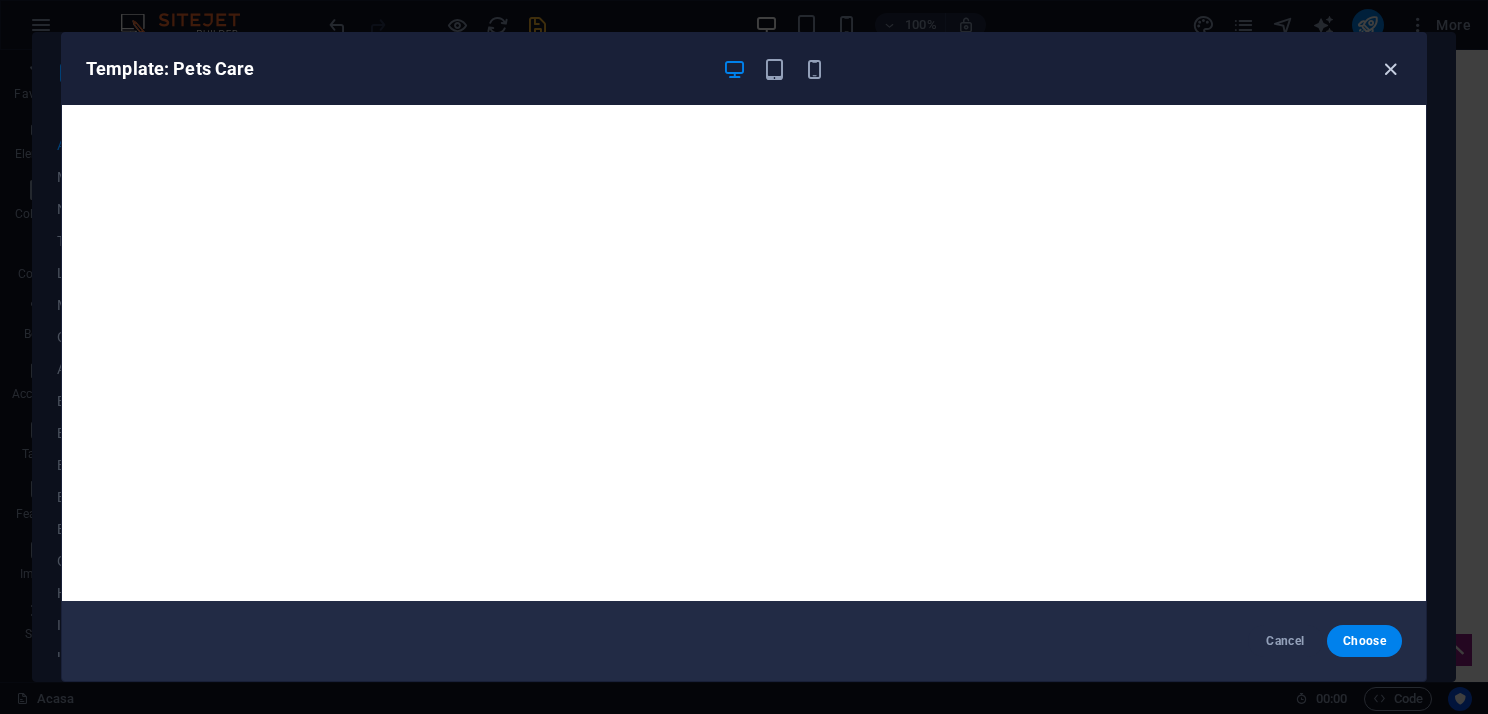 click at bounding box center [1390, 69] 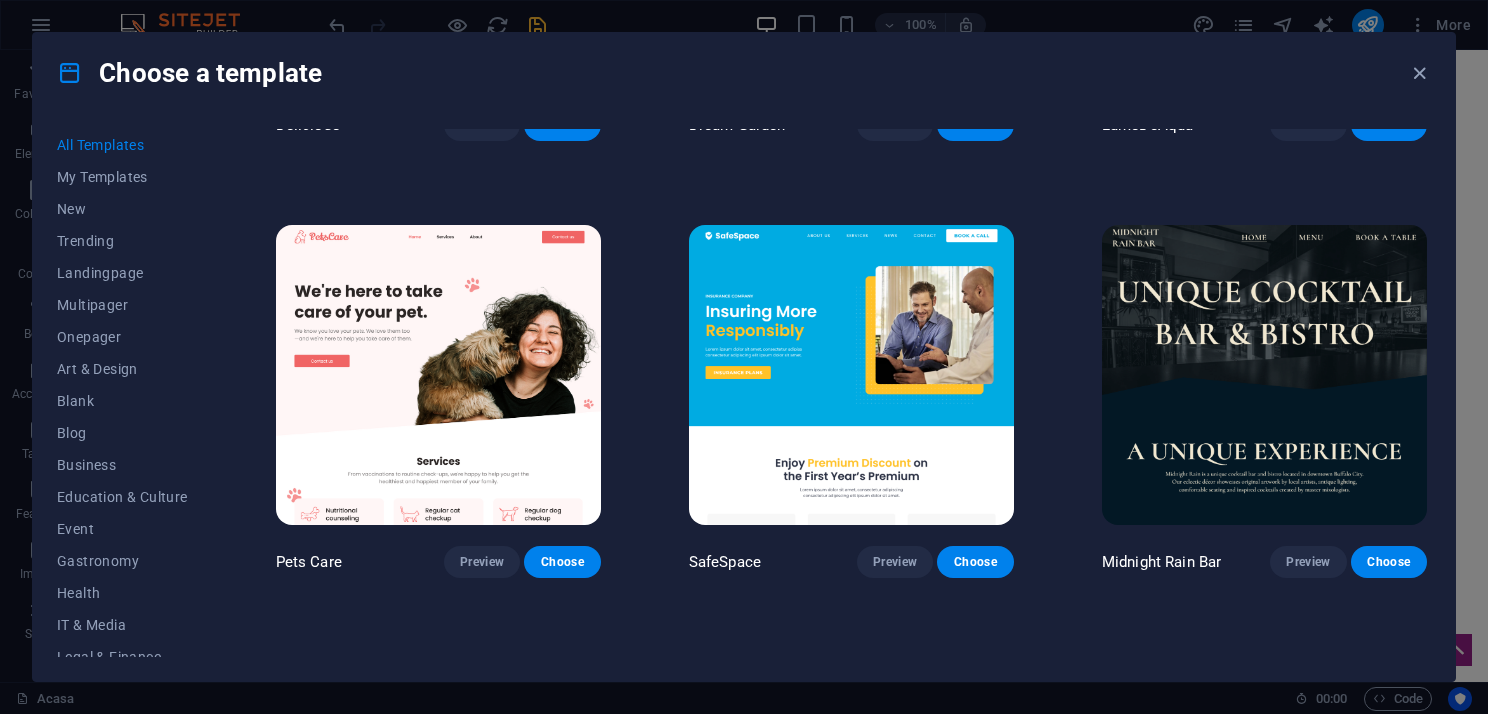 click at bounding box center [851, 375] 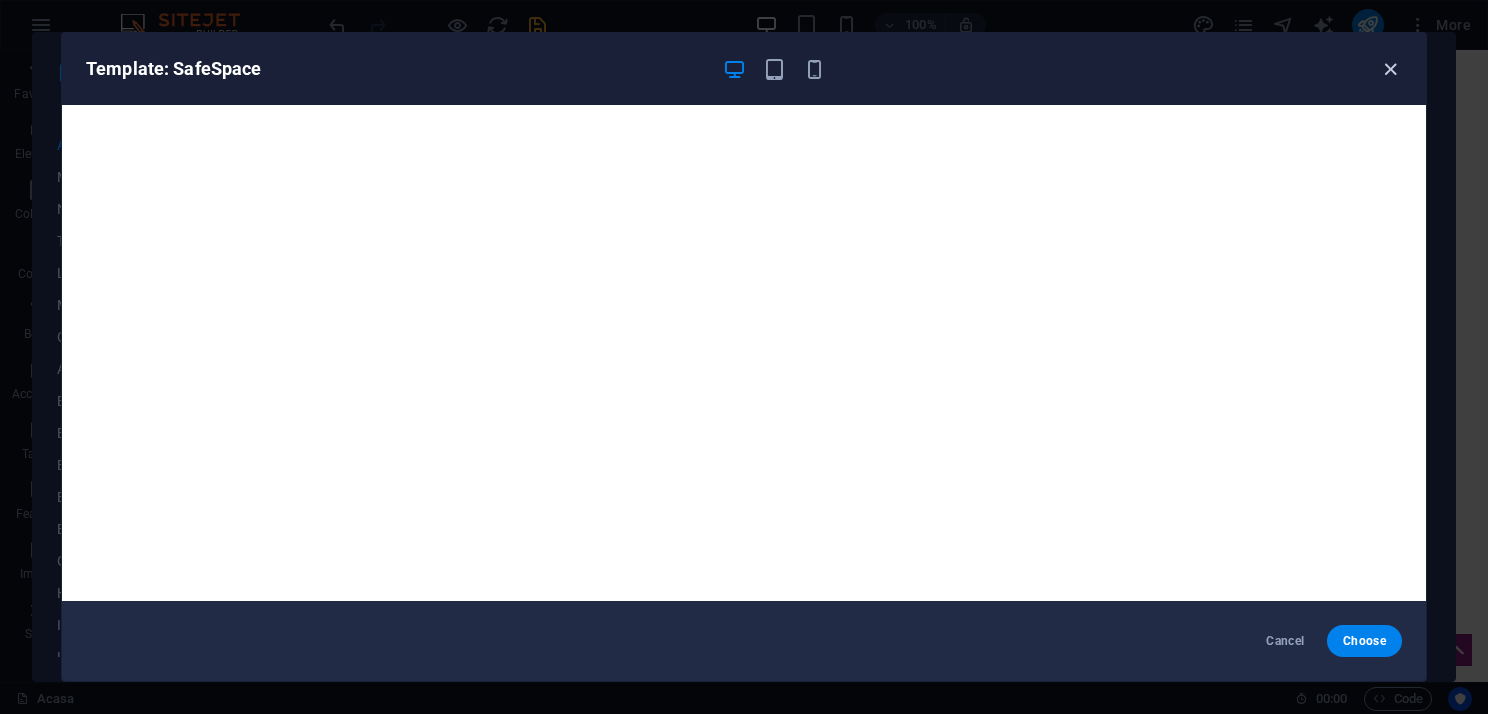 click at bounding box center [1390, 69] 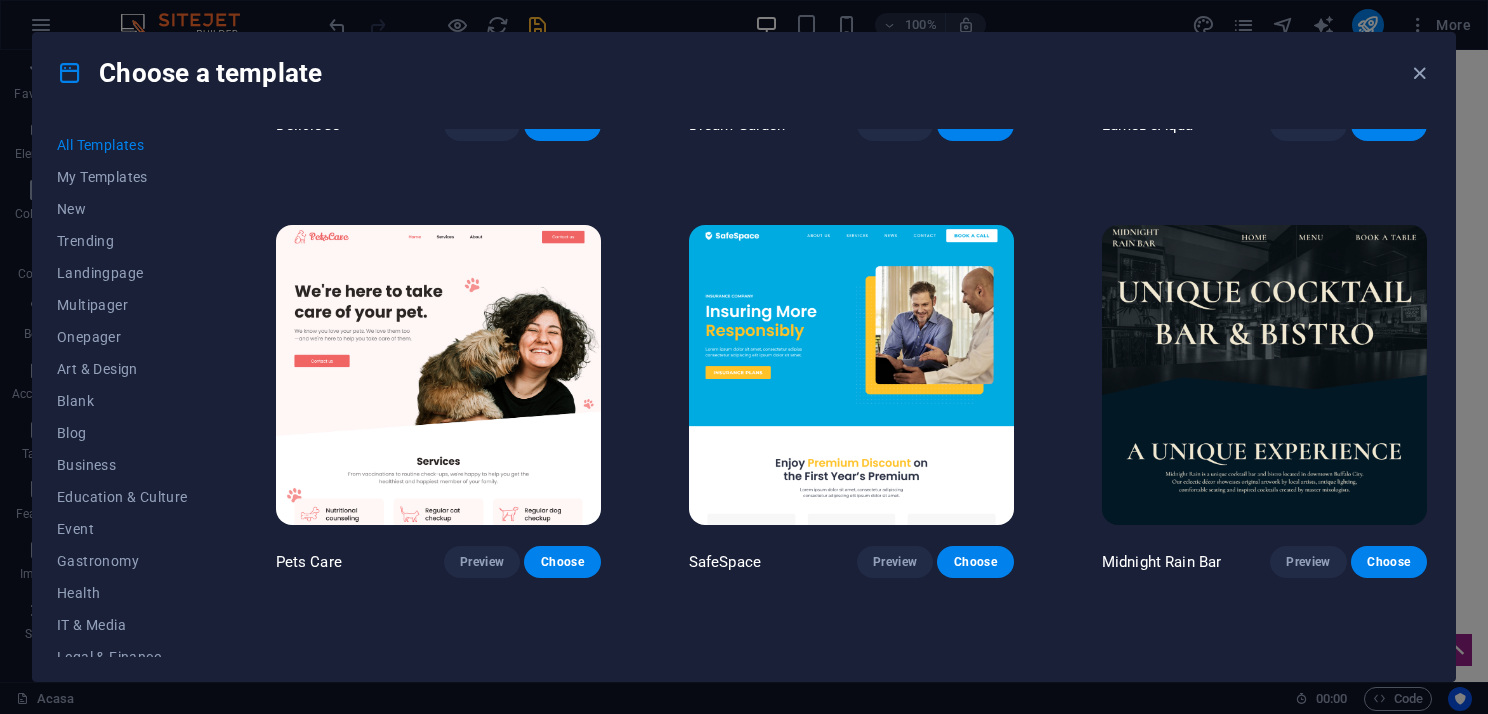 click at bounding box center [1264, 375] 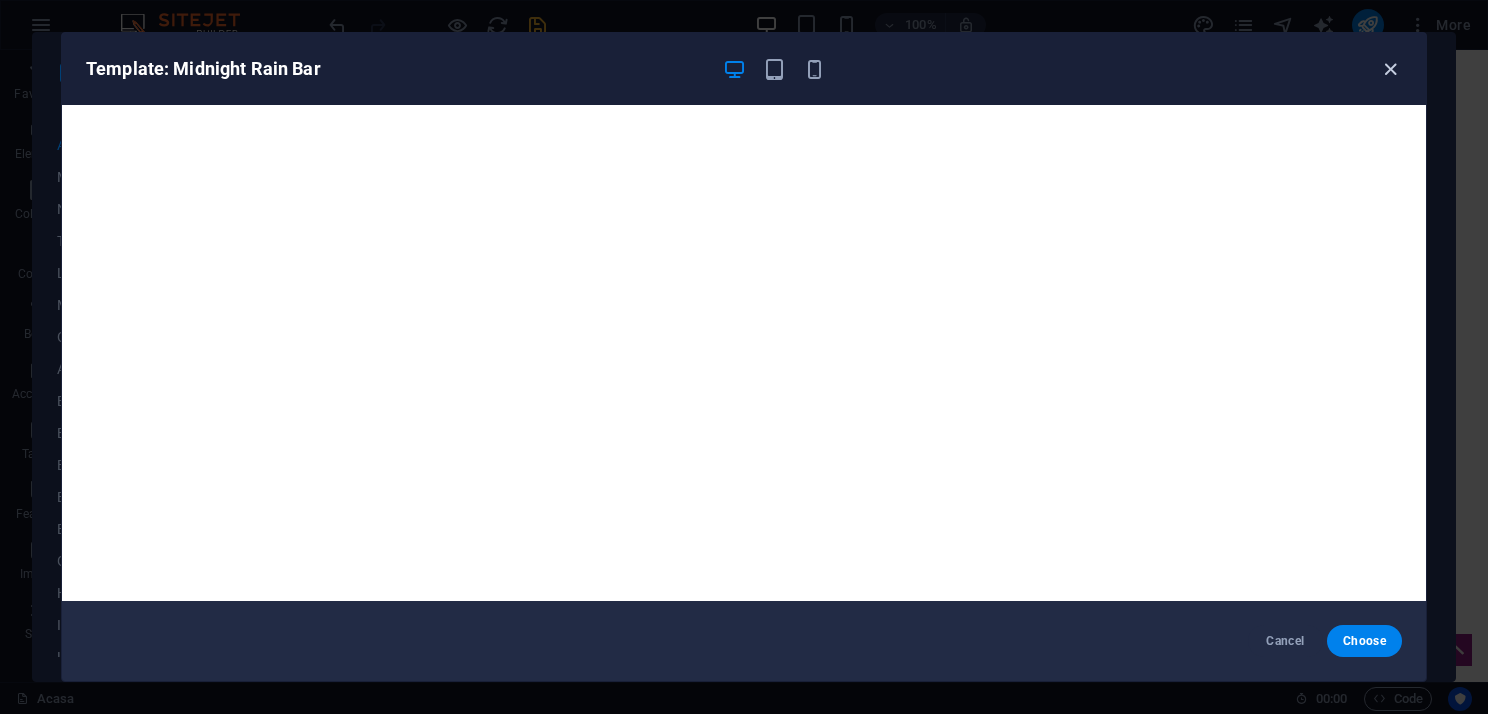 click at bounding box center [1390, 69] 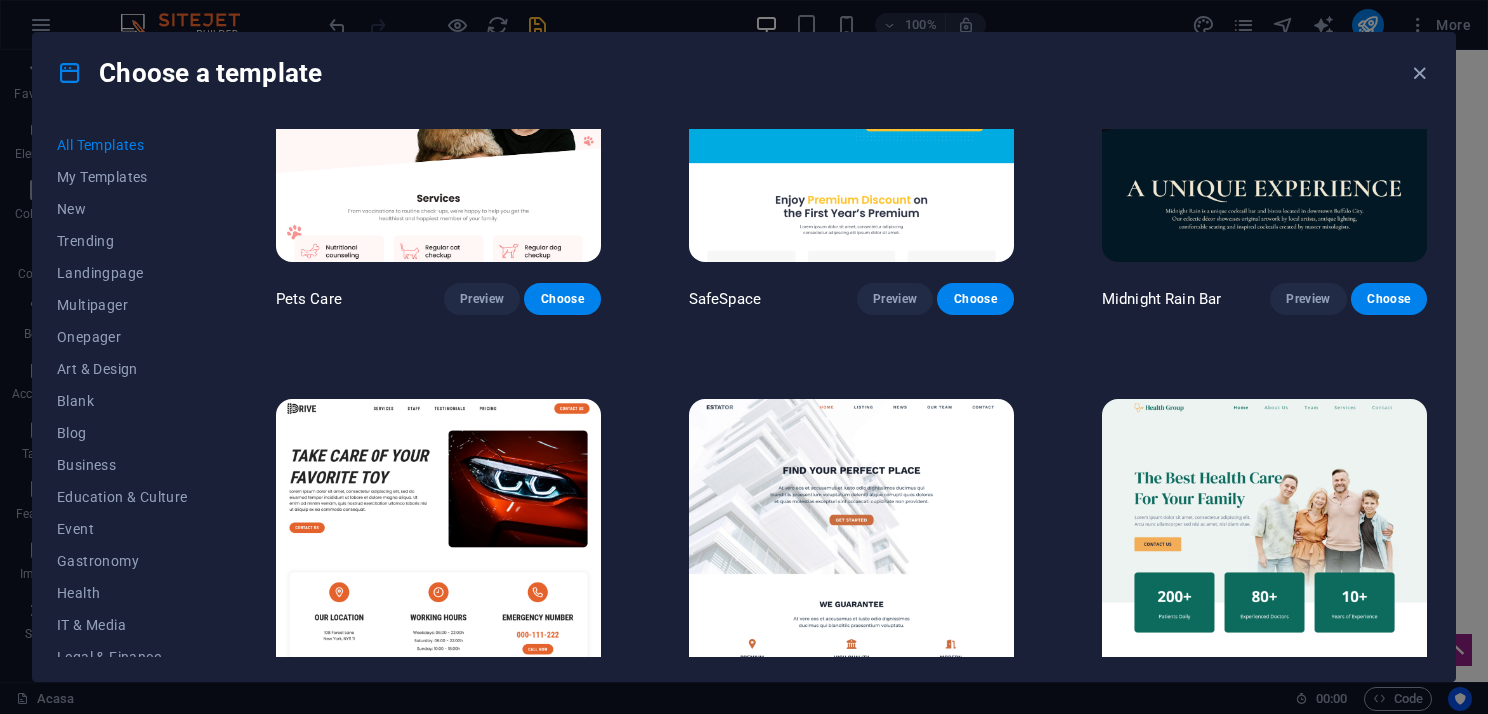 scroll, scrollTop: 3800, scrollLeft: 0, axis: vertical 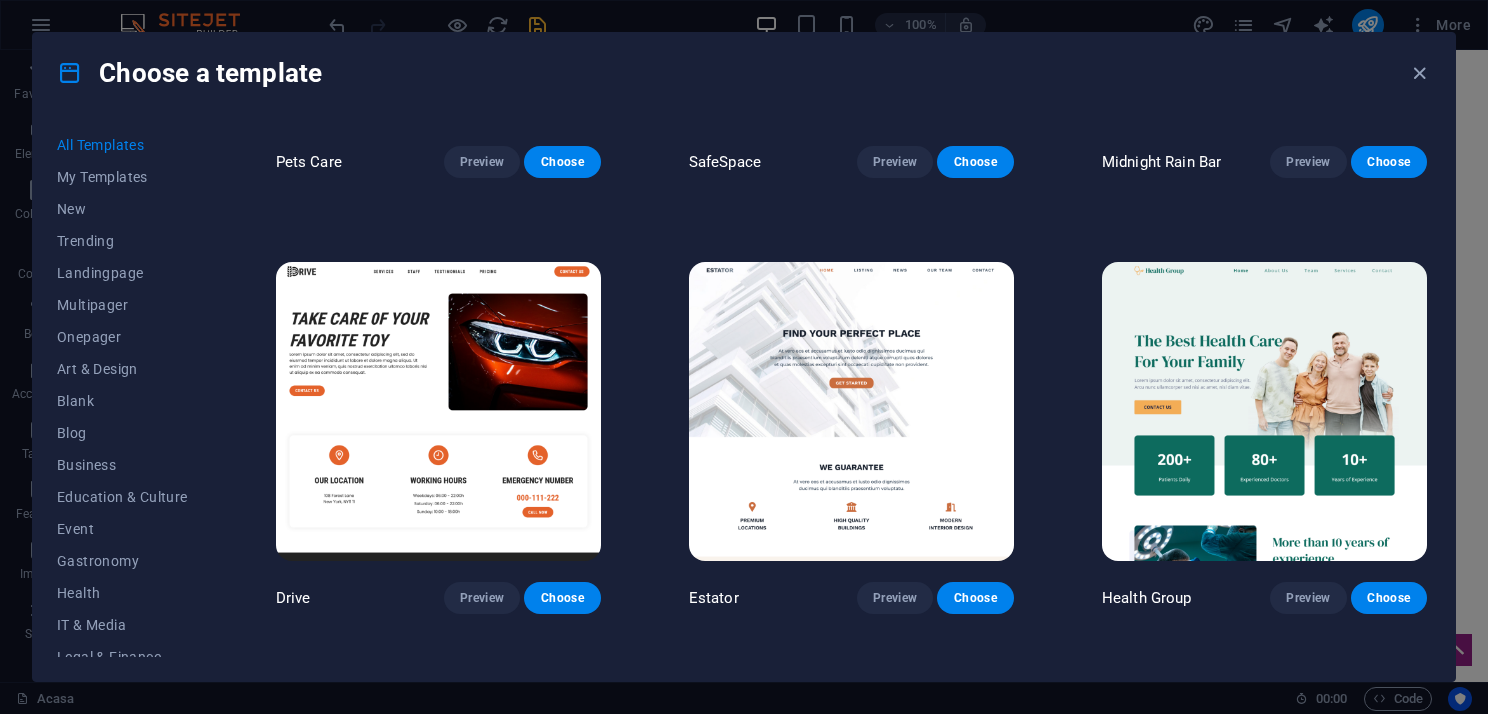 click at bounding box center [438, 412] 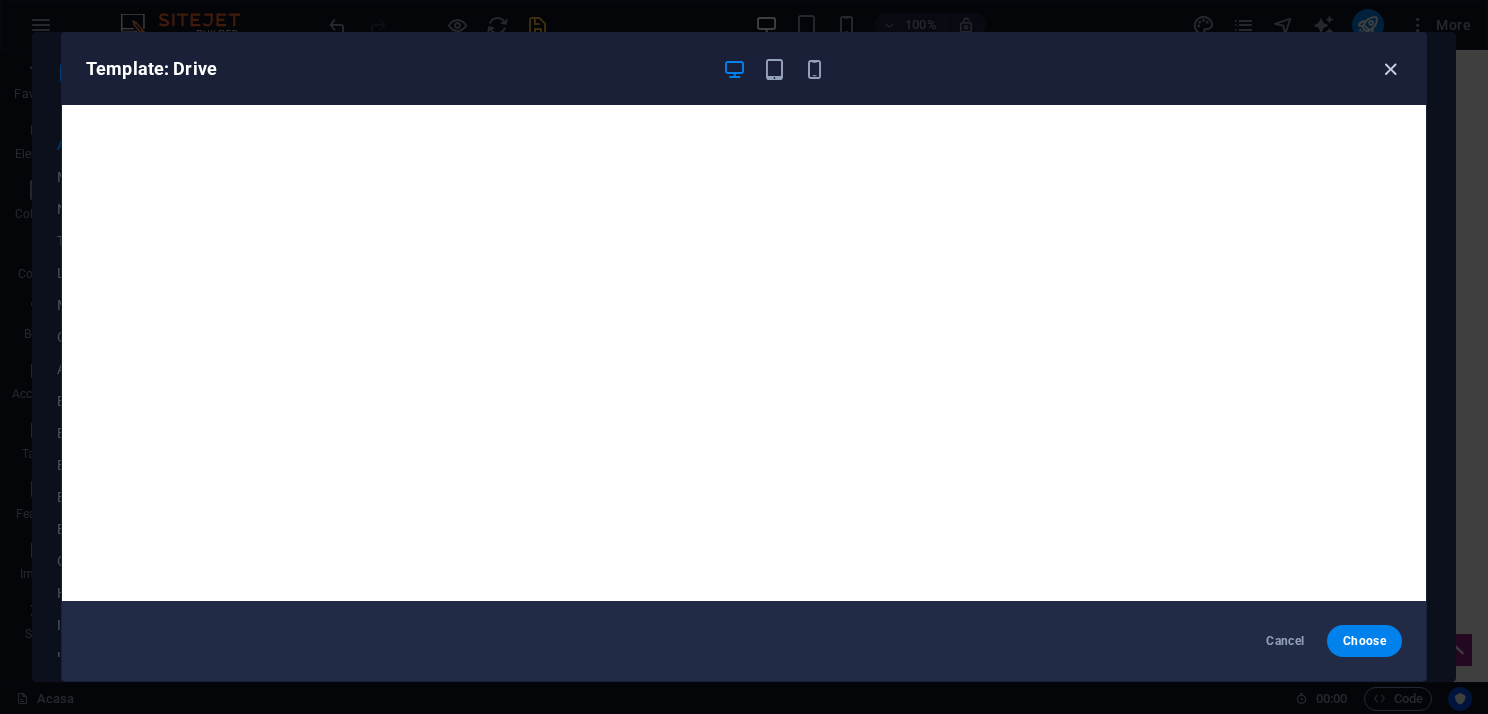 click at bounding box center [1390, 69] 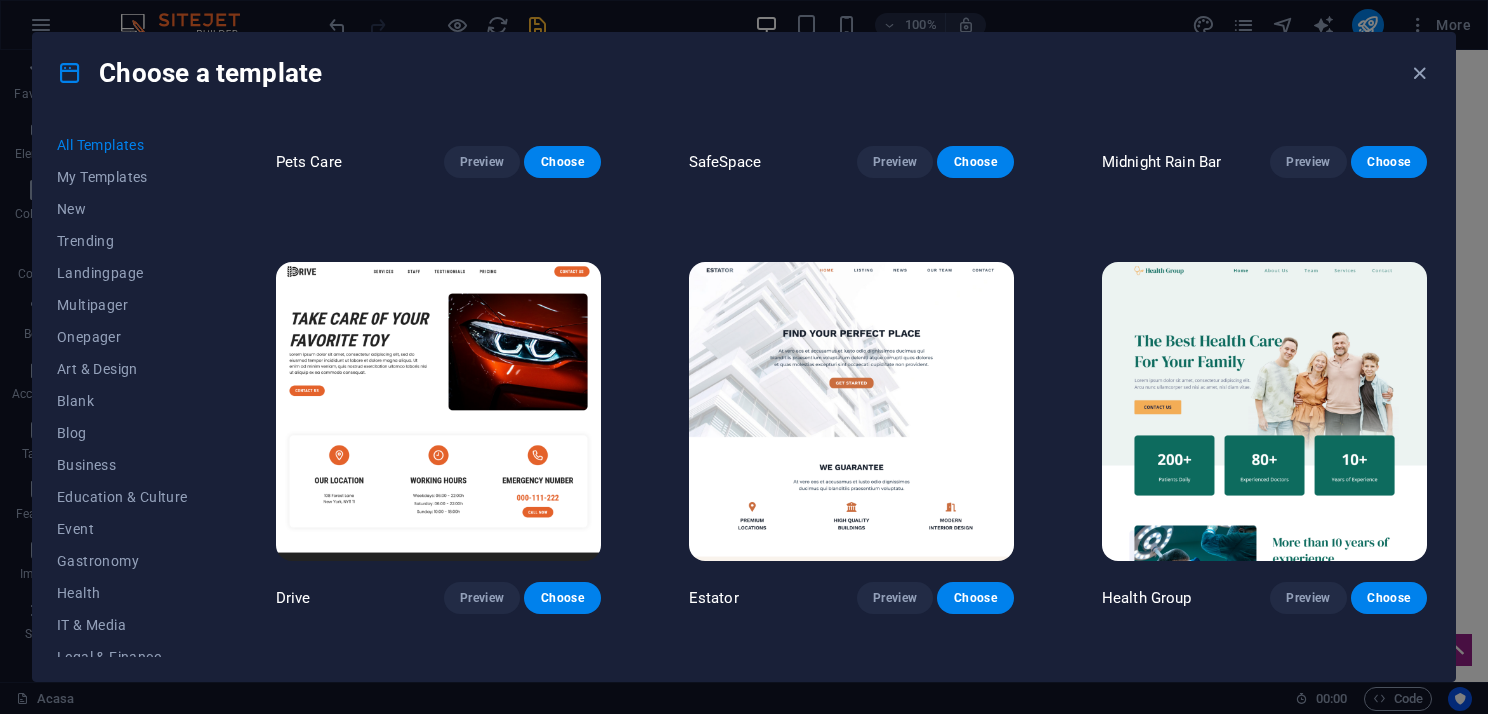 click at bounding box center (851, 412) 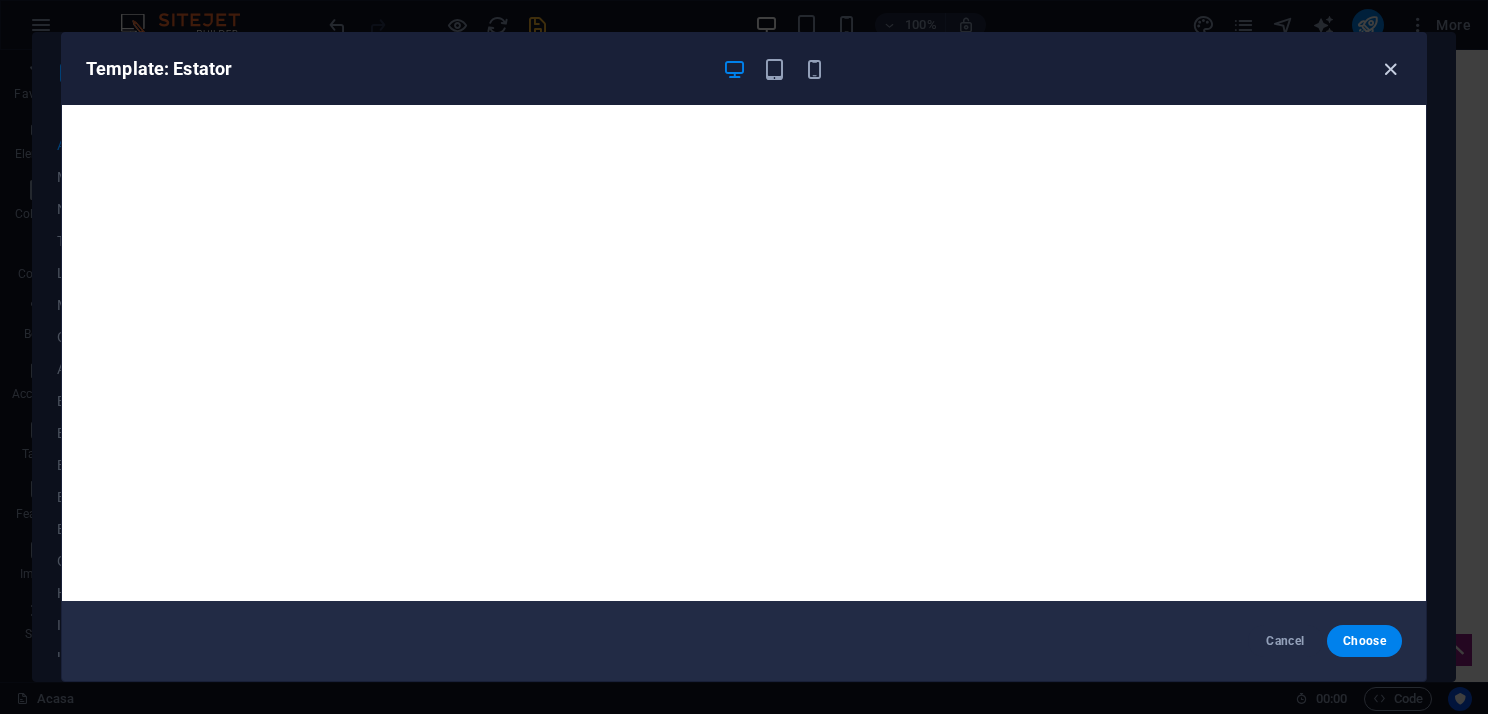 click at bounding box center (1390, 69) 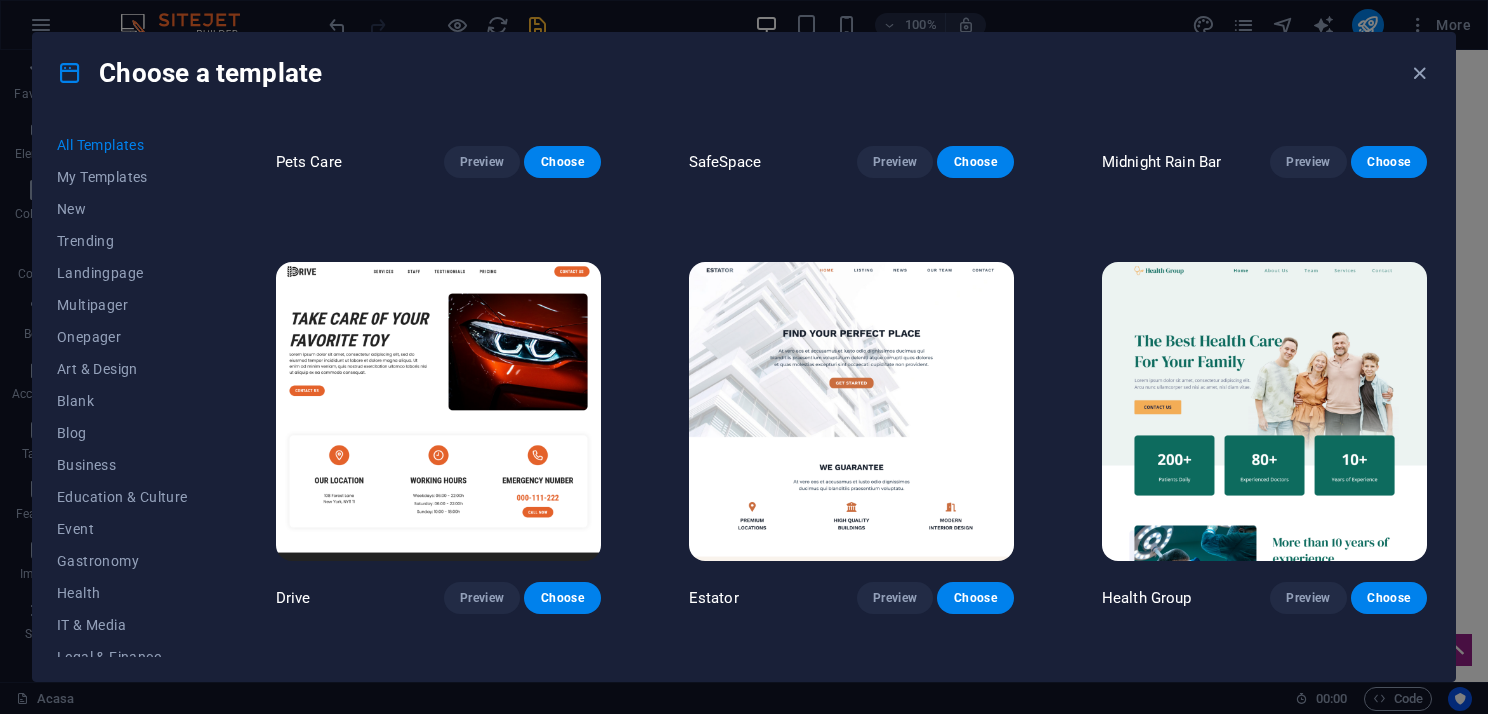 click at bounding box center (1264, 412) 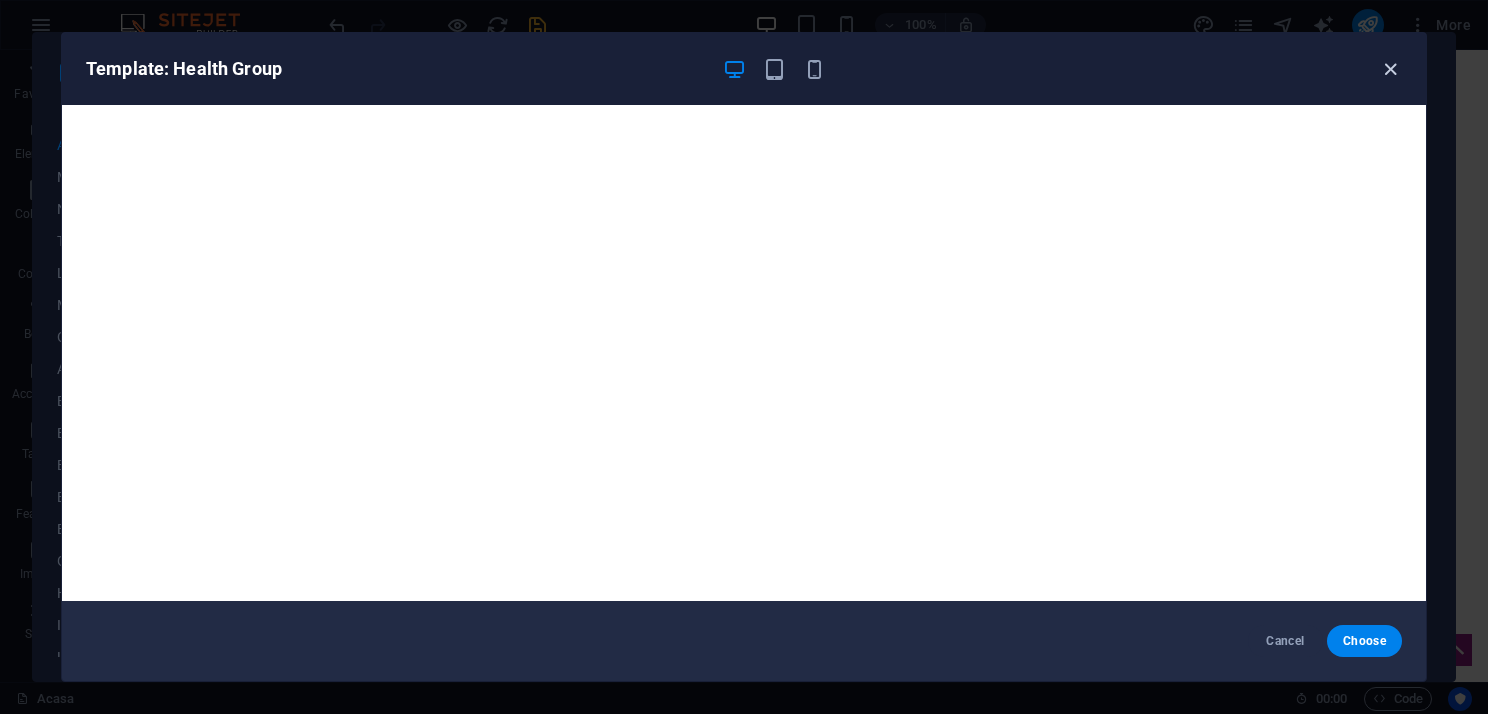 click at bounding box center [1390, 69] 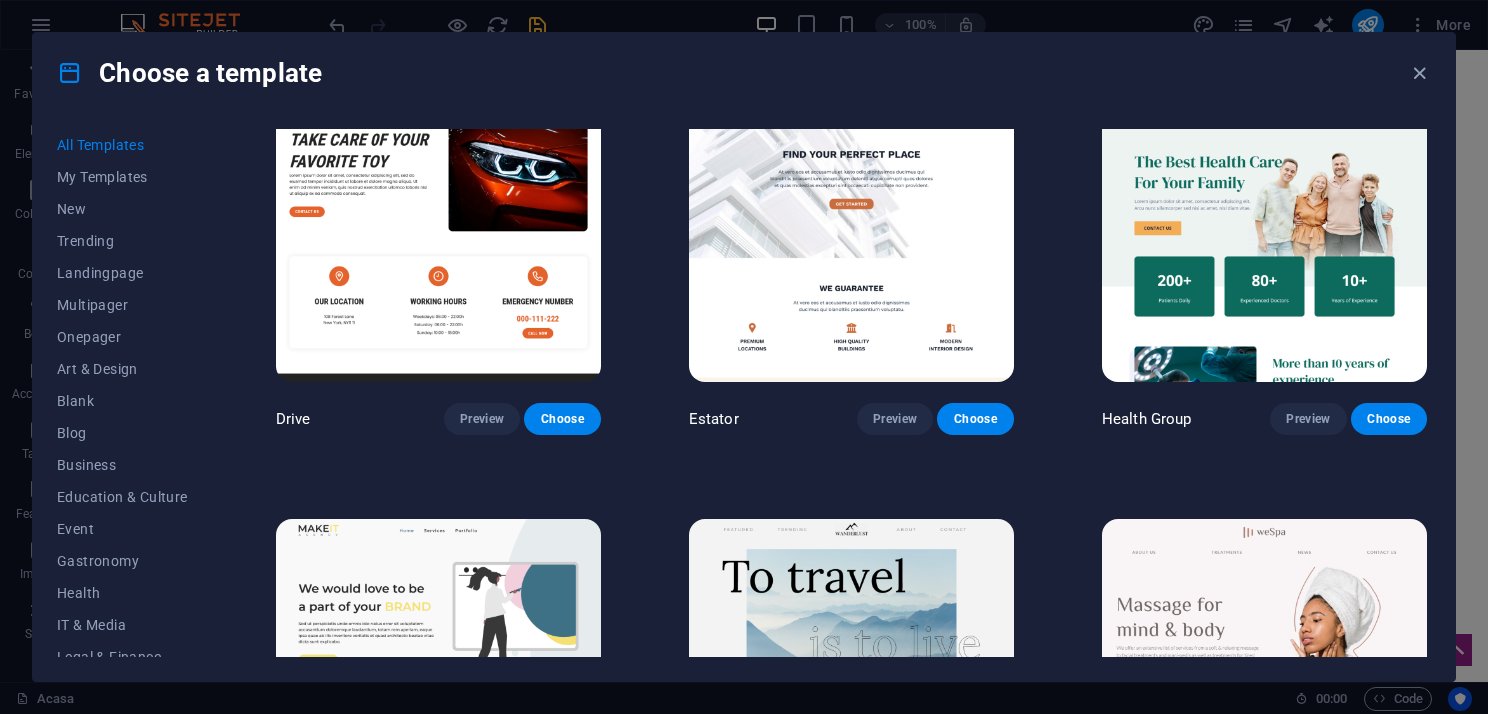 scroll, scrollTop: 4100, scrollLeft: 0, axis: vertical 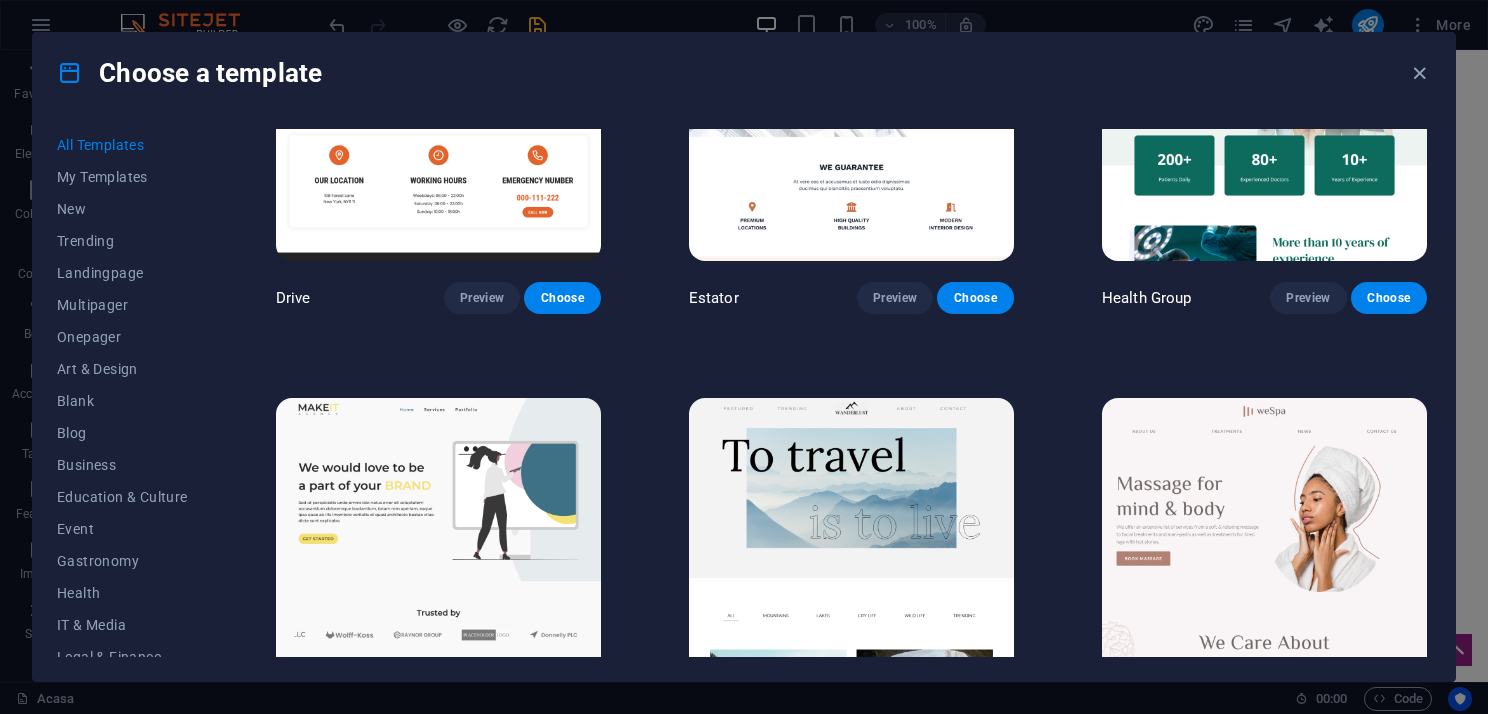 click at bounding box center [438, 548] 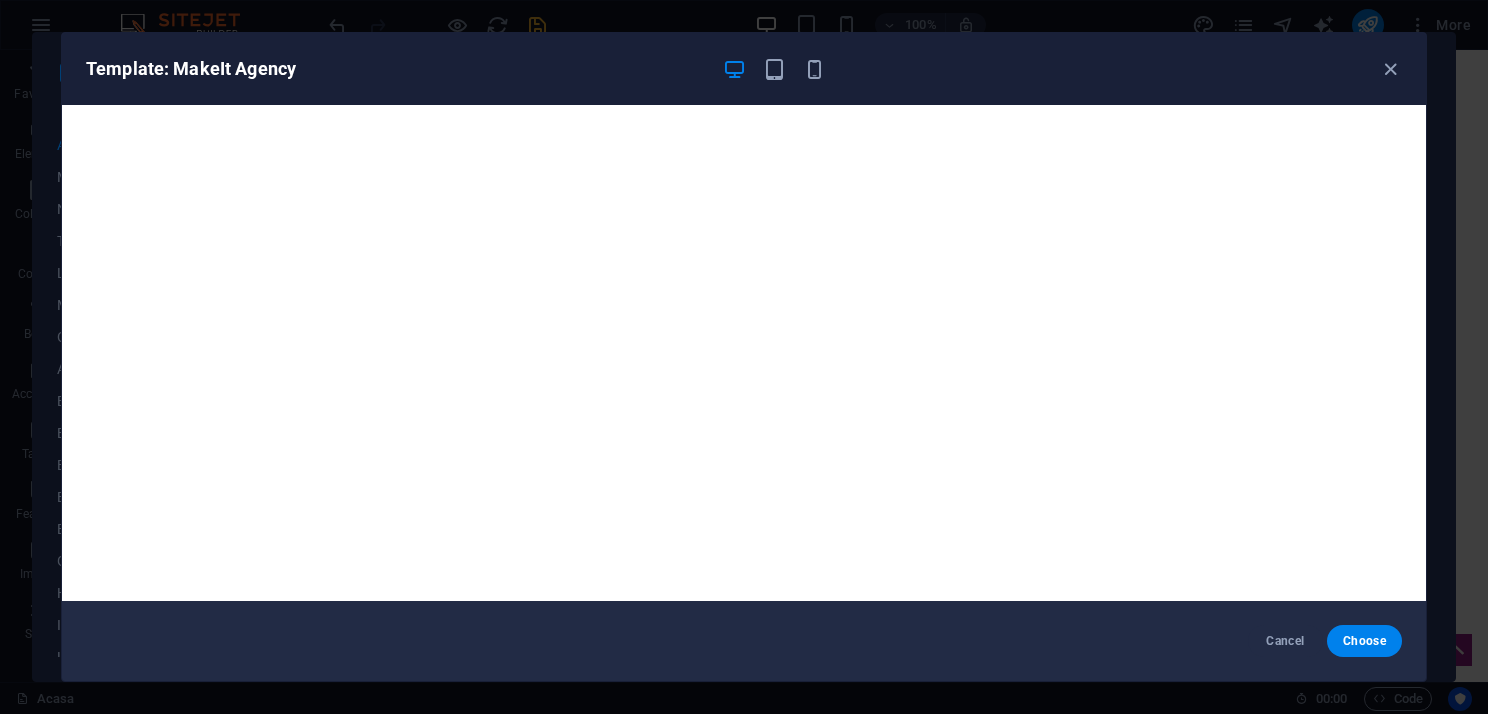 drag, startPoint x: 1390, startPoint y: 68, endPoint x: 1372, endPoint y: 72, distance: 18.439089 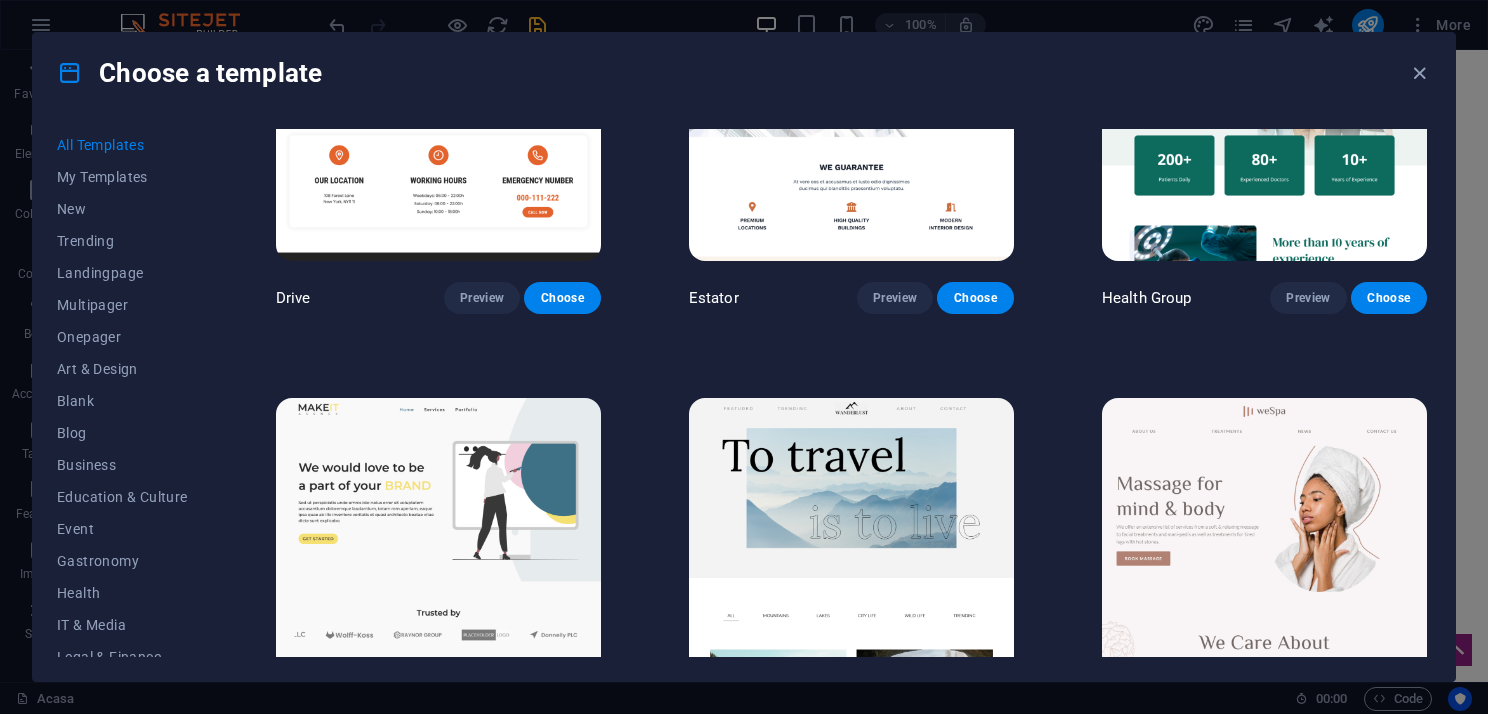 click at bounding box center [851, 548] 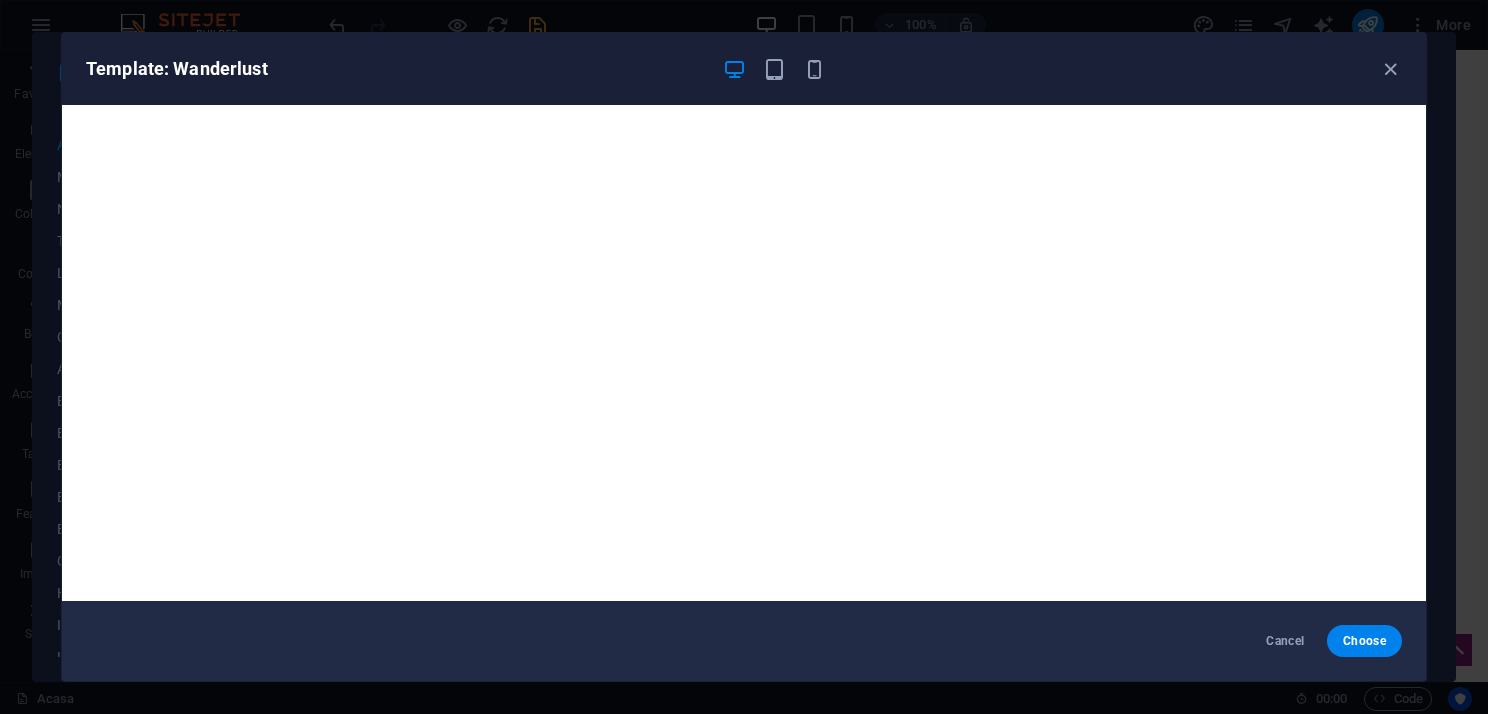 click at bounding box center (1390, 69) 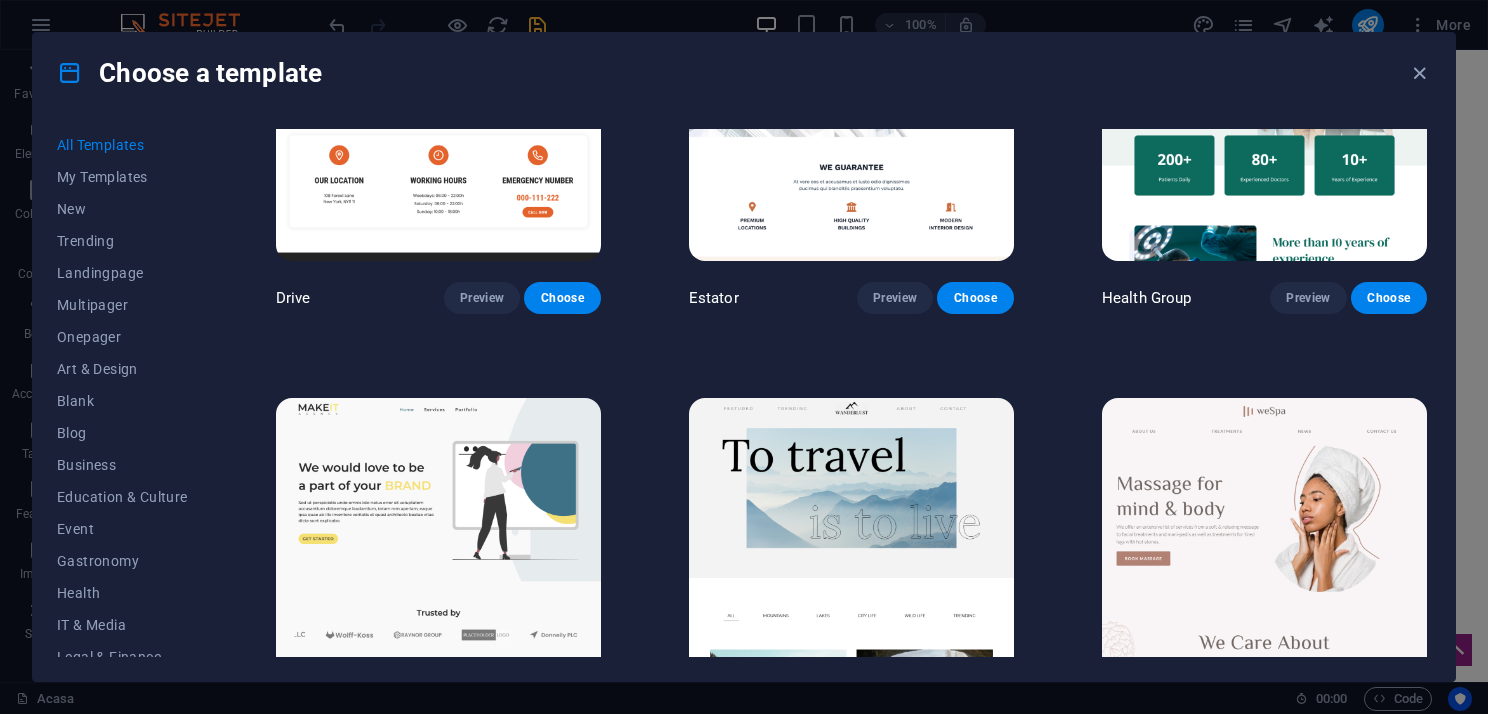 click at bounding box center (1264, 548) 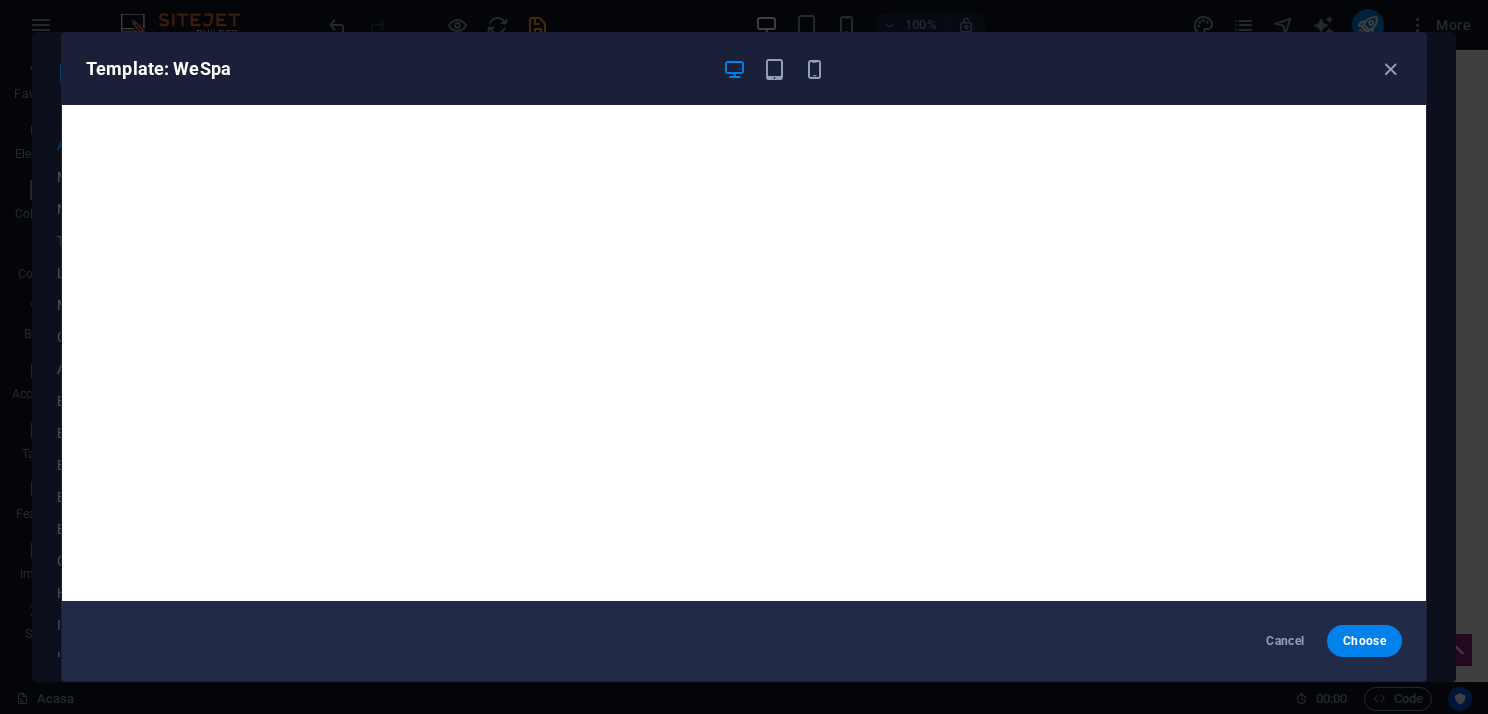 drag, startPoint x: 1400, startPoint y: 68, endPoint x: 1317, endPoint y: 108, distance: 92.13577 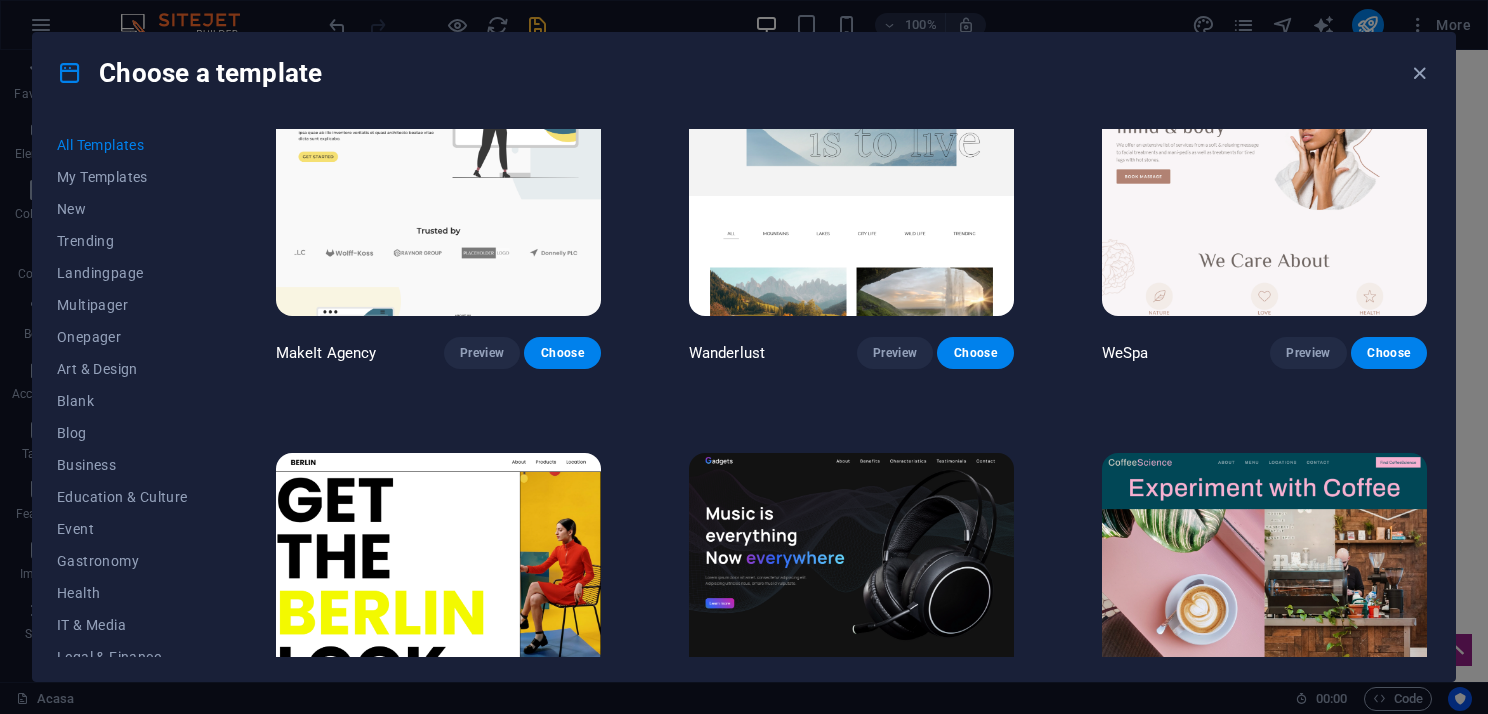 scroll, scrollTop: 4600, scrollLeft: 0, axis: vertical 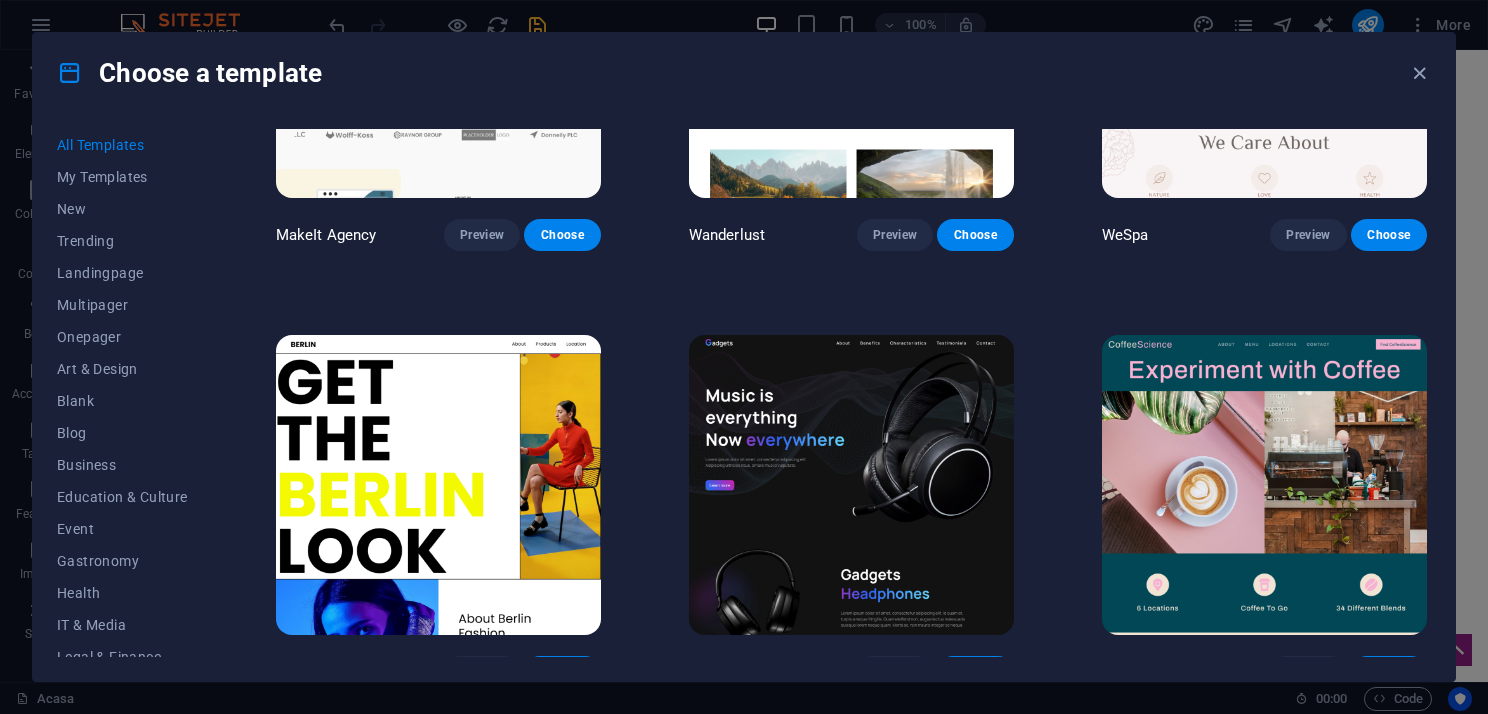 click at bounding box center (438, 485) 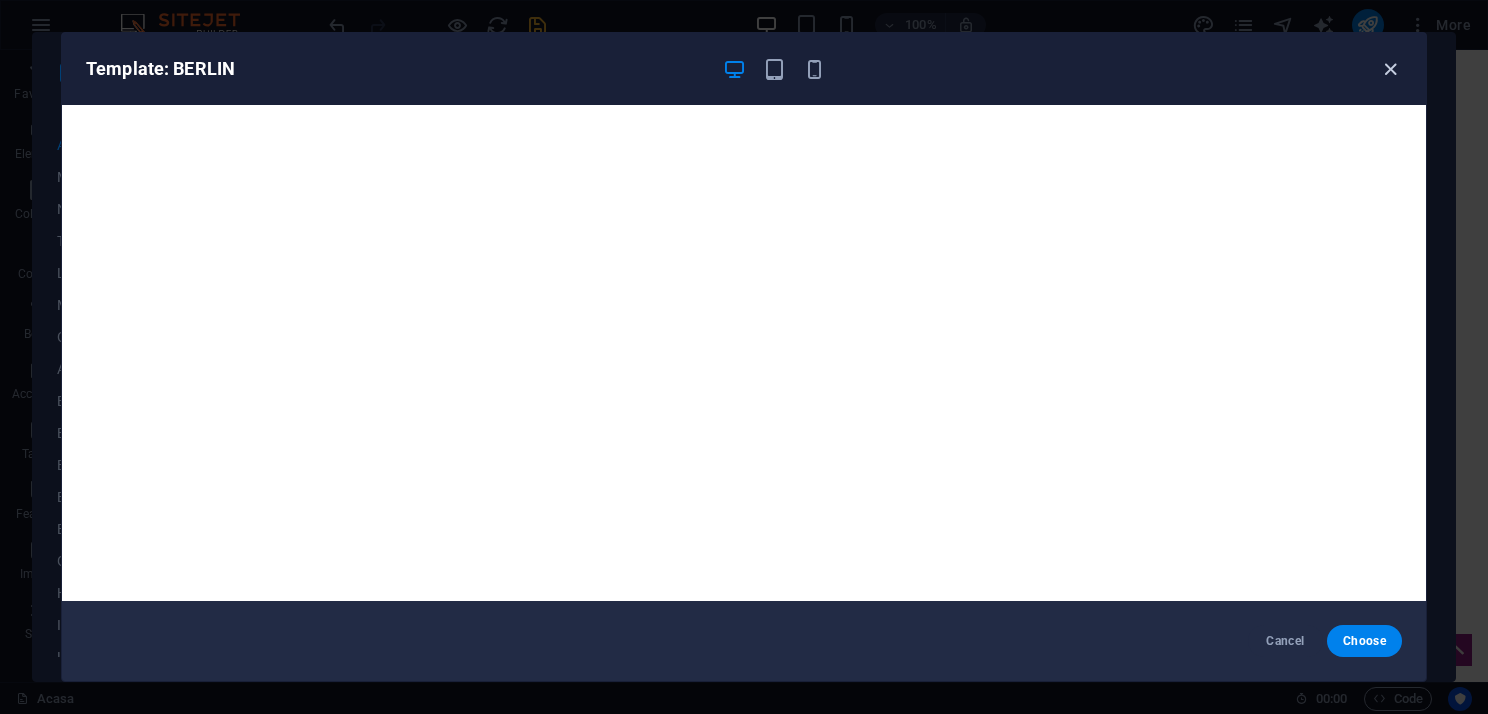 click at bounding box center (1390, 69) 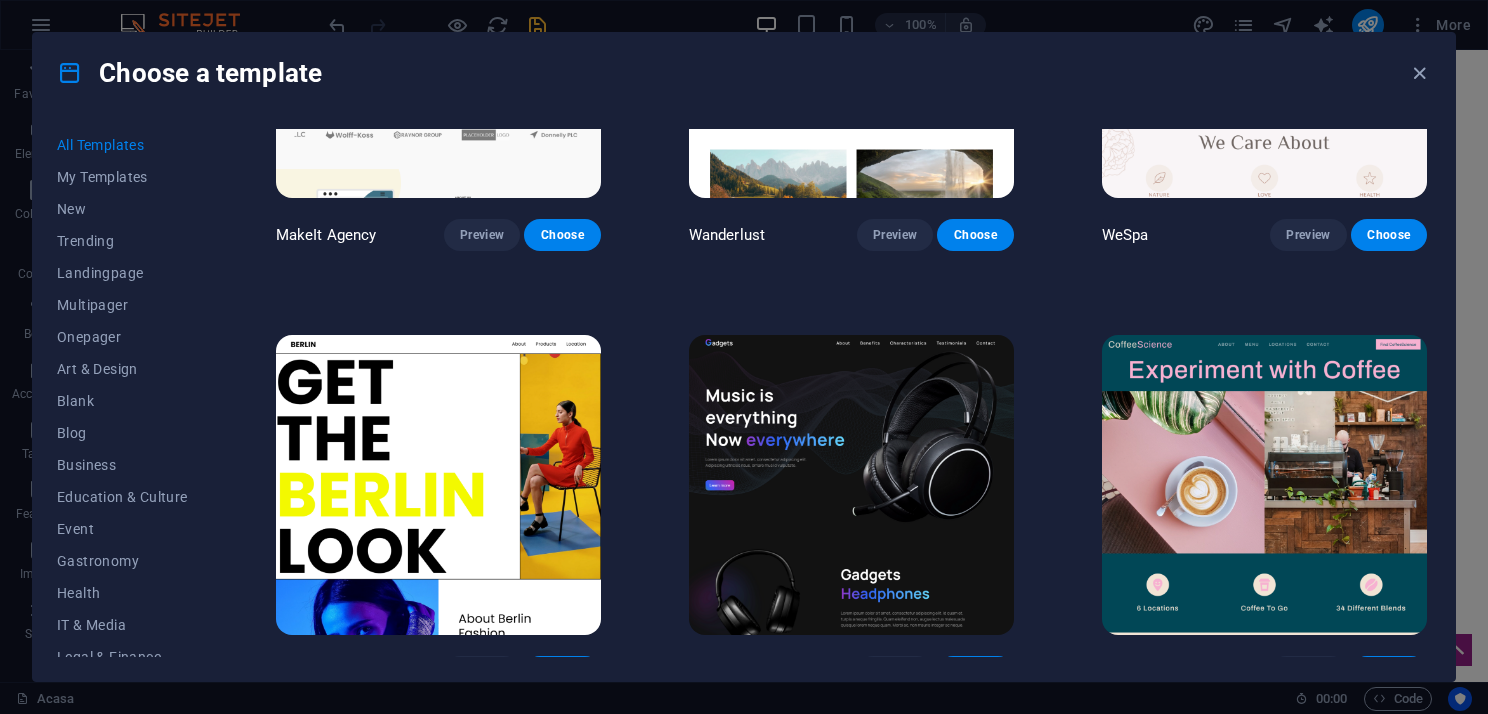 click at bounding box center [851, 485] 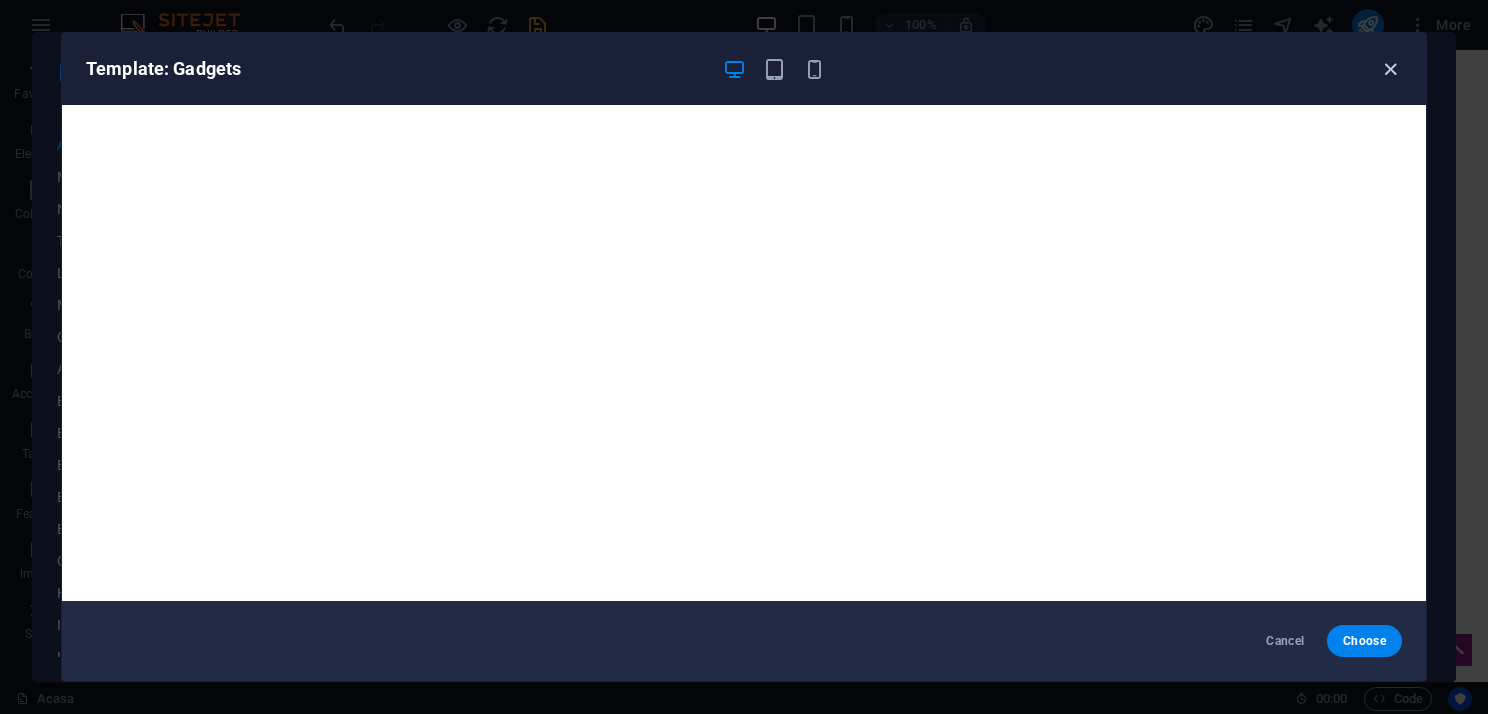 click at bounding box center [1390, 69] 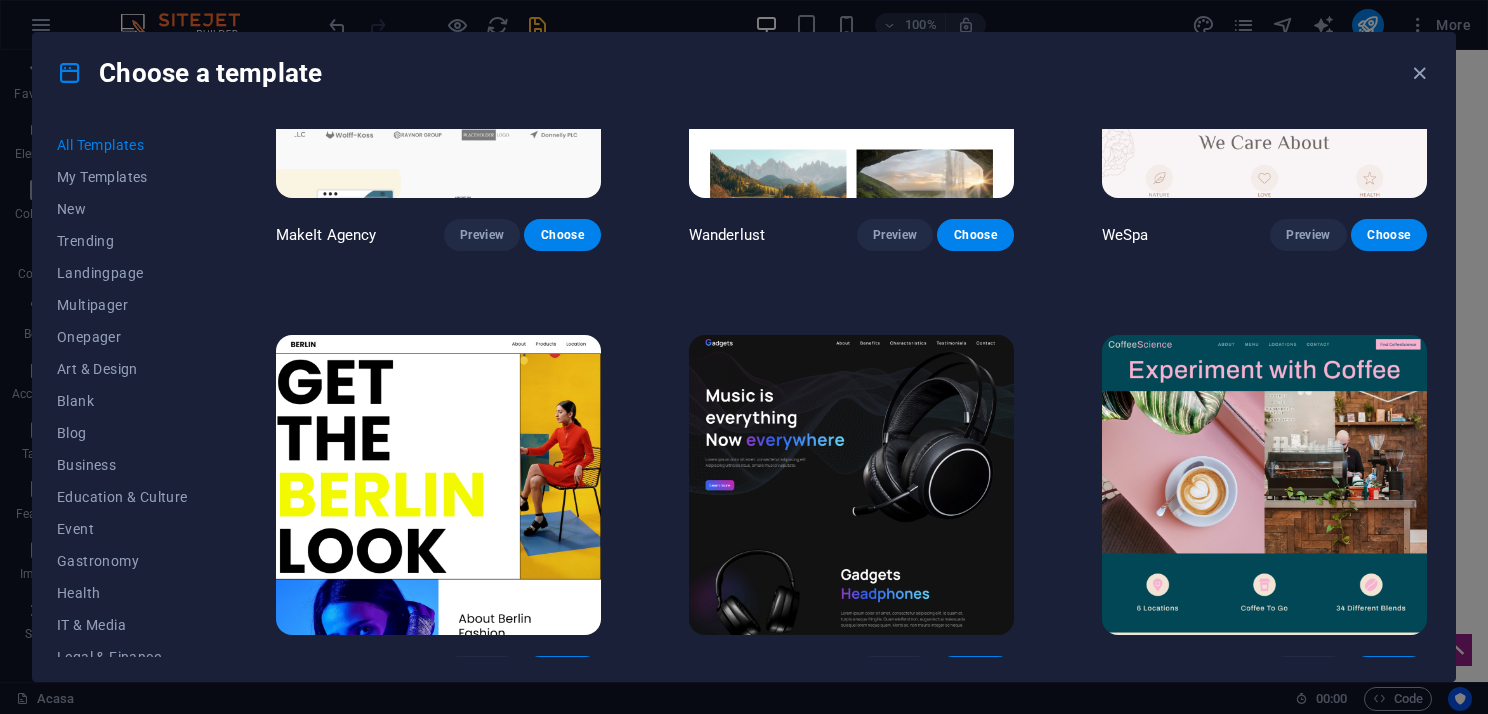 click at bounding box center [1264, 485] 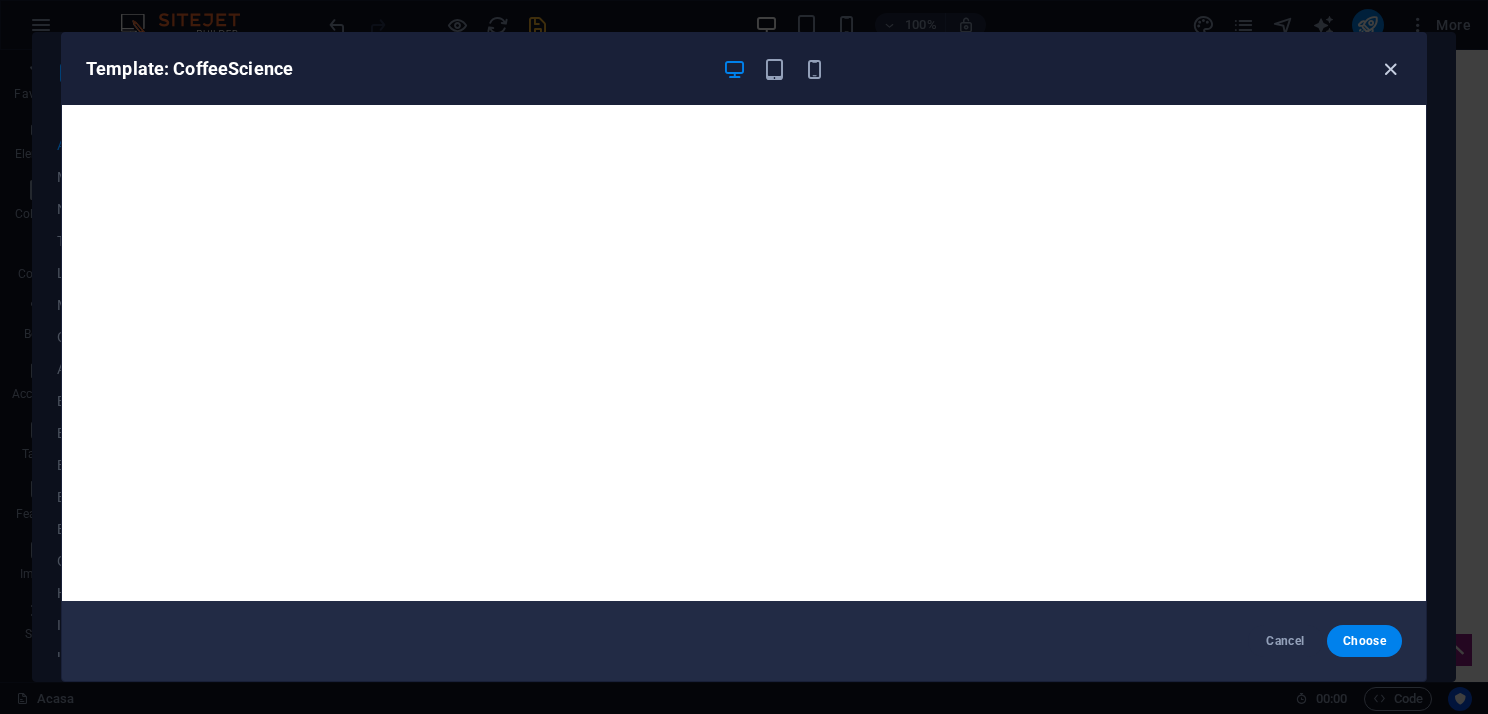 click at bounding box center [1390, 69] 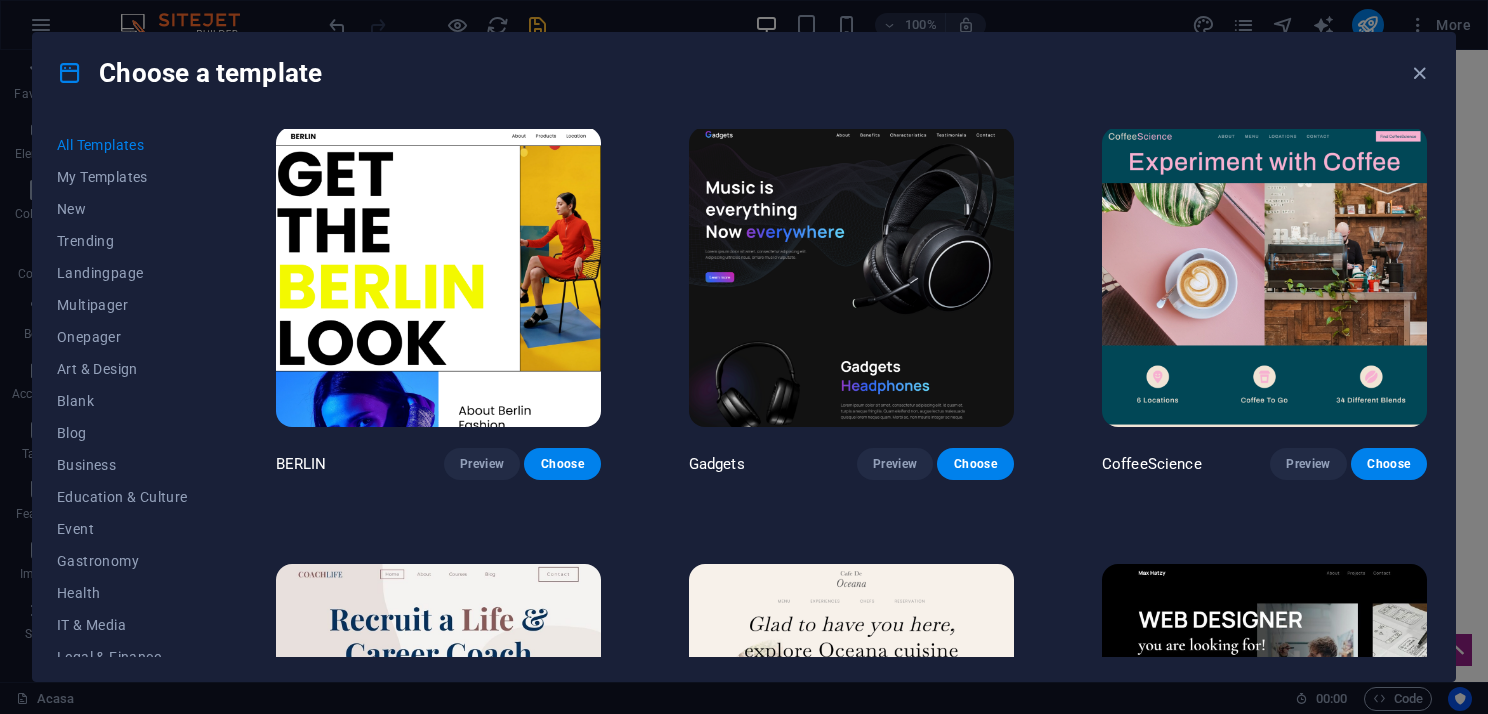 scroll, scrollTop: 4900, scrollLeft: 0, axis: vertical 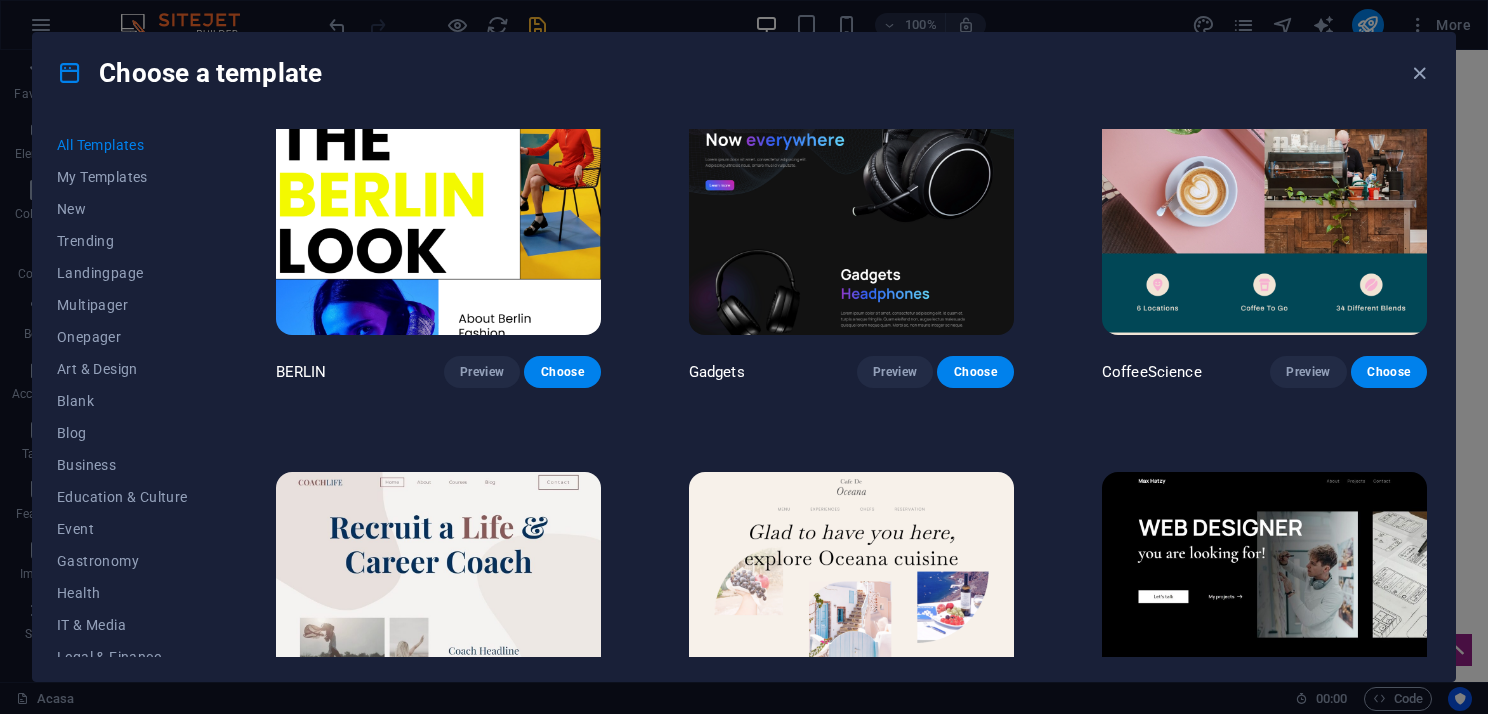click at bounding box center (438, 622) 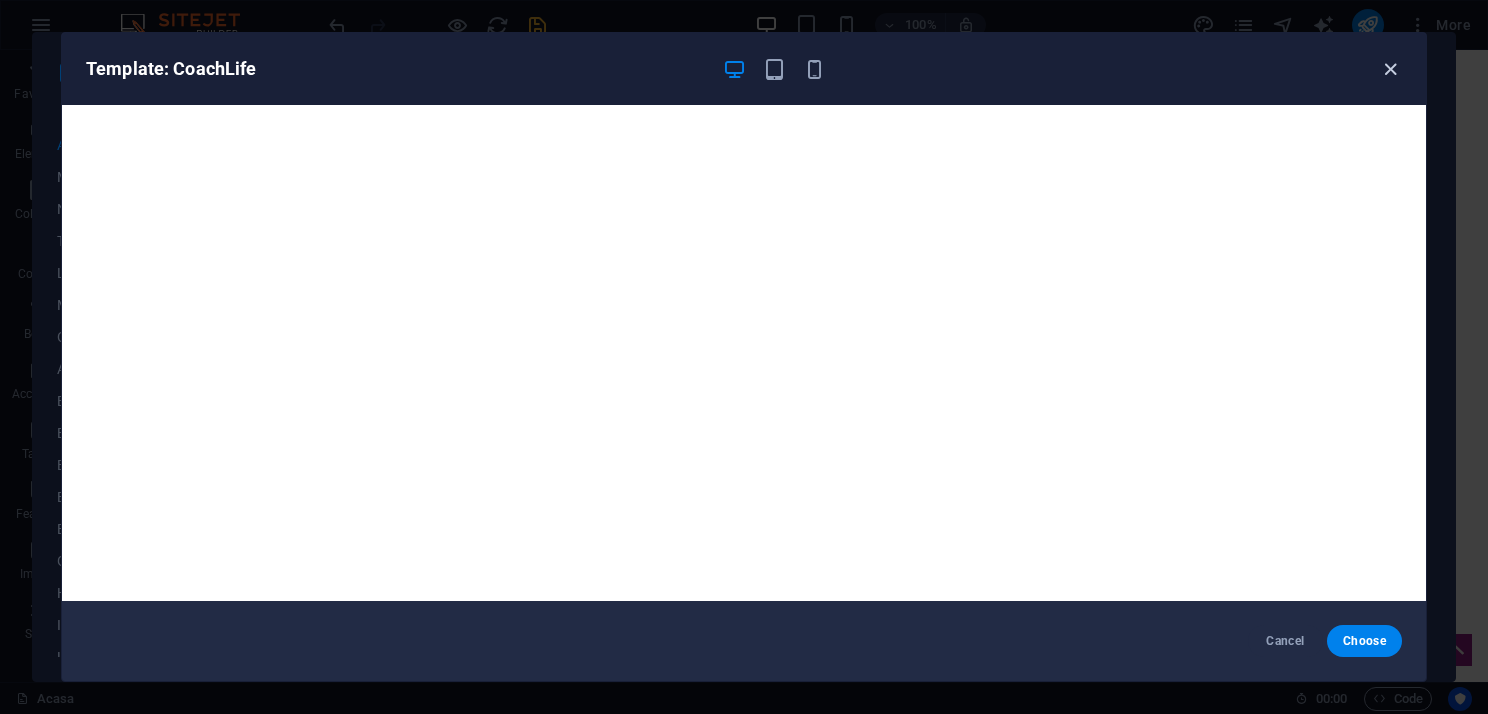 click at bounding box center (1390, 69) 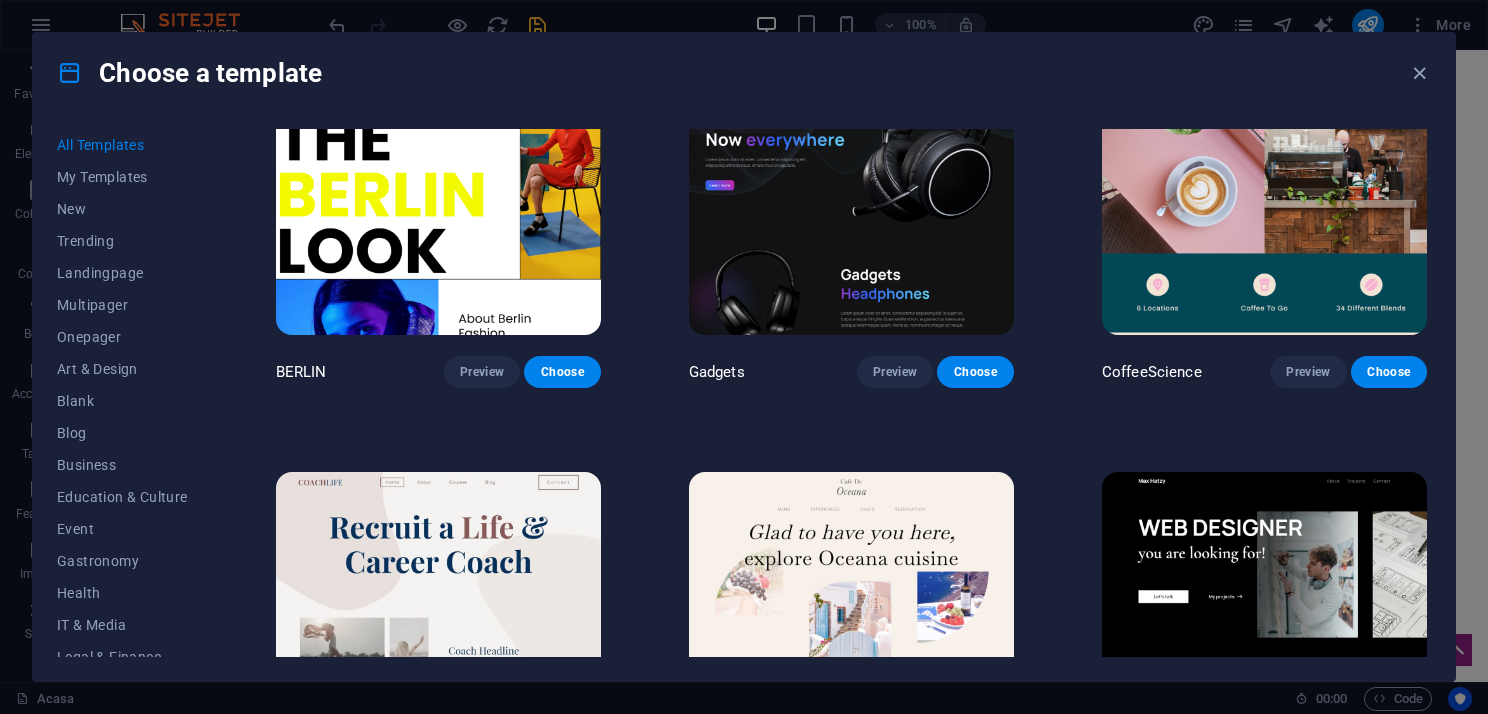 click at bounding box center [851, 622] 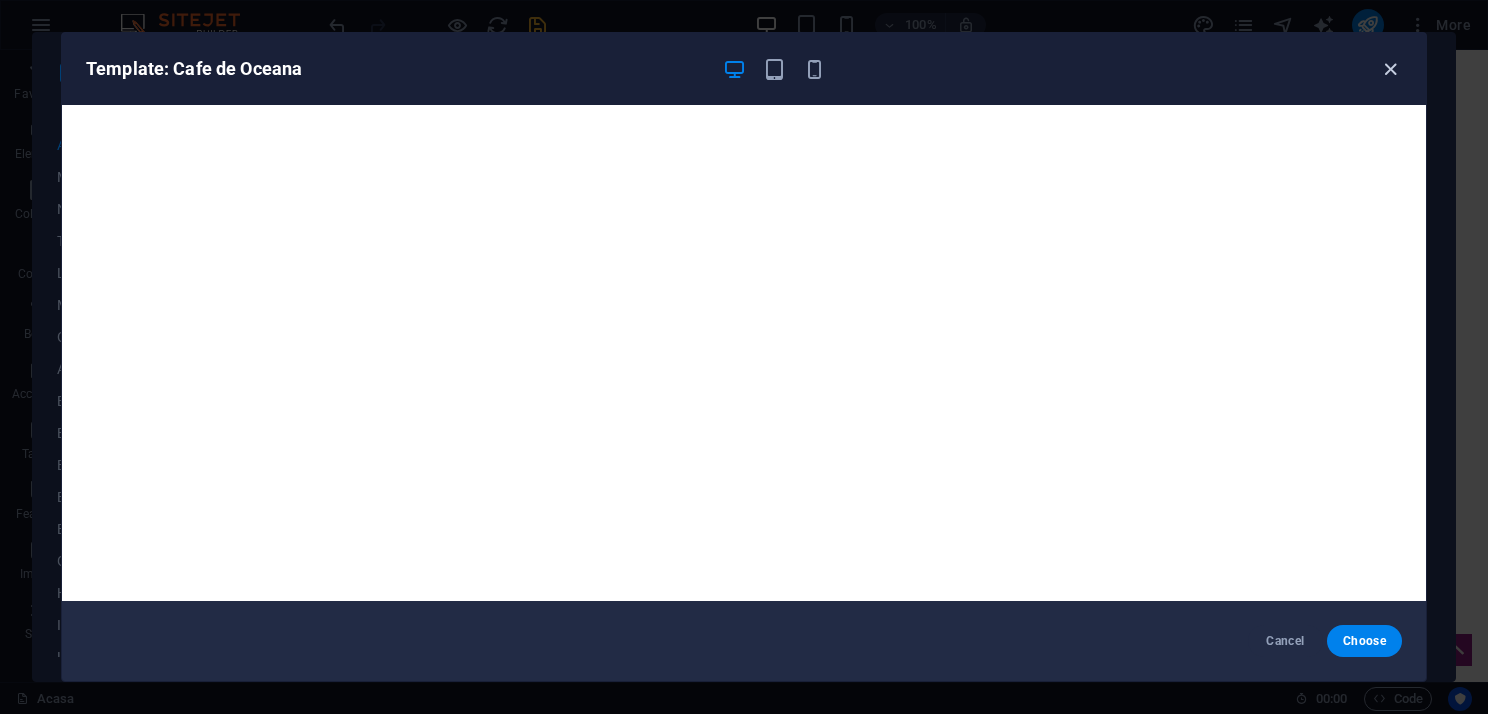 click at bounding box center [1390, 69] 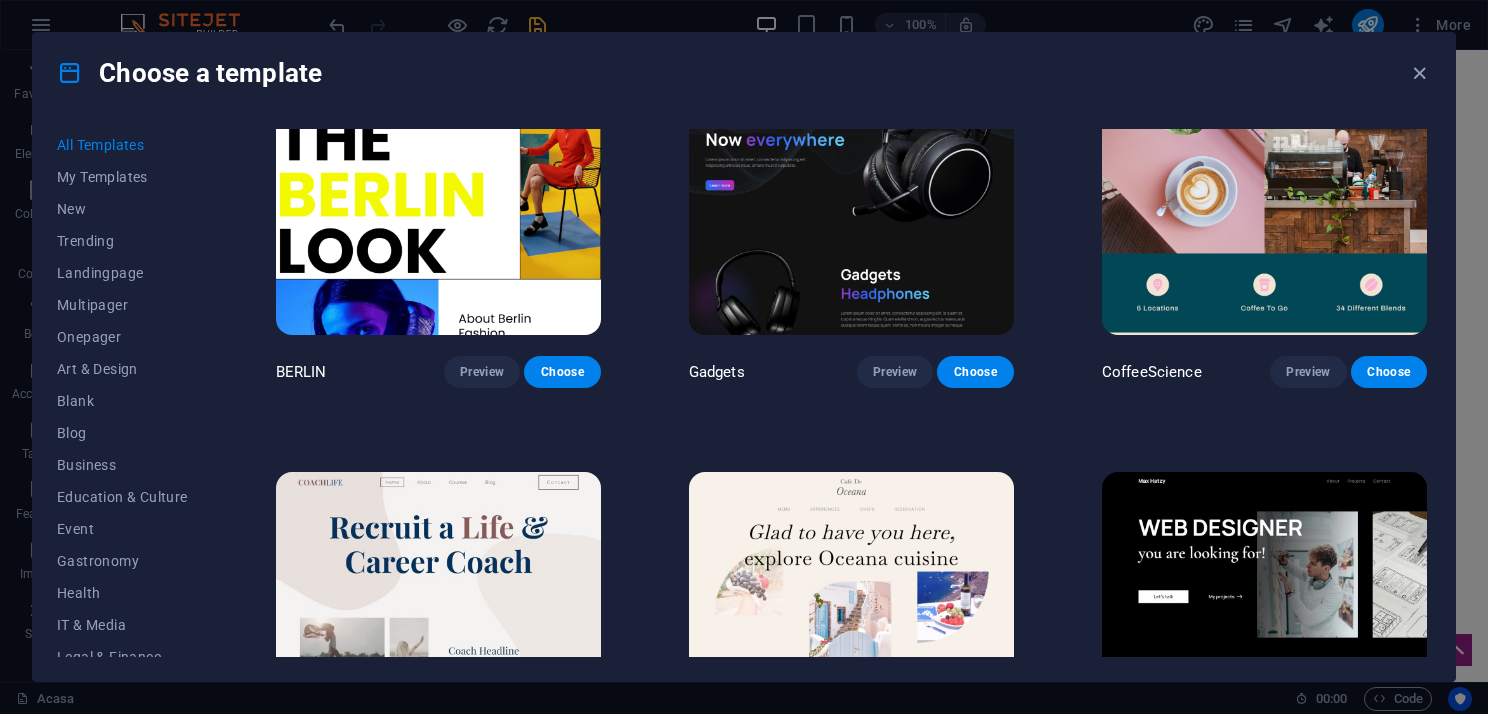 click at bounding box center (1264, 622) 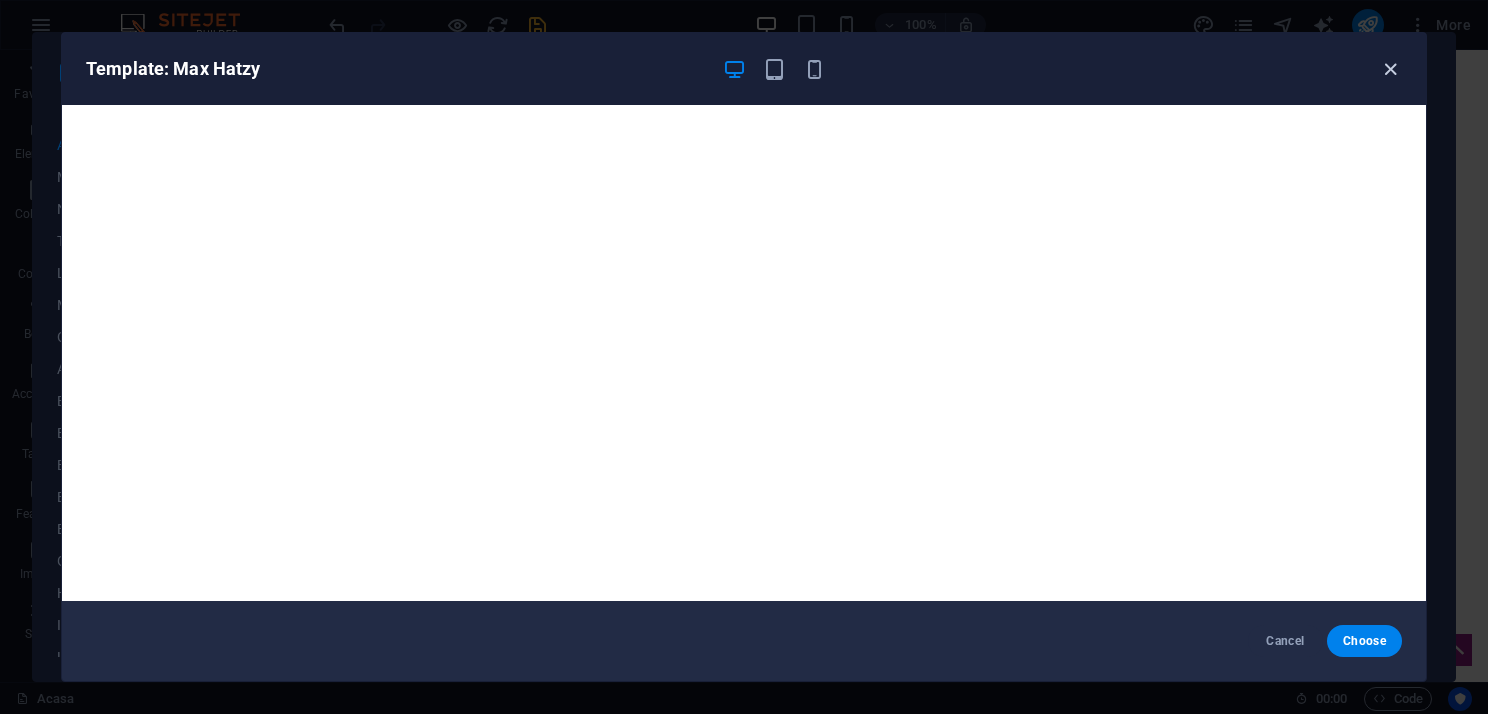 click at bounding box center [1390, 69] 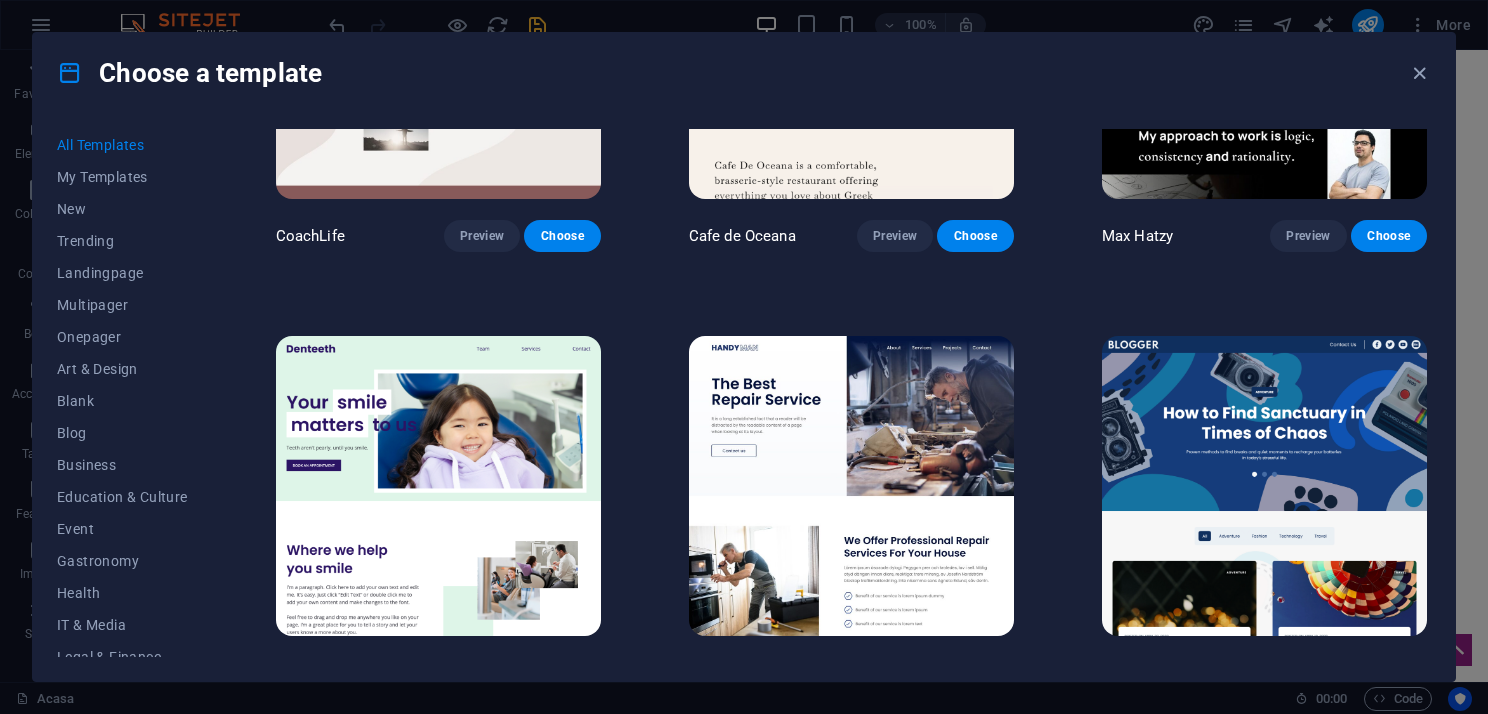 scroll, scrollTop: 5500, scrollLeft: 0, axis: vertical 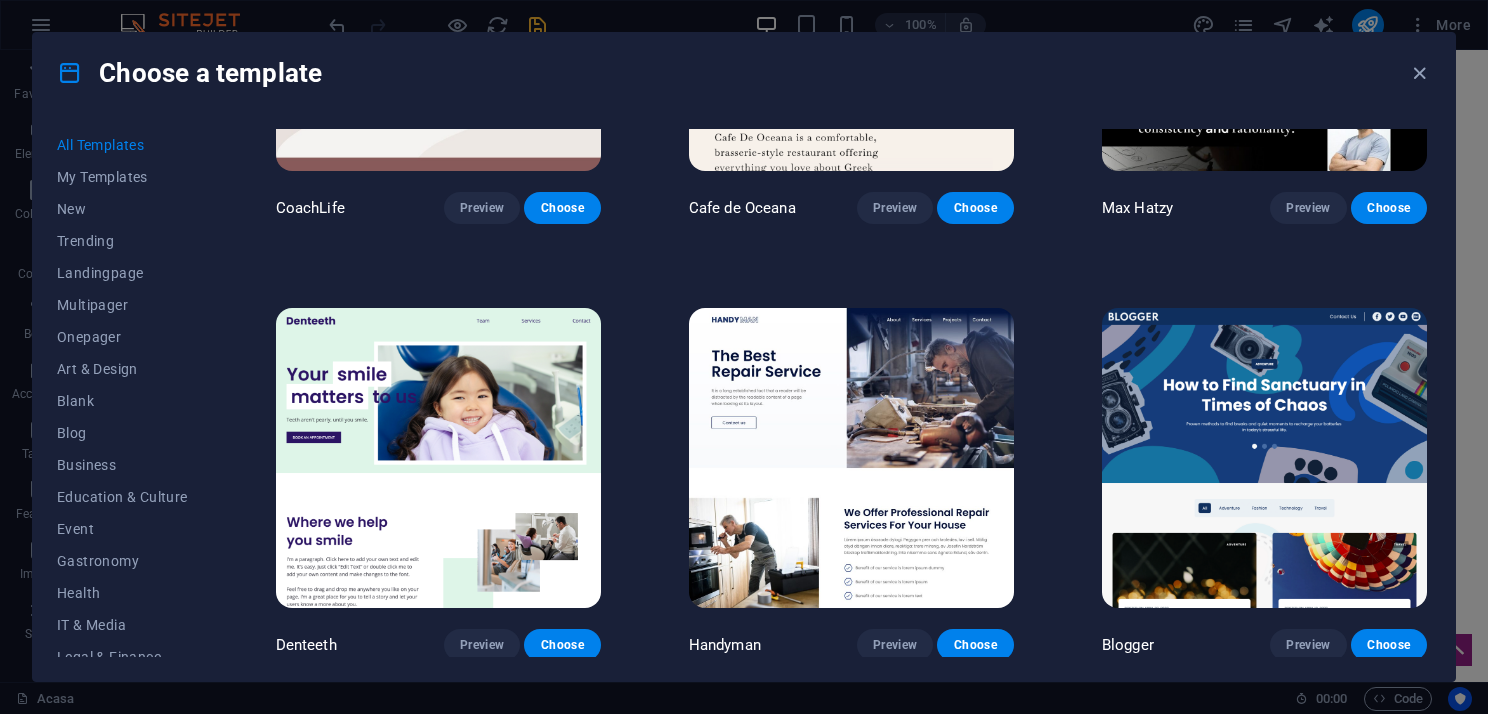 click at bounding box center [438, 458] 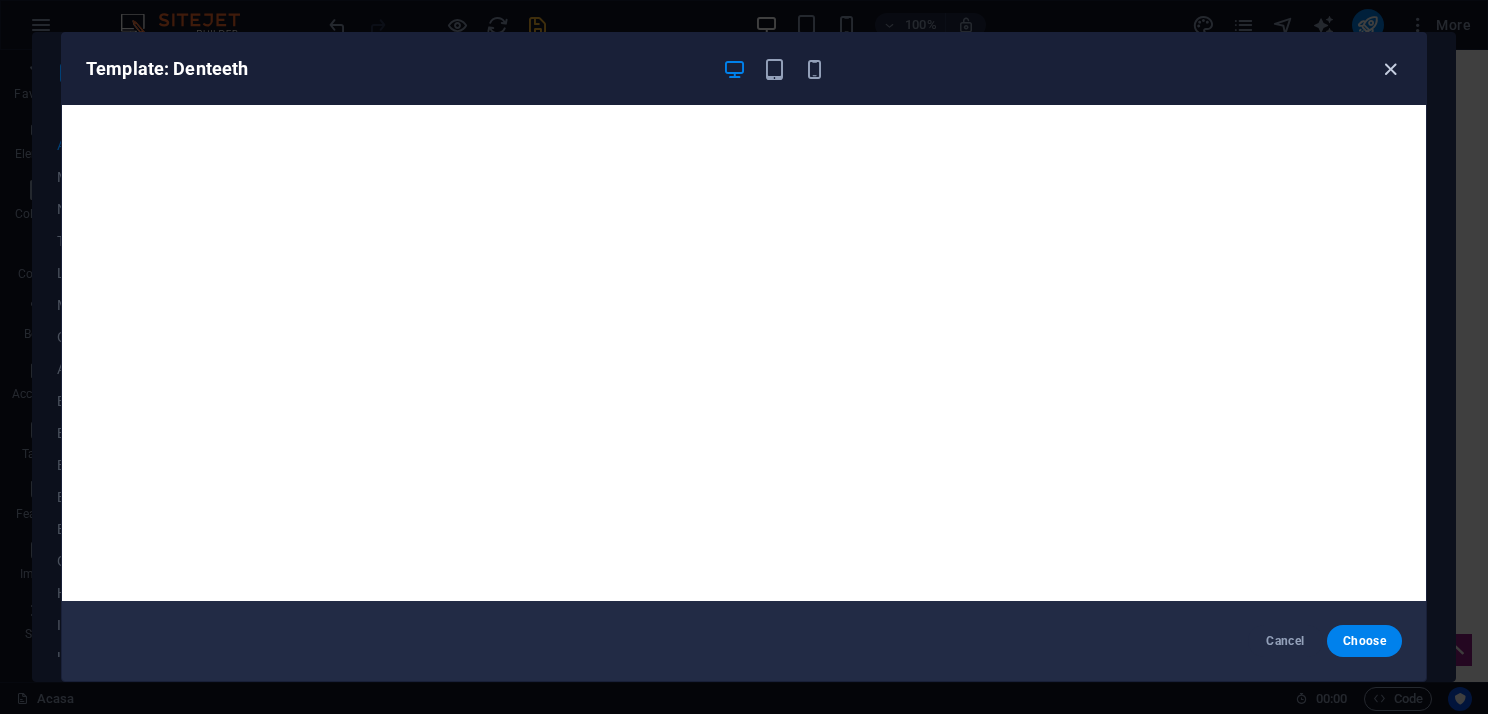 click at bounding box center (1390, 69) 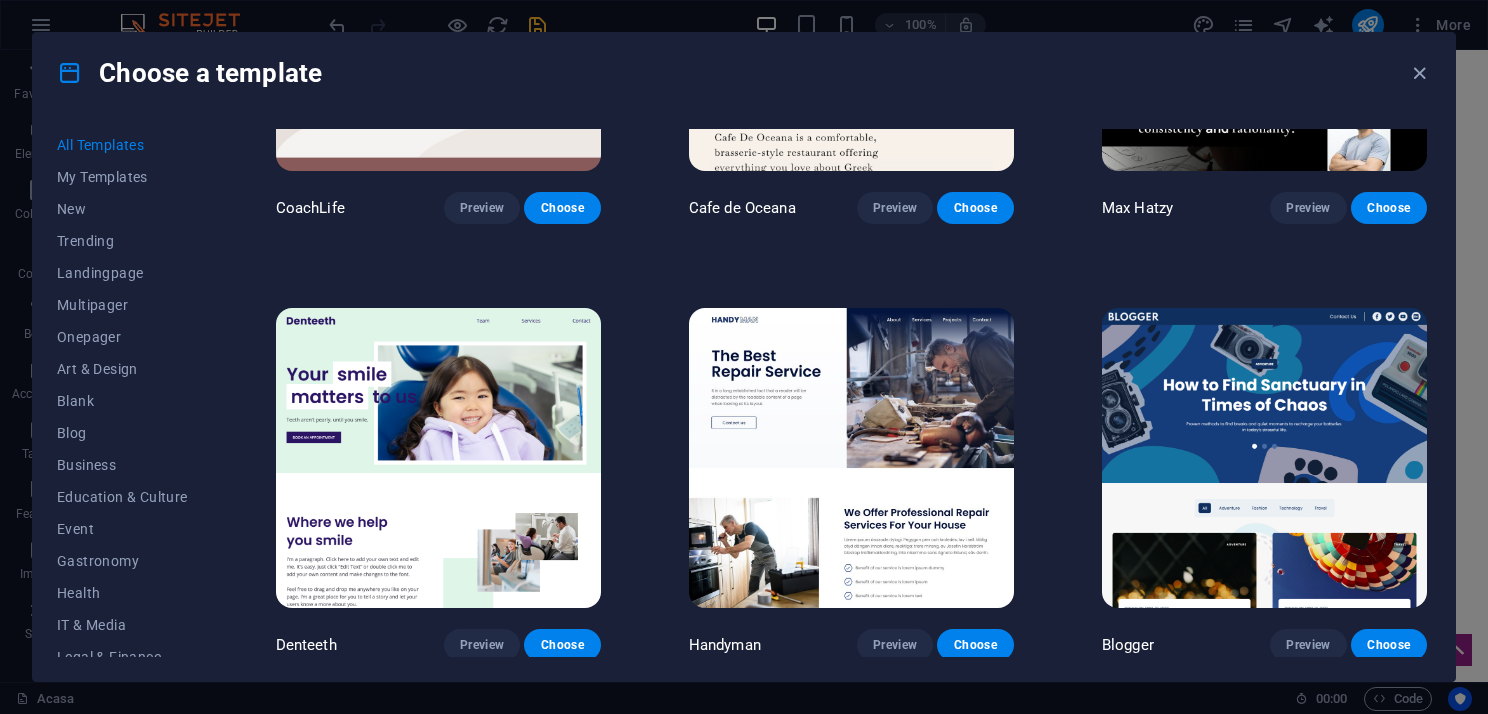 click at bounding box center [851, 458] 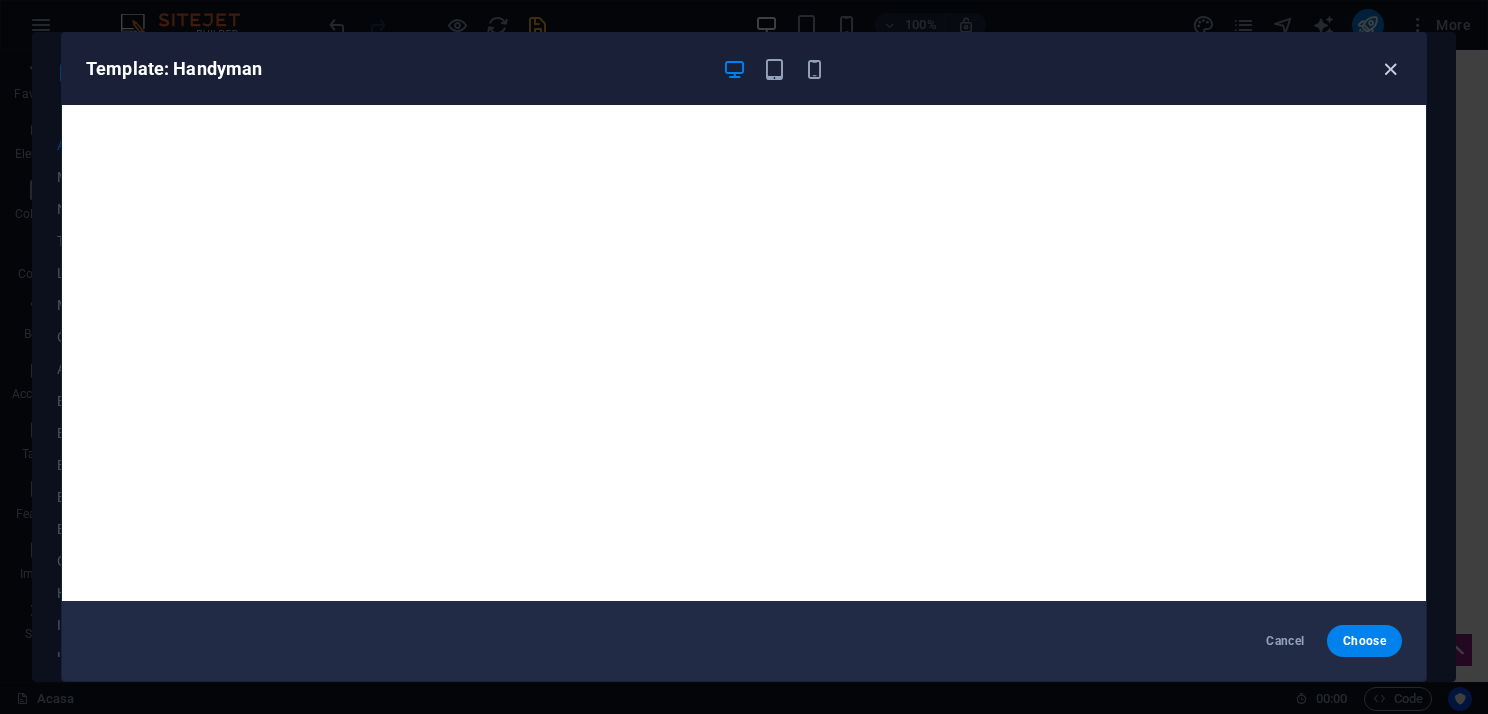 drag, startPoint x: 1398, startPoint y: 66, endPoint x: 1386, endPoint y: 74, distance: 14.422205 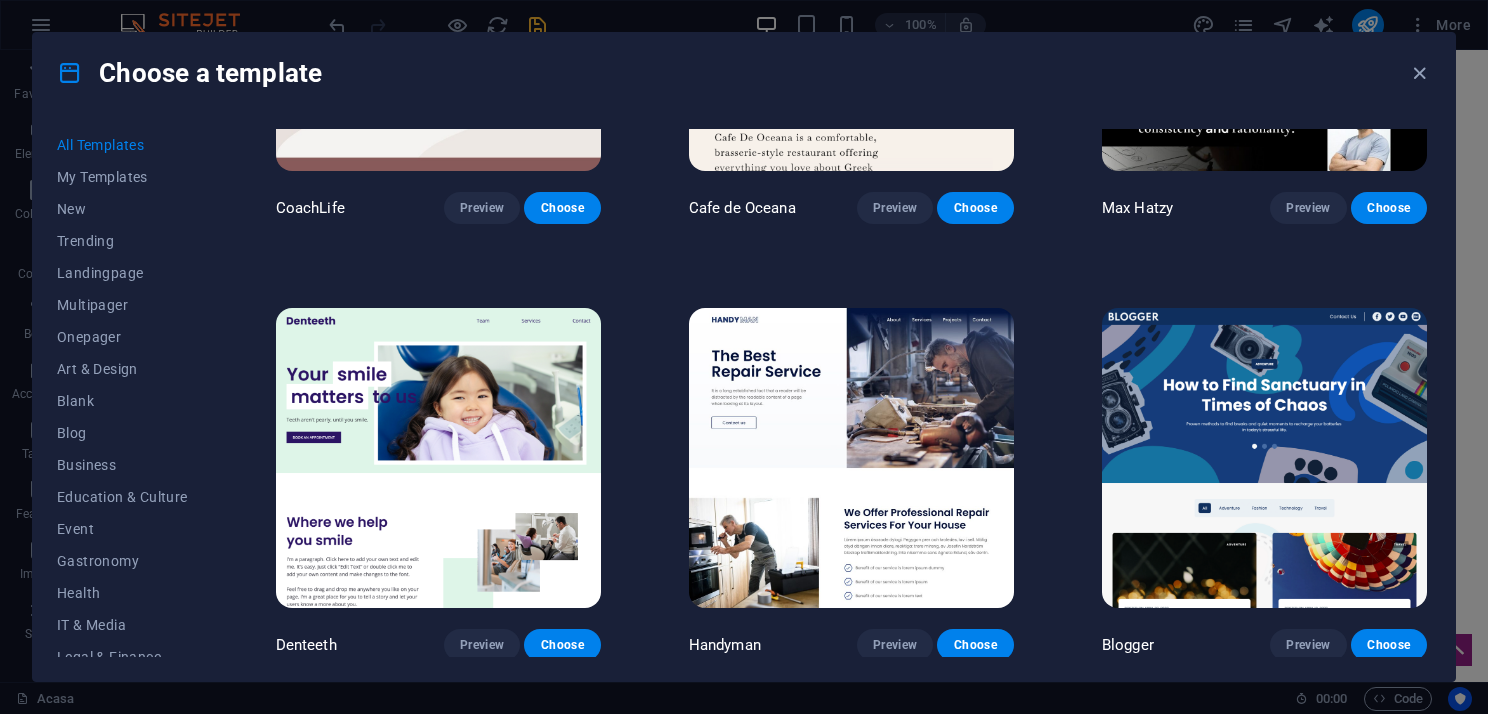 click at bounding box center [1264, 458] 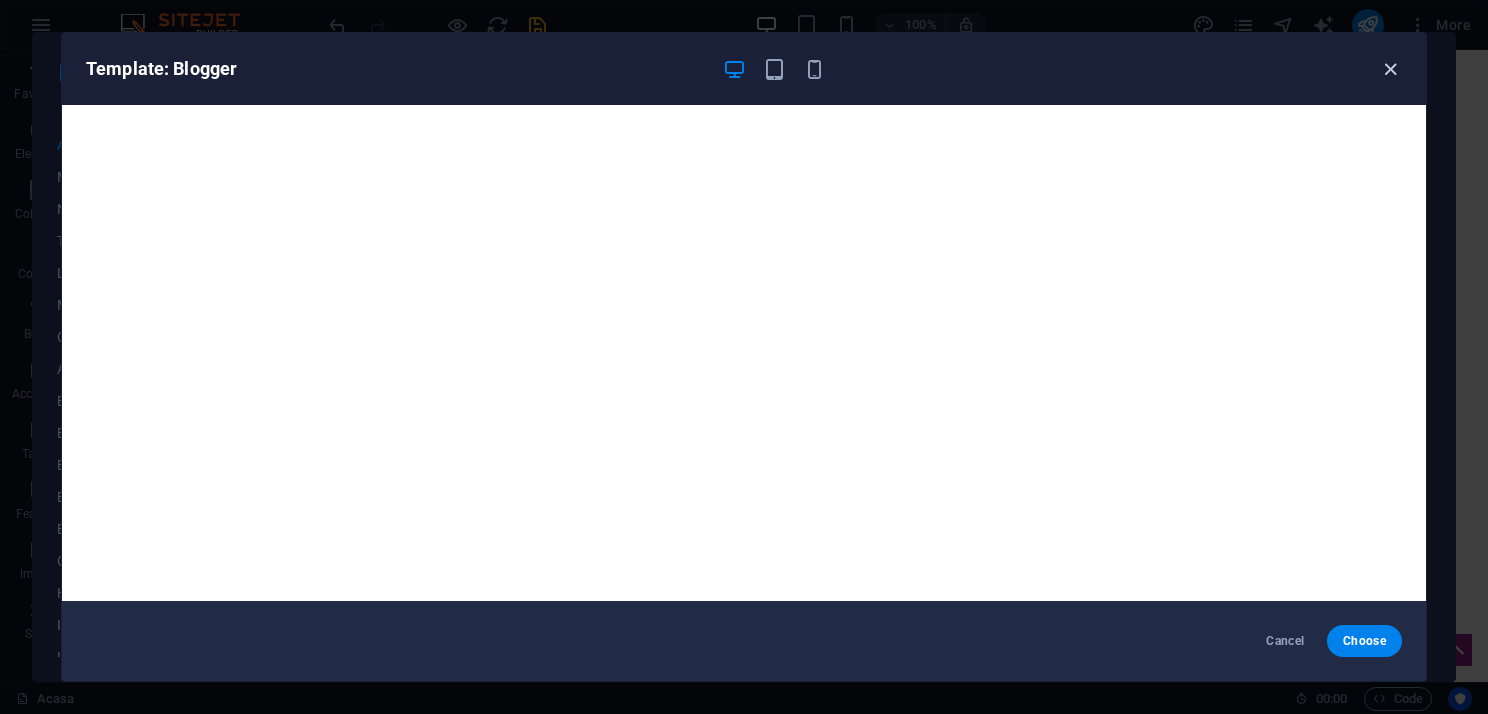 click at bounding box center [1390, 69] 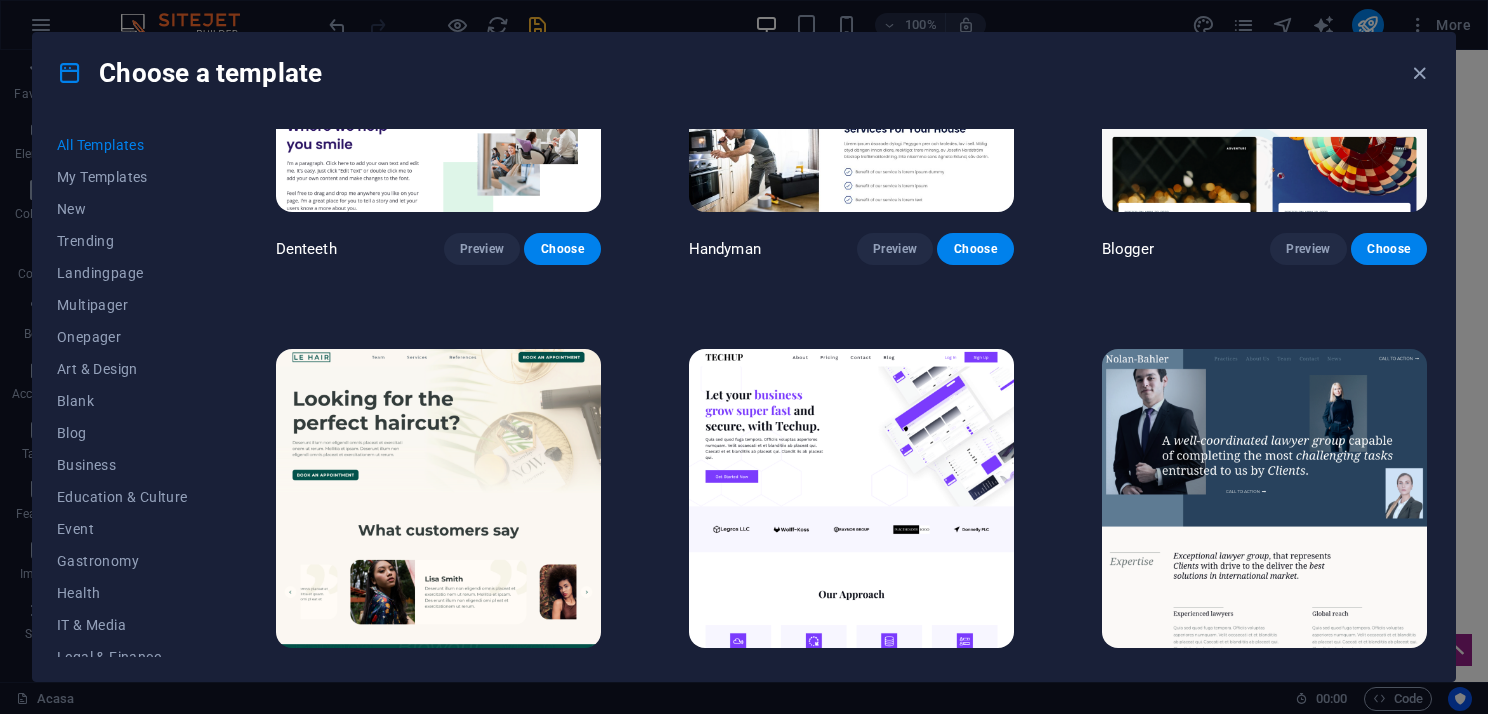 scroll, scrollTop: 5900, scrollLeft: 0, axis: vertical 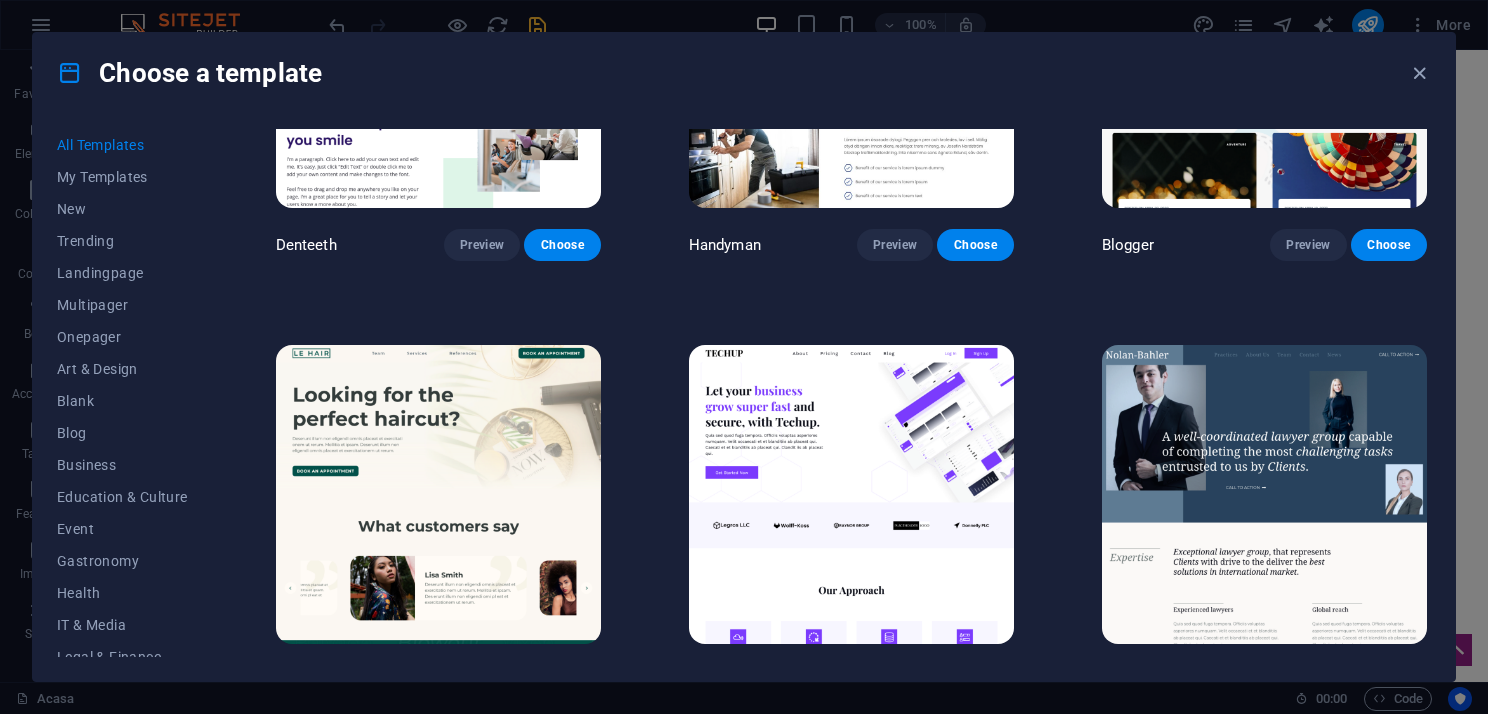 click at bounding box center [438, 495] 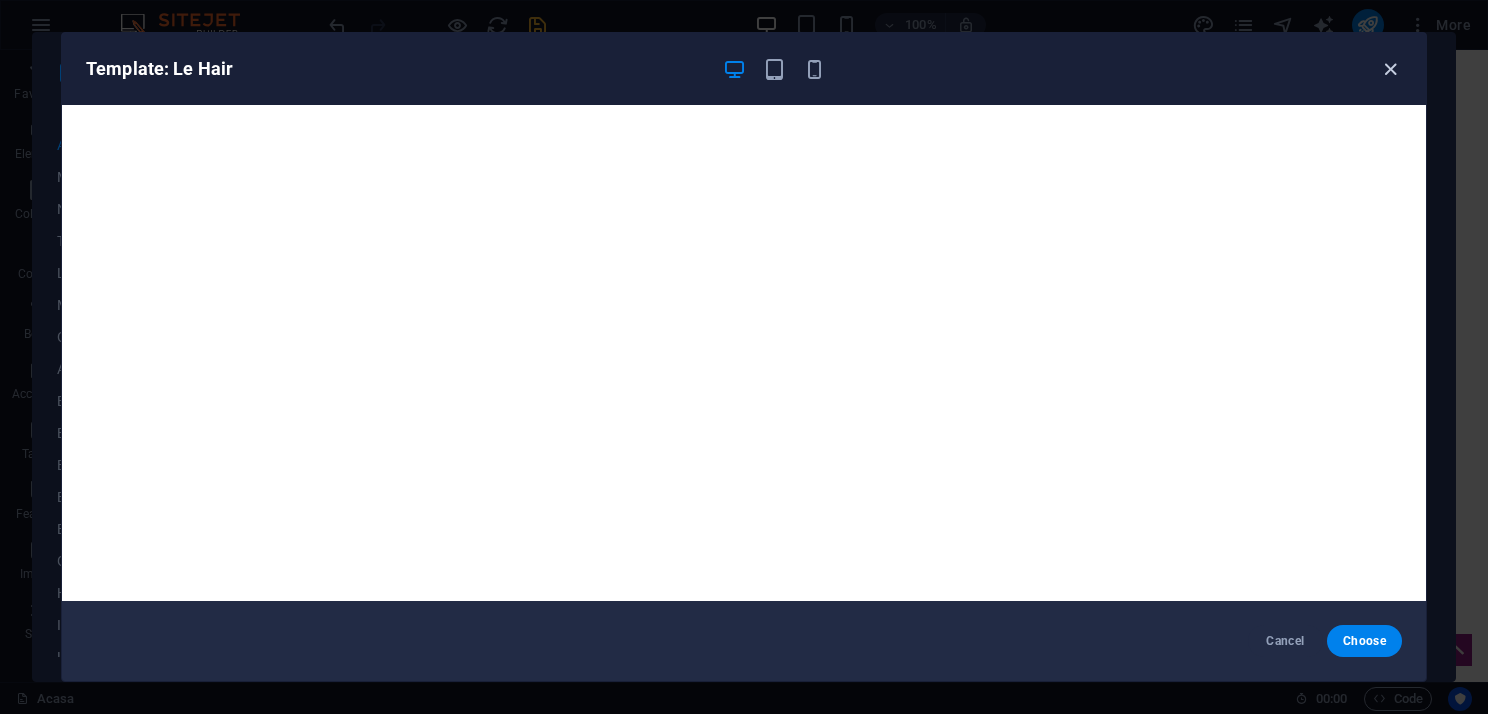 click at bounding box center (1390, 69) 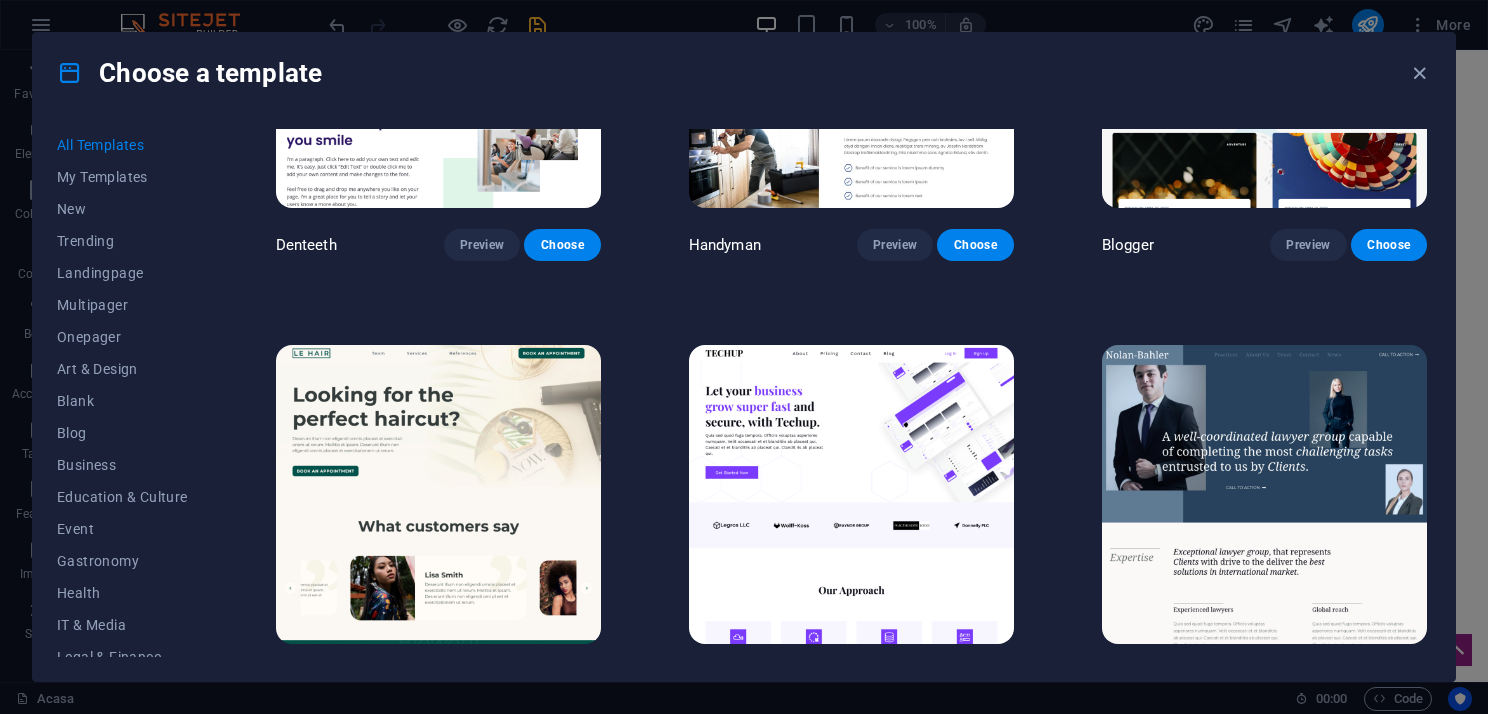 click at bounding box center [851, 495] 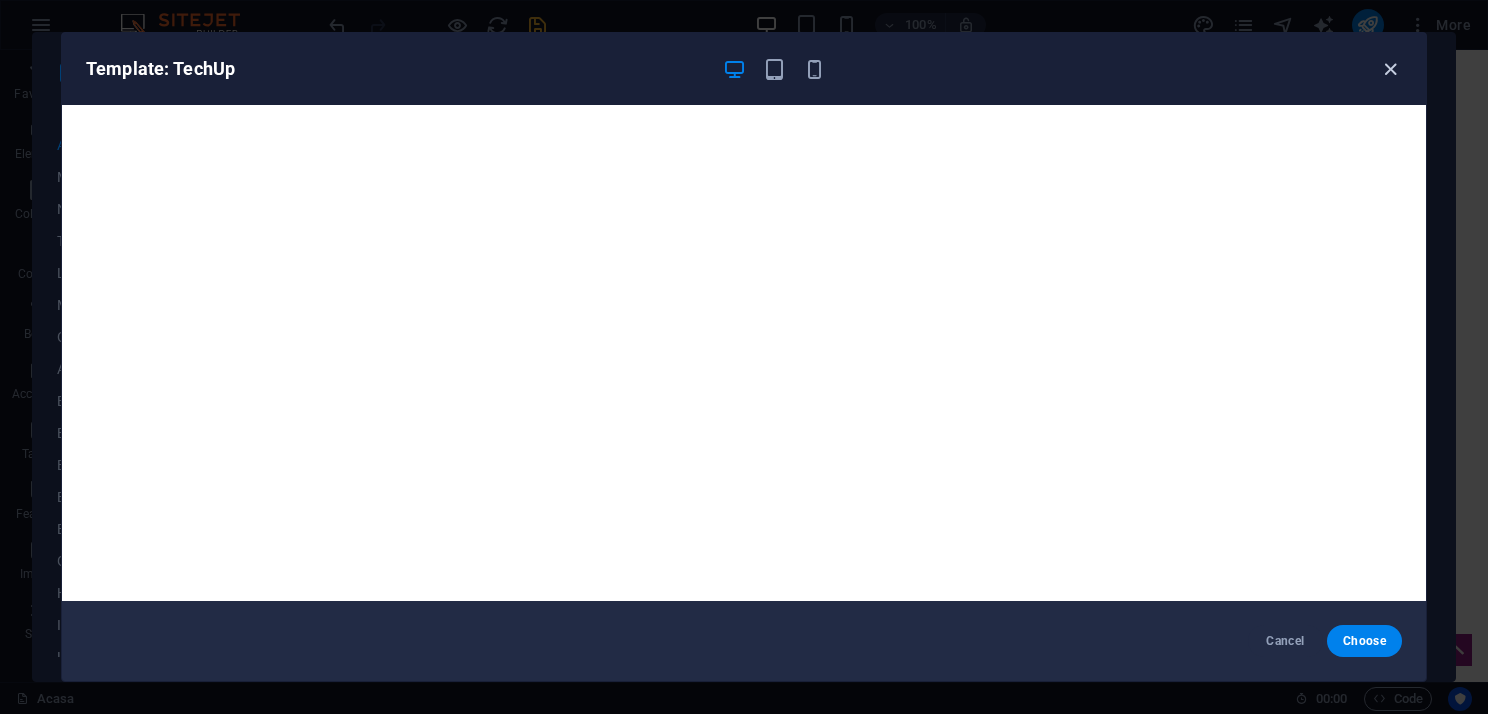 drag, startPoint x: 1392, startPoint y: 66, endPoint x: 1379, endPoint y: 77, distance: 17.029387 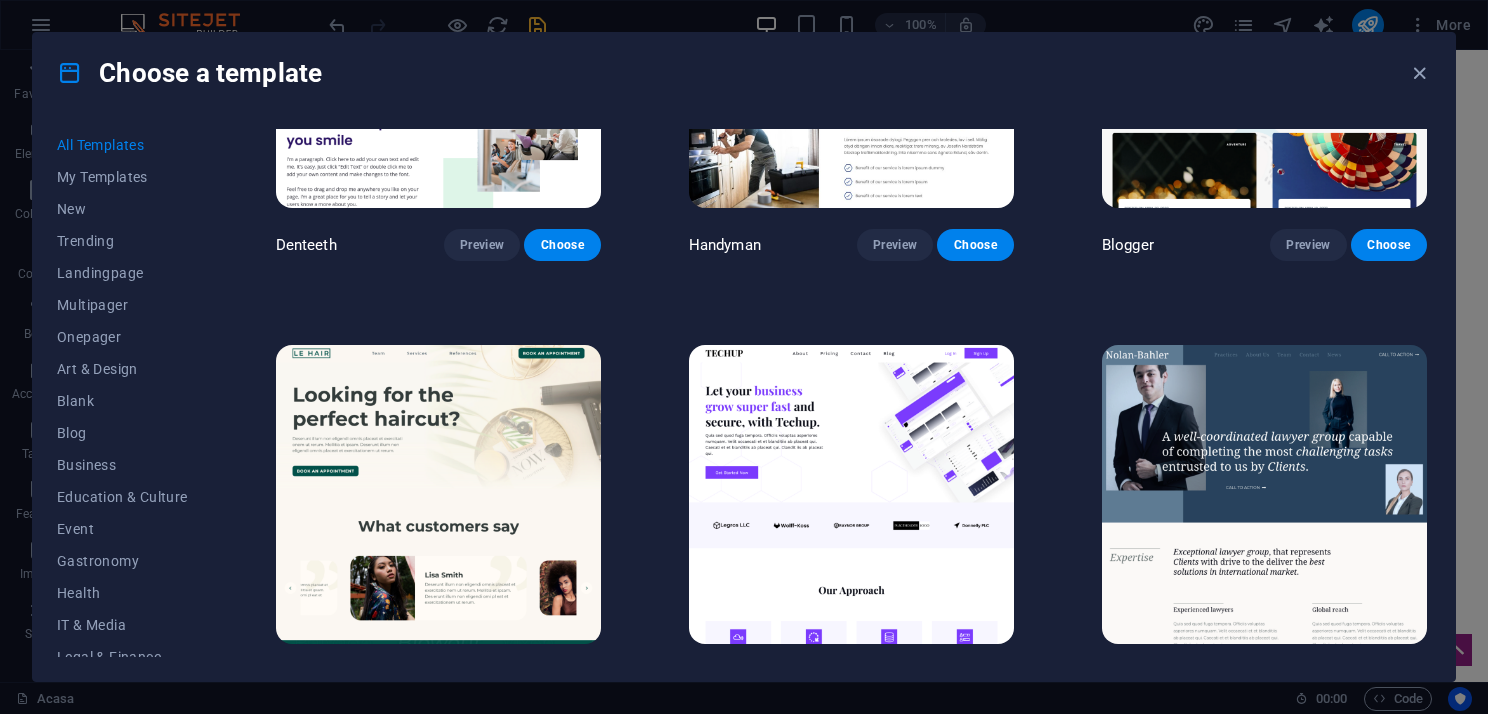 click at bounding box center [1264, 495] 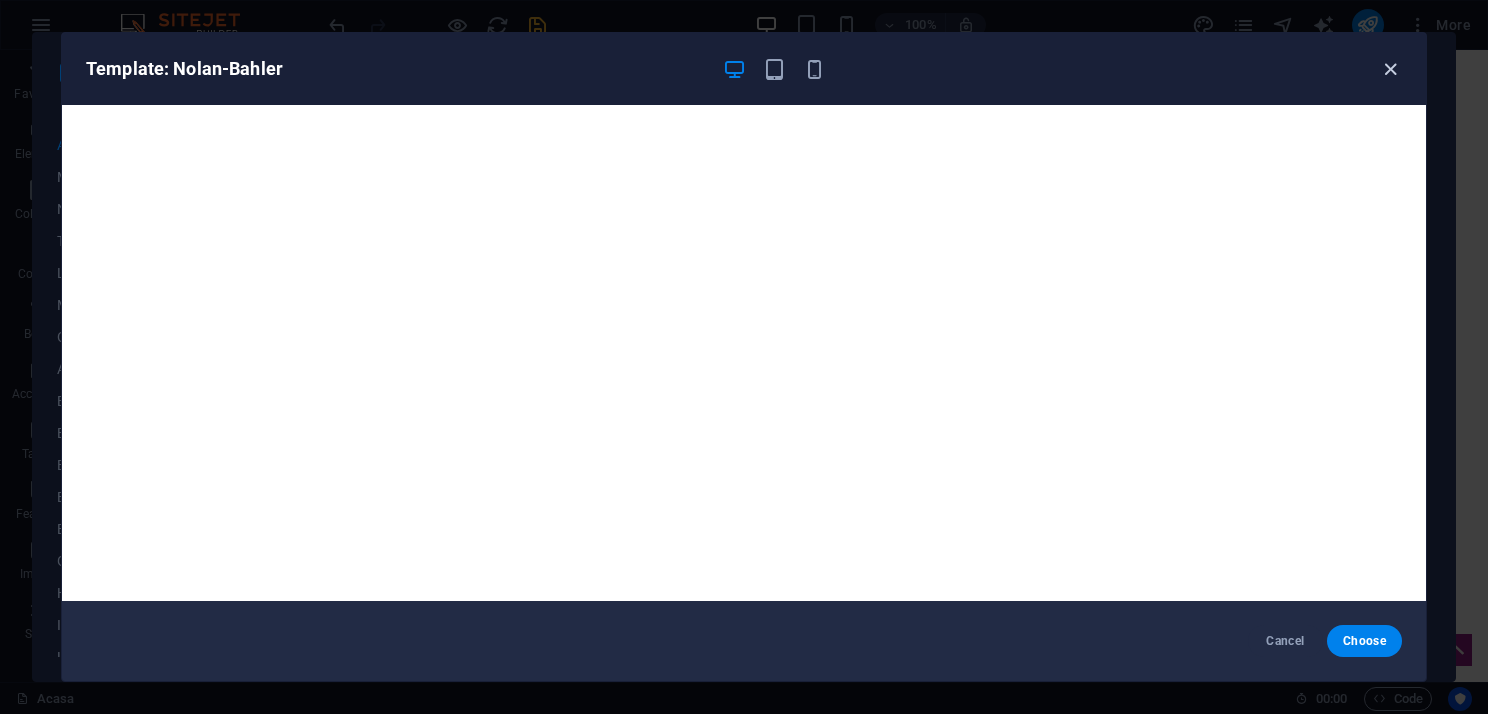 click at bounding box center [1390, 69] 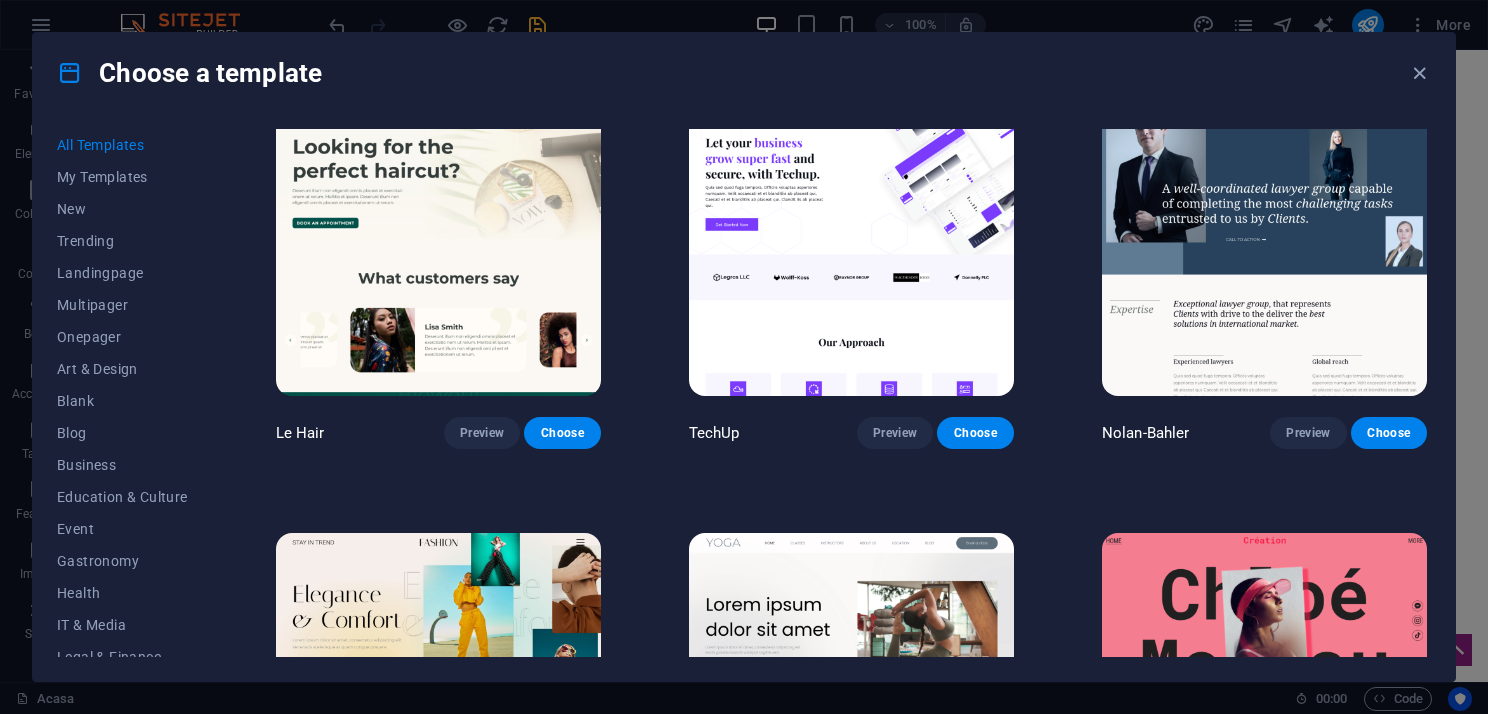 scroll, scrollTop: 6300, scrollLeft: 0, axis: vertical 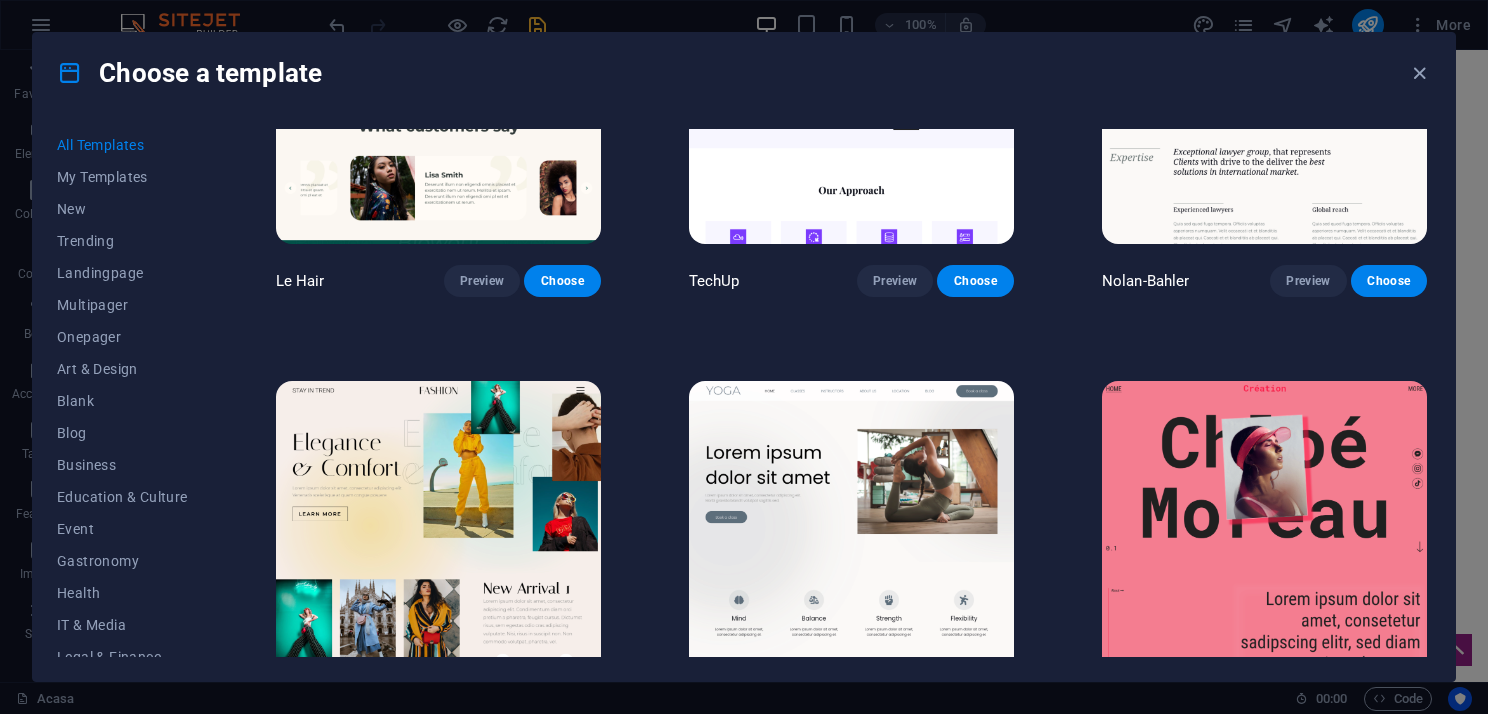 click at bounding box center [438, 531] 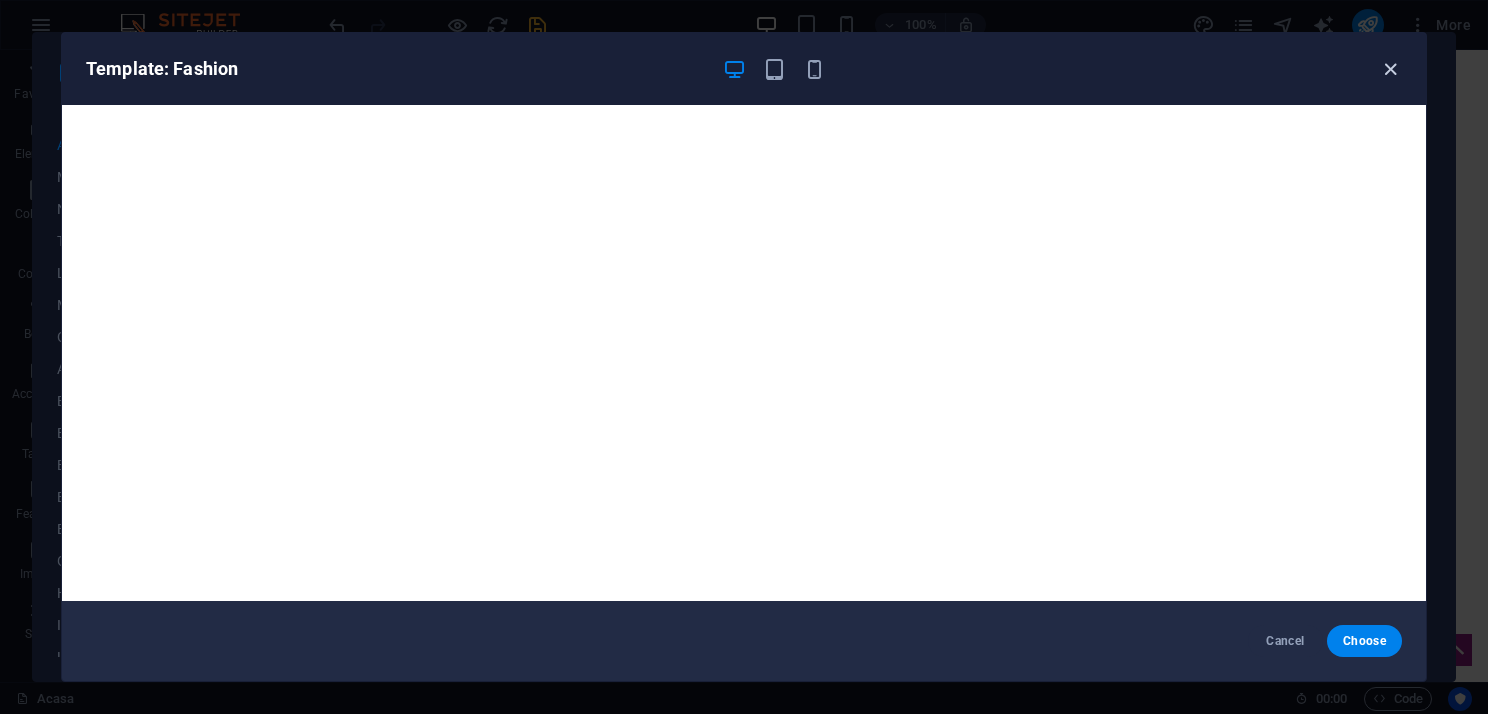 click at bounding box center [1390, 69] 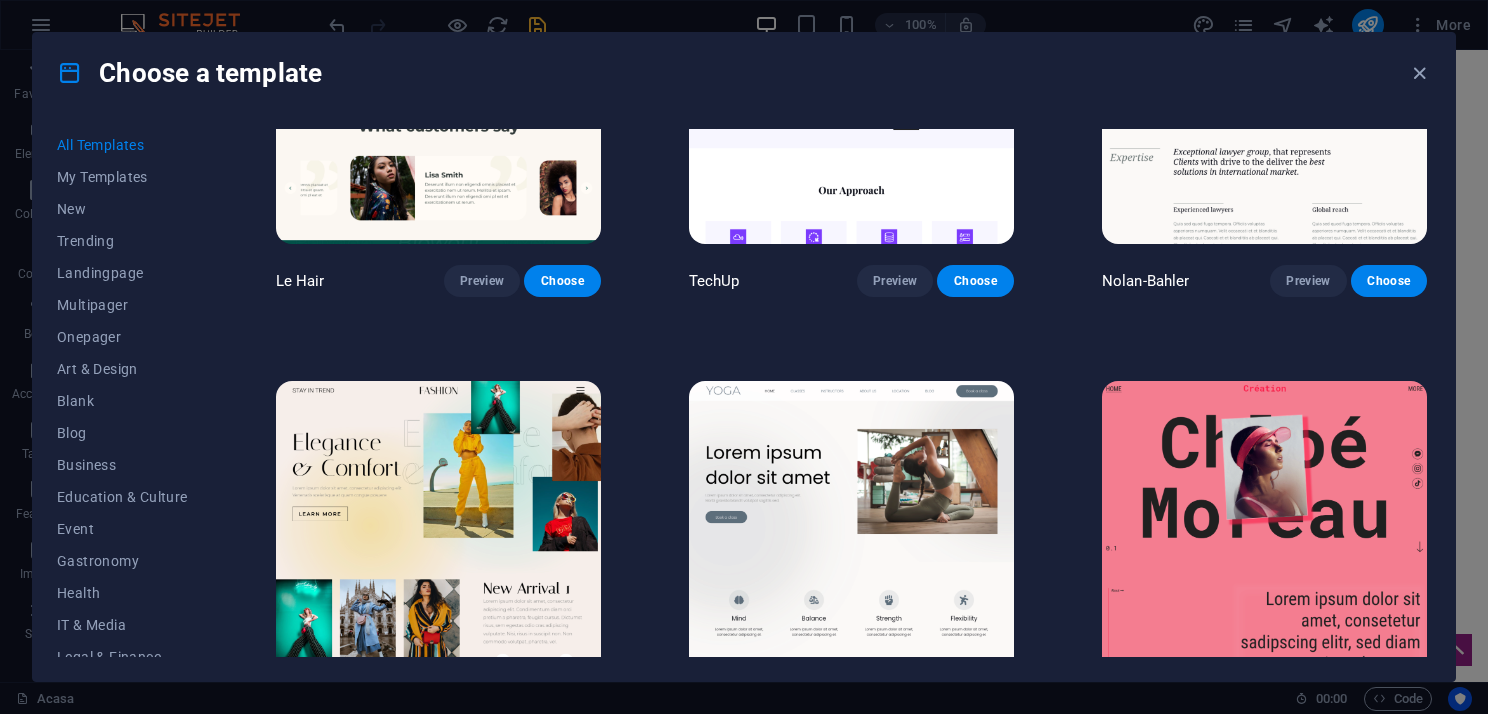 click at bounding box center (851, 531) 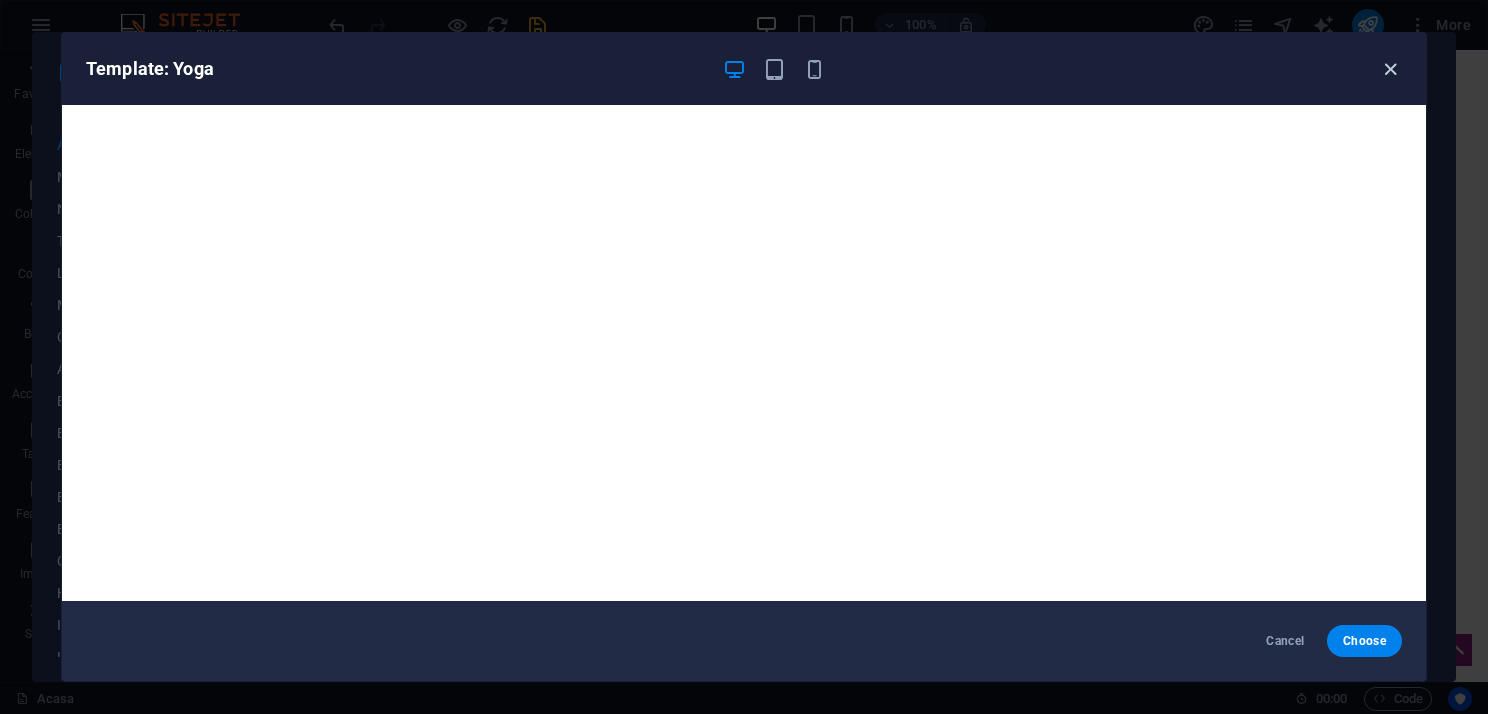 click at bounding box center (1390, 69) 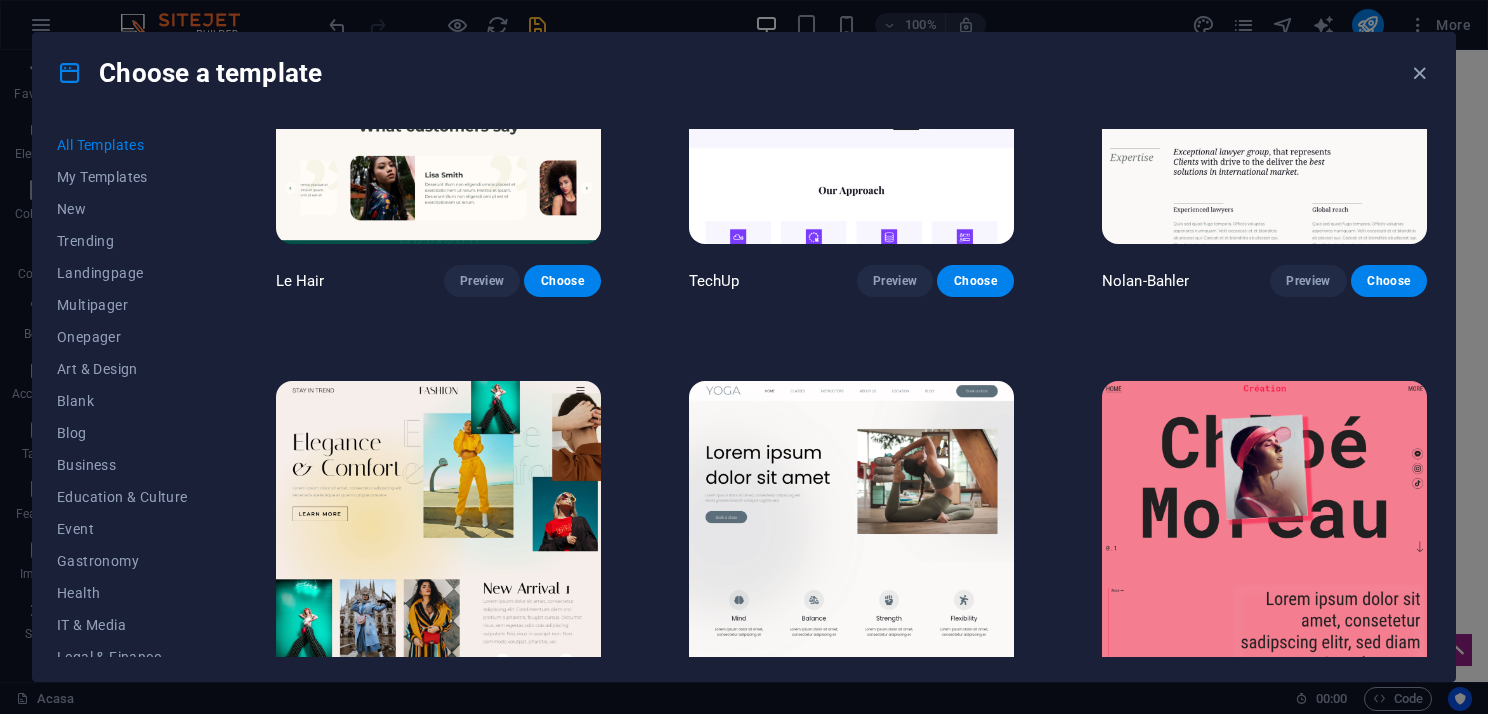 click at bounding box center [1264, 531] 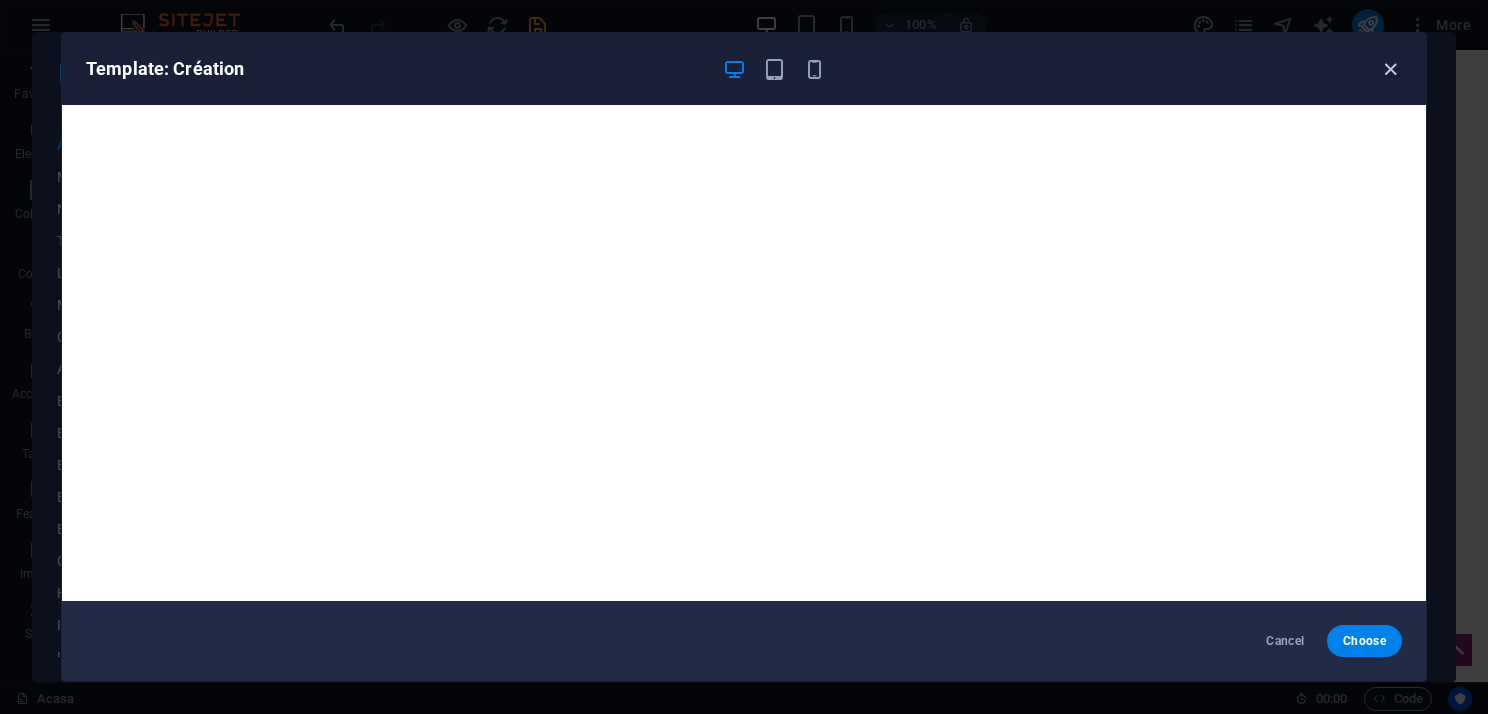 click at bounding box center (1390, 69) 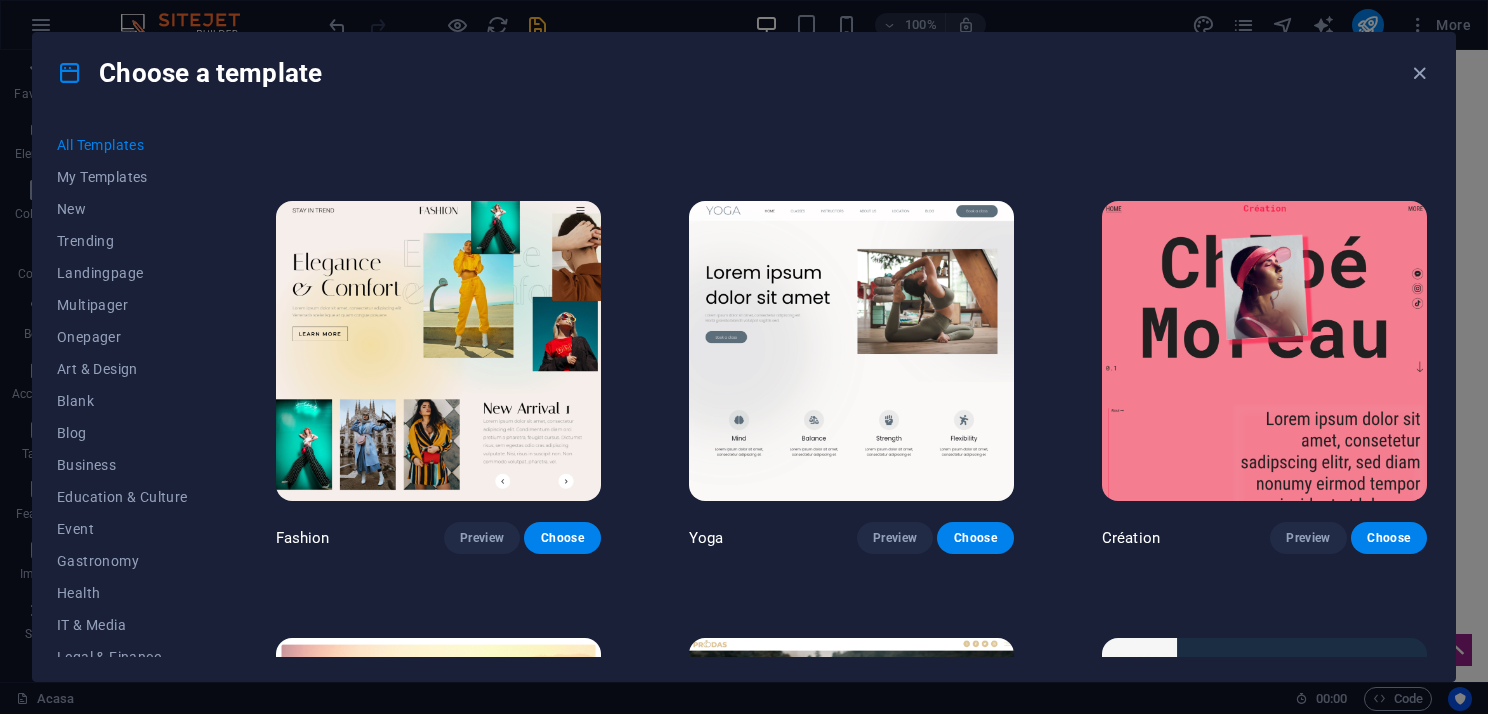 scroll, scrollTop: 6700, scrollLeft: 0, axis: vertical 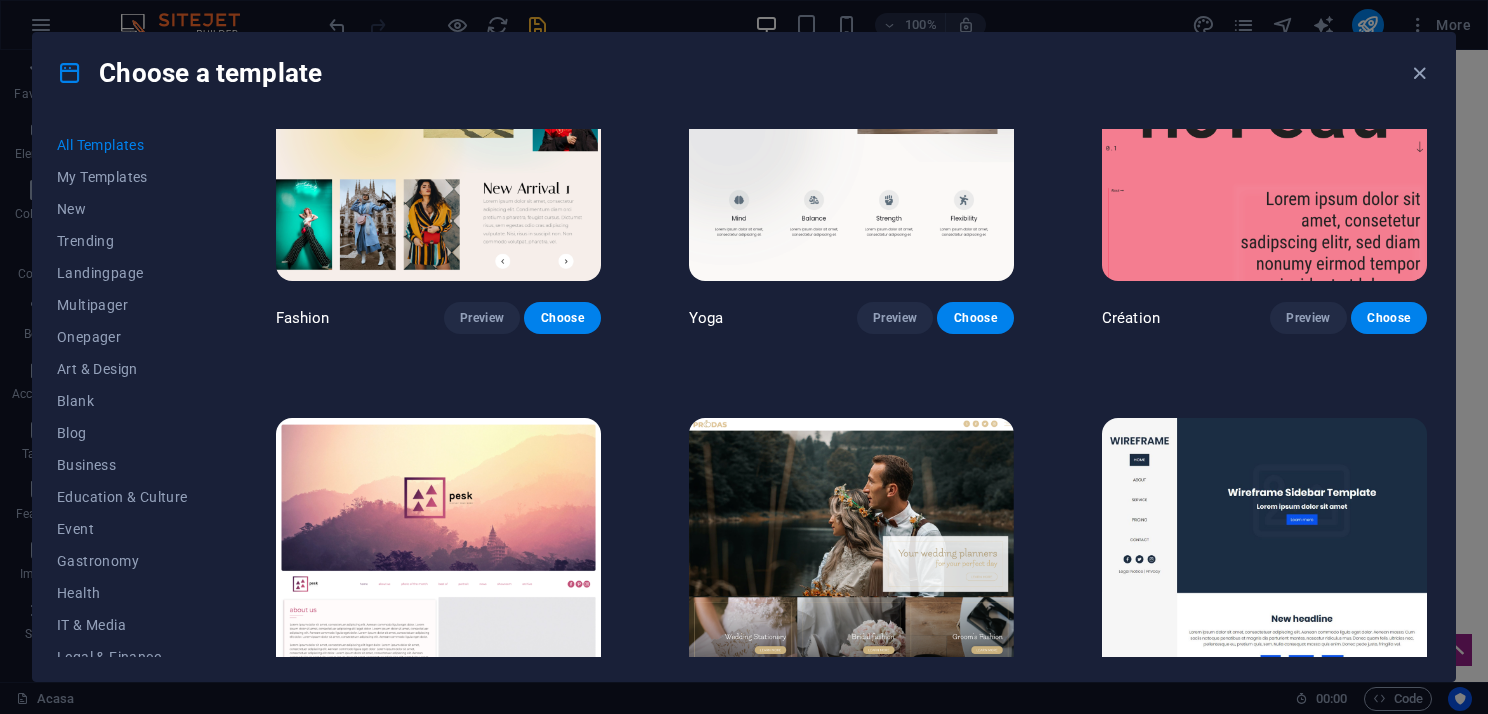 click at bounding box center (438, 568) 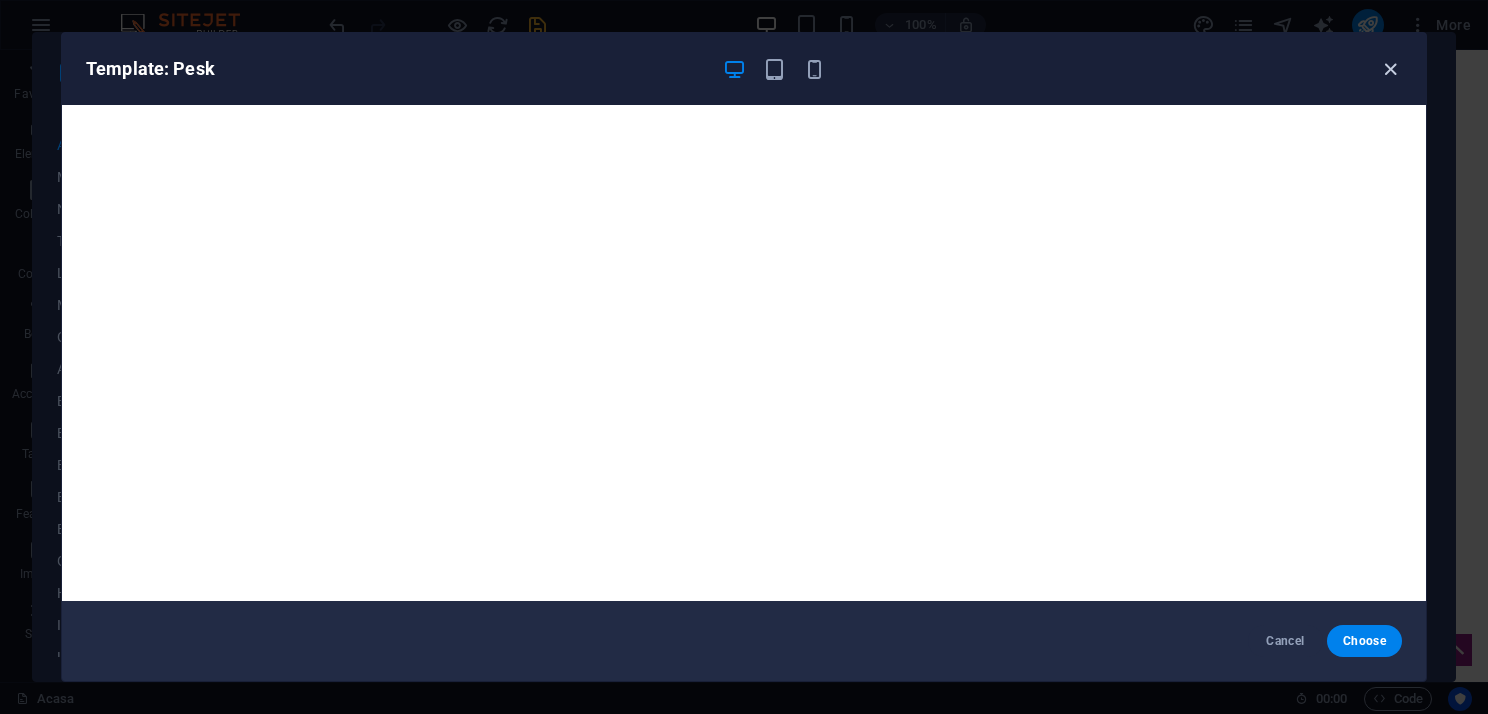 click at bounding box center [1390, 69] 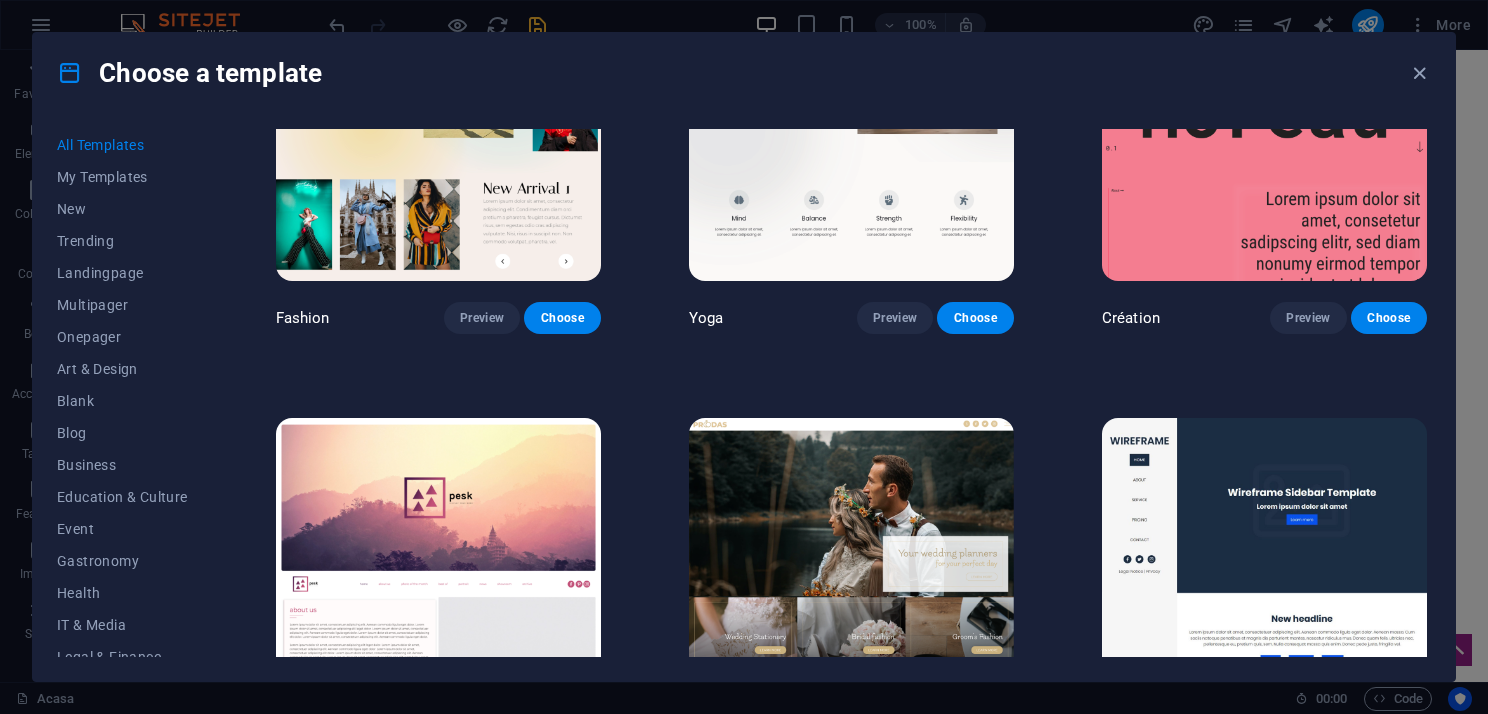 click at bounding box center [851, 568] 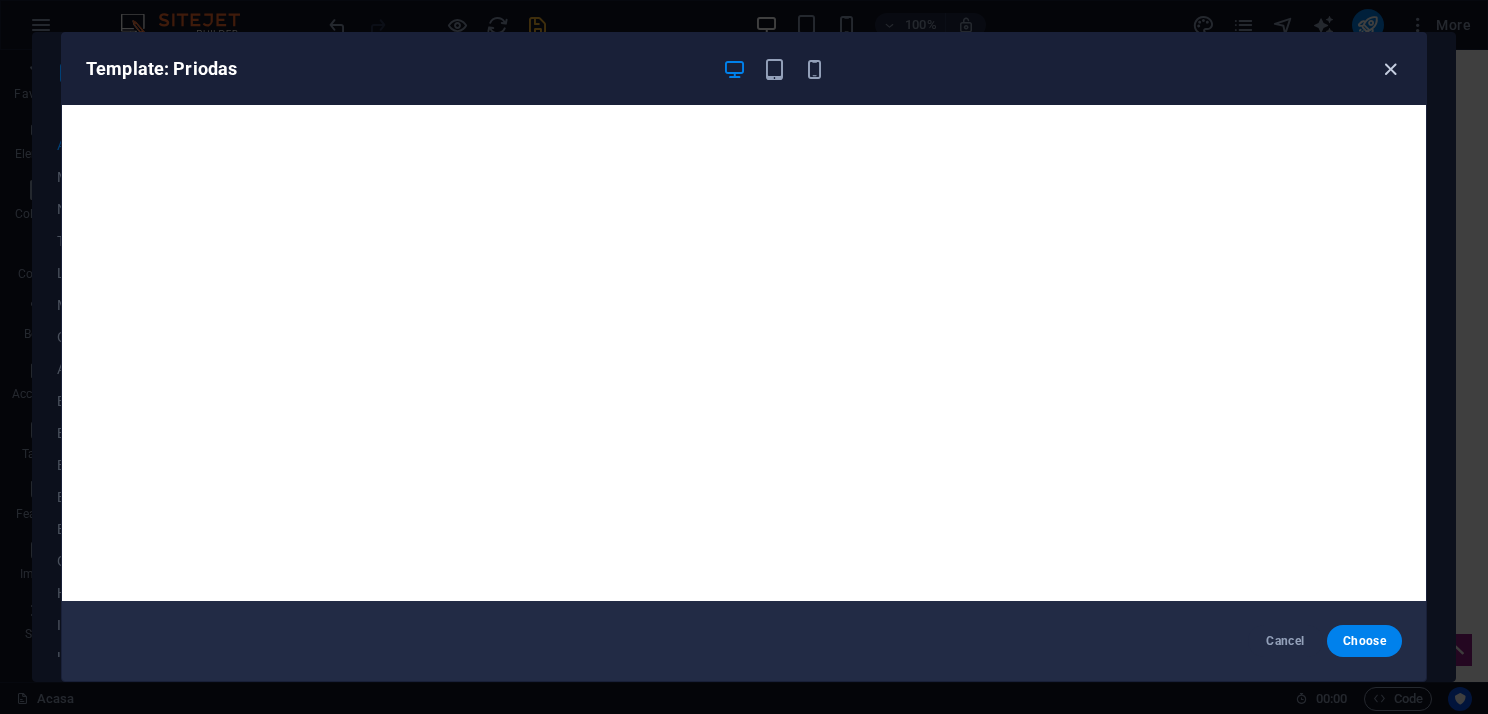 click at bounding box center [1390, 69] 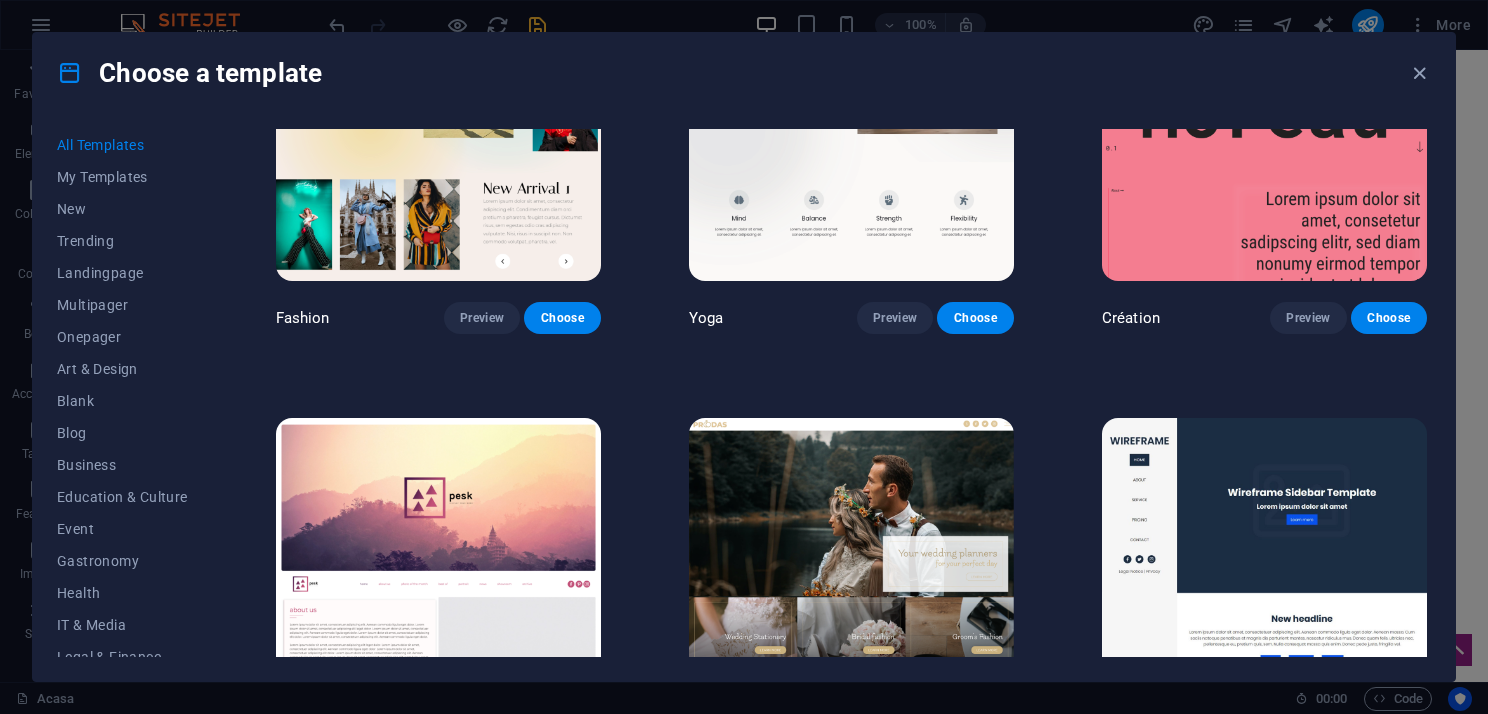 click at bounding box center (1264, 568) 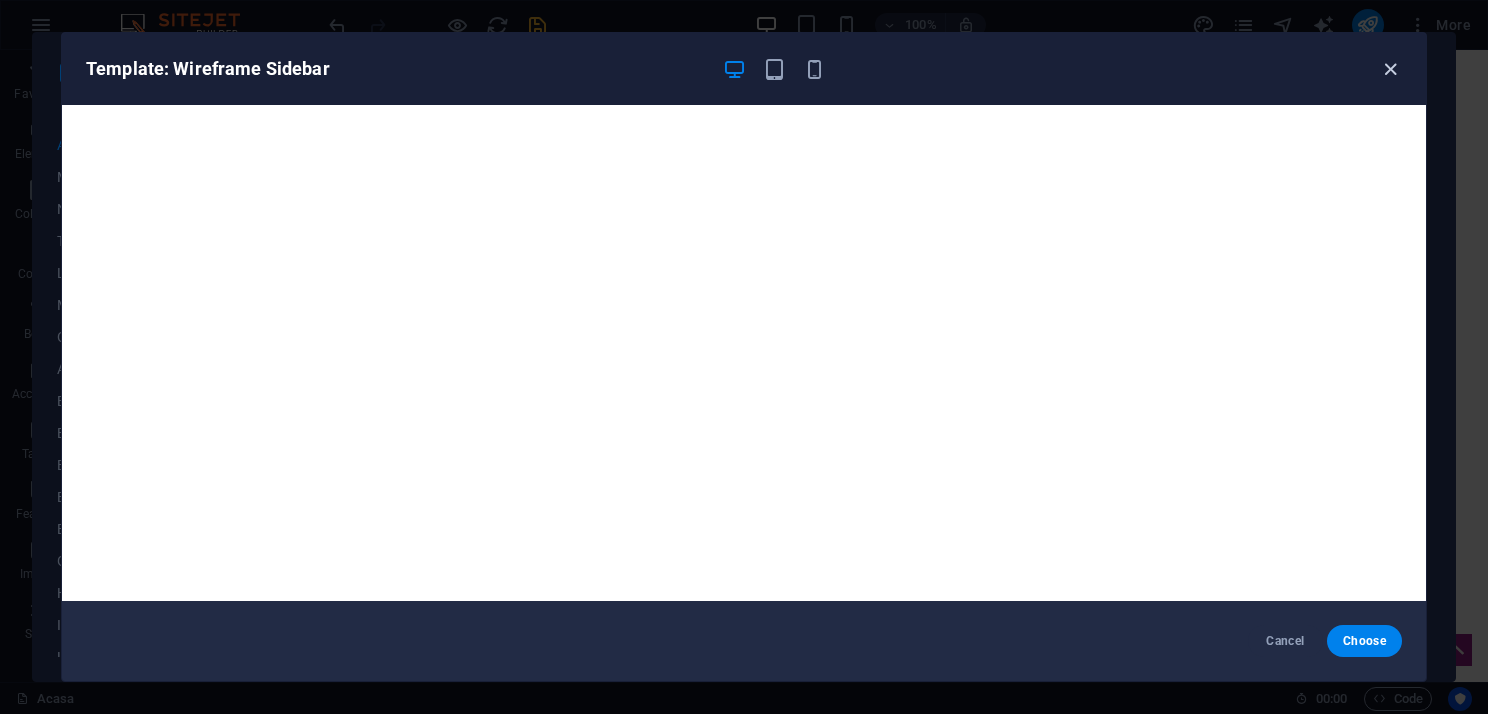 click at bounding box center [1390, 69] 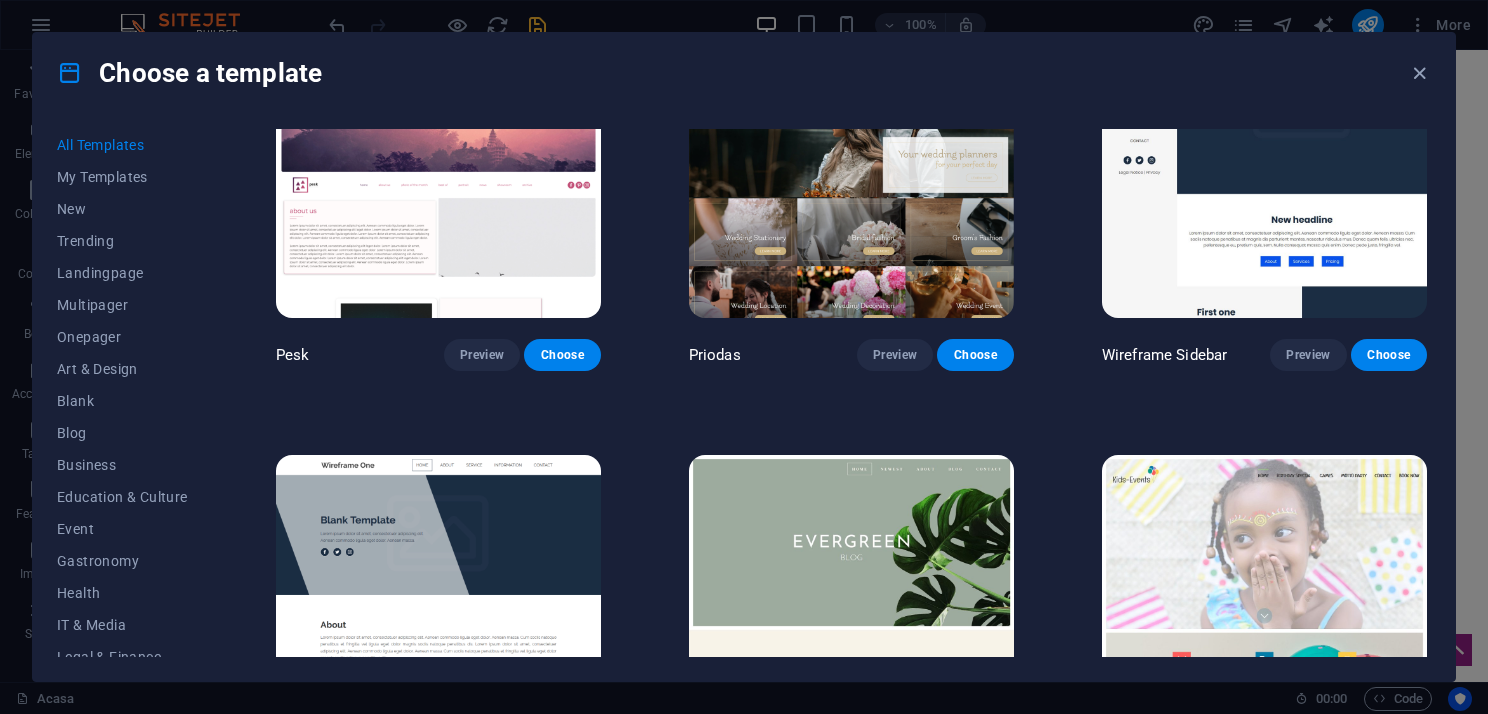 scroll, scrollTop: 7200, scrollLeft: 0, axis: vertical 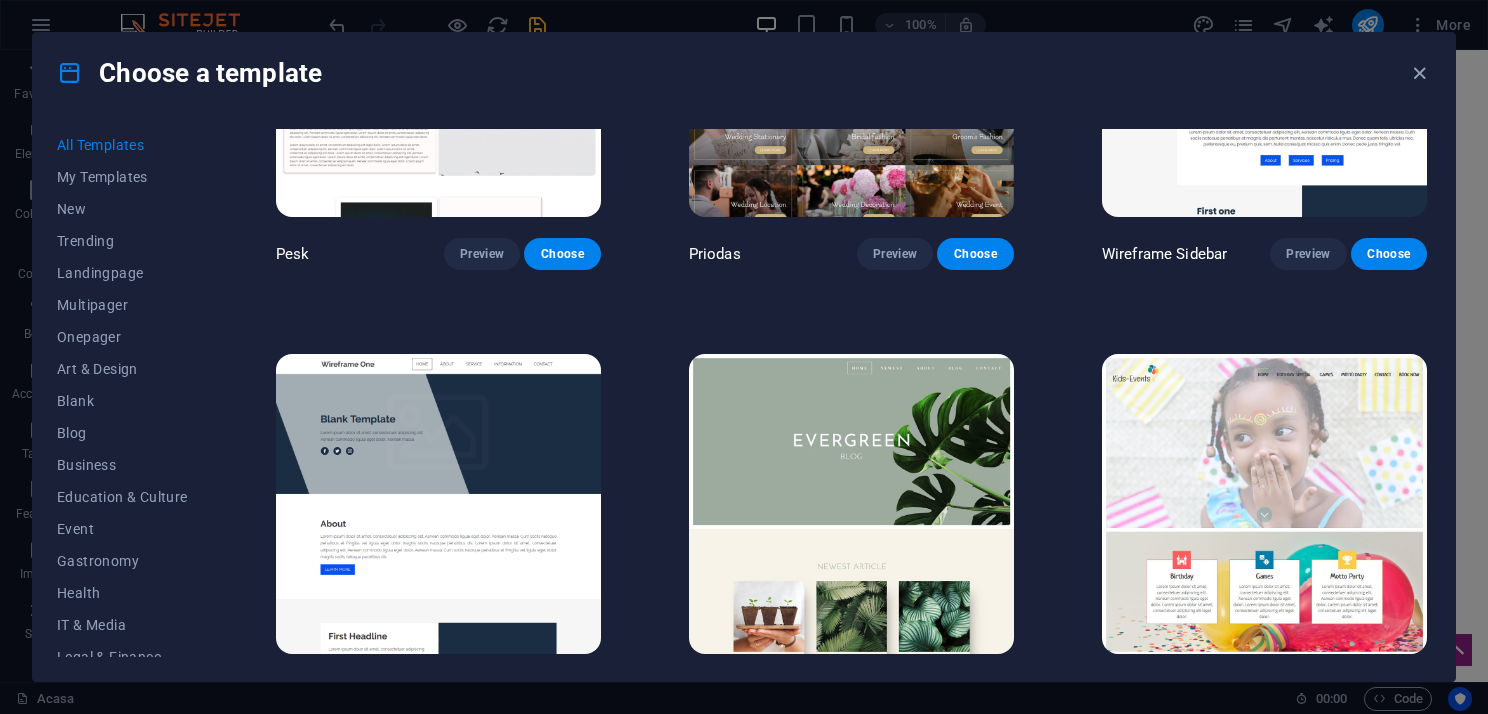 click at bounding box center [438, 504] 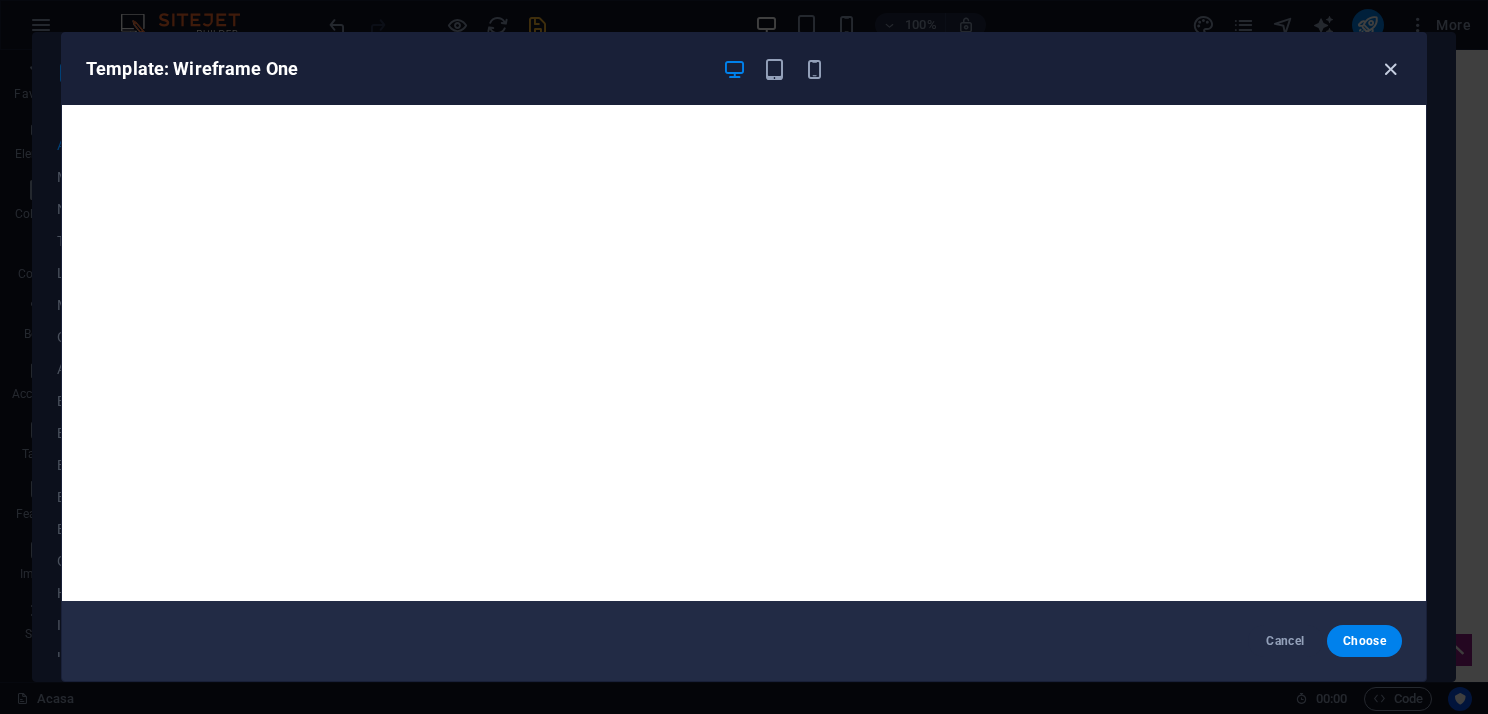 click at bounding box center (1390, 69) 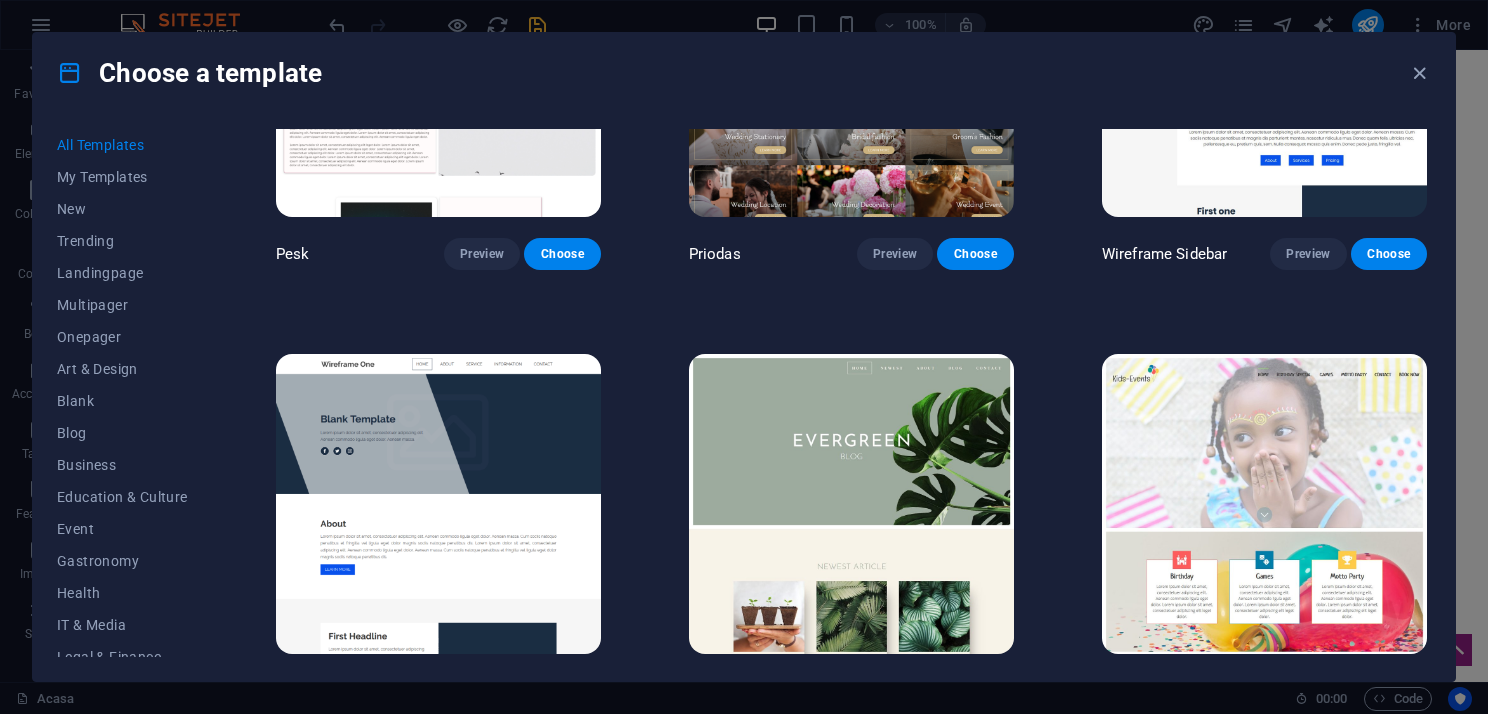 click on "Evergreen Preview Choose" at bounding box center (851, 528) 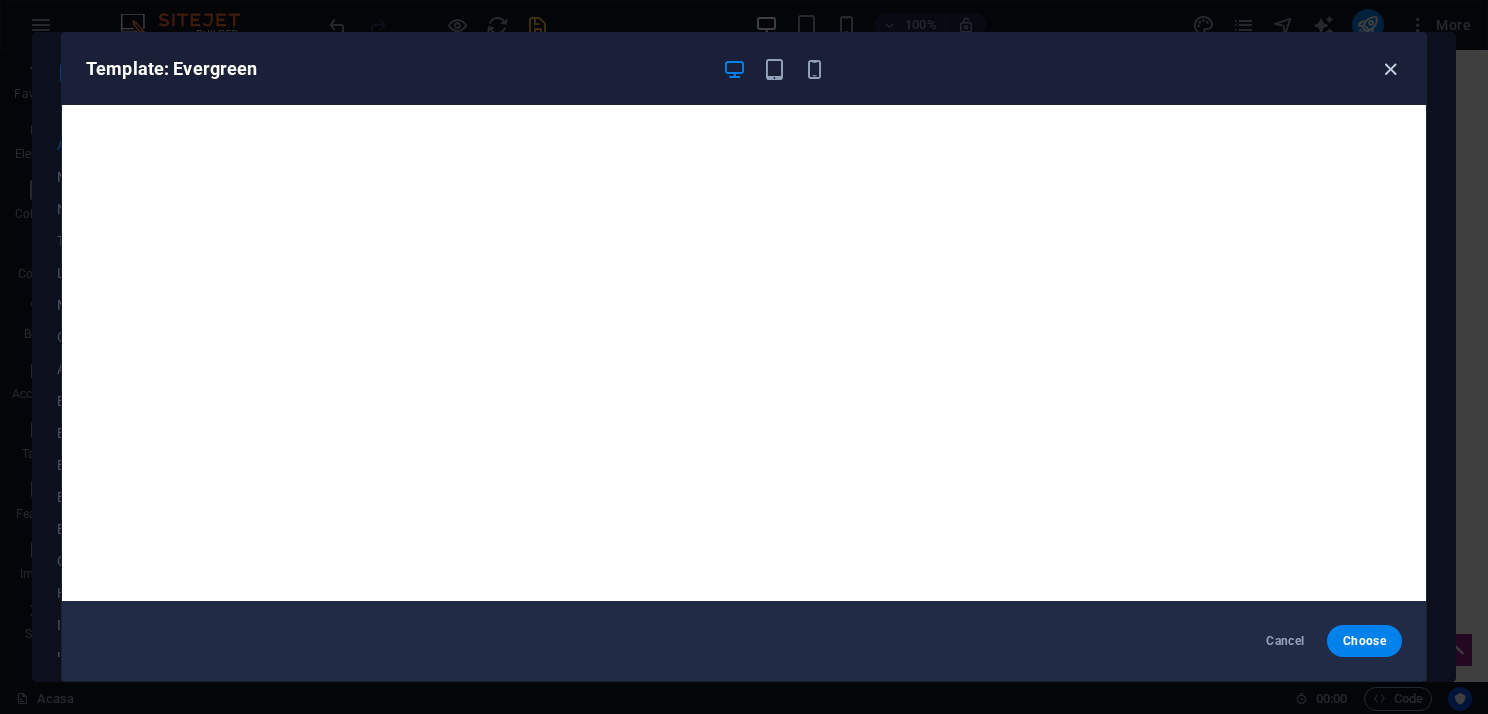 click at bounding box center (1390, 69) 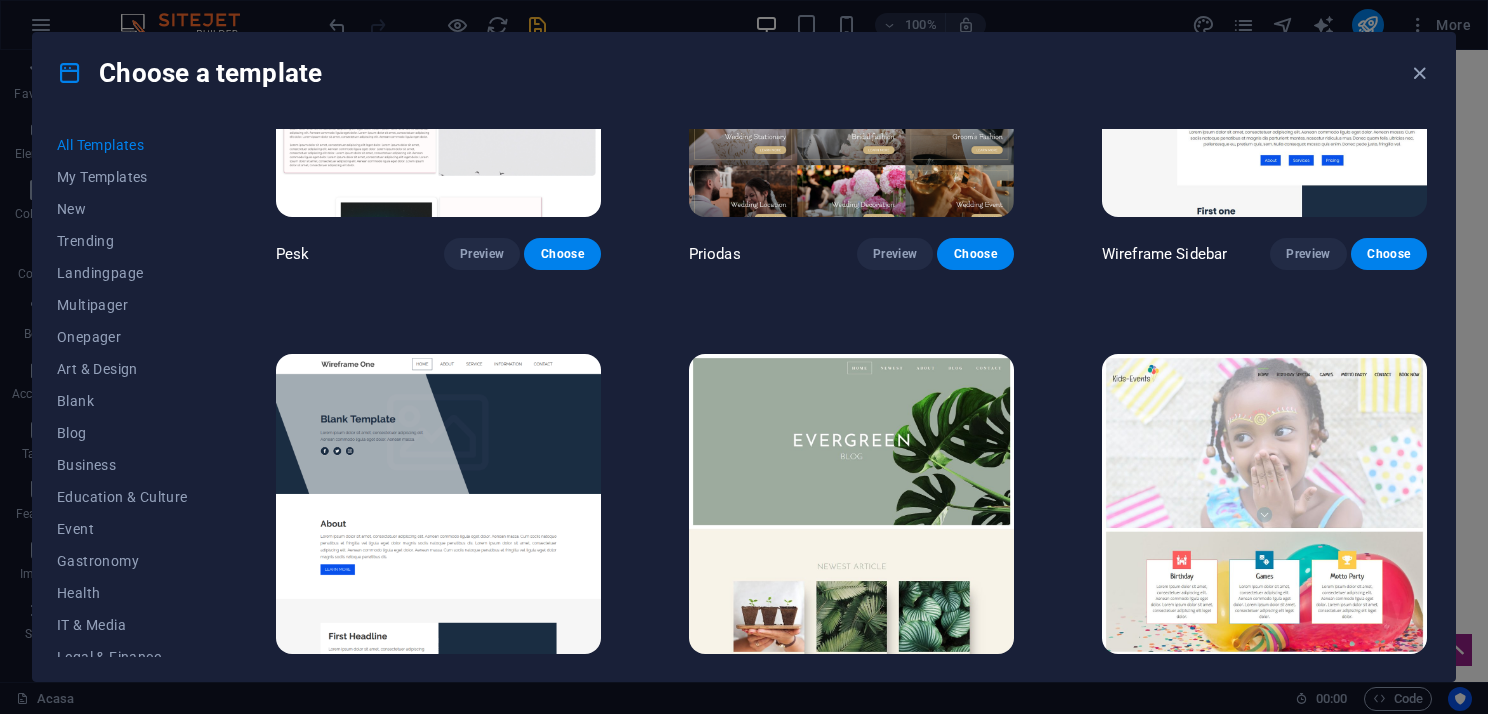 click at bounding box center (1264, 504) 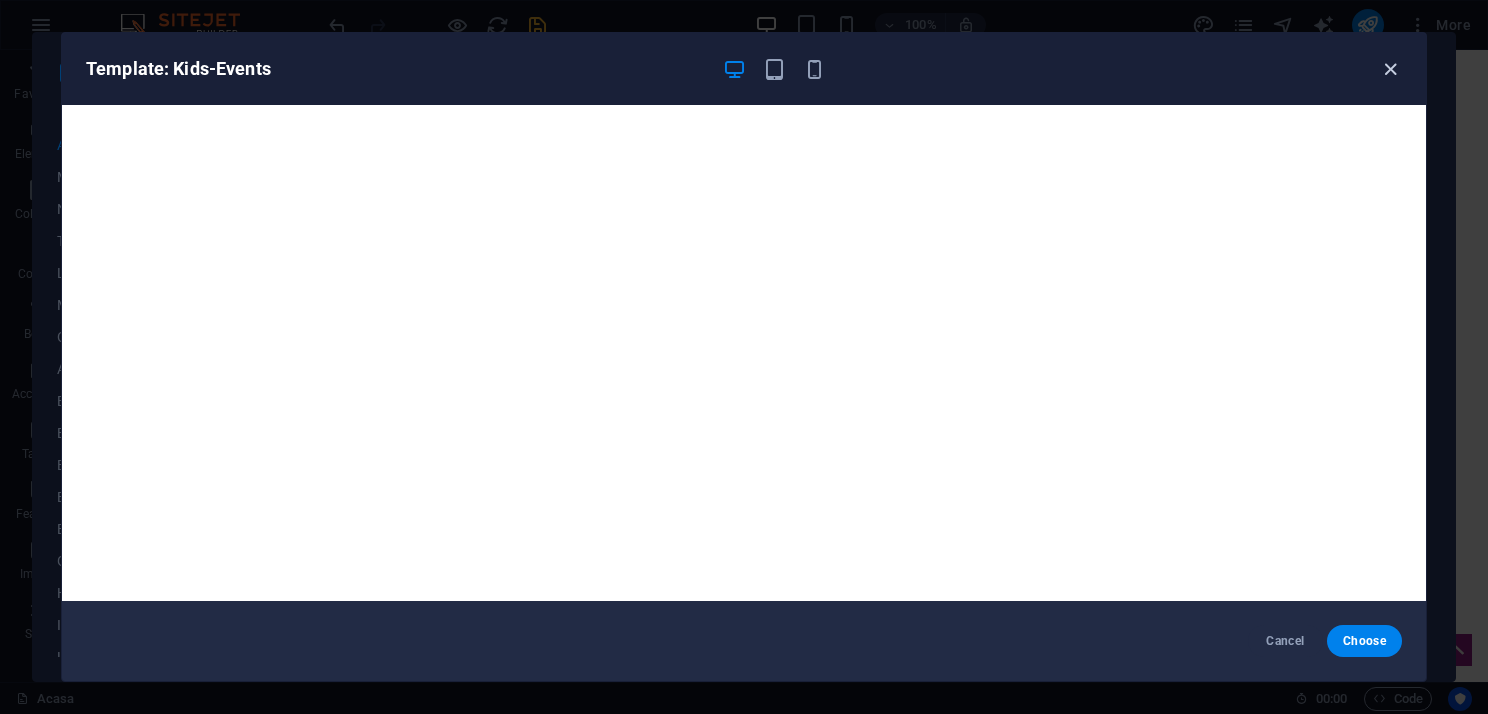 click at bounding box center (1390, 69) 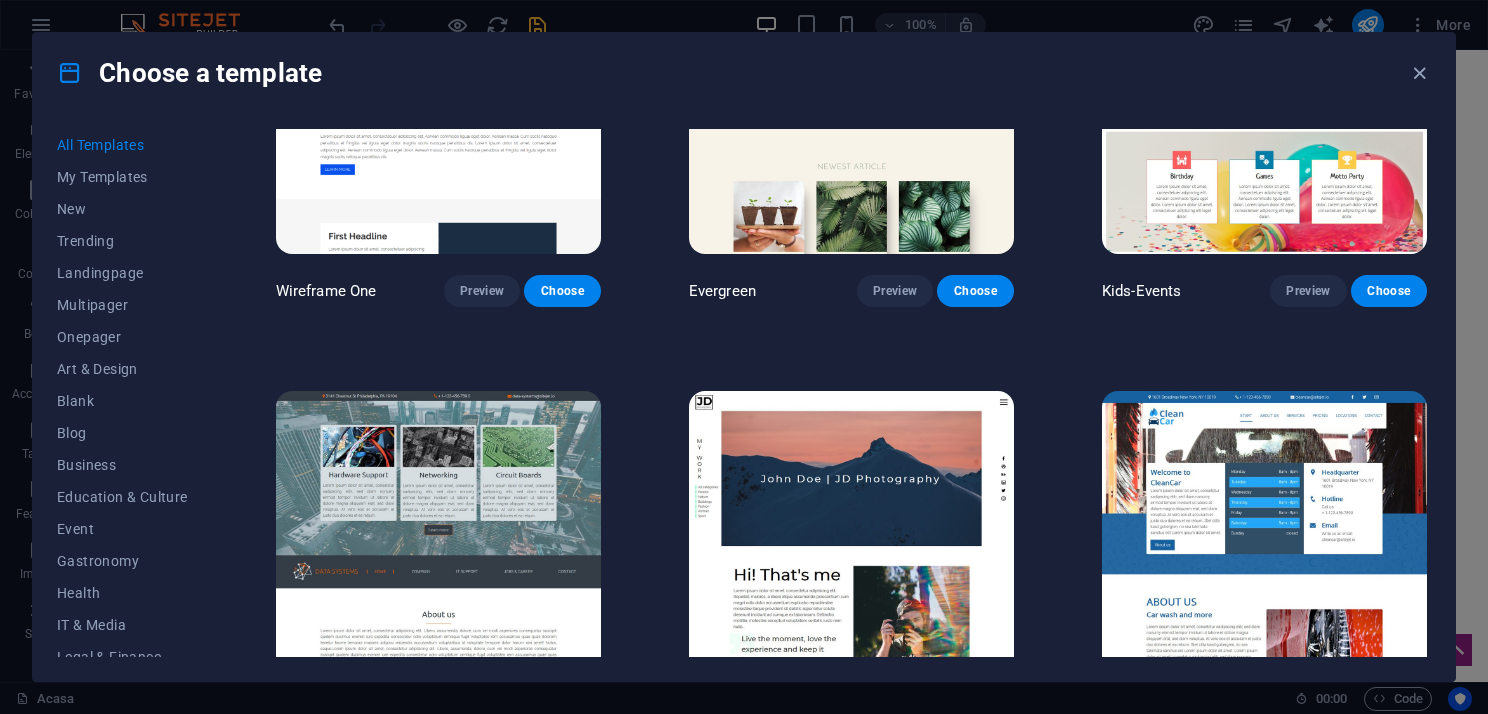scroll, scrollTop: 7800, scrollLeft: 0, axis: vertical 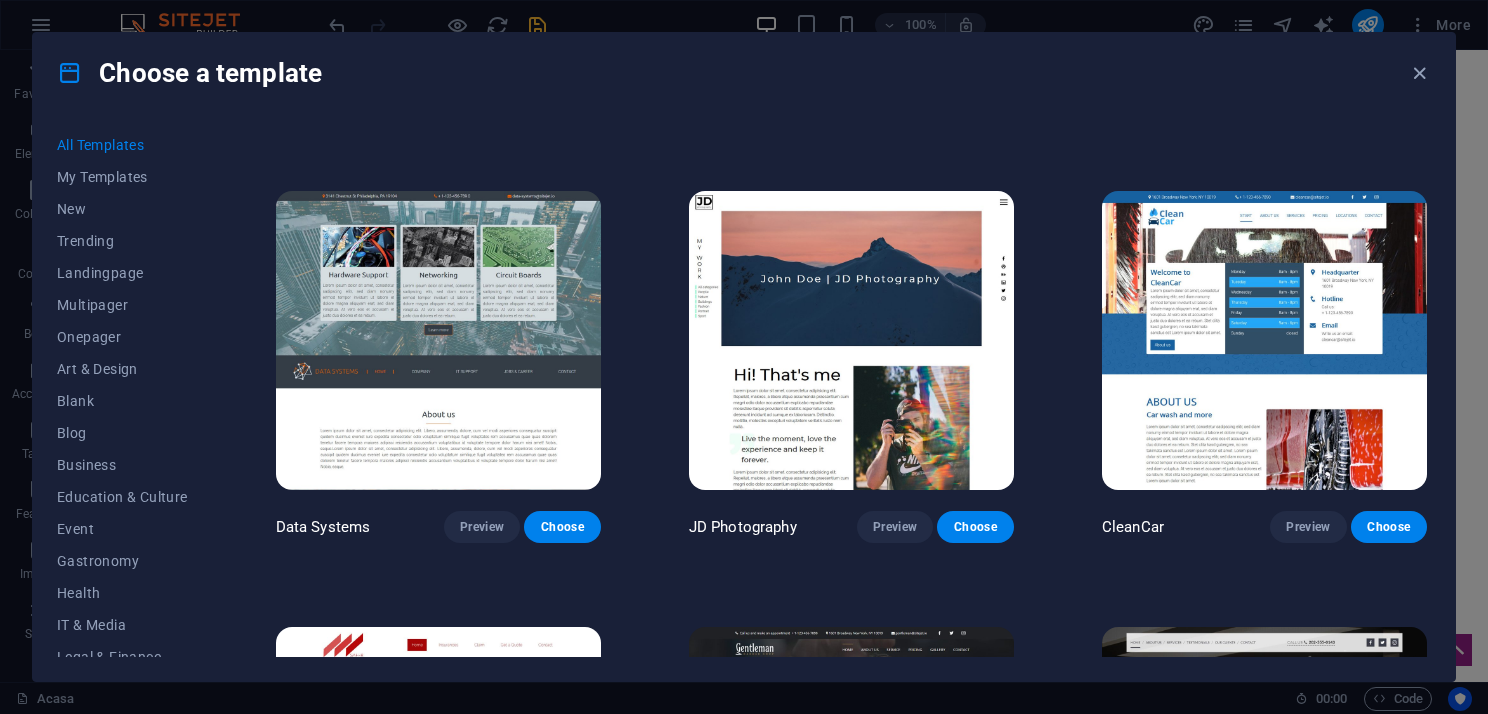 click at bounding box center (438, 341) 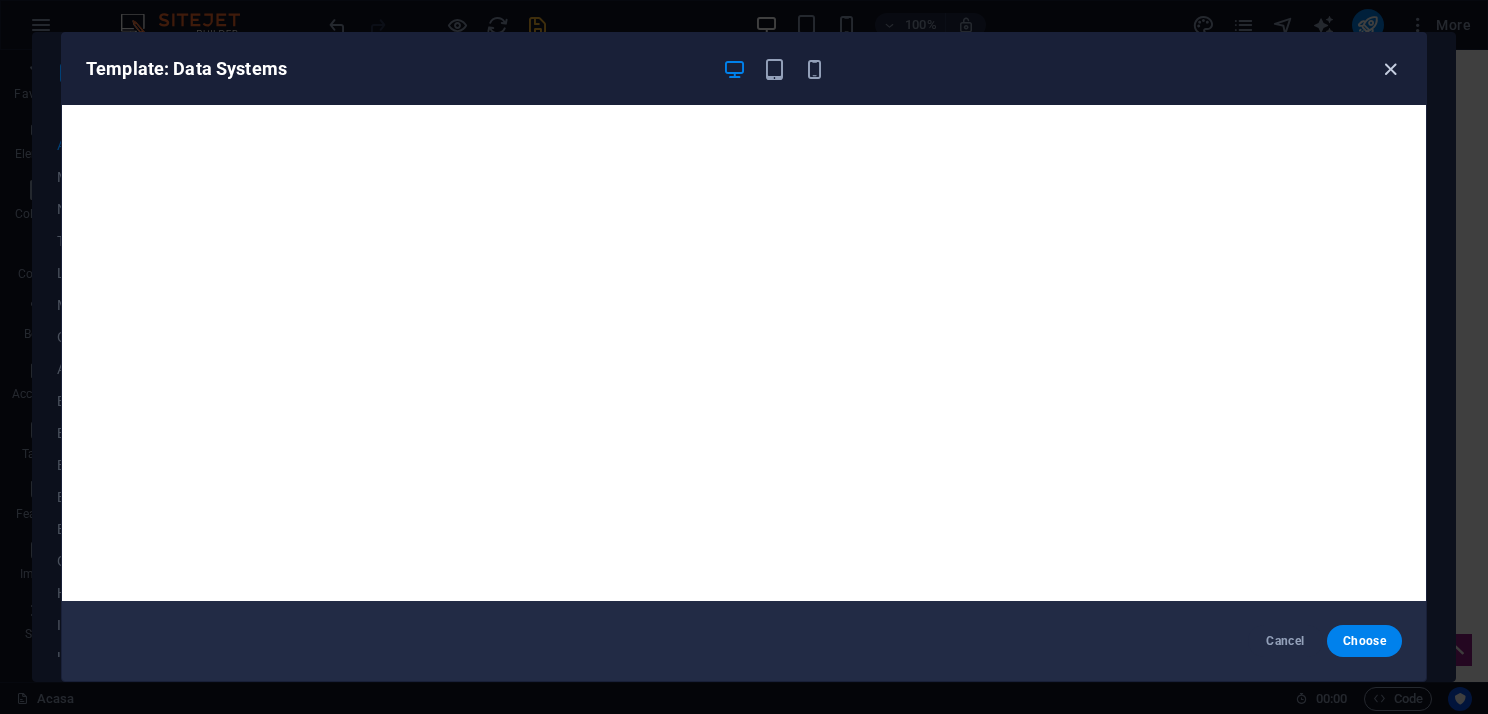 click at bounding box center [1390, 69] 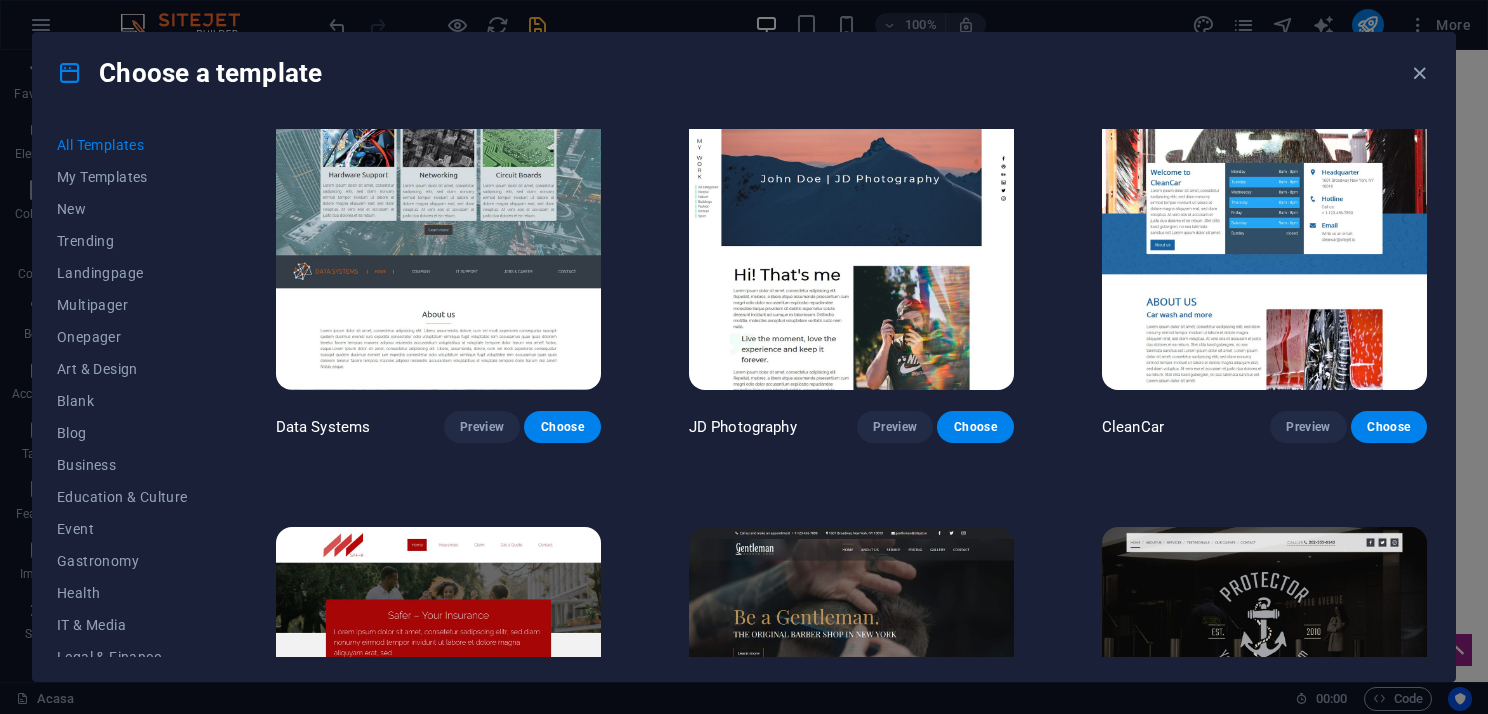 scroll, scrollTop: 7800, scrollLeft: 0, axis: vertical 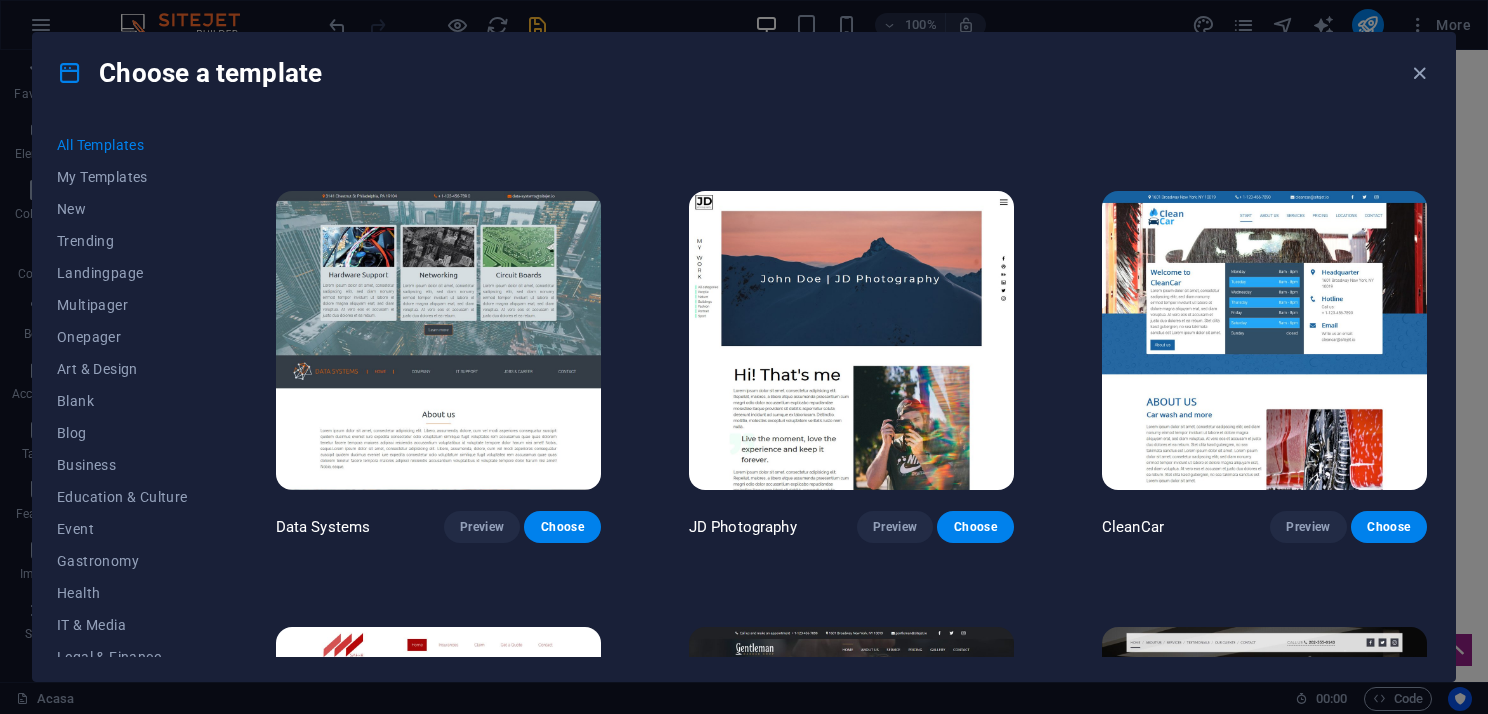 click at bounding box center [851, 341] 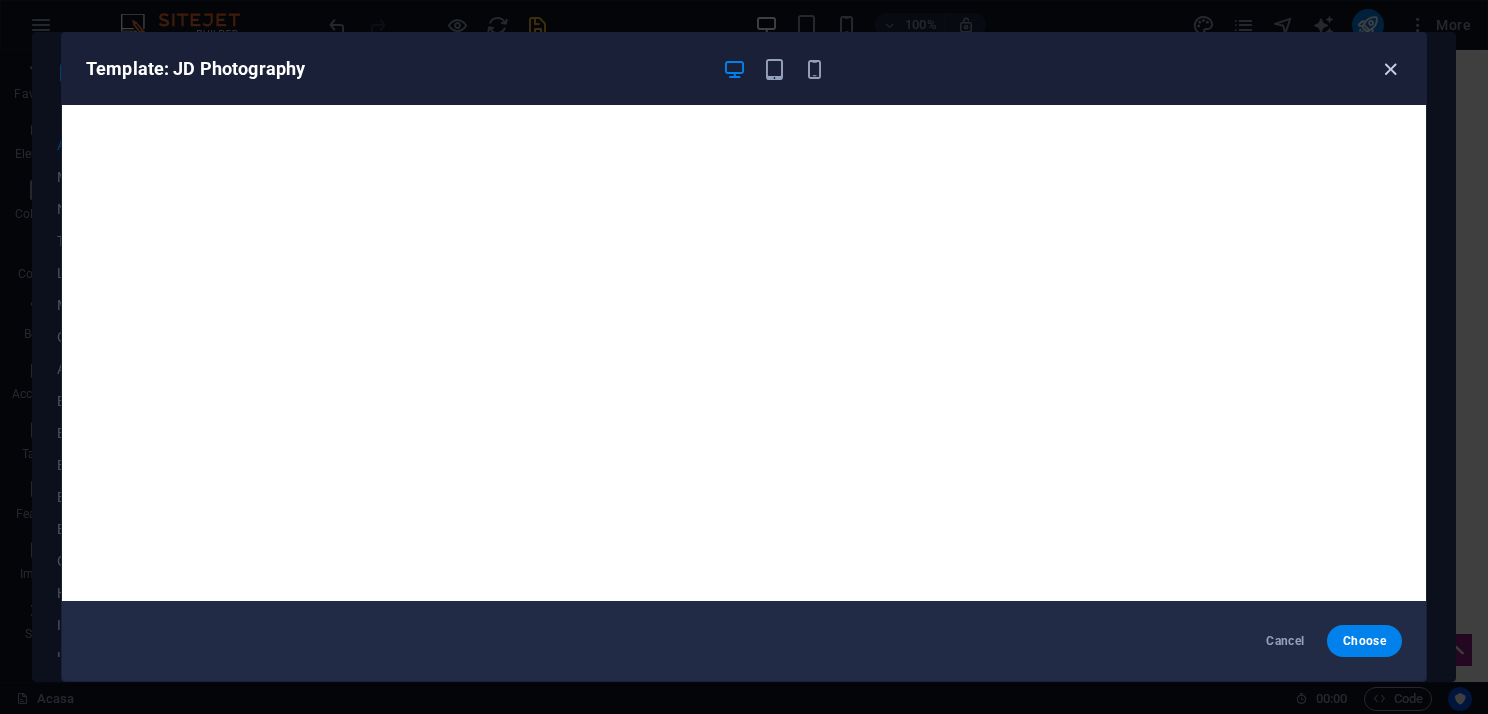 click at bounding box center [1390, 69] 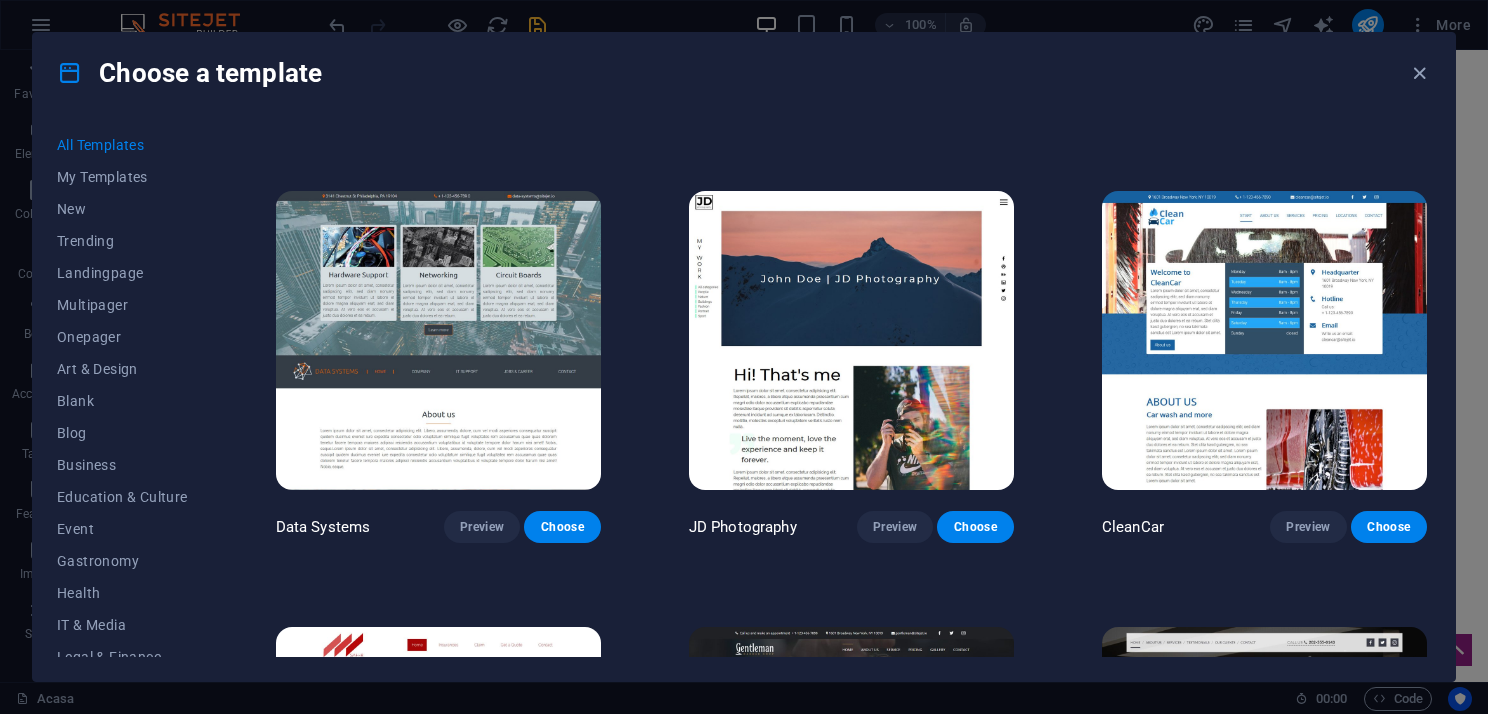 click at bounding box center (1264, 341) 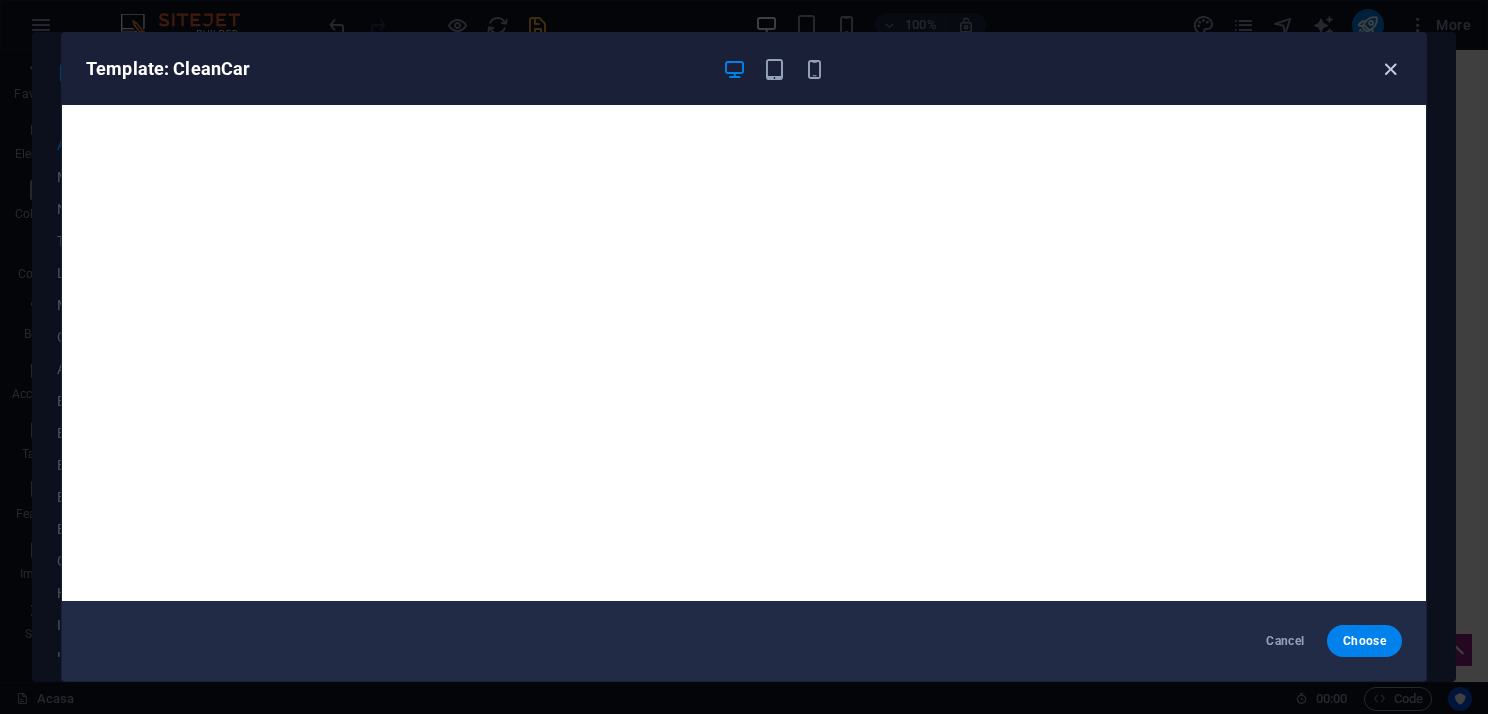 click at bounding box center (1390, 69) 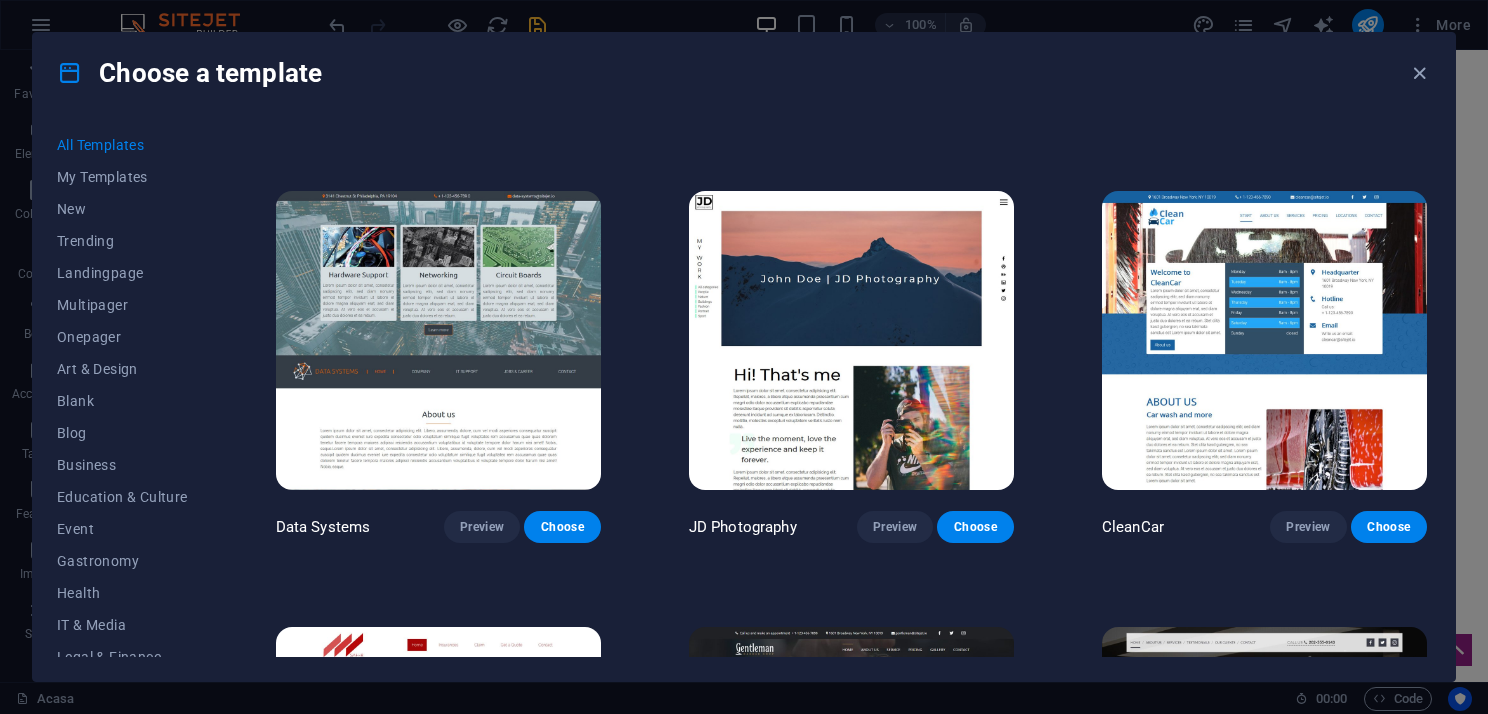 scroll, scrollTop: 8100, scrollLeft: 0, axis: vertical 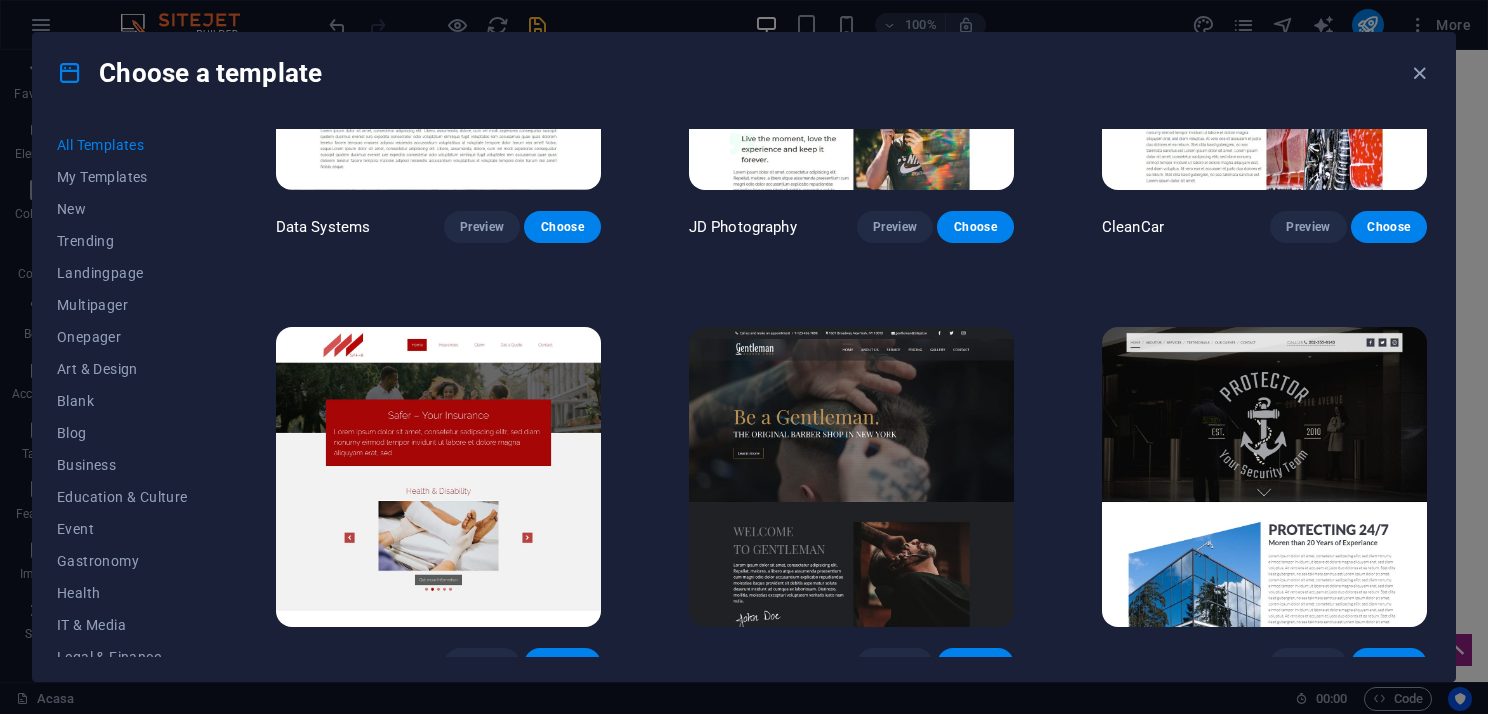 click at bounding box center (438, 477) 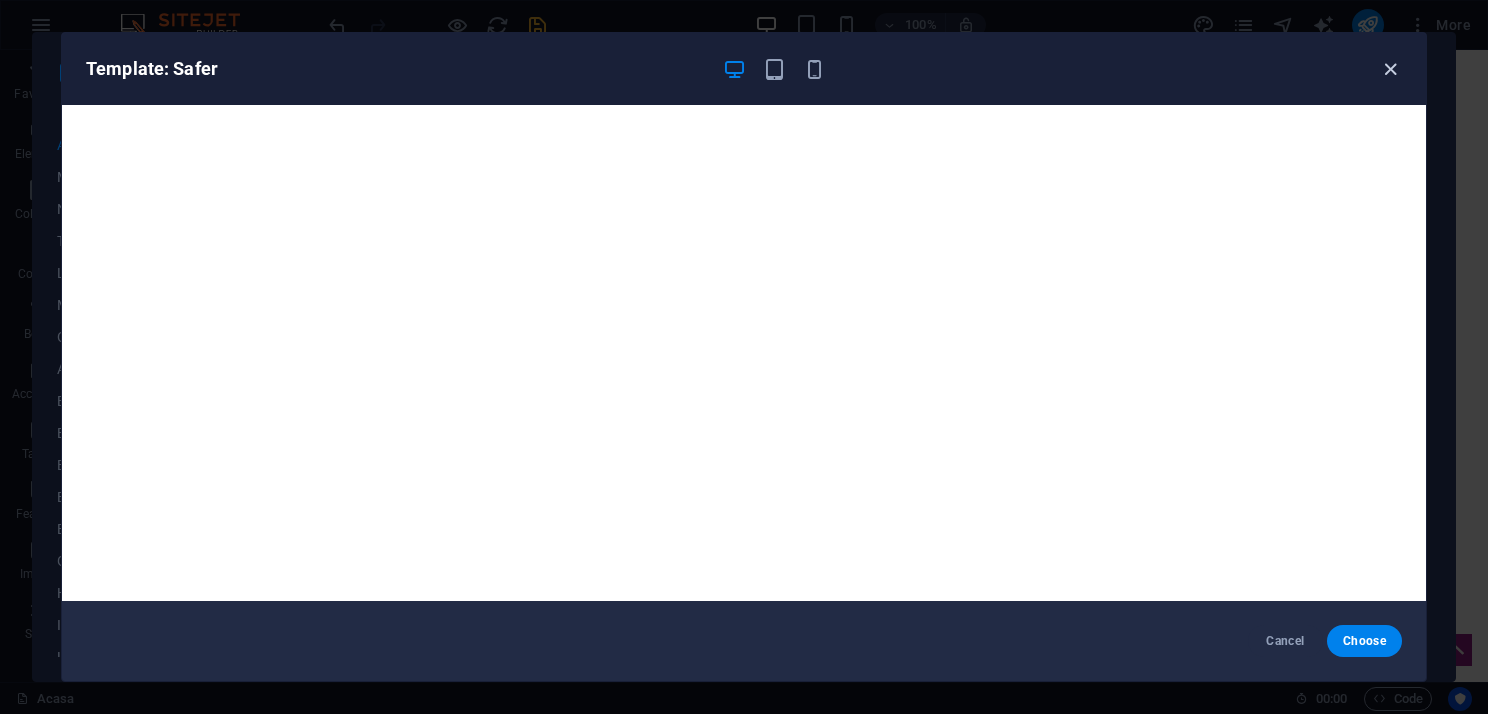 click at bounding box center [1390, 69] 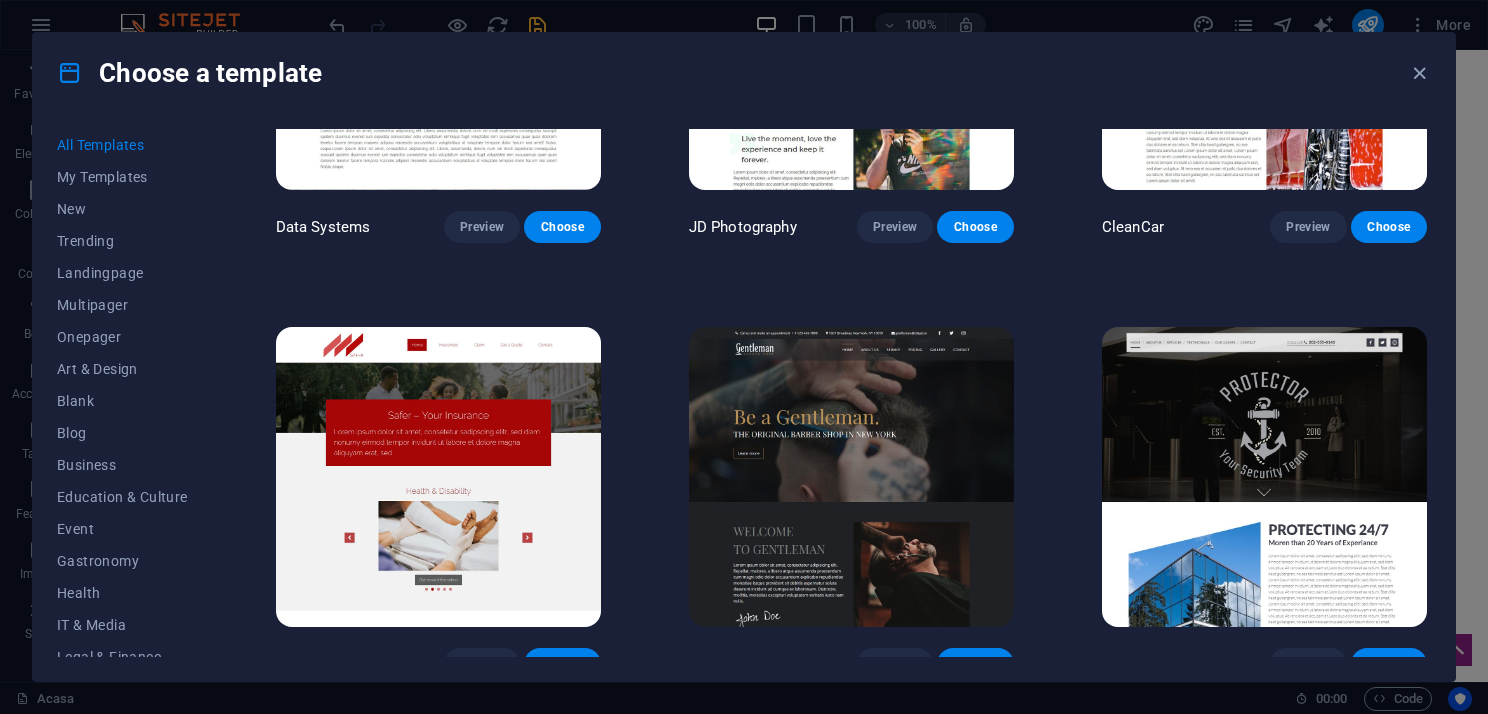 click at bounding box center [851, 477] 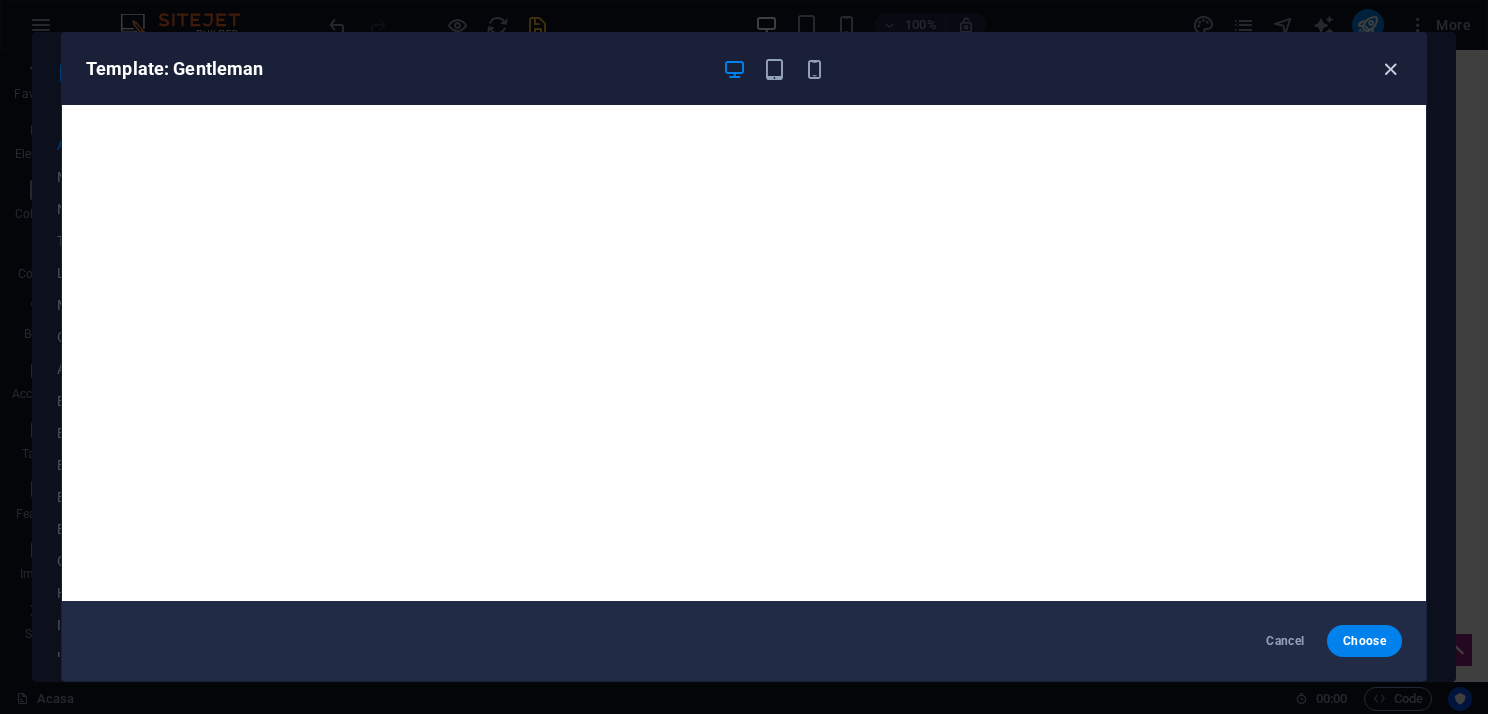 click at bounding box center (1390, 69) 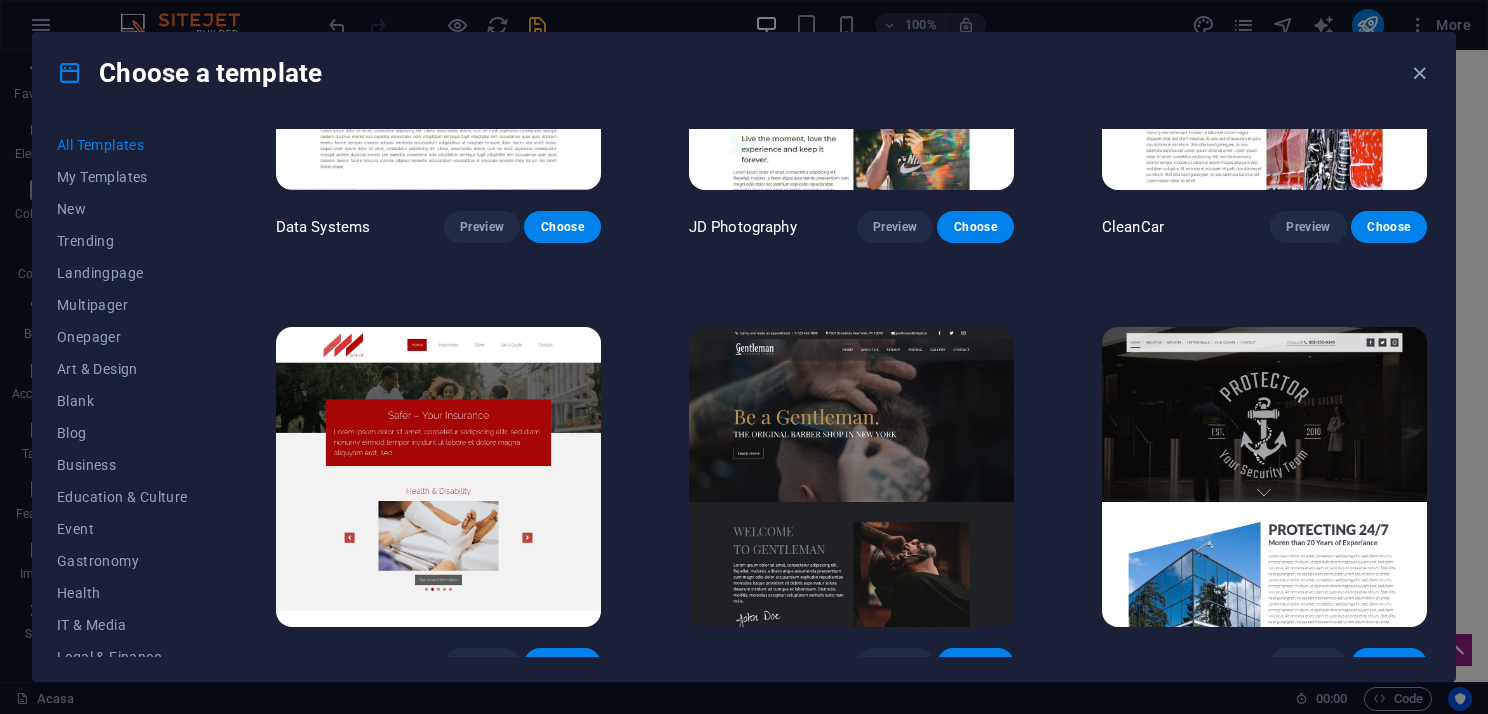 click at bounding box center [1264, 477] 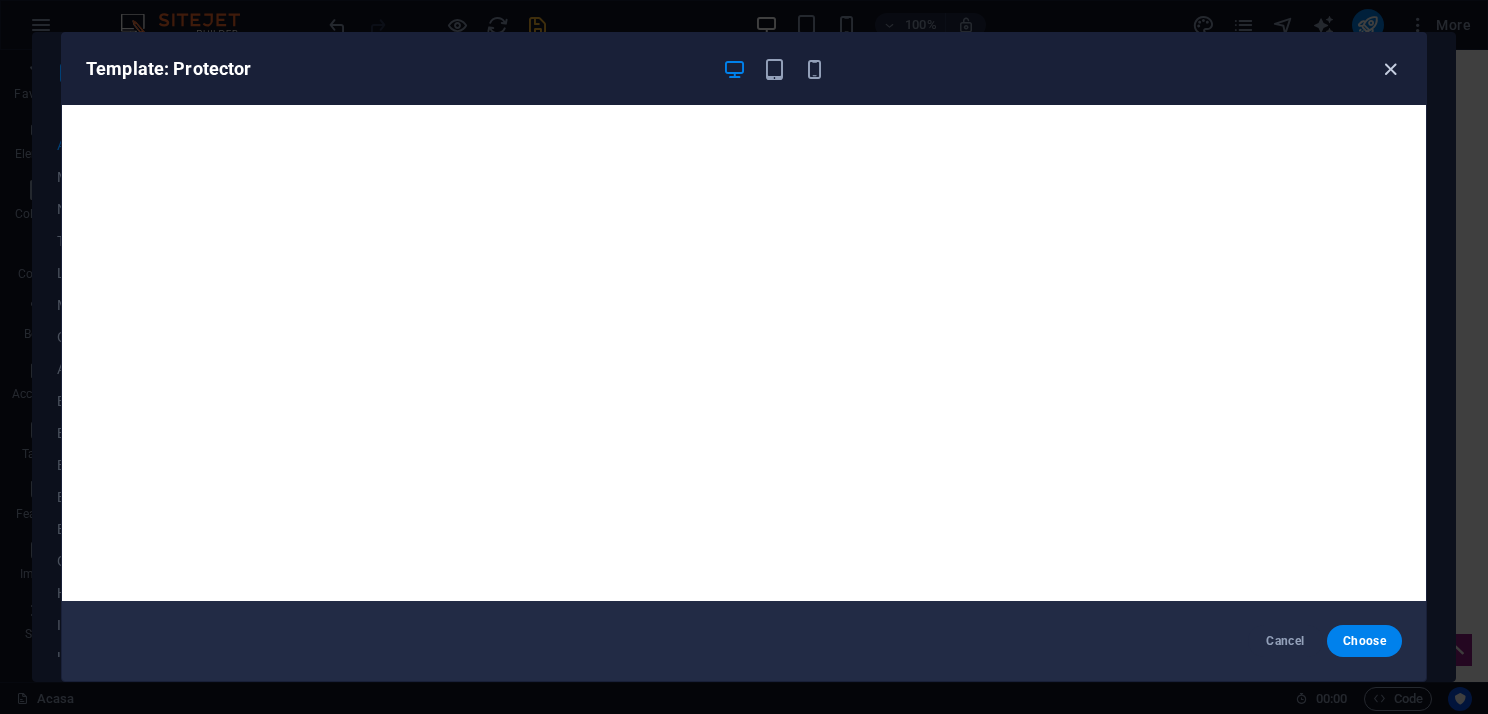 click at bounding box center [1390, 69] 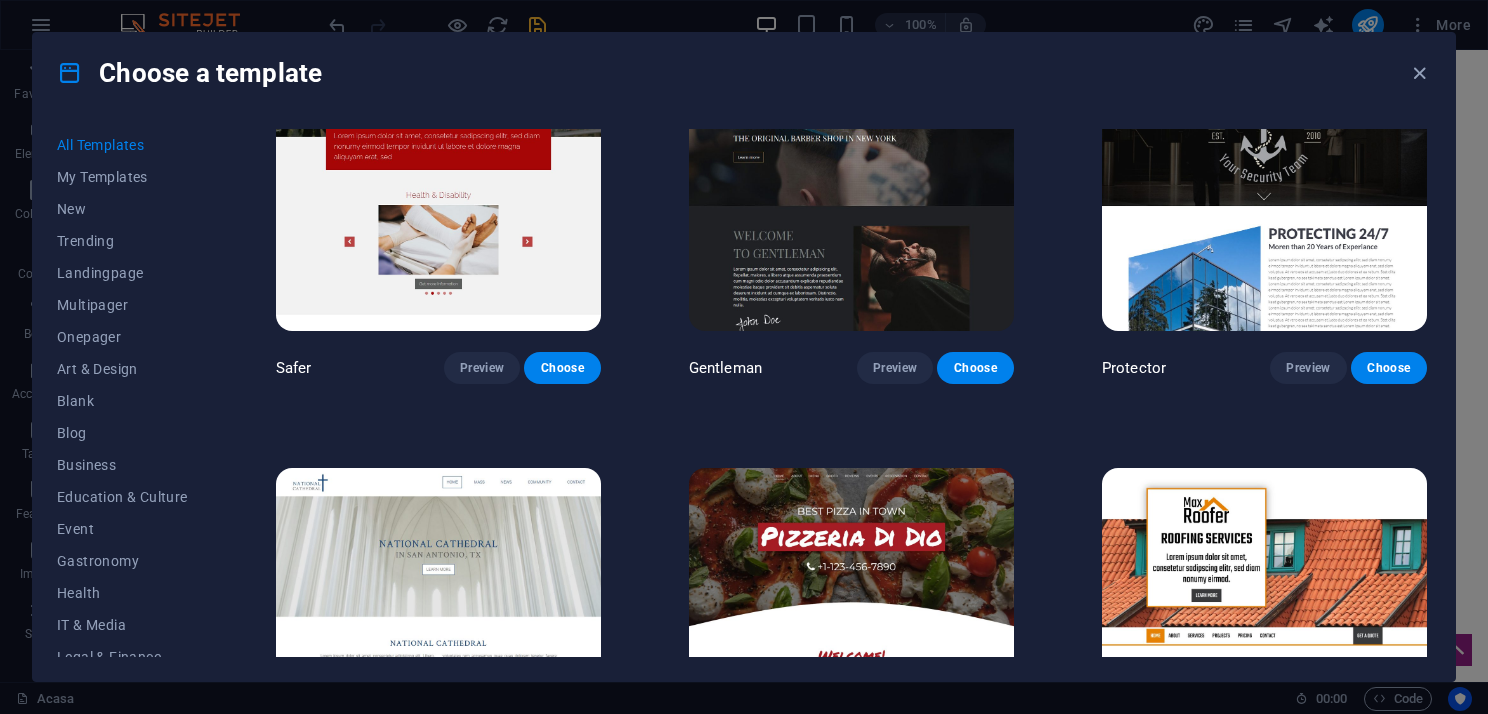 scroll, scrollTop: 8500, scrollLeft: 0, axis: vertical 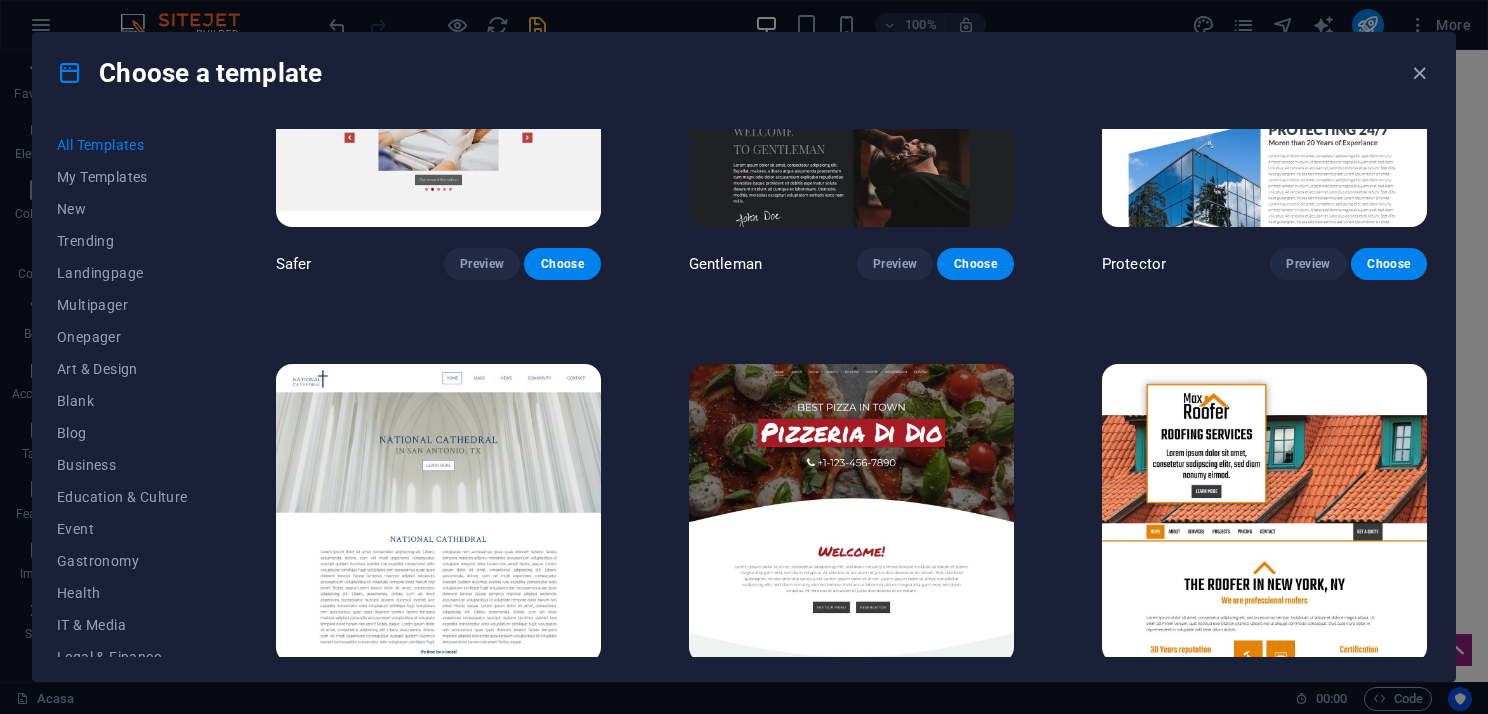 click at bounding box center (438, 514) 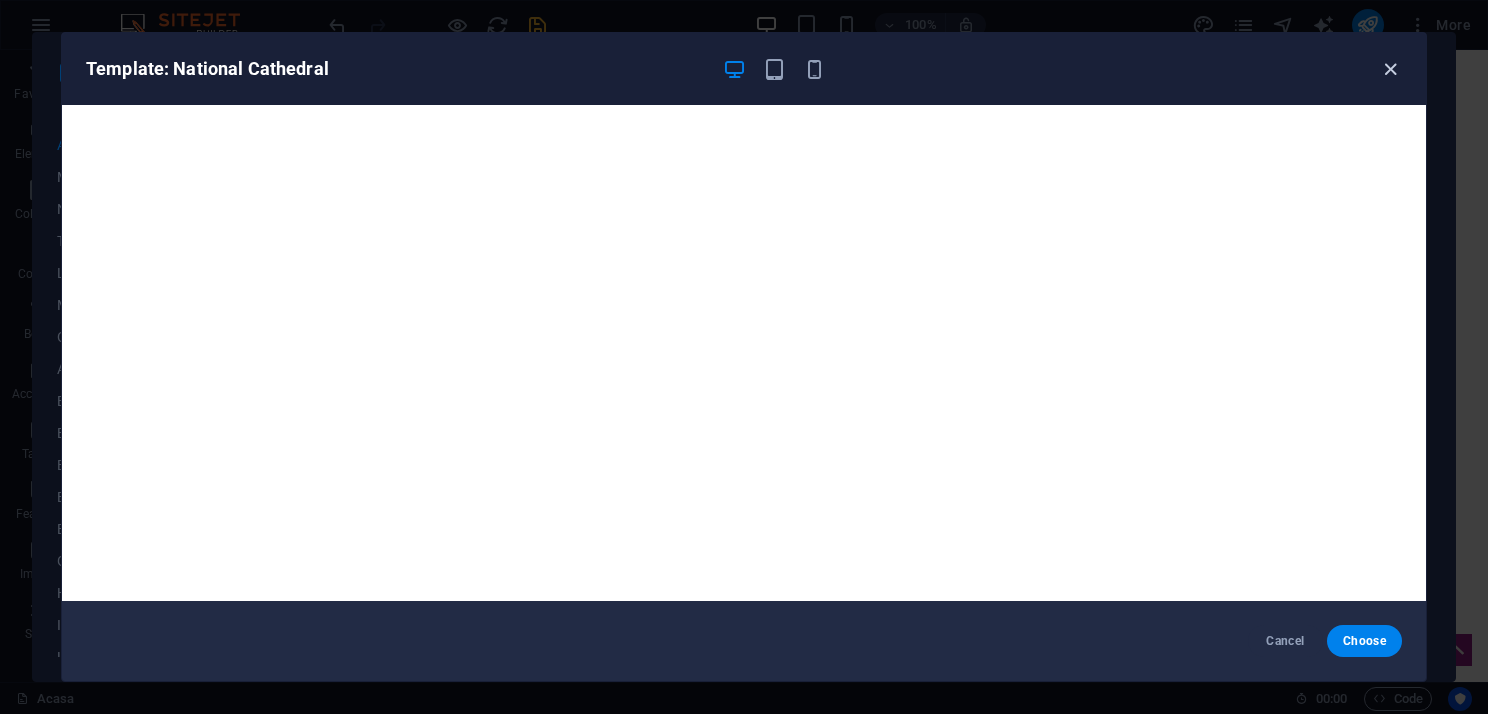 click at bounding box center (1390, 69) 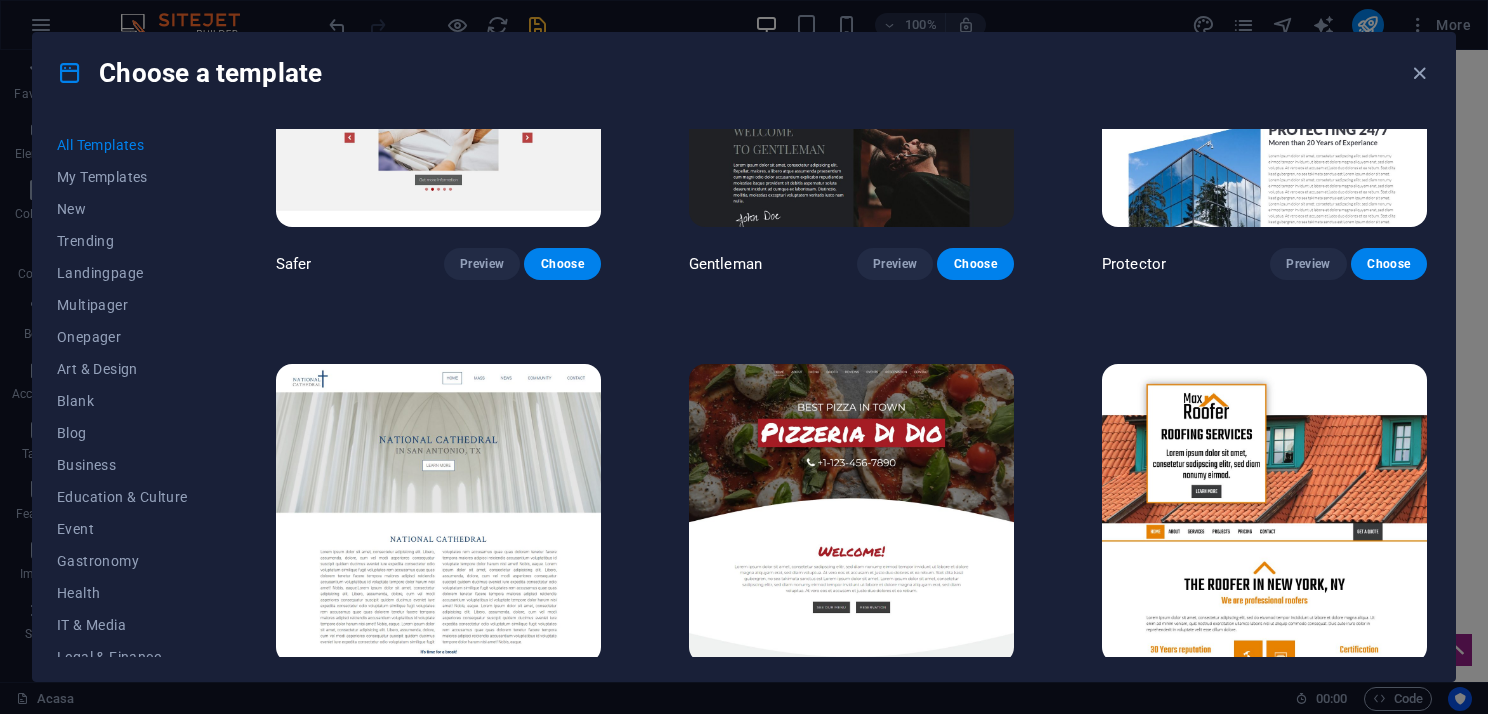 click at bounding box center [851, 514] 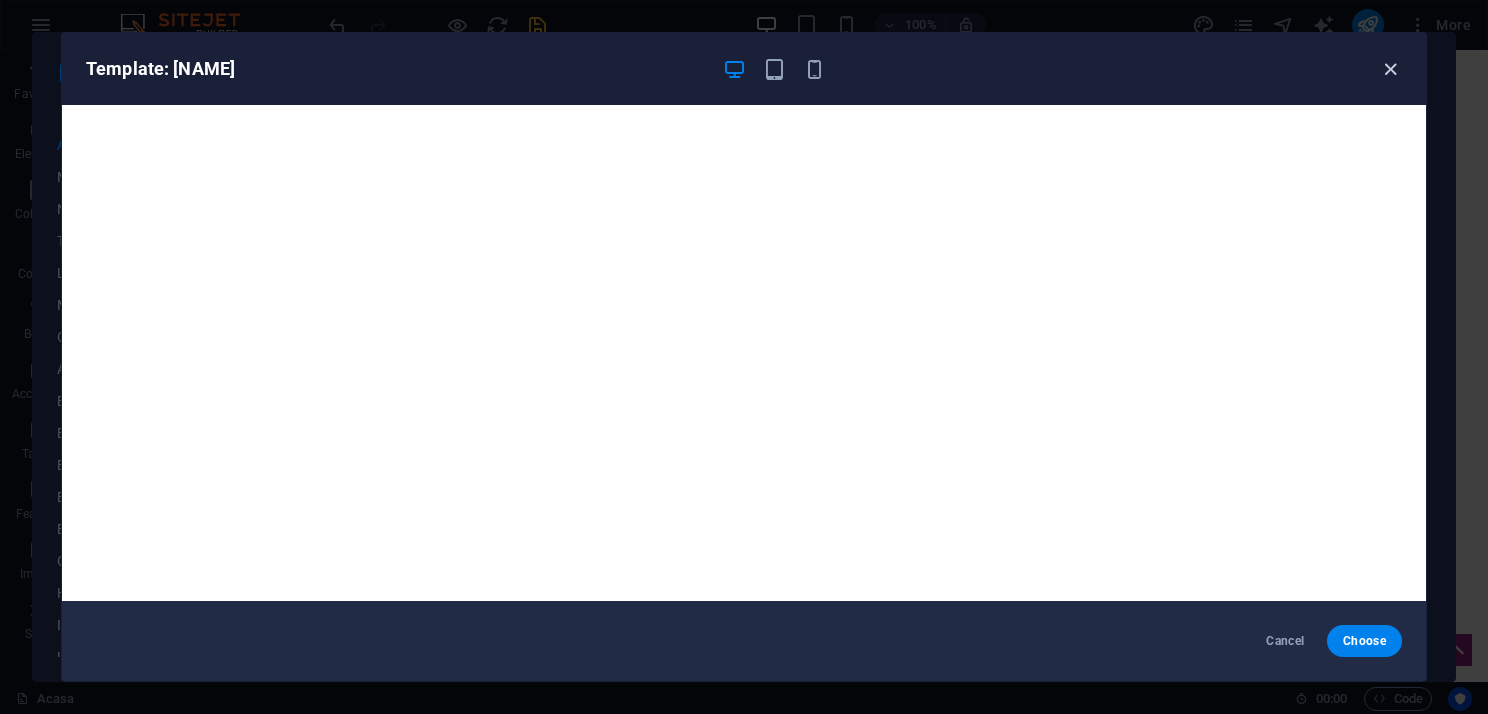 click at bounding box center (1390, 69) 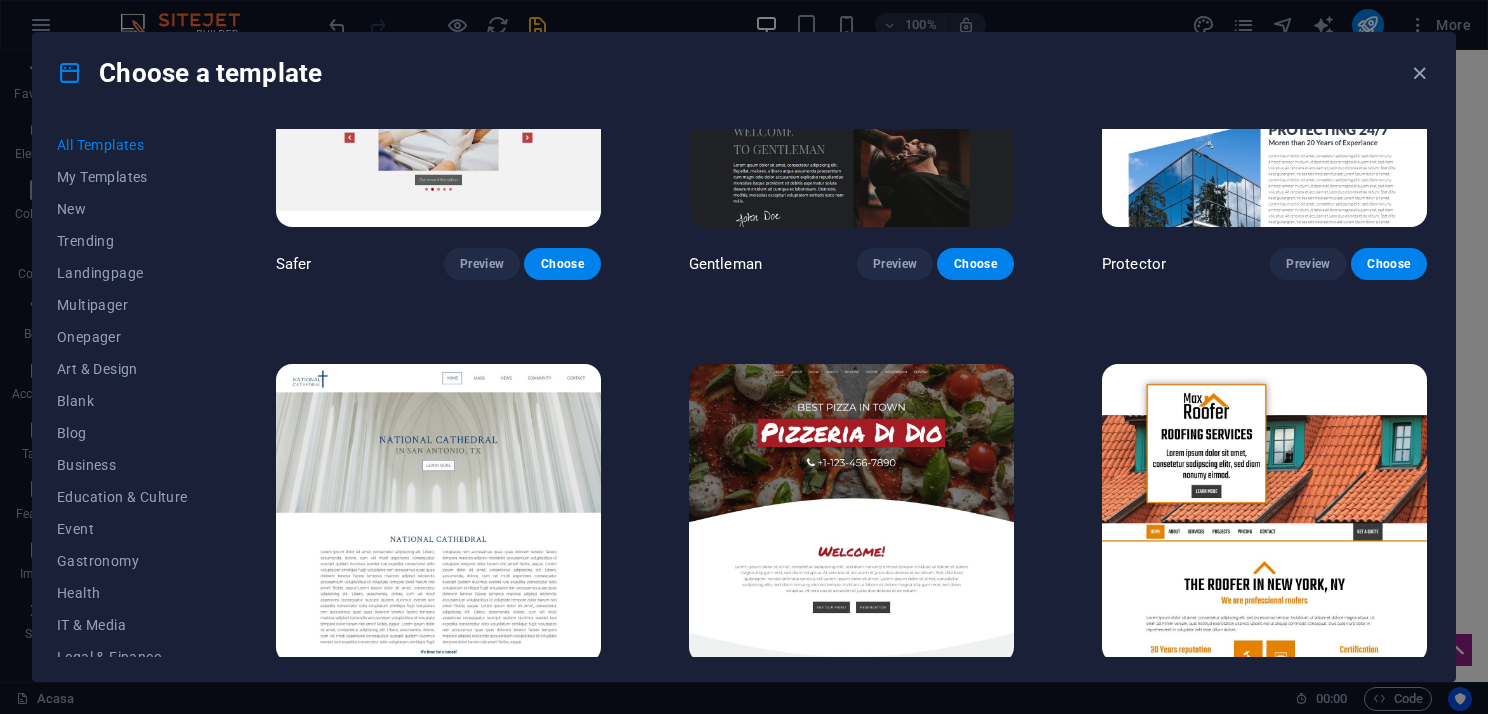 click at bounding box center [1264, 514] 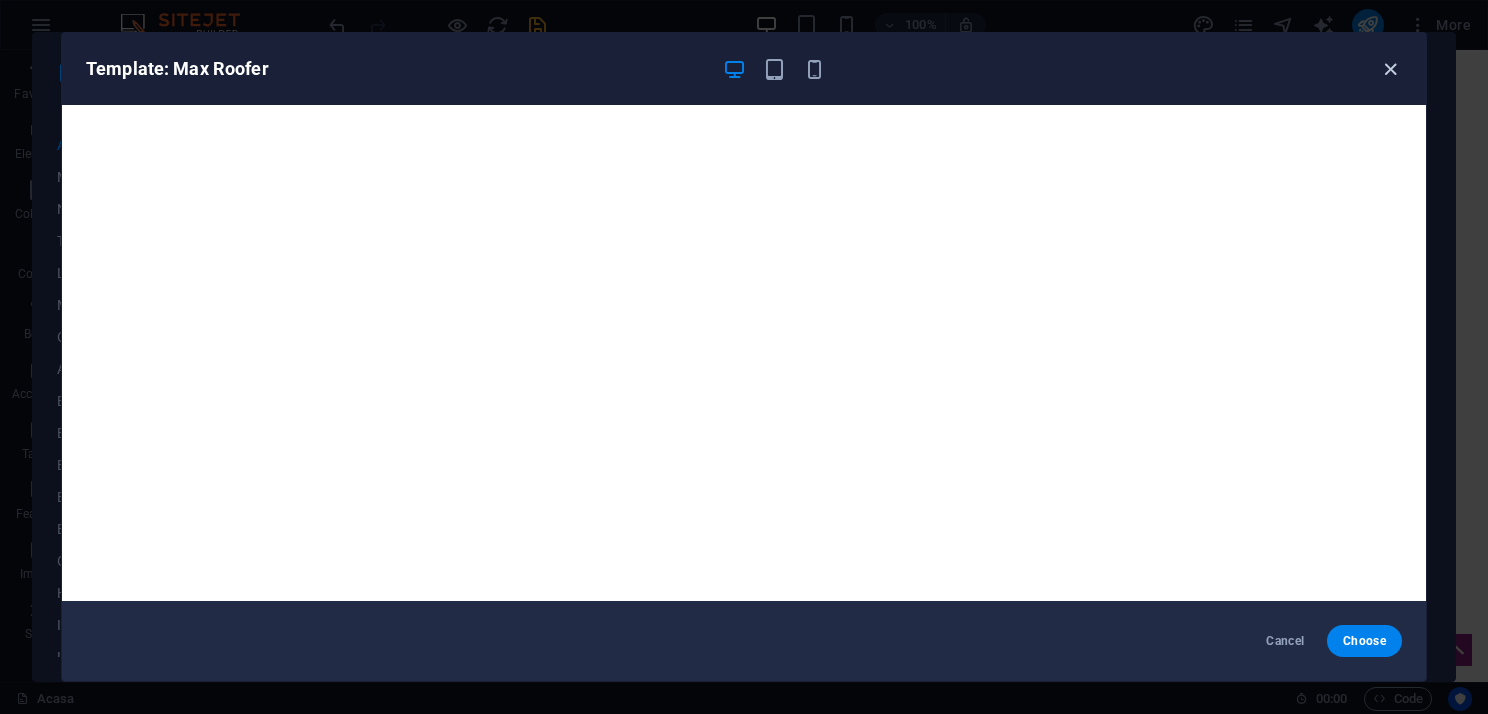 click at bounding box center (1390, 69) 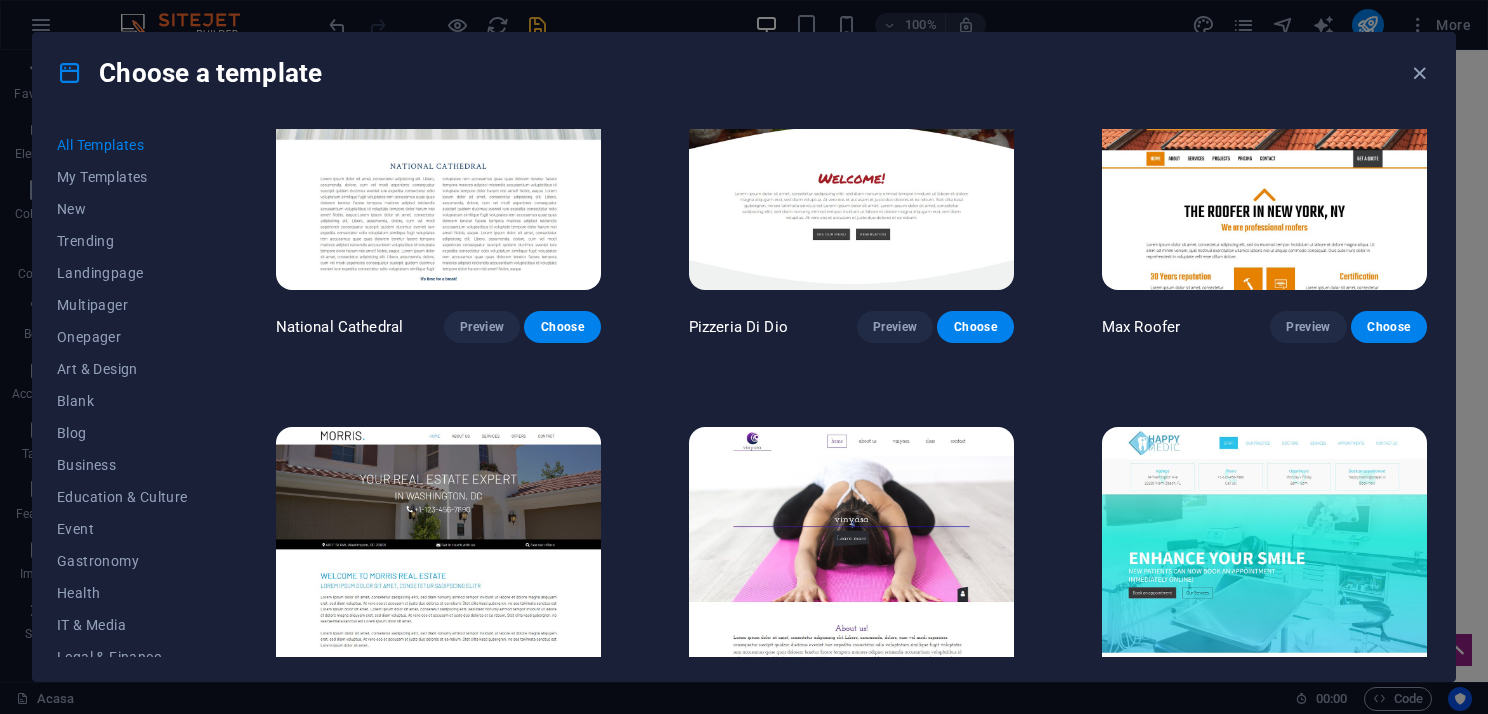 scroll, scrollTop: 8900, scrollLeft: 0, axis: vertical 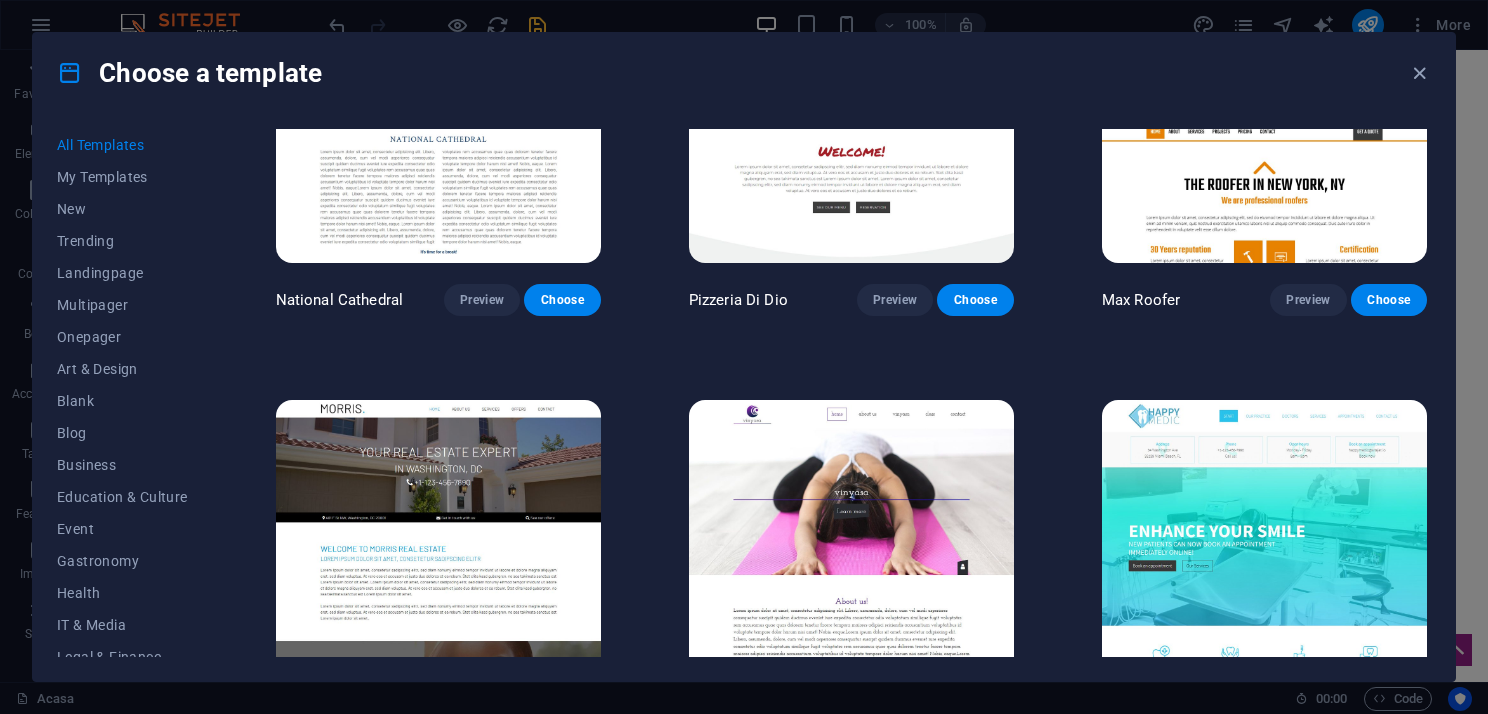 click at bounding box center (438, 550) 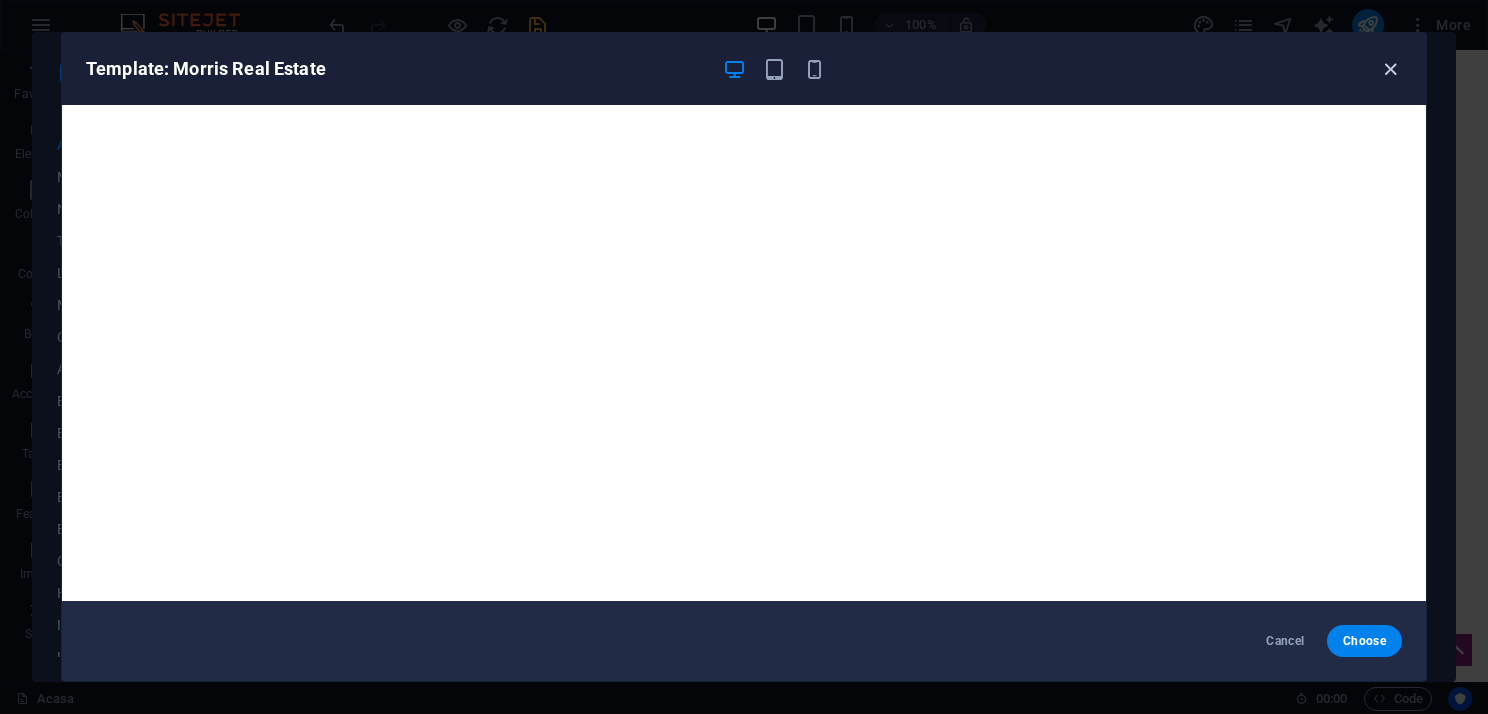 click at bounding box center [1390, 69] 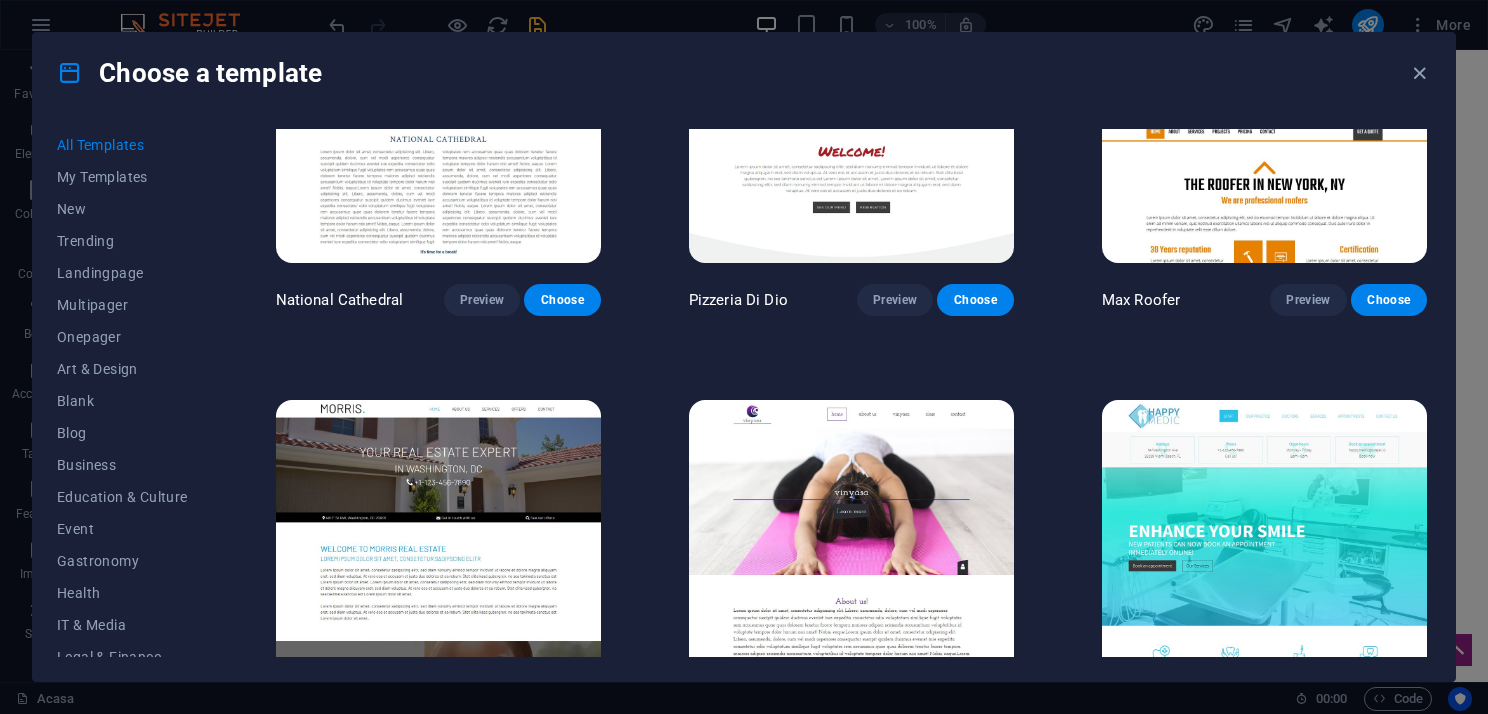 click at bounding box center (1264, 550) 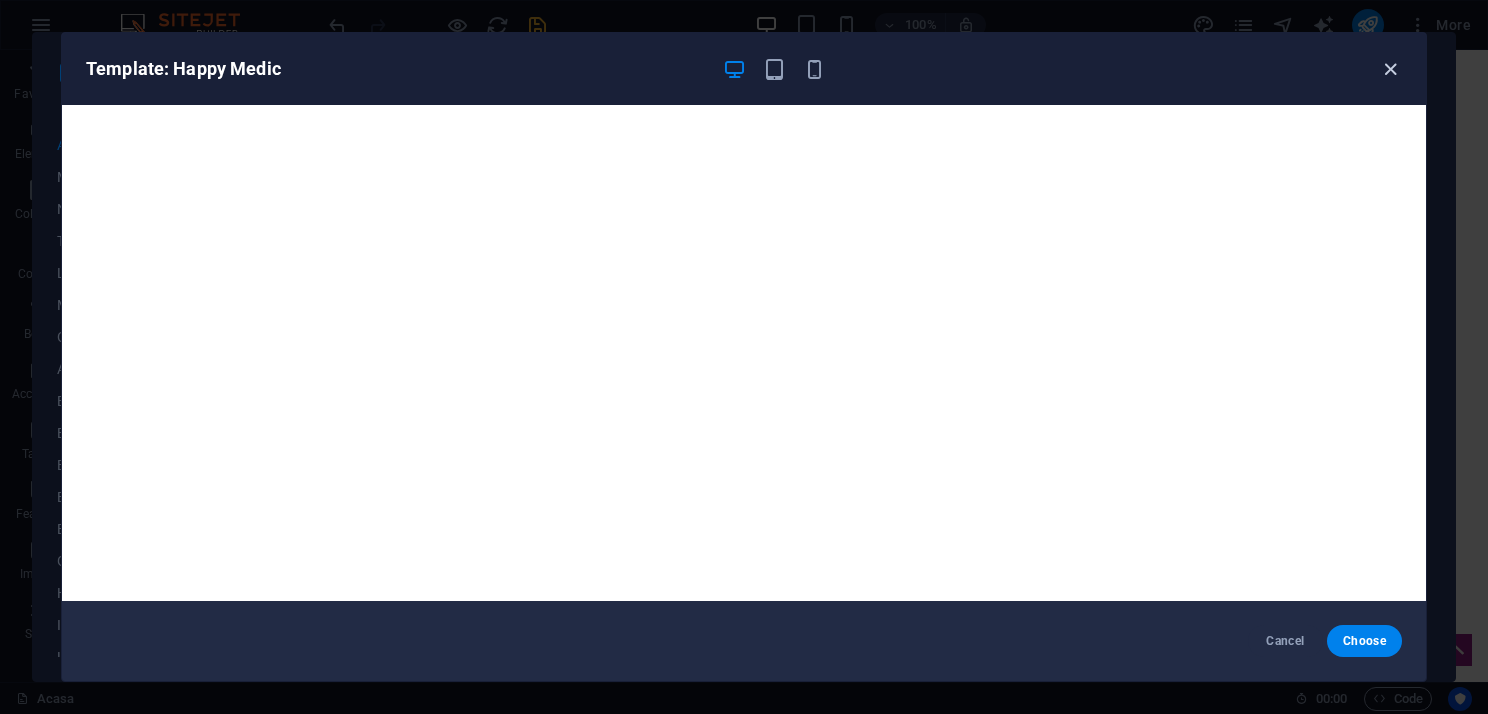 click at bounding box center [1390, 69] 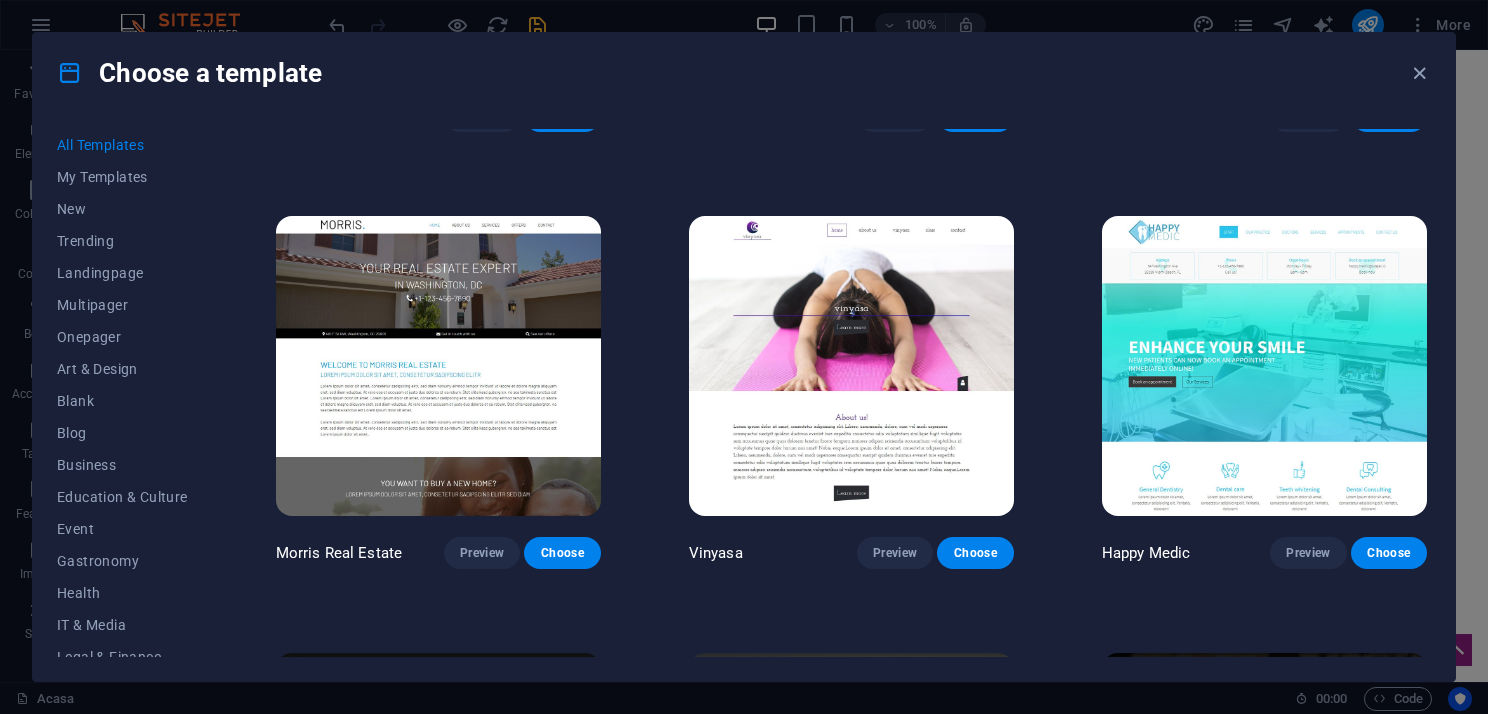 scroll, scrollTop: 9200, scrollLeft: 0, axis: vertical 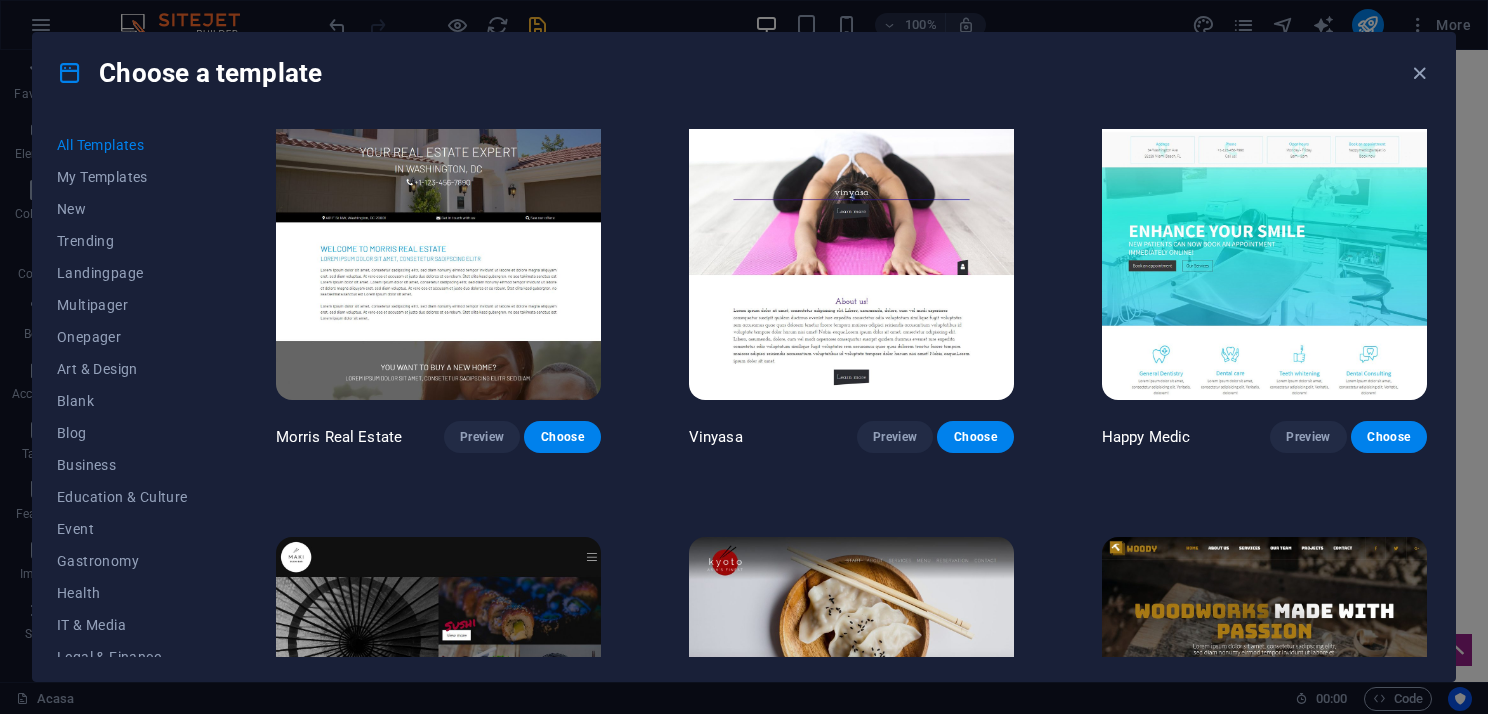 click at bounding box center (438, 687) 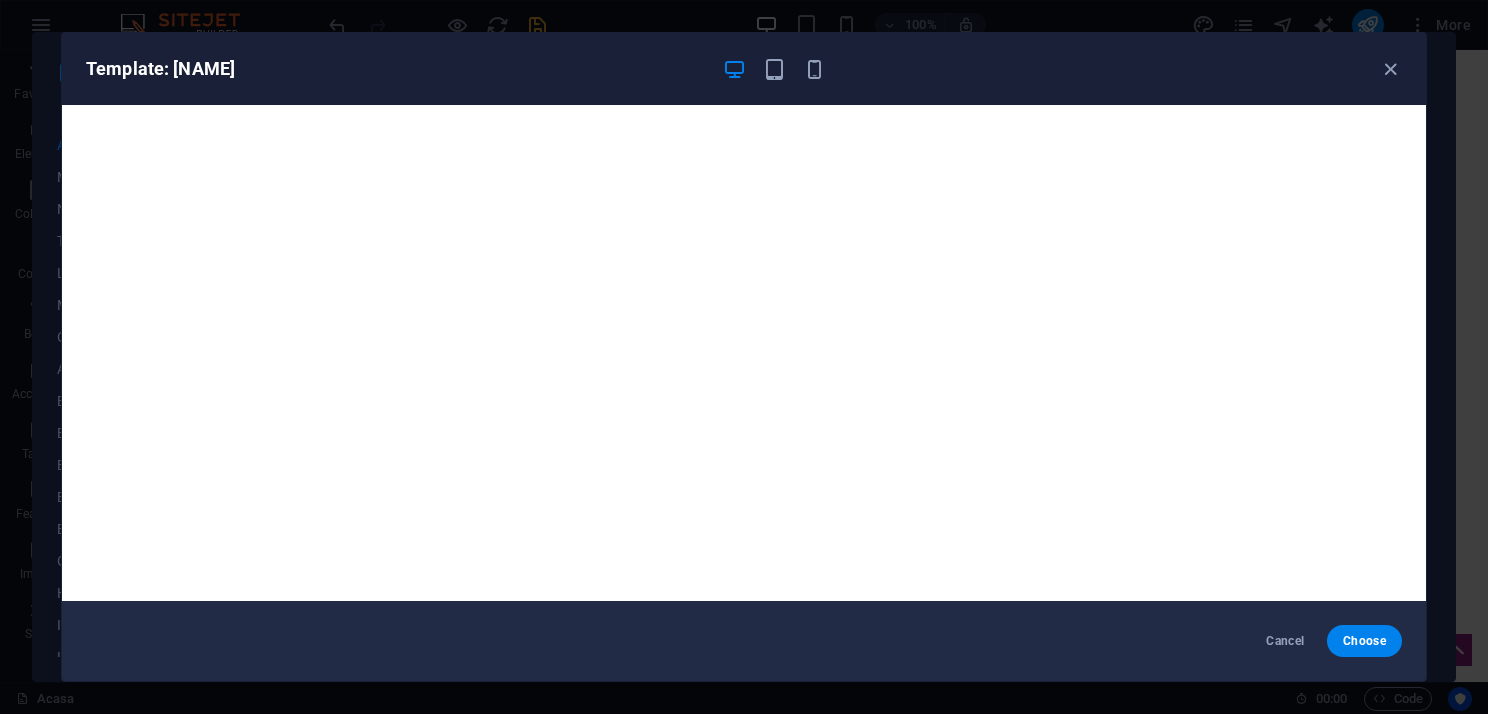drag, startPoint x: 1396, startPoint y: 72, endPoint x: 1349, endPoint y: 89, distance: 49.979996 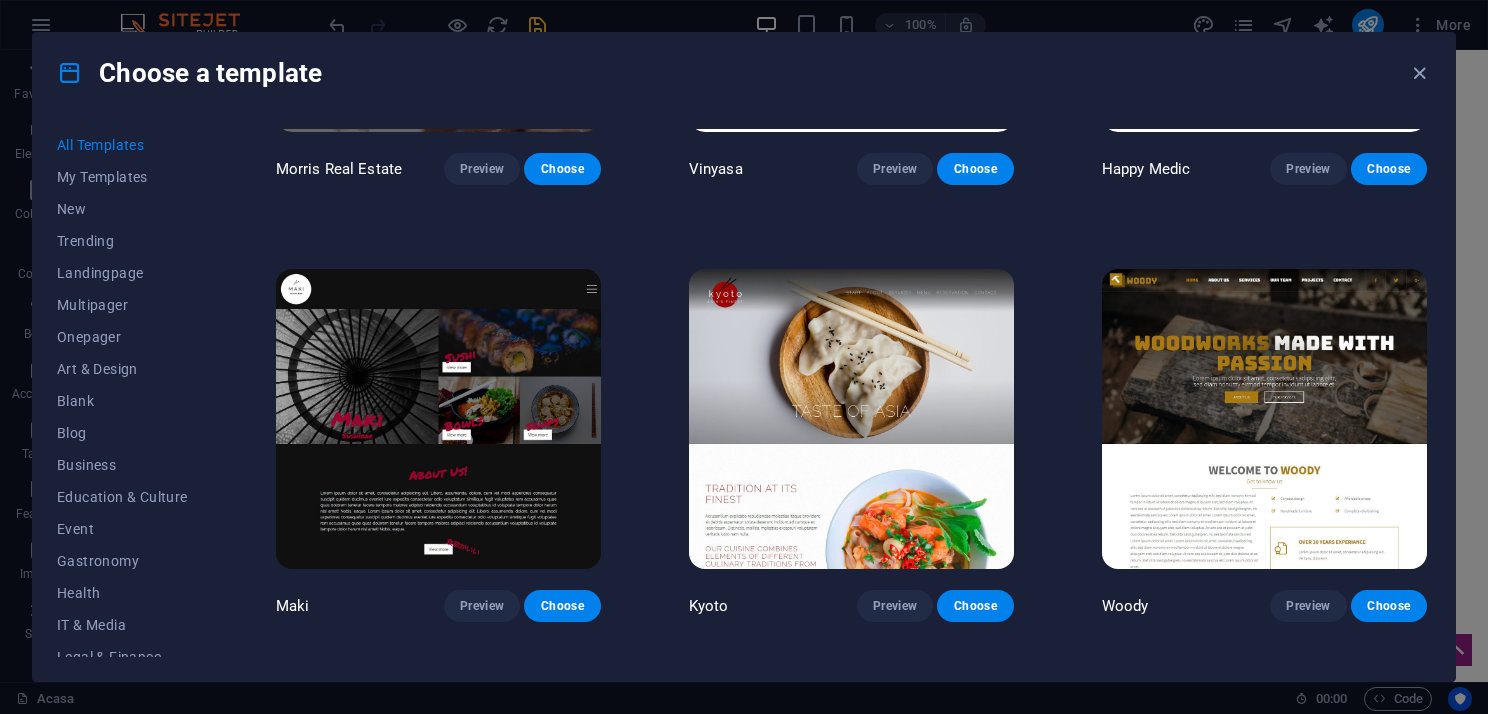 scroll, scrollTop: 9500, scrollLeft: 0, axis: vertical 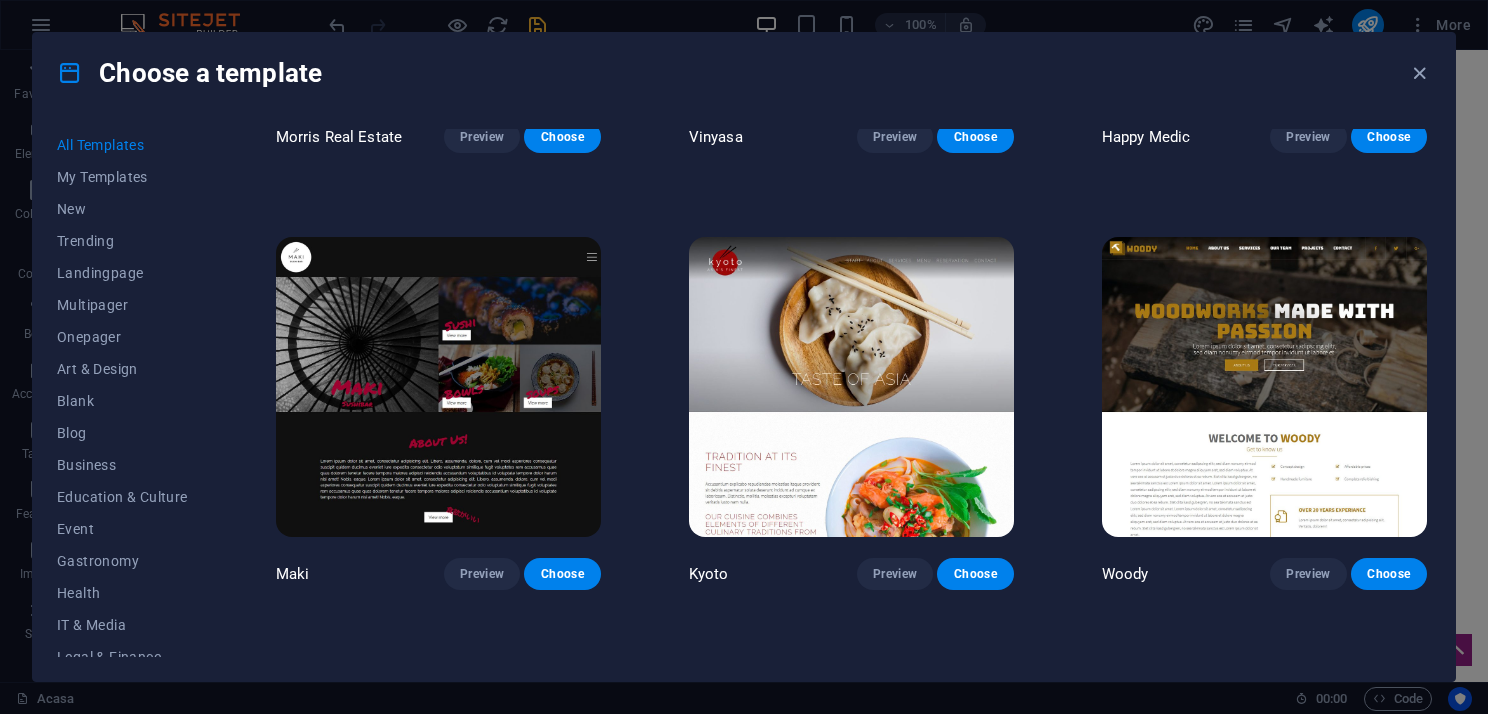 click at bounding box center (851, 387) 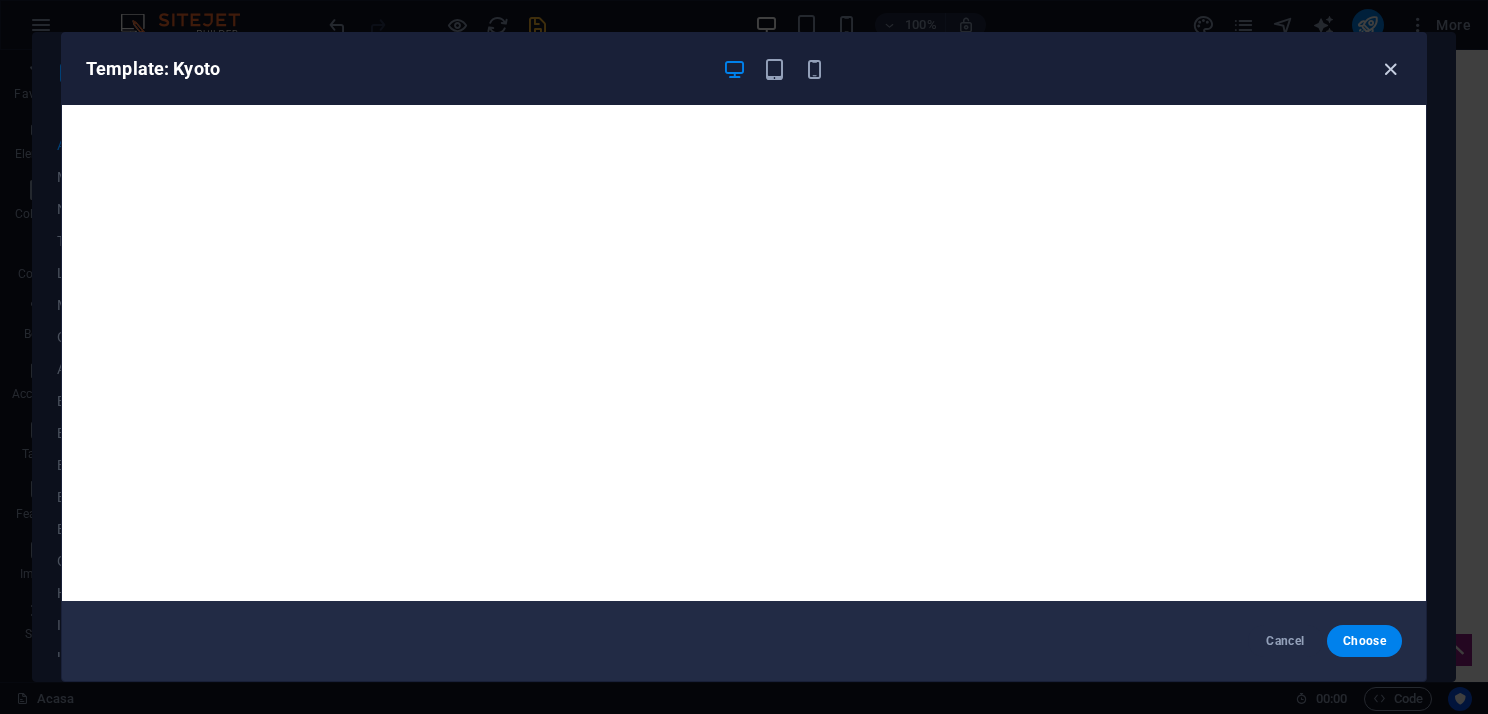 click at bounding box center [1390, 69] 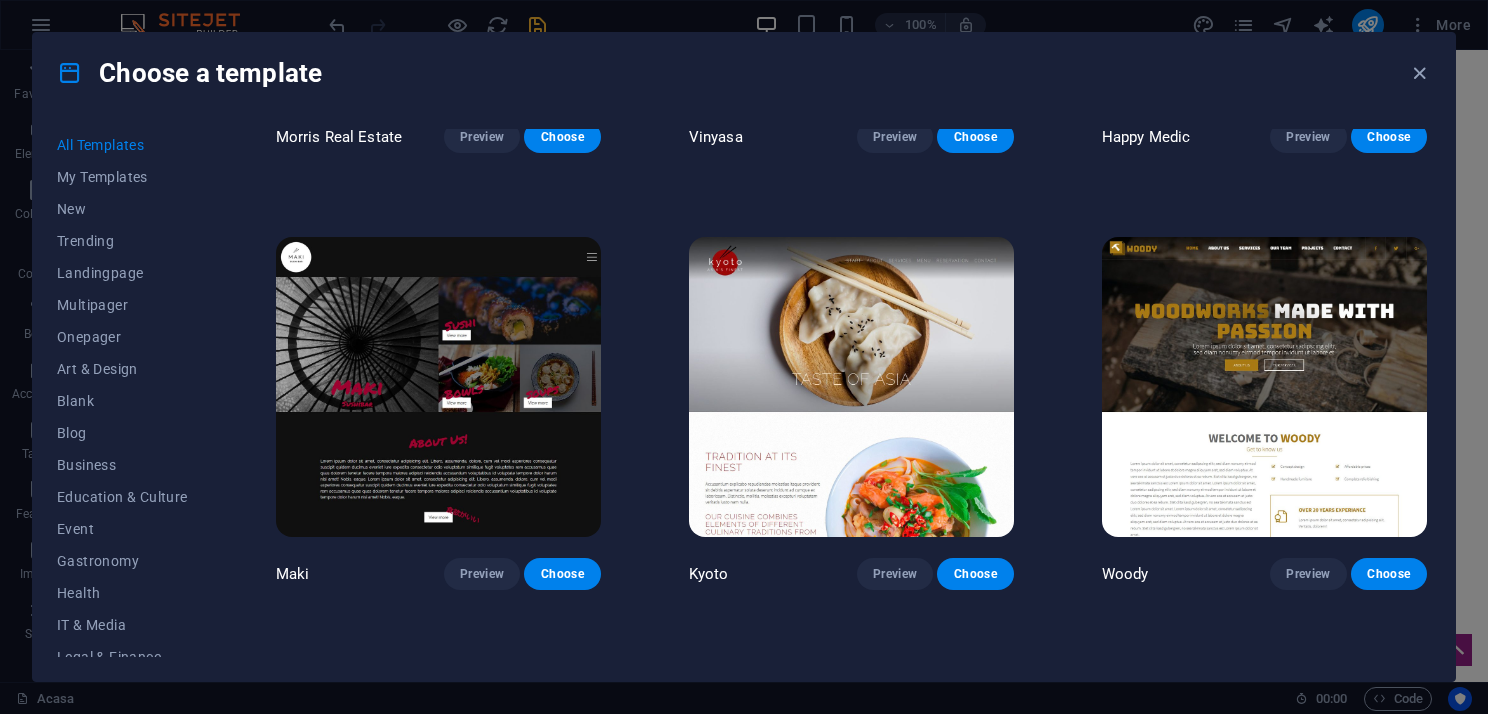 click at bounding box center [1264, 387] 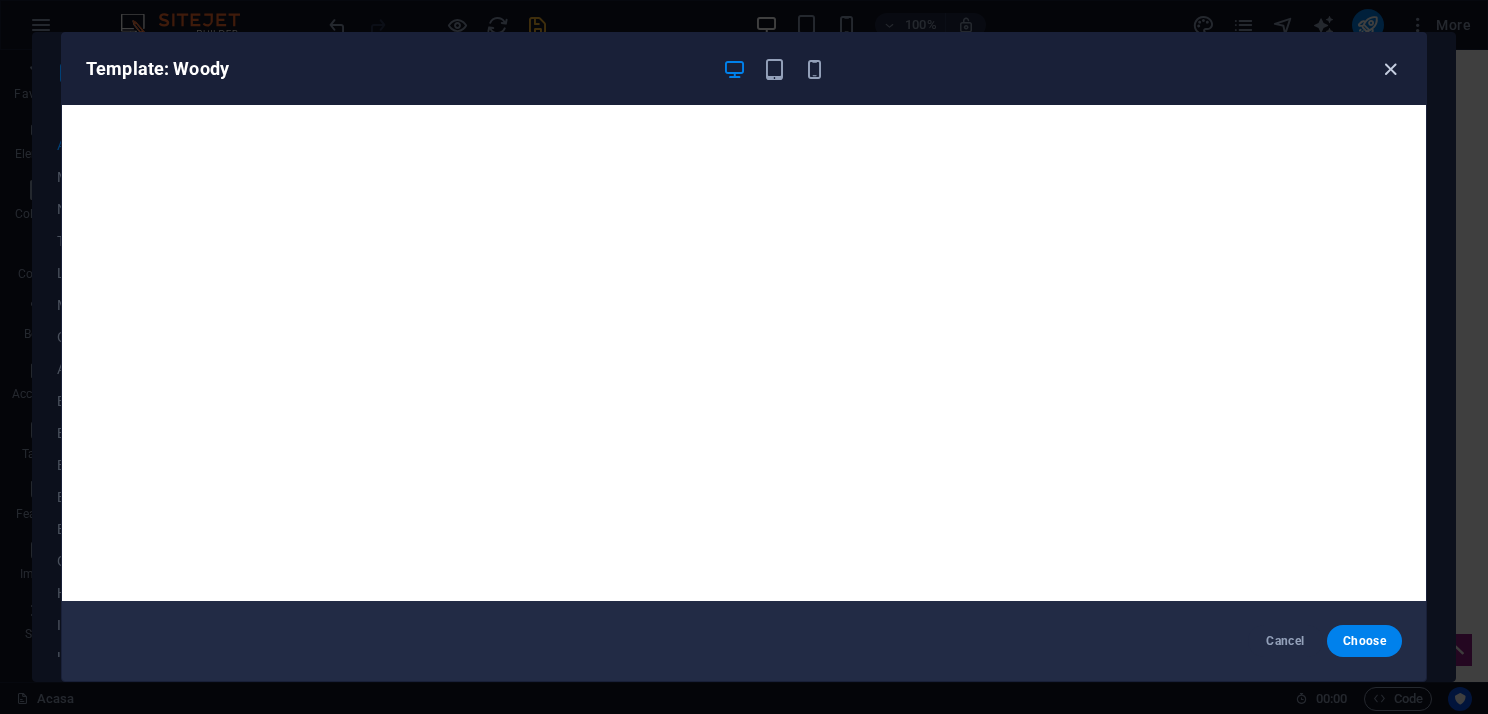 click at bounding box center [1390, 69] 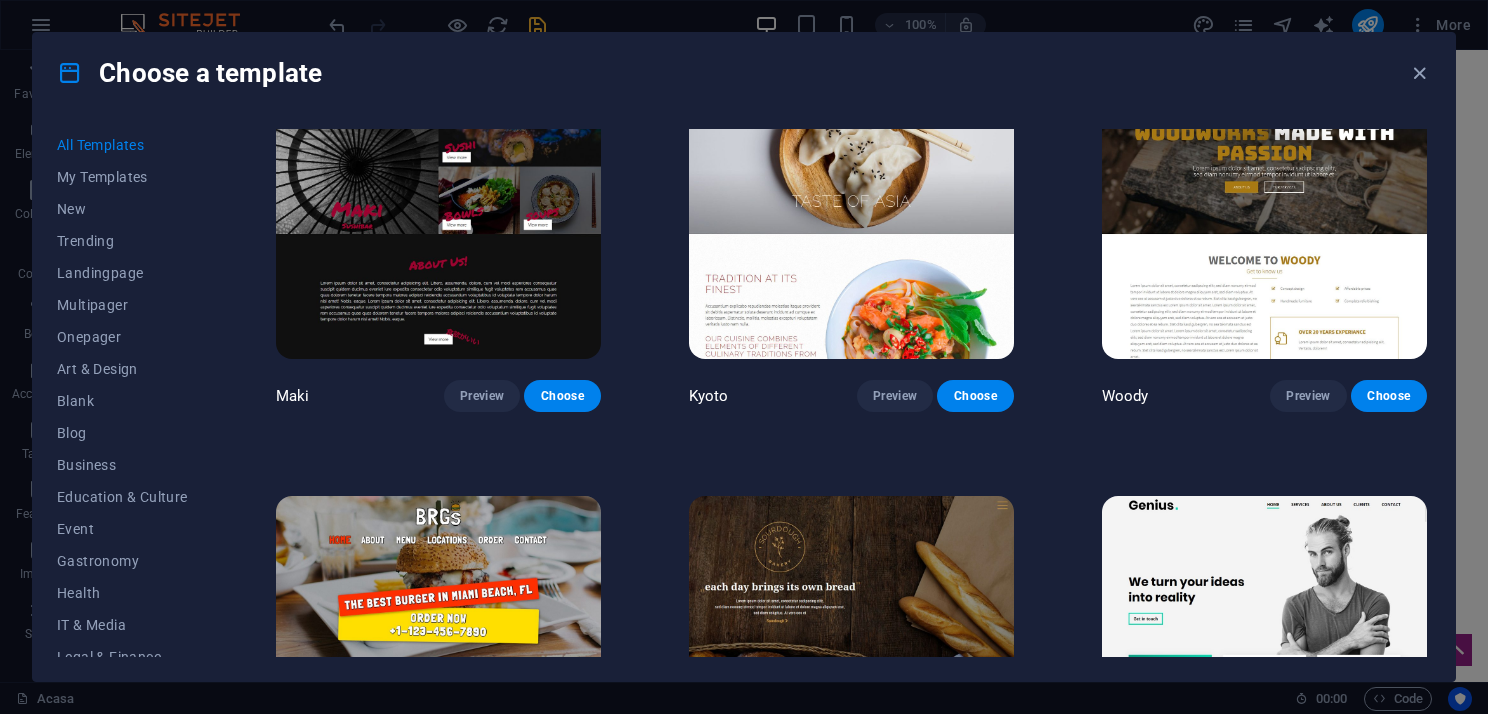 scroll, scrollTop: 9900, scrollLeft: 0, axis: vertical 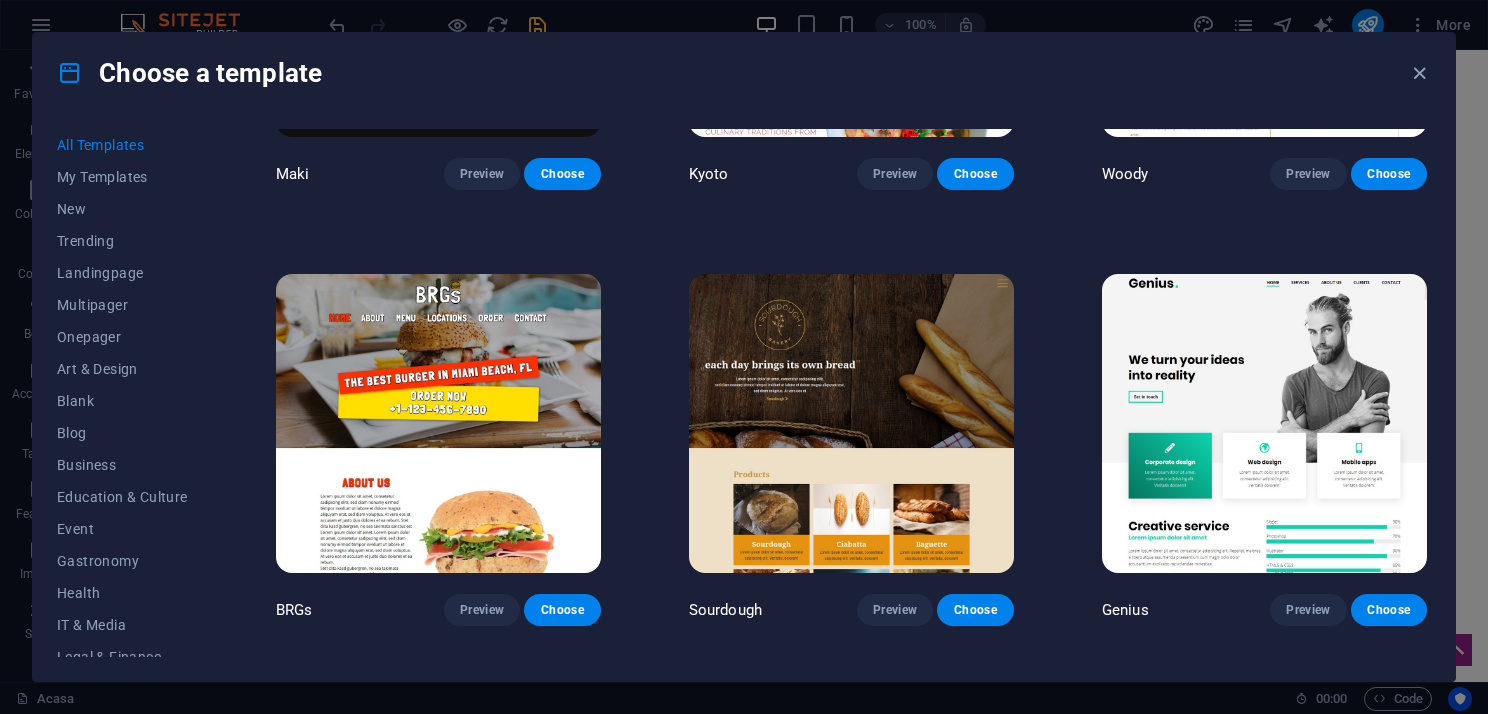 click at bounding box center (851, 424) 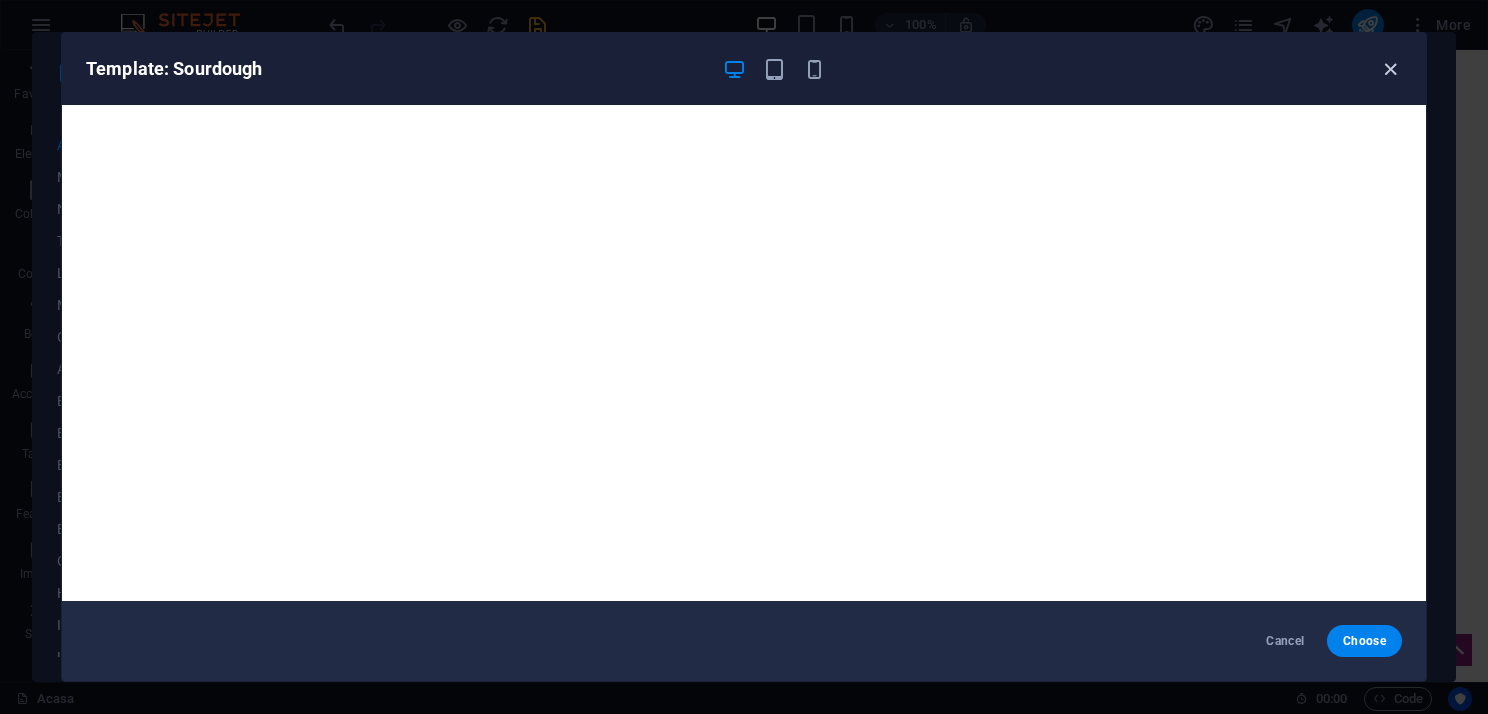 click at bounding box center [1390, 69] 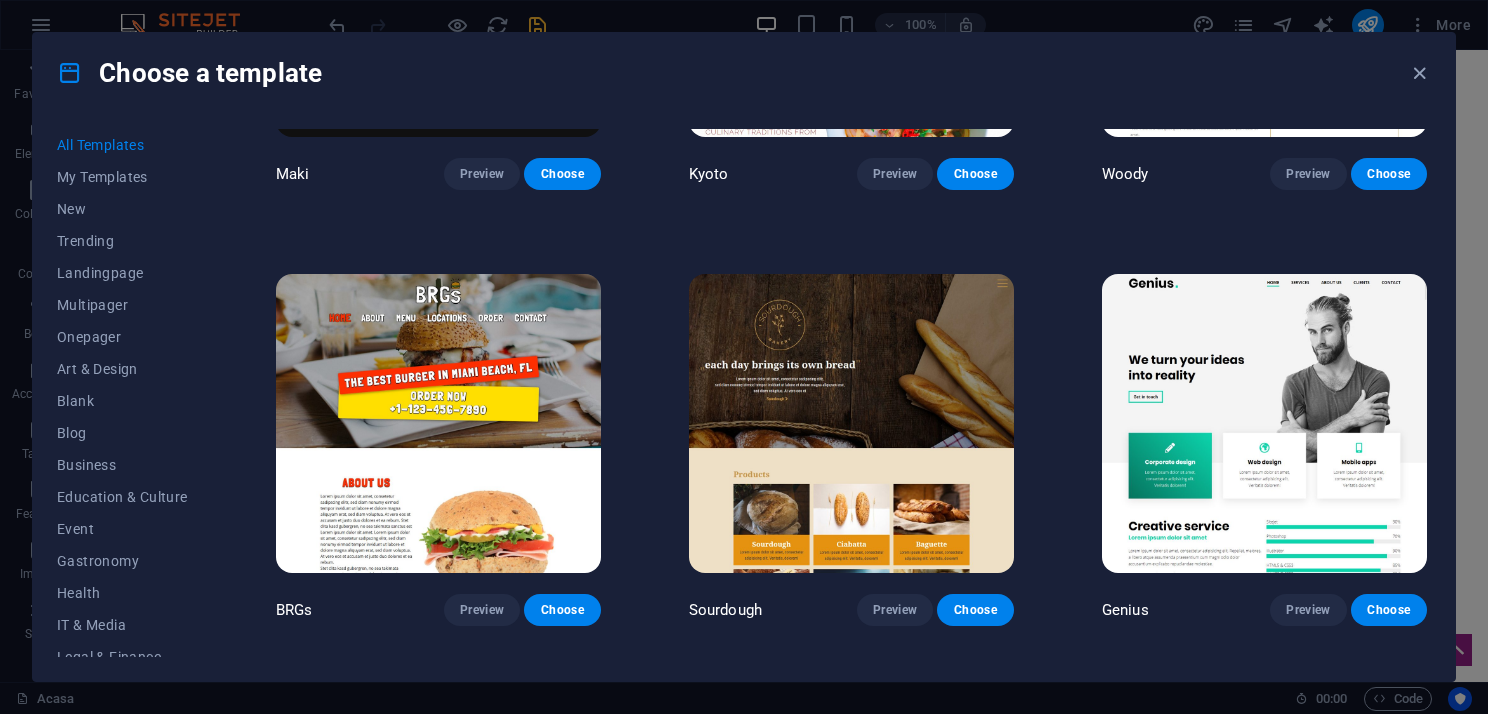 click at bounding box center [1264, 424] 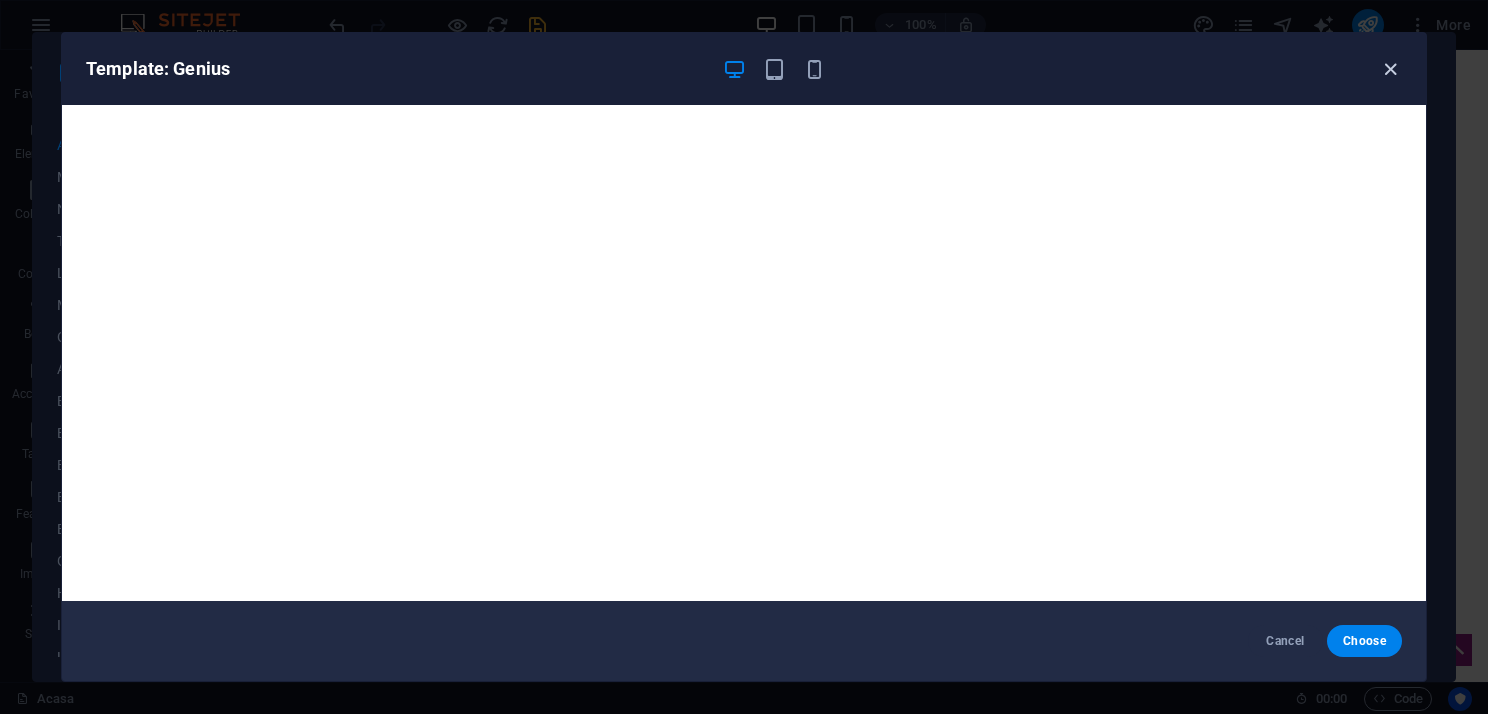 click at bounding box center (1390, 69) 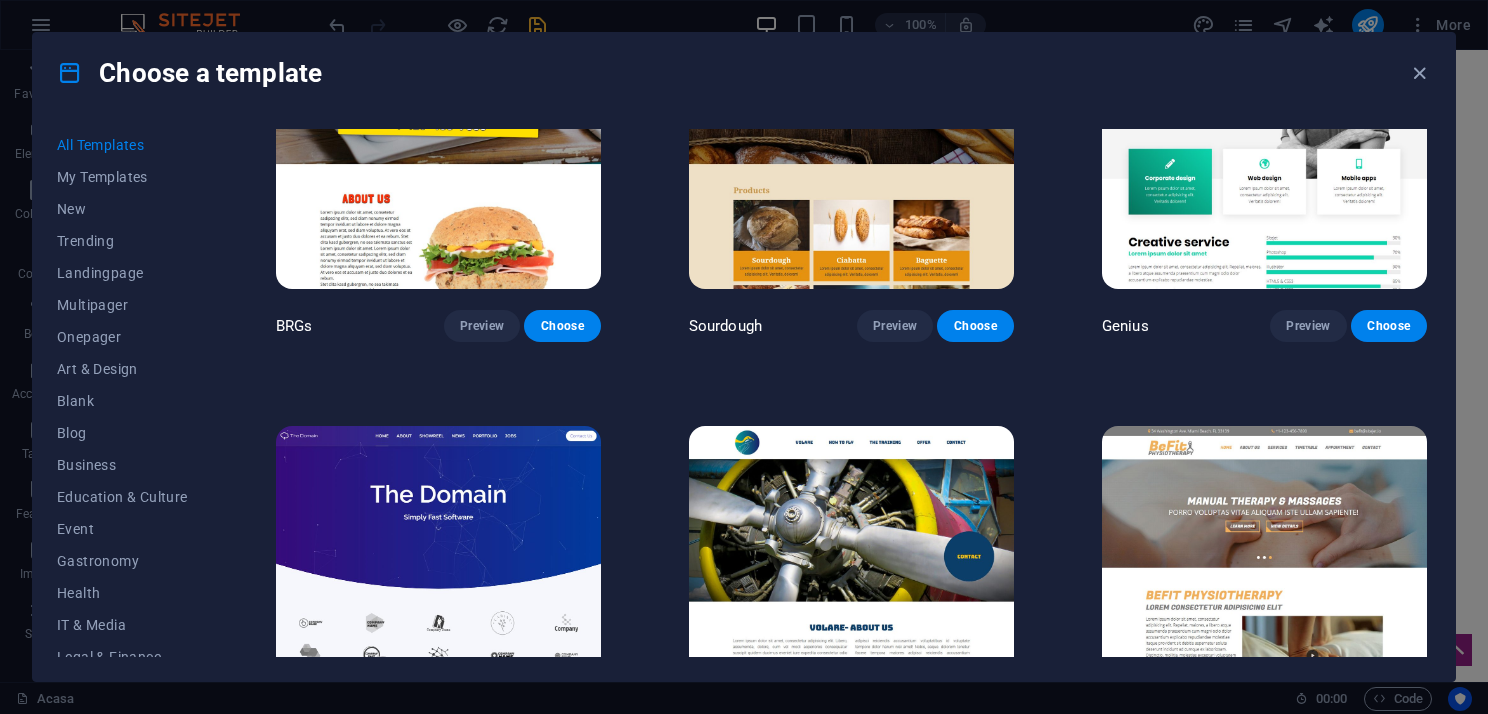 scroll, scrollTop: 10400, scrollLeft: 0, axis: vertical 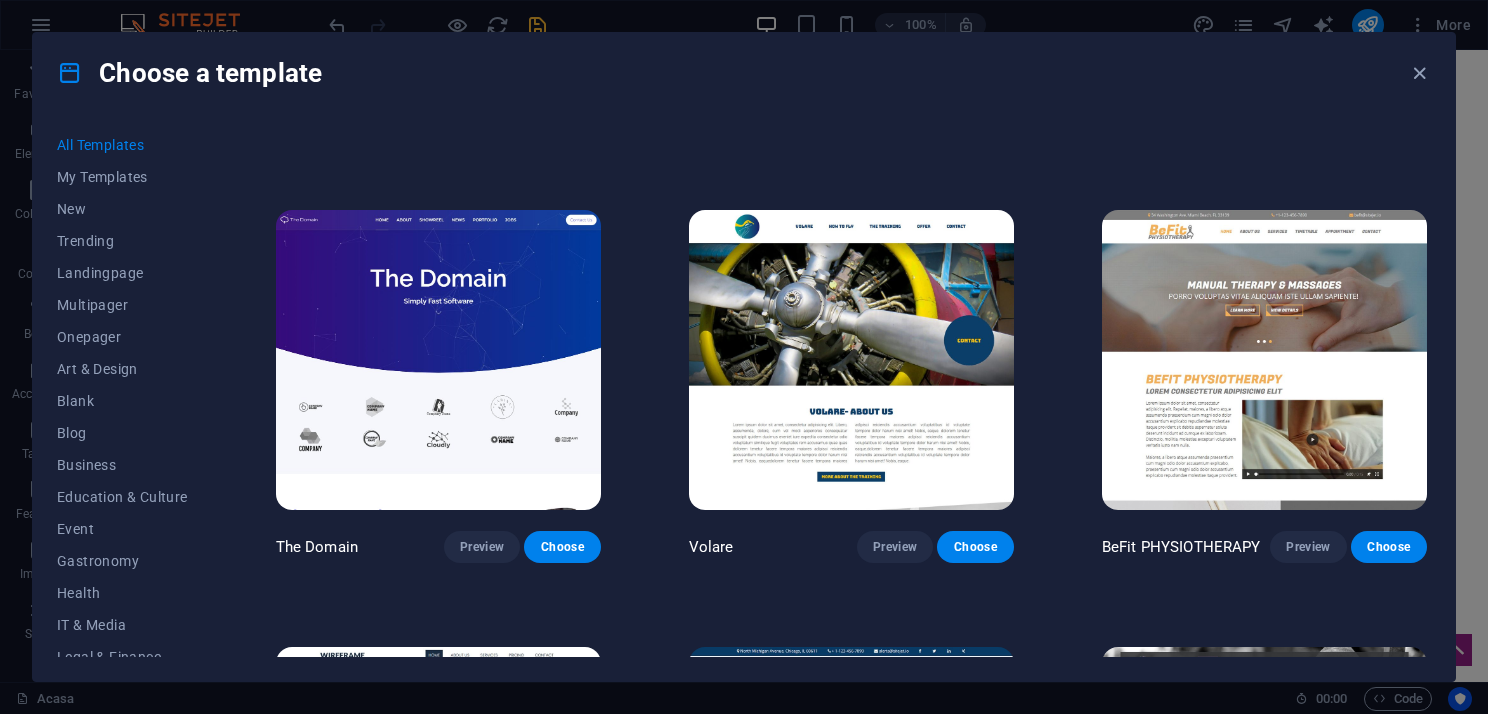 click at bounding box center [438, 360] 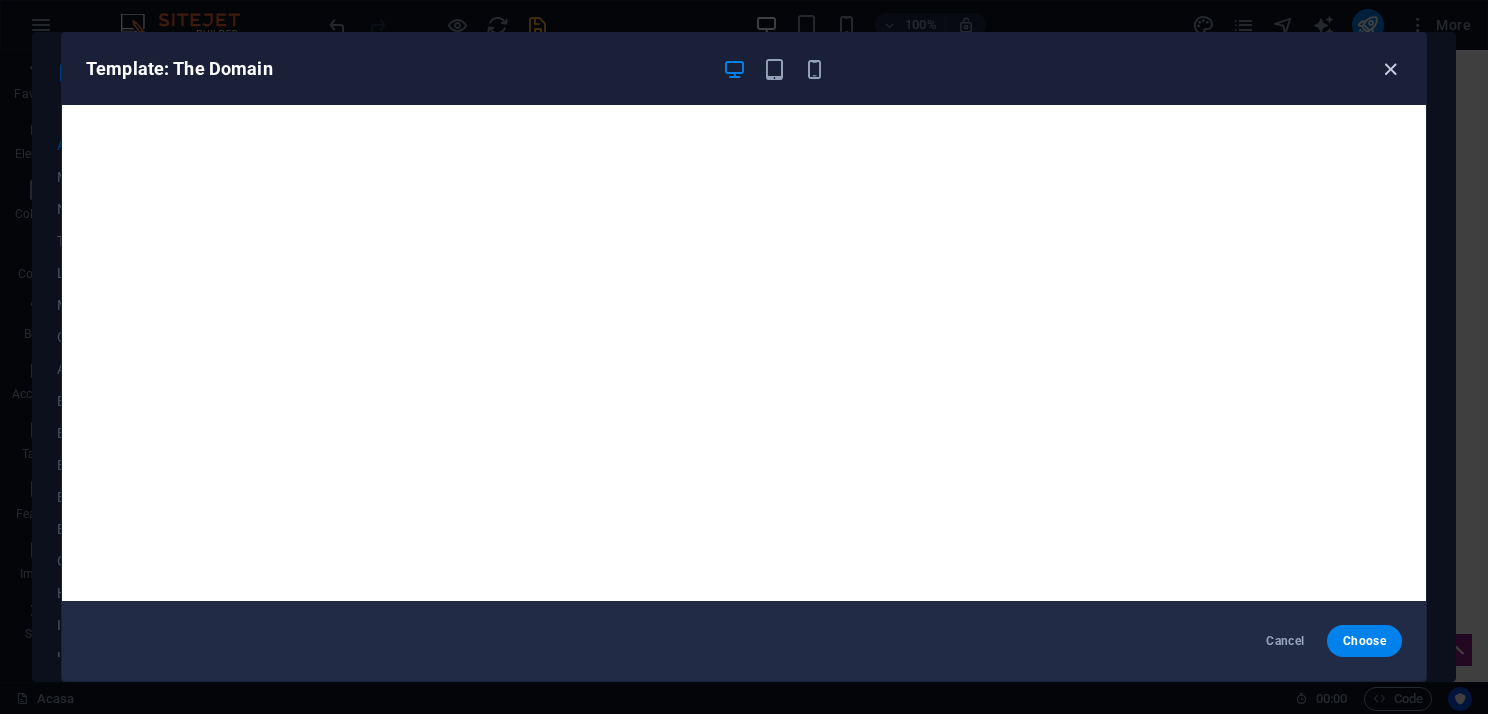 click at bounding box center [1390, 69] 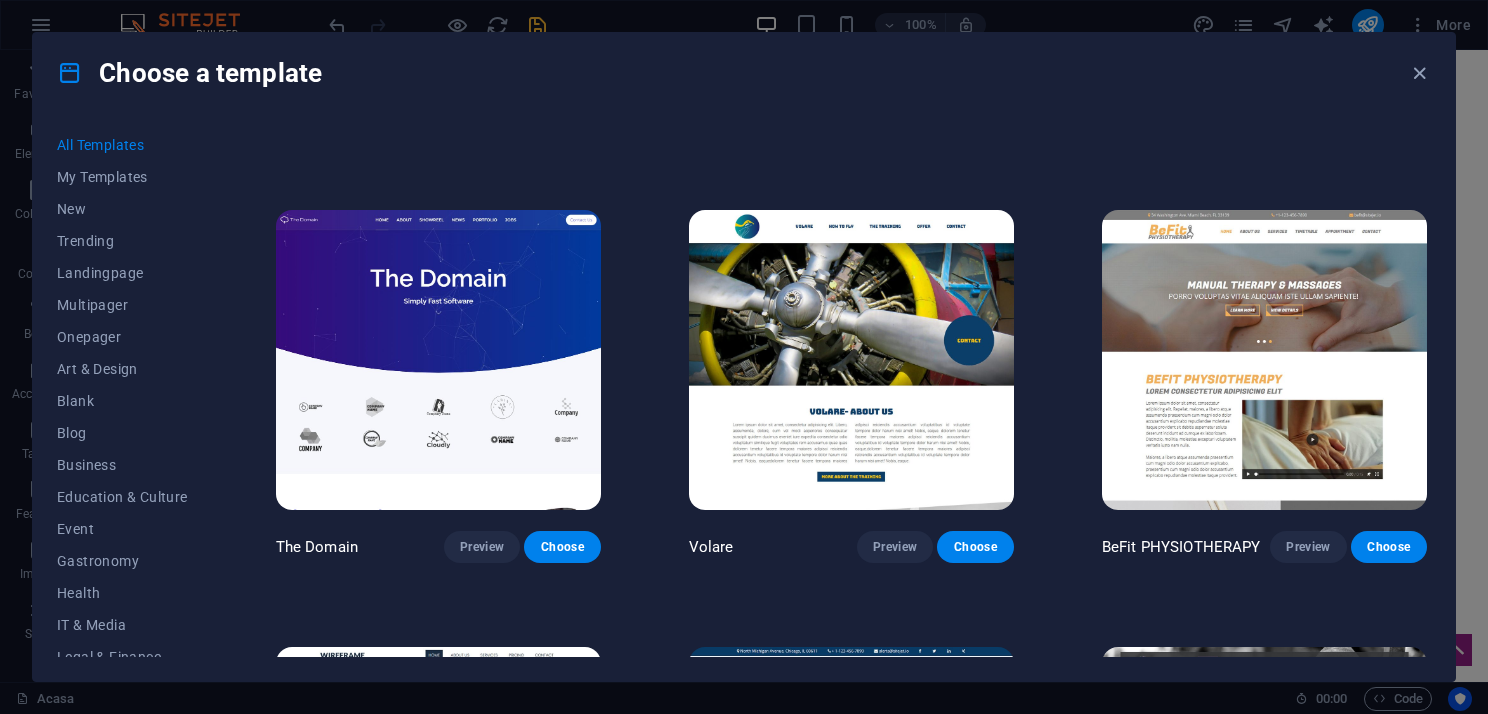 click at bounding box center (1264, 360) 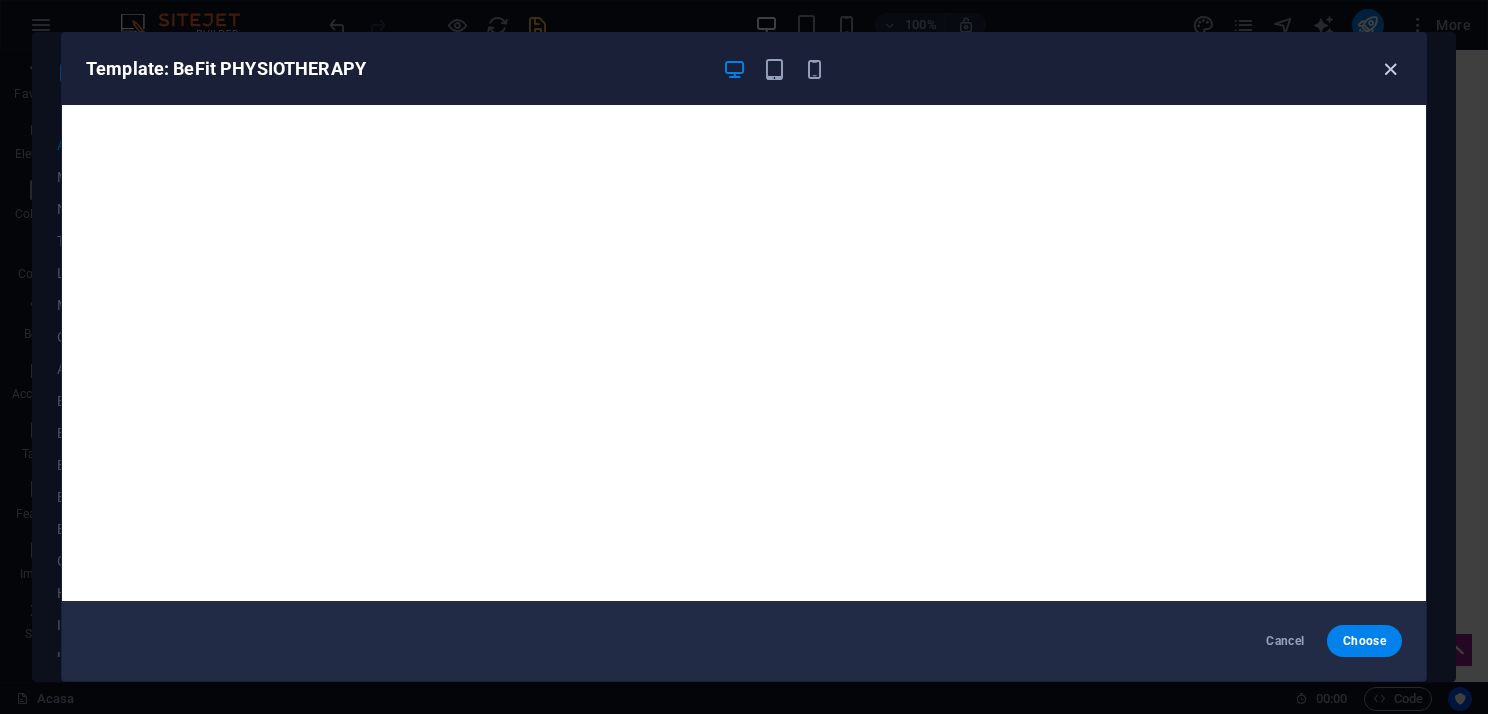 click at bounding box center (1390, 69) 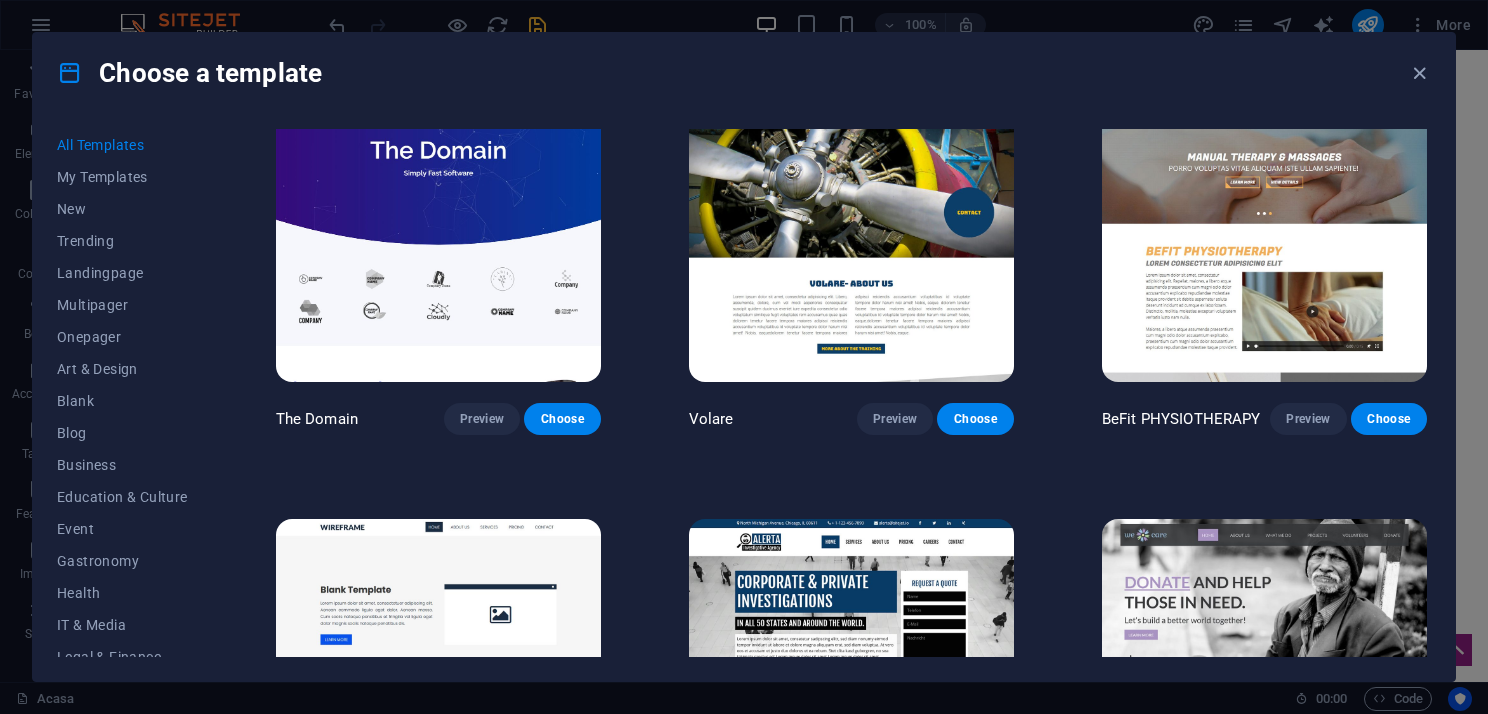 scroll, scrollTop: 10700, scrollLeft: 0, axis: vertical 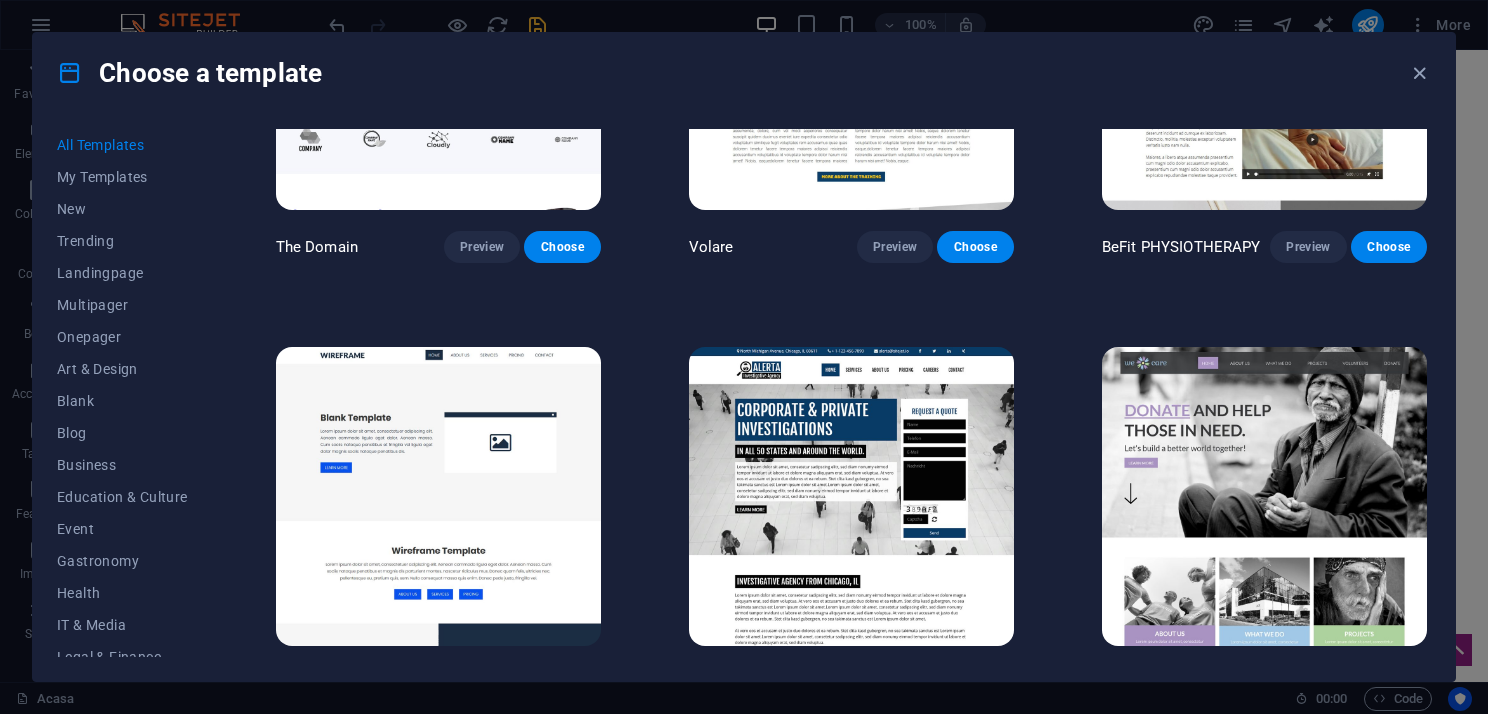 click at bounding box center [438, 497] 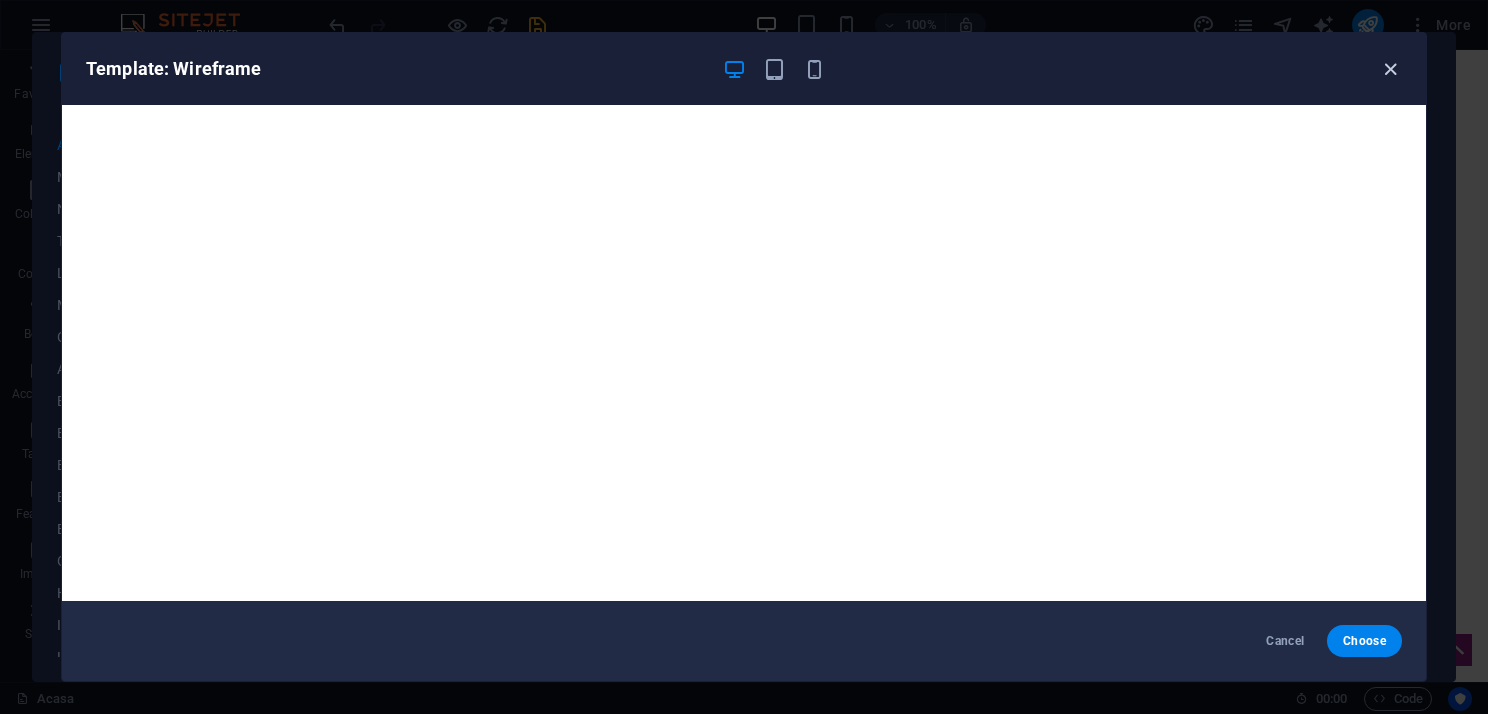 click at bounding box center [1390, 69] 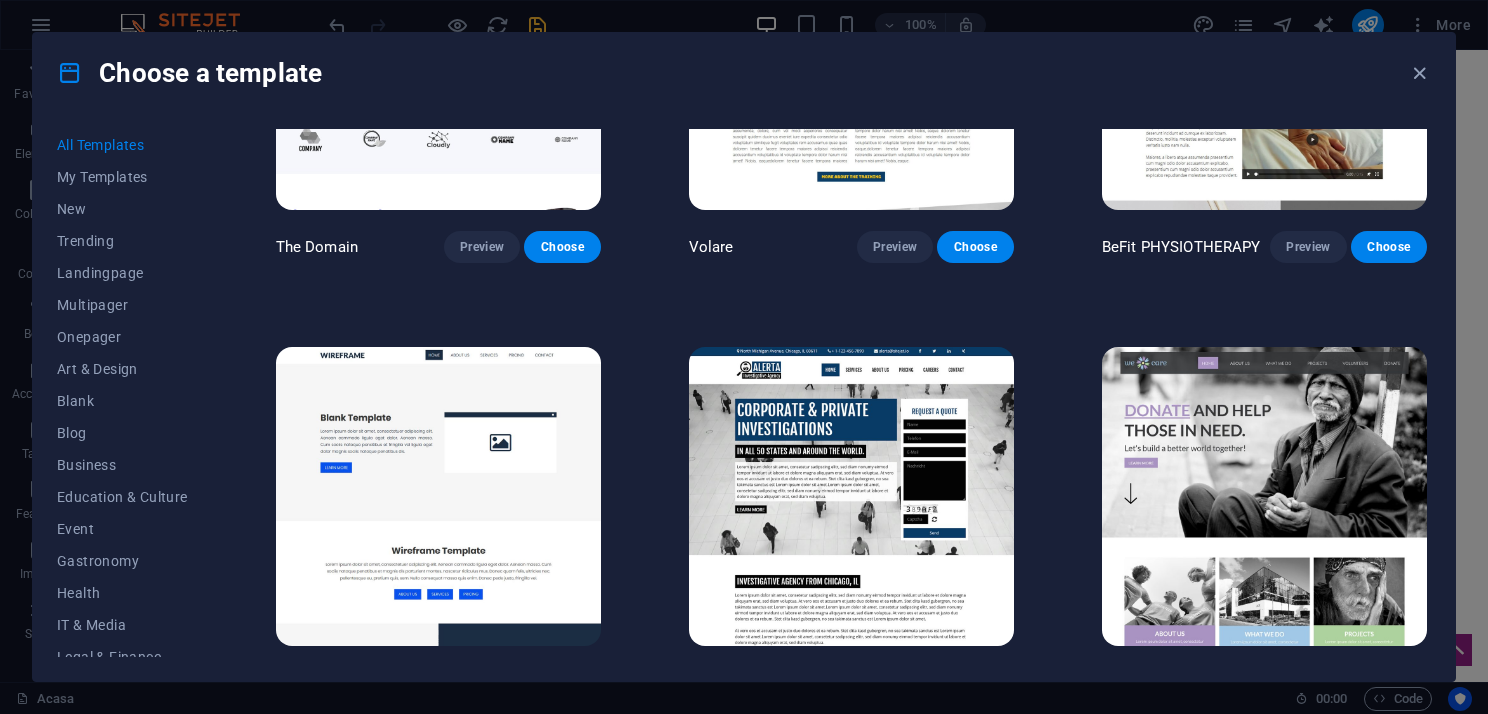 click at bounding box center [851, 497] 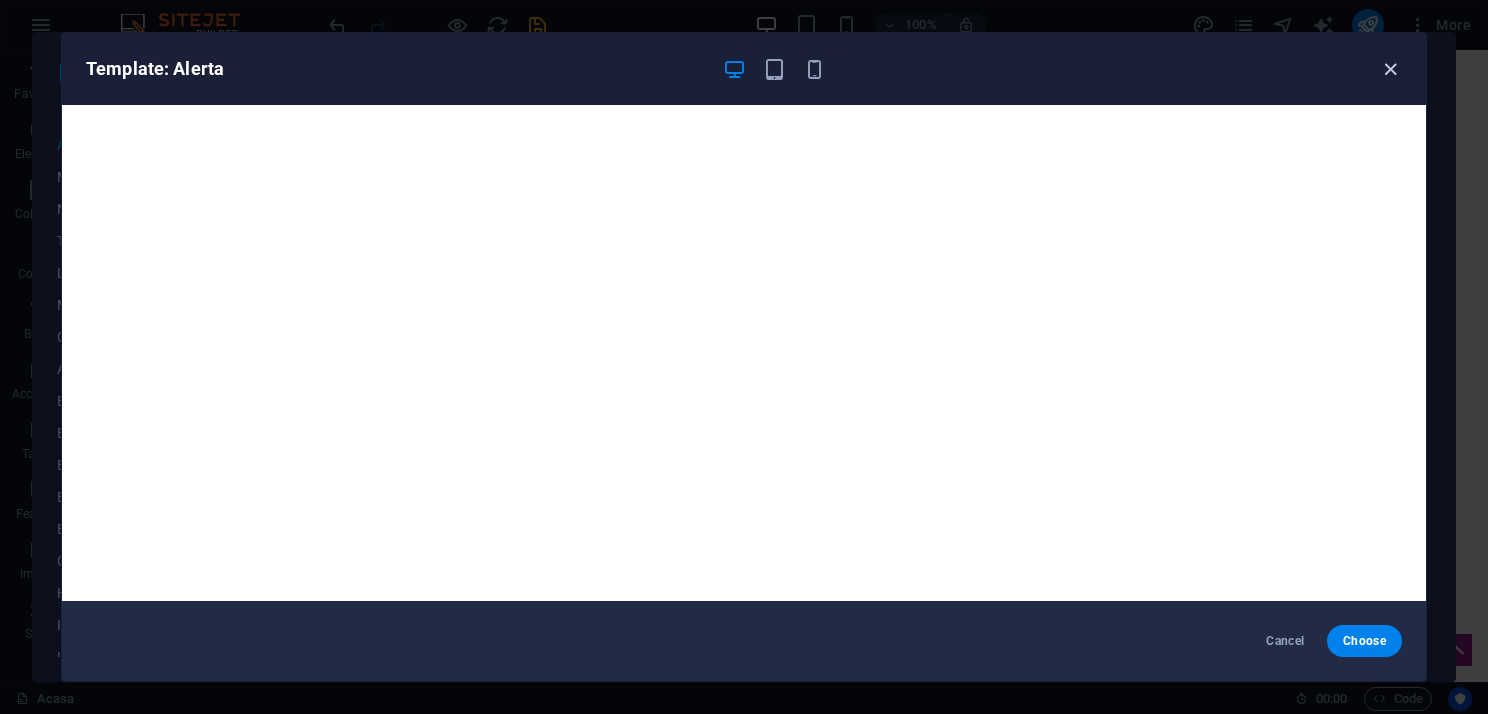 click at bounding box center (1390, 69) 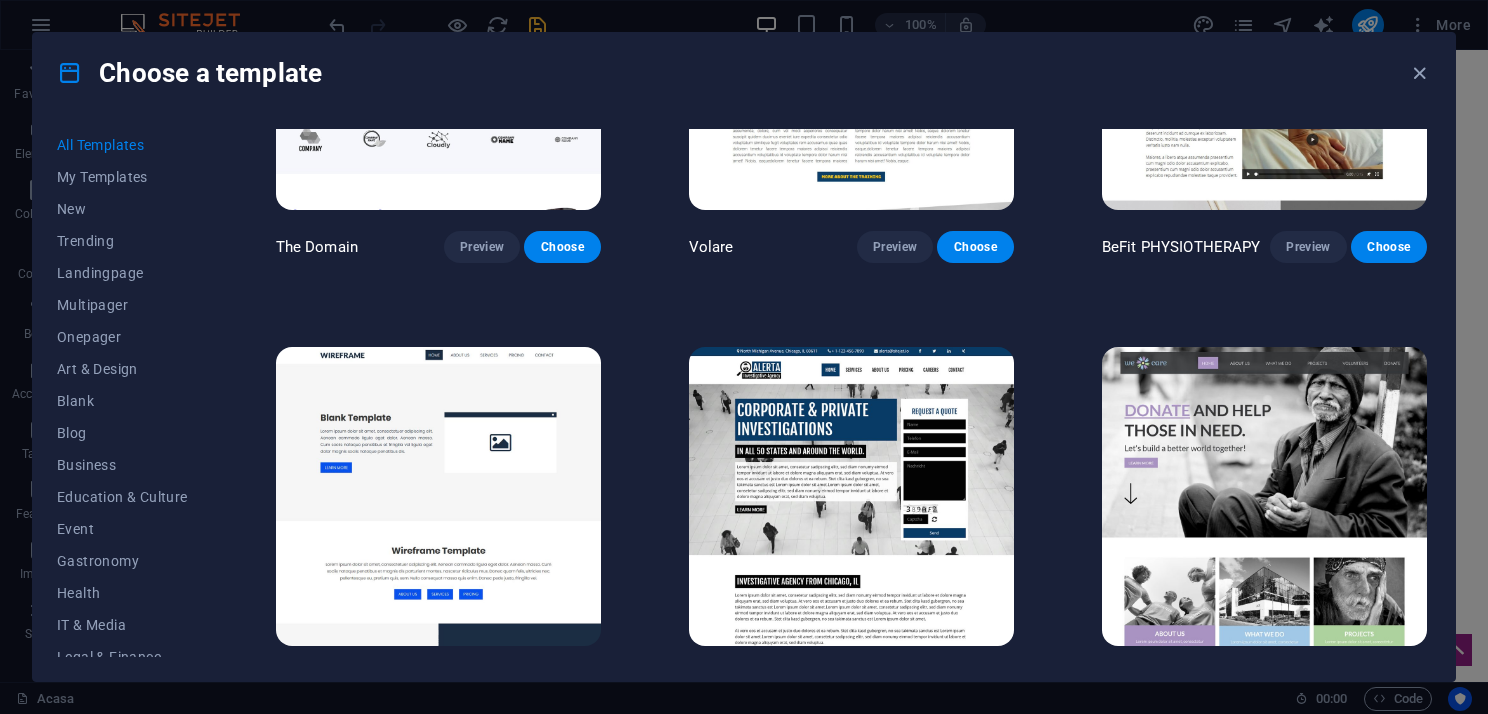 click at bounding box center (1264, 497) 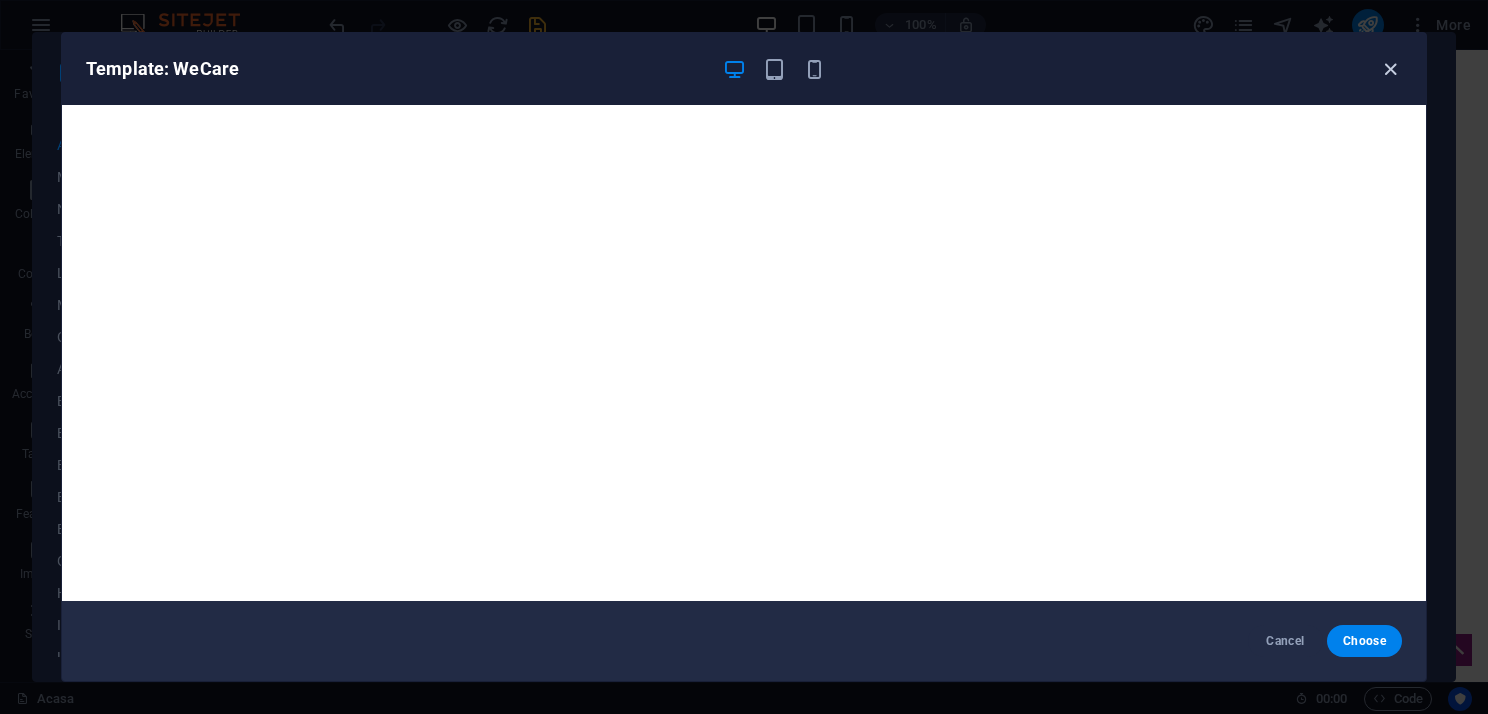 click at bounding box center (1390, 69) 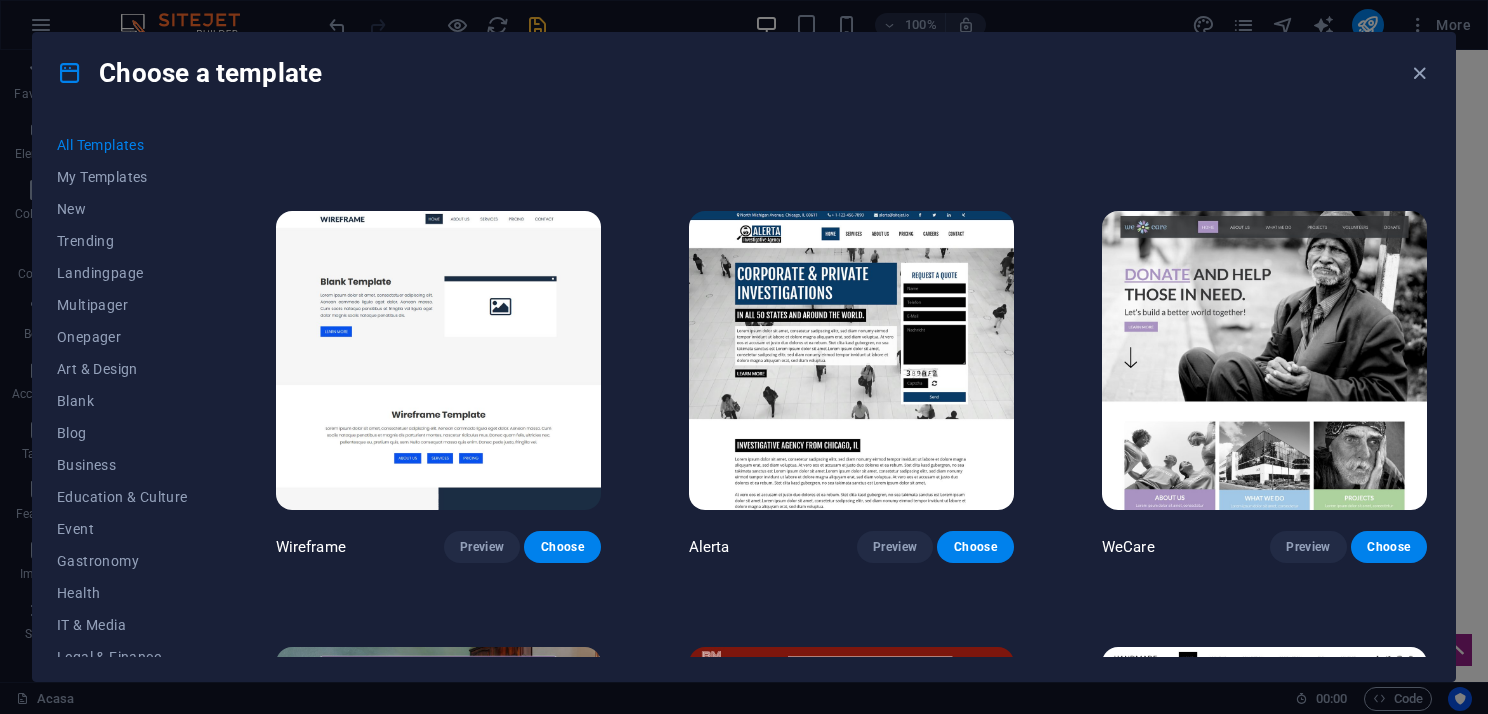 scroll, scrollTop: 11100, scrollLeft: 0, axis: vertical 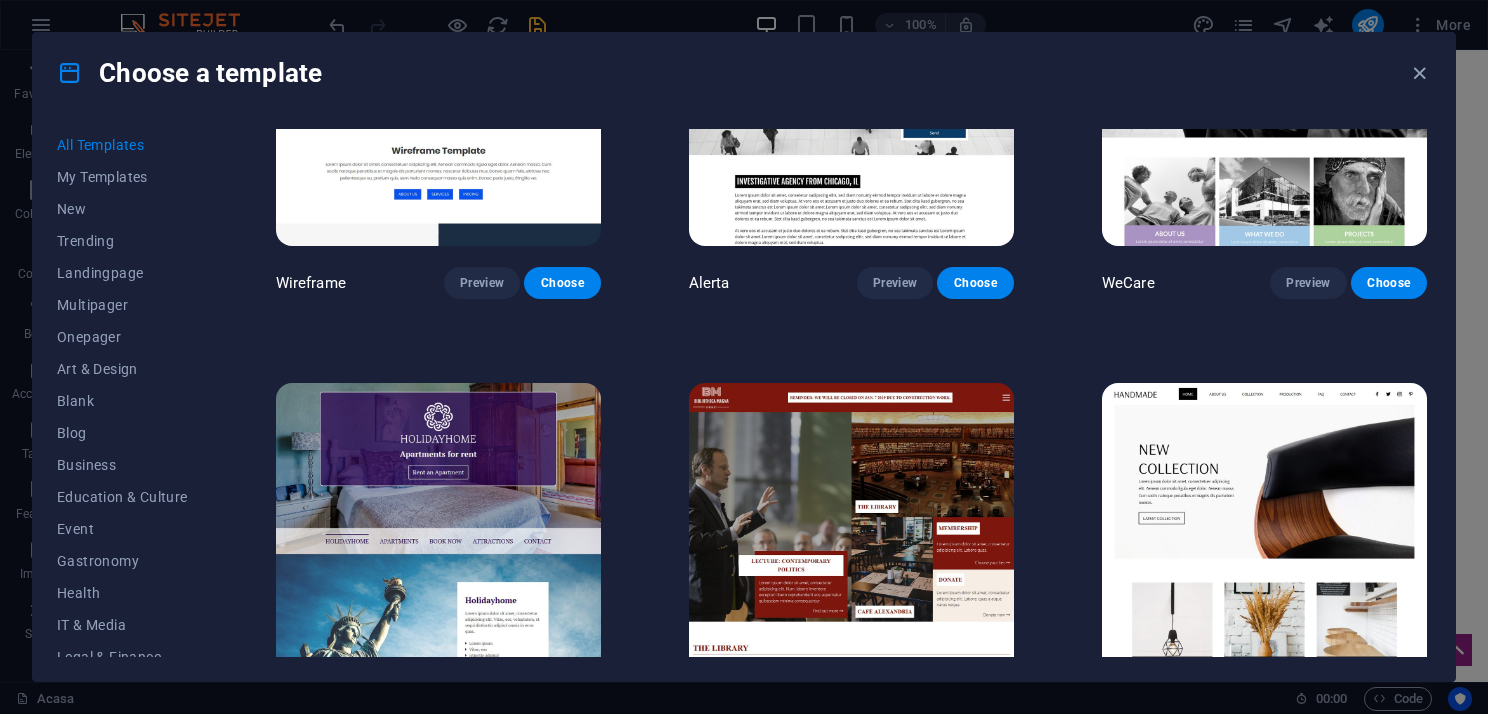 click at bounding box center (438, 533) 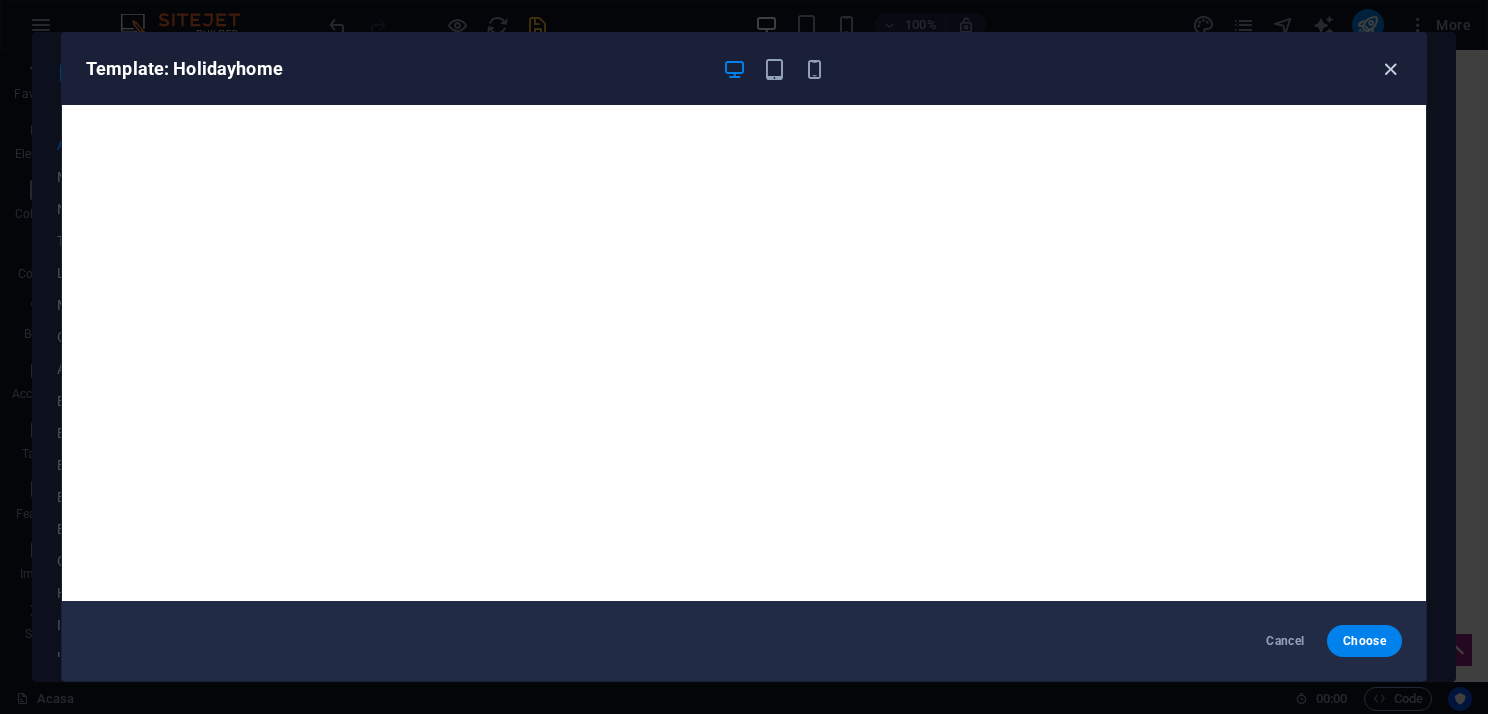 click at bounding box center [1390, 69] 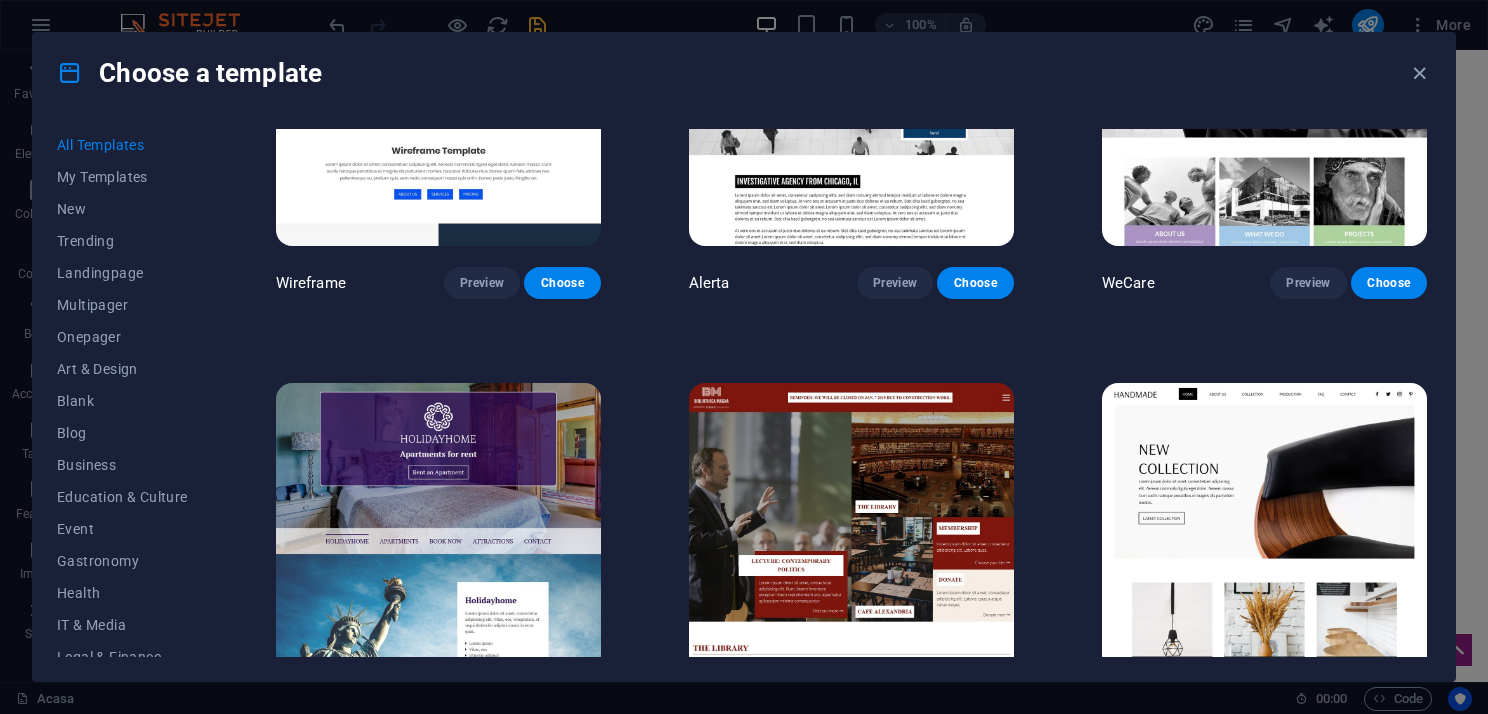 click at bounding box center [851, 533] 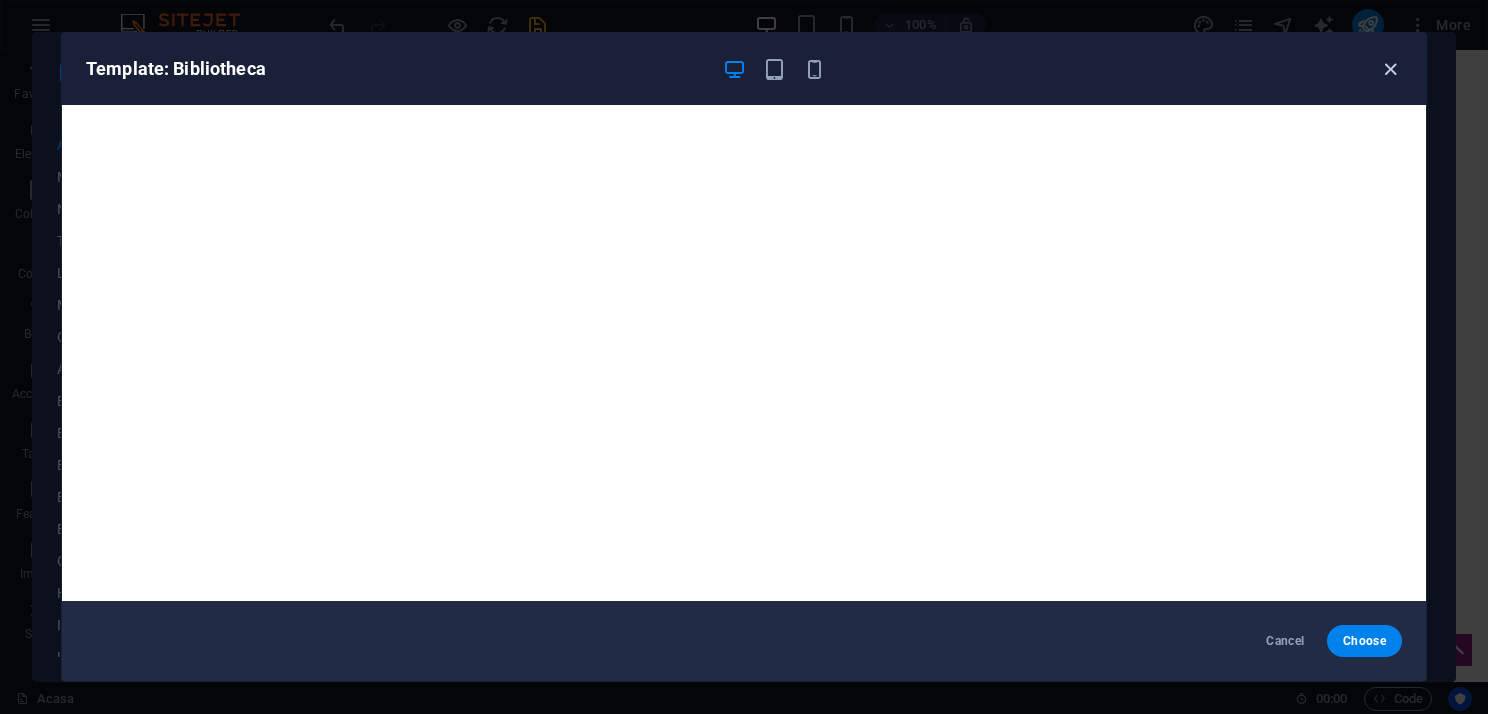 click at bounding box center (1390, 69) 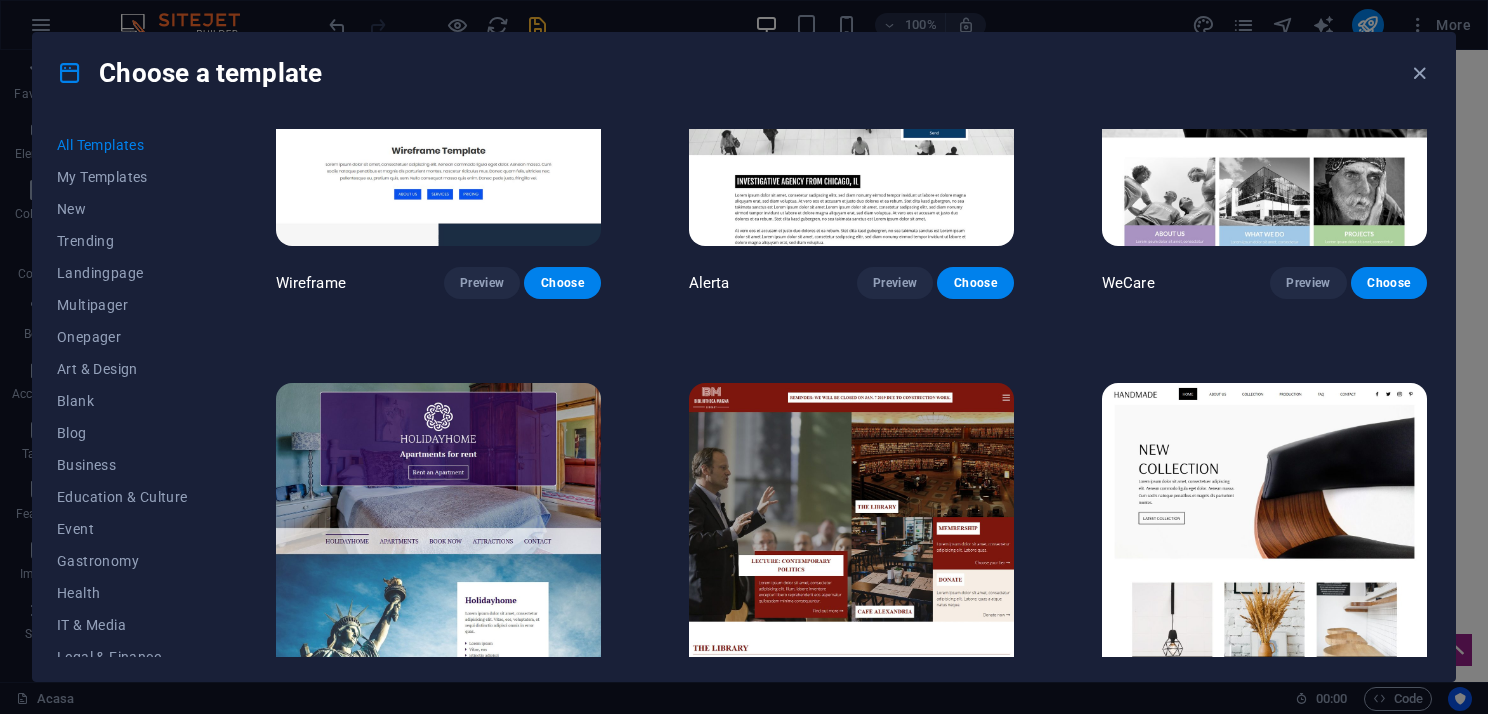 click at bounding box center (1264, 533) 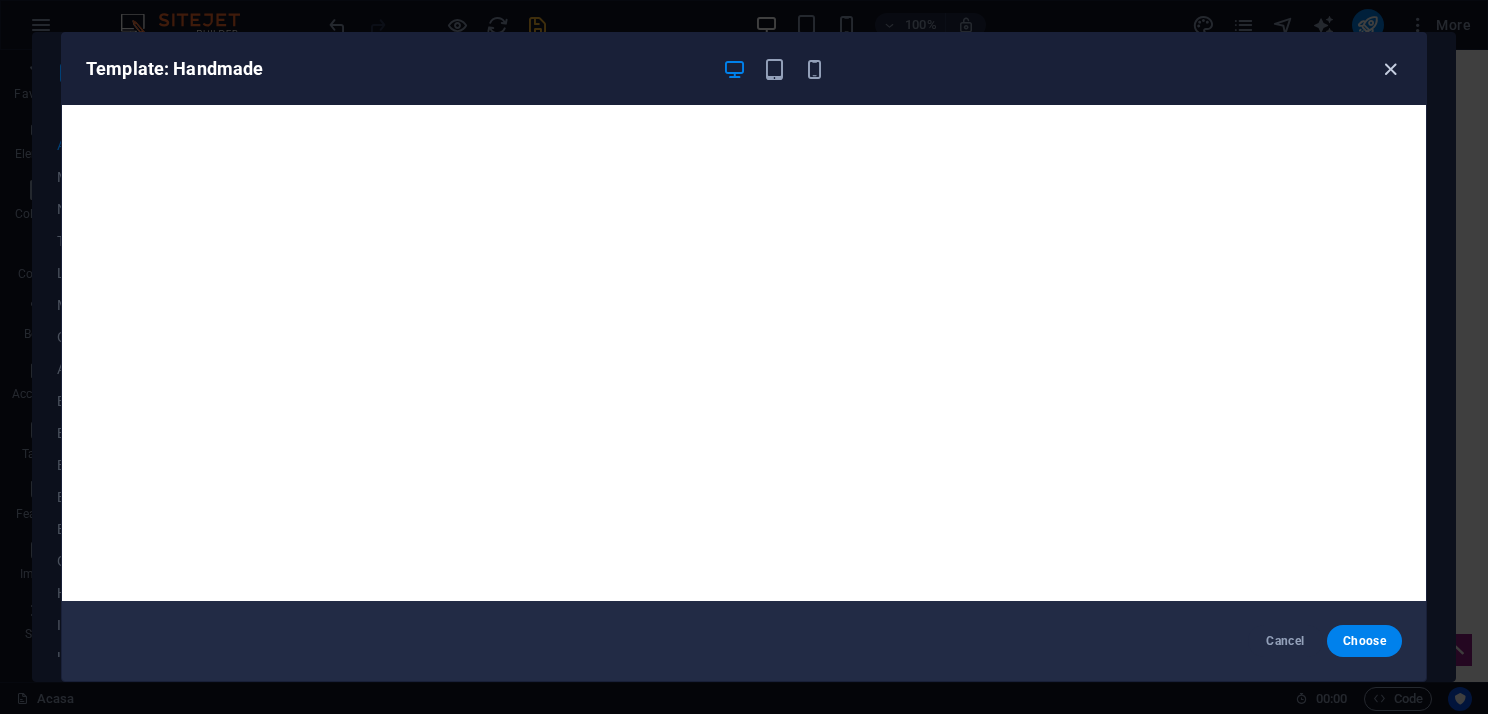 click at bounding box center [1390, 69] 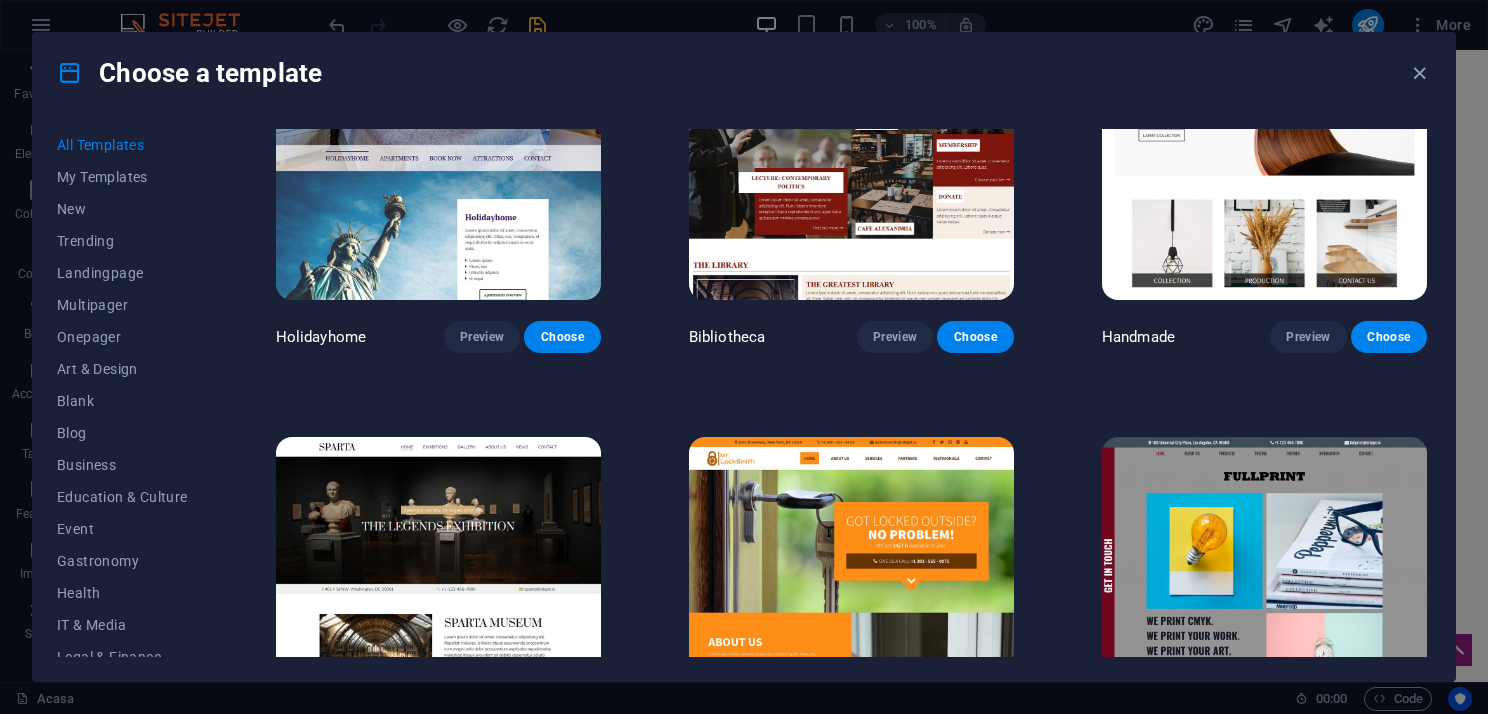 scroll, scrollTop: 11500, scrollLeft: 0, axis: vertical 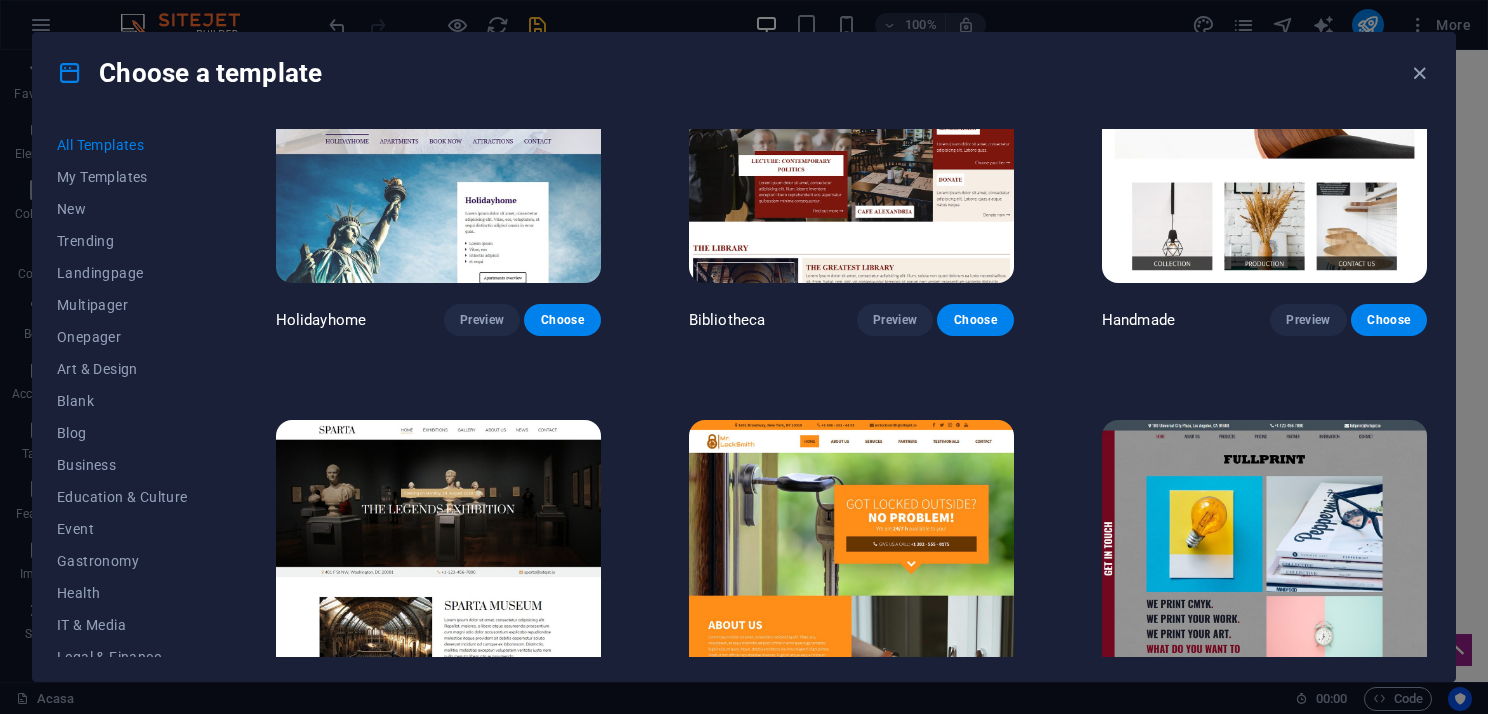 click at bounding box center [438, 570] 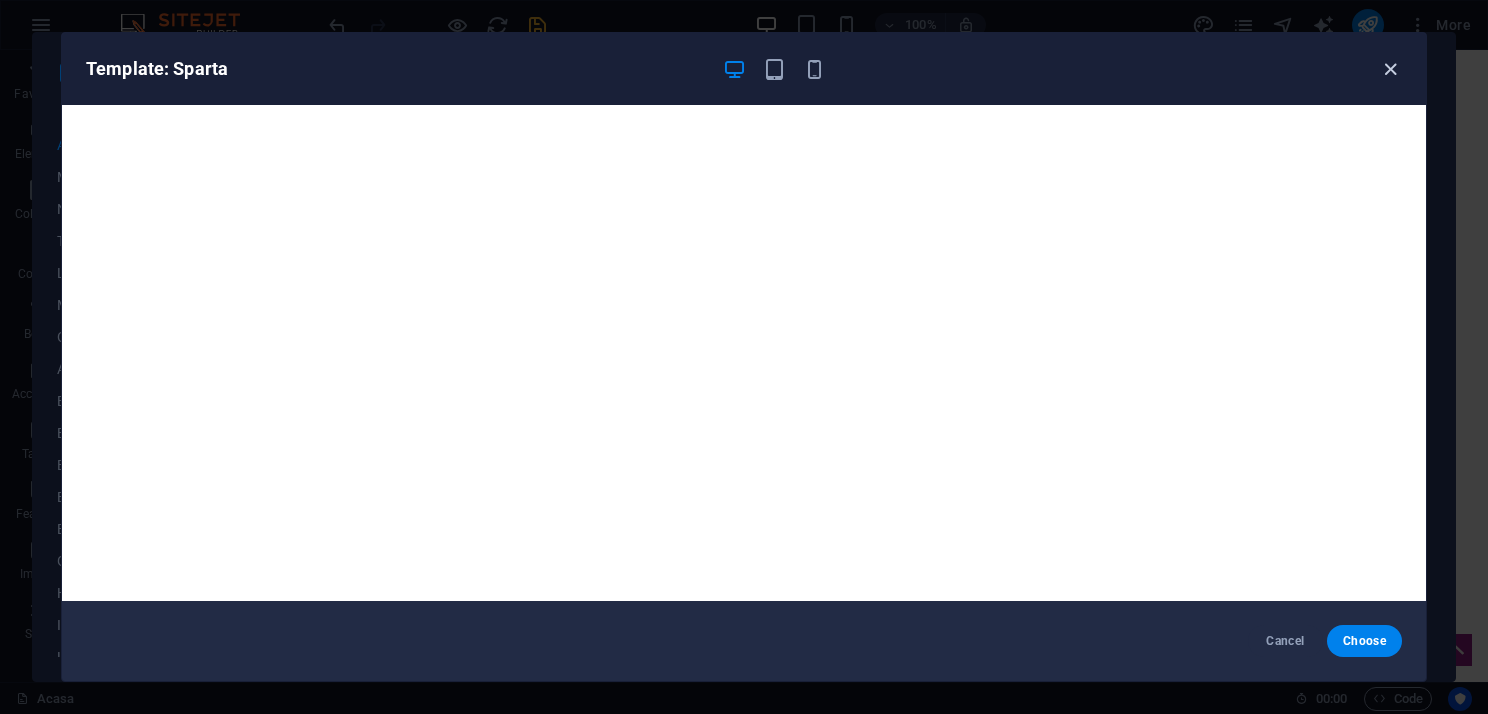 click at bounding box center (1390, 69) 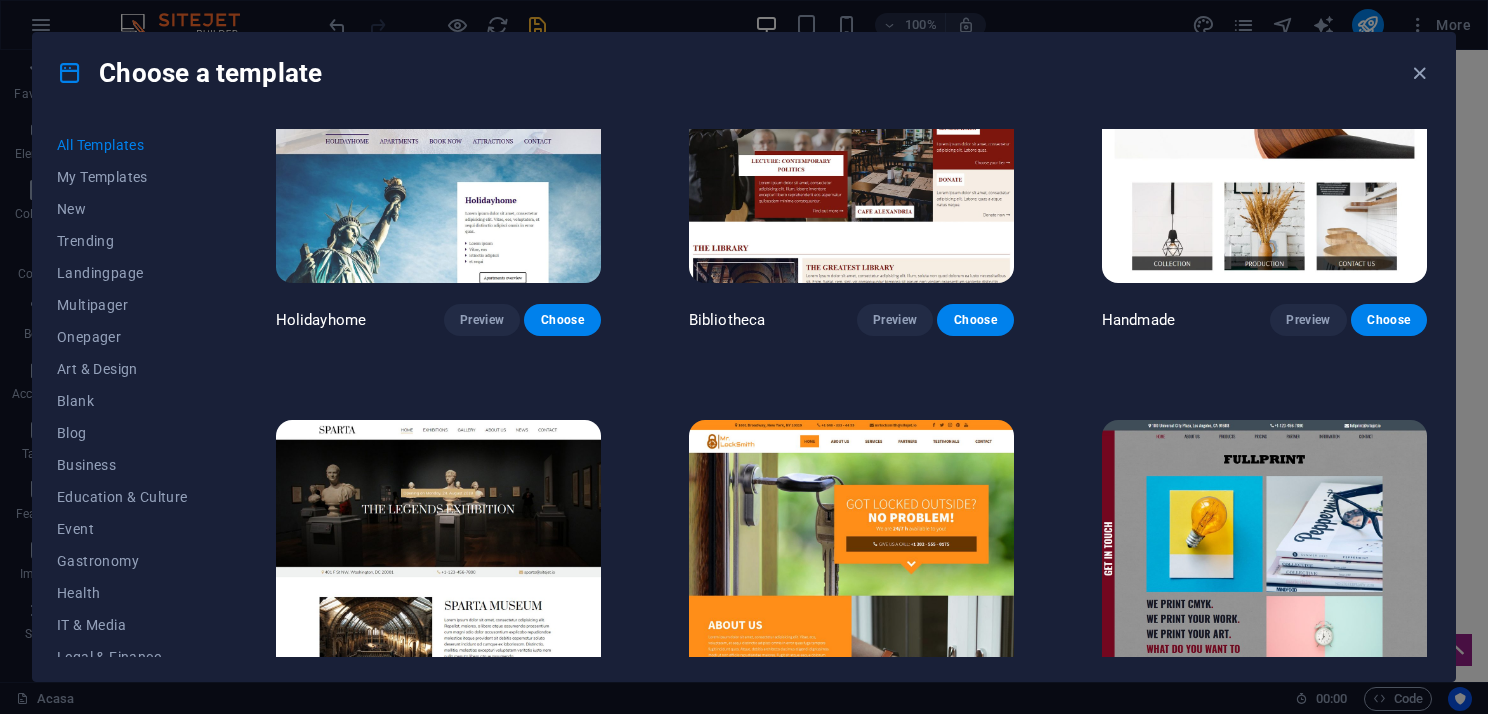 click at bounding box center (851, 570) 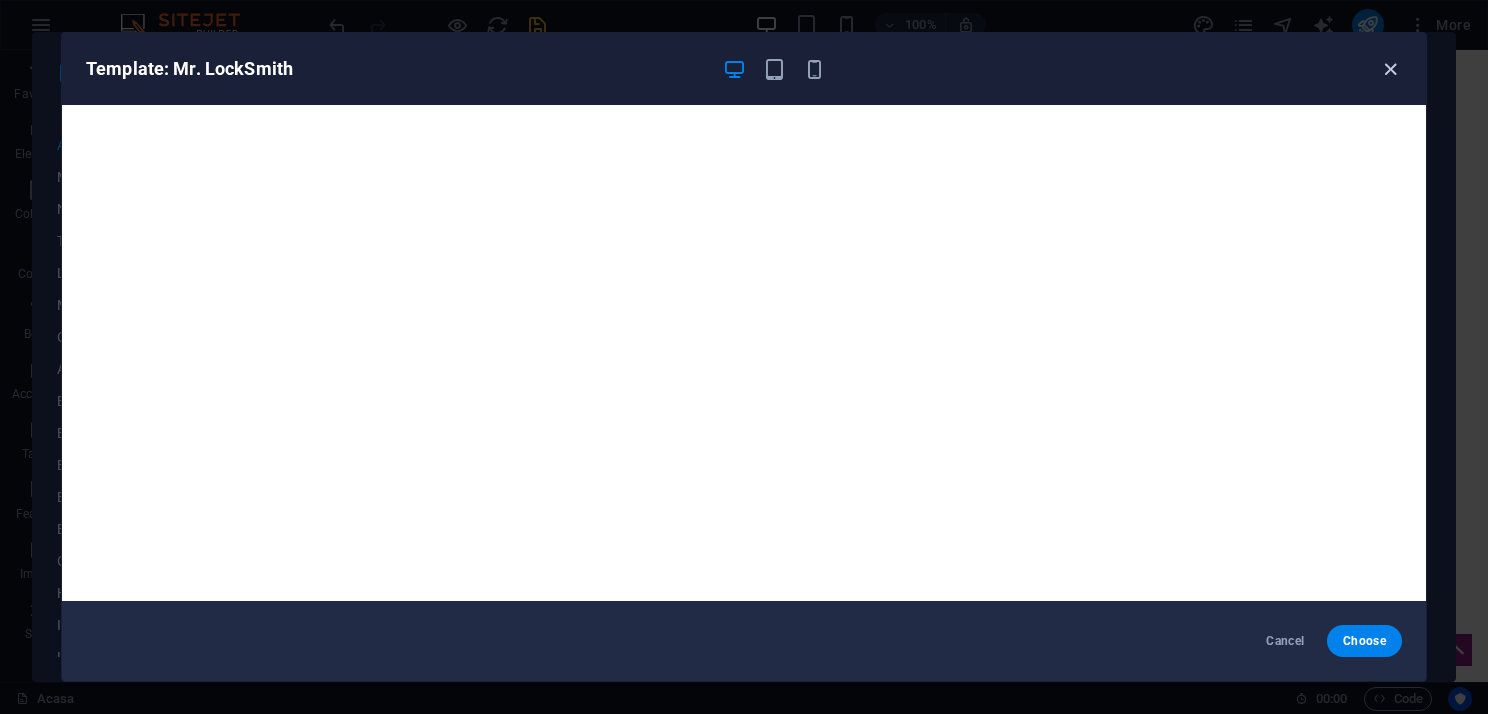 click at bounding box center (1390, 69) 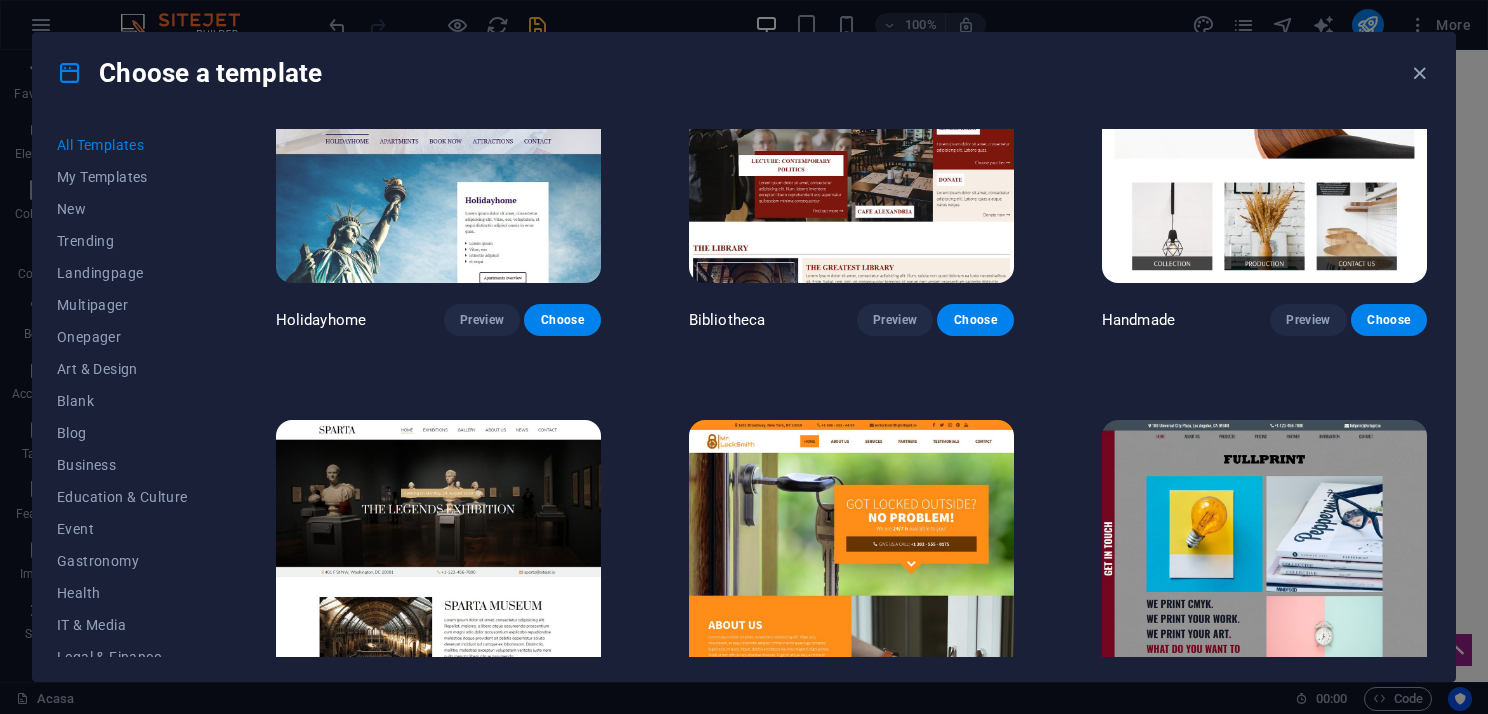 click at bounding box center (1264, 570) 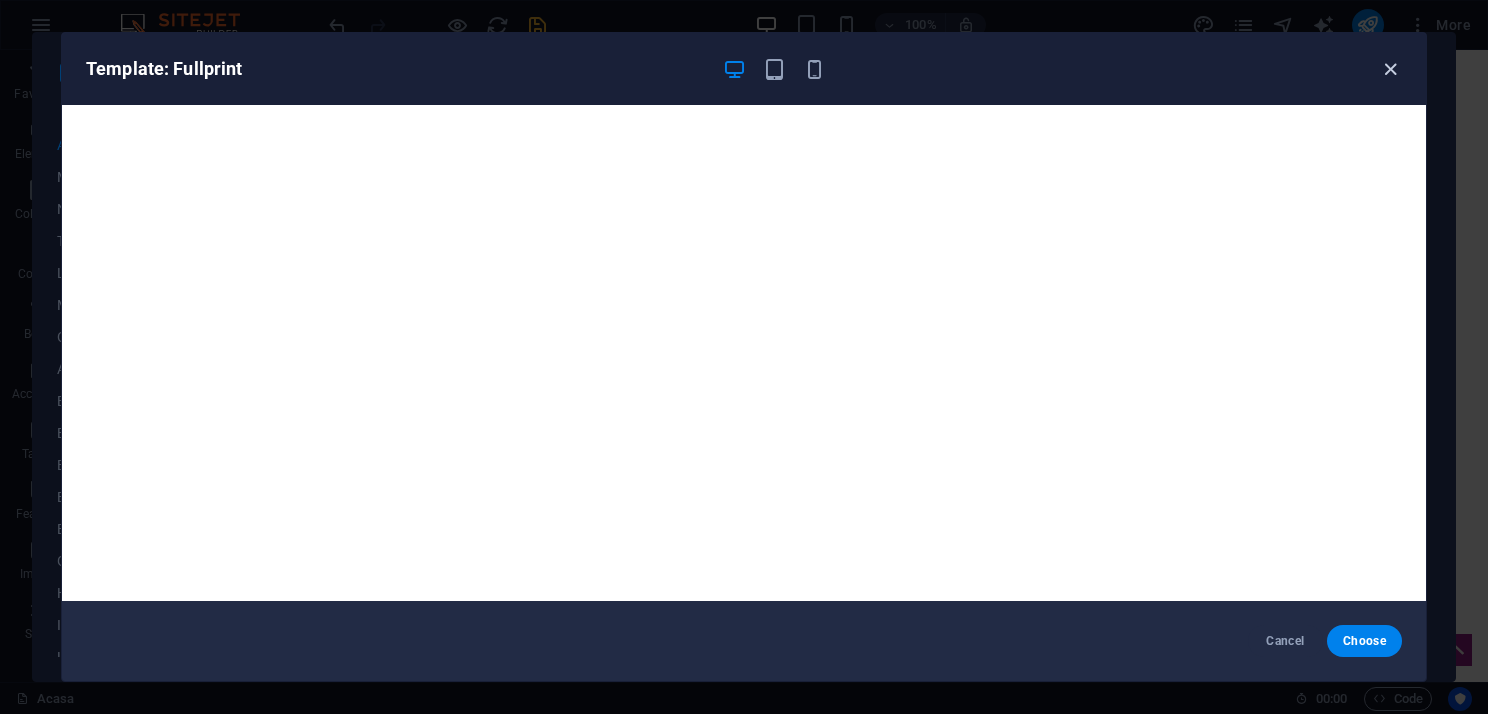 click at bounding box center (1390, 69) 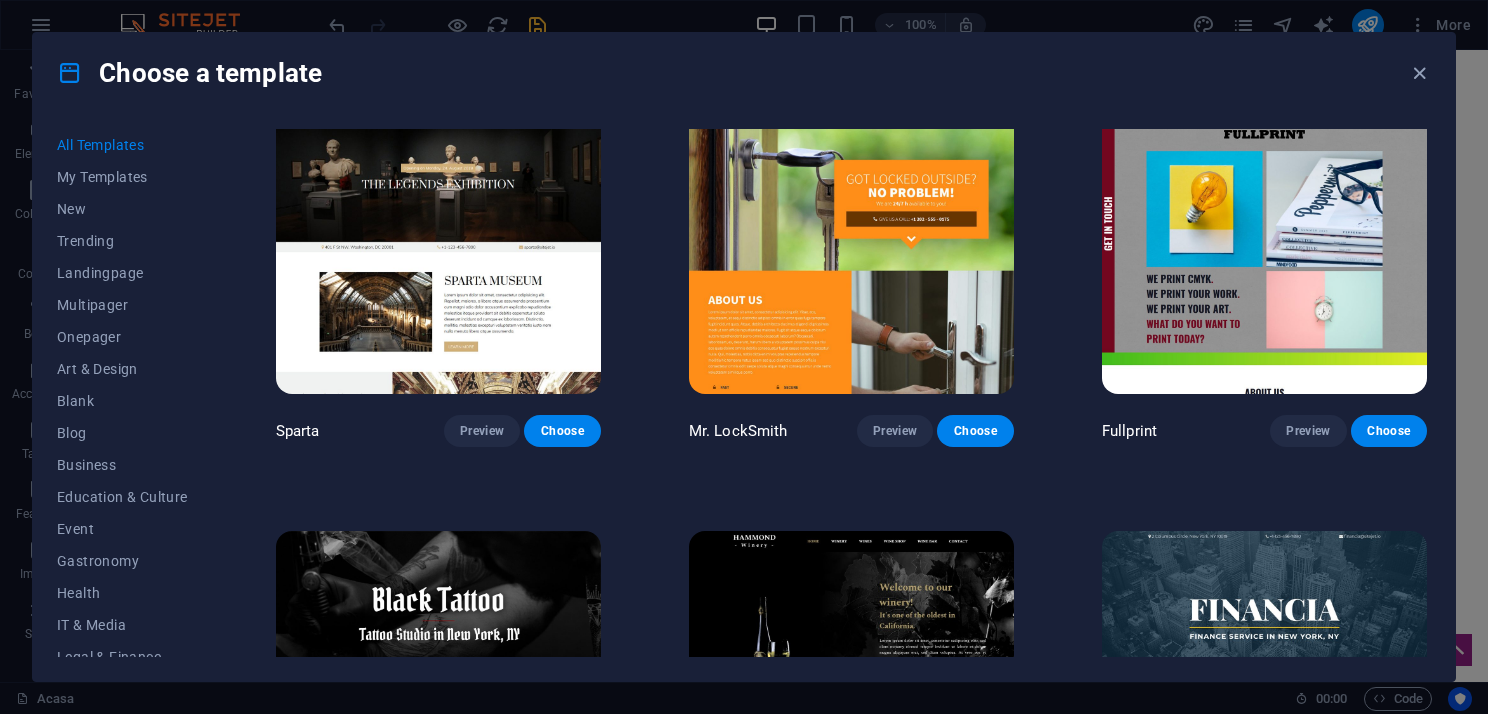 scroll, scrollTop: 12000, scrollLeft: 0, axis: vertical 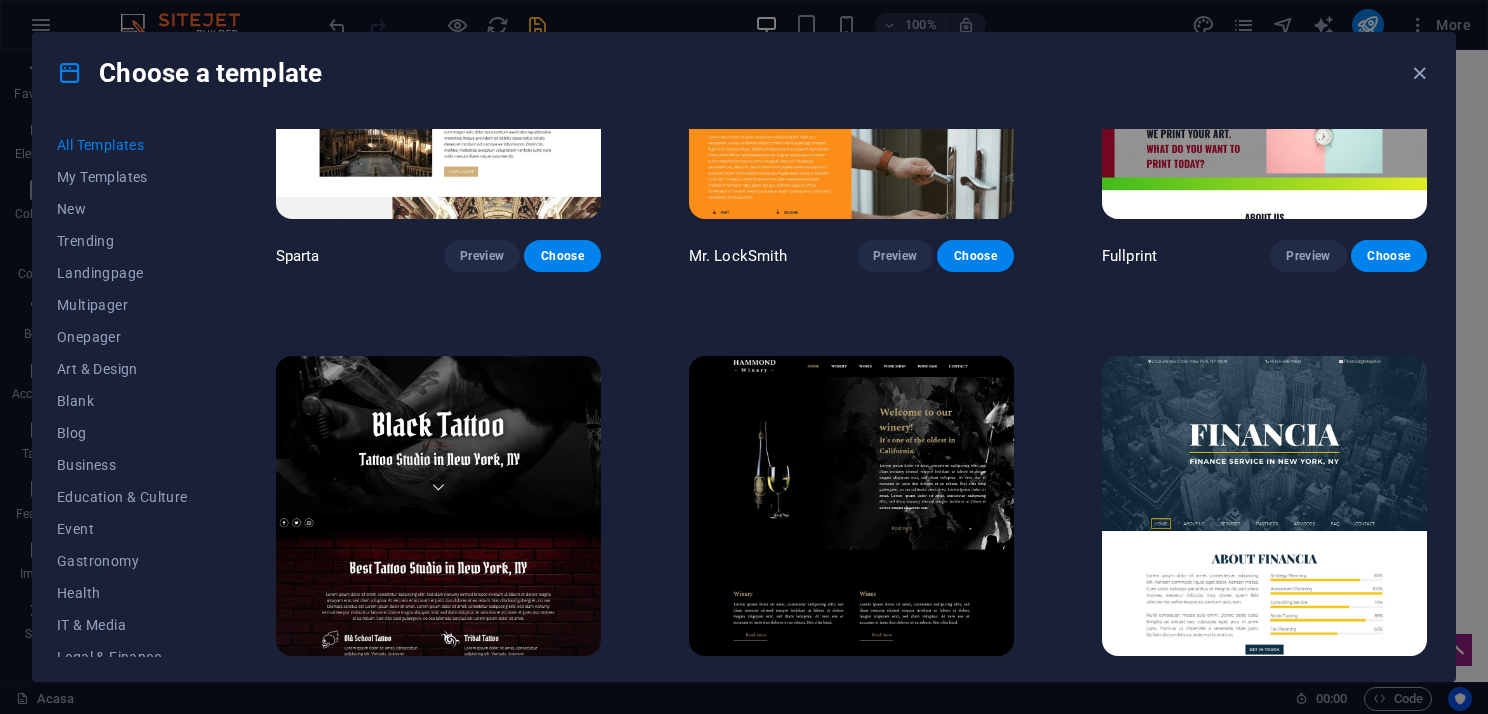 click at bounding box center [438, 506] 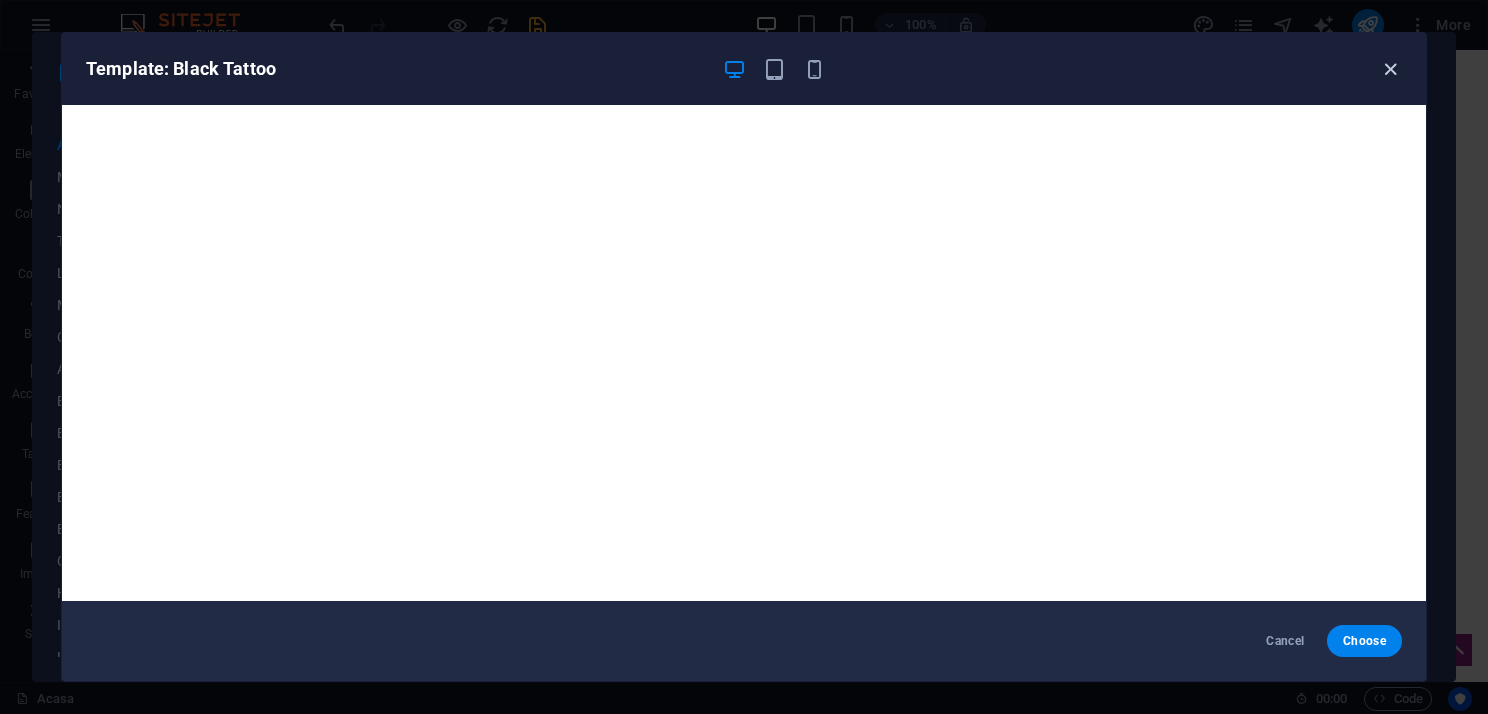 click at bounding box center [1390, 69] 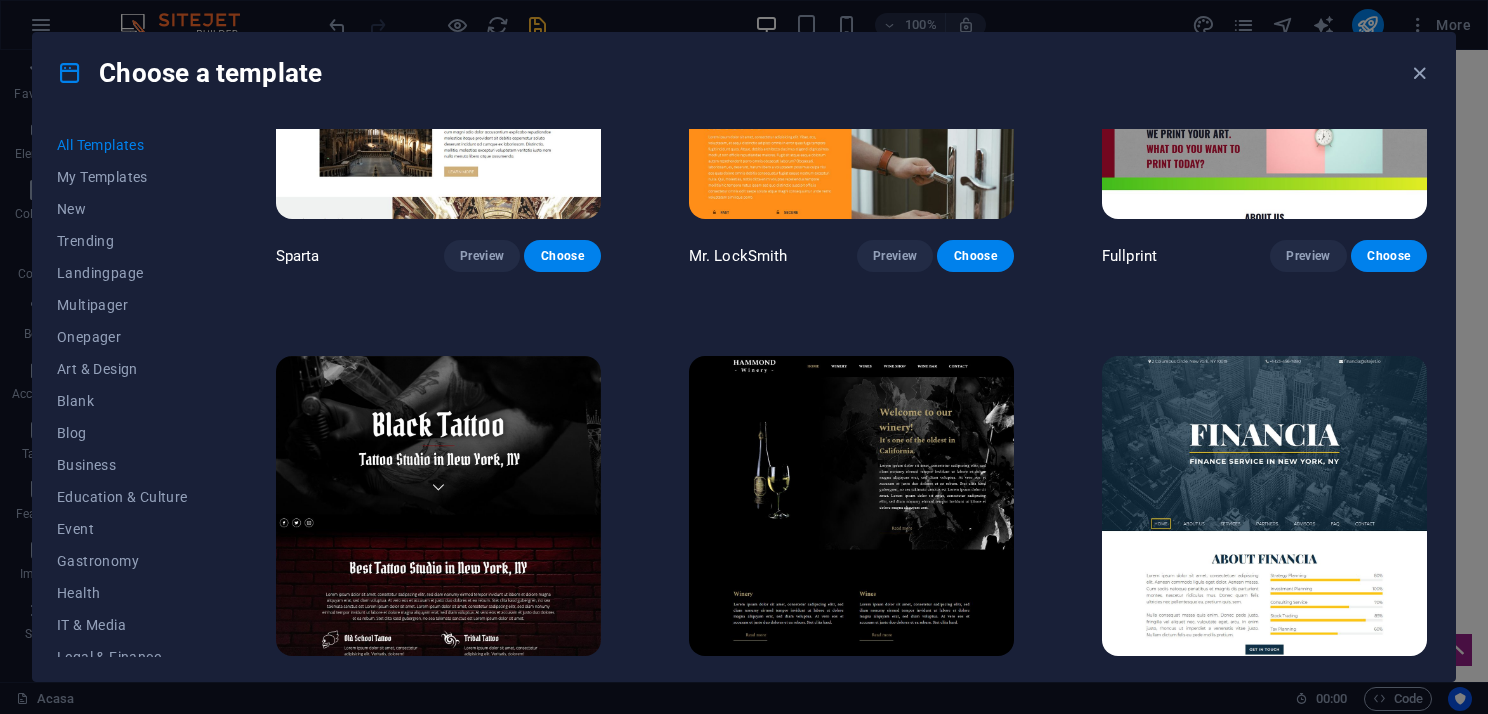 click at bounding box center (851, 506) 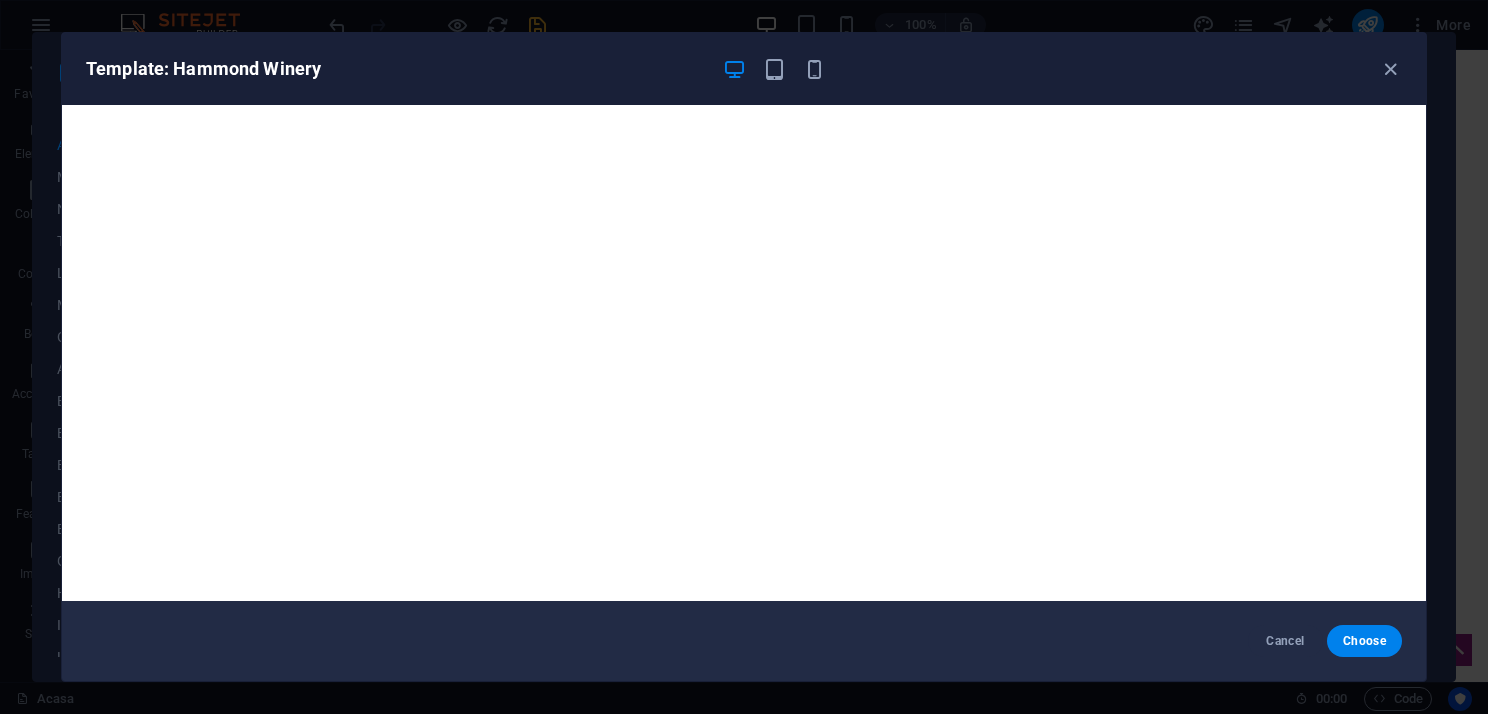 drag, startPoint x: 1399, startPoint y: 73, endPoint x: 1370, endPoint y: 105, distance: 43.185646 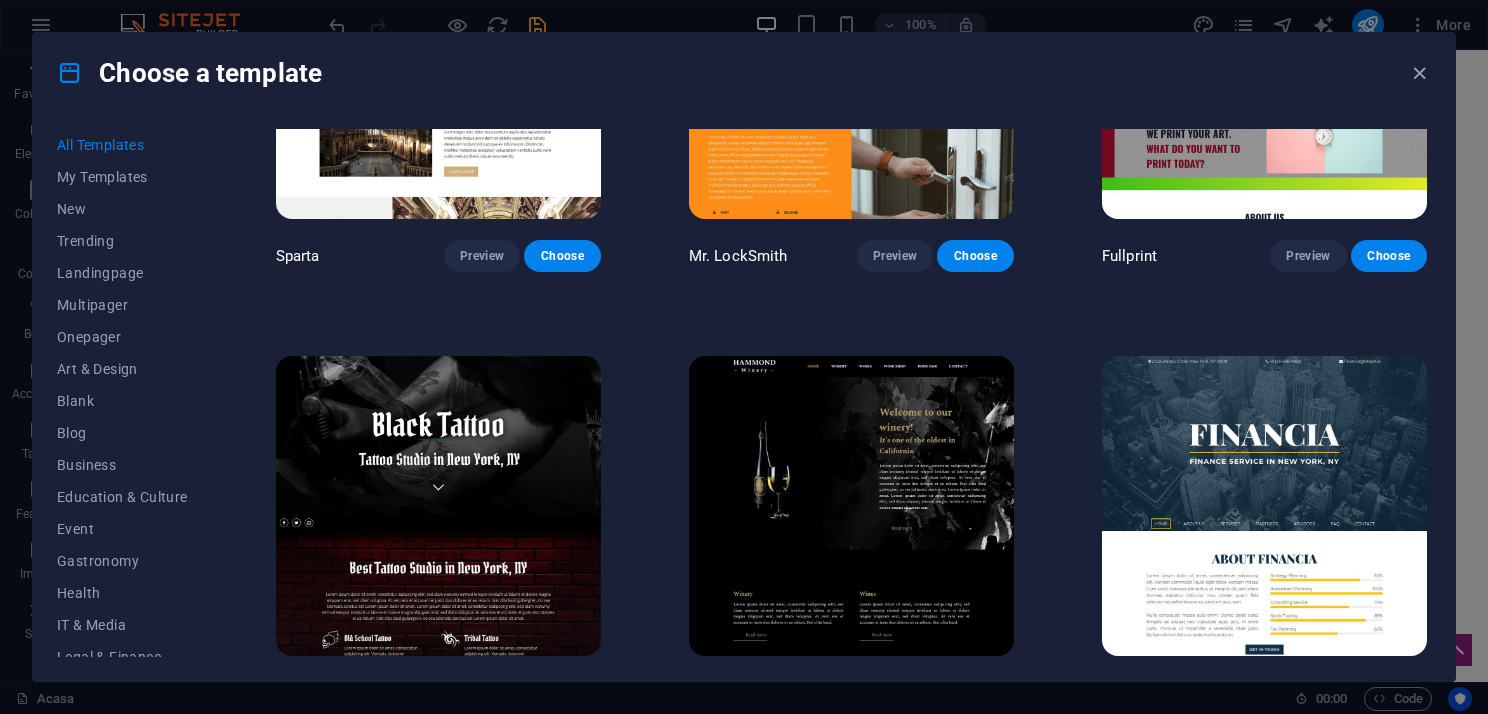 click at bounding box center (1264, 506) 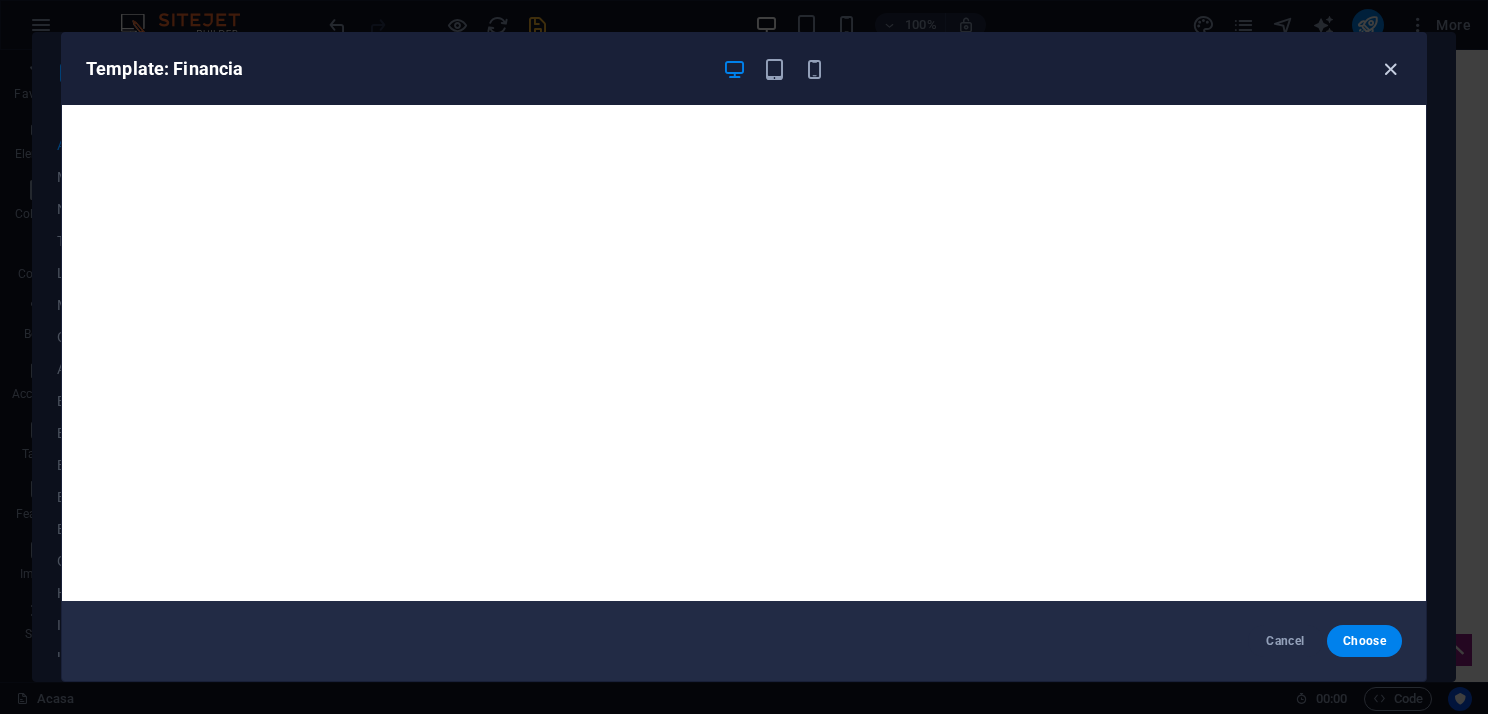 drag, startPoint x: 1394, startPoint y: 59, endPoint x: 1379, endPoint y: 80, distance: 25.806976 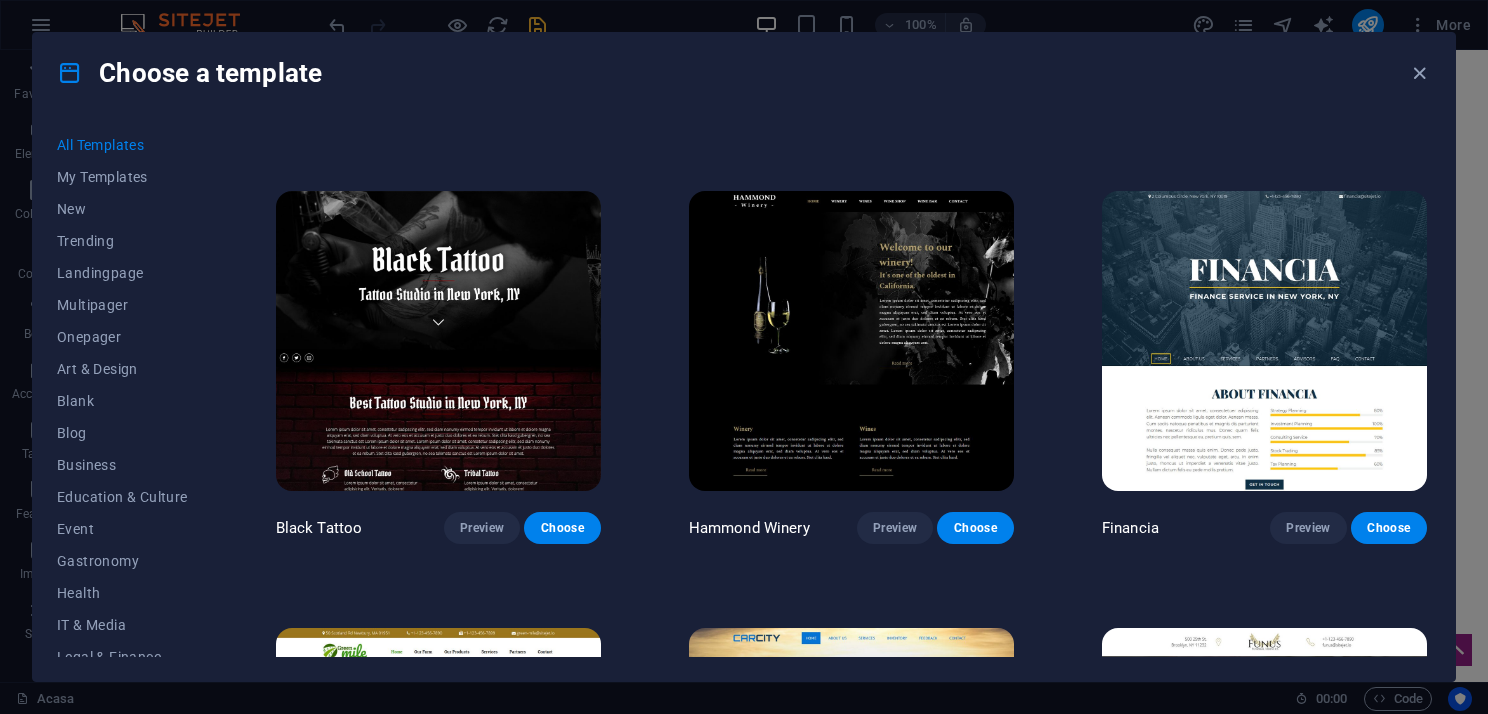 scroll, scrollTop: 12300, scrollLeft: 0, axis: vertical 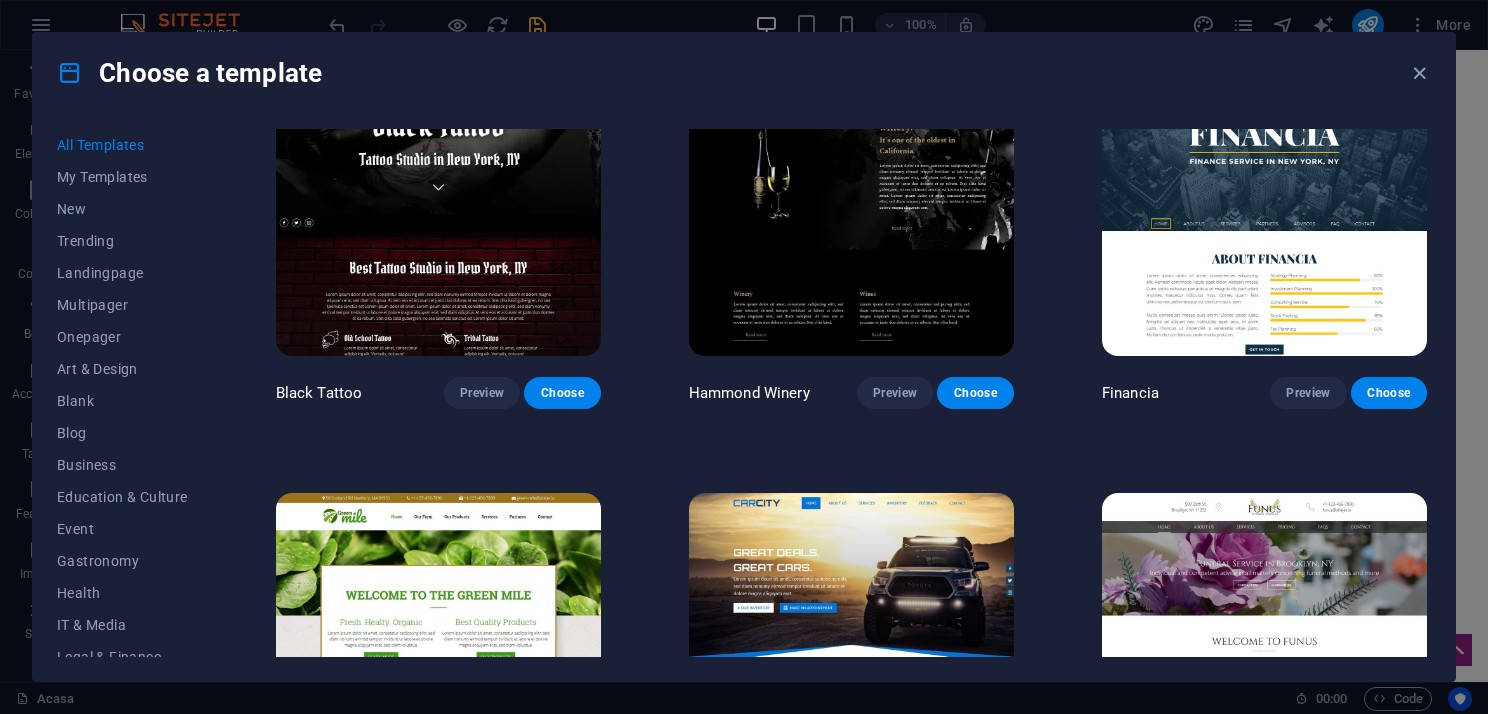 click at bounding box center (438, 643) 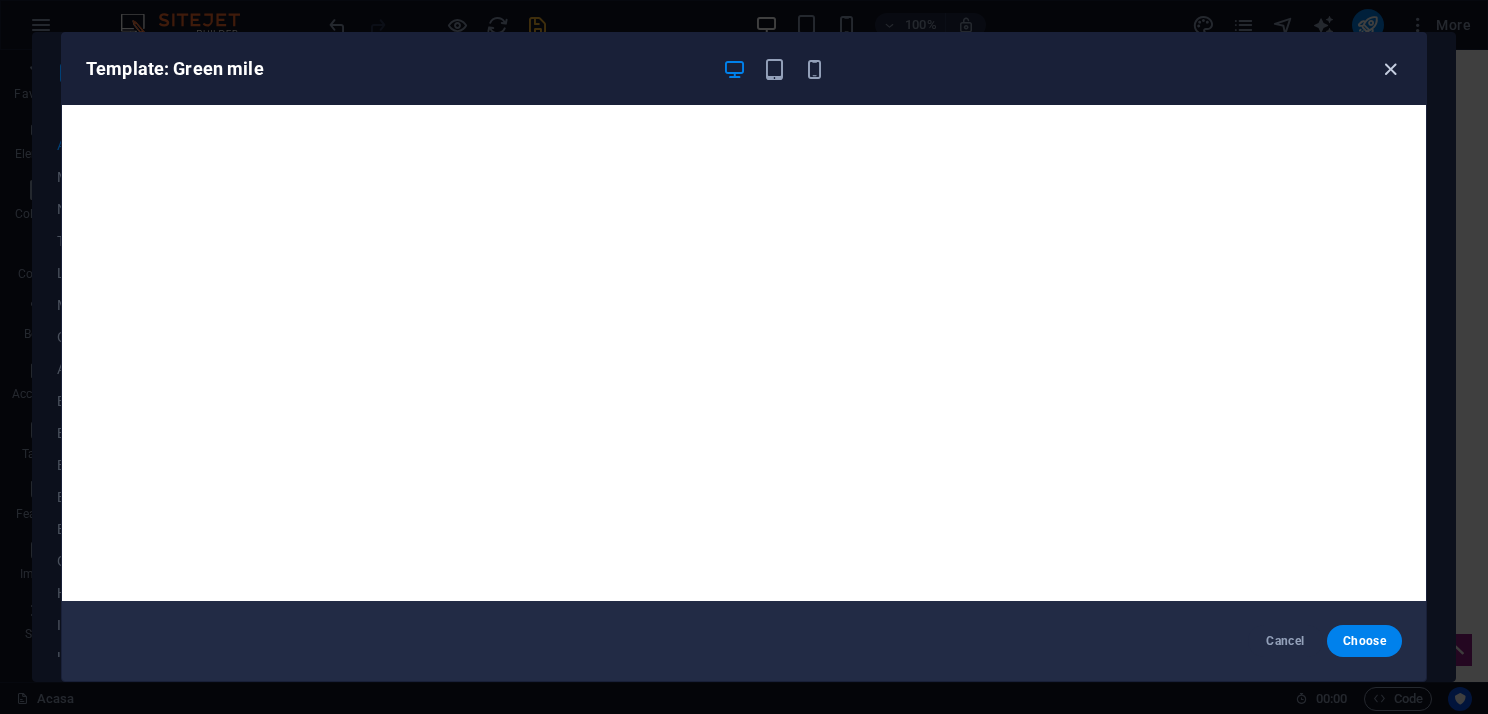 click at bounding box center (1390, 69) 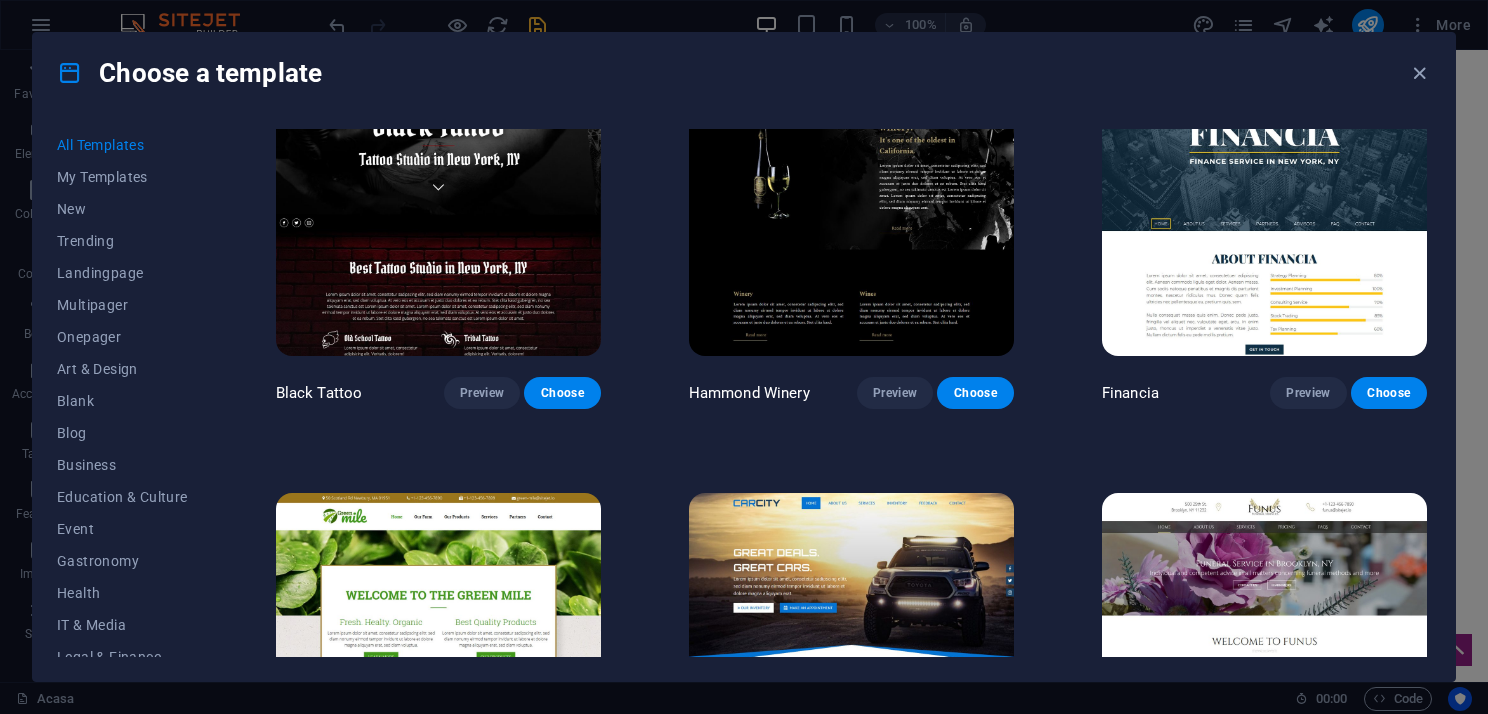 click at bounding box center [851, 643] 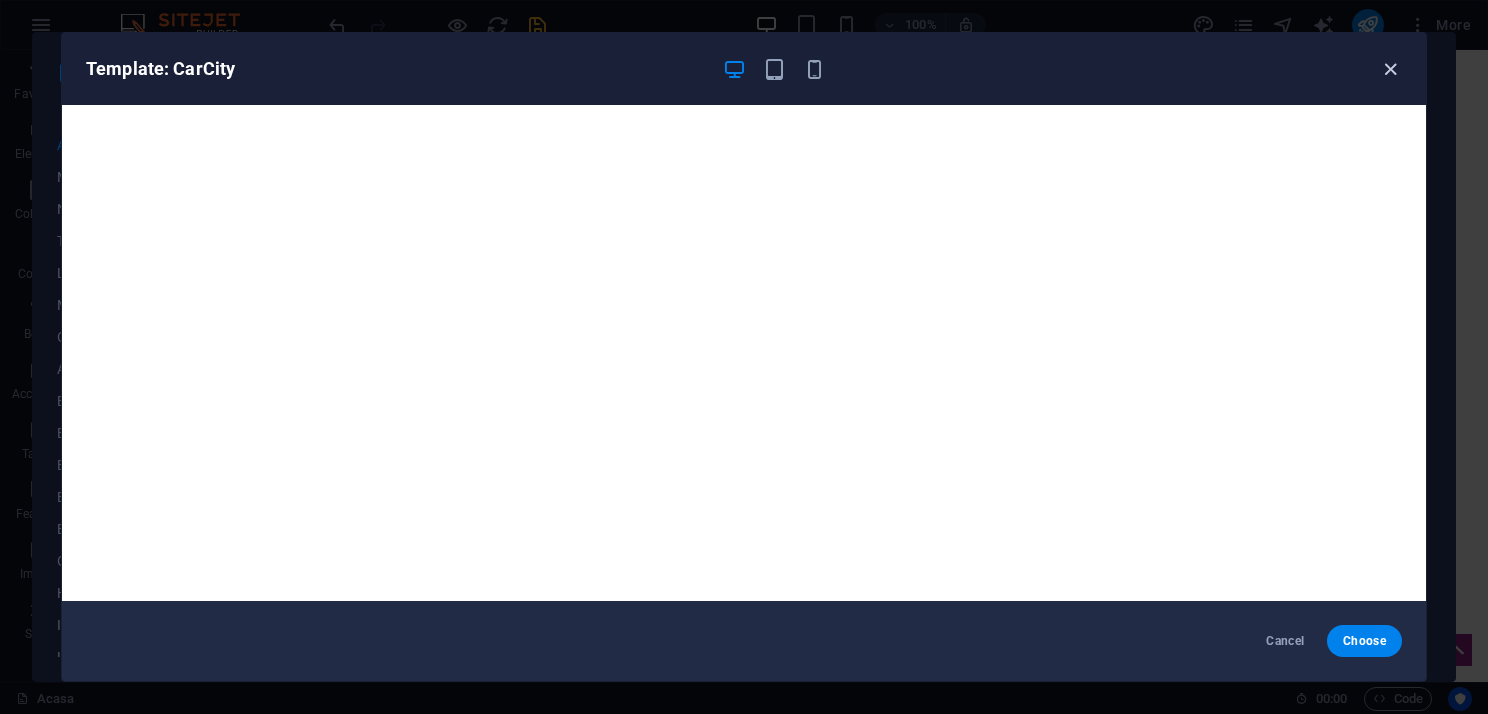 click on "Template: CarCity" at bounding box center [744, 69] 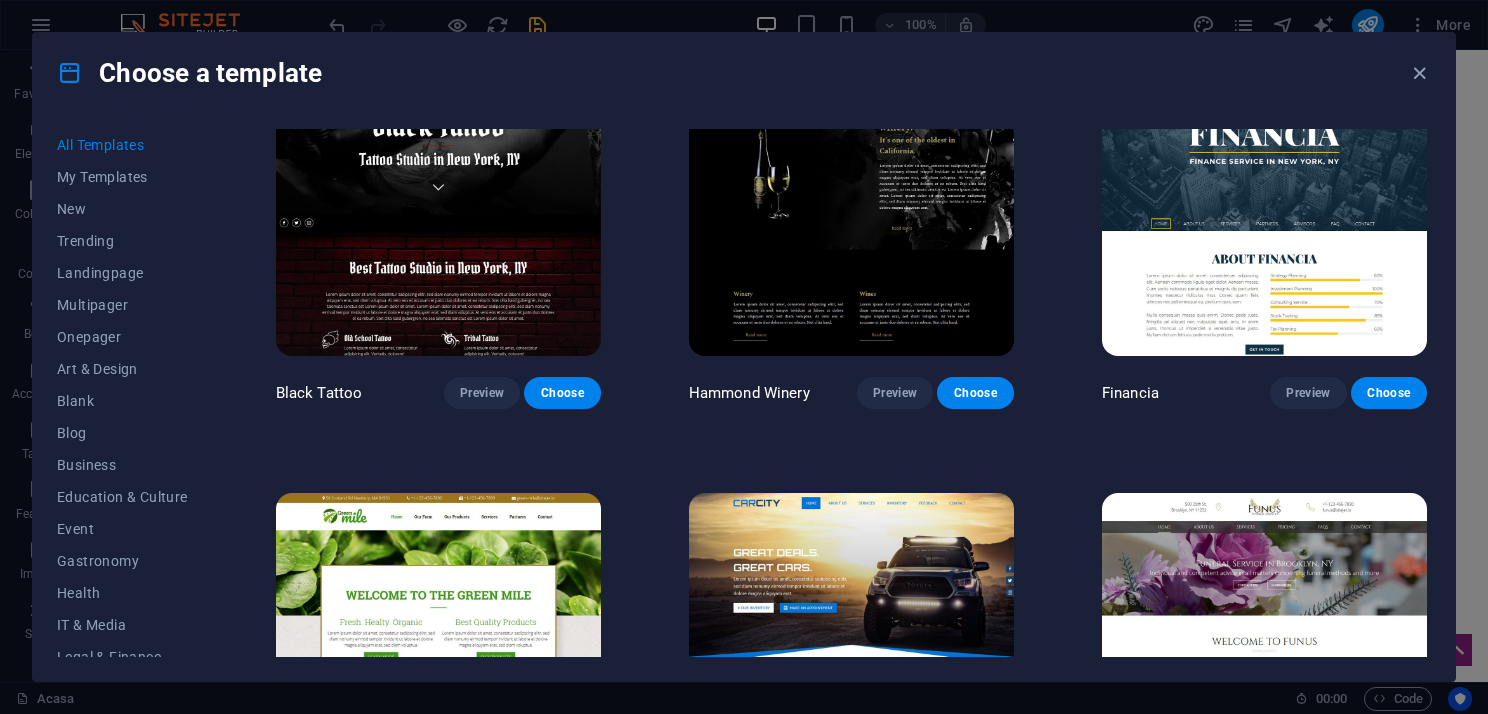 click at bounding box center [1264, 643] 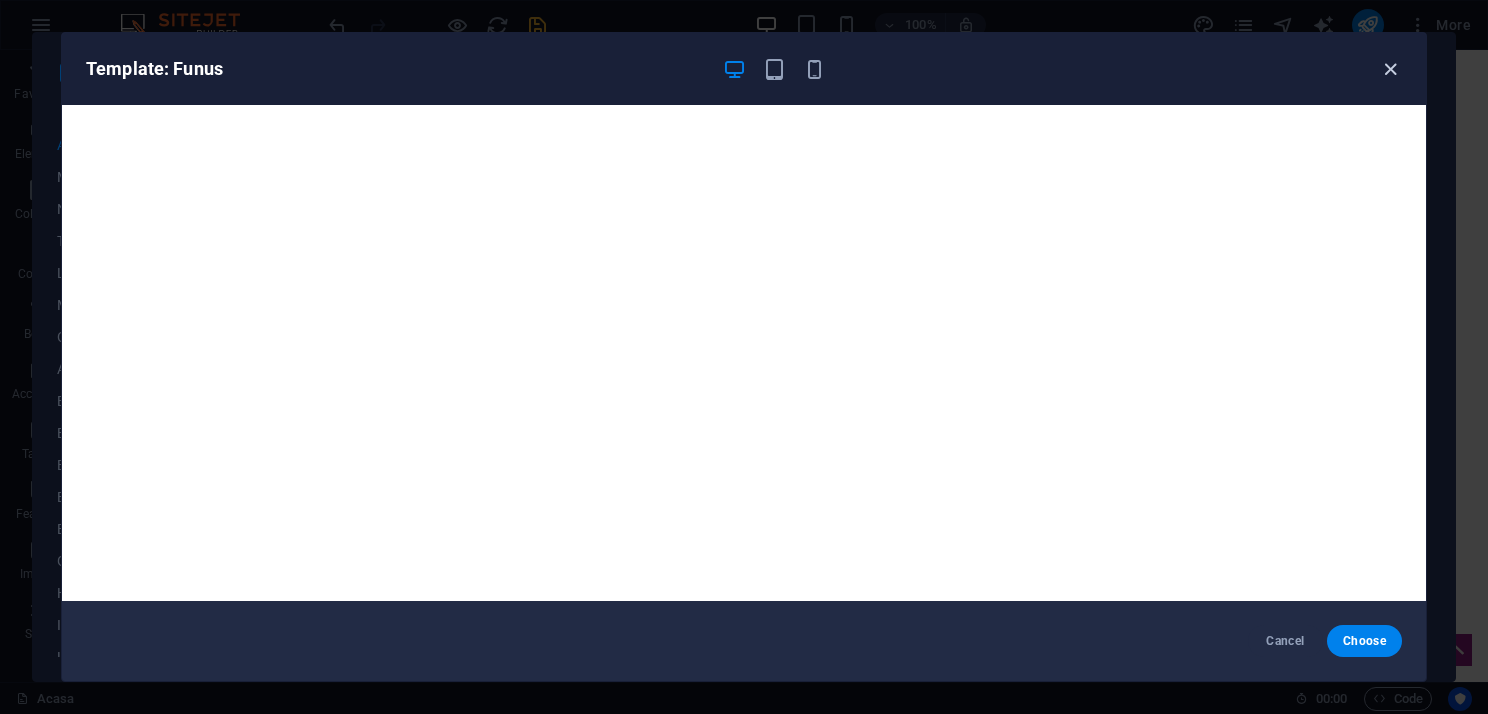 click at bounding box center [1390, 69] 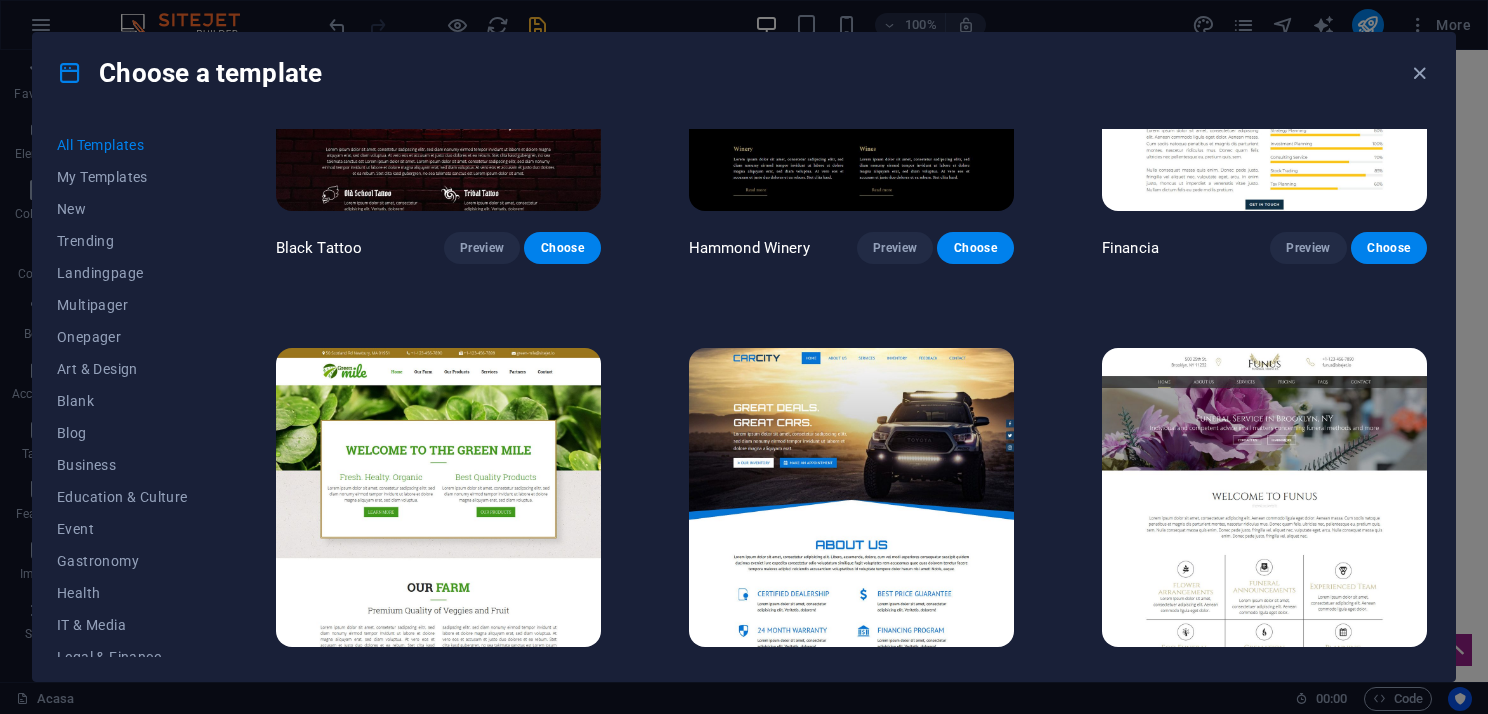 scroll, scrollTop: 12600, scrollLeft: 0, axis: vertical 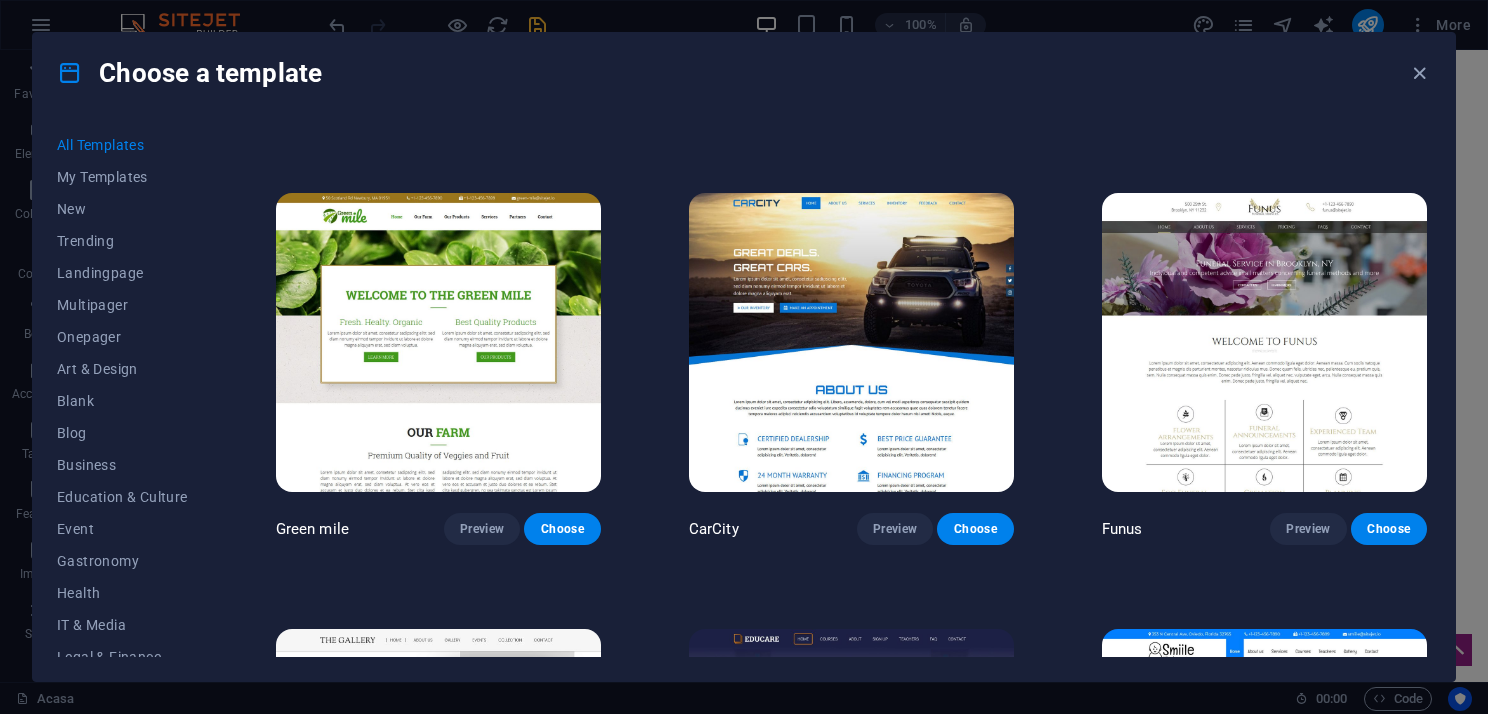 click at bounding box center (438, 779) 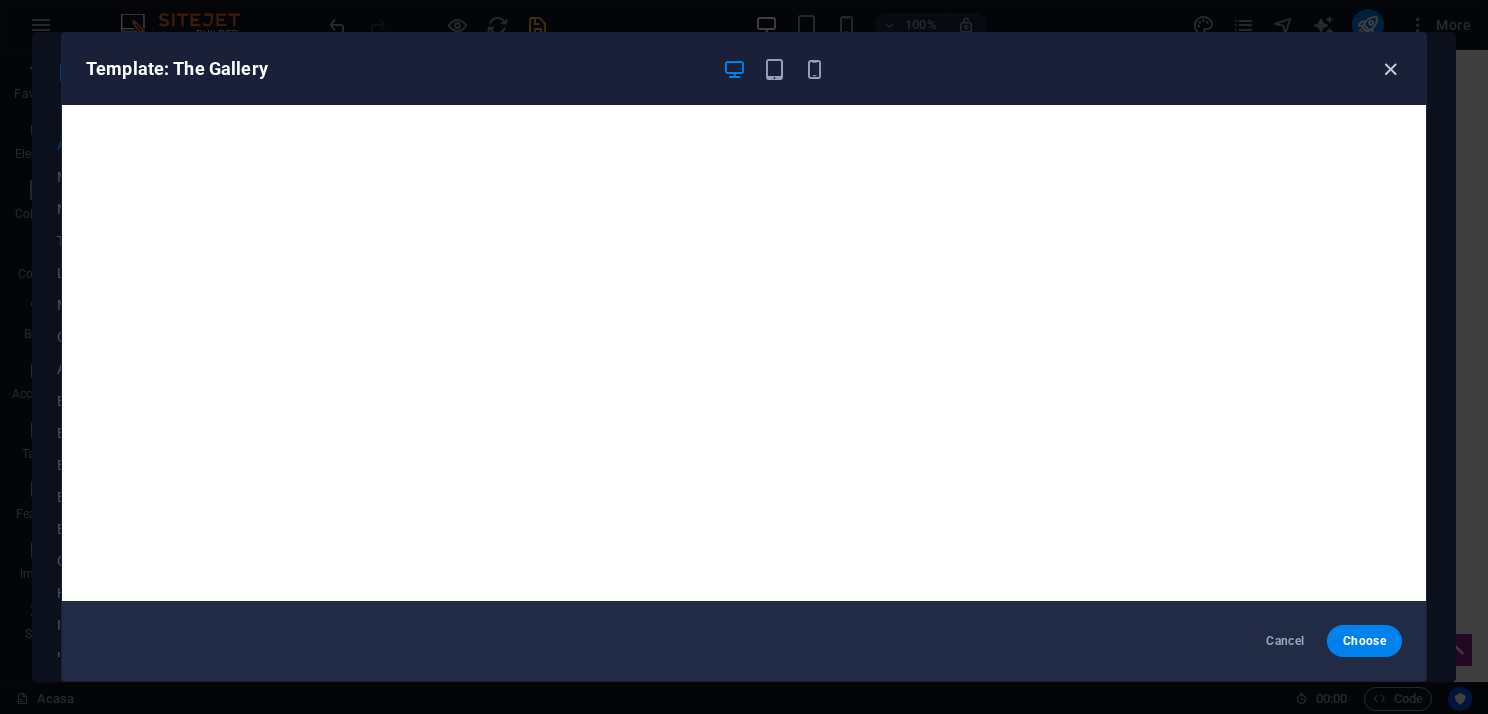 click at bounding box center [1390, 69] 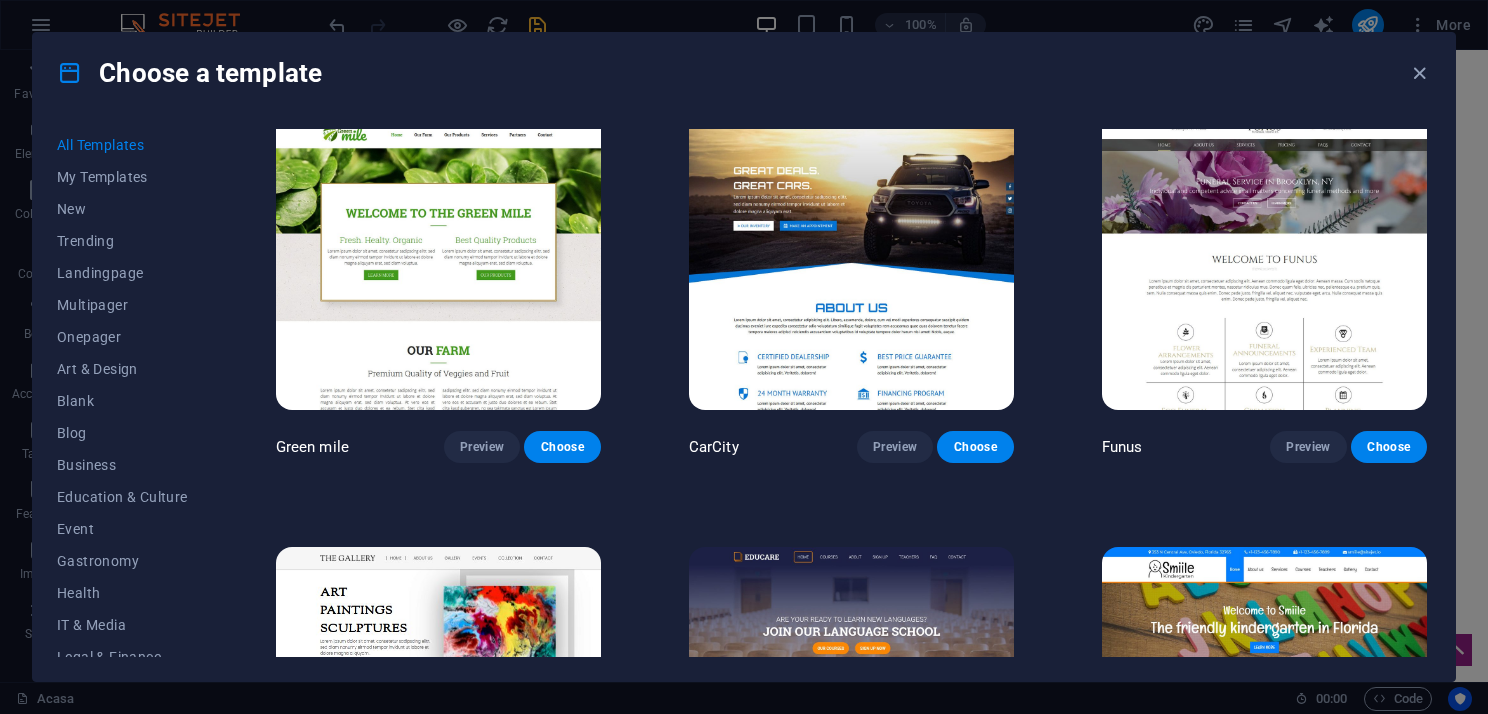 scroll, scrollTop: 12800, scrollLeft: 0, axis: vertical 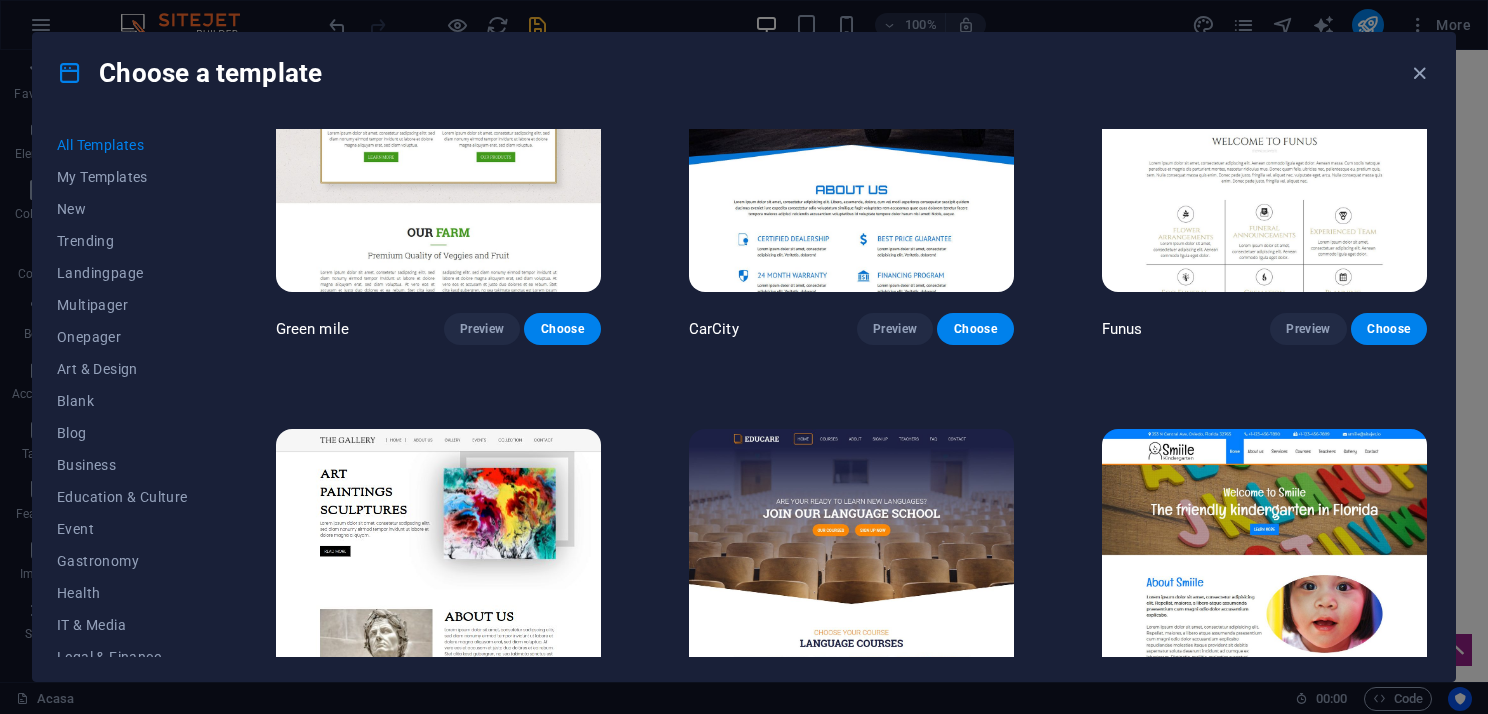 click at bounding box center [851, 579] 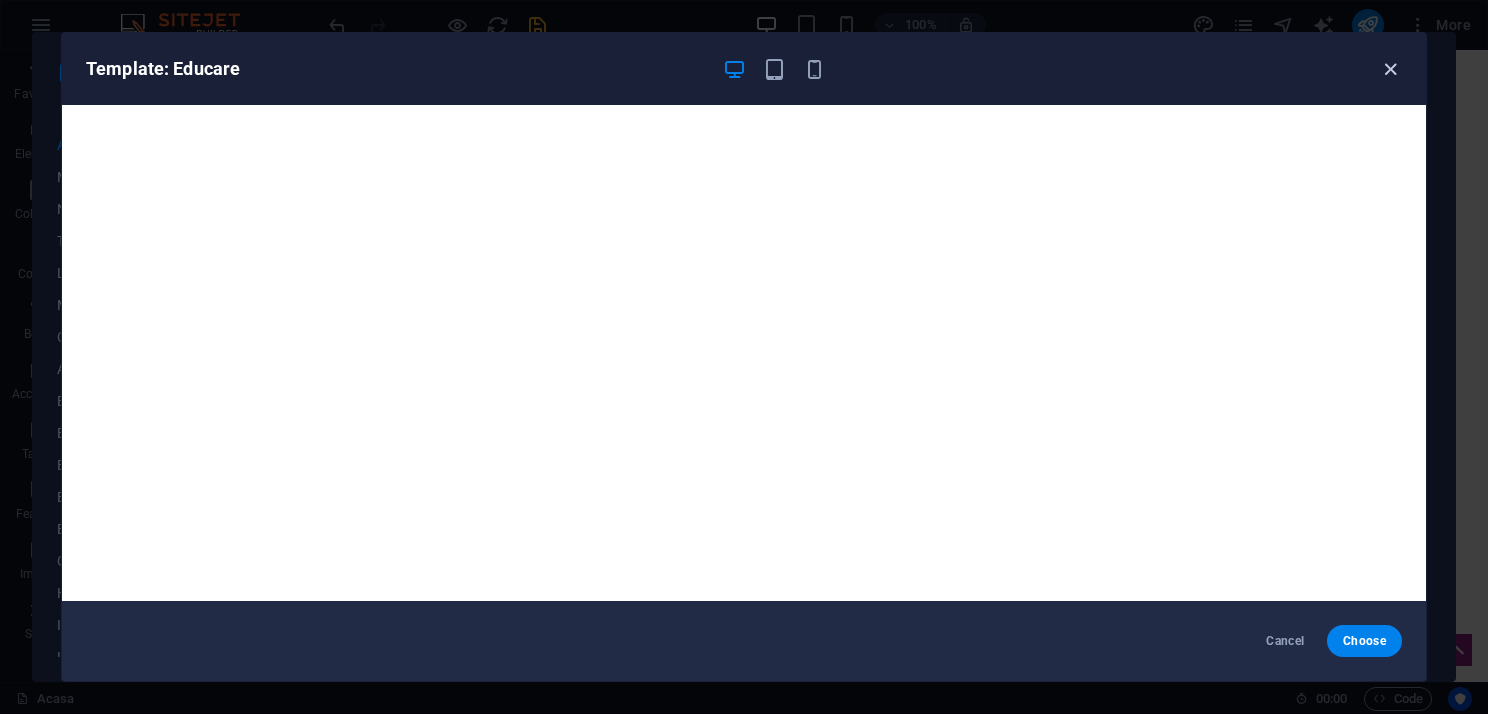 click at bounding box center [1390, 69] 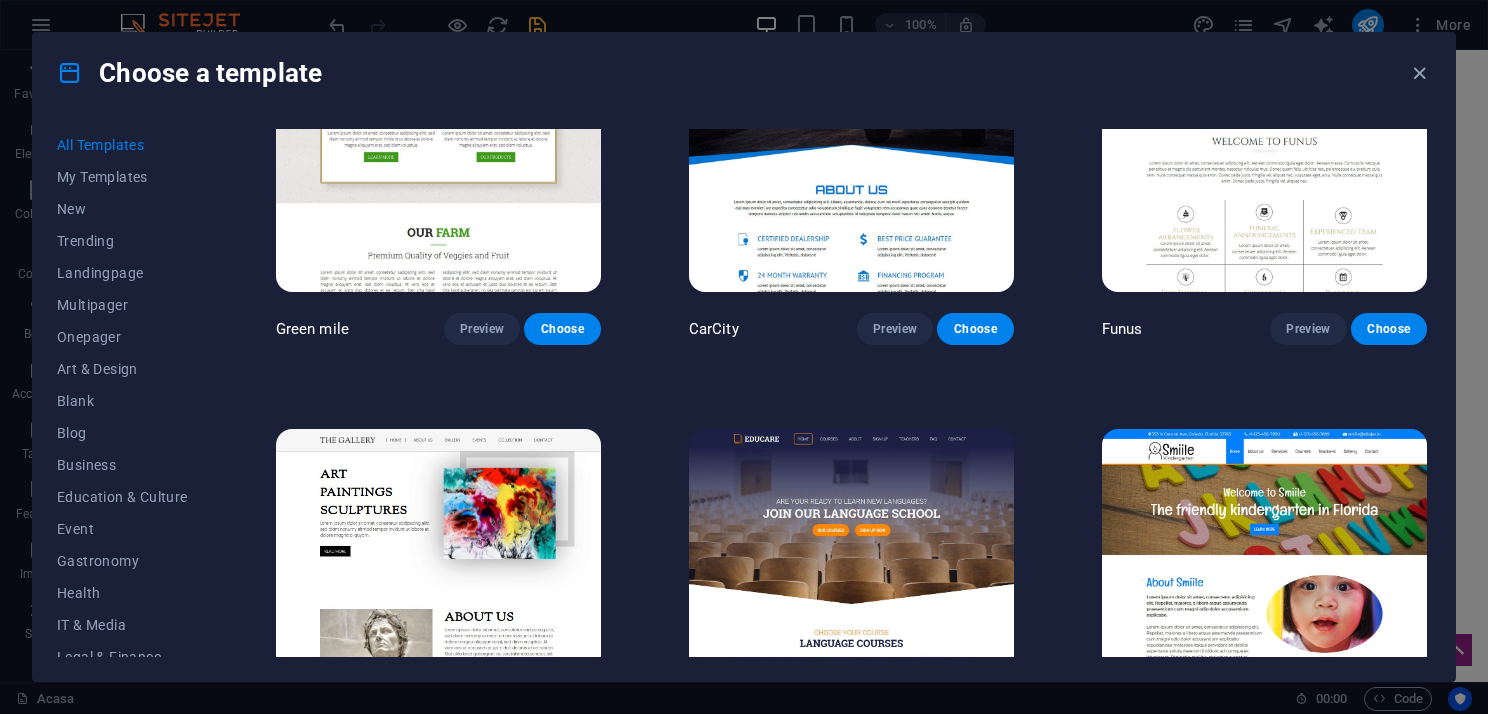 click at bounding box center [1264, 579] 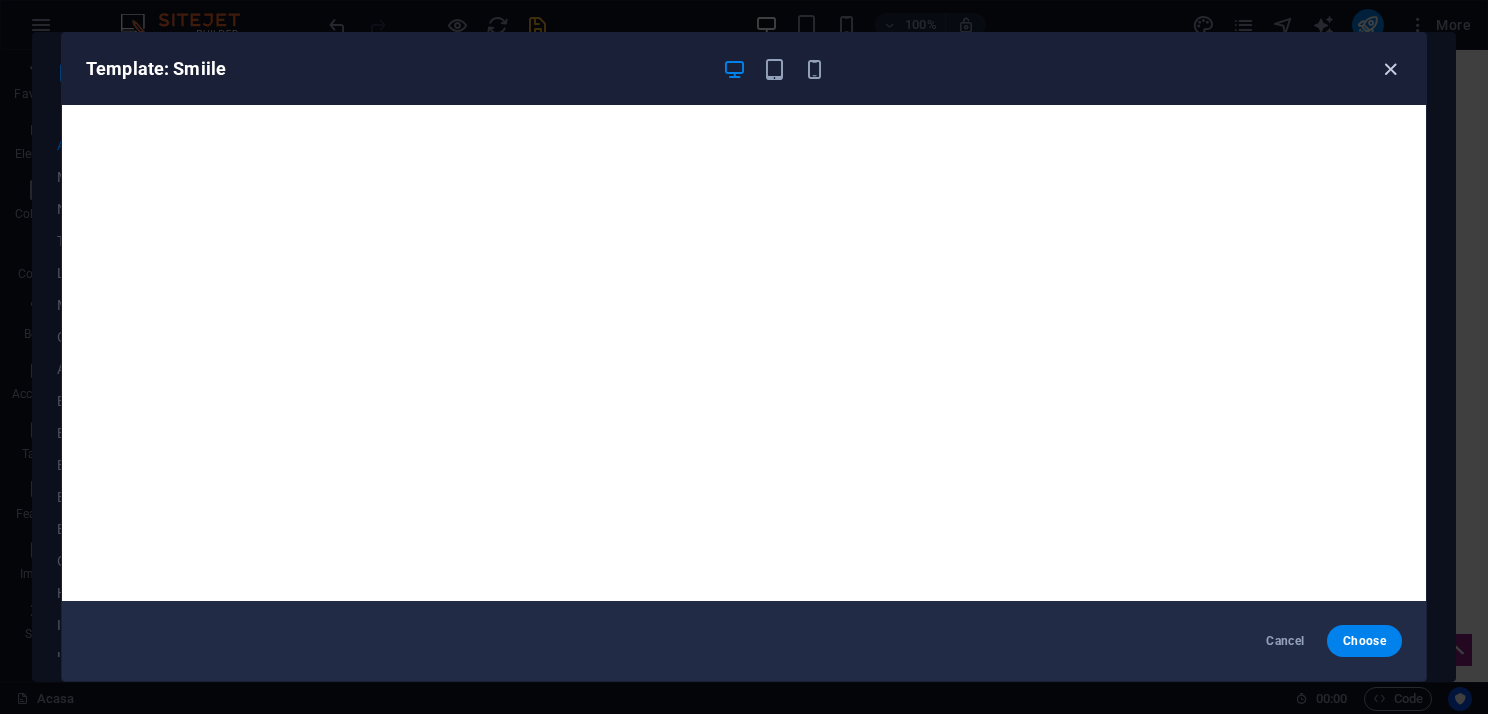 click at bounding box center [1390, 69] 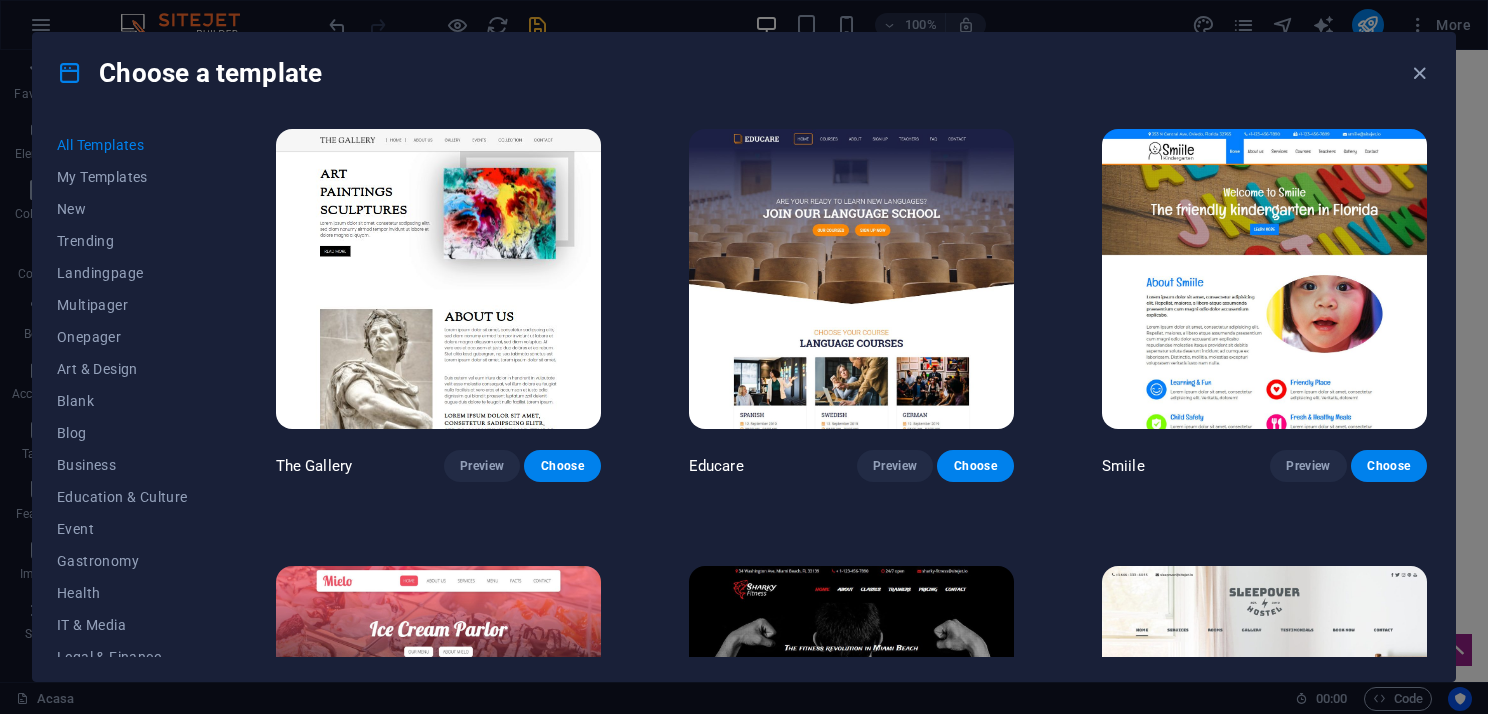 scroll, scrollTop: 13400, scrollLeft: 0, axis: vertical 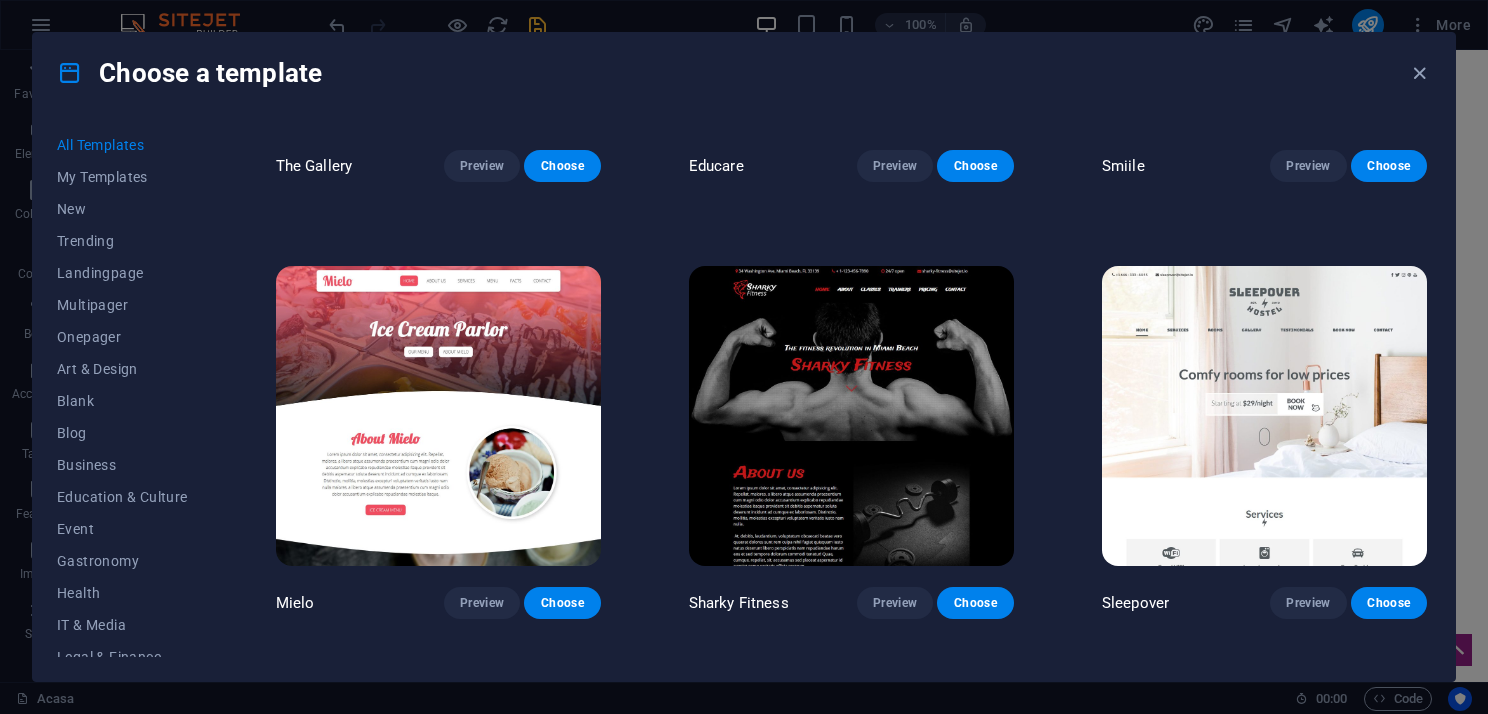 click at bounding box center [438, 416] 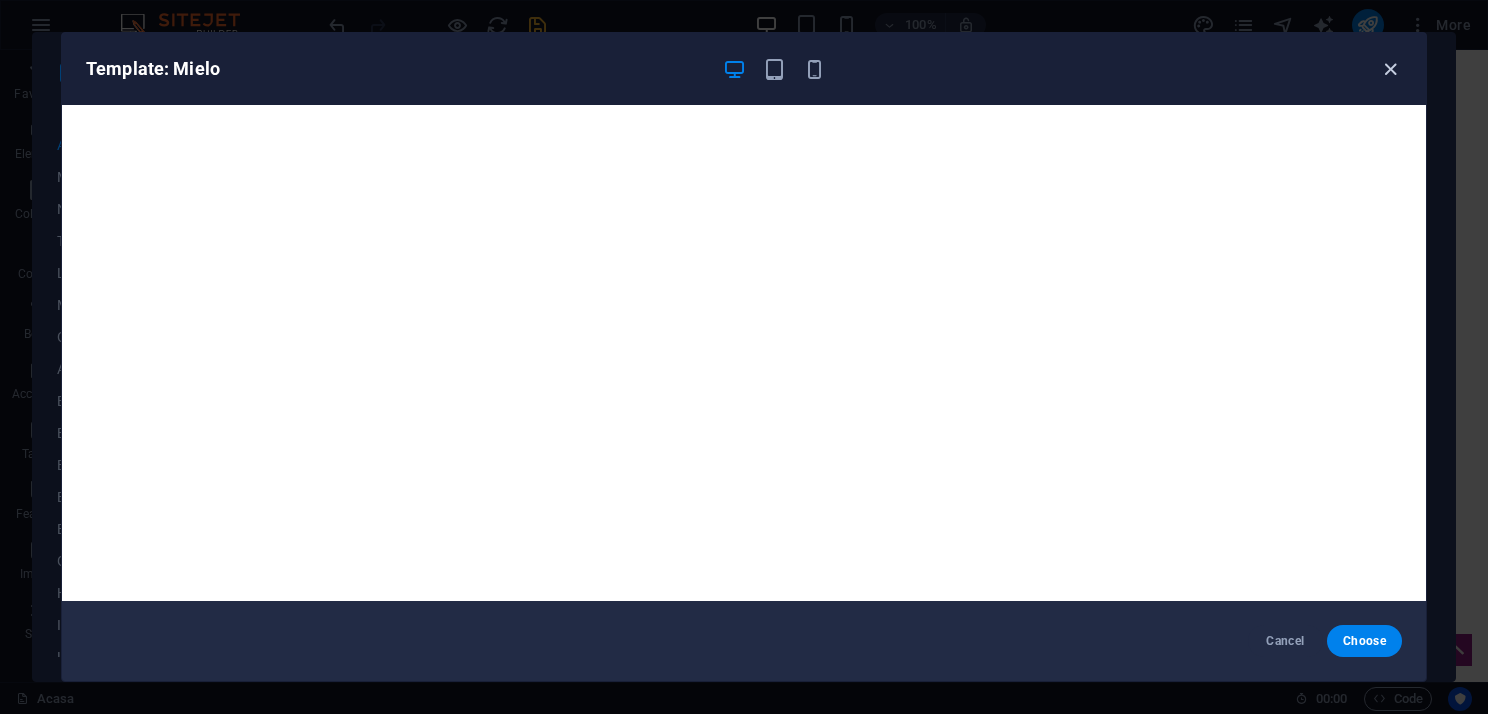 click at bounding box center [1390, 69] 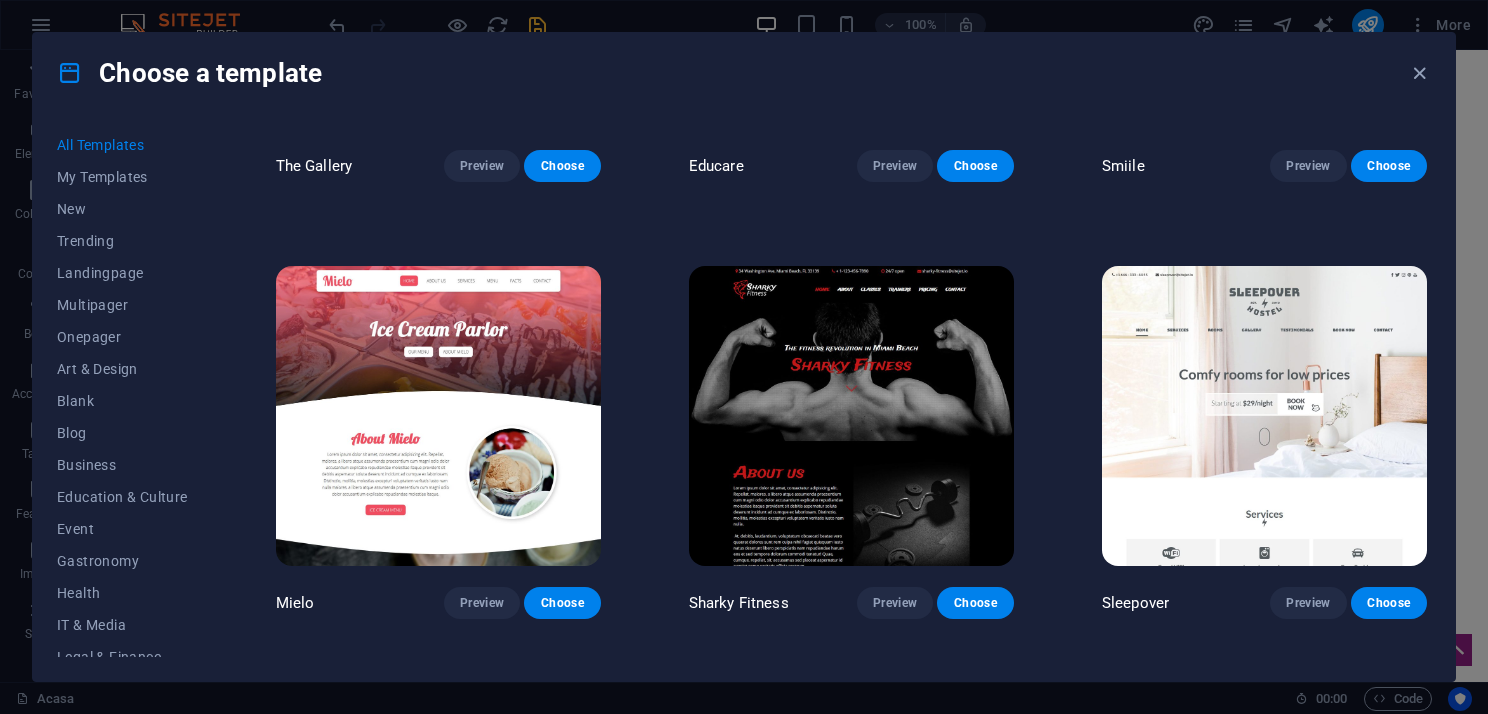 click at bounding box center (851, 416) 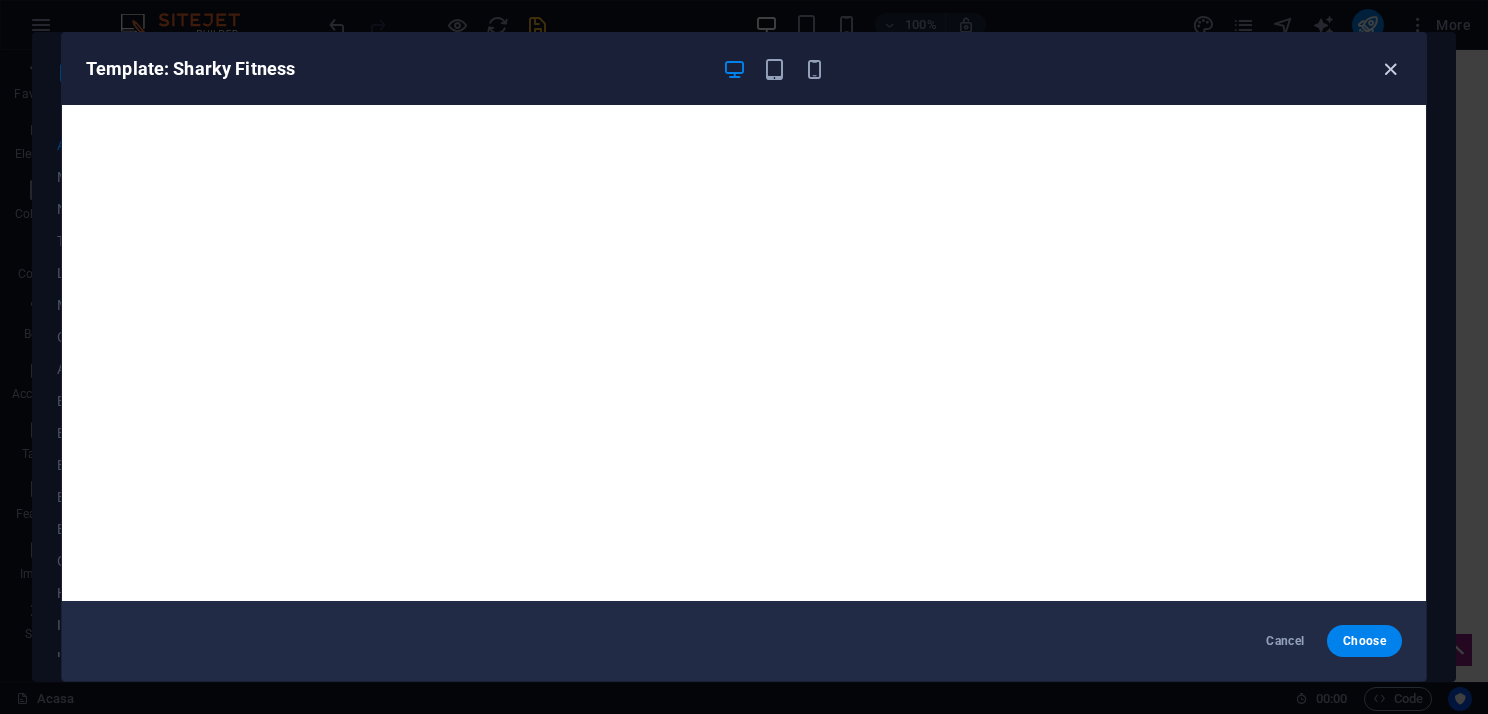 click at bounding box center (1390, 69) 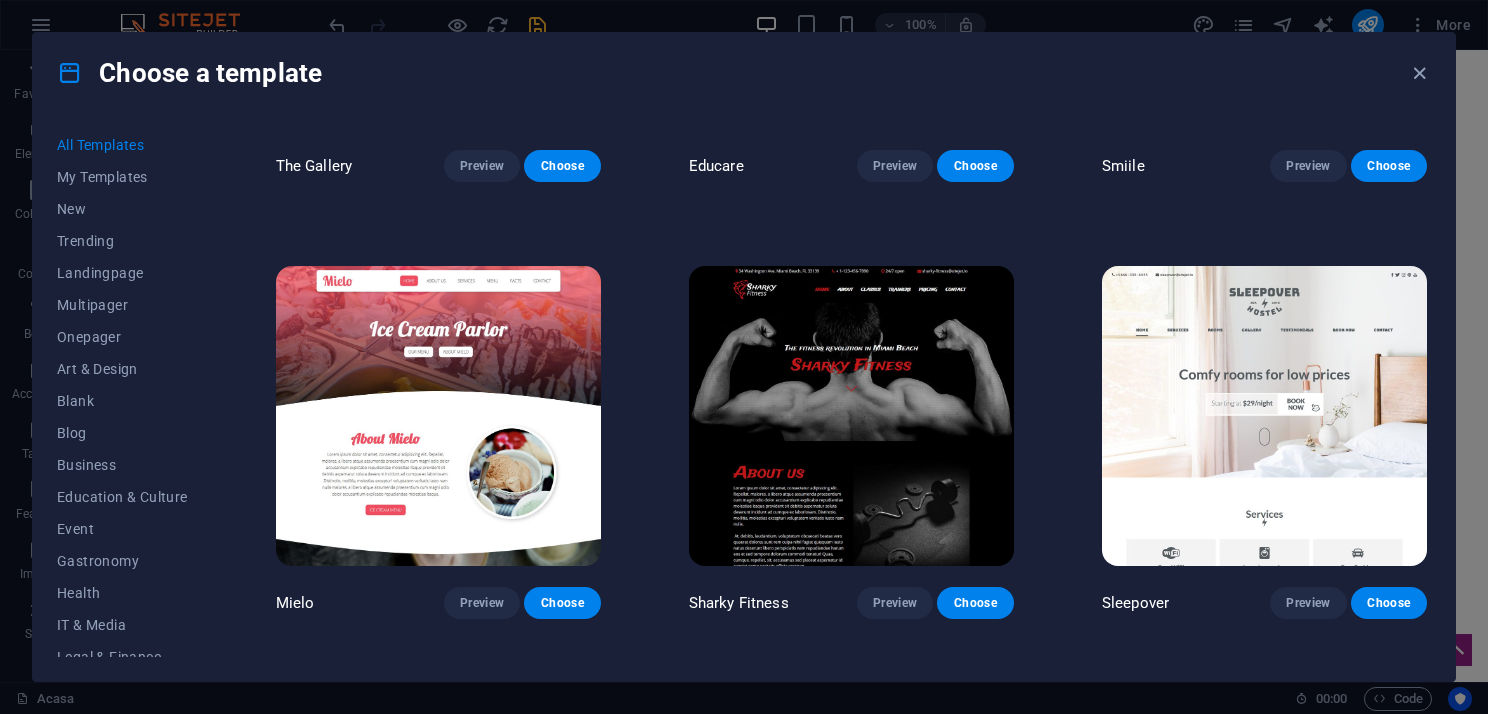 click at bounding box center [1264, 416] 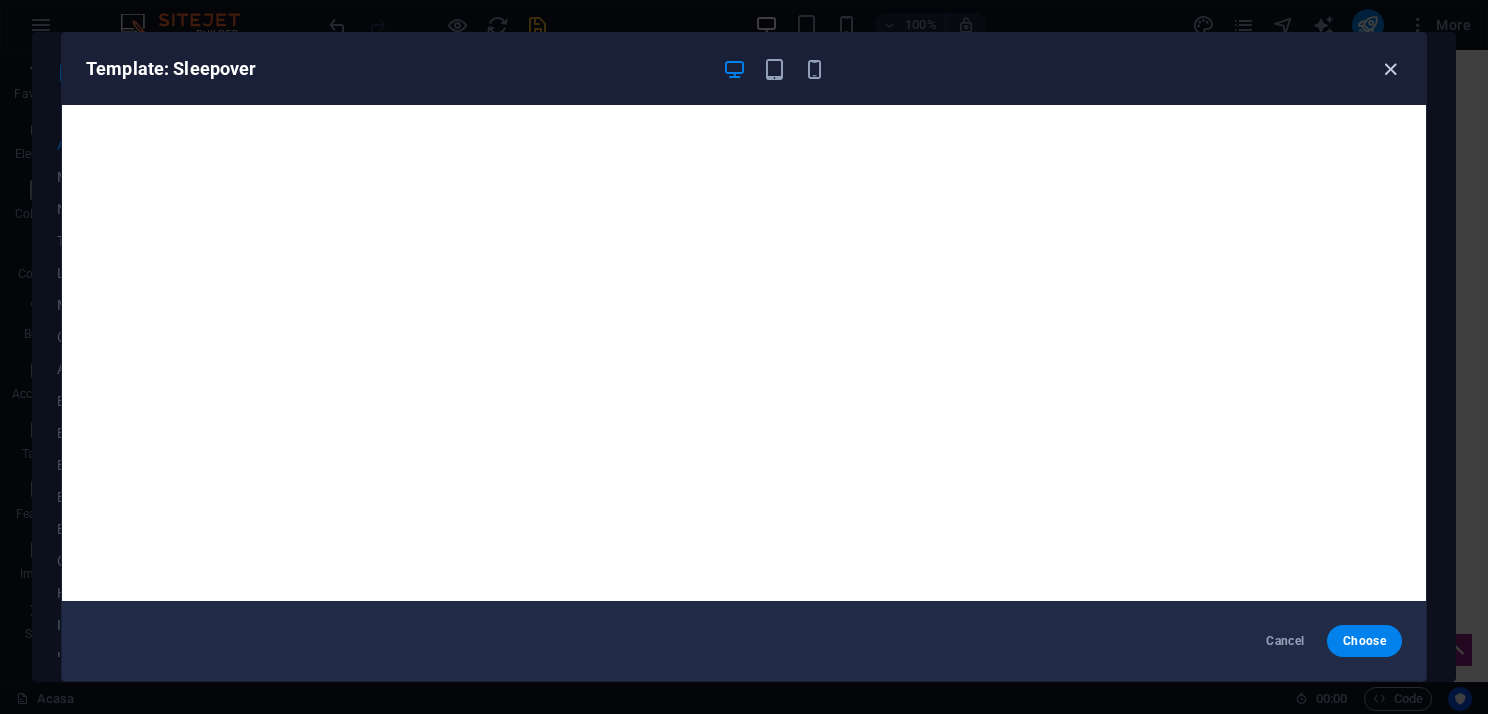 click at bounding box center (1390, 69) 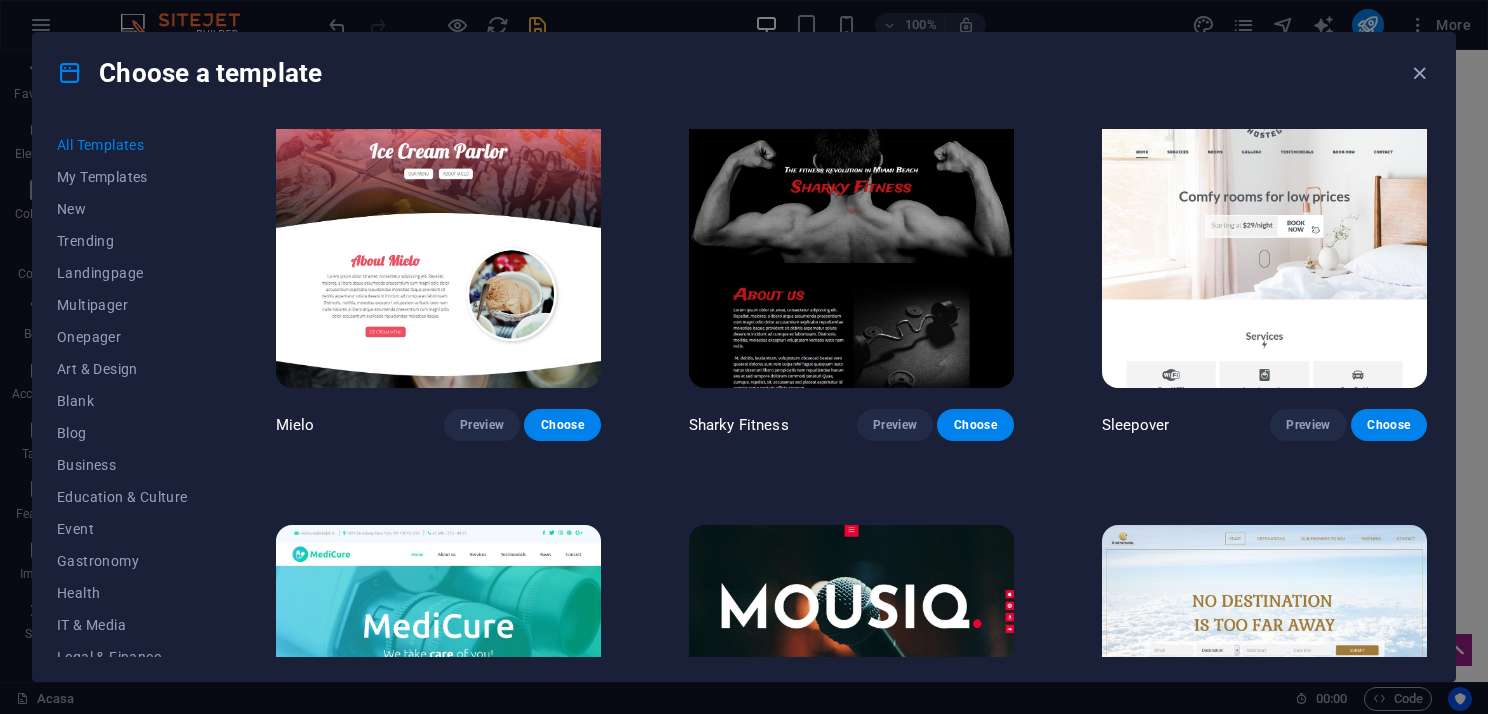 scroll, scrollTop: 13700, scrollLeft: 0, axis: vertical 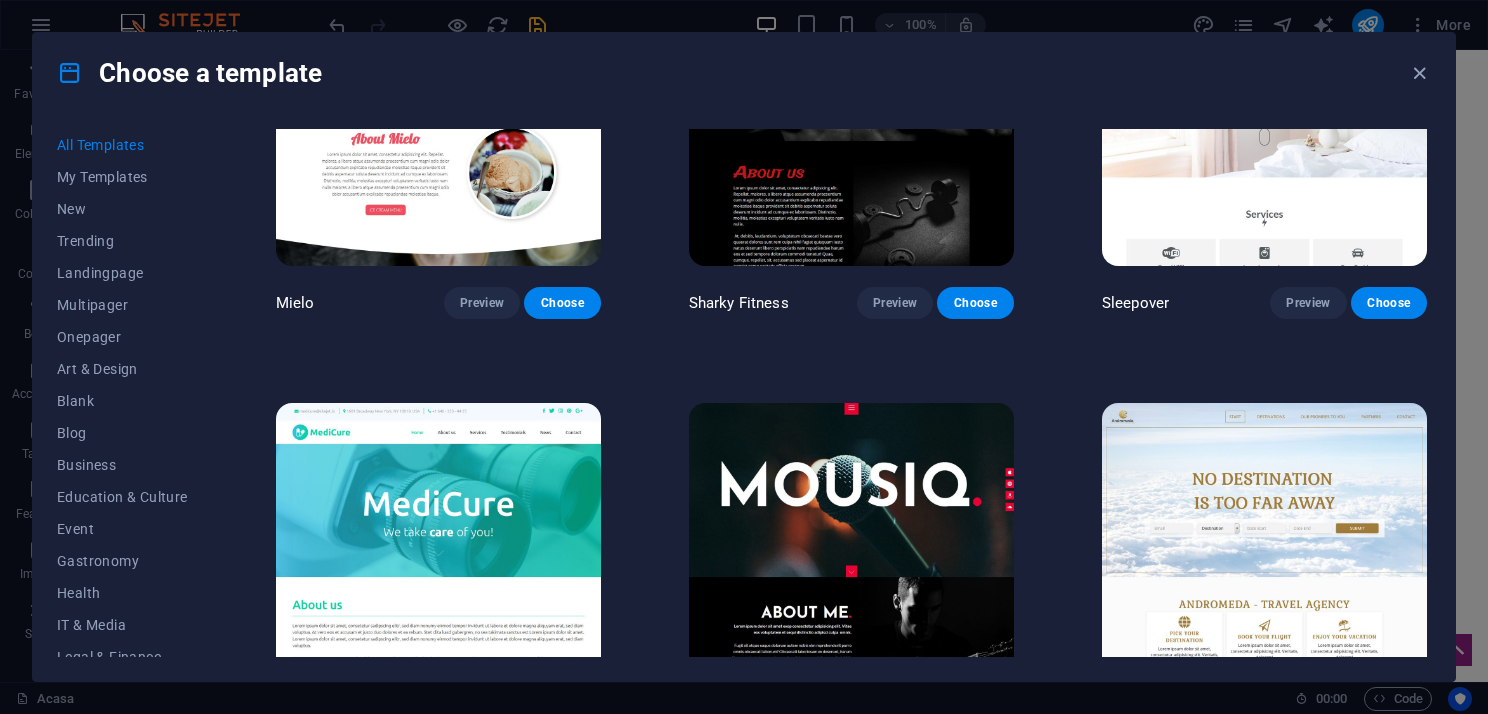 click at bounding box center [438, 553] 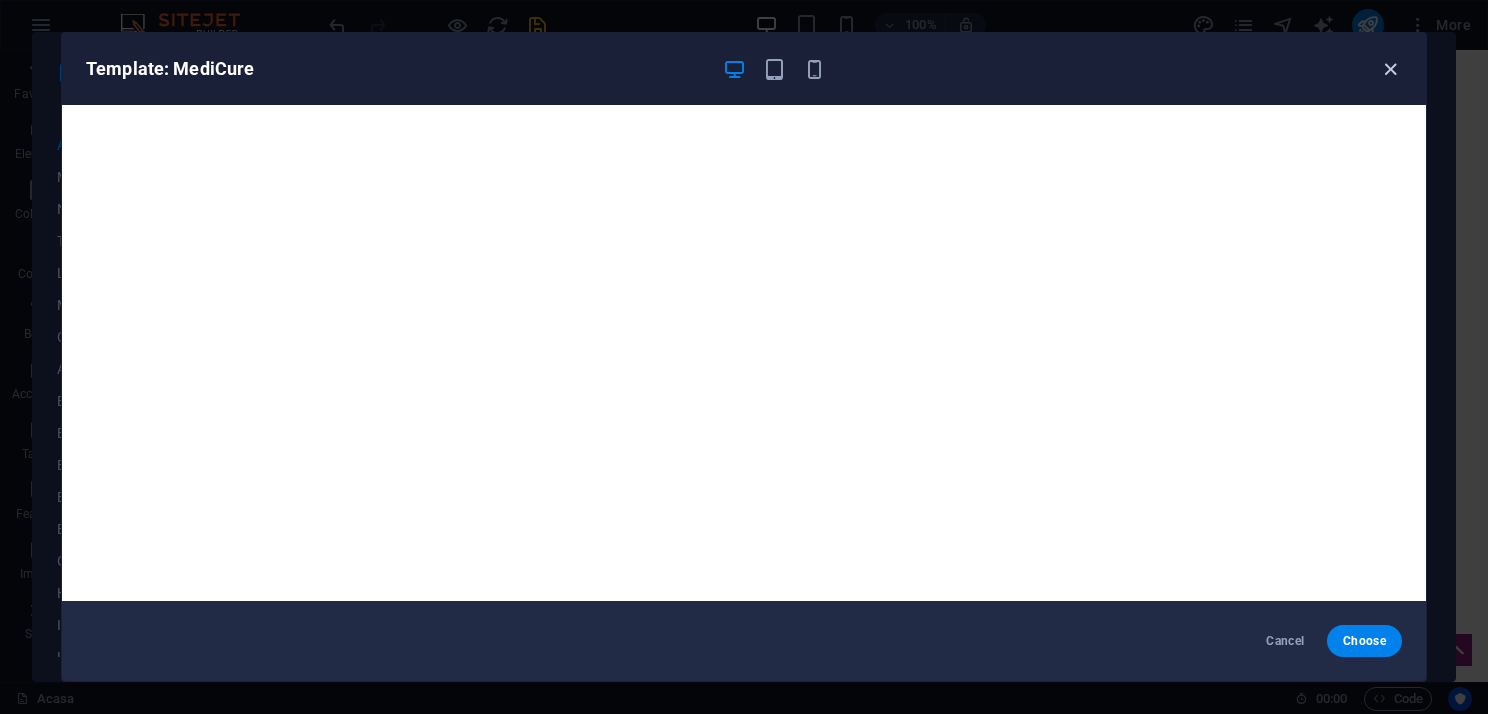 click at bounding box center [1390, 69] 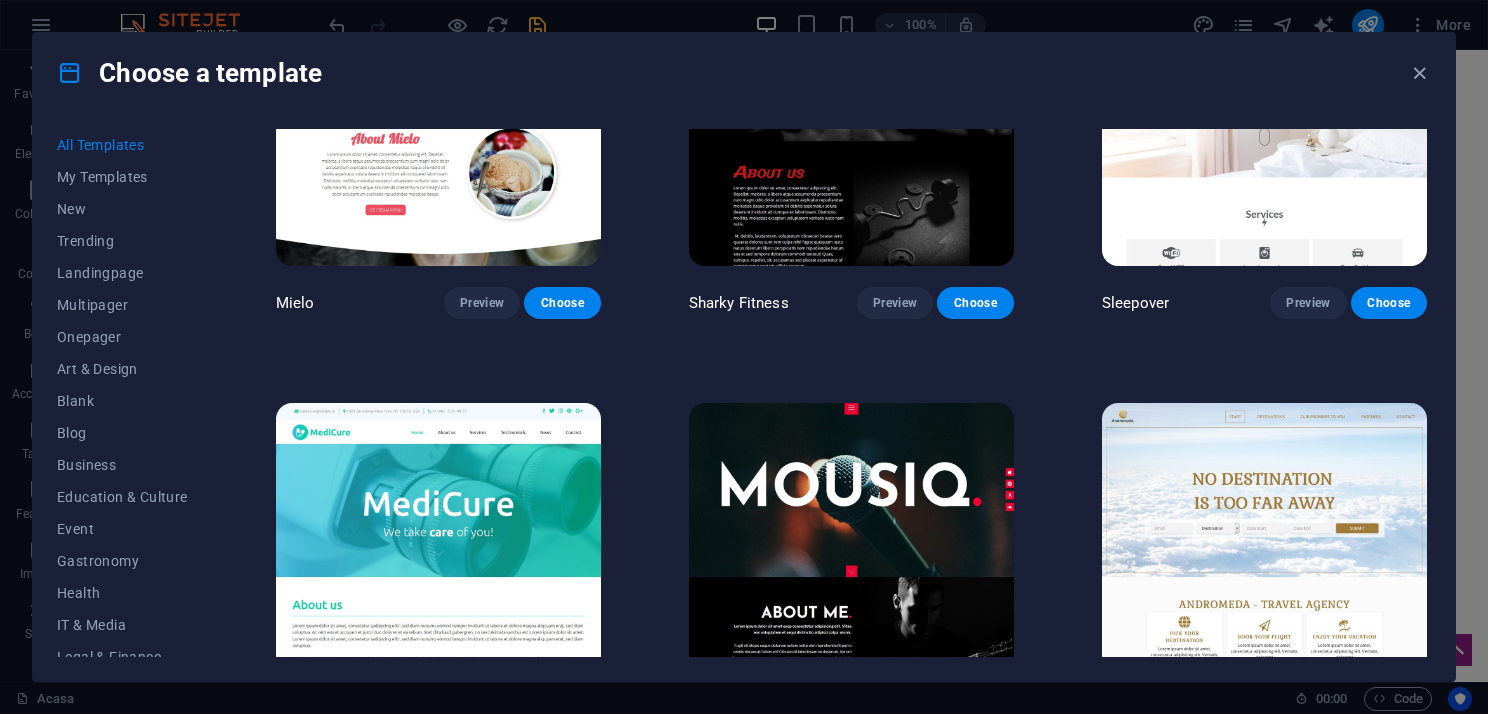 click at bounding box center [851, 553] 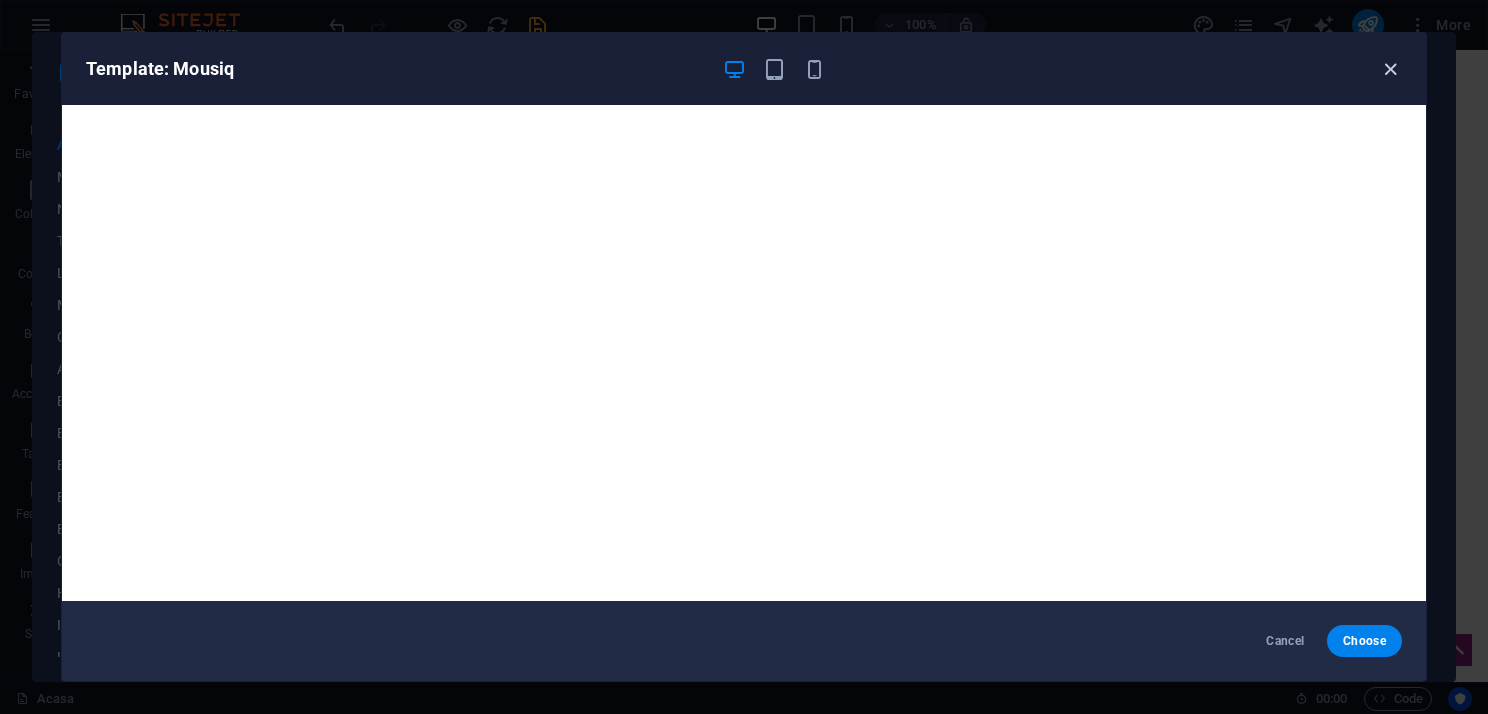 click at bounding box center (1390, 69) 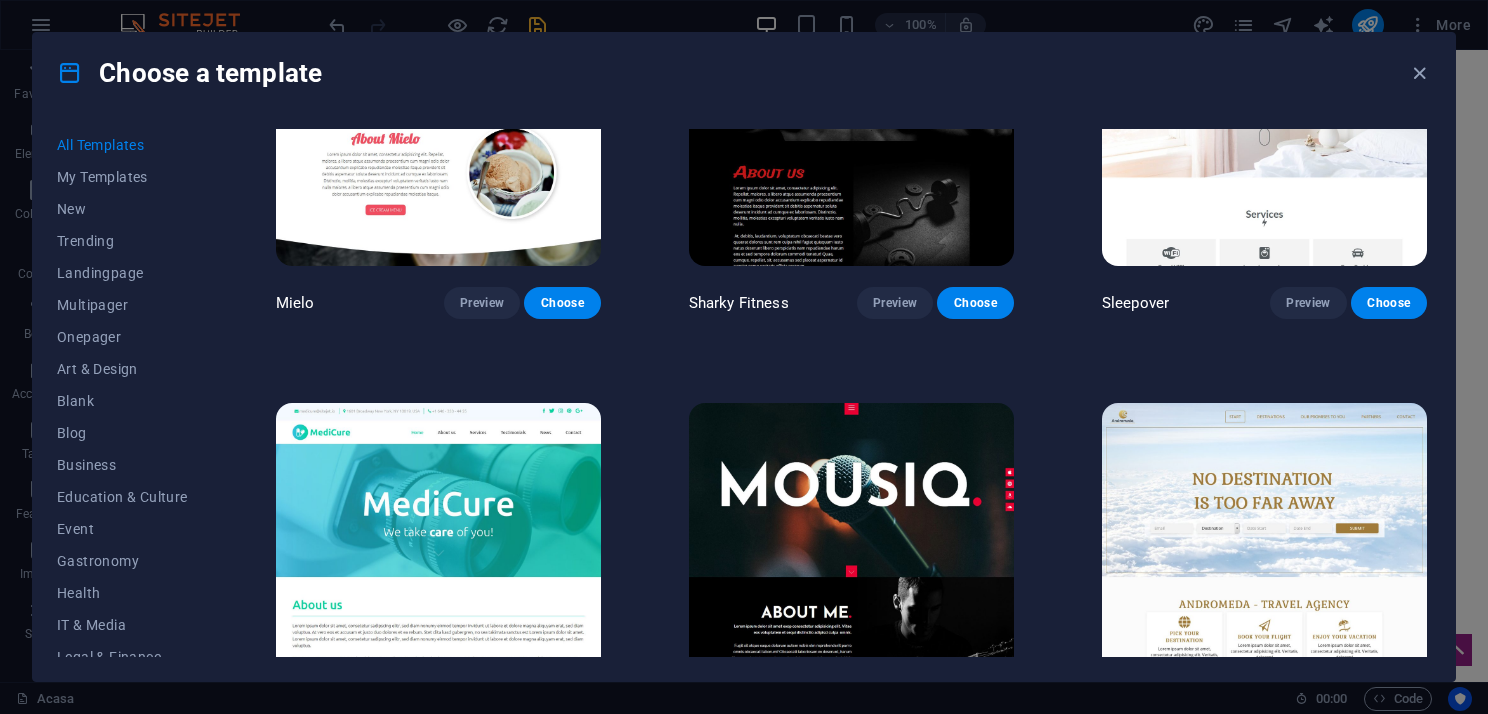 click at bounding box center [1264, 553] 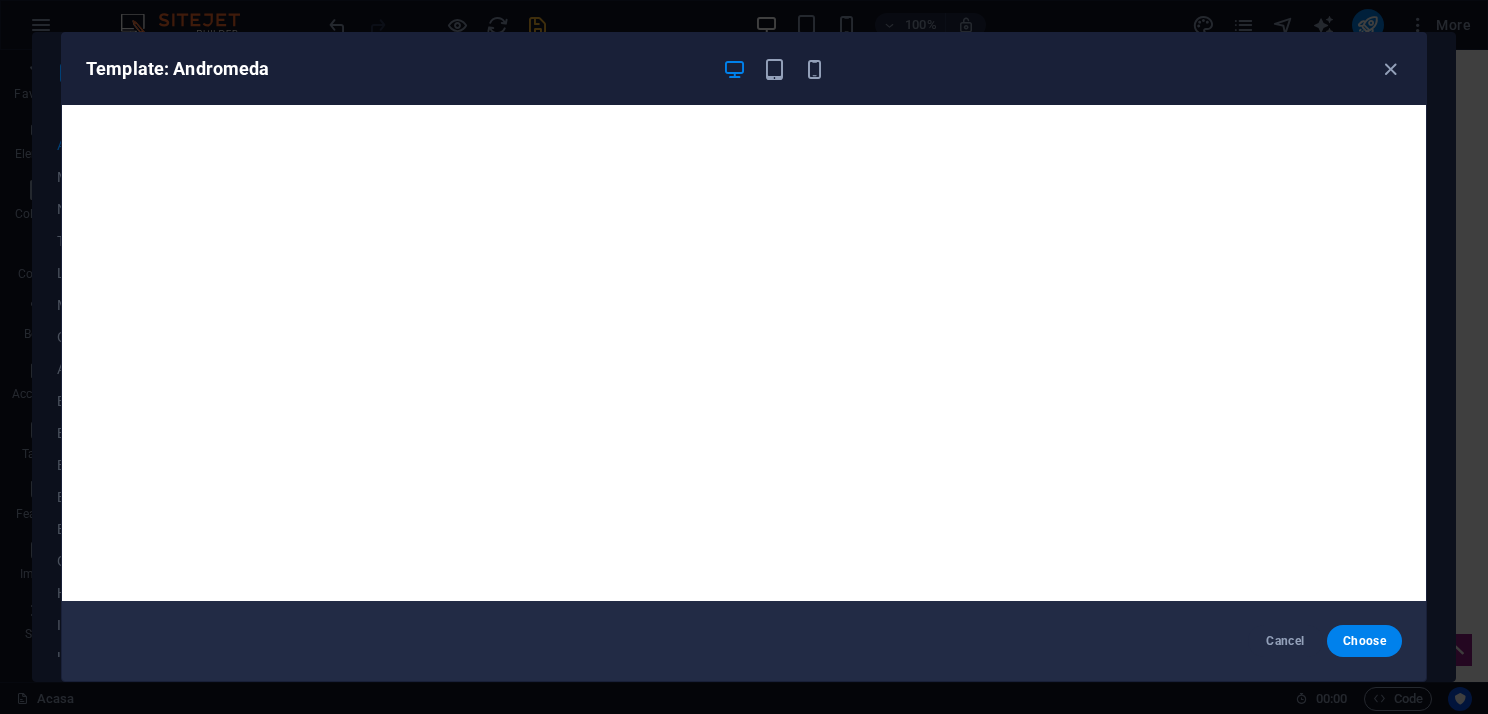 drag, startPoint x: 1382, startPoint y: 67, endPoint x: 1320, endPoint y: 123, distance: 83.546394 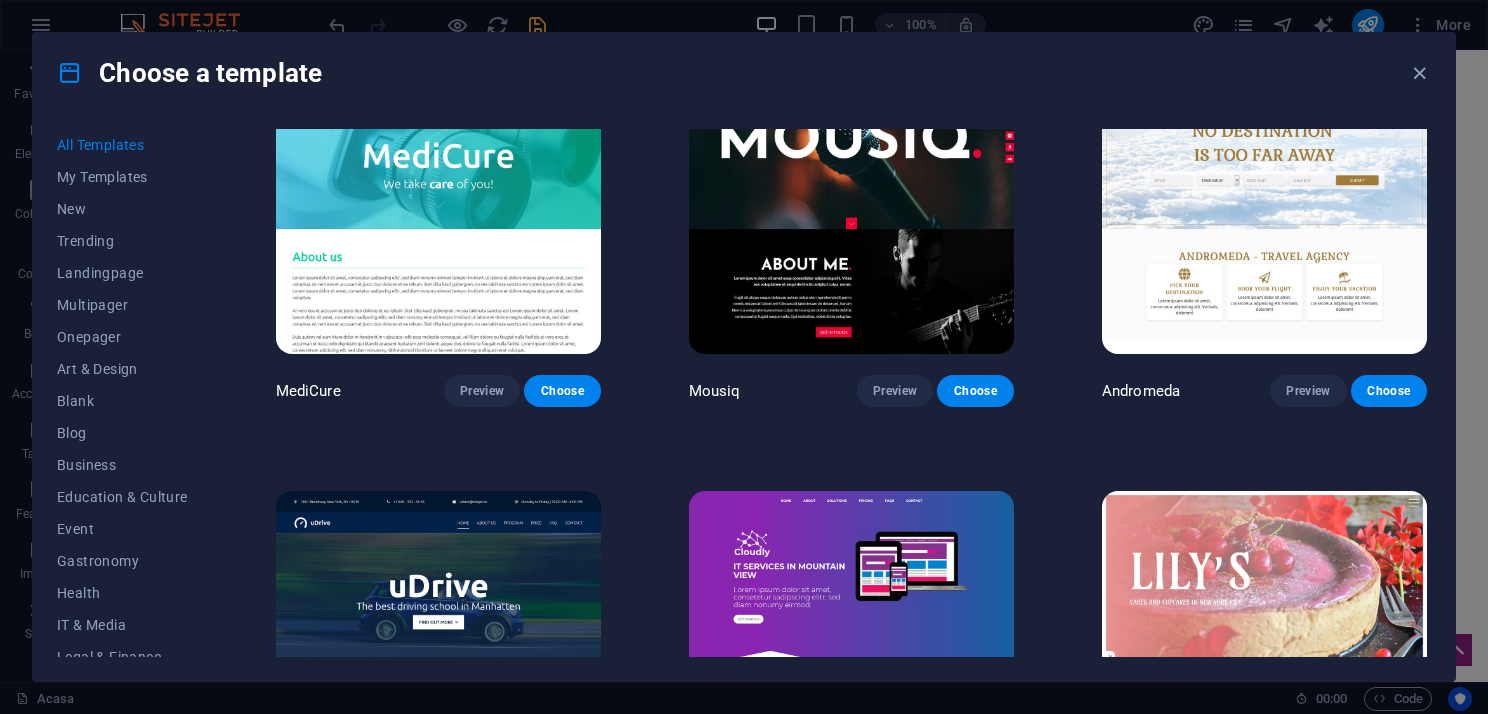 scroll, scrollTop: 14100, scrollLeft: 0, axis: vertical 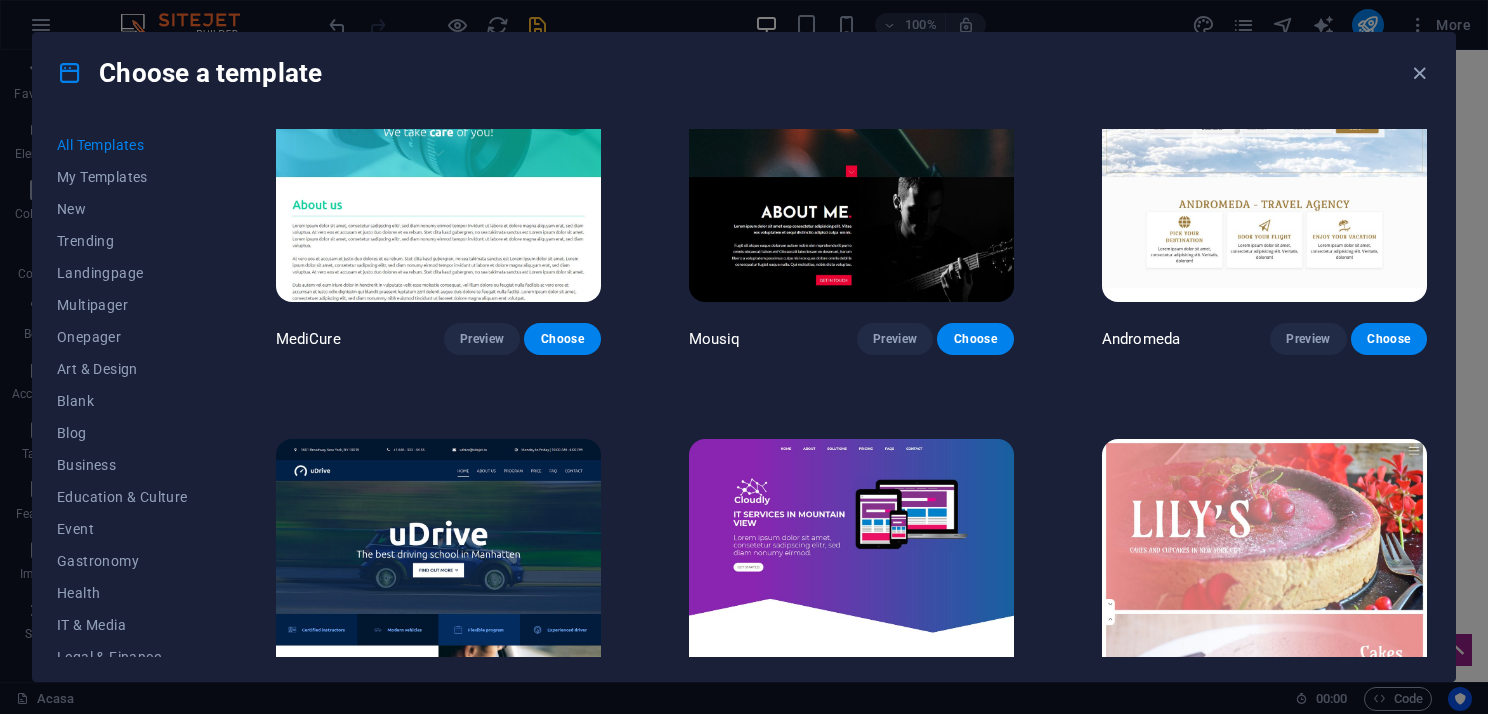 click at bounding box center [438, 589] 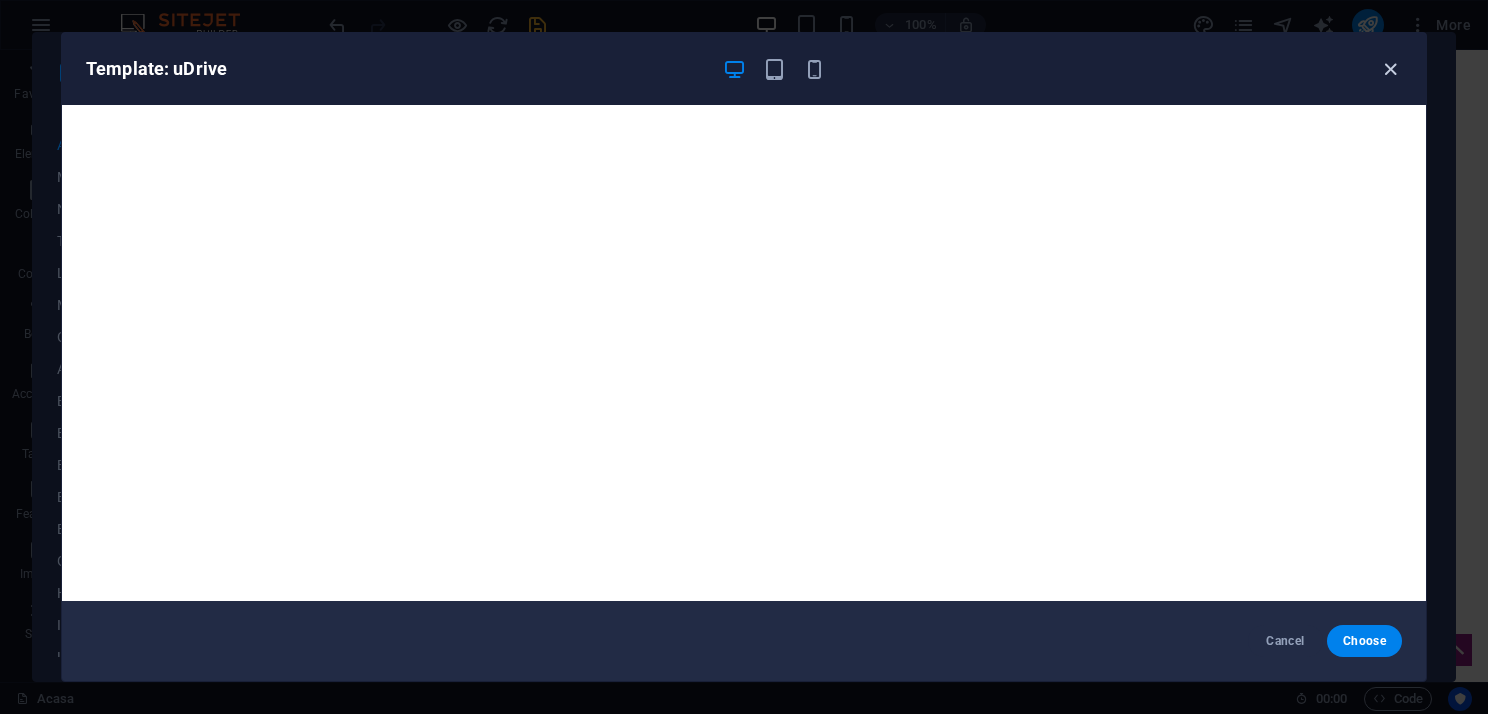 click at bounding box center (1390, 69) 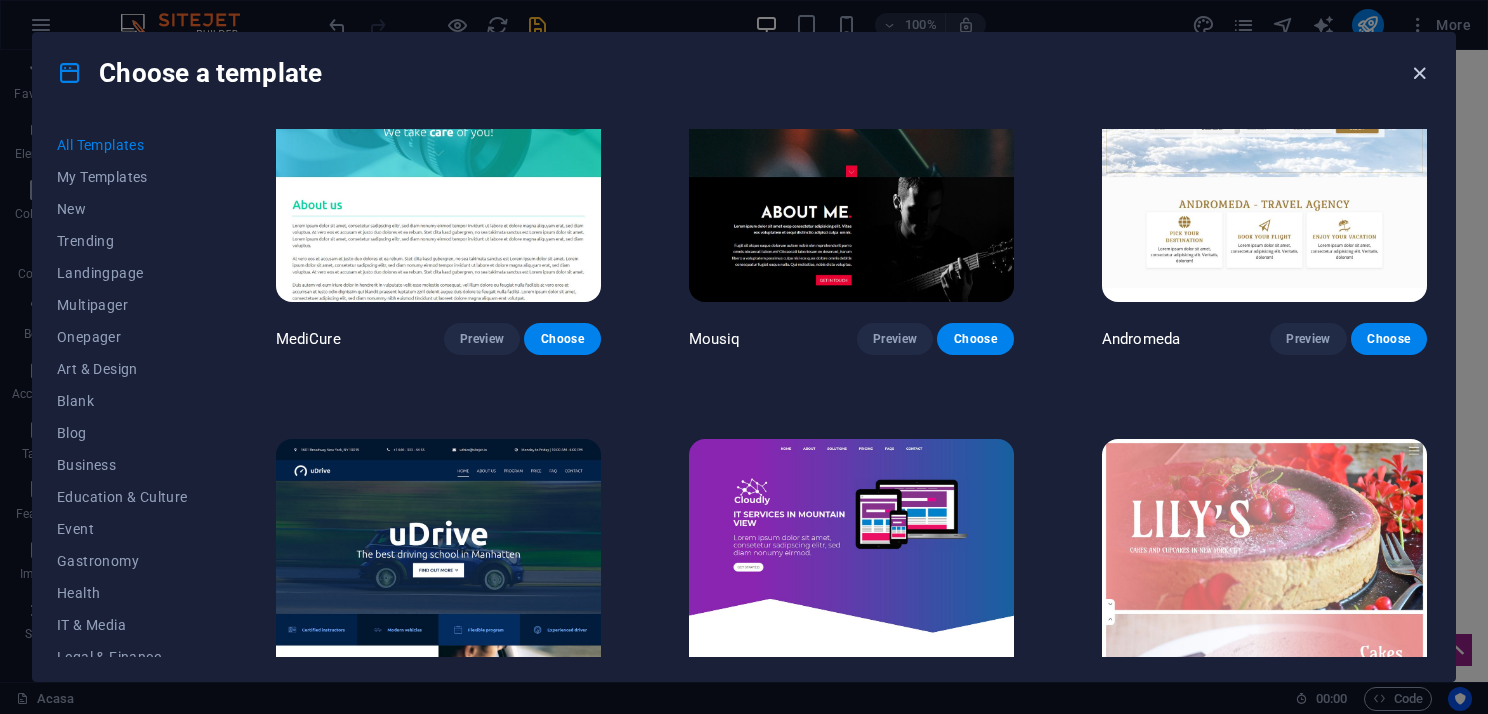 click at bounding box center (1419, 73) 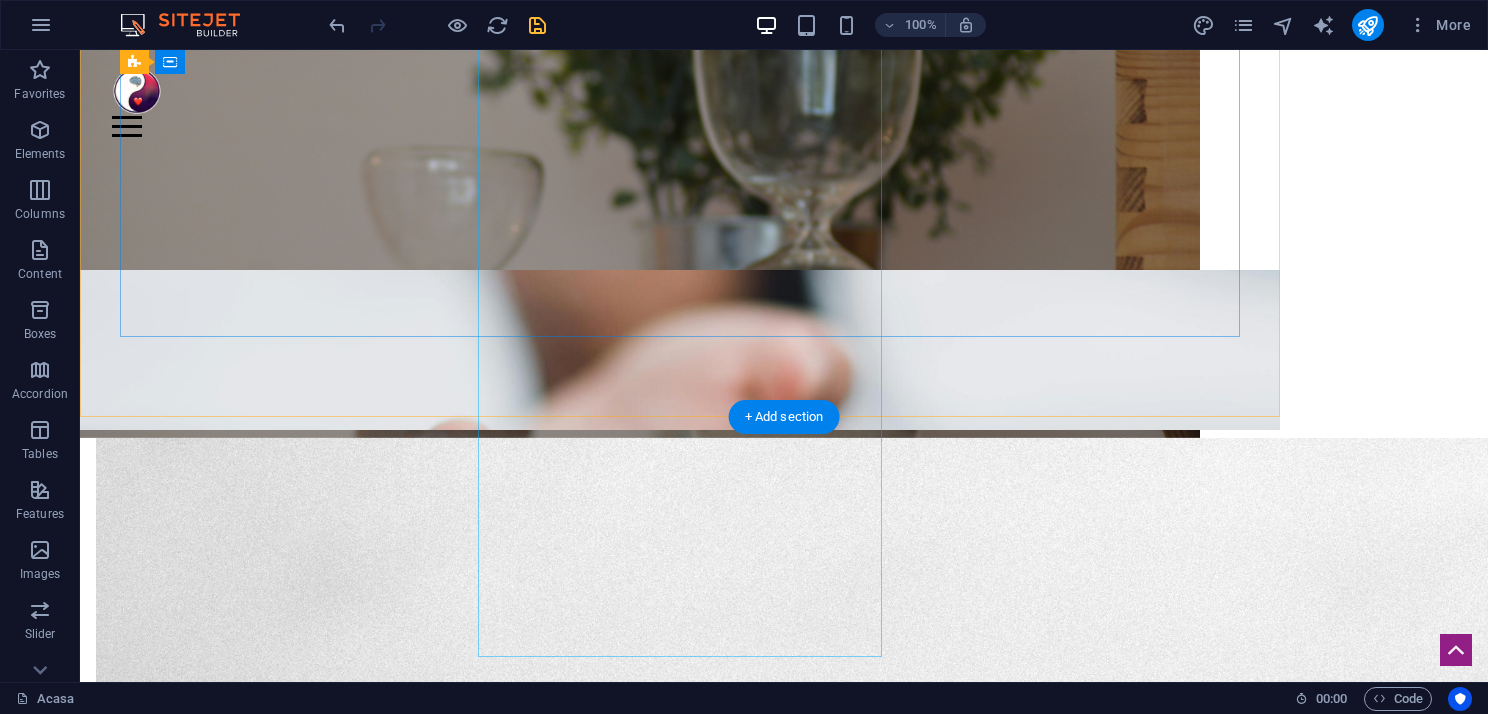 scroll, scrollTop: 900, scrollLeft: 0, axis: vertical 